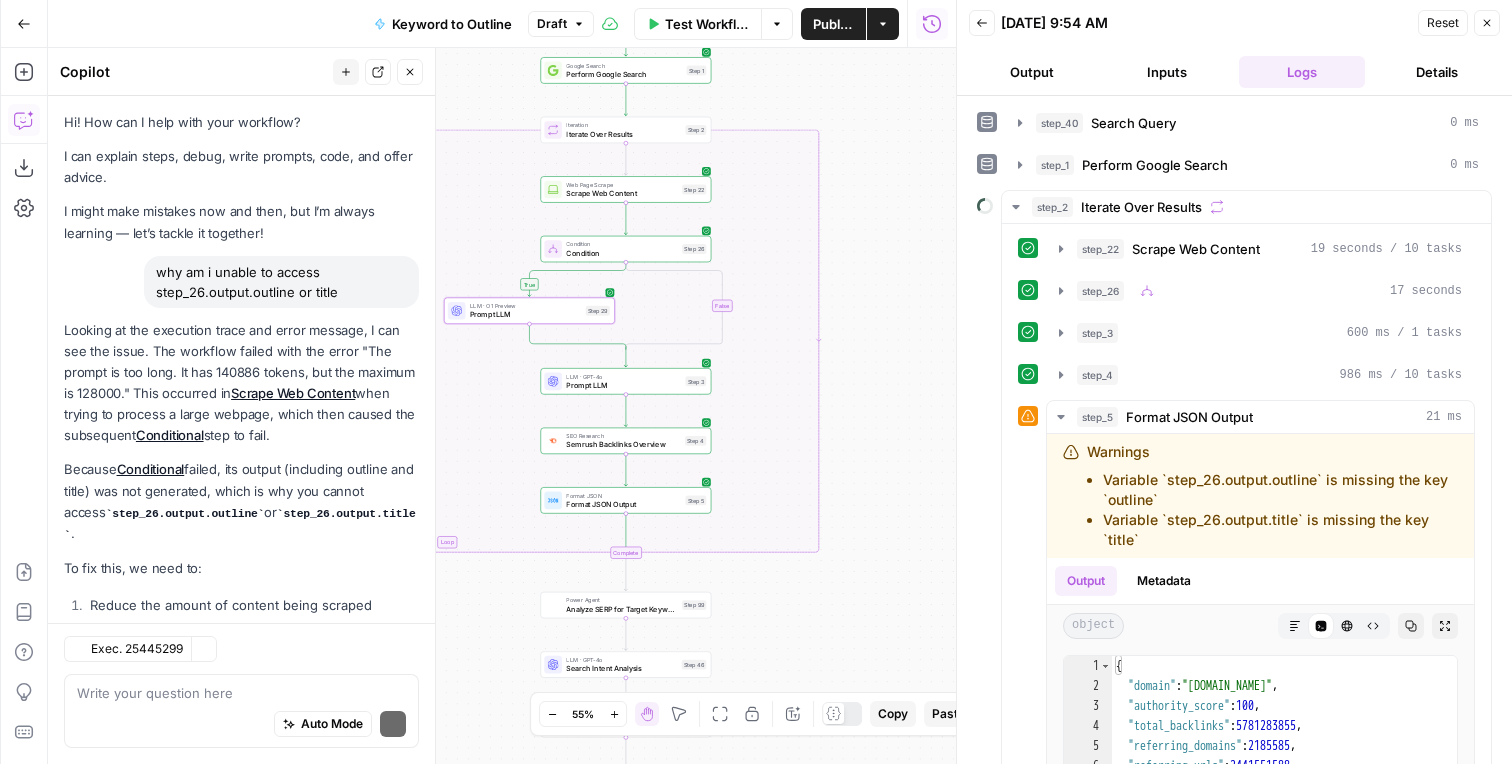 scroll, scrollTop: 0, scrollLeft: 0, axis: both 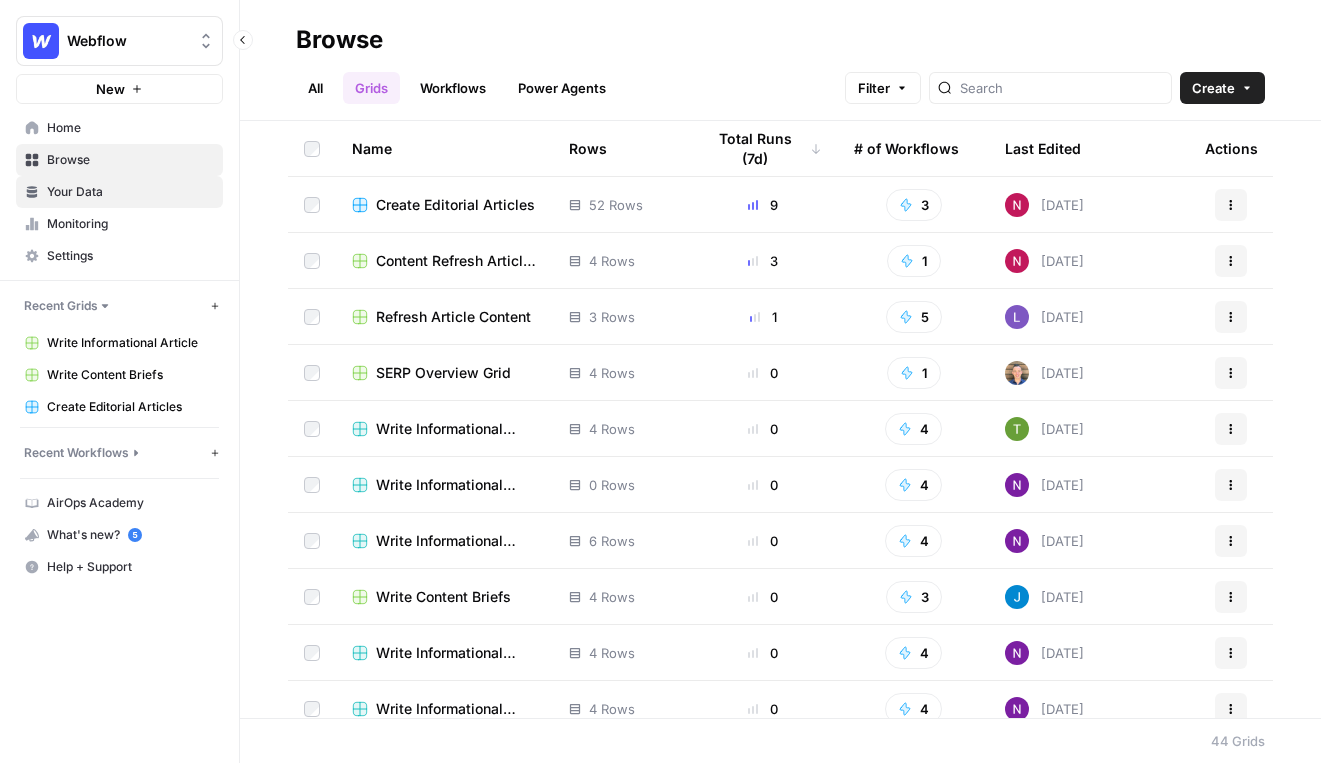 click on "Your Data" at bounding box center (130, 192) 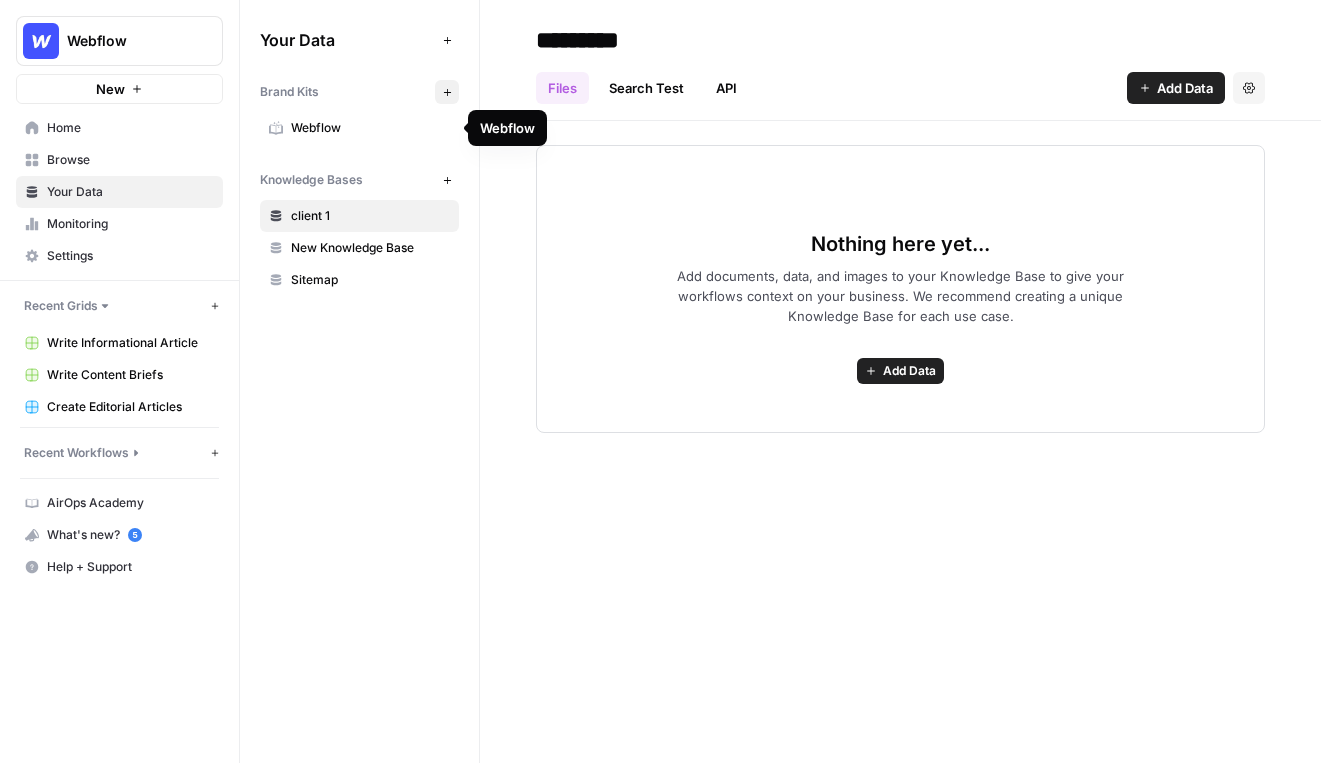click 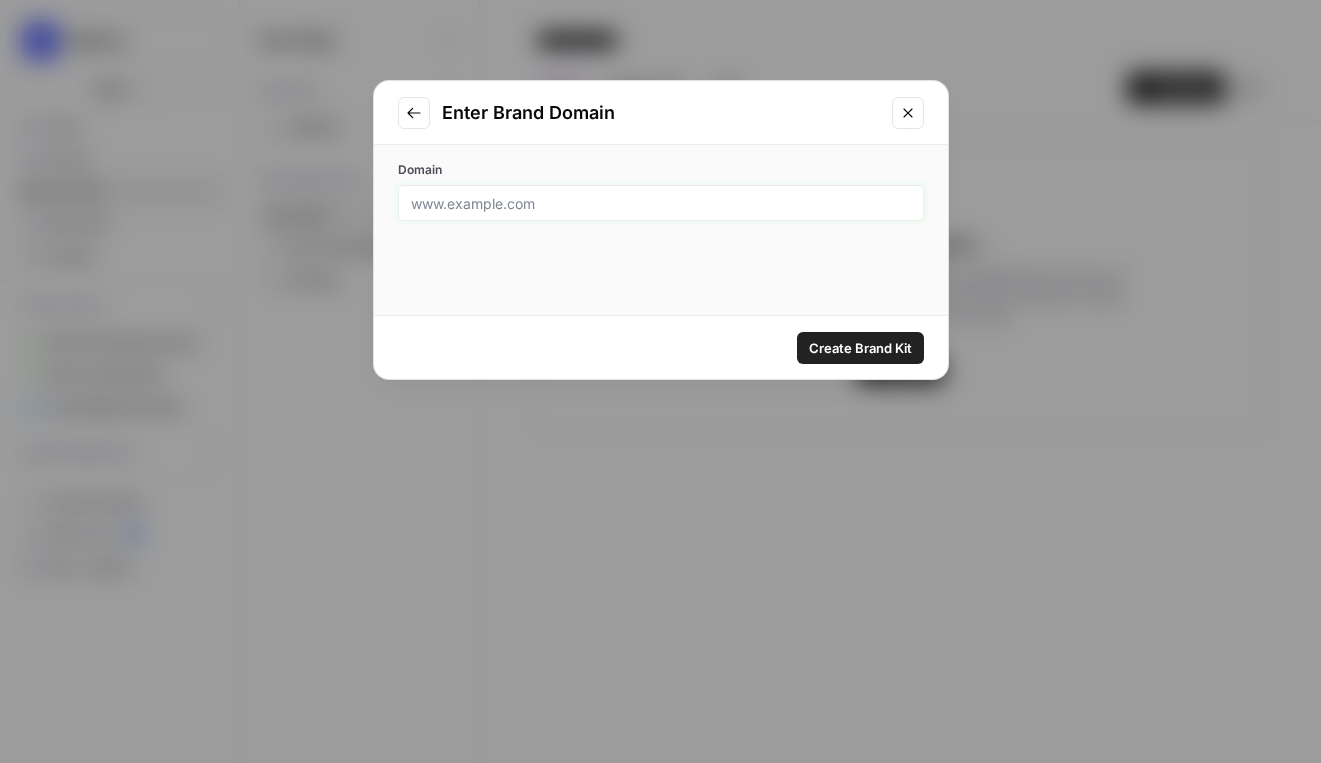 click on "Domain" at bounding box center (661, 203) 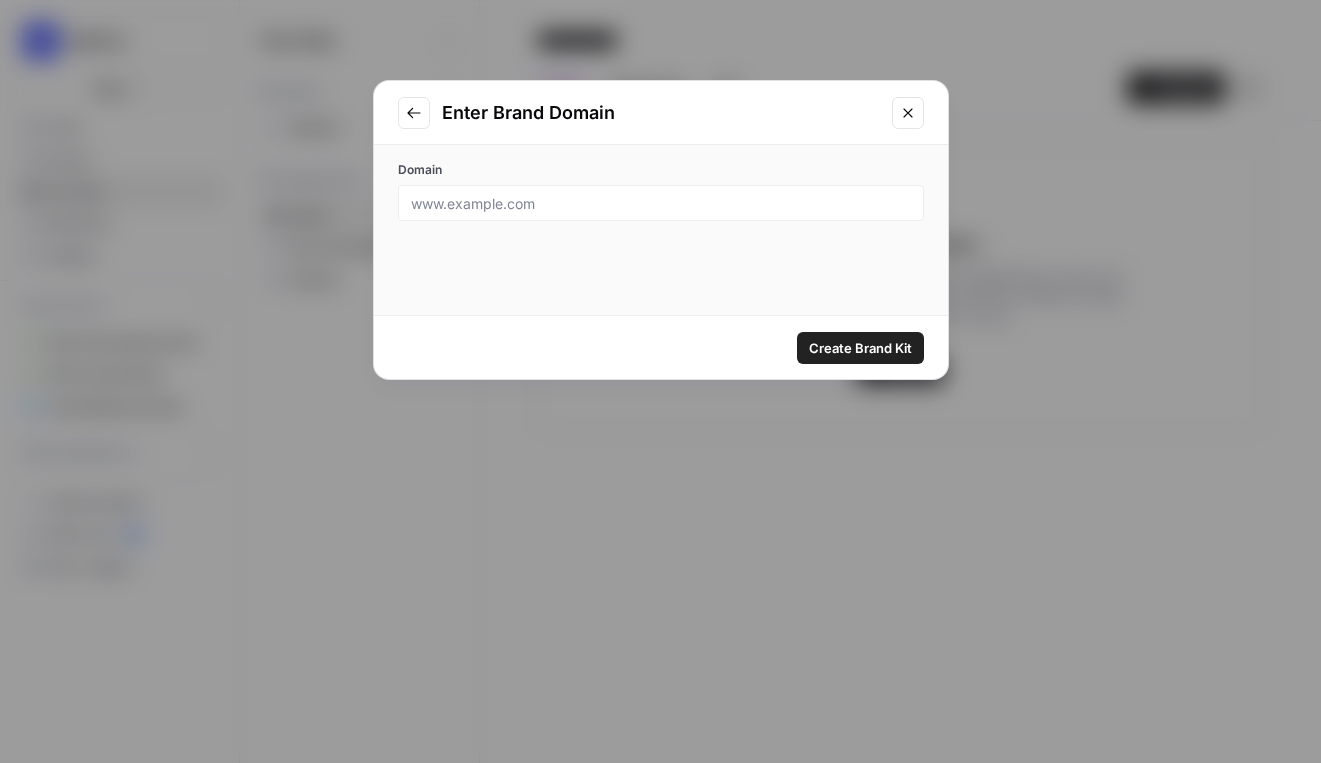 click 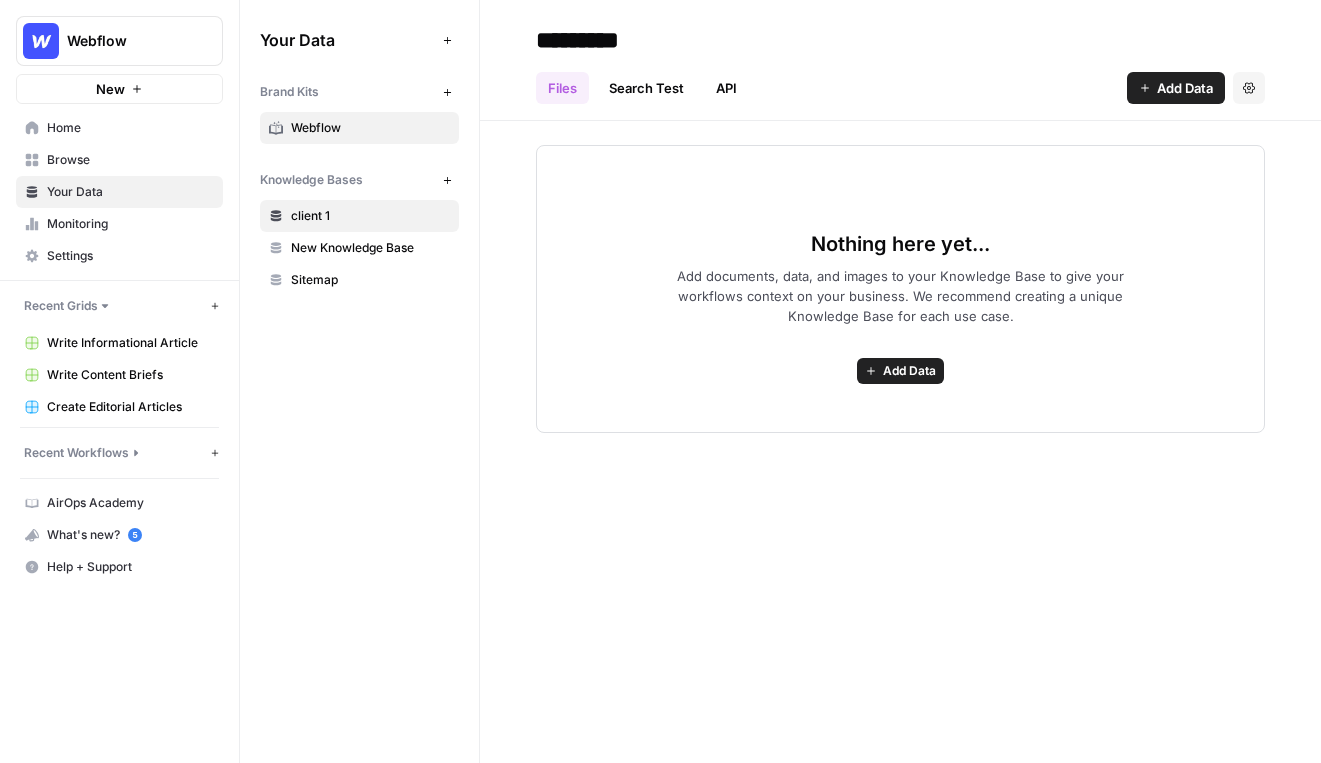 click on "Webflow" at bounding box center (370, 128) 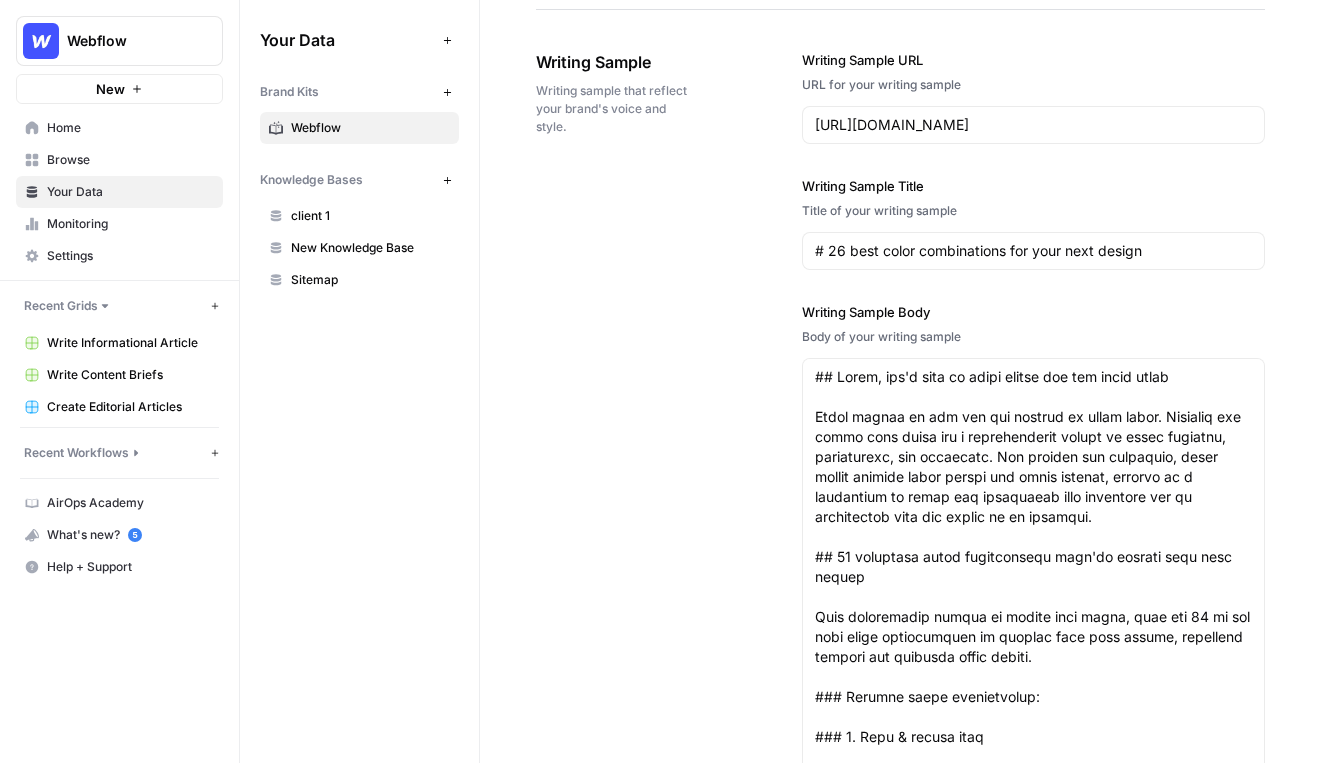 scroll, scrollTop: 2366, scrollLeft: 0, axis: vertical 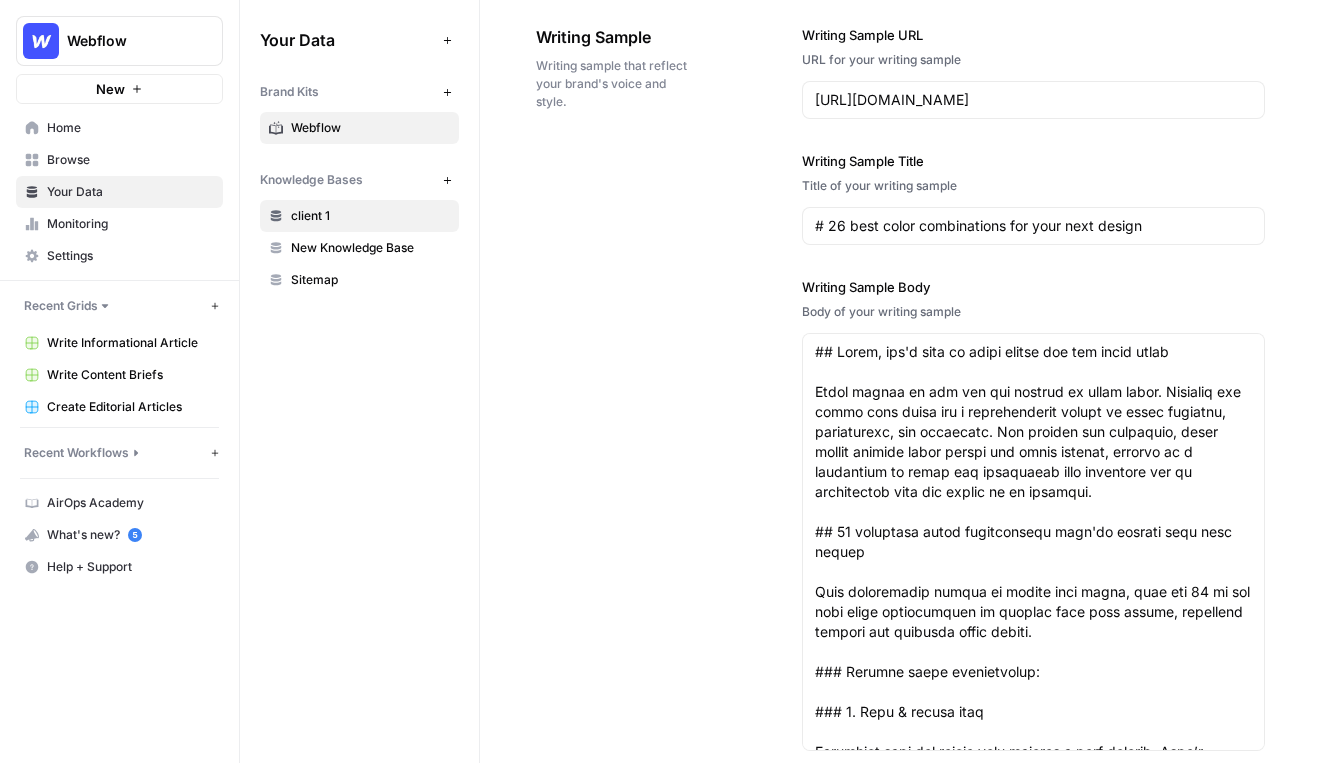 click on "client 1" at bounding box center [370, 216] 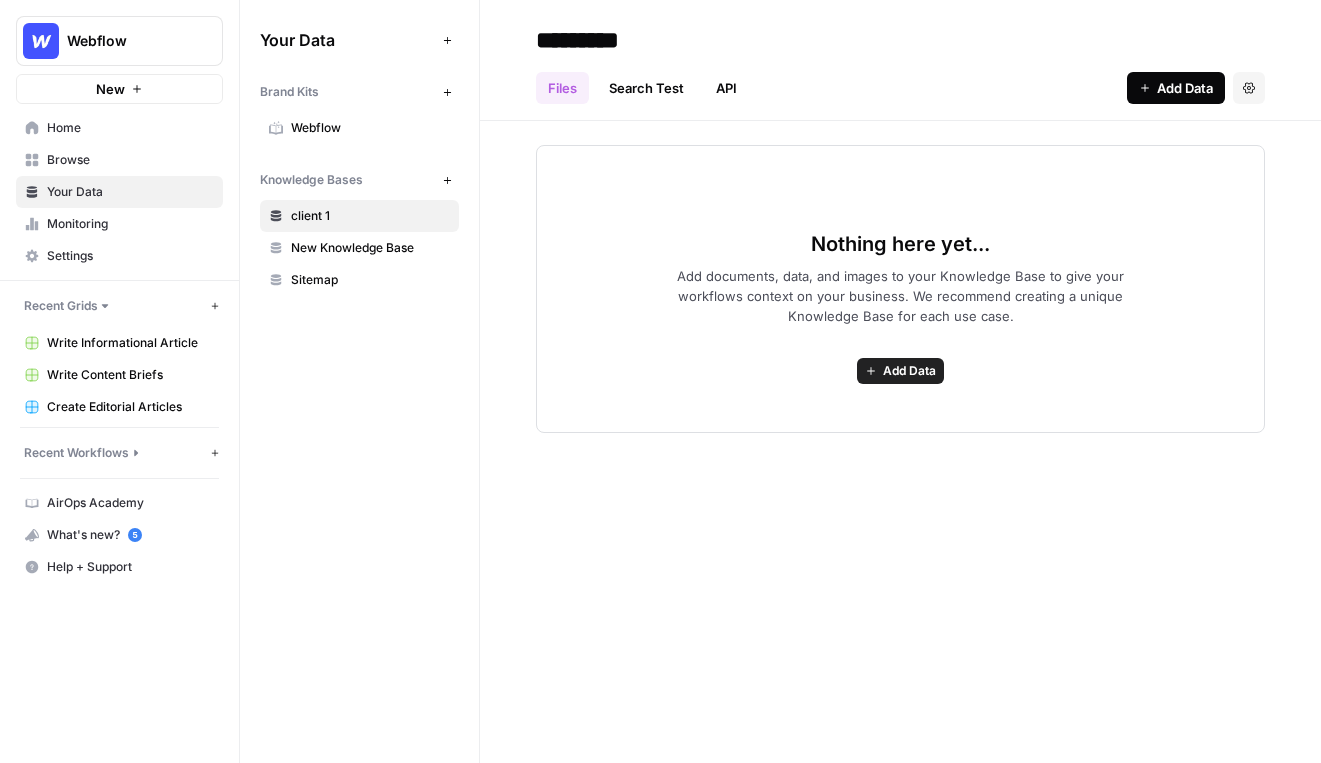 click on "Add Data" at bounding box center [1185, 88] 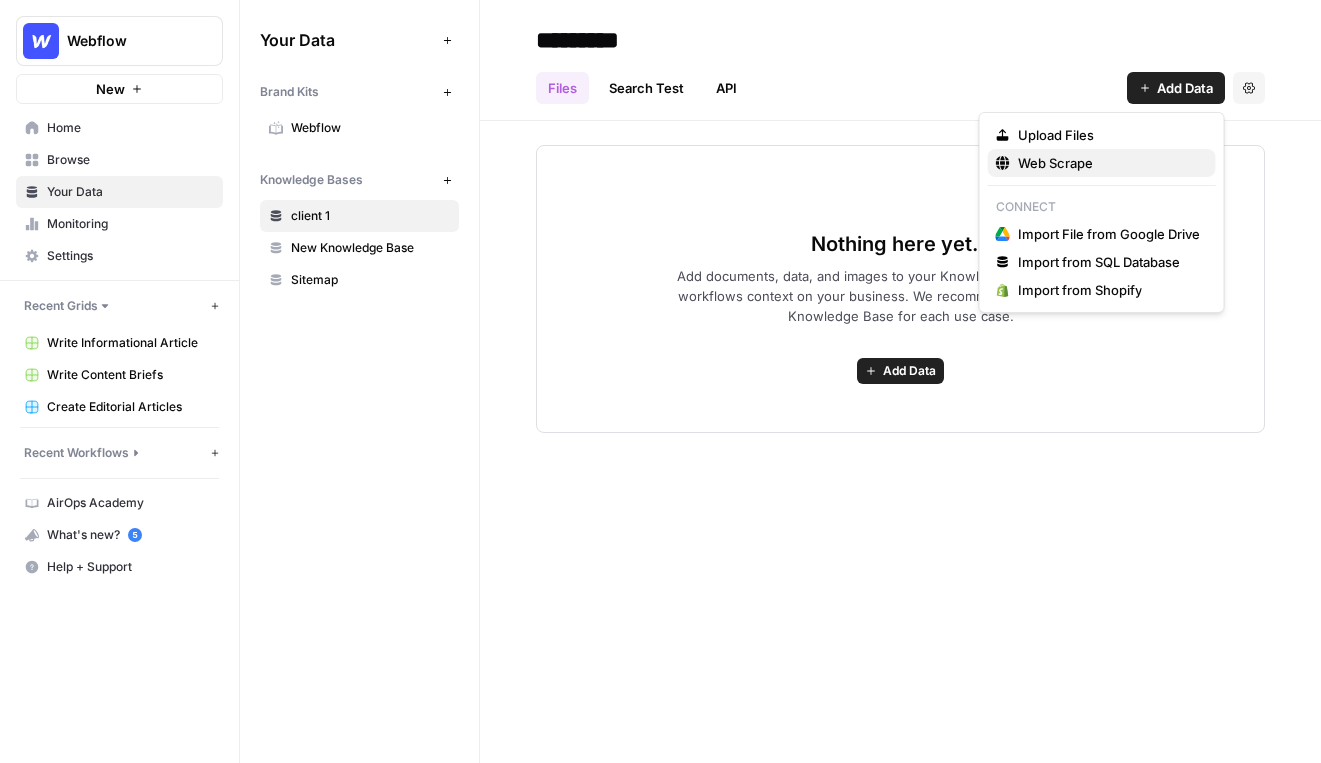 click on "Web Scrape" at bounding box center (1055, 163) 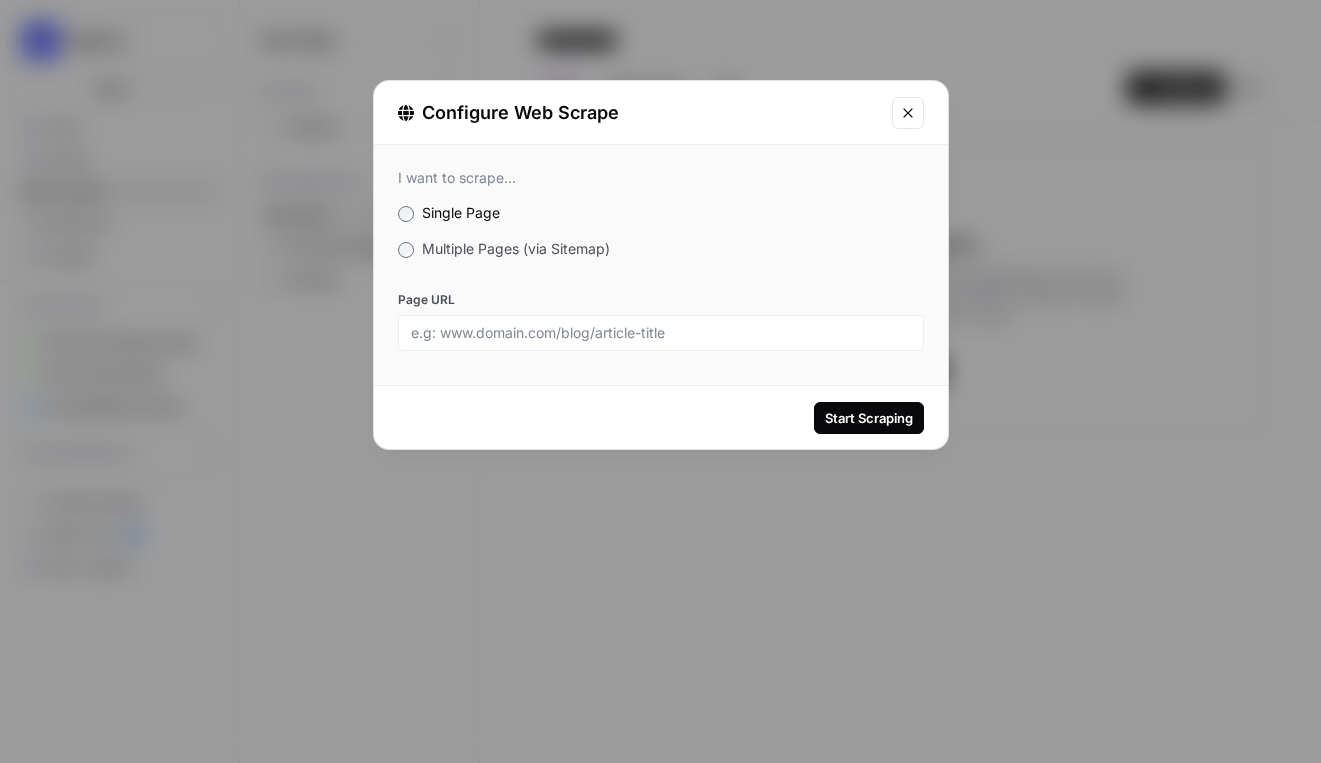 click on "Multiple Pages (via Sitemap)" at bounding box center [516, 248] 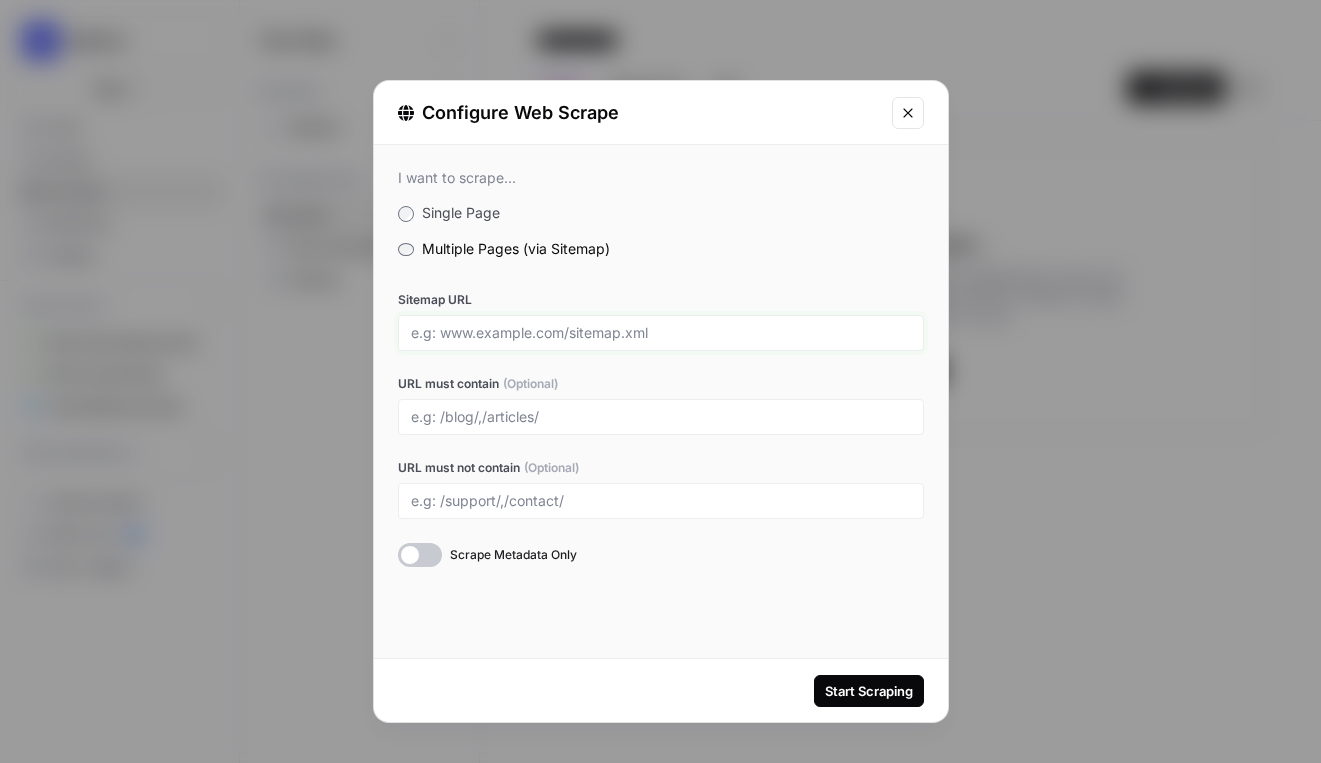 drag, startPoint x: 565, startPoint y: 334, endPoint x: 683, endPoint y: 335, distance: 118.004234 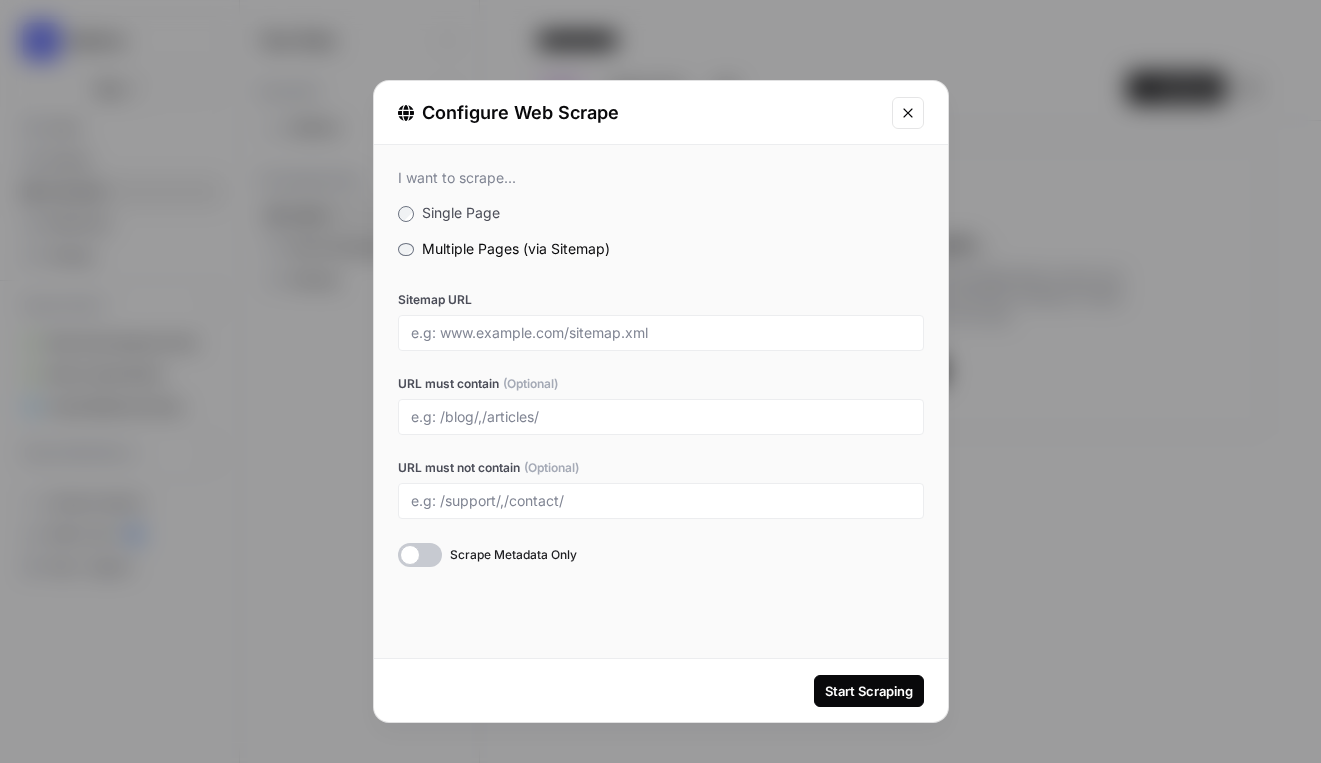click at bounding box center [908, 113] 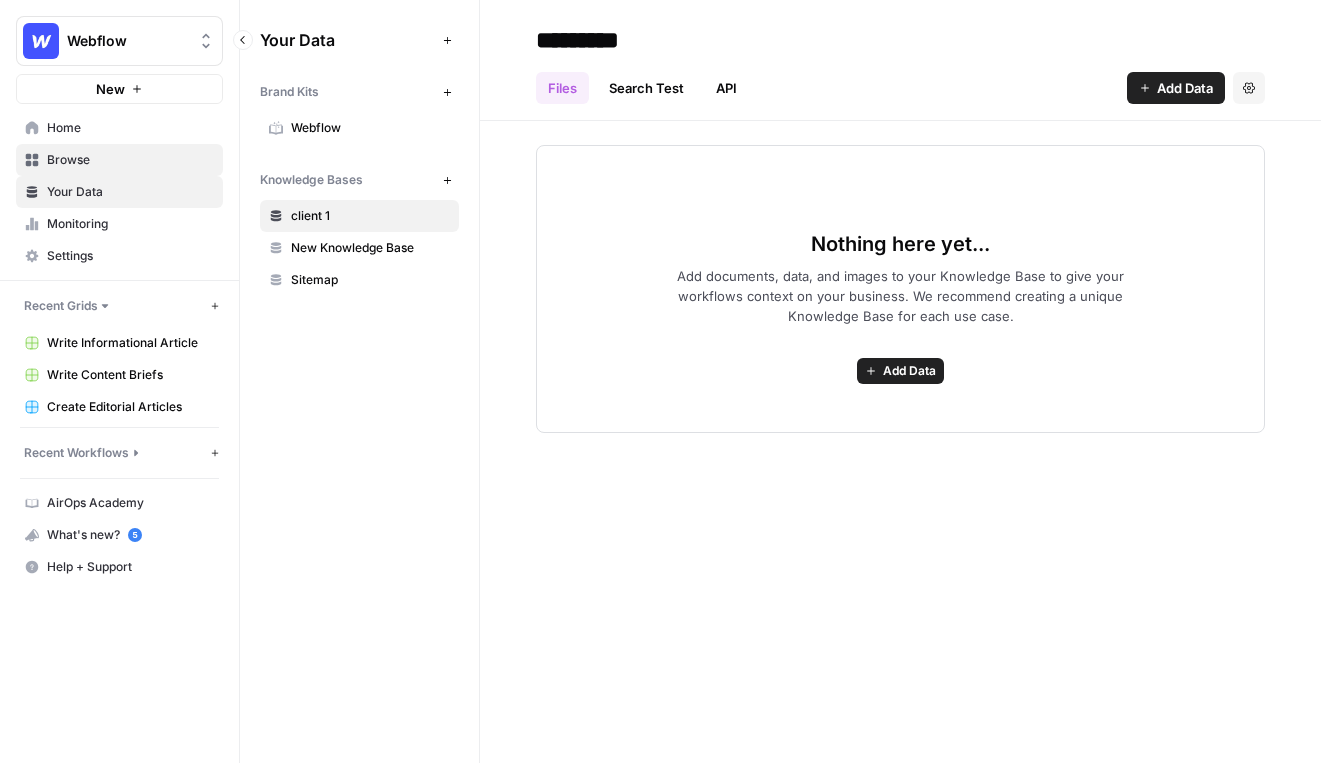 click on "Browse" at bounding box center (130, 160) 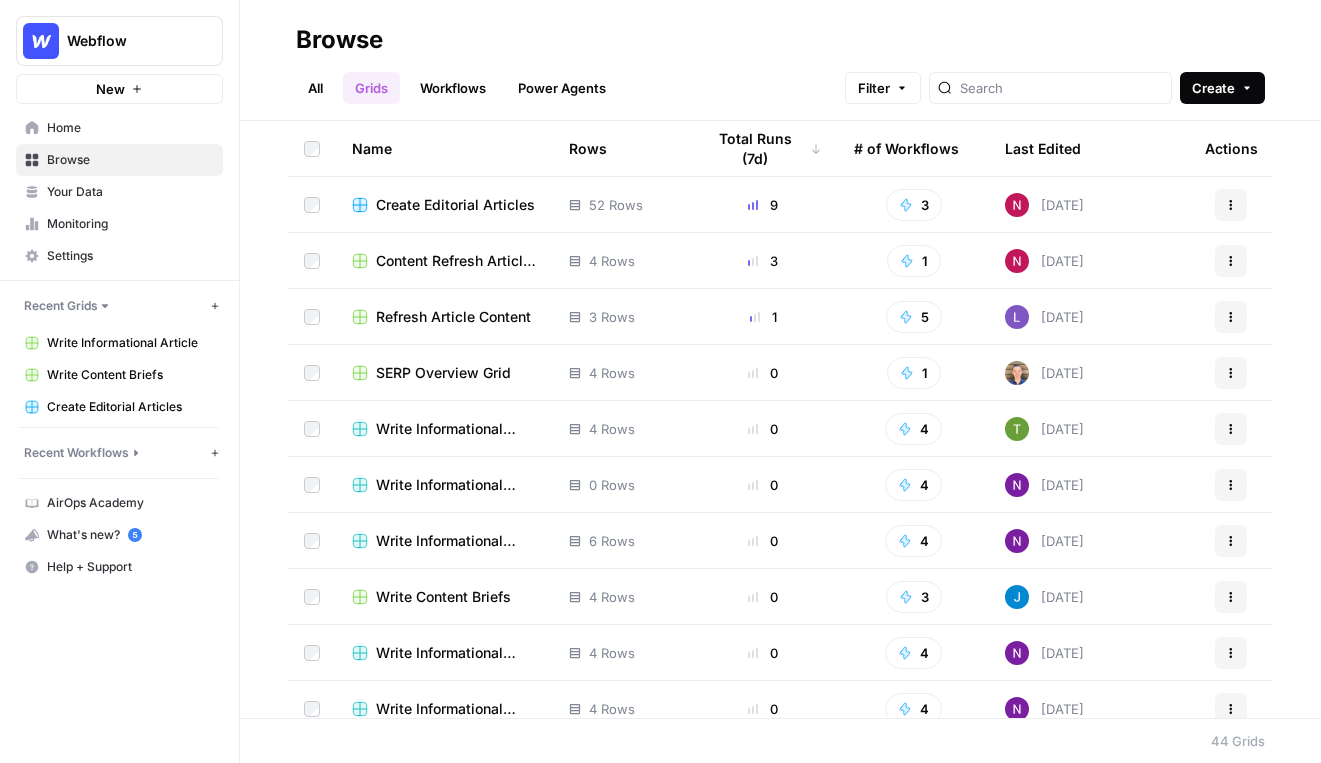 click 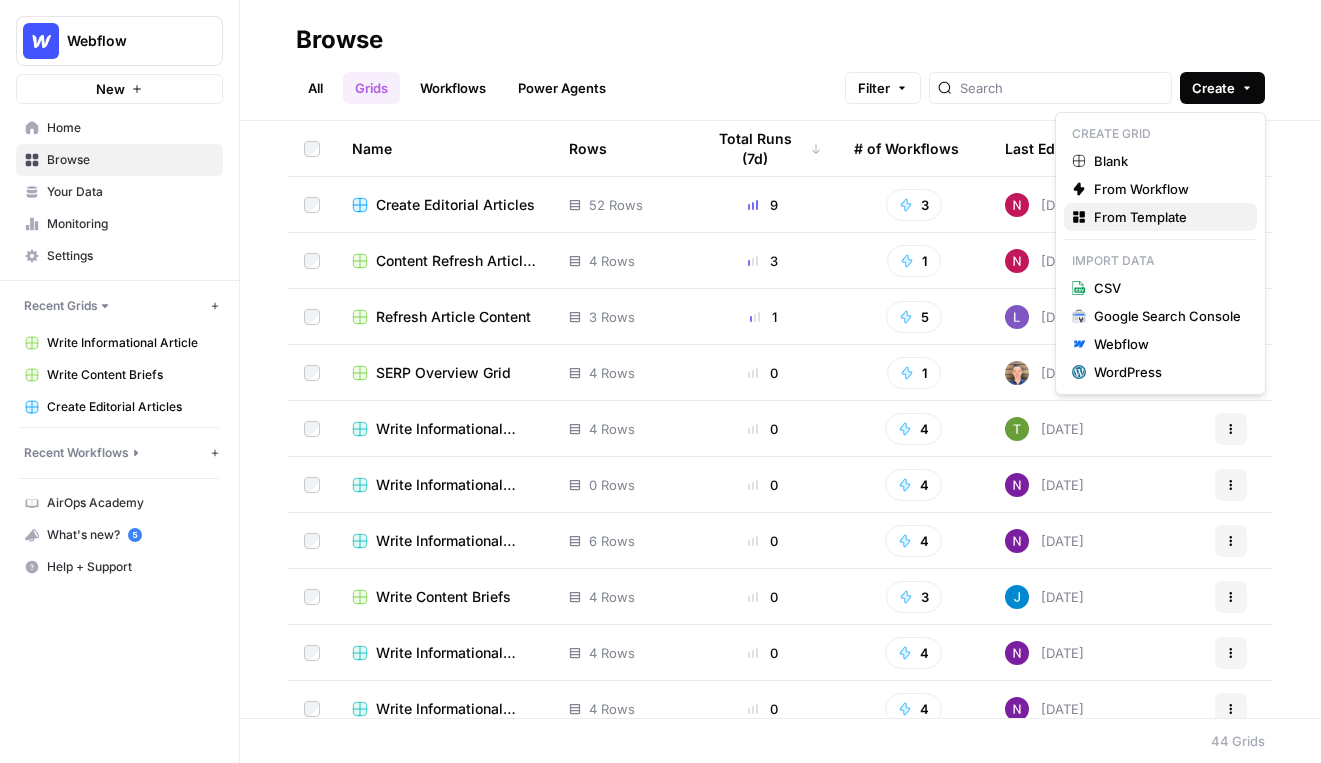 click on "From Template" at bounding box center (1140, 217) 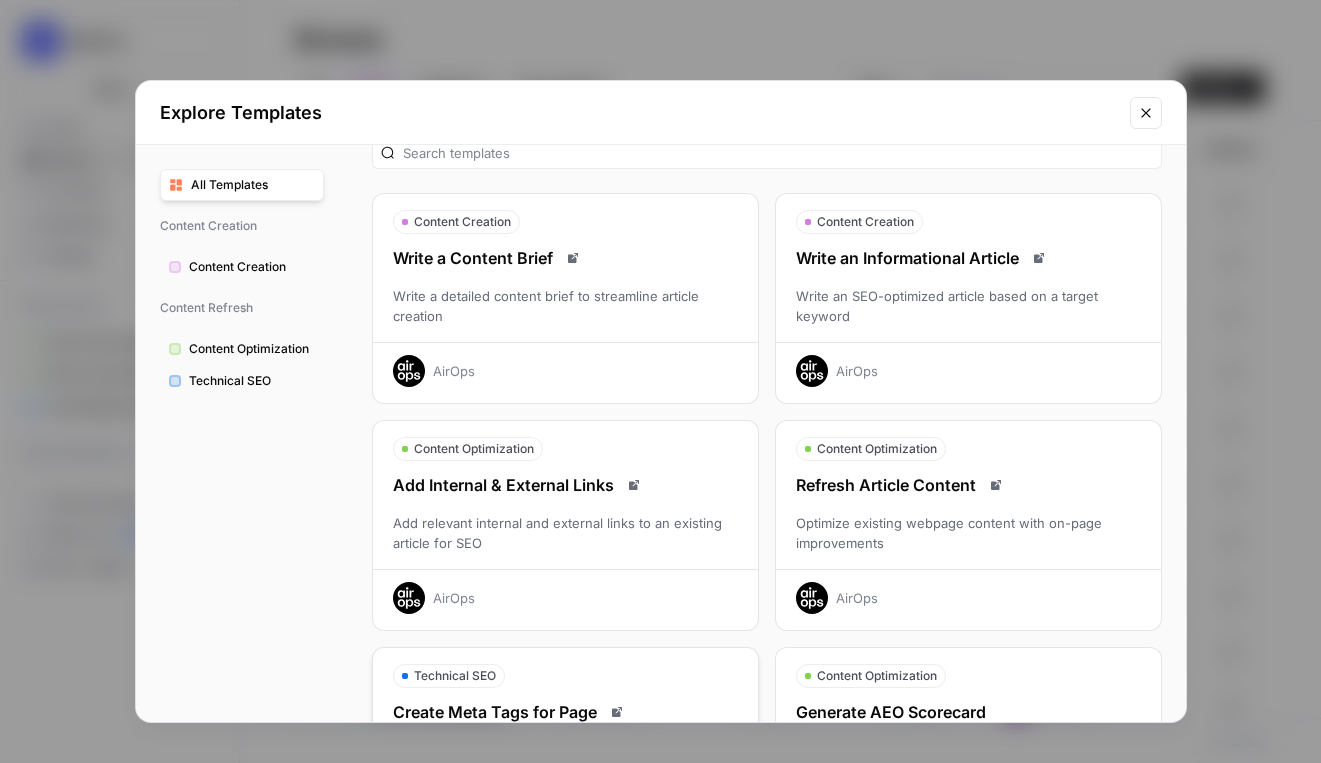 scroll, scrollTop: 0, scrollLeft: 0, axis: both 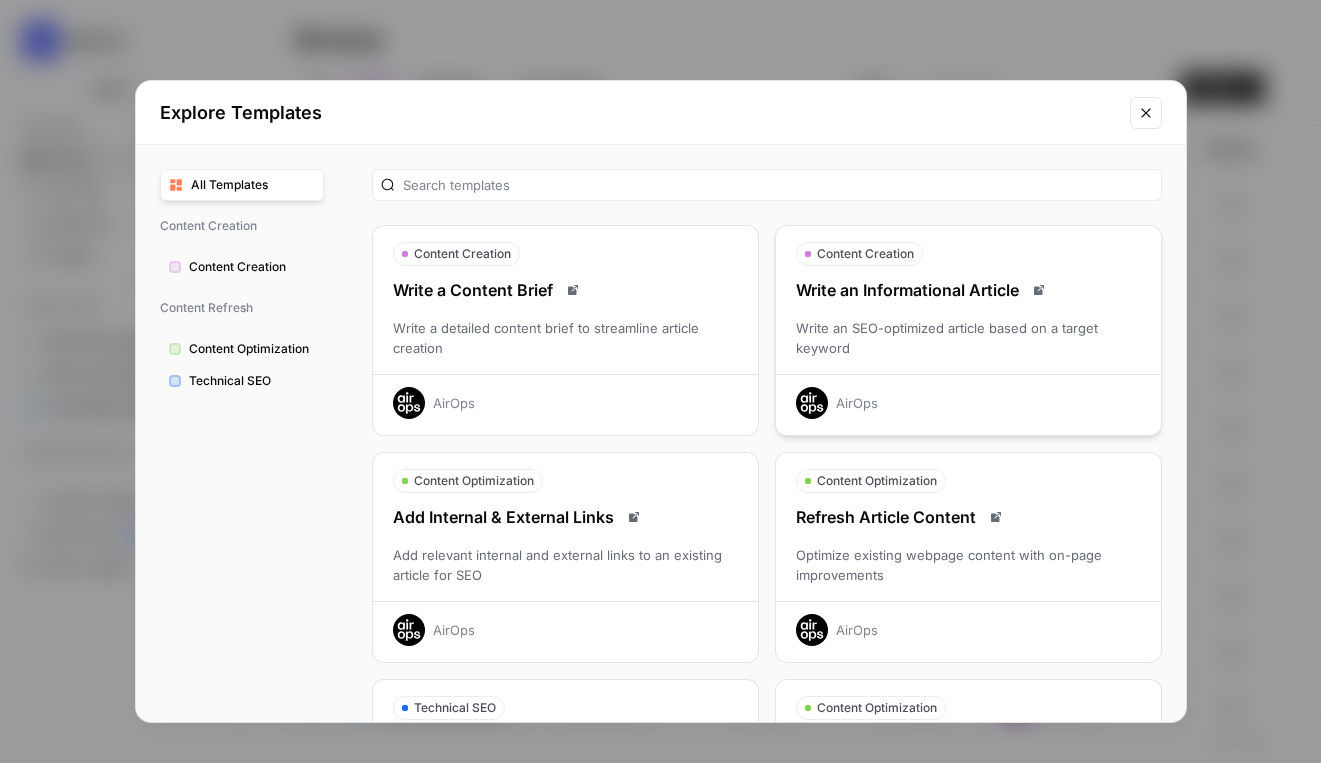 click on "Write an SEO-optimized article based on a target keyword" at bounding box center (968, 338) 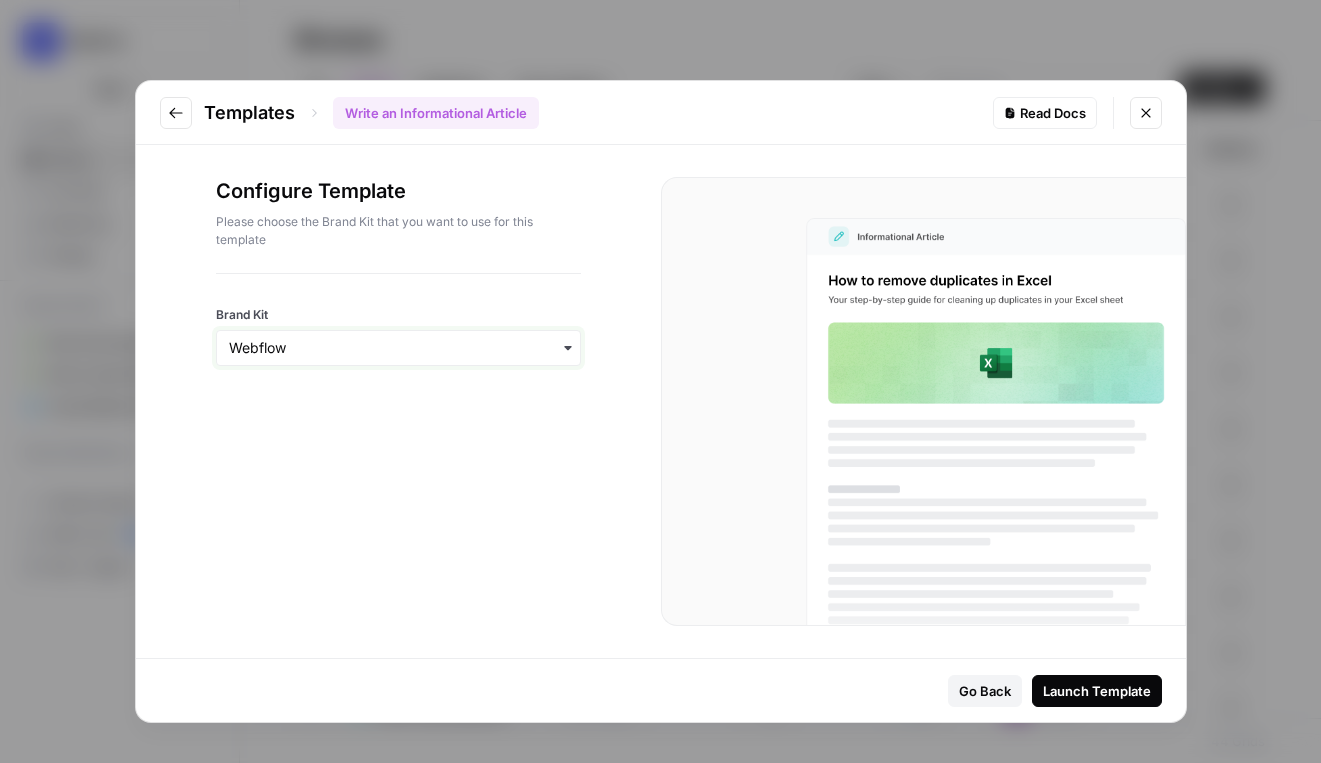 click on "Brand Kit" at bounding box center (398, 348) 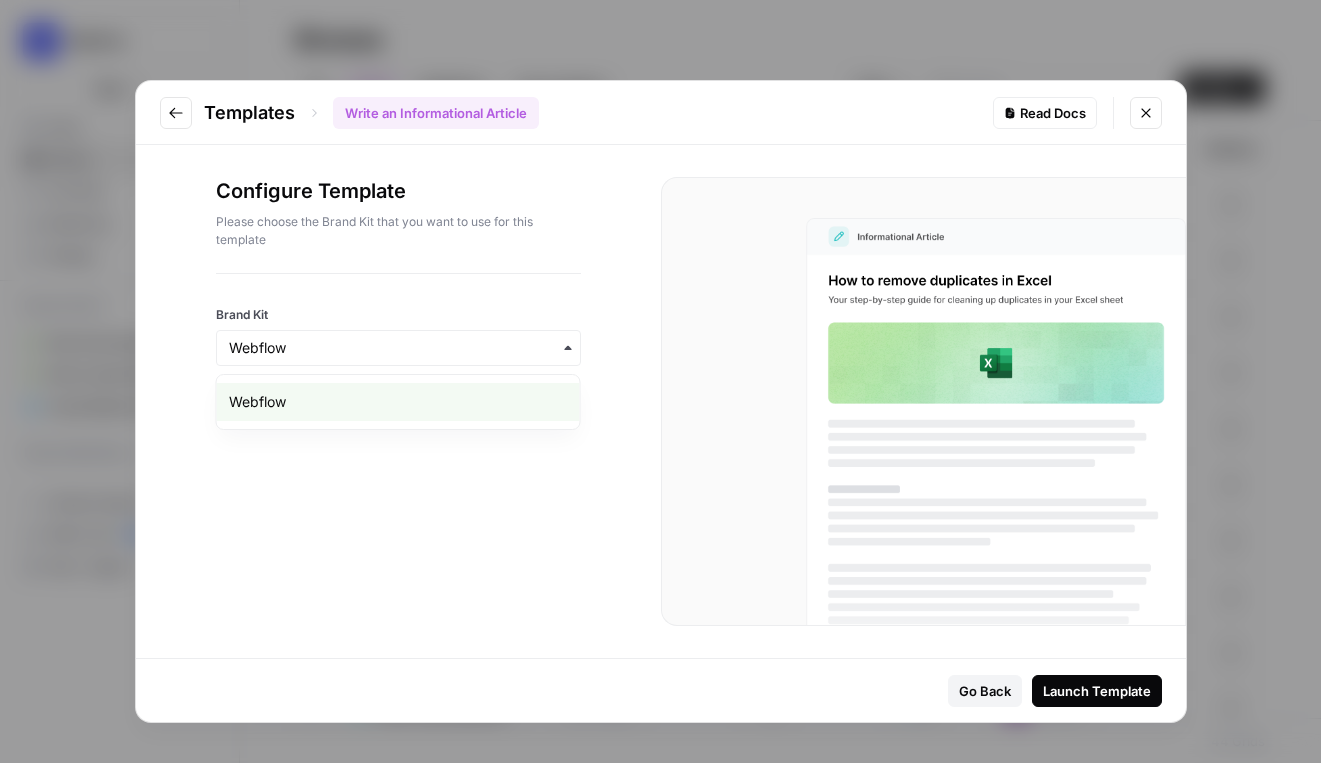 click on "Configure Template Please choose the Brand Kit that you want to use for this template Brand Kit" at bounding box center (398, 401) 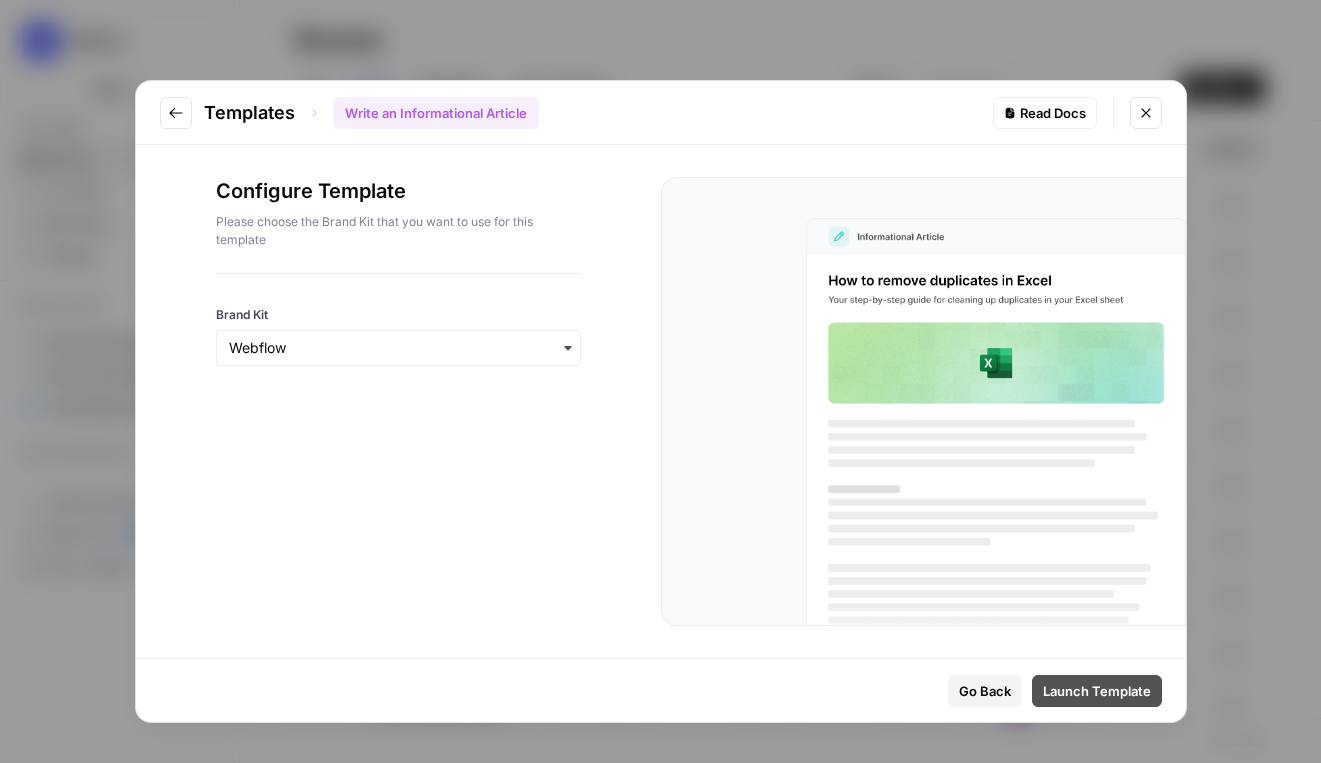click on "Launch Template" at bounding box center (1097, 691) 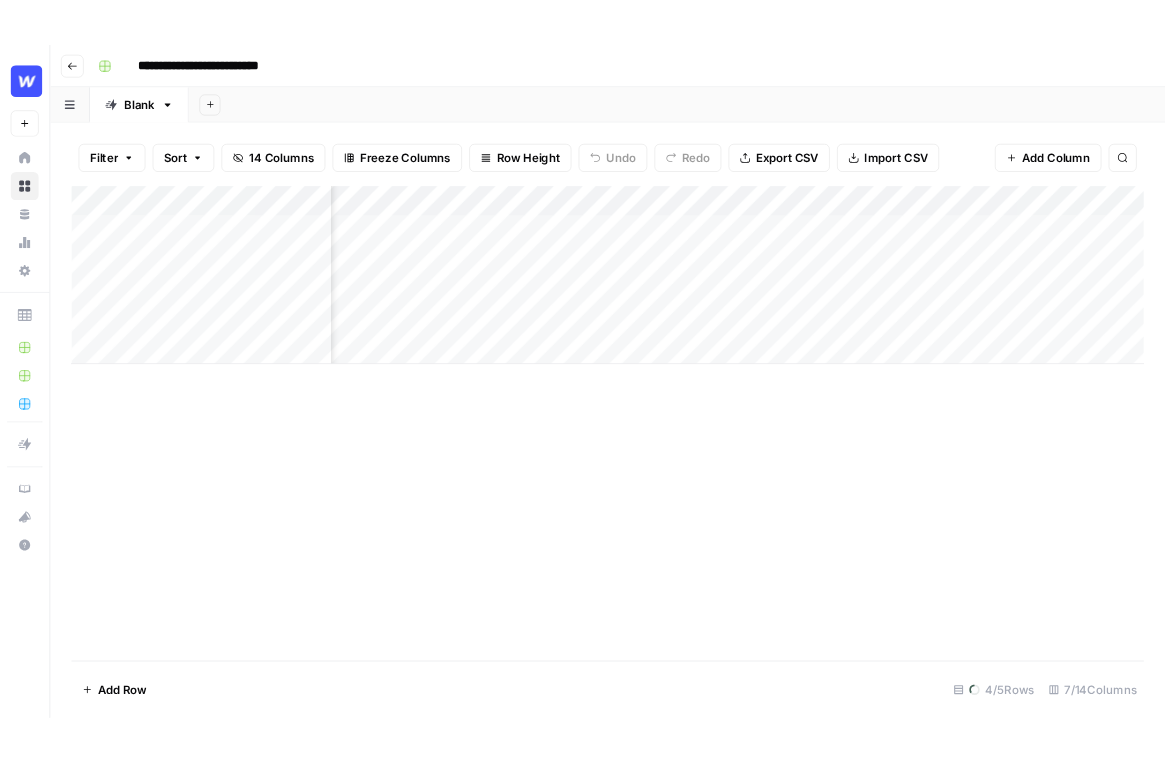 scroll, scrollTop: 0, scrollLeft: 0, axis: both 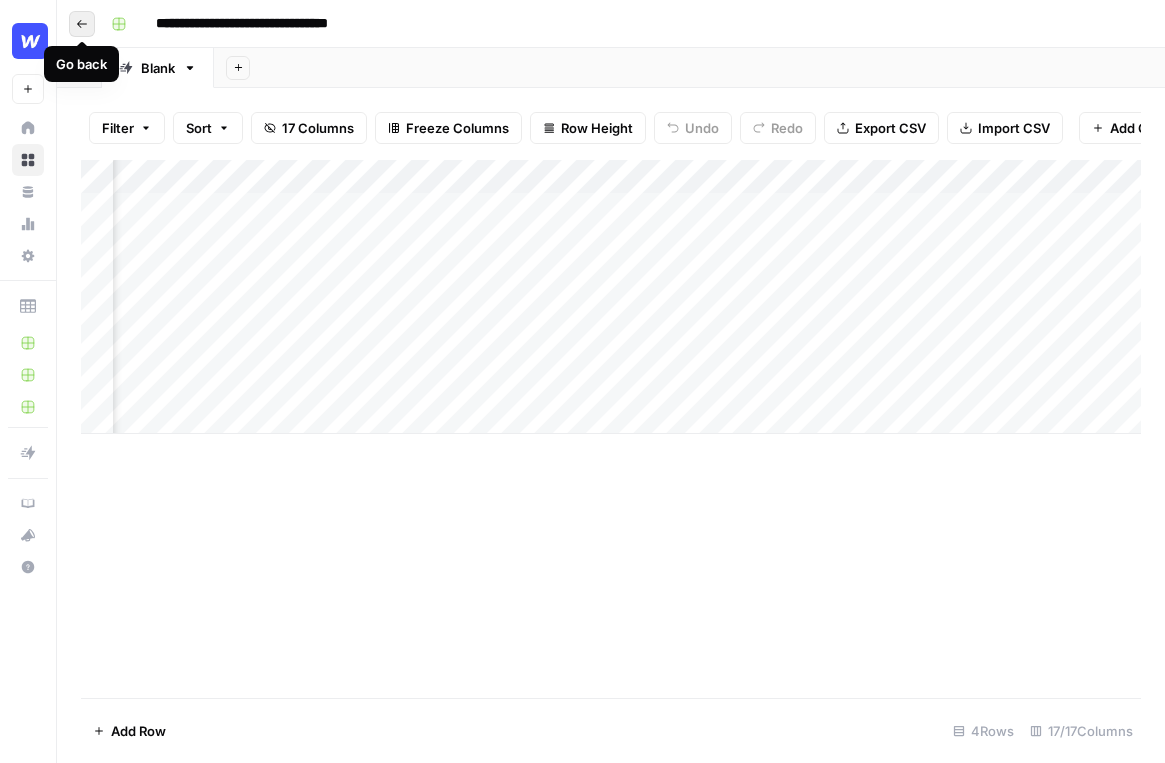 click on "Go back" at bounding box center (82, 24) 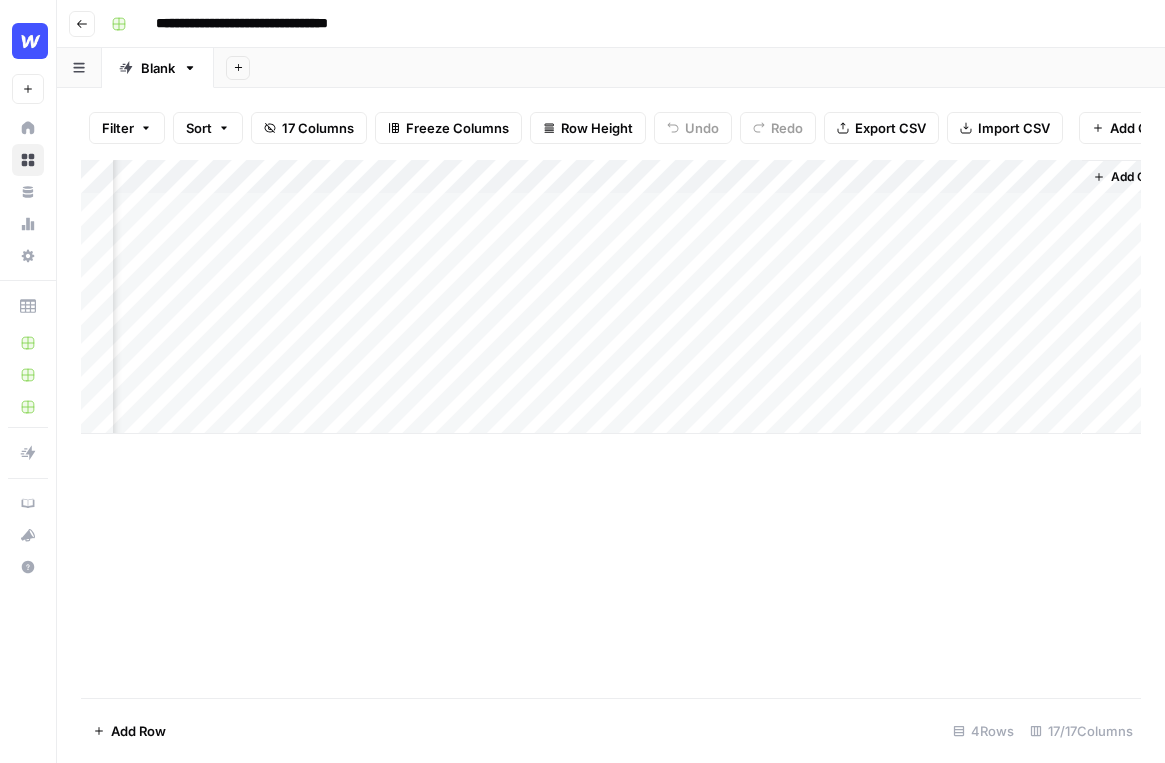 scroll, scrollTop: 0, scrollLeft: 2796, axis: horizontal 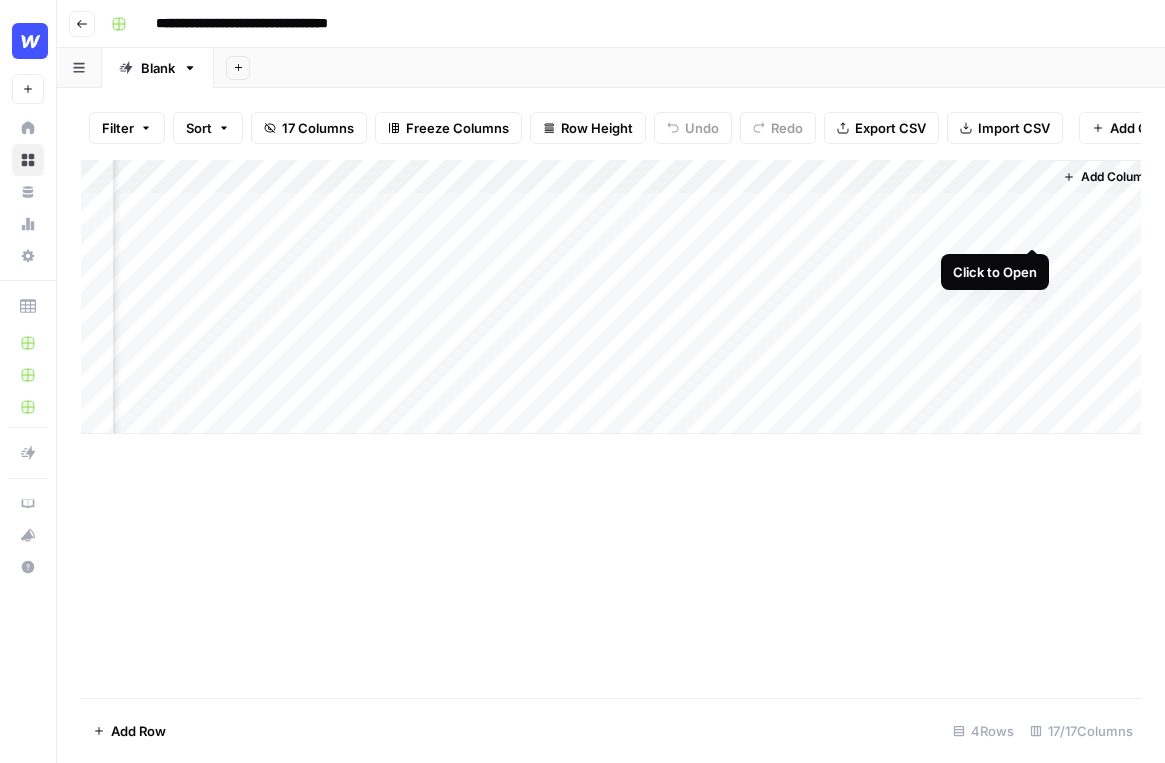 click on "Add Column" at bounding box center (611, 297) 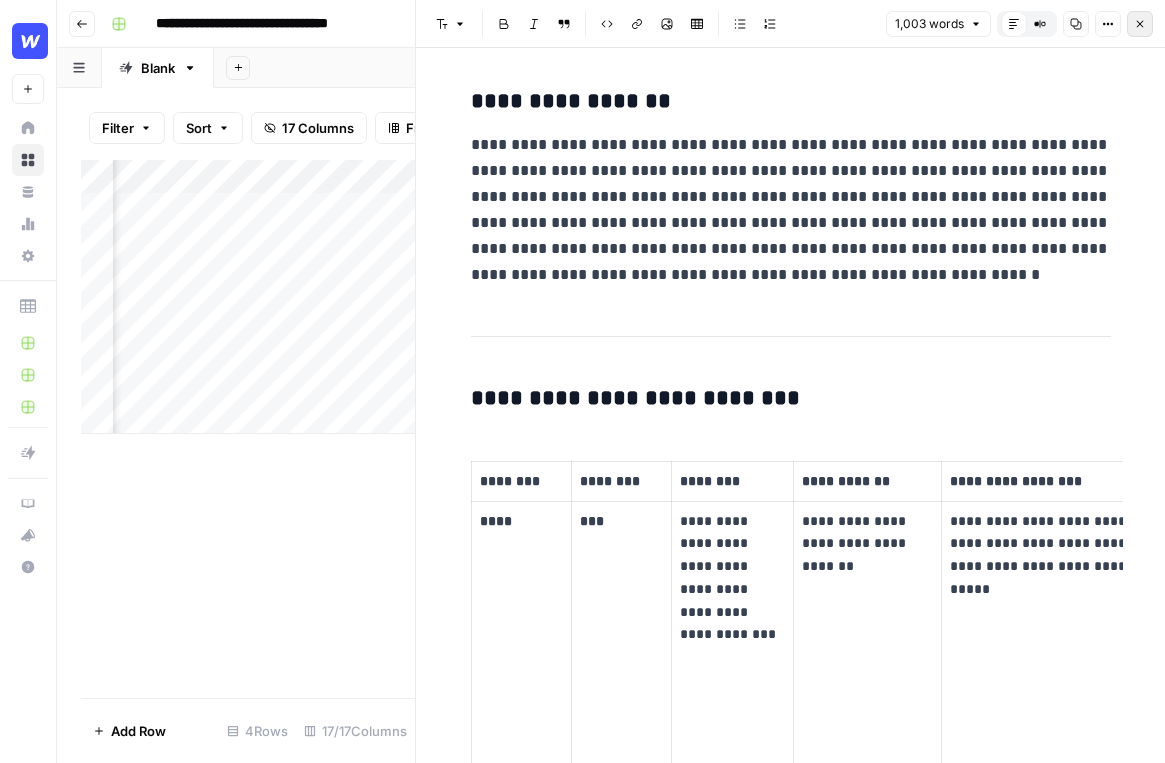 click 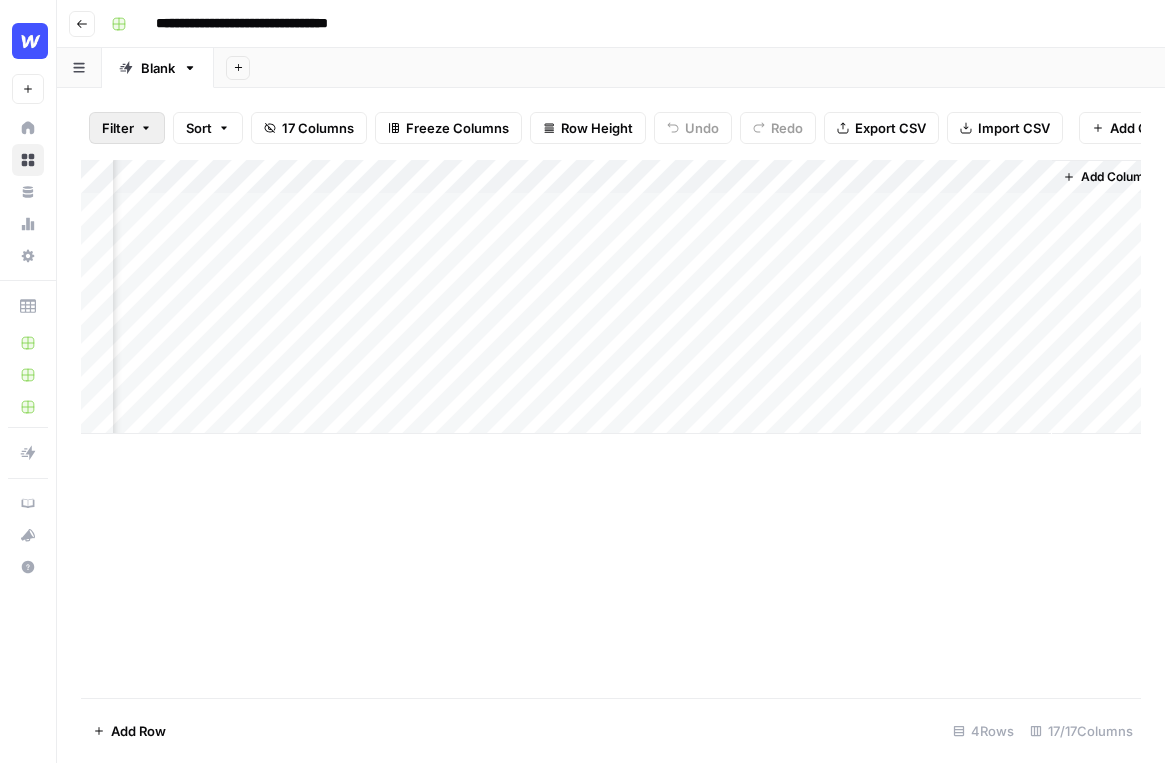 scroll, scrollTop: 0, scrollLeft: 2794, axis: horizontal 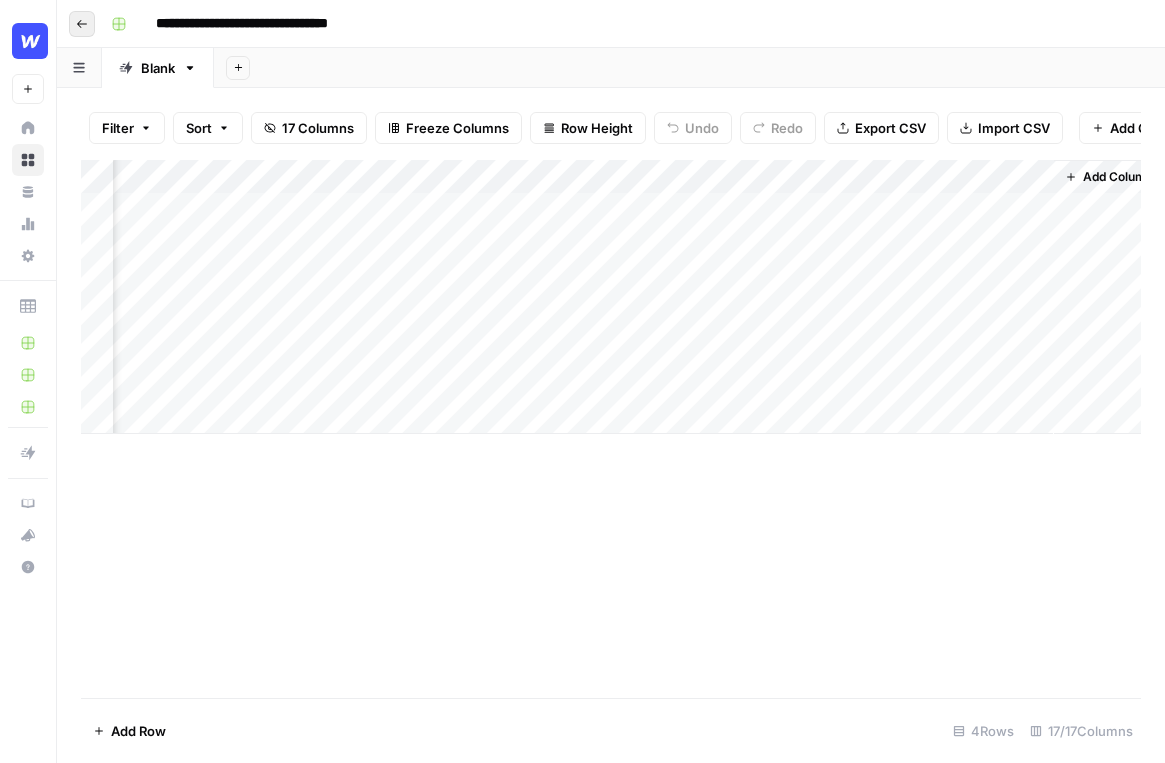 click on "Go back" at bounding box center [82, 24] 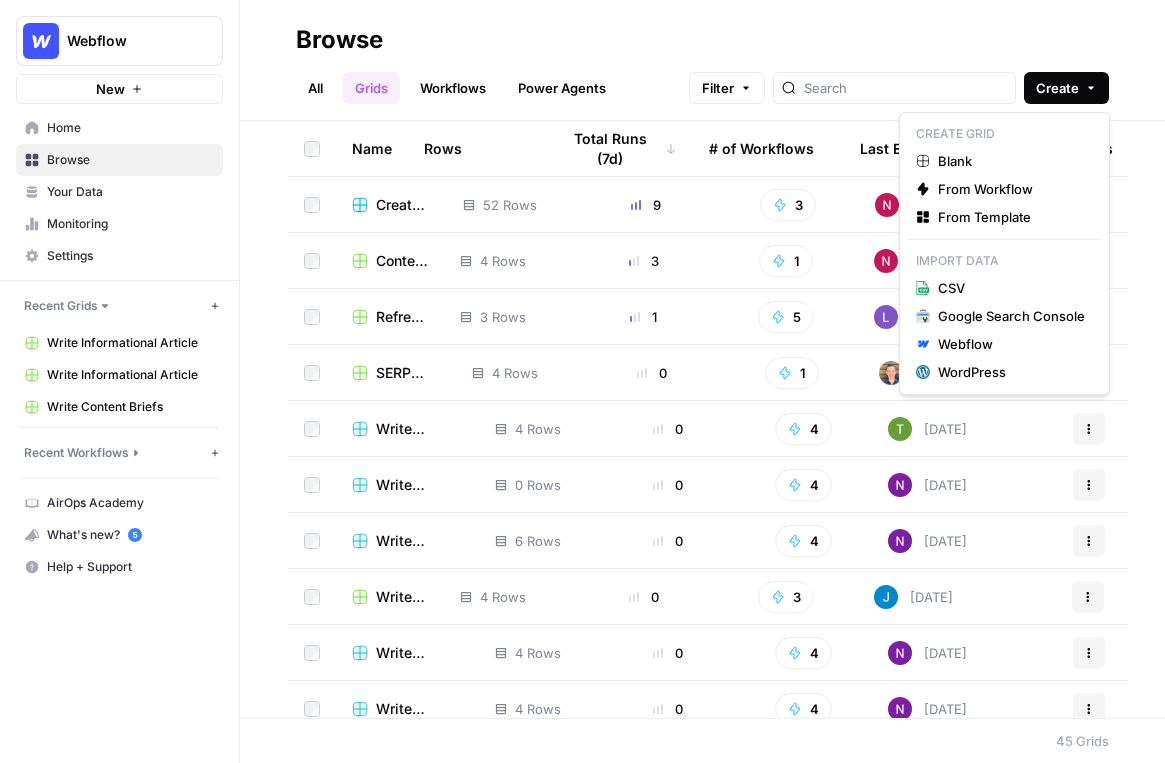 click on "Create" at bounding box center [1066, 88] 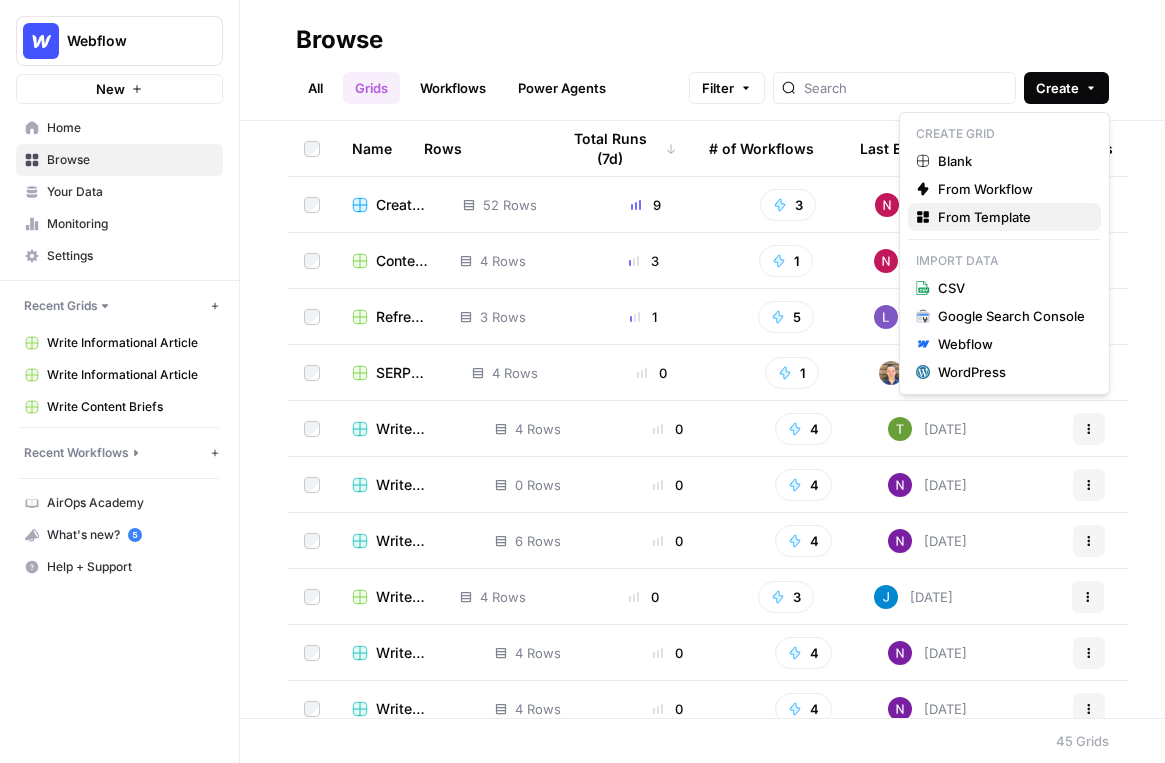 click on "From Template" at bounding box center (1004, 217) 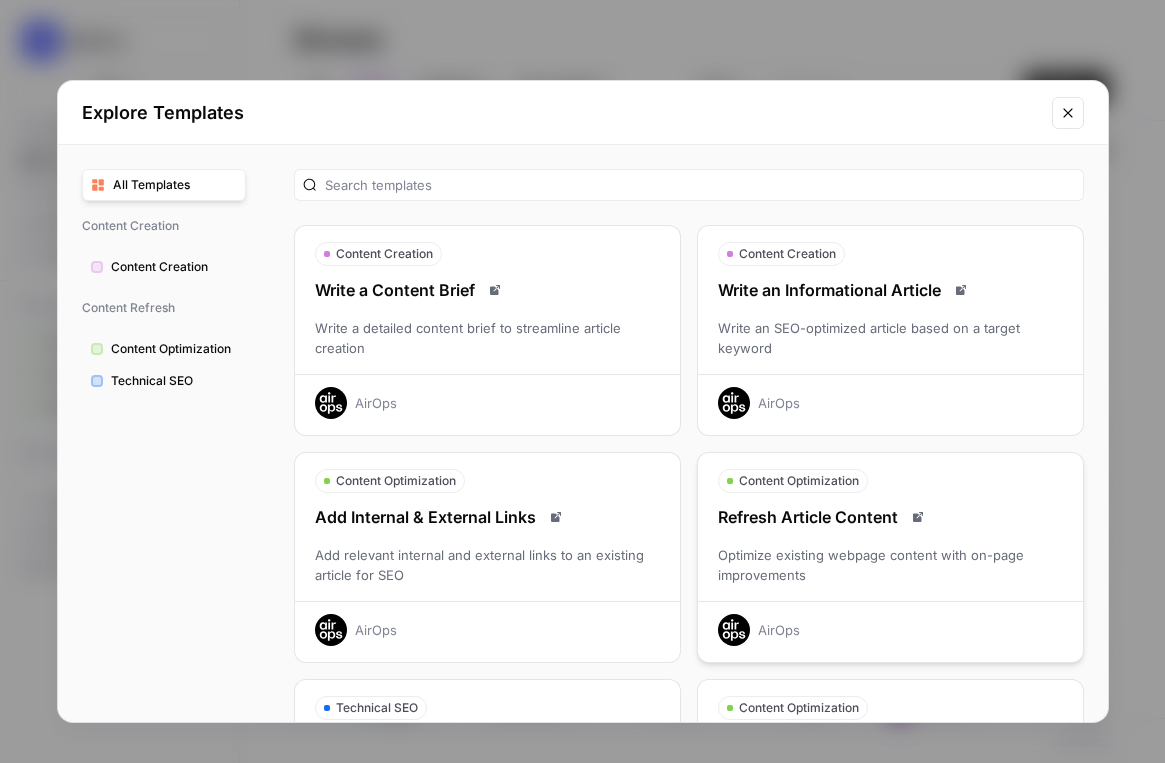 click on "Optimize existing webpage content with on-page improvements" at bounding box center [890, 565] 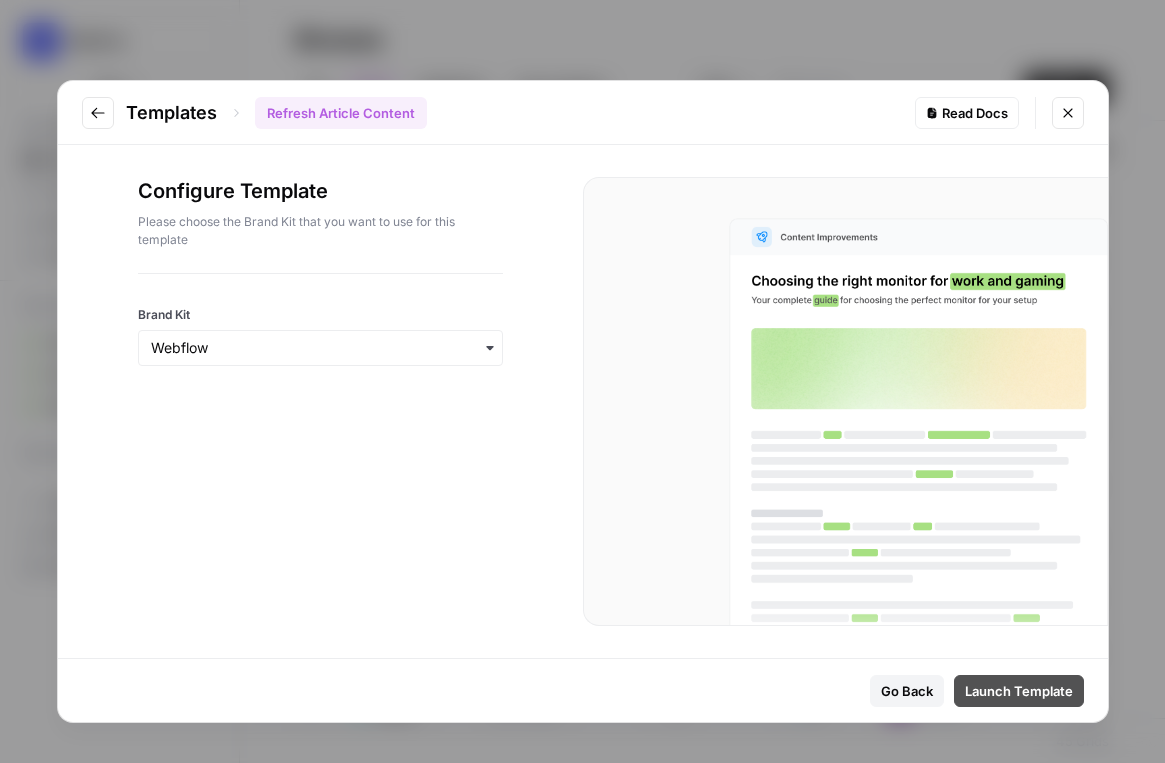 click on "Launch Template" at bounding box center [1019, 691] 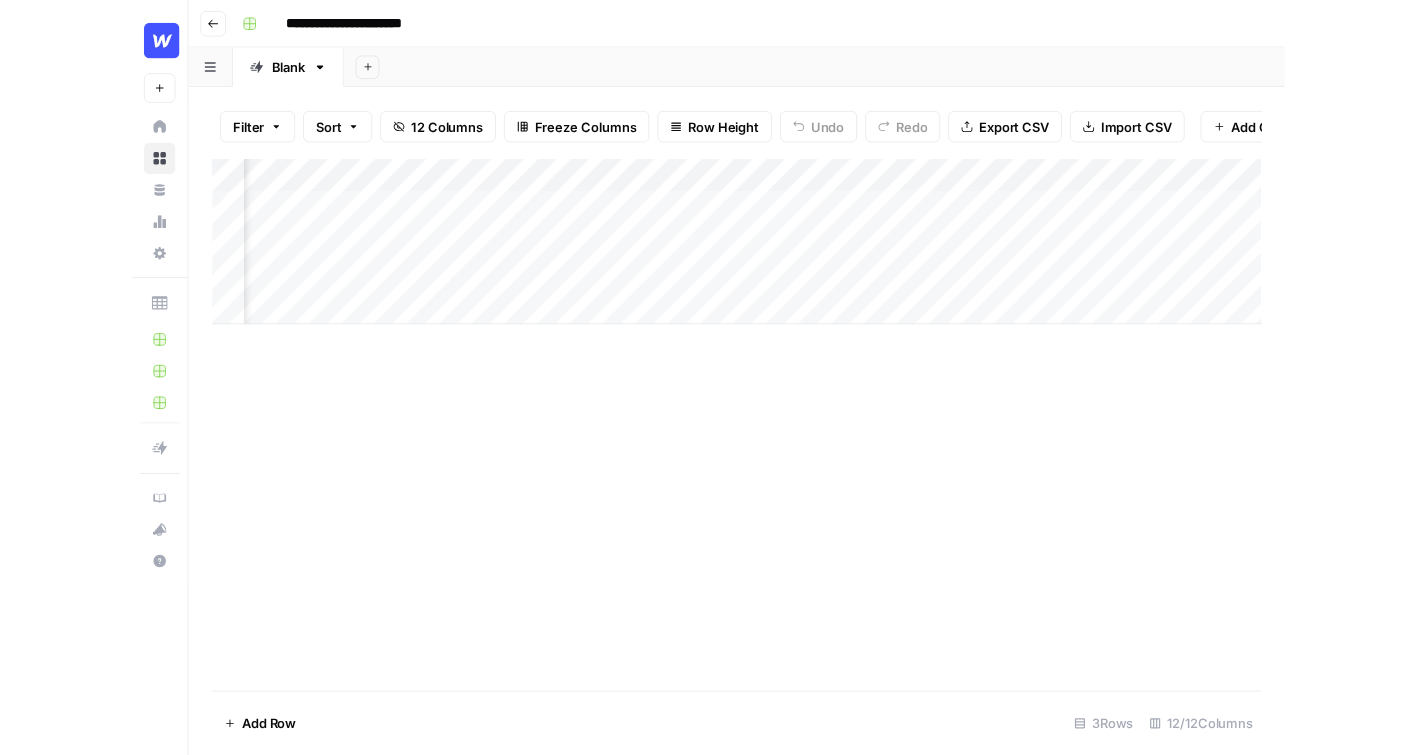 scroll, scrollTop: 0, scrollLeft: 734, axis: horizontal 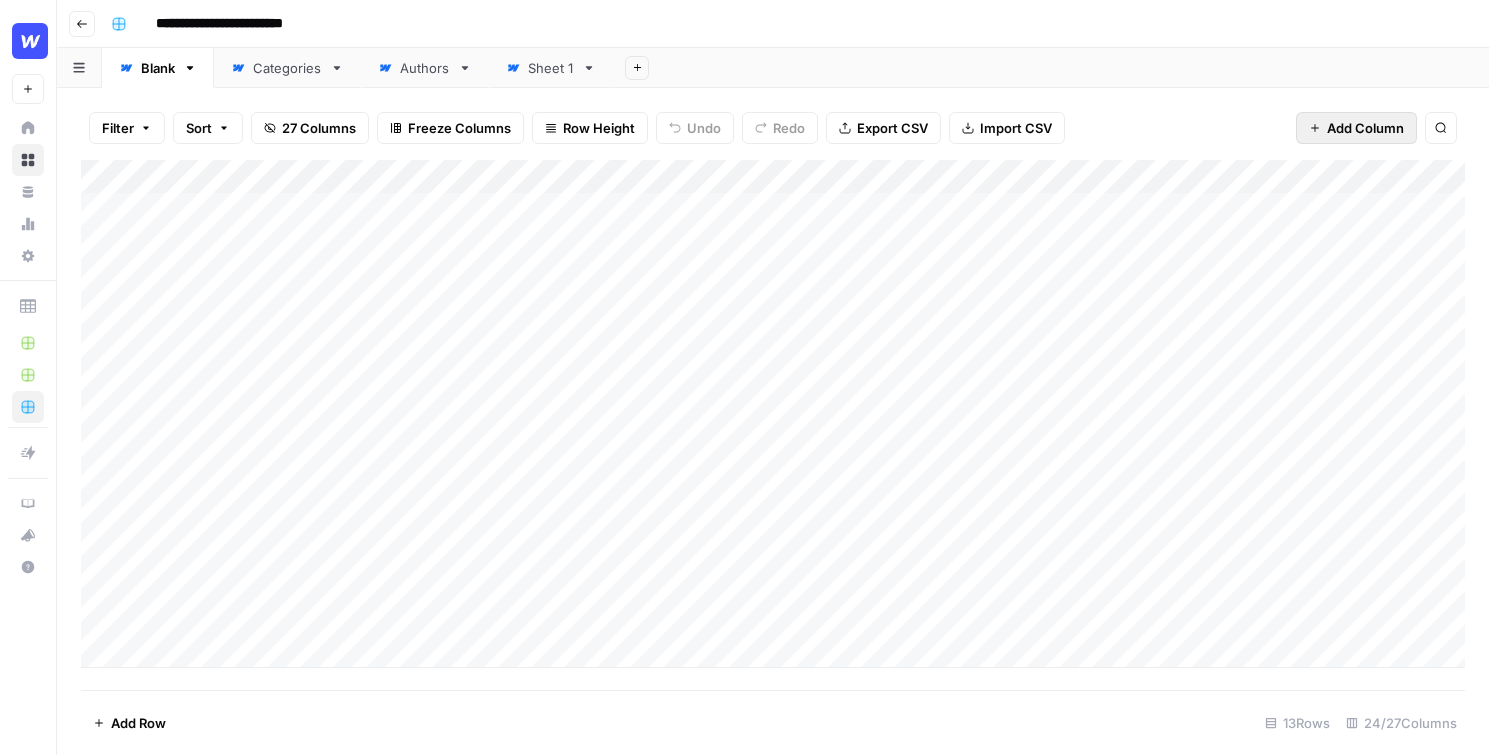 click on "Add Column" at bounding box center [1365, 128] 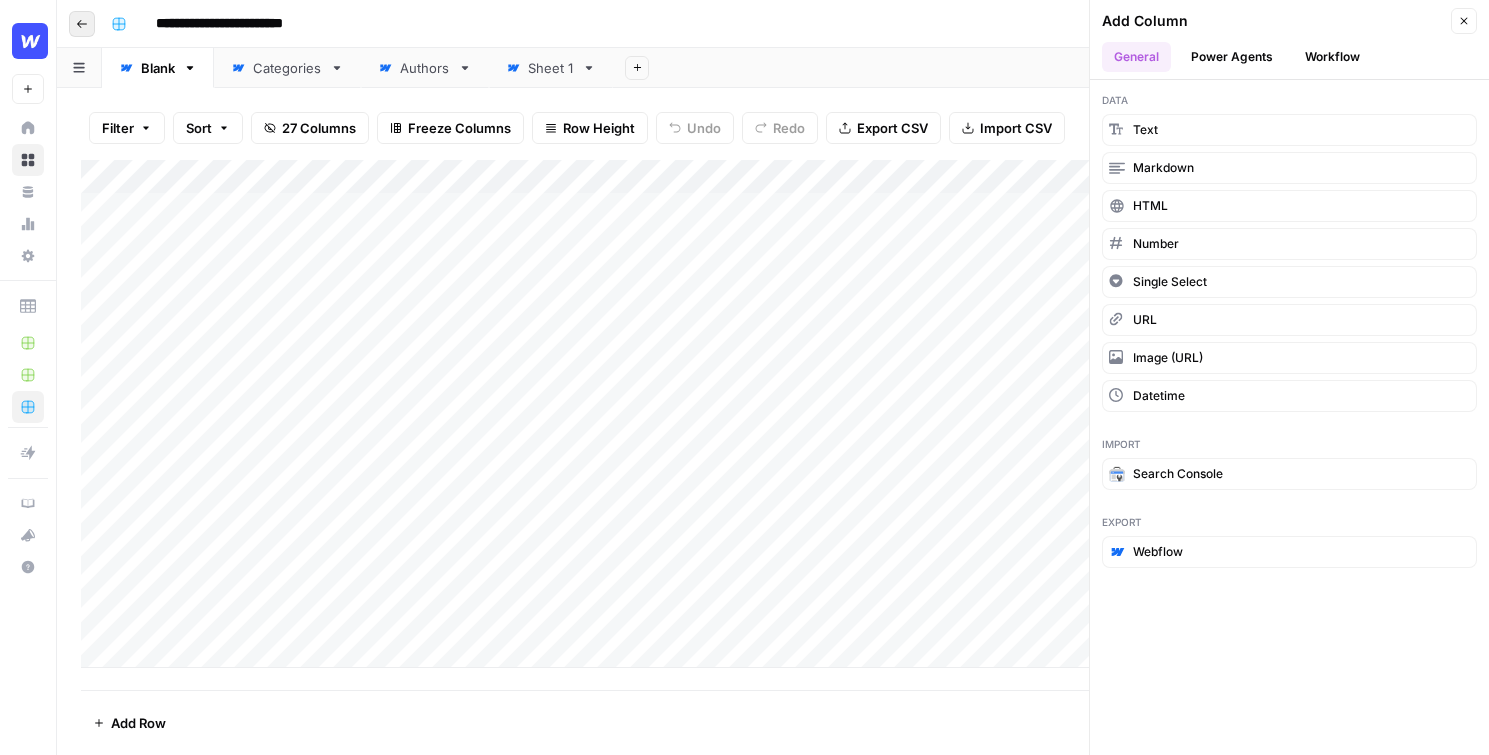click on "Go back" at bounding box center (82, 24) 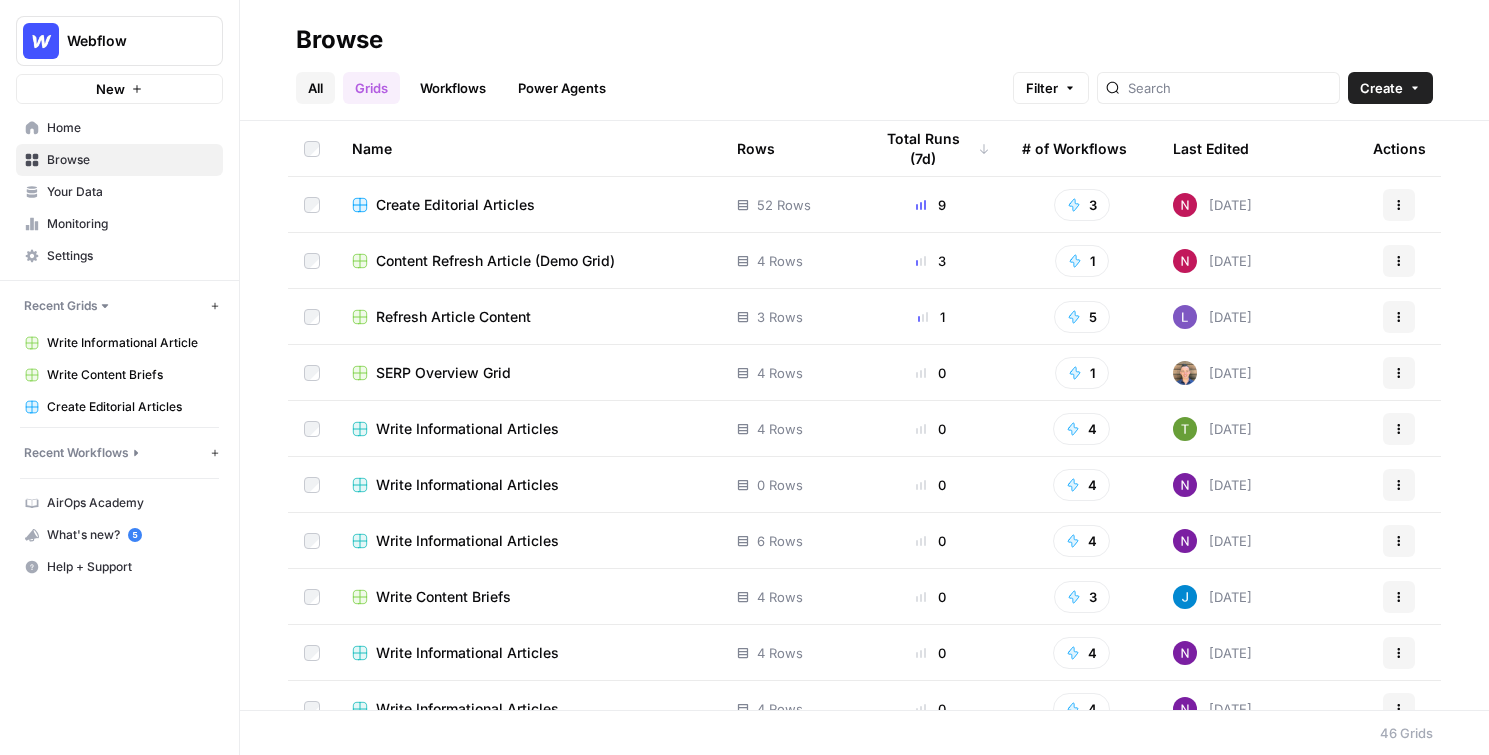 click on "All" at bounding box center [315, 88] 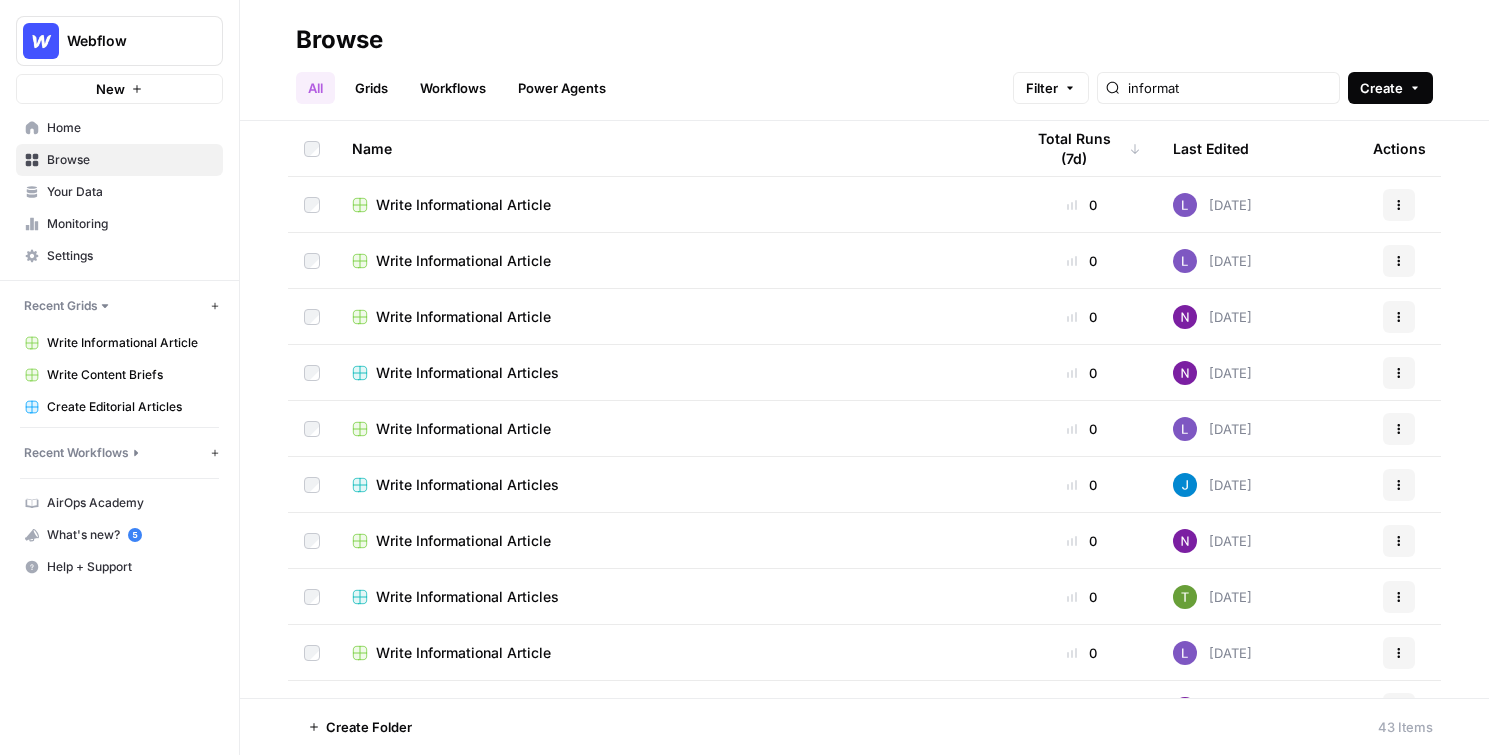 click on "Create" at bounding box center (1381, 88) 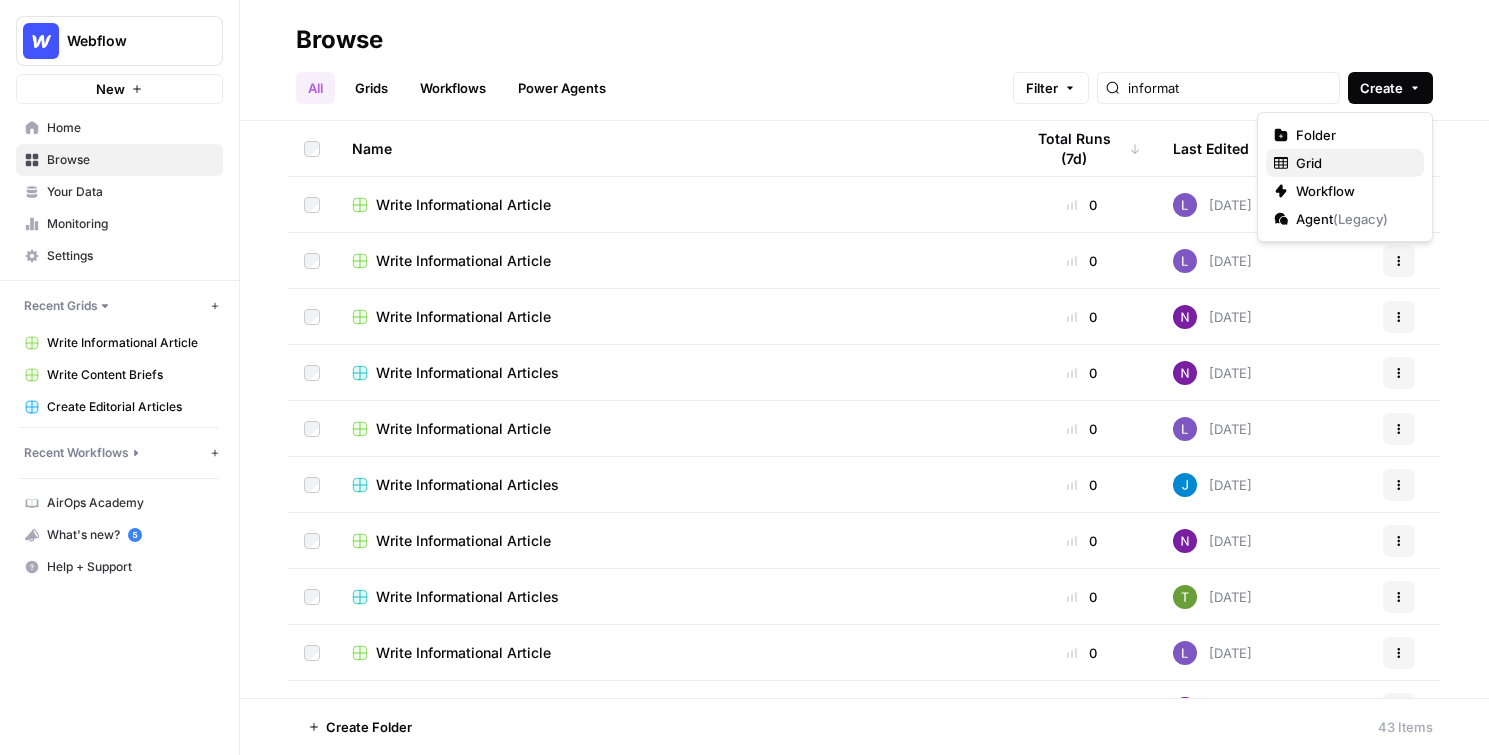 click on "Grid" at bounding box center [1345, 163] 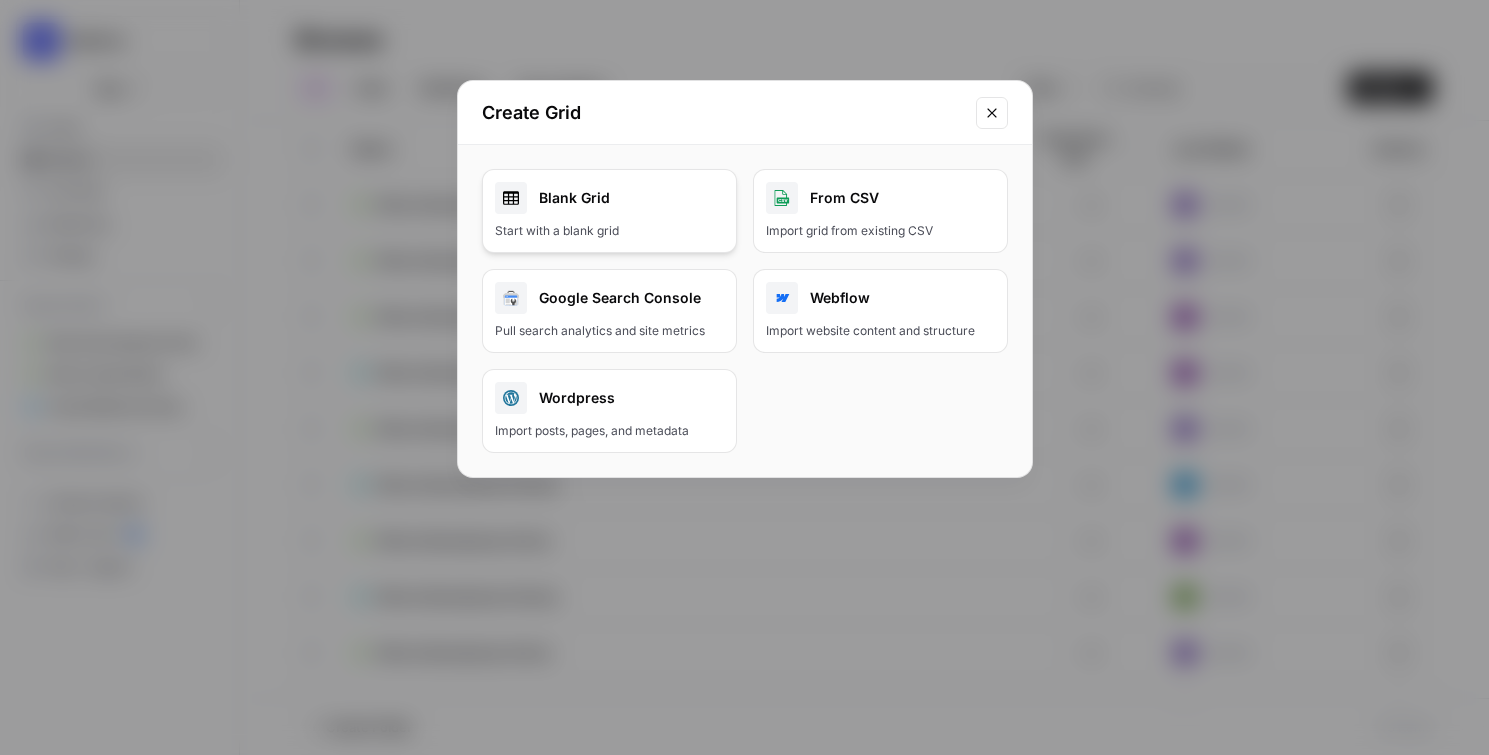 click on "Blank Grid Start with a blank grid" at bounding box center (609, 211) 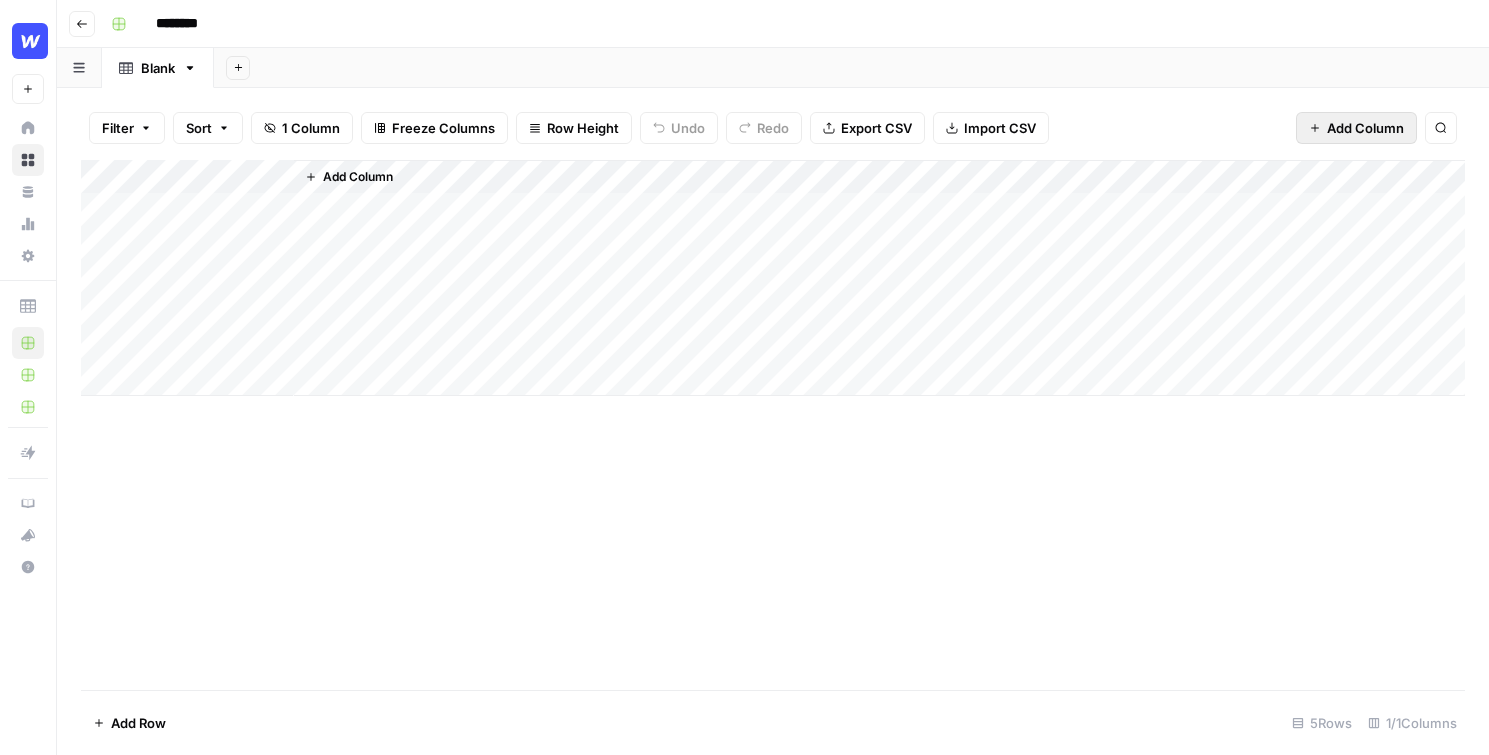 click on "Add Column" at bounding box center [1356, 128] 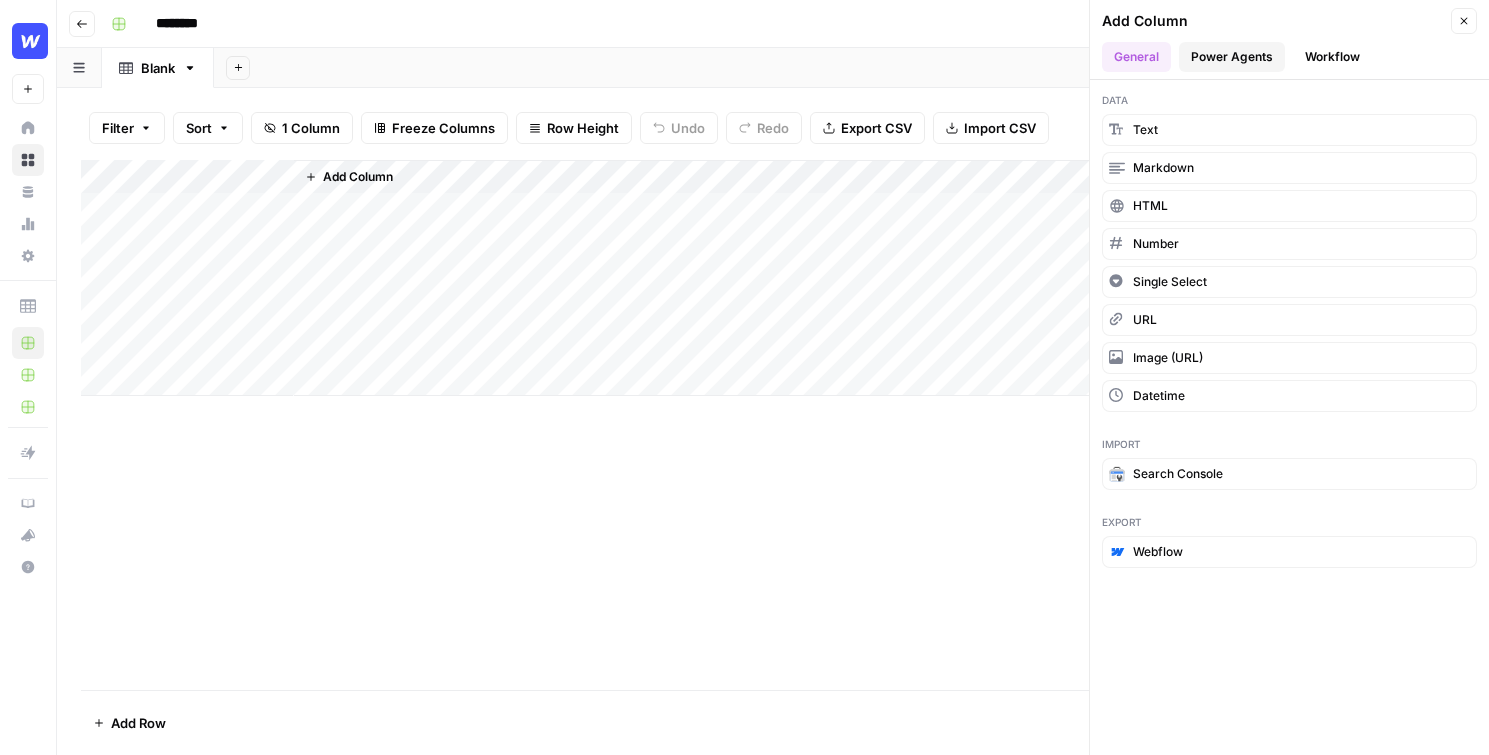 click on "Power Agents" at bounding box center [1232, 57] 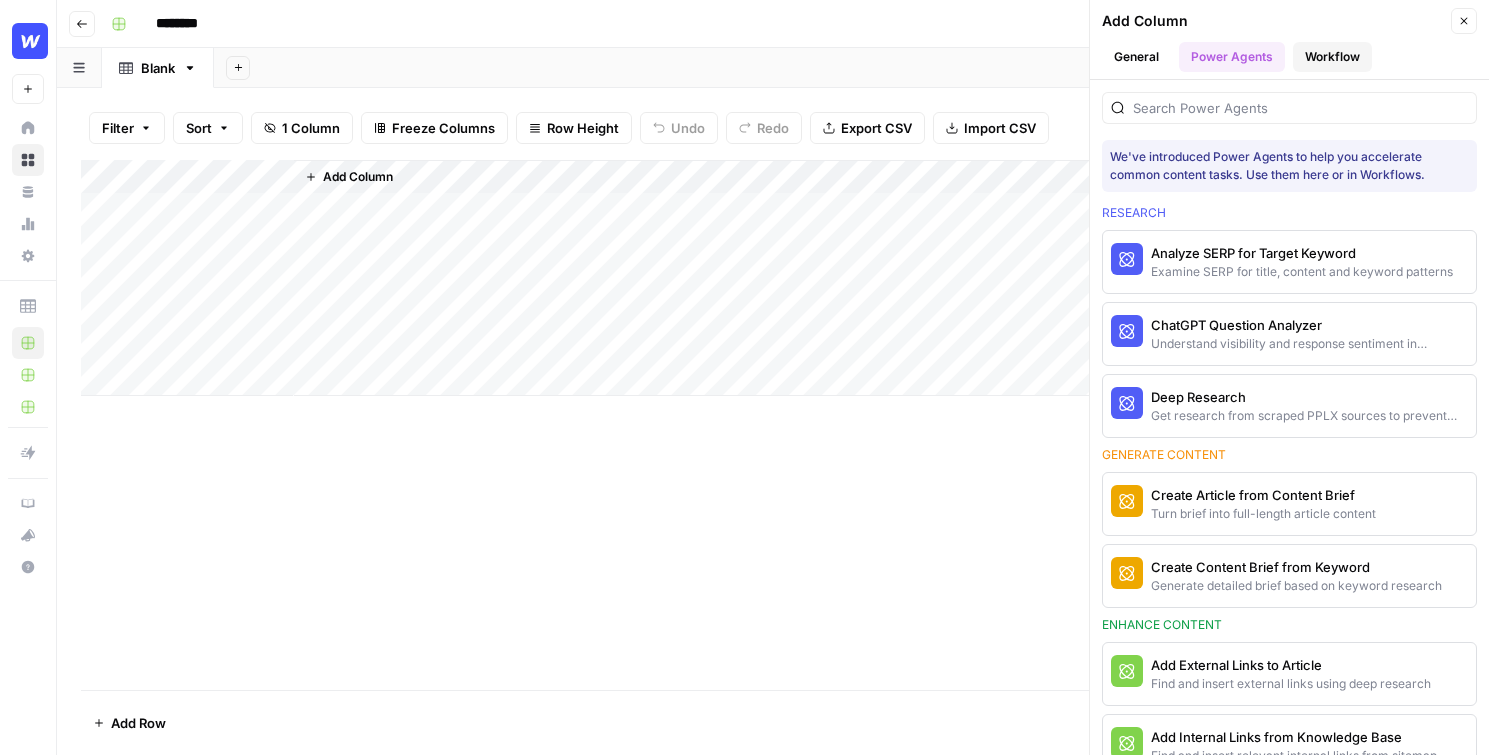 click on "Workflow" at bounding box center (1332, 57) 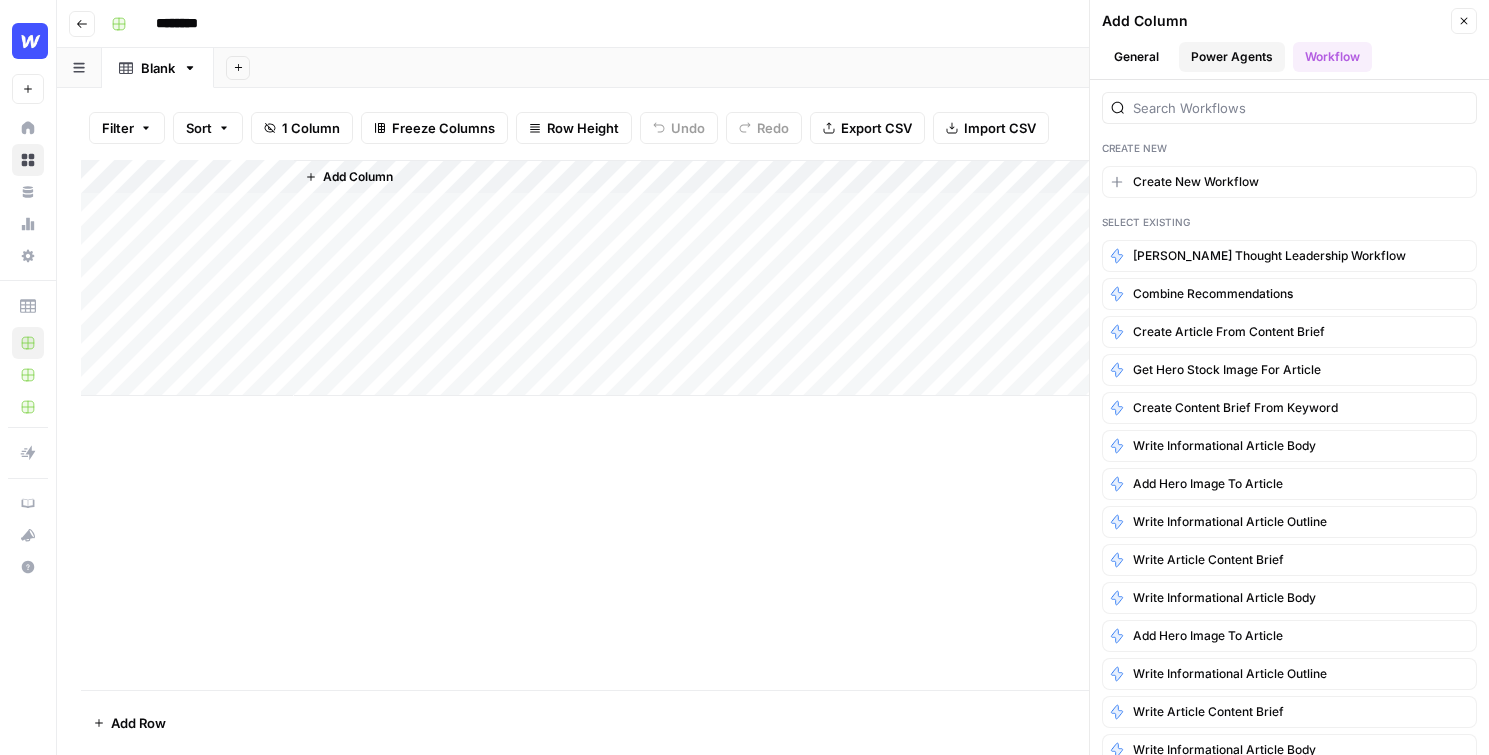 click on "Power Agents" at bounding box center (1232, 57) 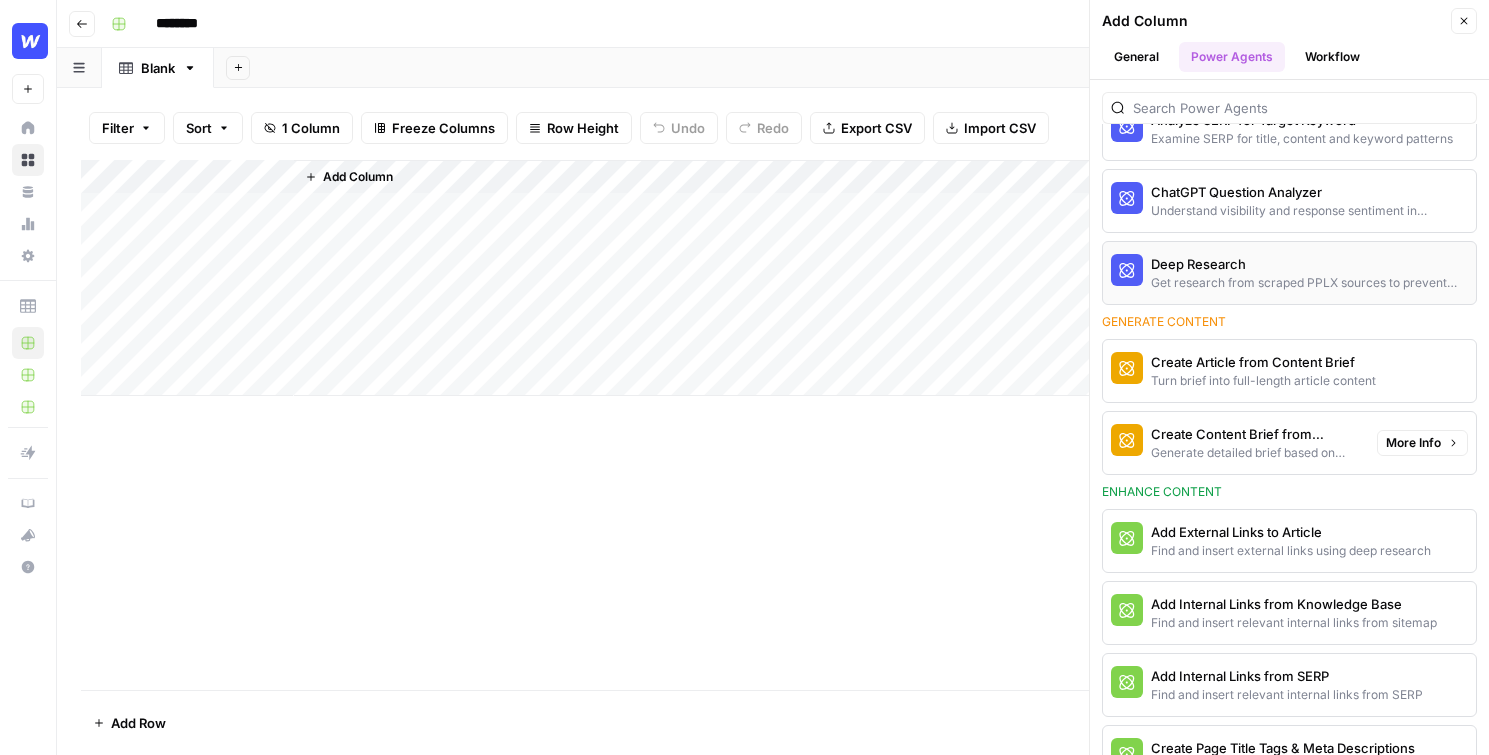scroll, scrollTop: 120, scrollLeft: 0, axis: vertical 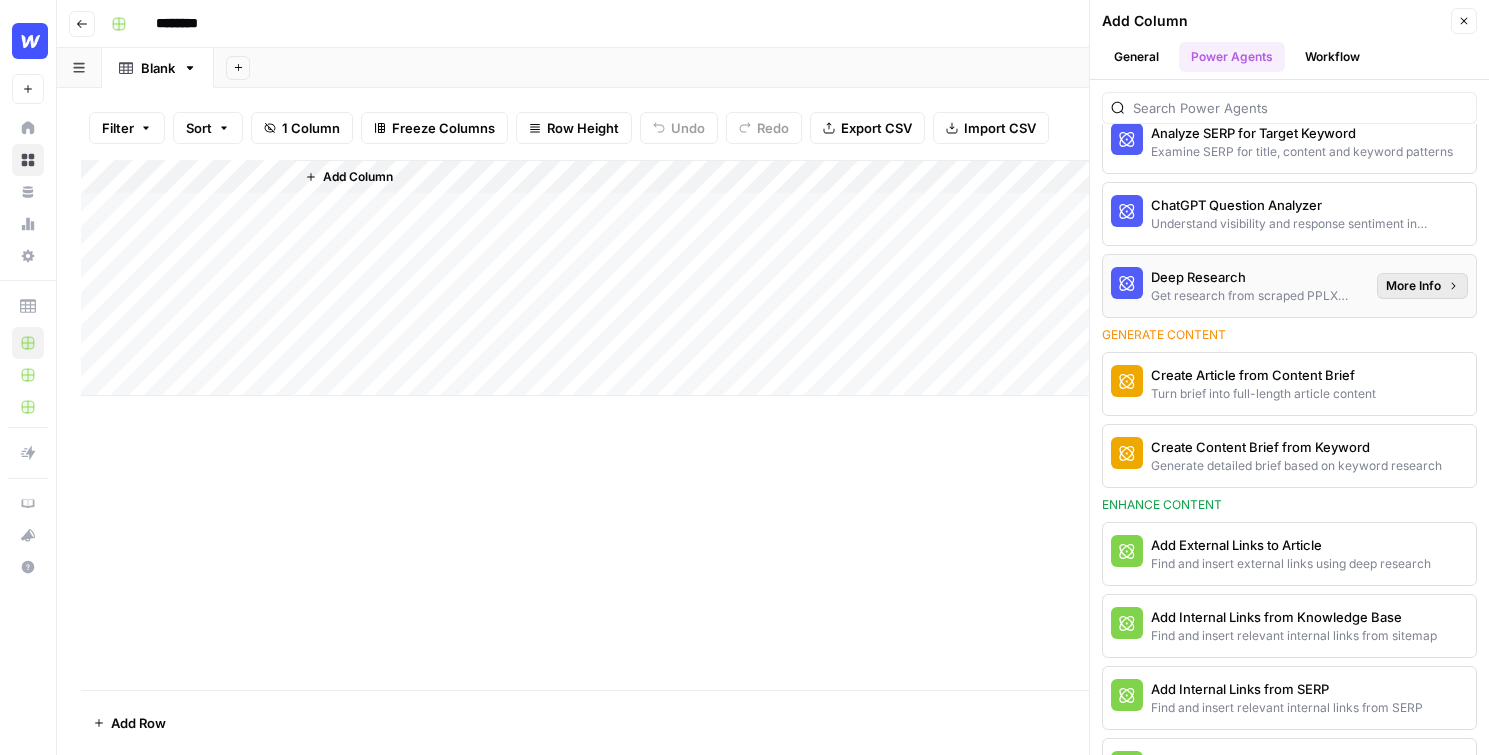 click on "More Info" at bounding box center [1422, 286] 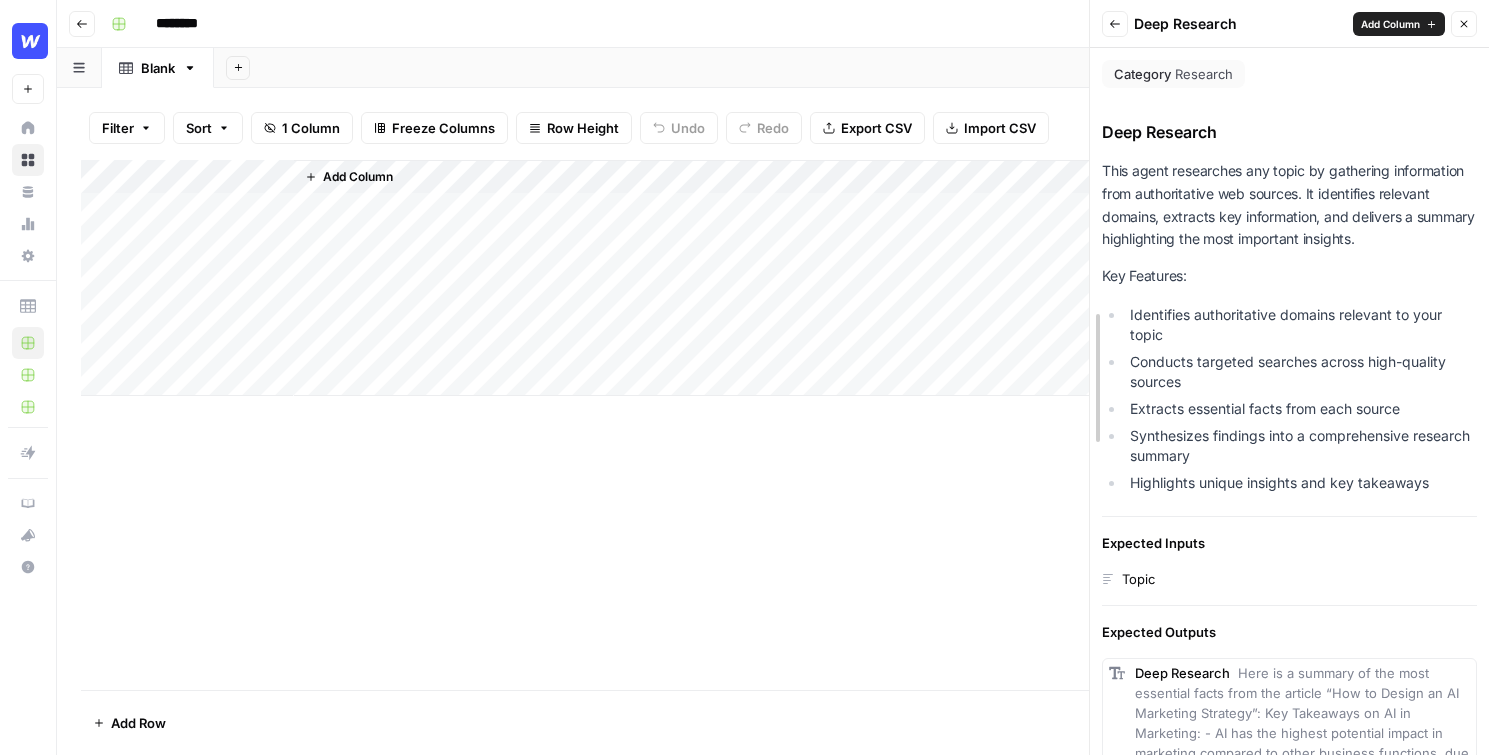 drag, startPoint x: 1089, startPoint y: 81, endPoint x: 900, endPoint y: 80, distance: 189.00264 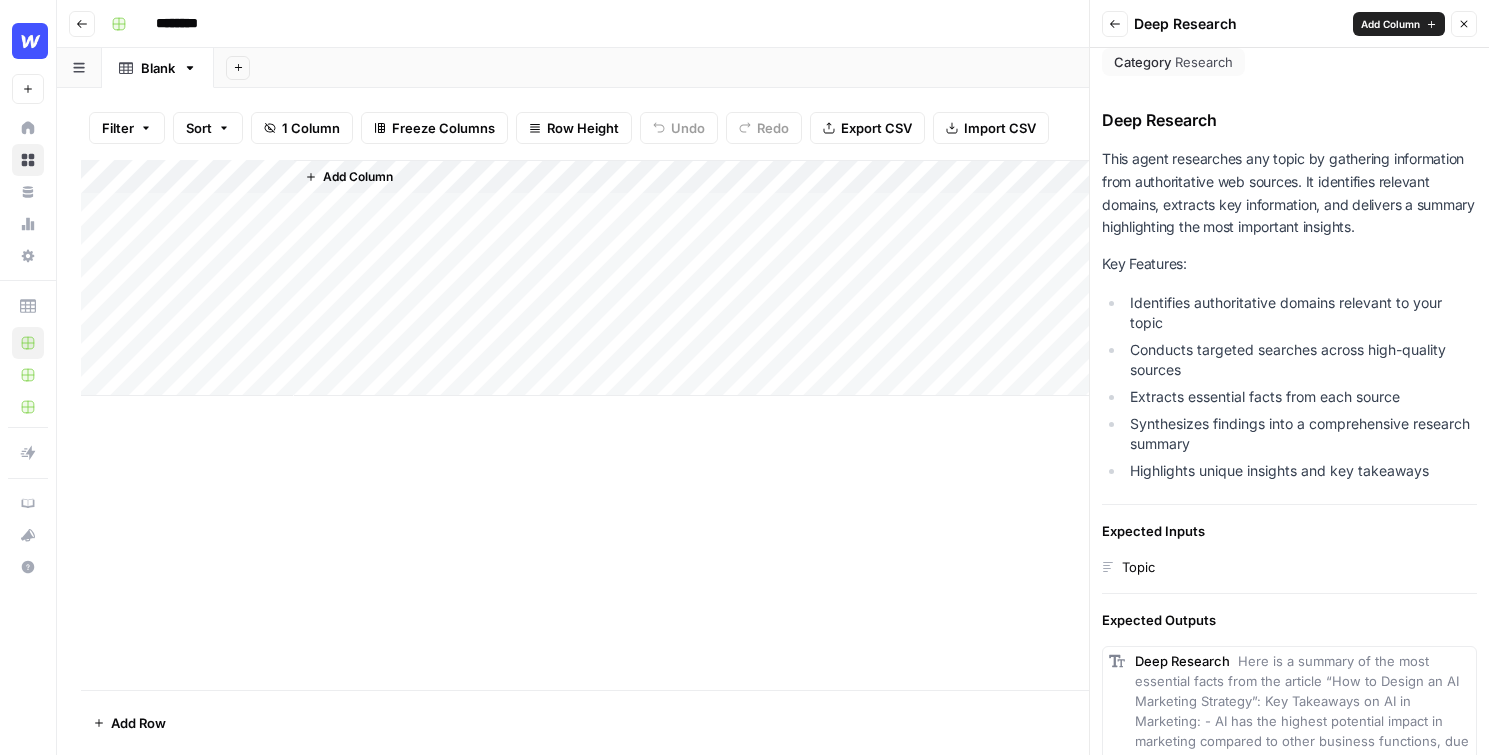 scroll, scrollTop: 11, scrollLeft: 0, axis: vertical 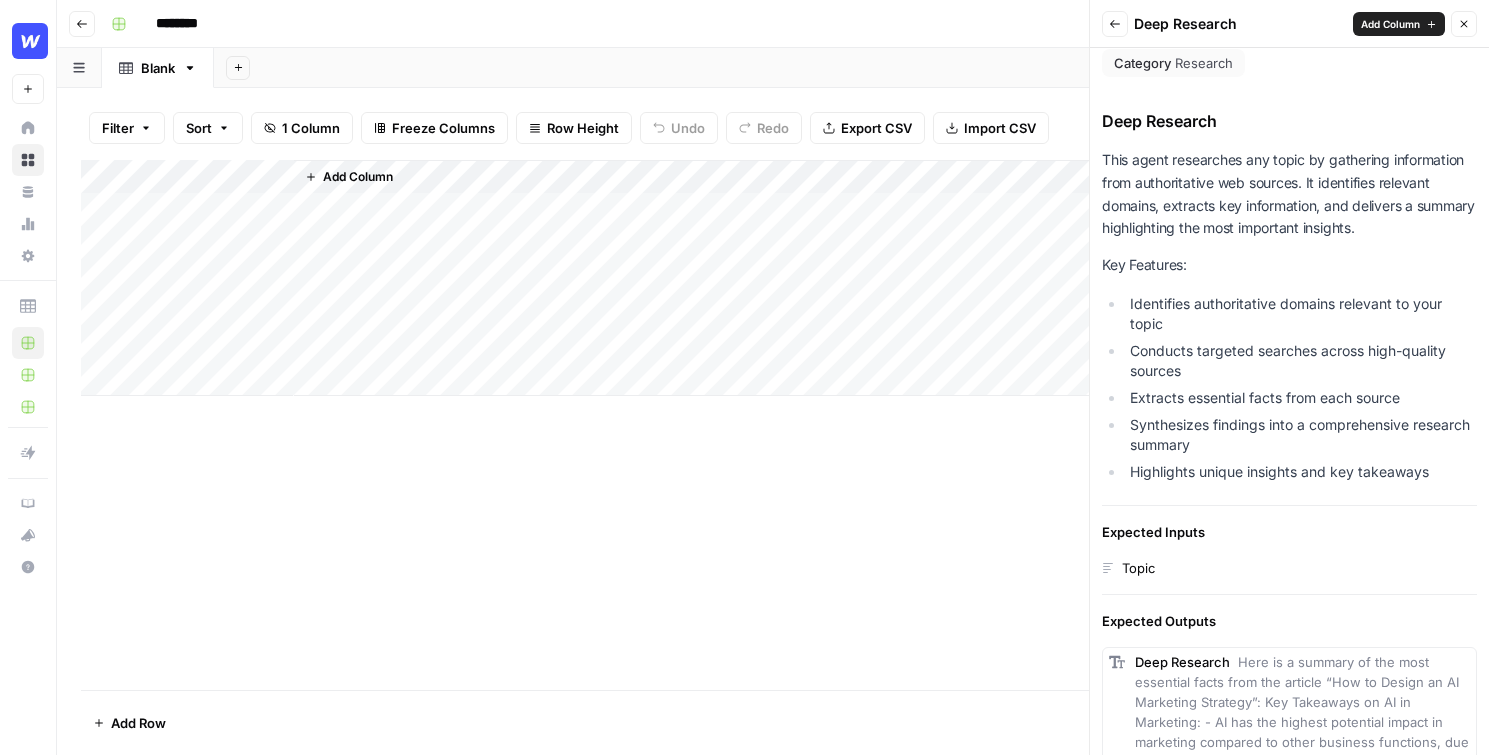 click on "Add Column" at bounding box center (773, 278) 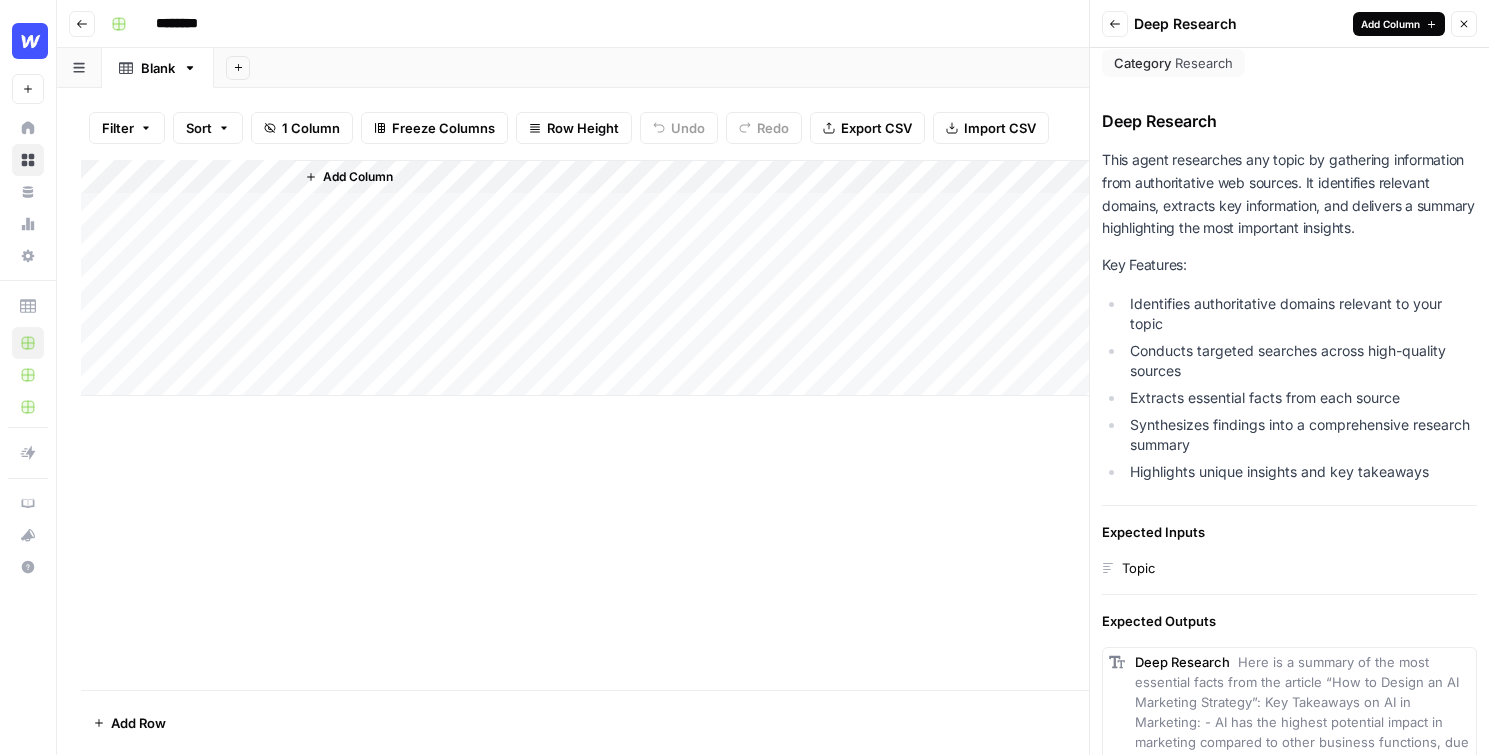 click on "Add Column" at bounding box center (1390, 24) 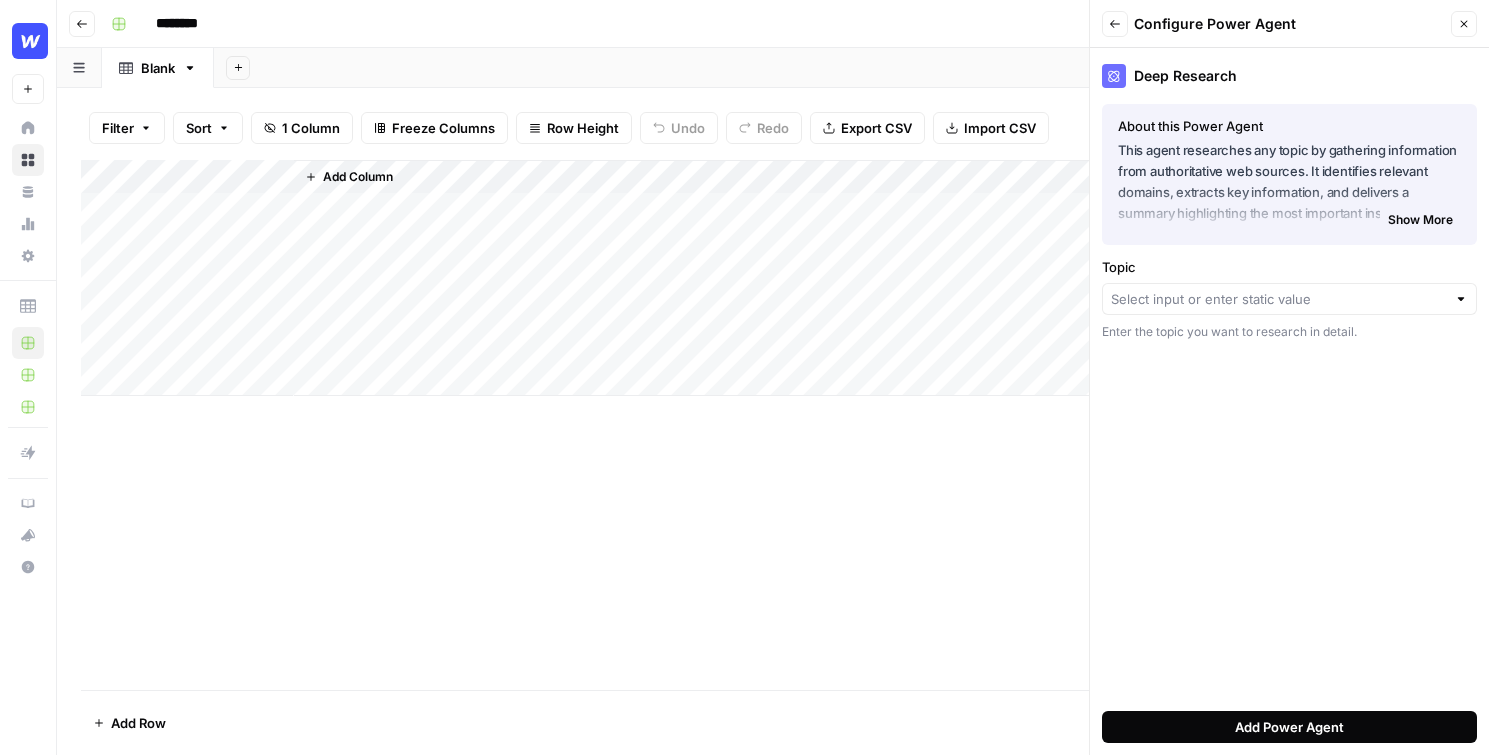 click on "Add Power Agent" at bounding box center [1289, 727] 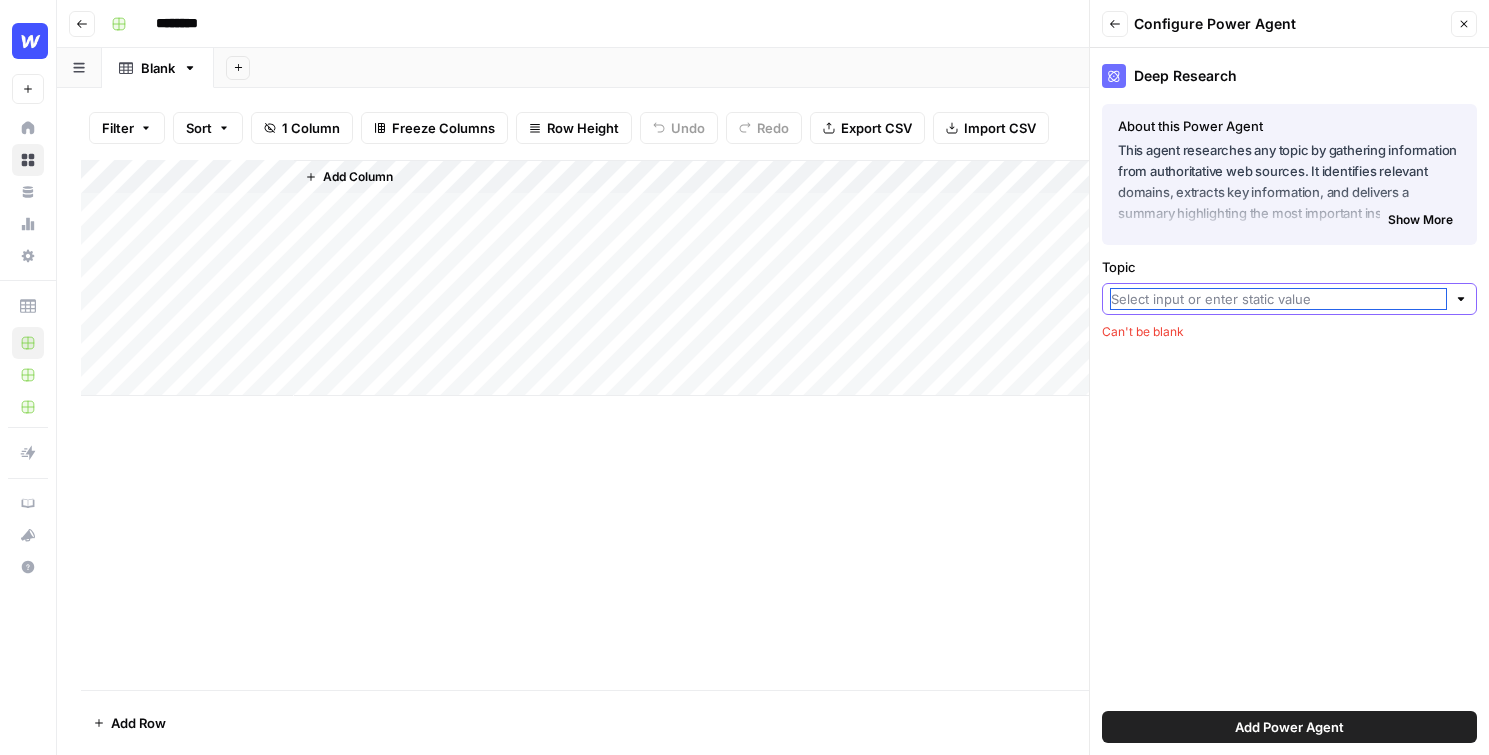 click on "Topic" at bounding box center [1278, 299] 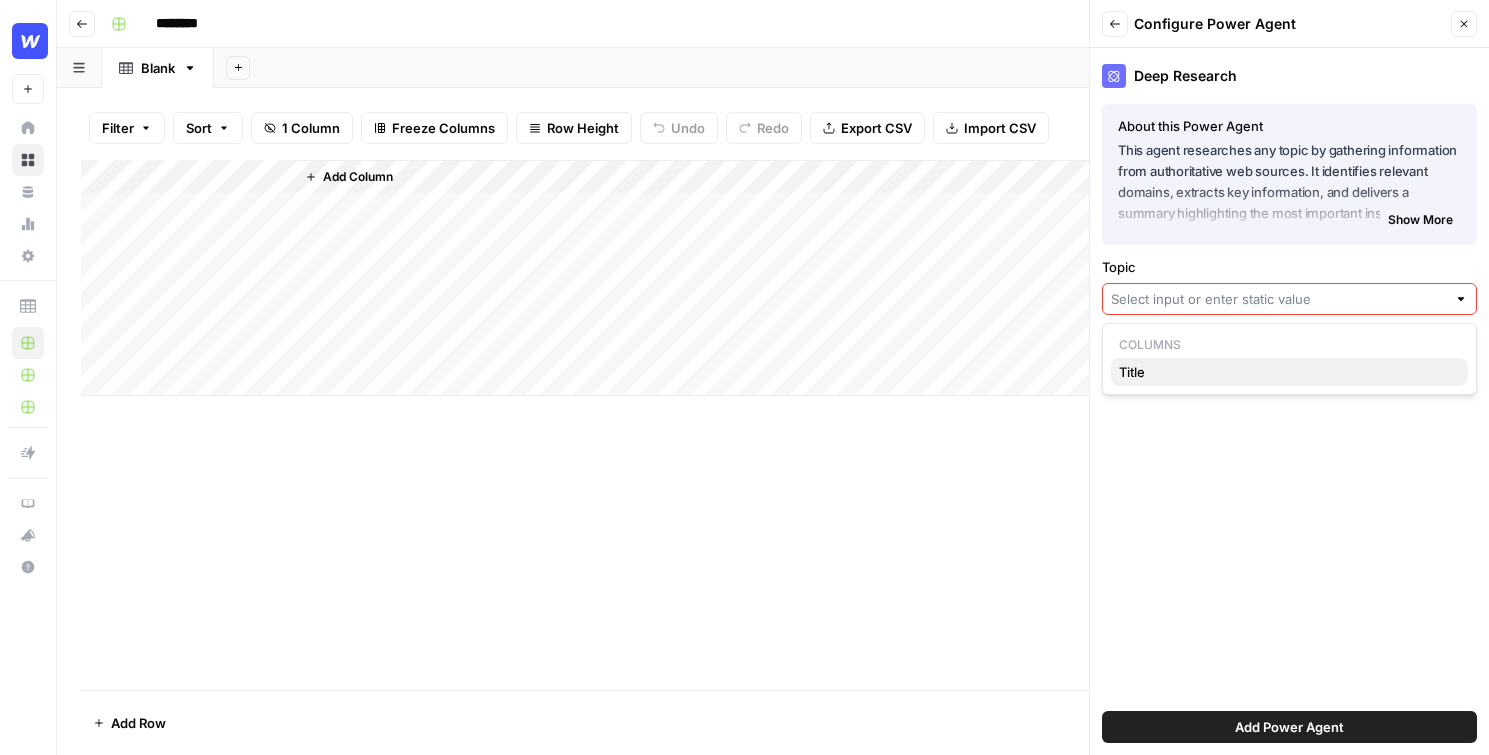 click on "Title" at bounding box center [1289, 372] 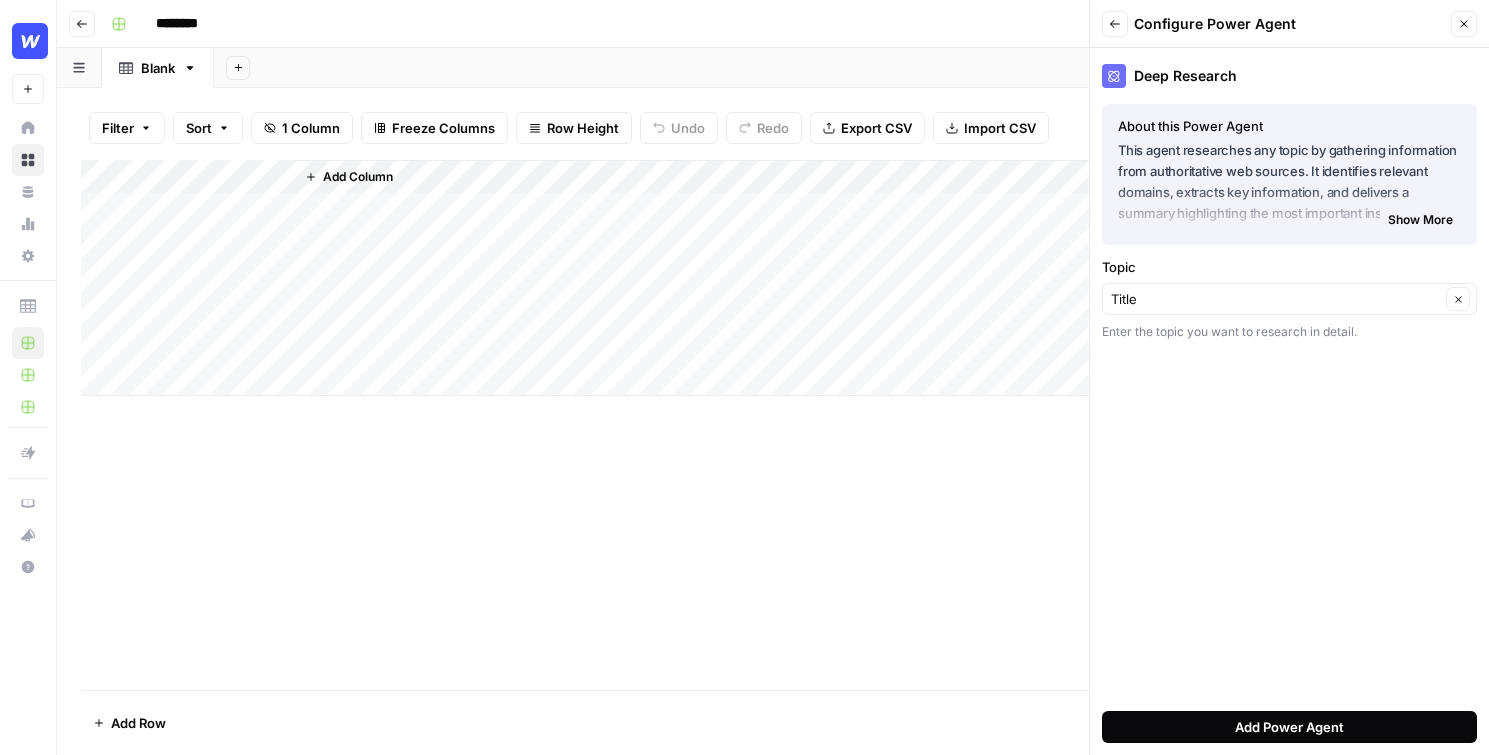 click on "Add Power Agent" at bounding box center [1289, 727] 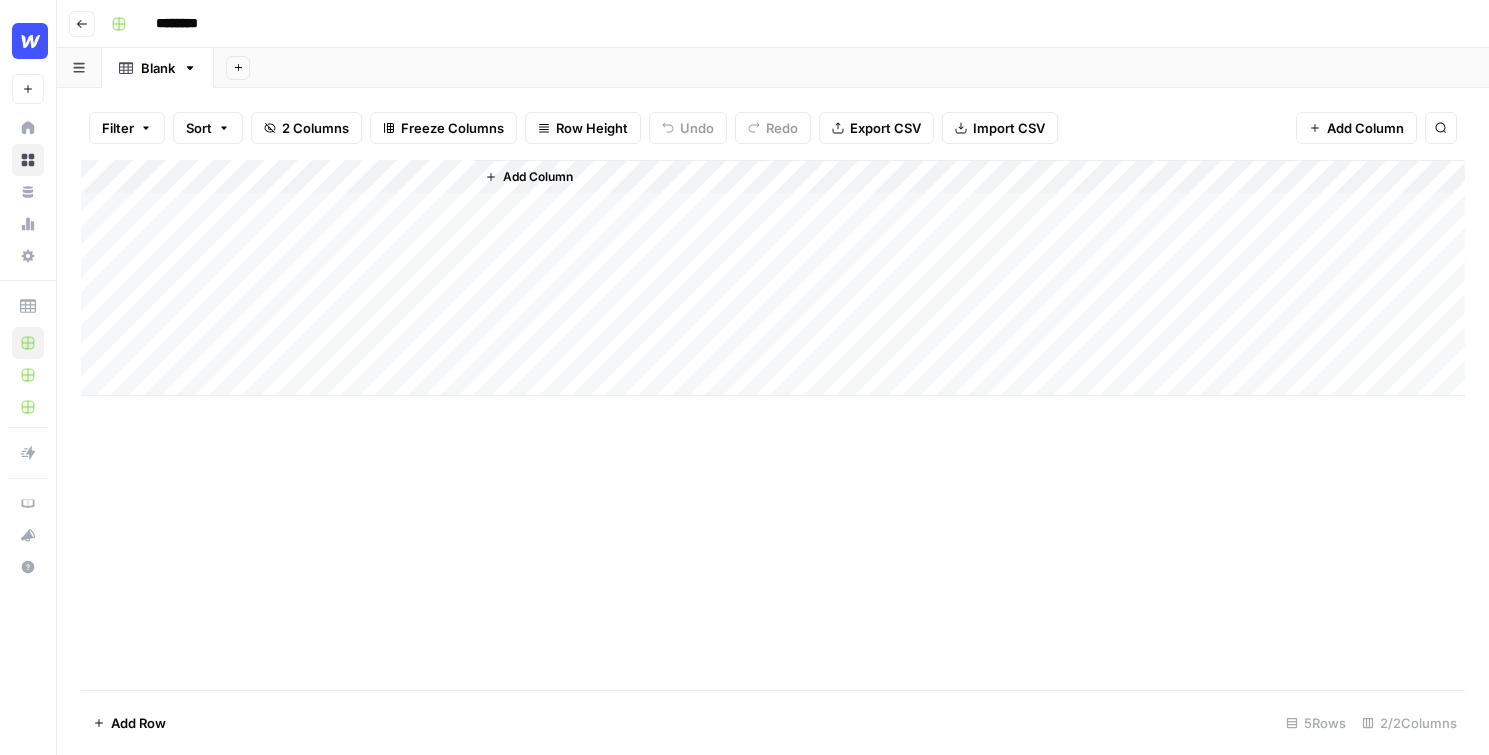 click on "Add Column" at bounding box center [773, 278] 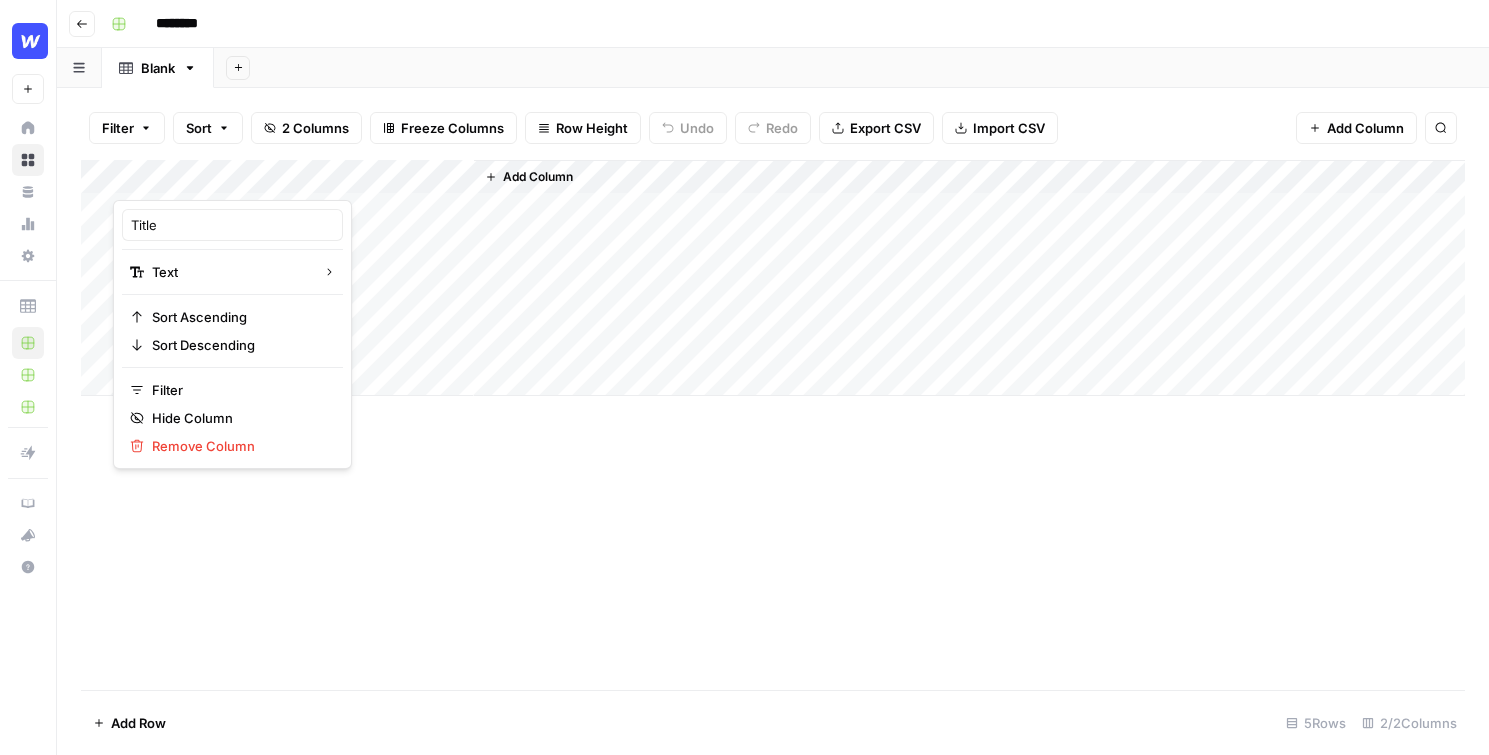 click at bounding box center [203, 180] 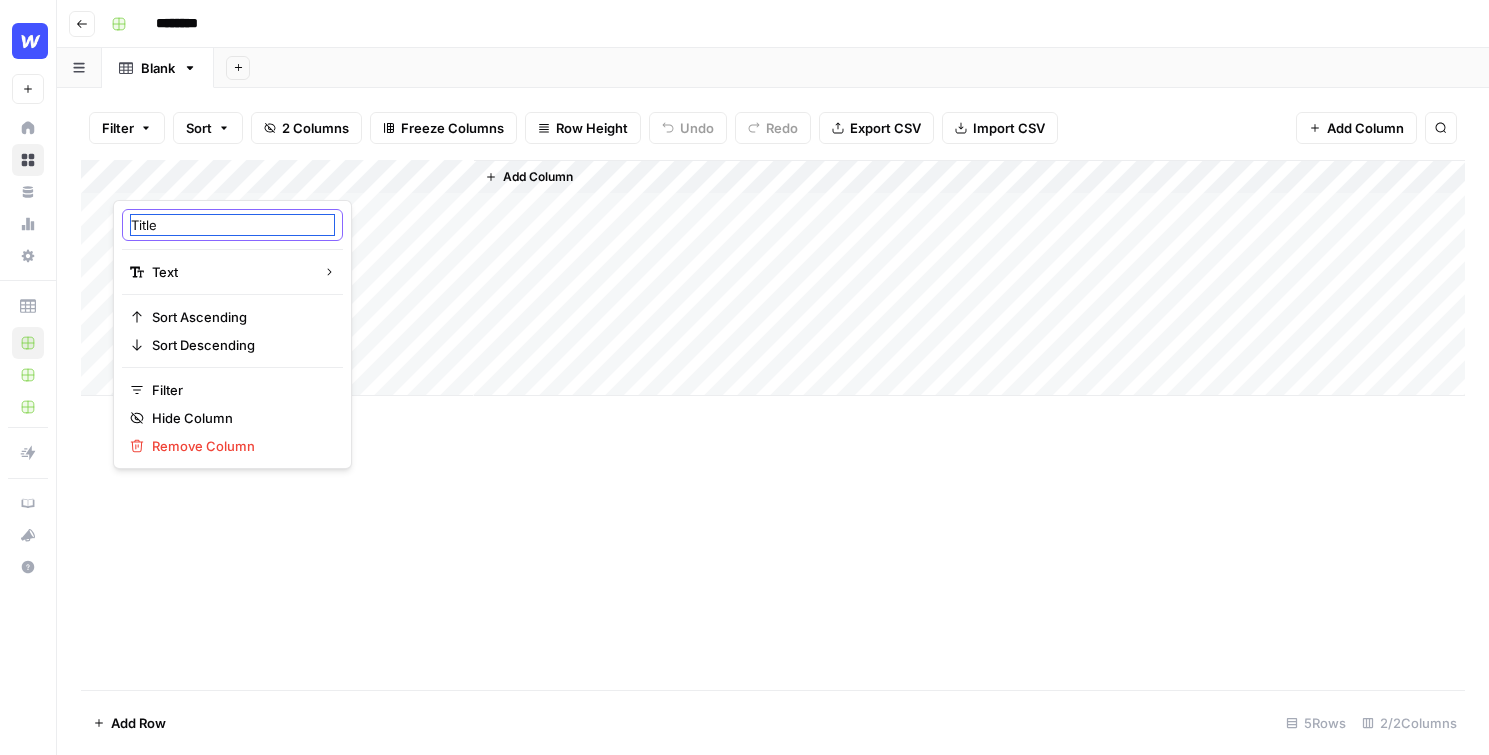 click on "Title" at bounding box center [232, 225] 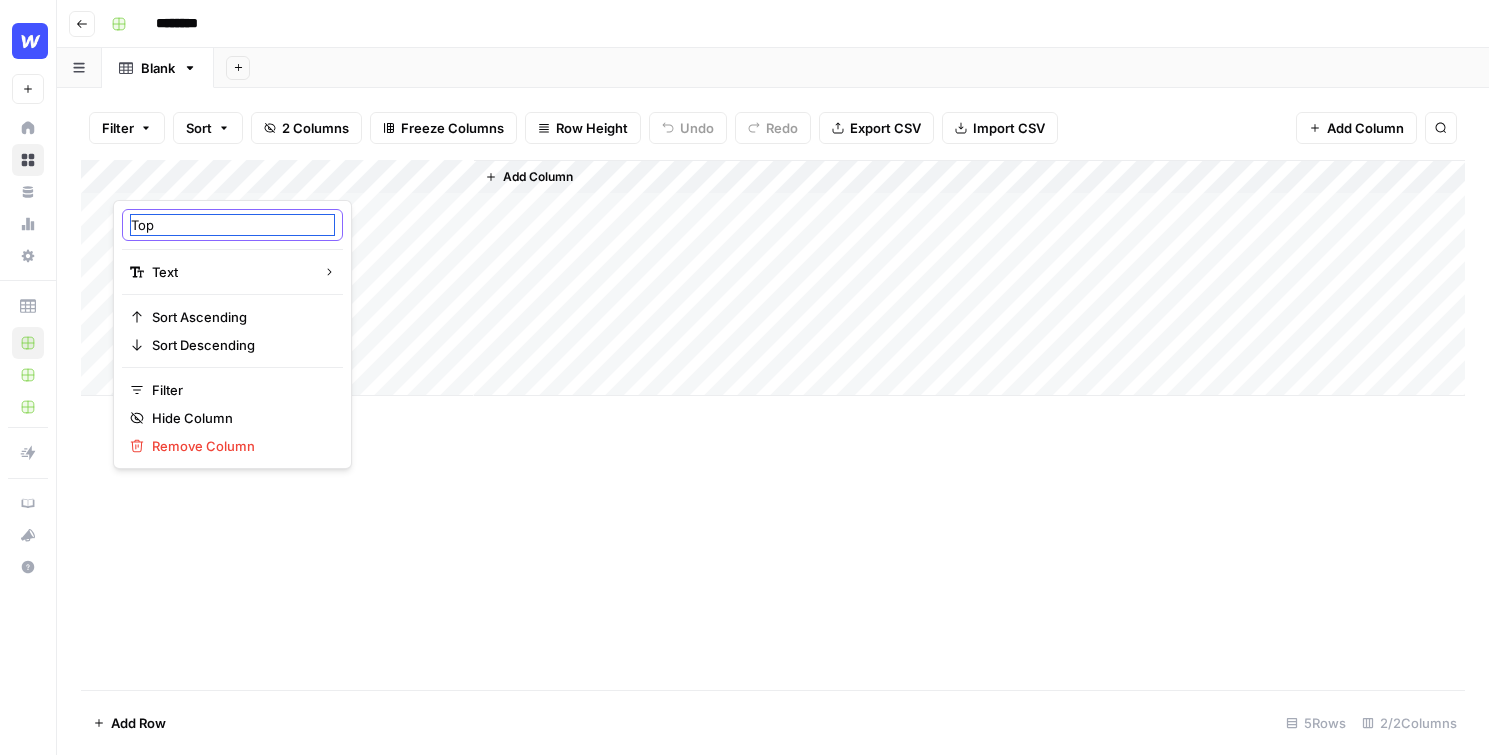 type on "Topi" 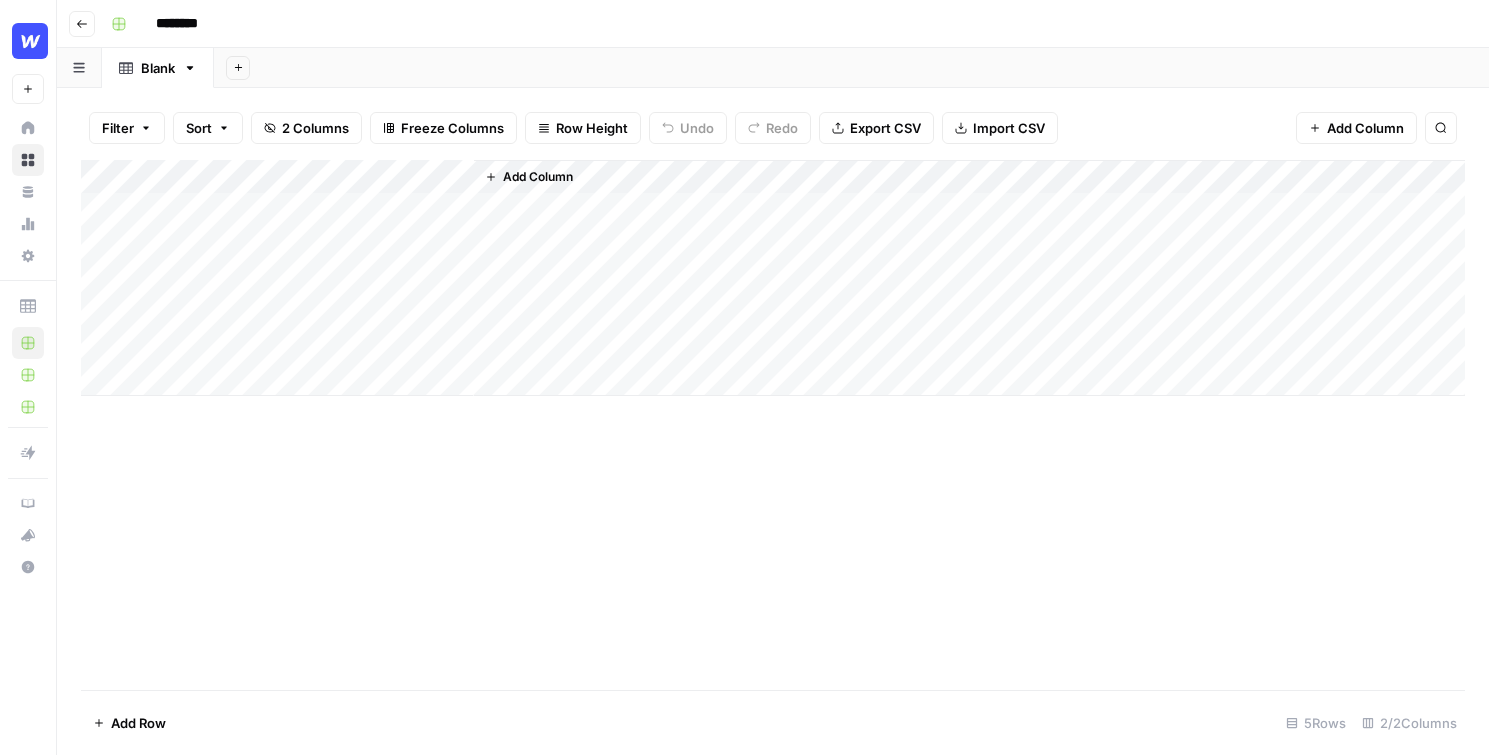 click on "Add Column" at bounding box center [773, 278] 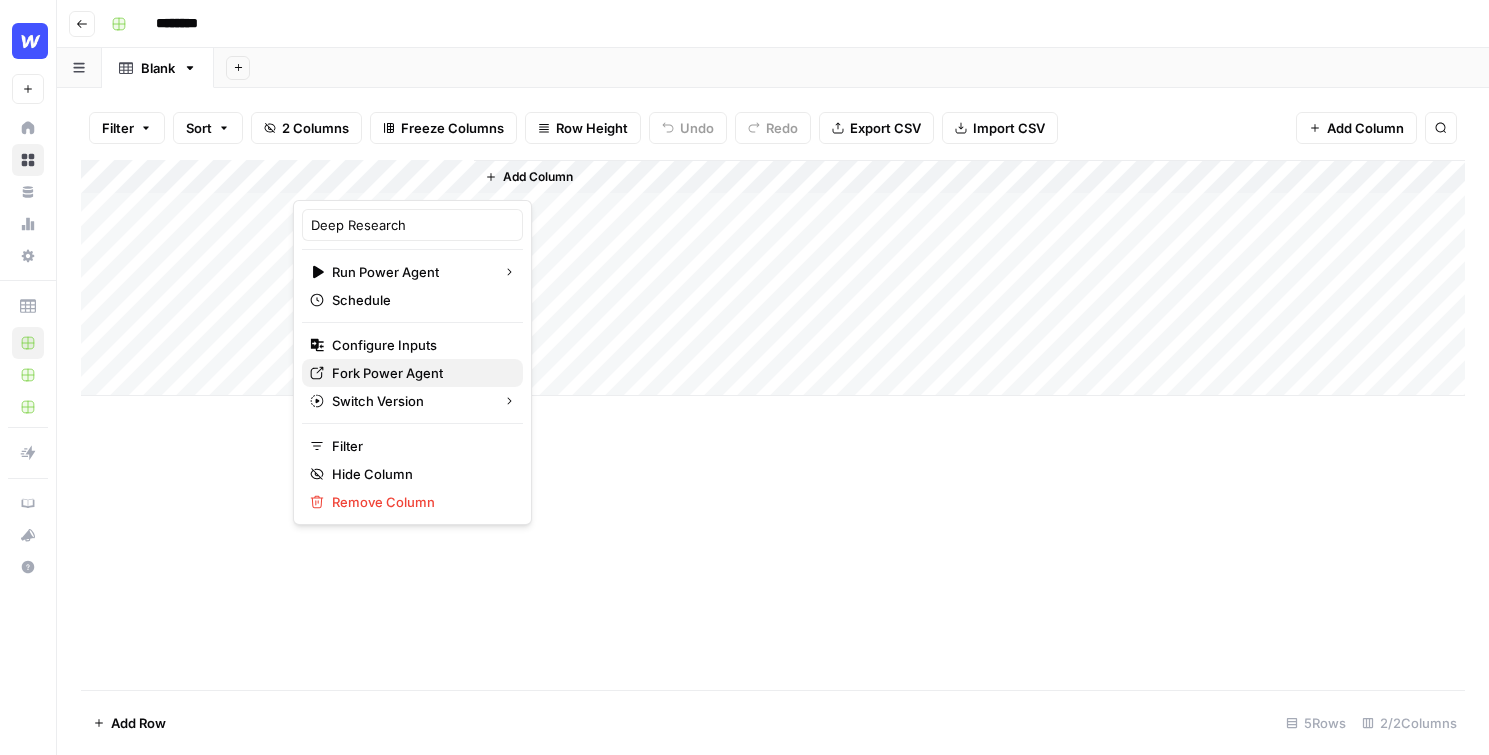 click on "Fork Power Agent" at bounding box center [387, 373] 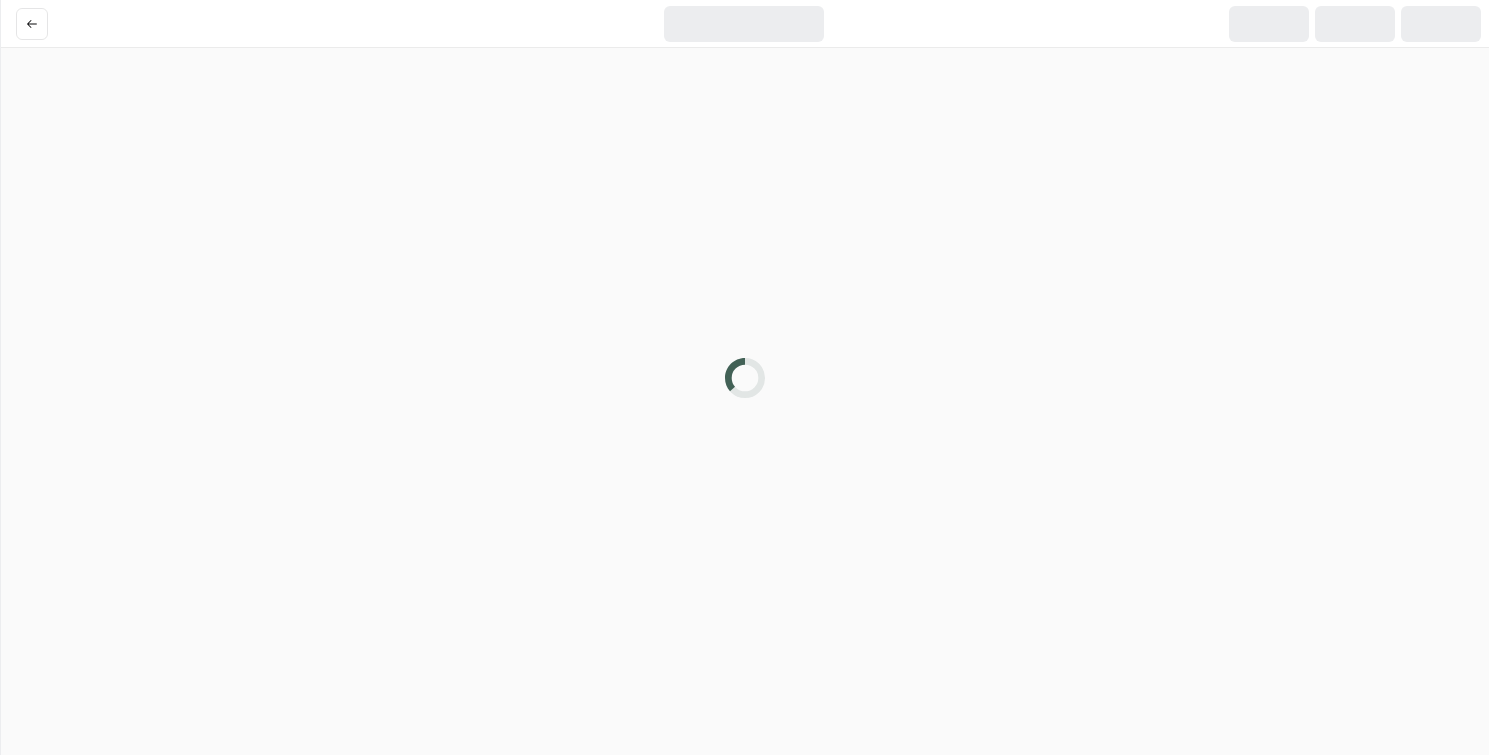 scroll, scrollTop: 0, scrollLeft: 0, axis: both 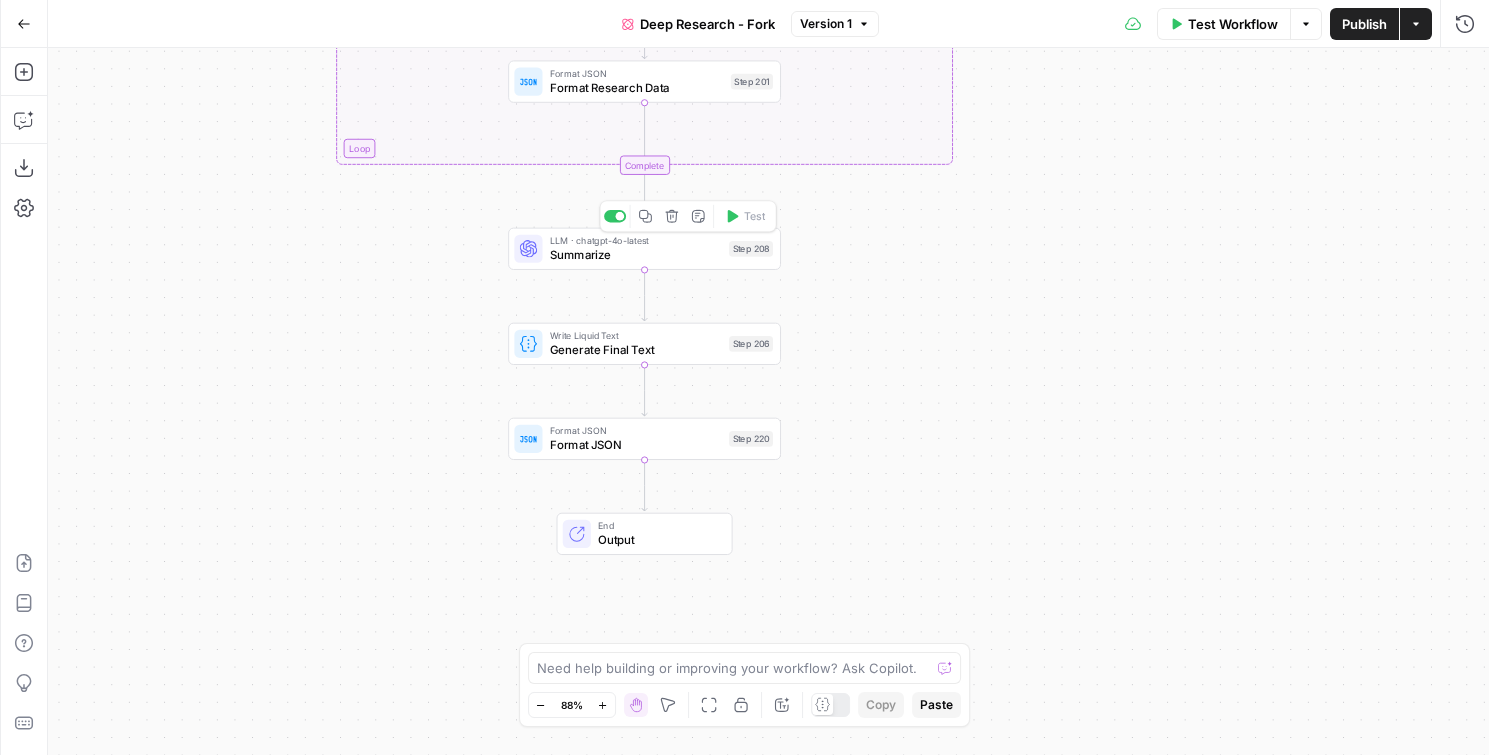 click on "Summarize" at bounding box center [636, 255] 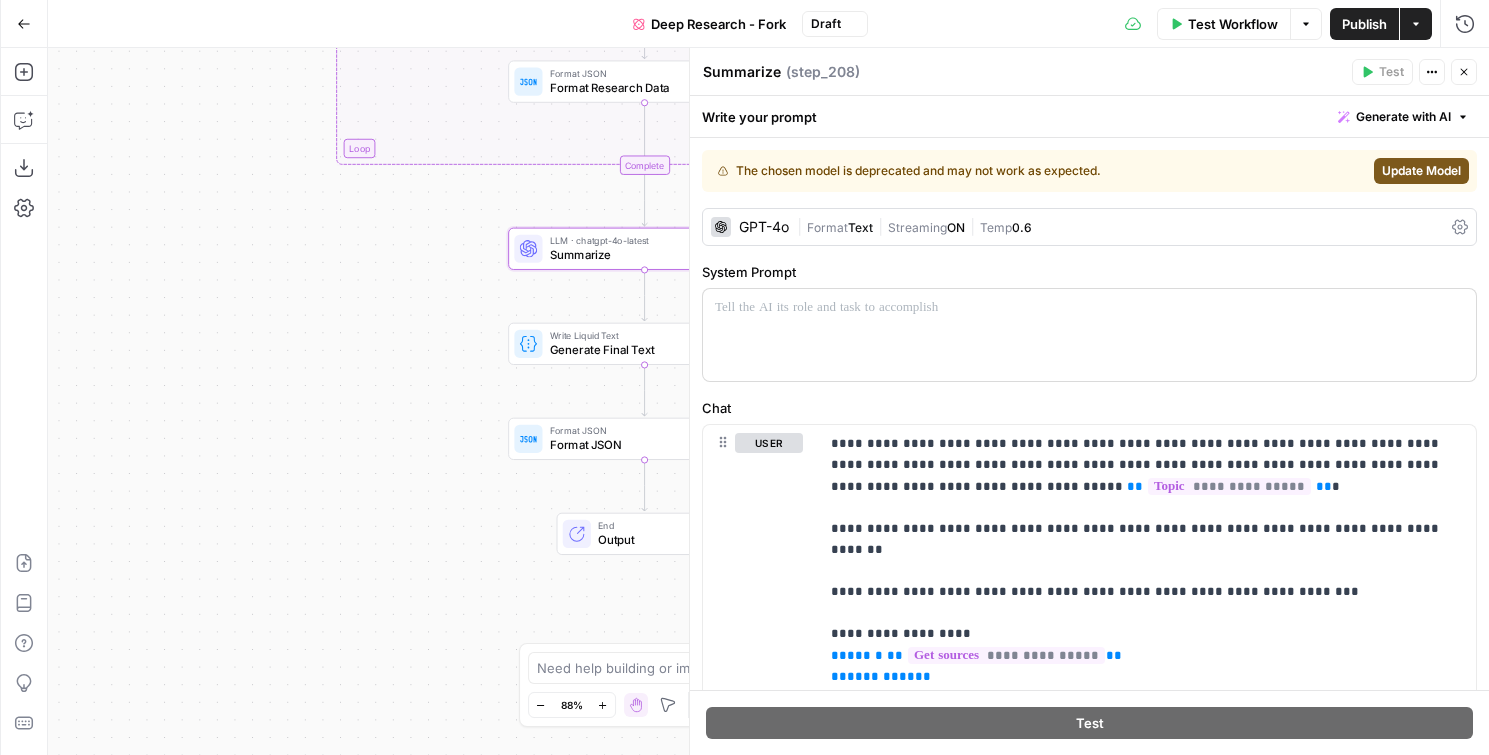 scroll, scrollTop: 158, scrollLeft: 0, axis: vertical 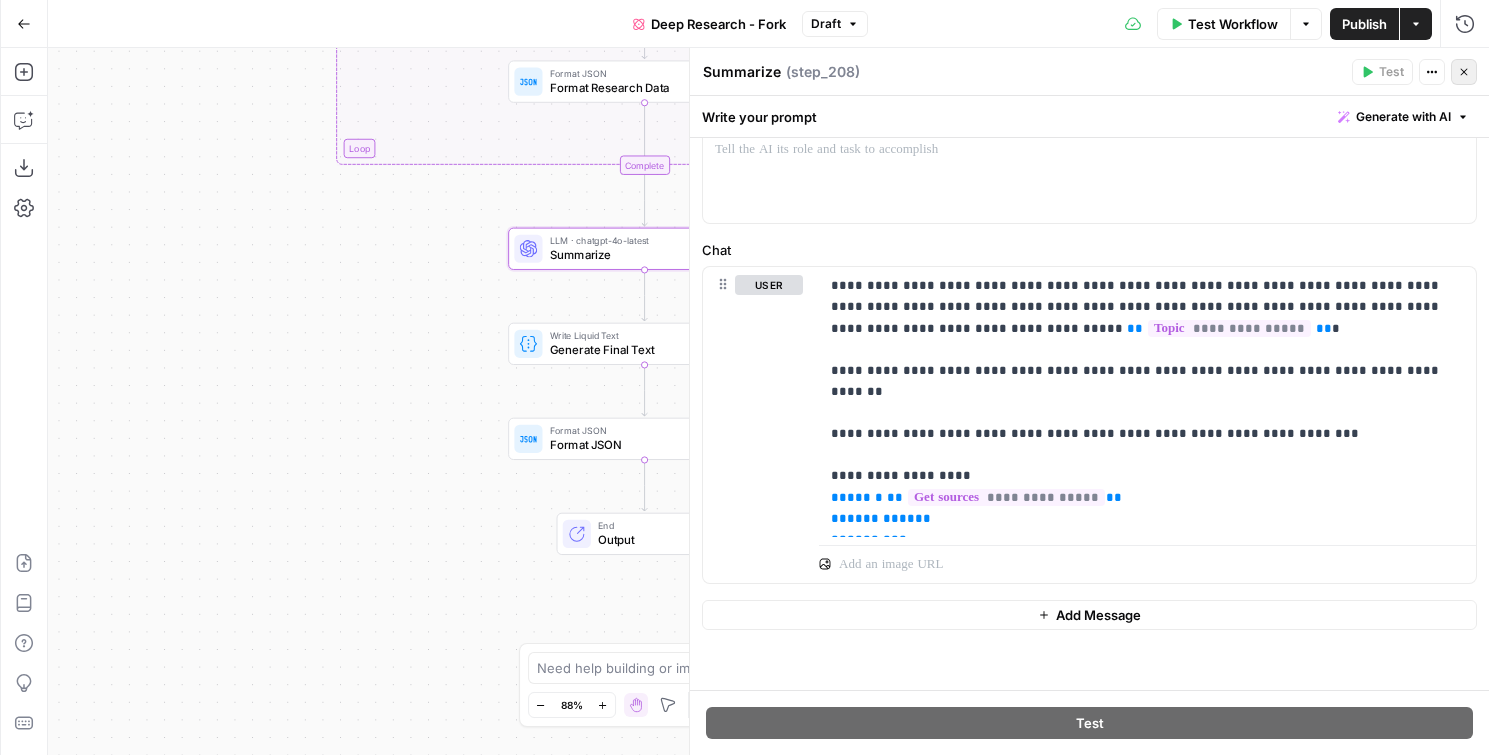 click on "Close" at bounding box center [1464, 72] 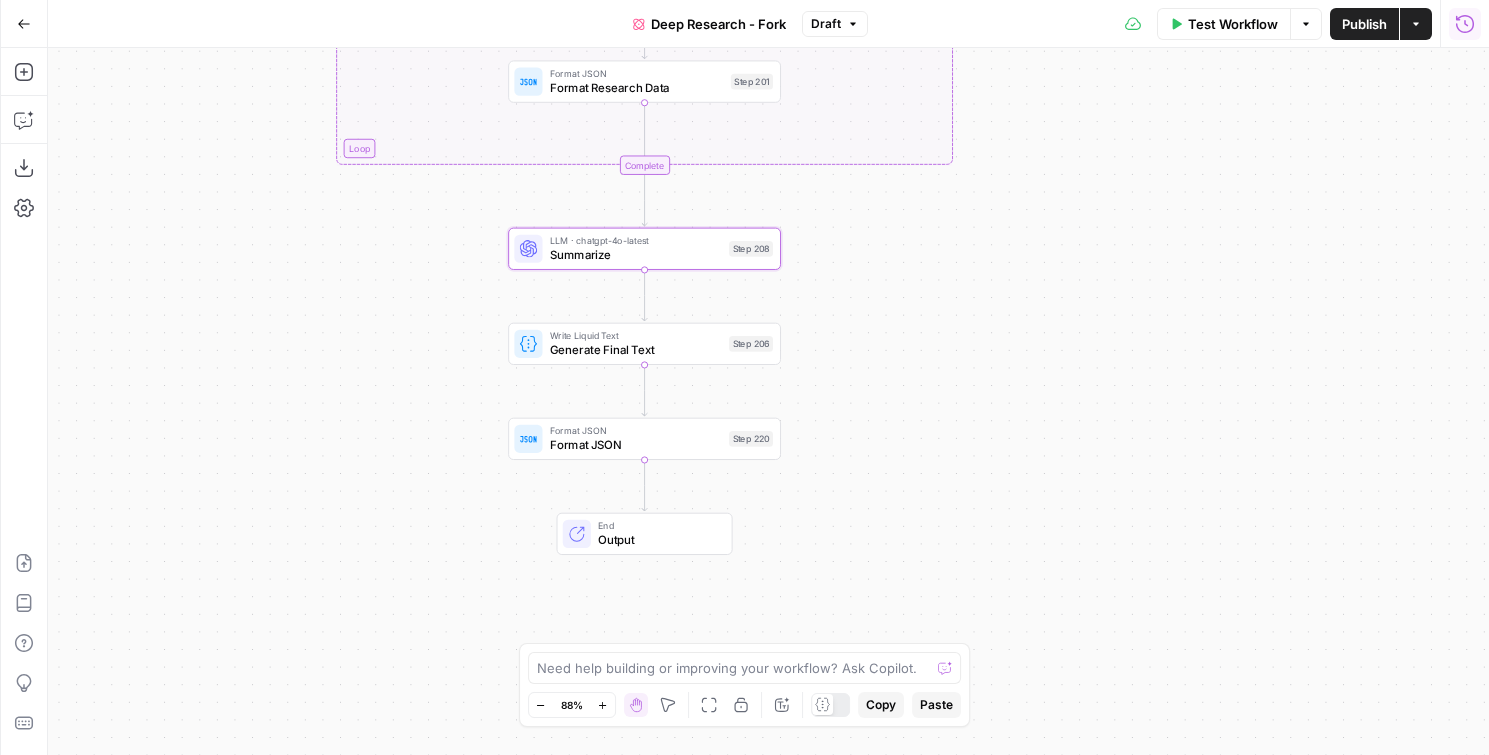 click on "Run History" at bounding box center (1465, 24) 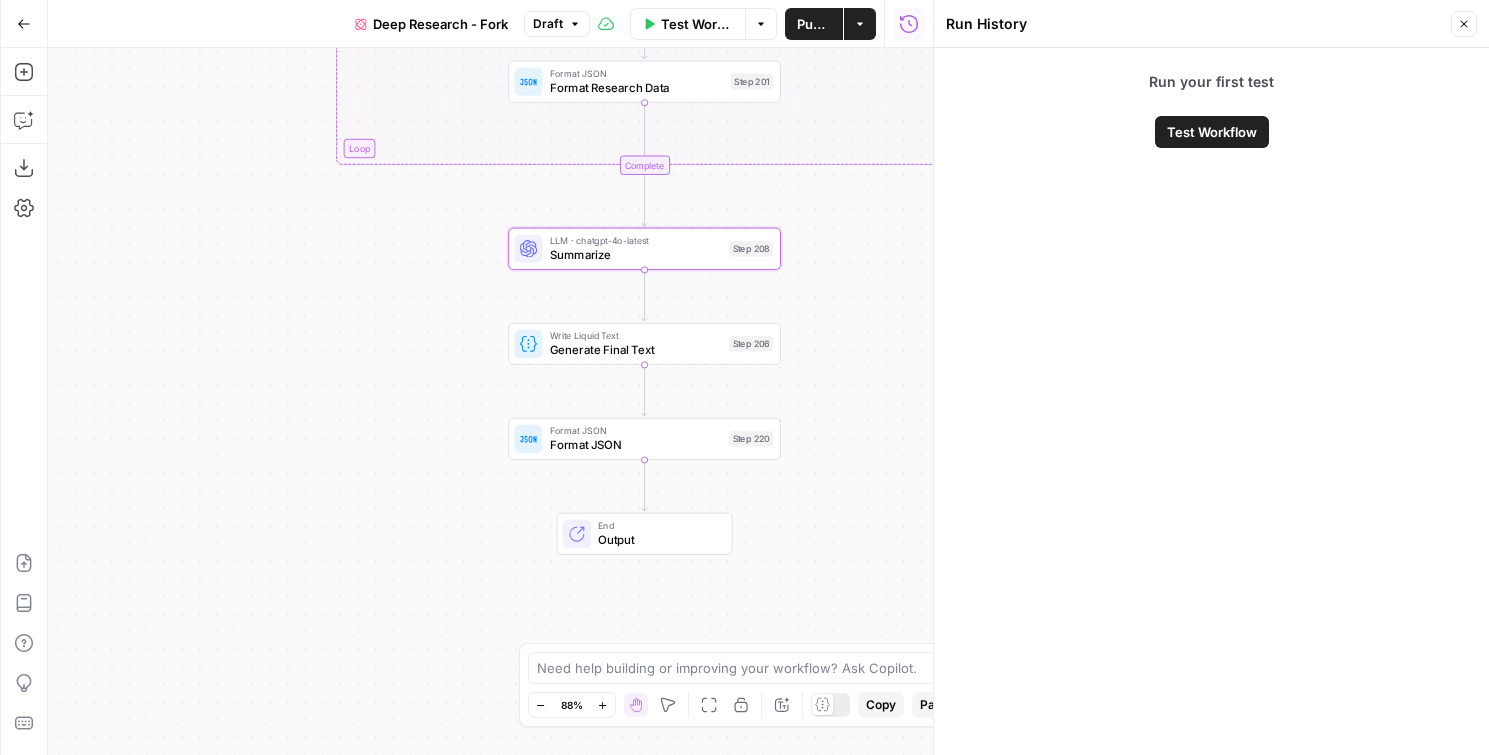 click on "Run History Close" at bounding box center [1211, 24] 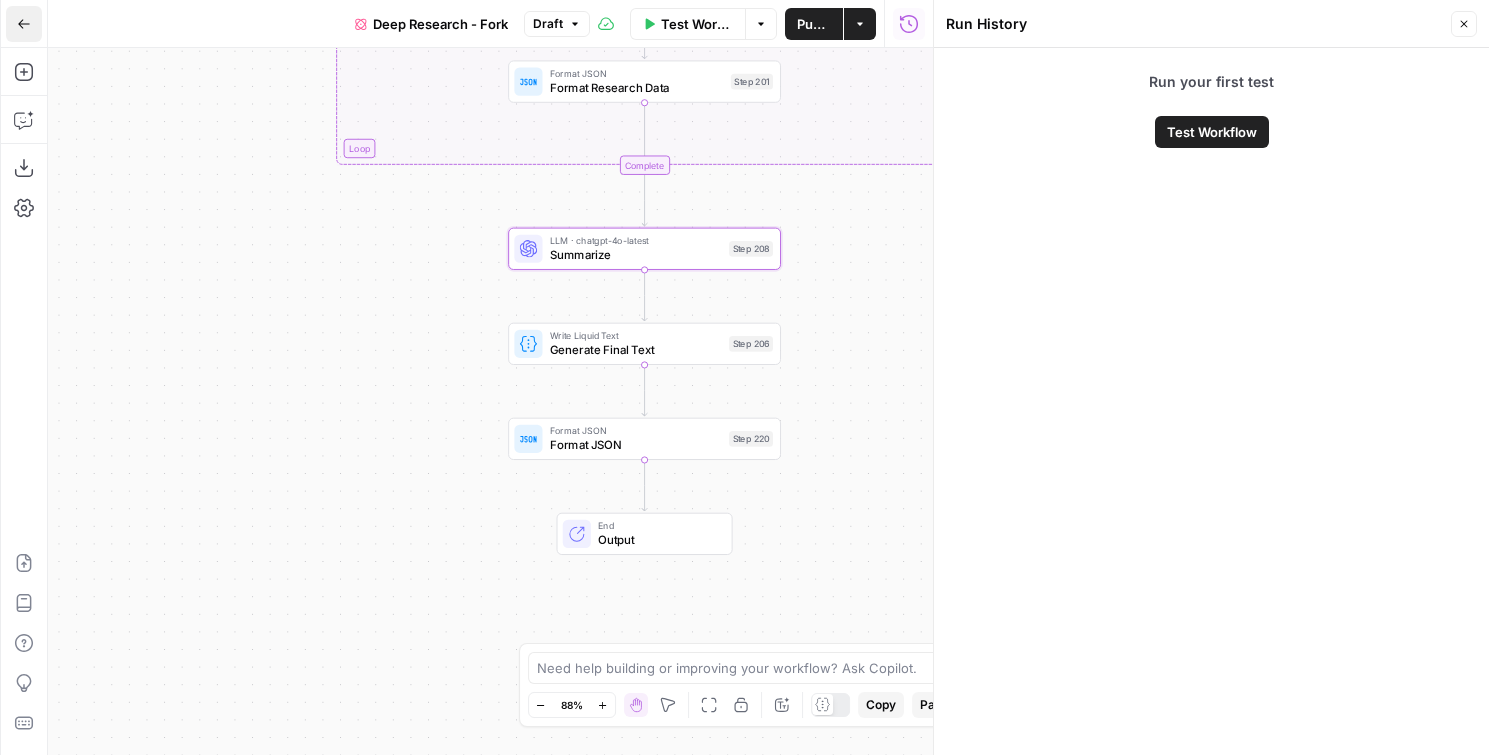 click on "Go Back" at bounding box center [24, 24] 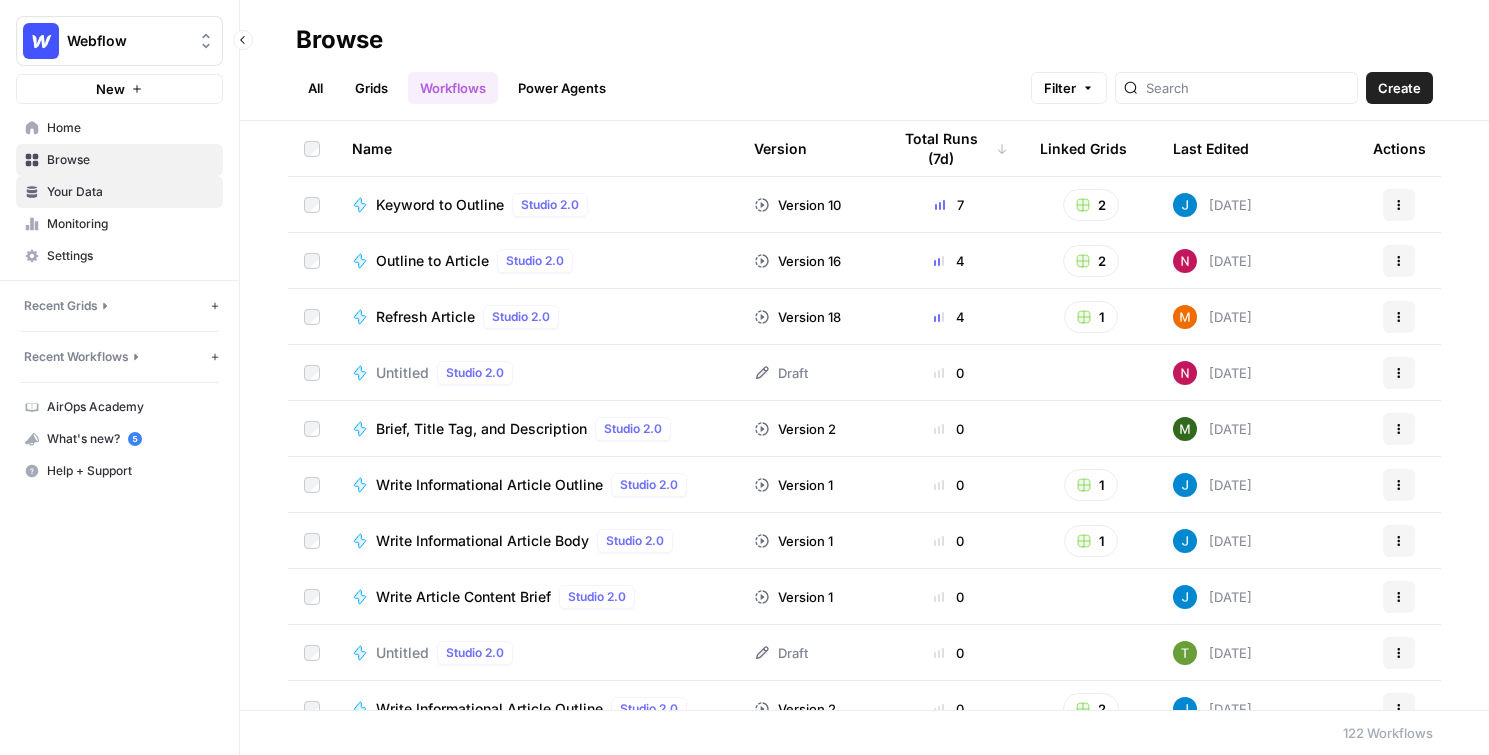 click on "Your Data" at bounding box center (130, 192) 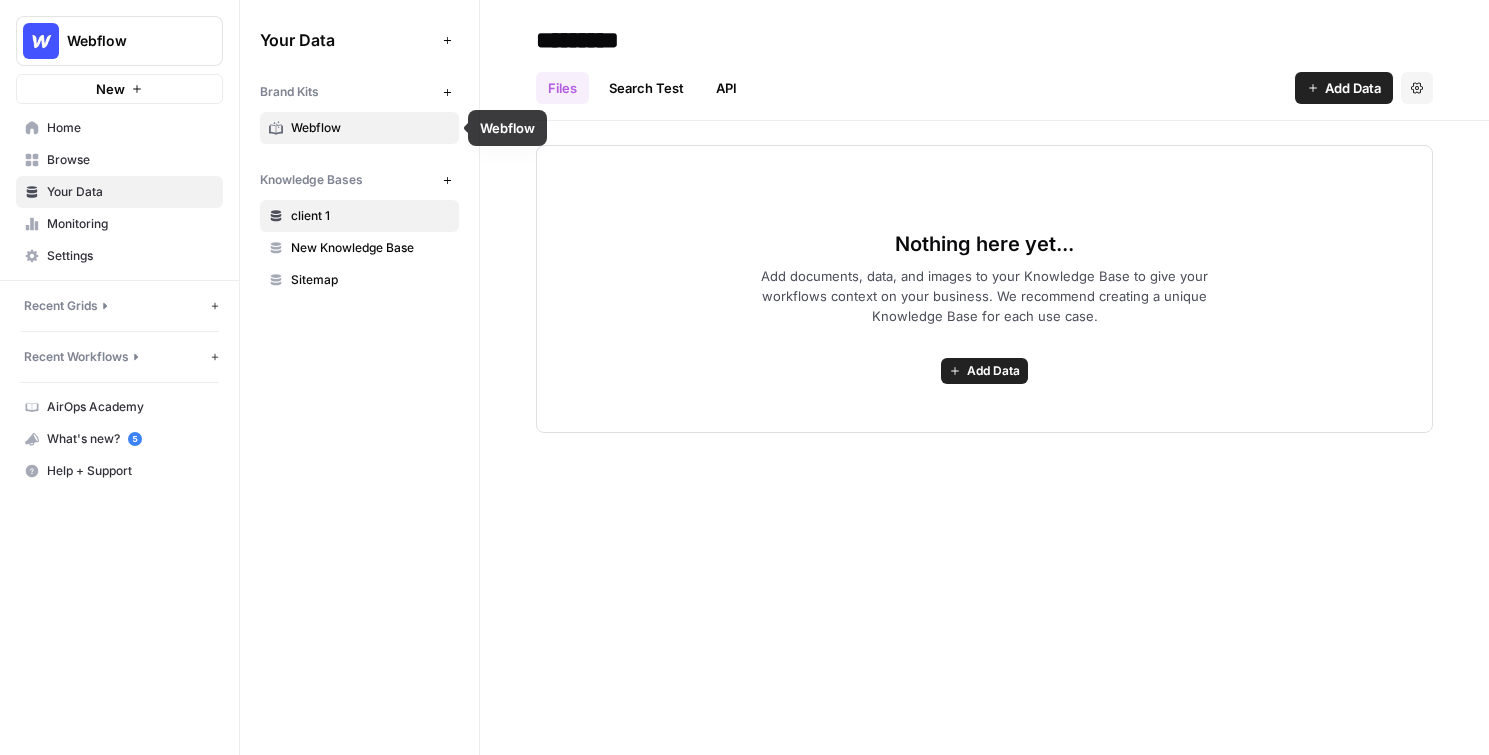 click on "Webflow" at bounding box center (370, 128) 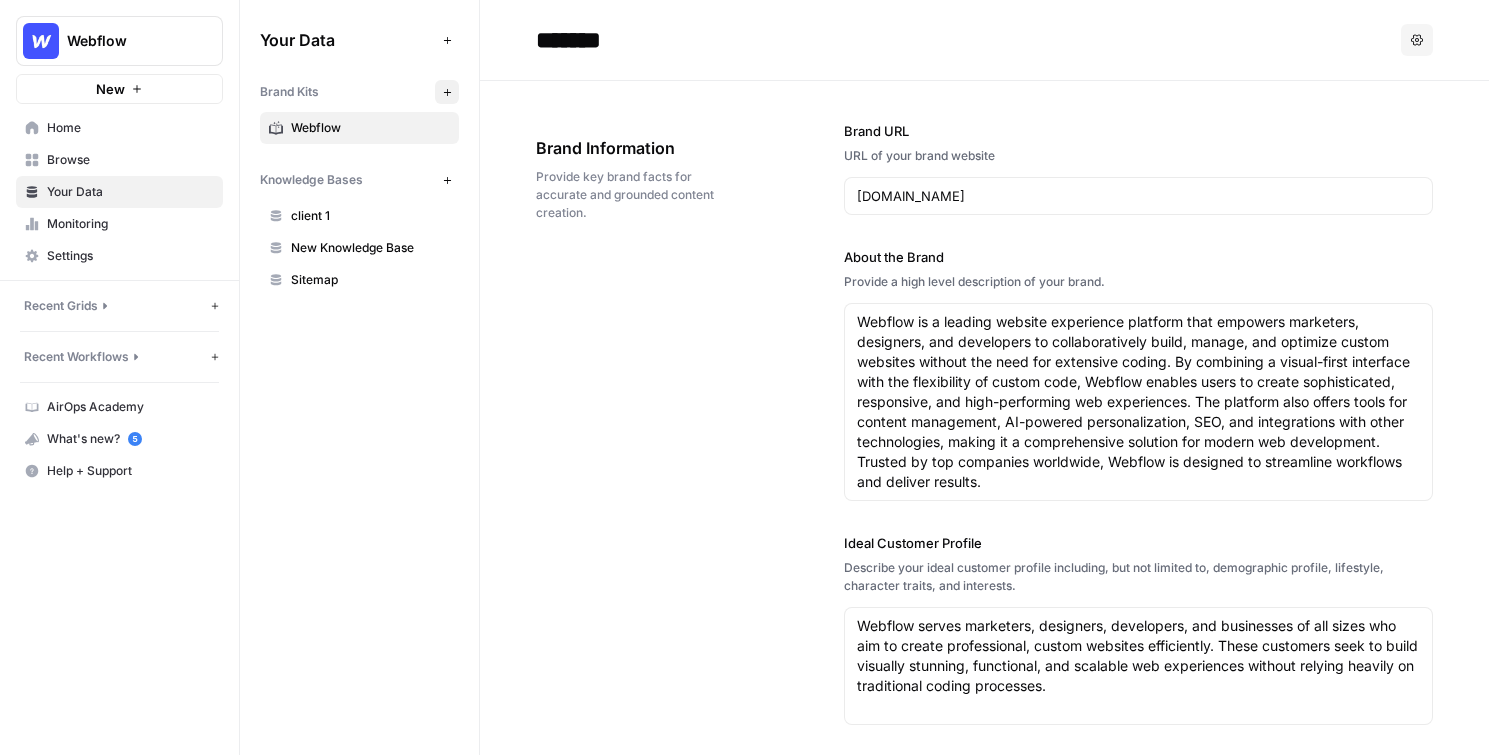 click 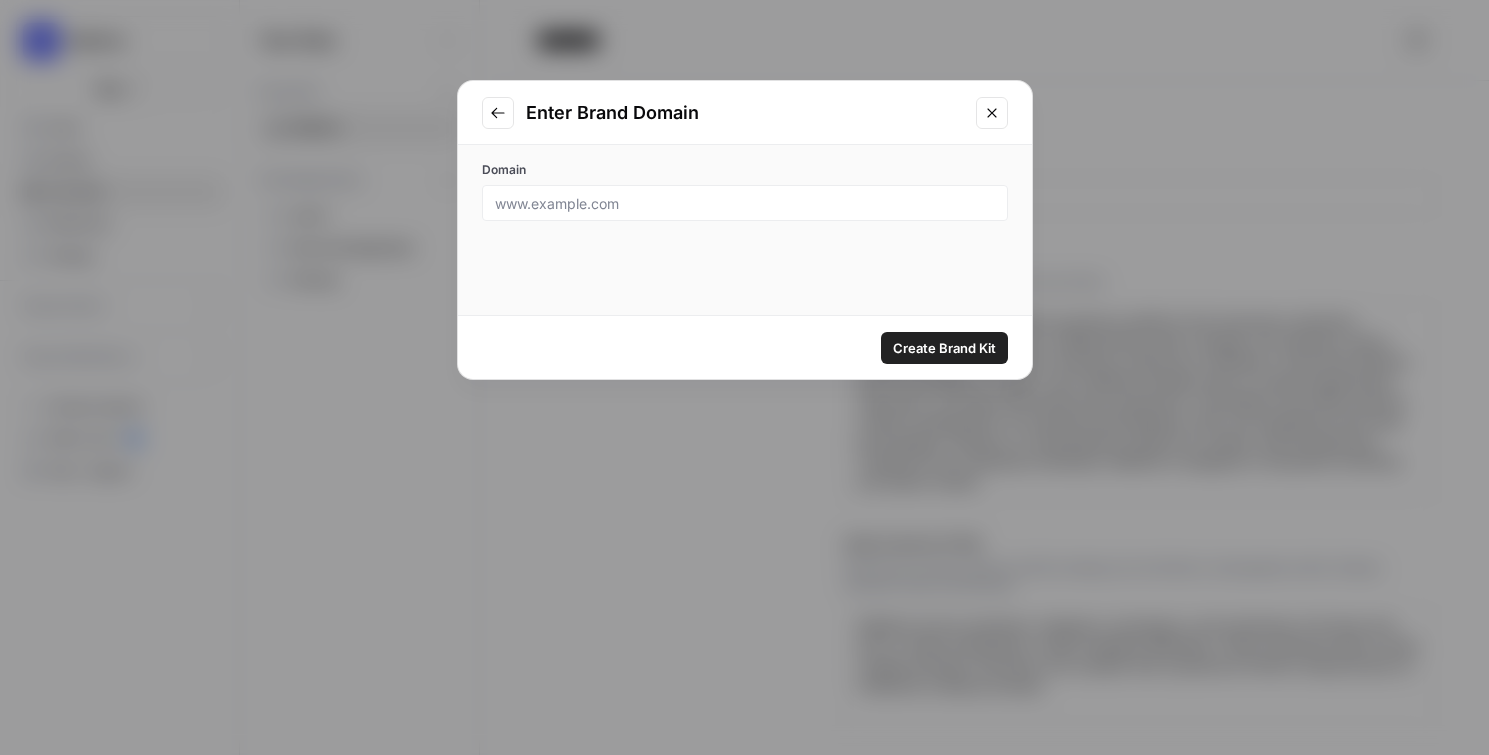 click at bounding box center (992, 113) 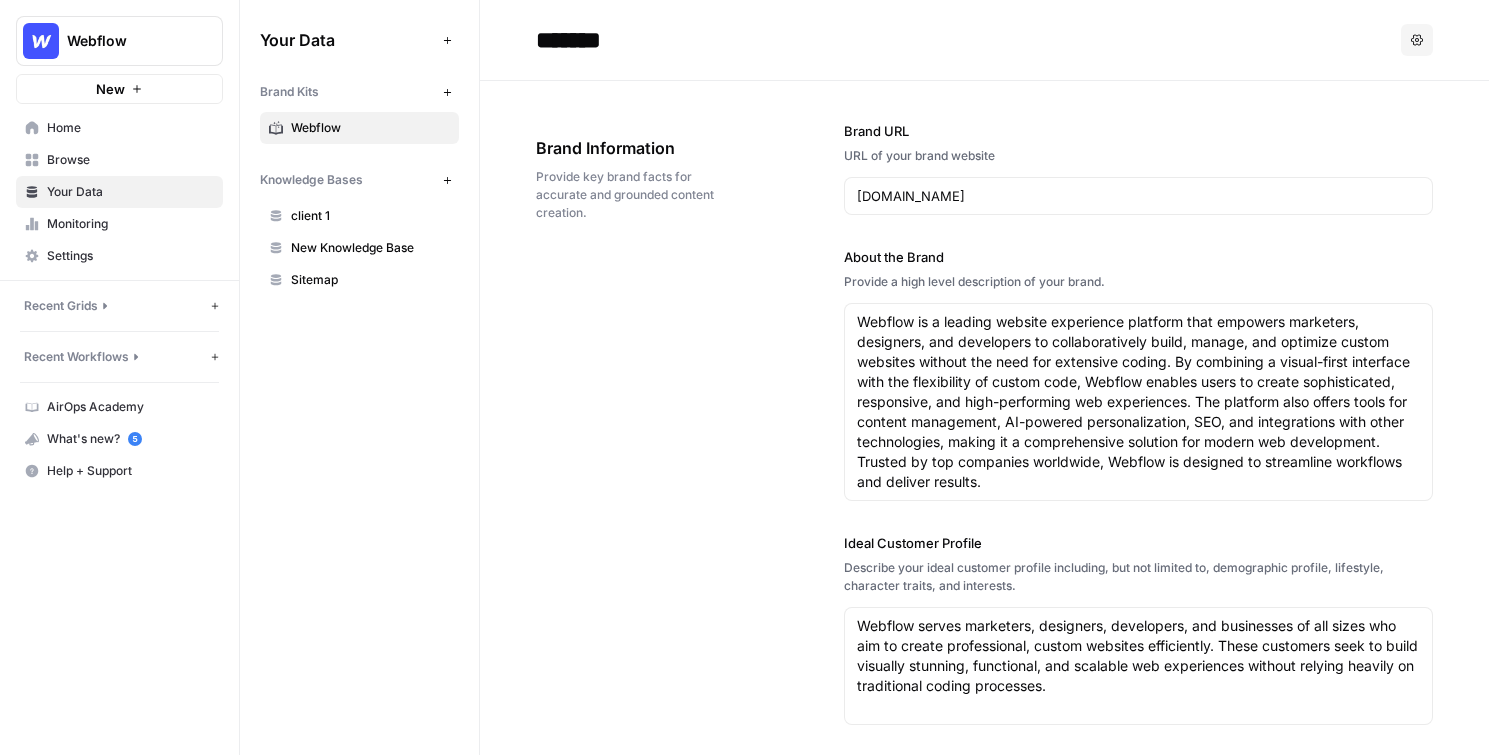 scroll, scrollTop: 196, scrollLeft: 0, axis: vertical 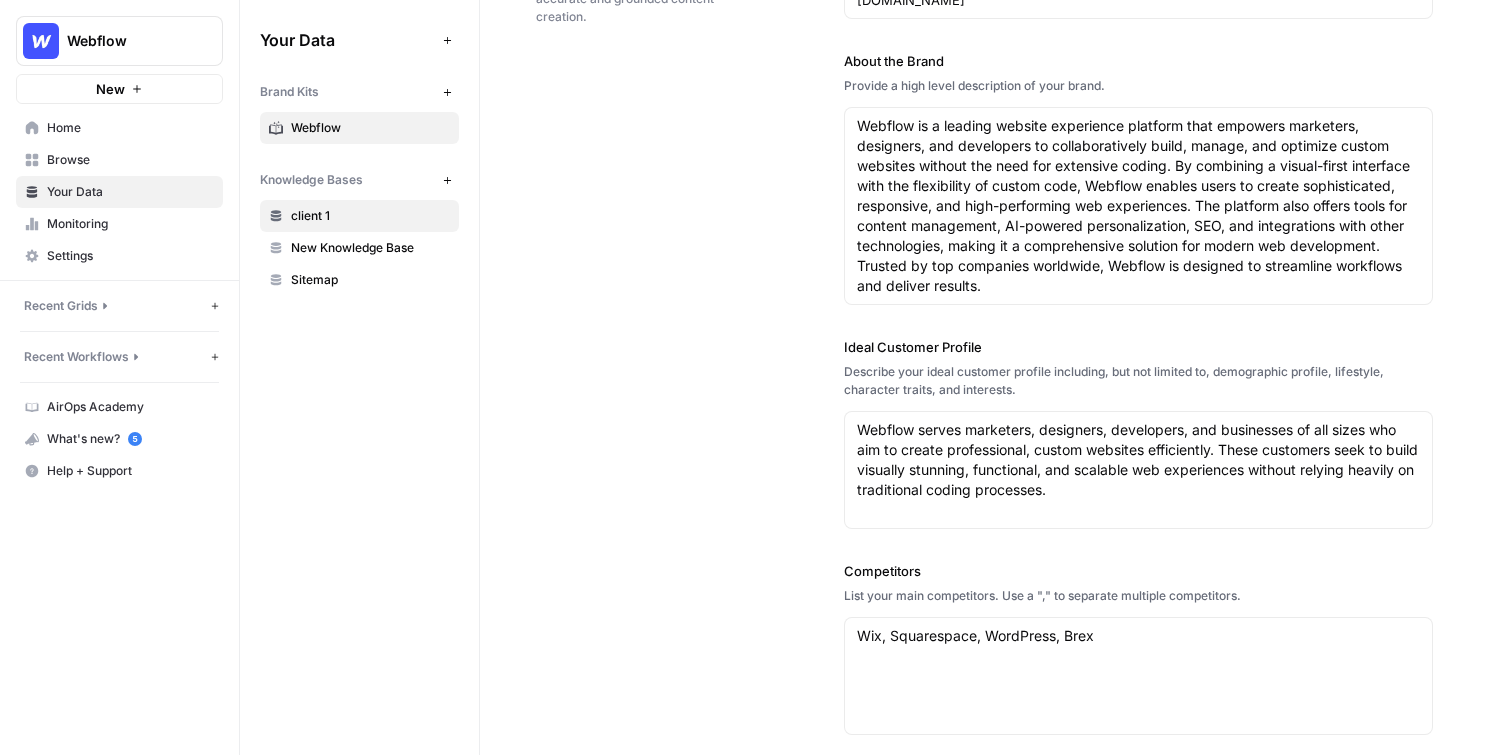 click on "client 1" at bounding box center [370, 216] 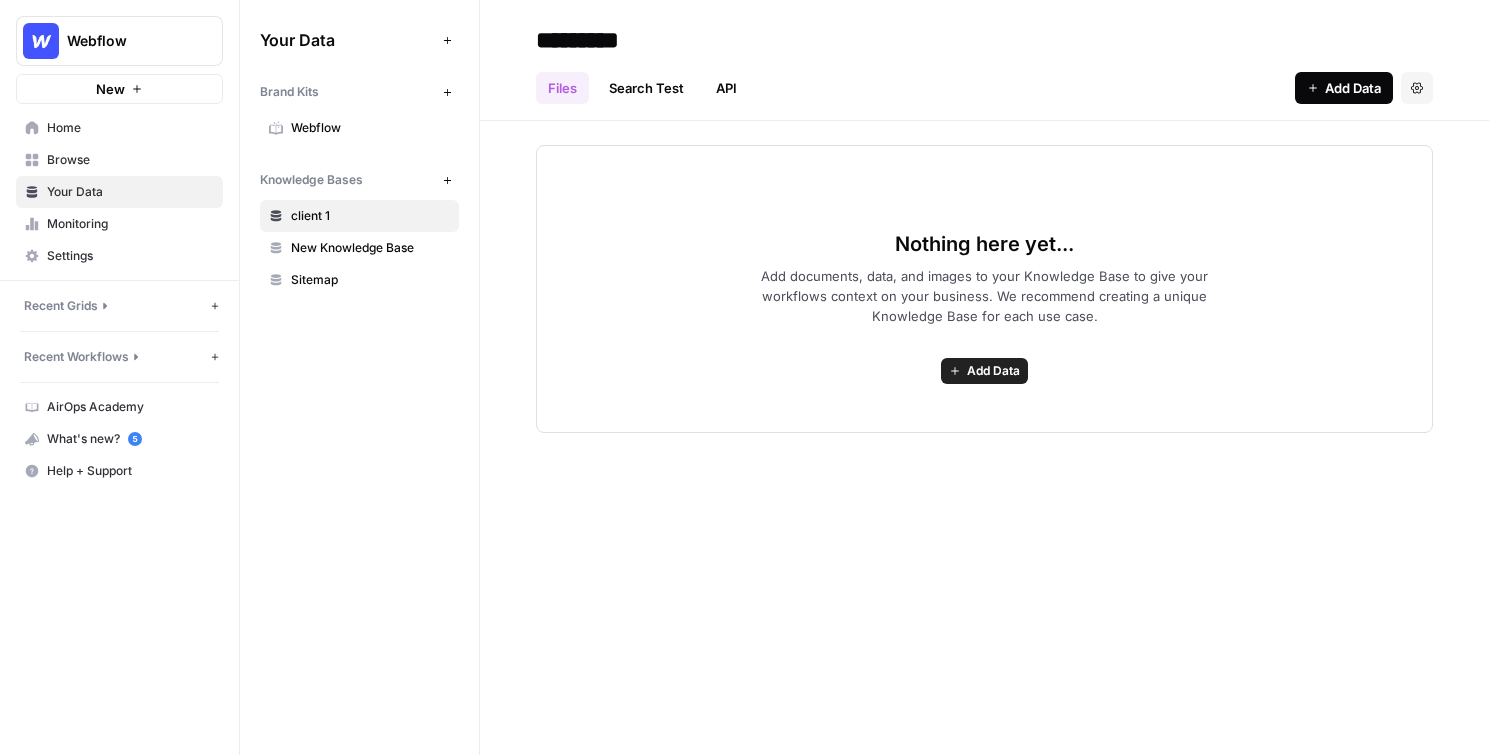 click on "Add Data" at bounding box center [1353, 88] 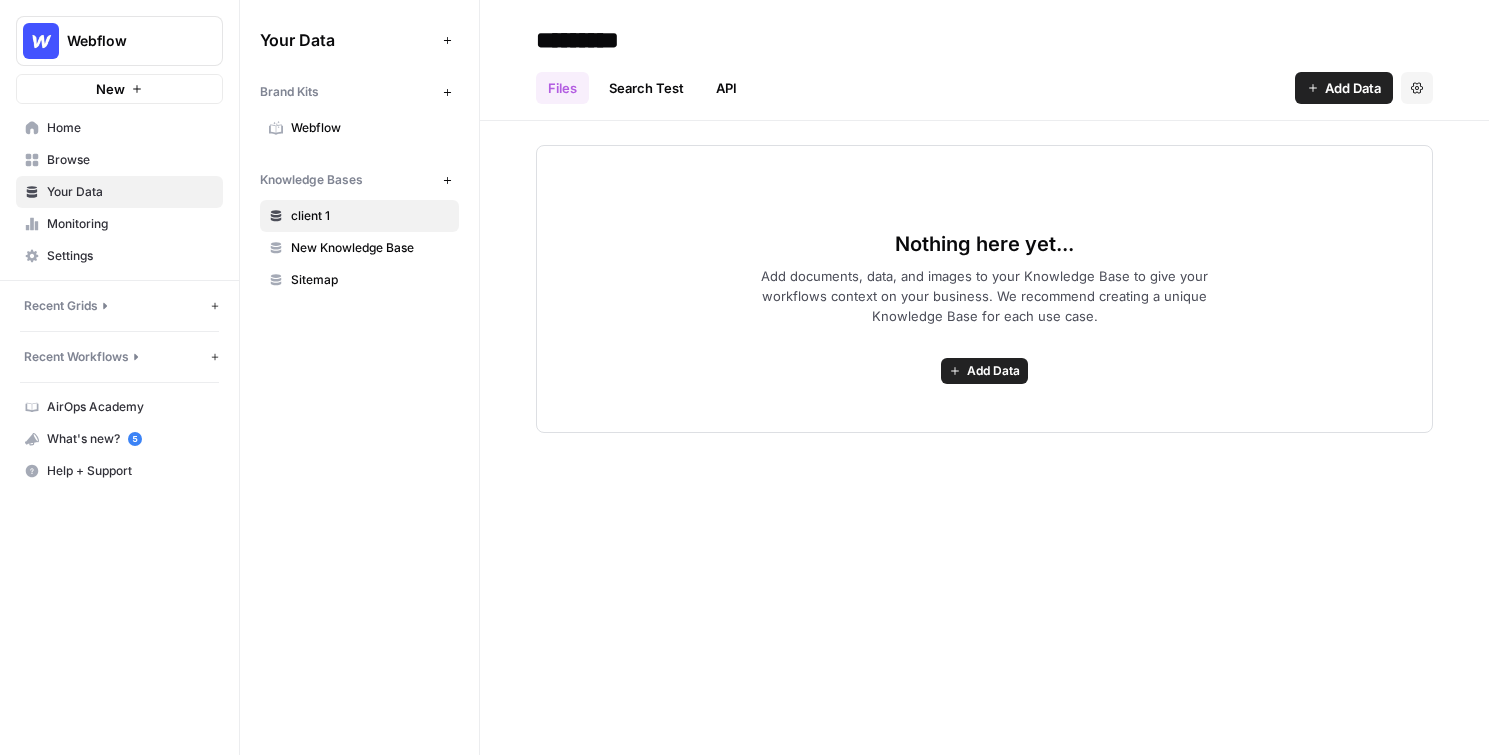 click on "Add documents, data, and images to your Knowledge Base to give your workflows context on your business. We recommend creating a unique Knowledge Base for each use case." at bounding box center [985, 296] 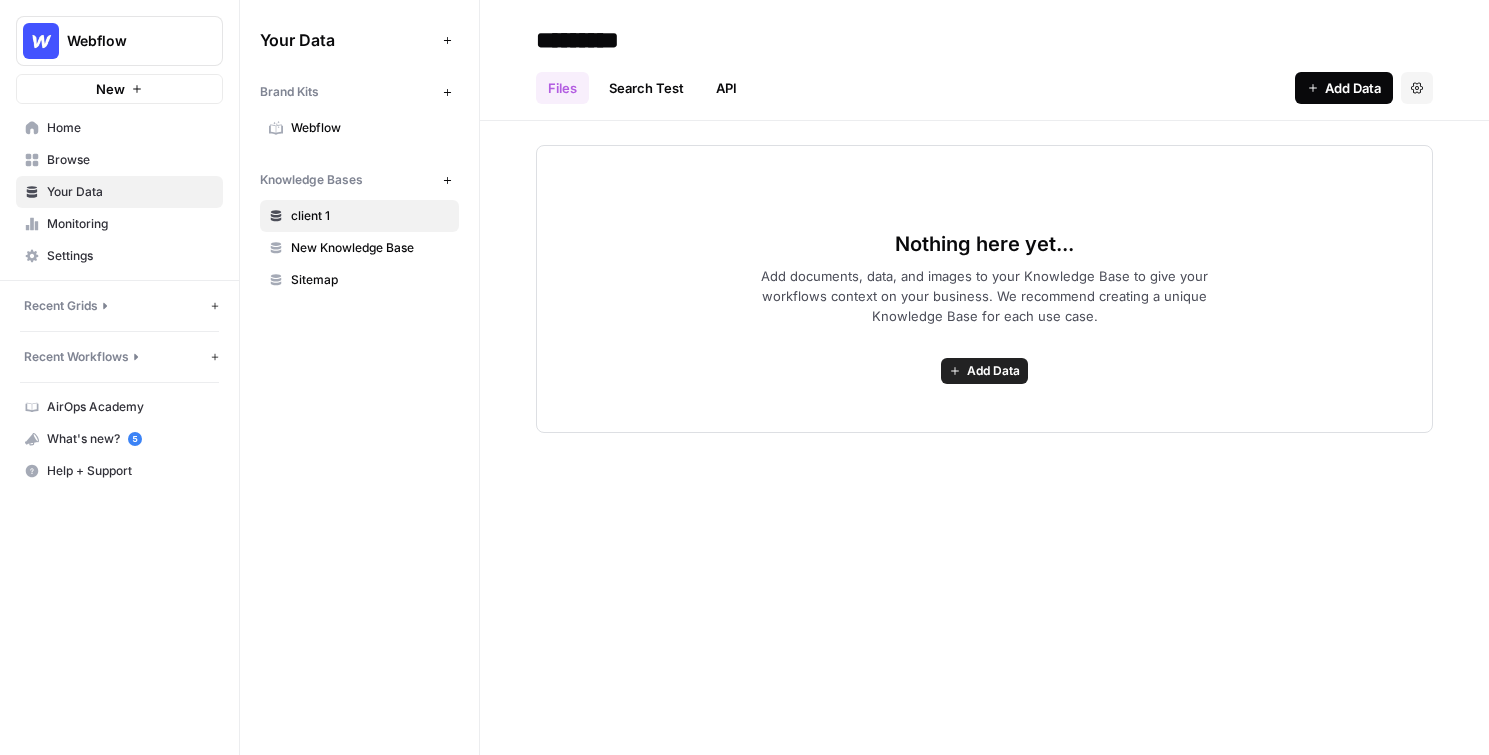 click on "Add Data" at bounding box center (1344, 88) 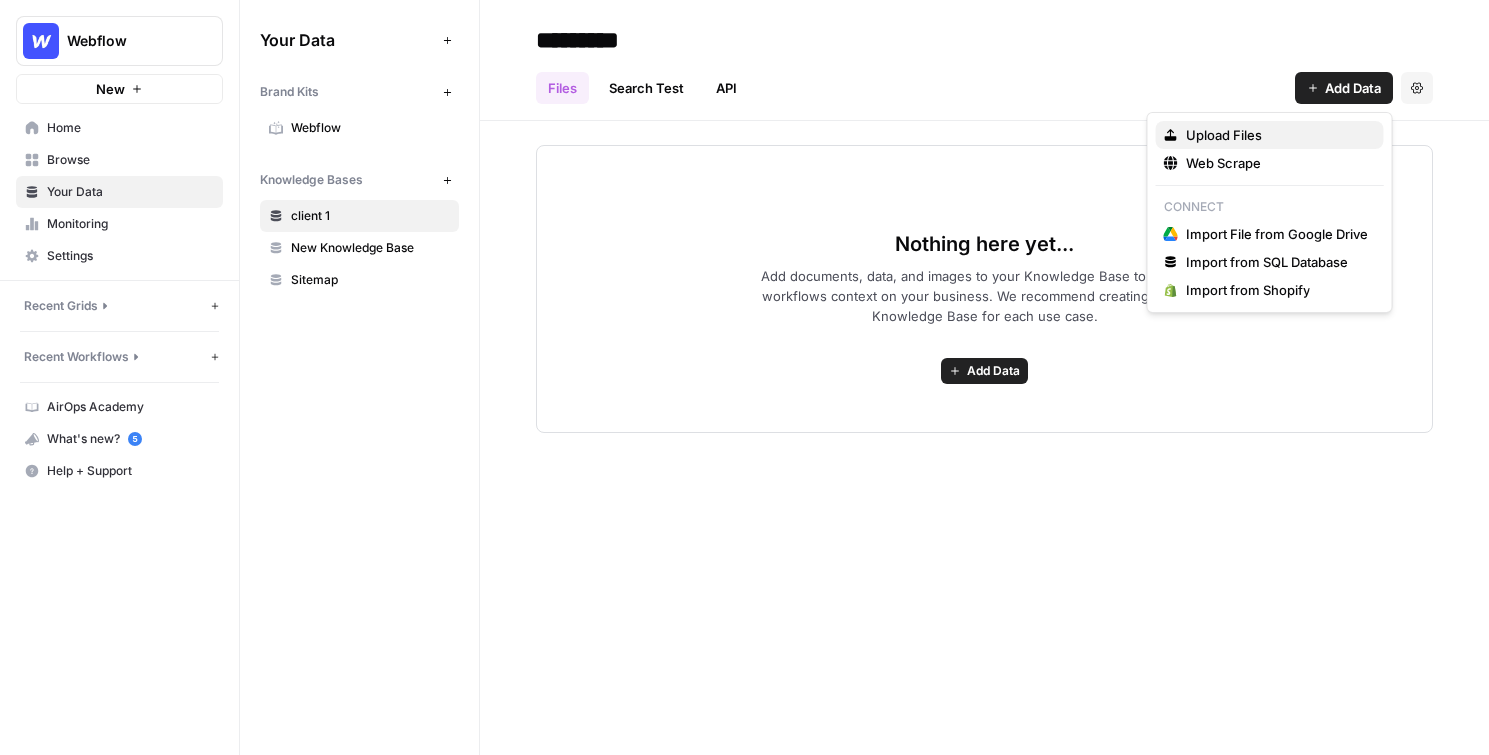 click on "Upload Files" at bounding box center (1270, 135) 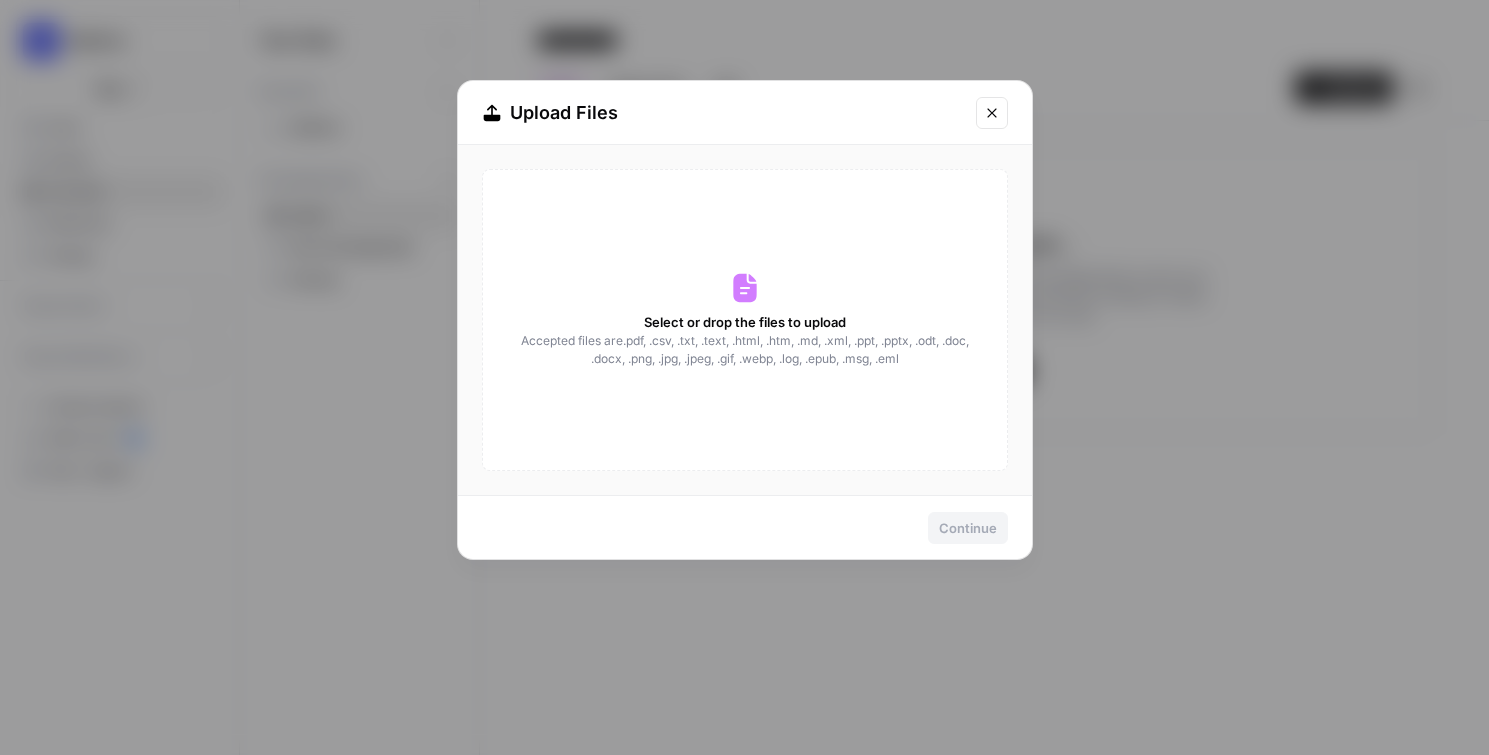 click on "Upload Files" at bounding box center [745, 113] 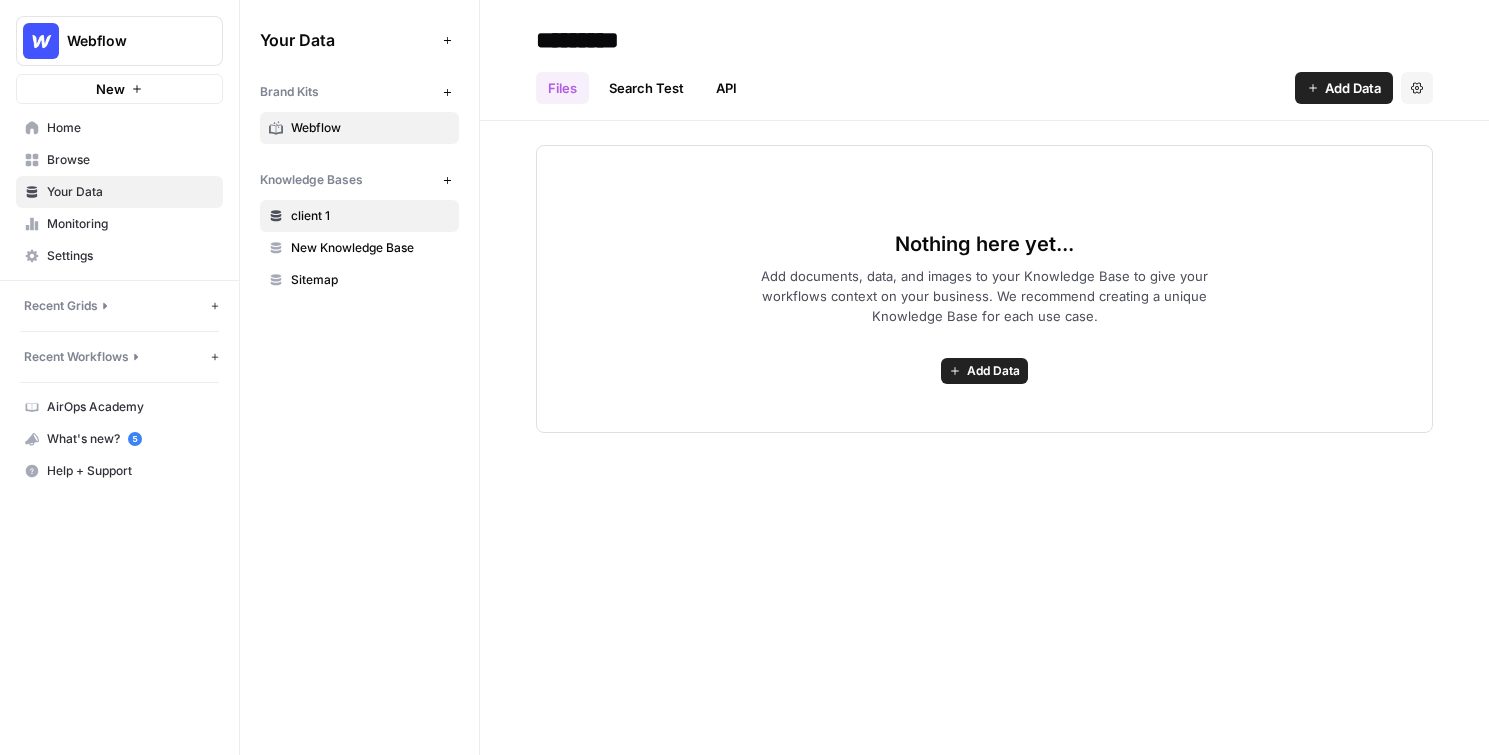 click on "Webflow" at bounding box center (370, 128) 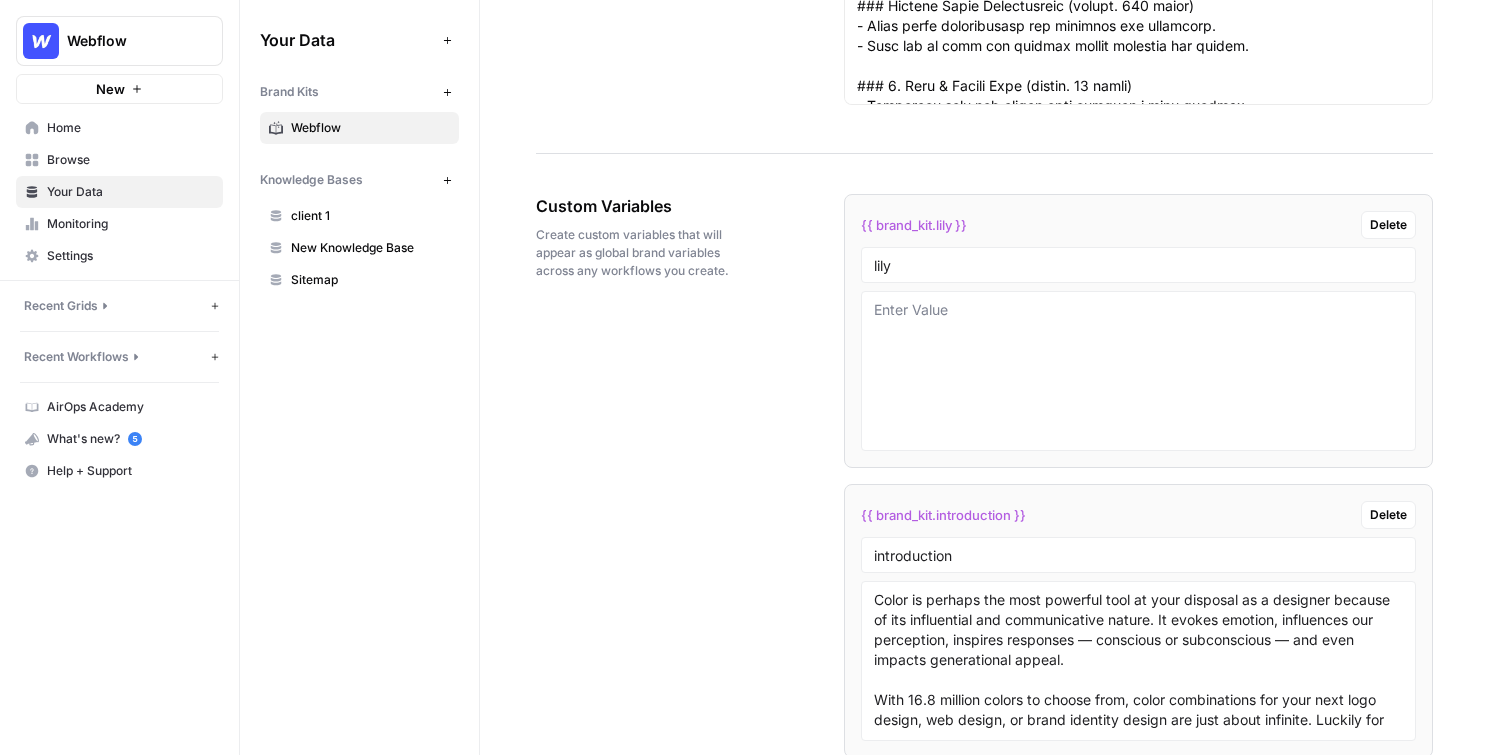scroll, scrollTop: 3420, scrollLeft: 0, axis: vertical 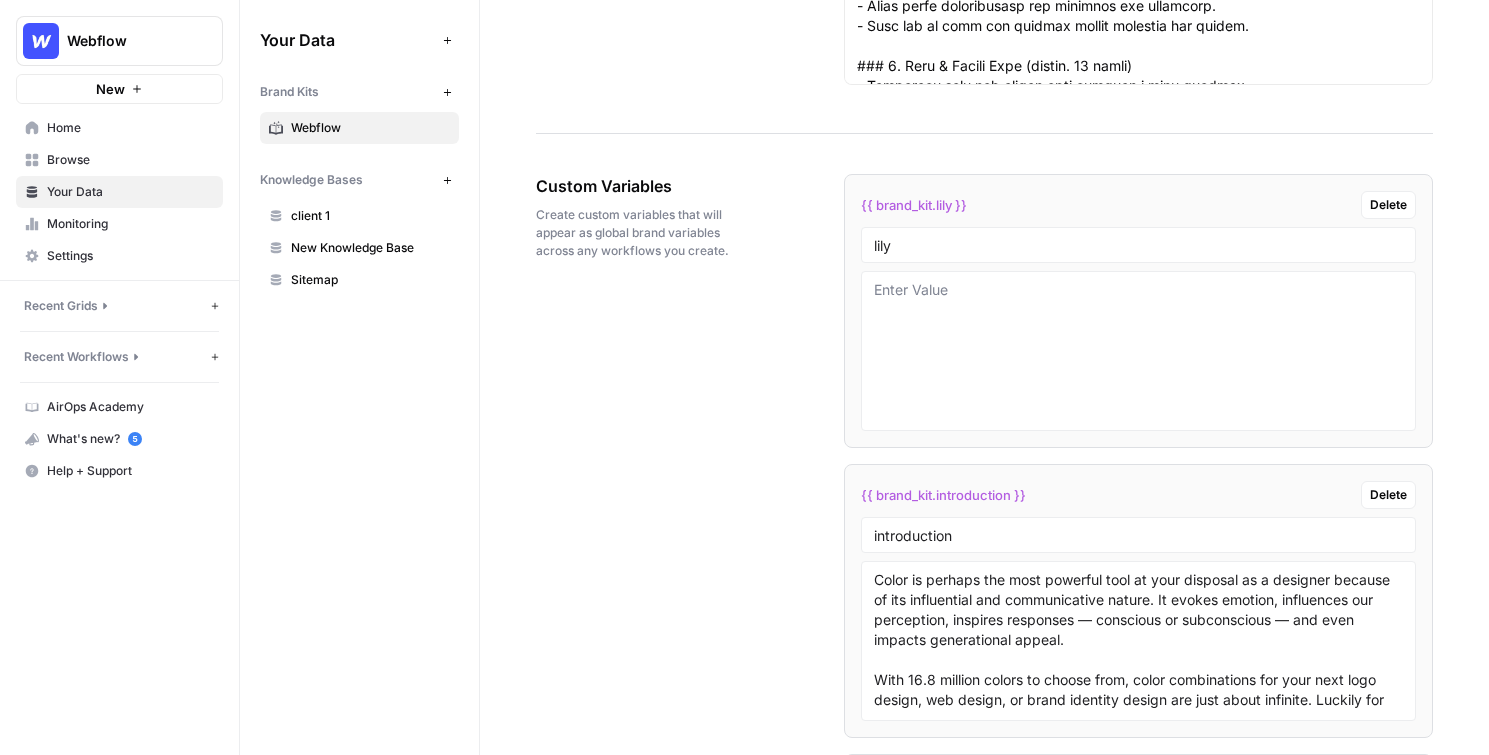drag, startPoint x: 545, startPoint y: 189, endPoint x: 682, endPoint y: 192, distance: 137.03284 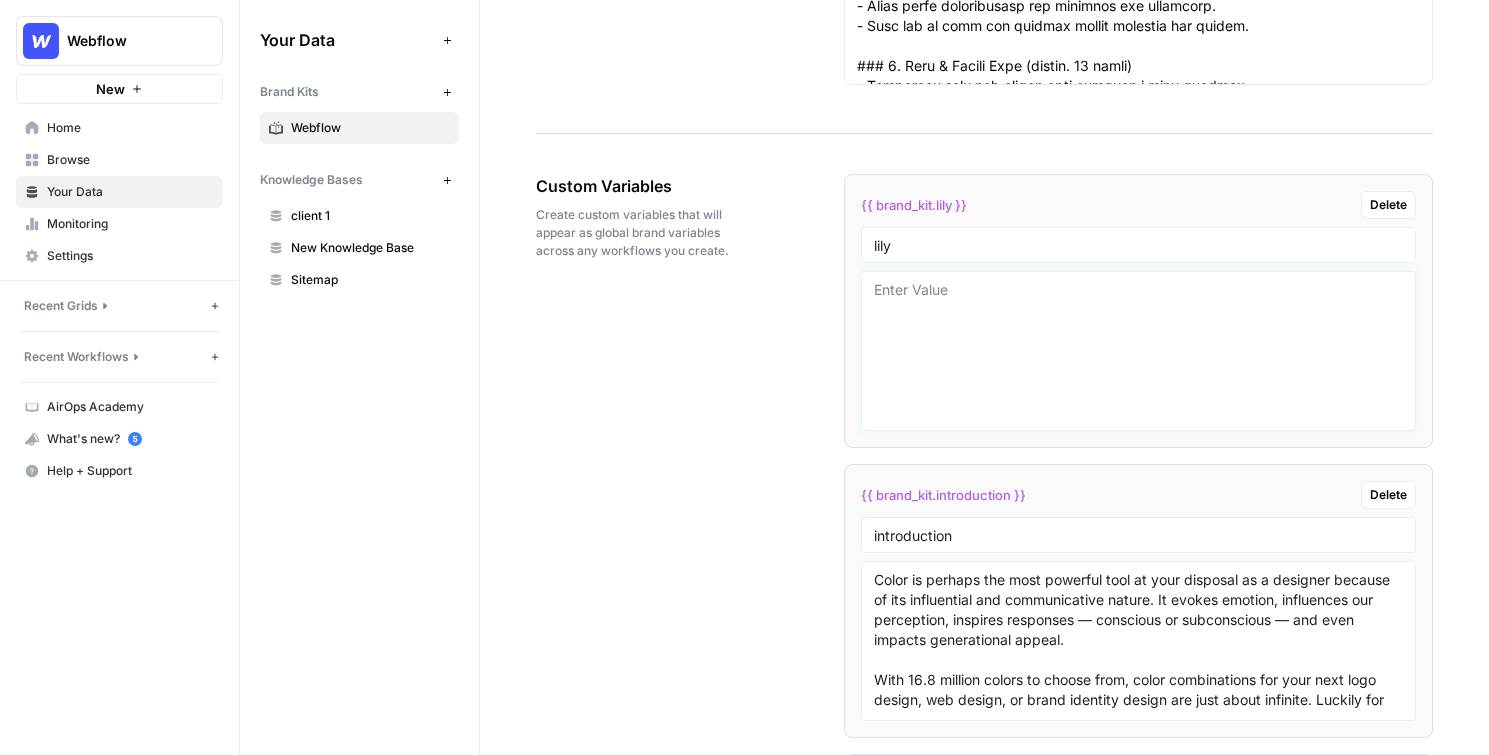 click at bounding box center (1138, 351) 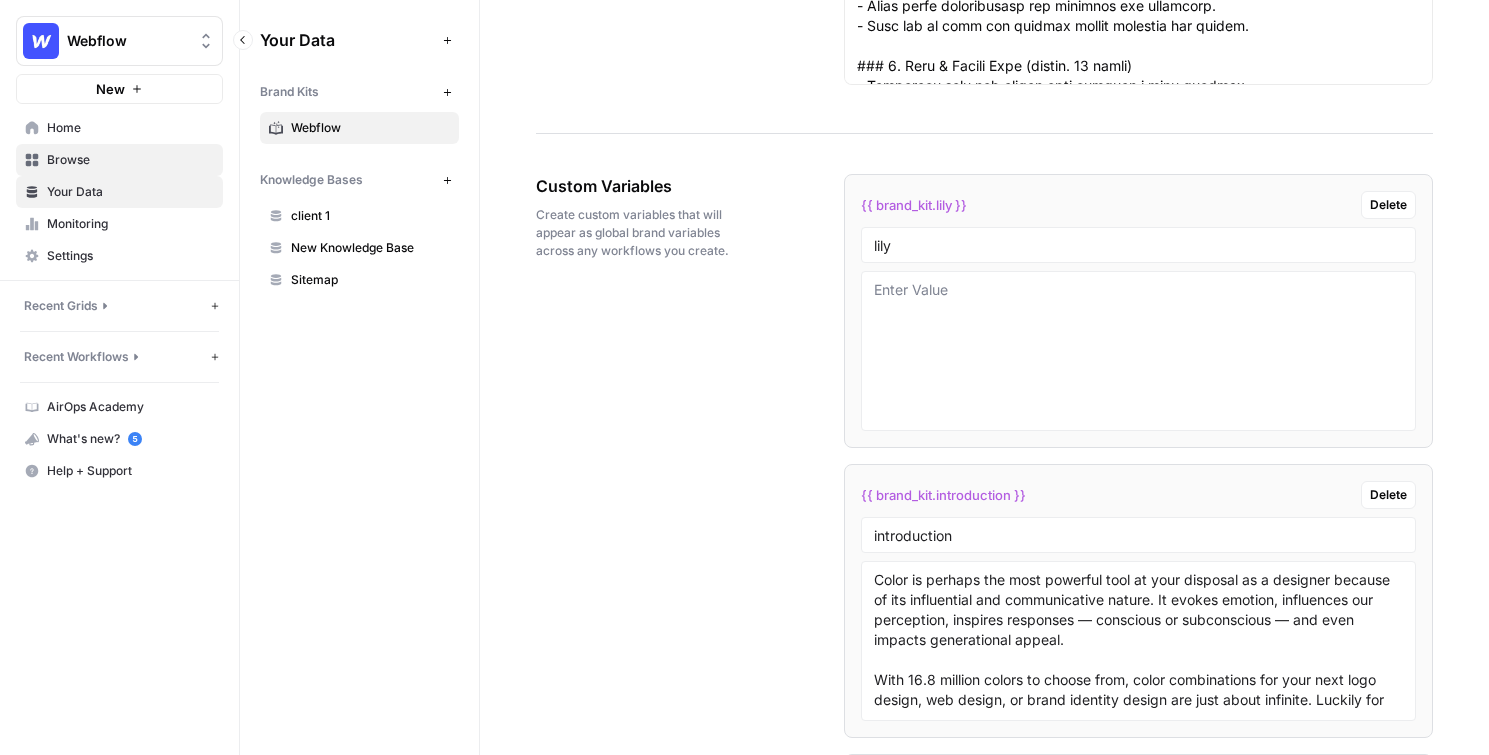 click on "Browse" at bounding box center (130, 160) 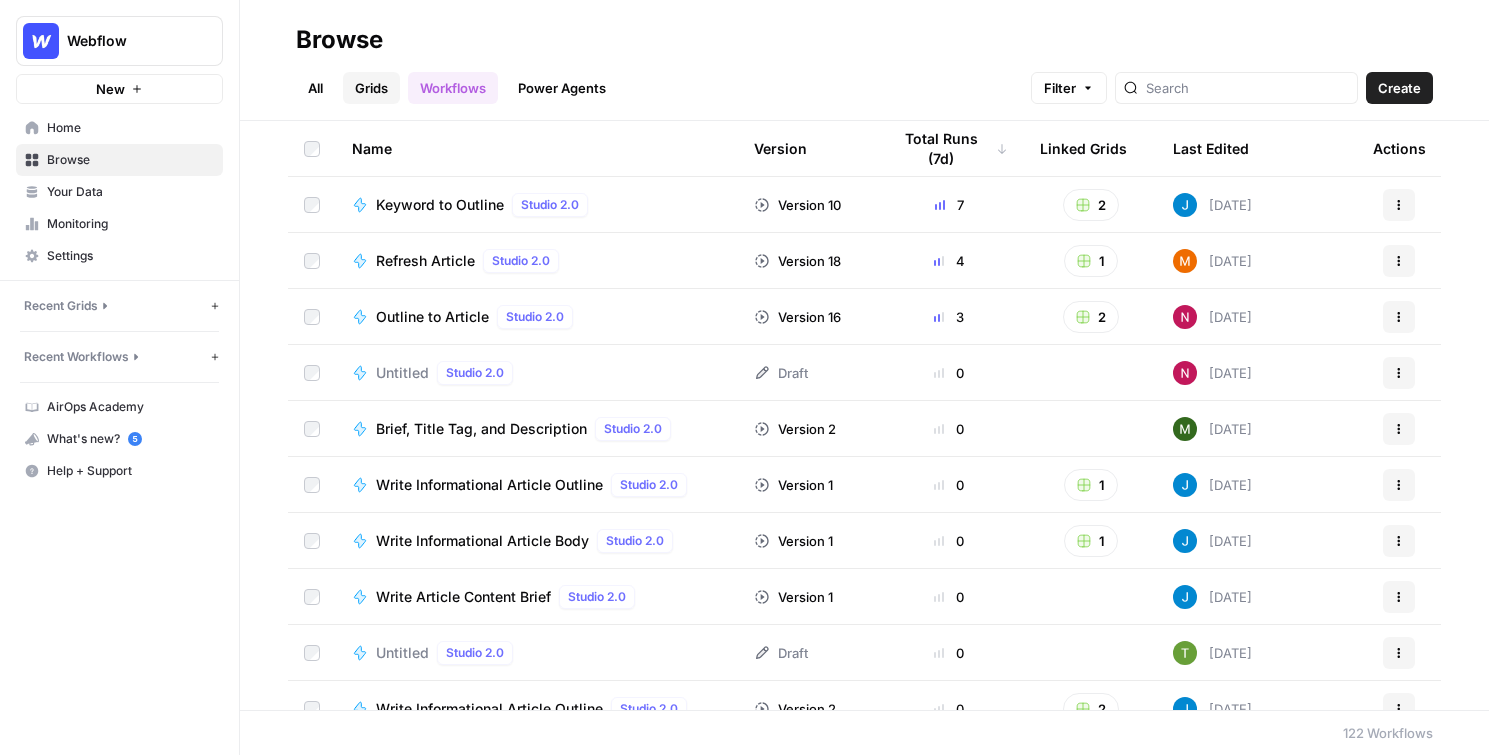 click on "Grids" at bounding box center [371, 88] 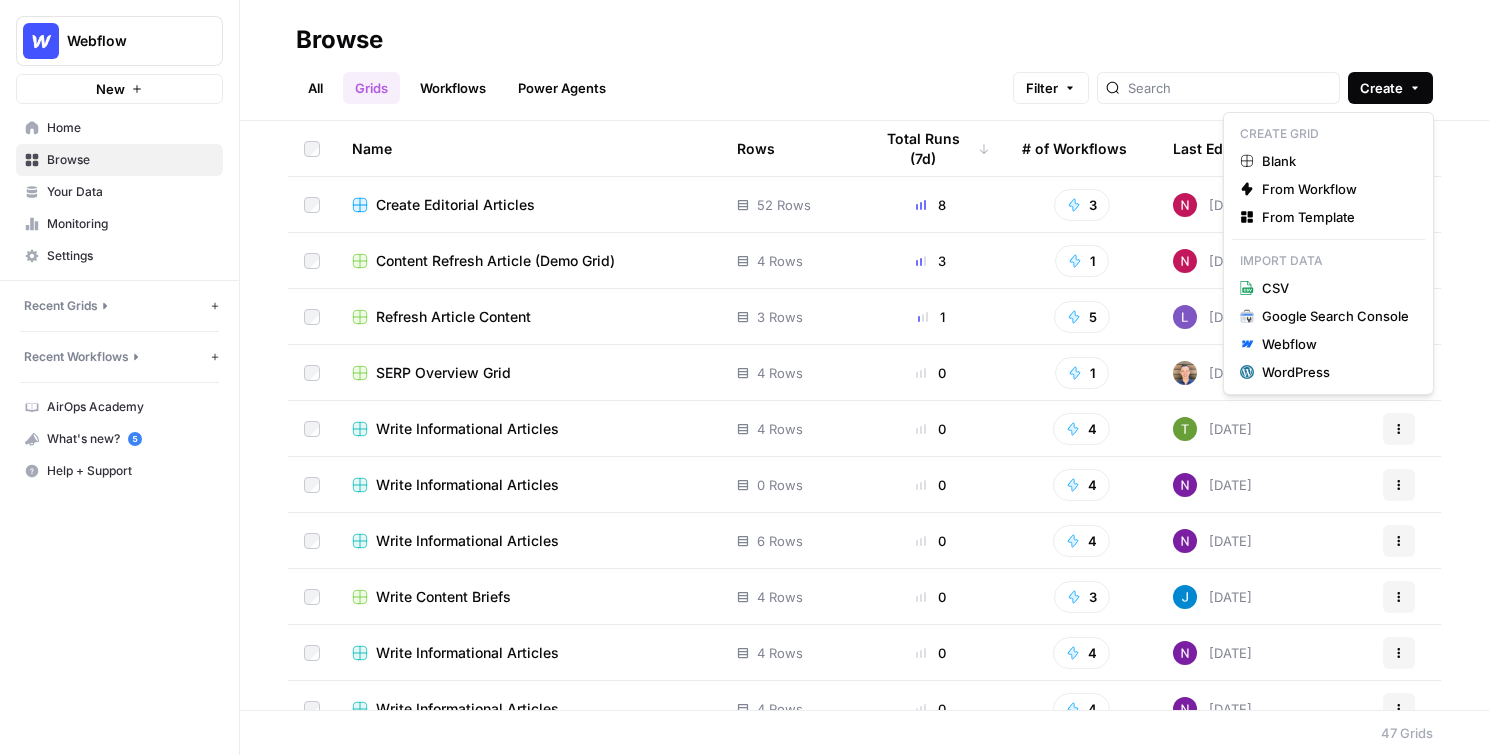 click on "Create" at bounding box center (1390, 88) 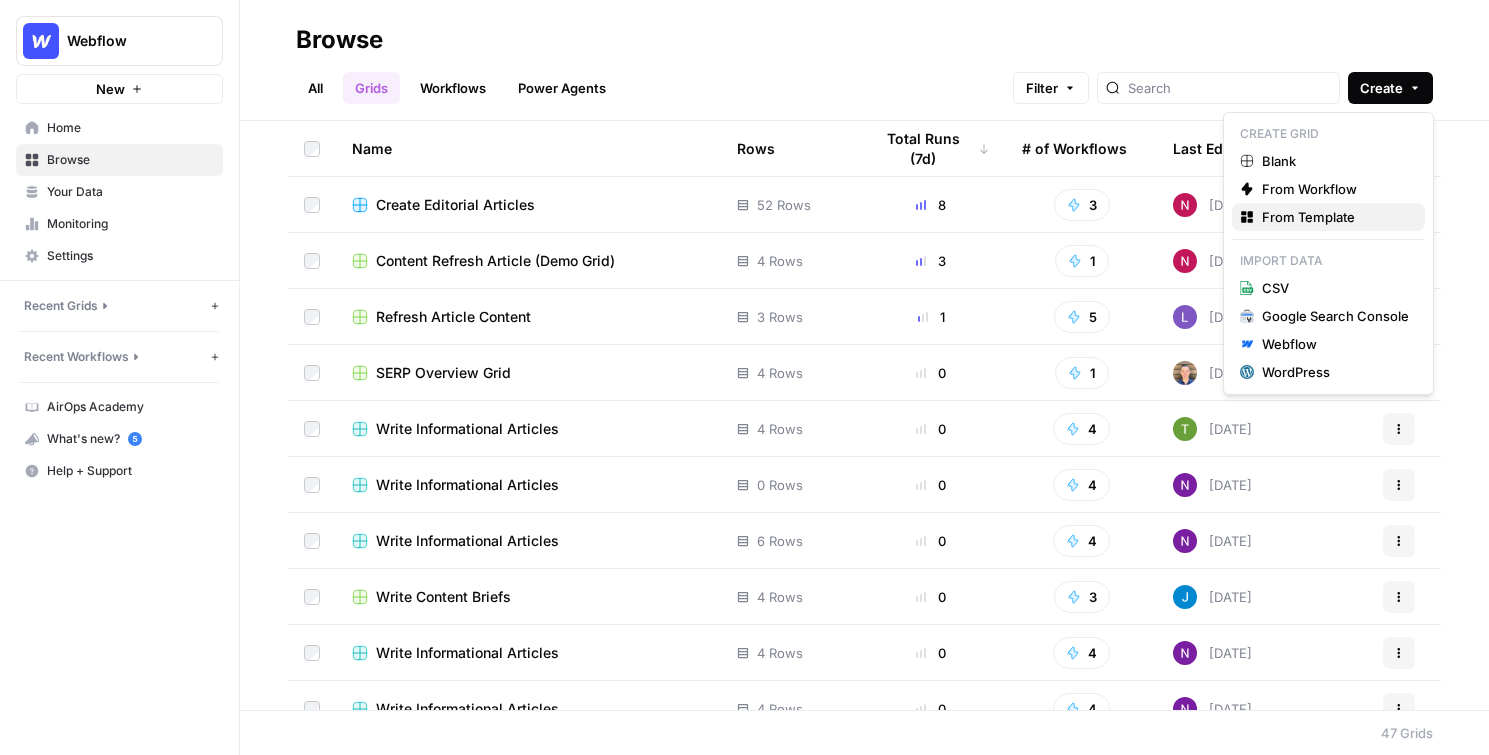 click on "From Template" at bounding box center (1308, 217) 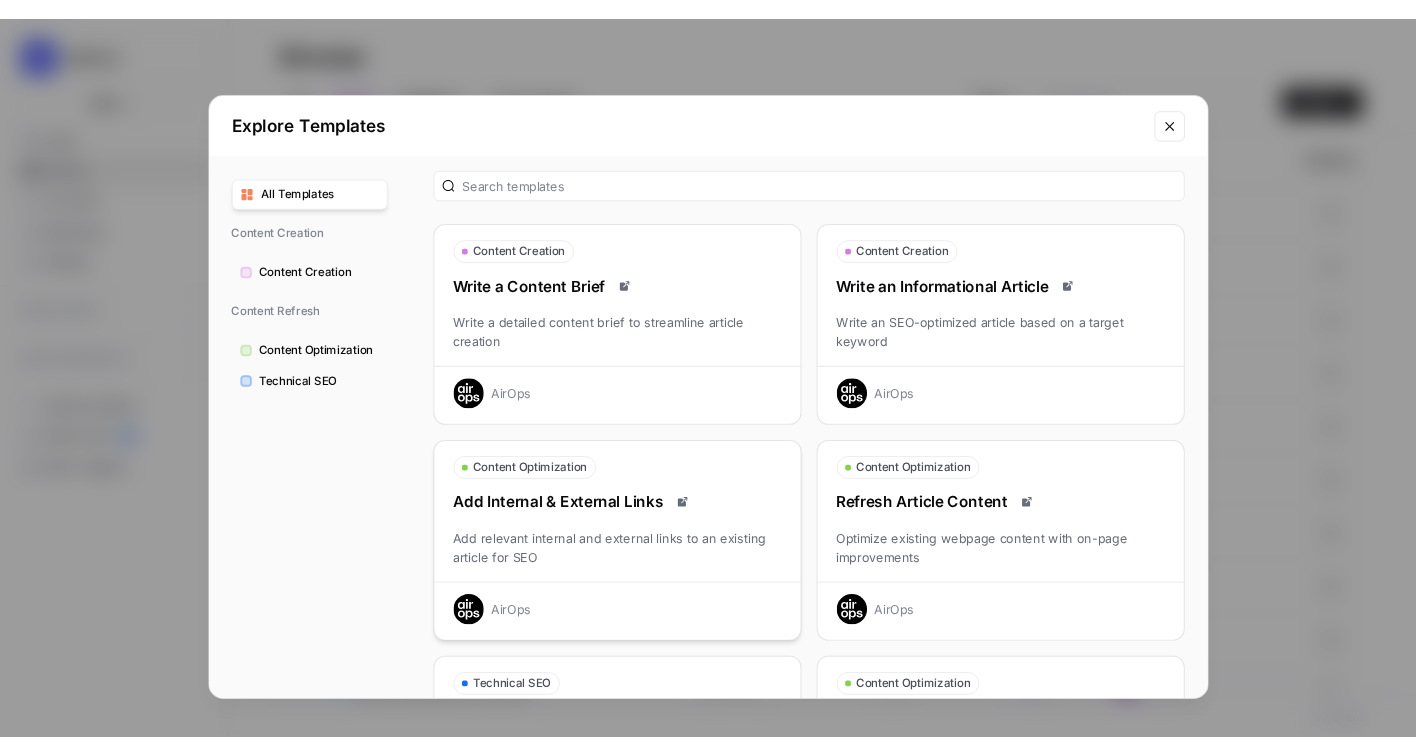 scroll, scrollTop: 0, scrollLeft: 0, axis: both 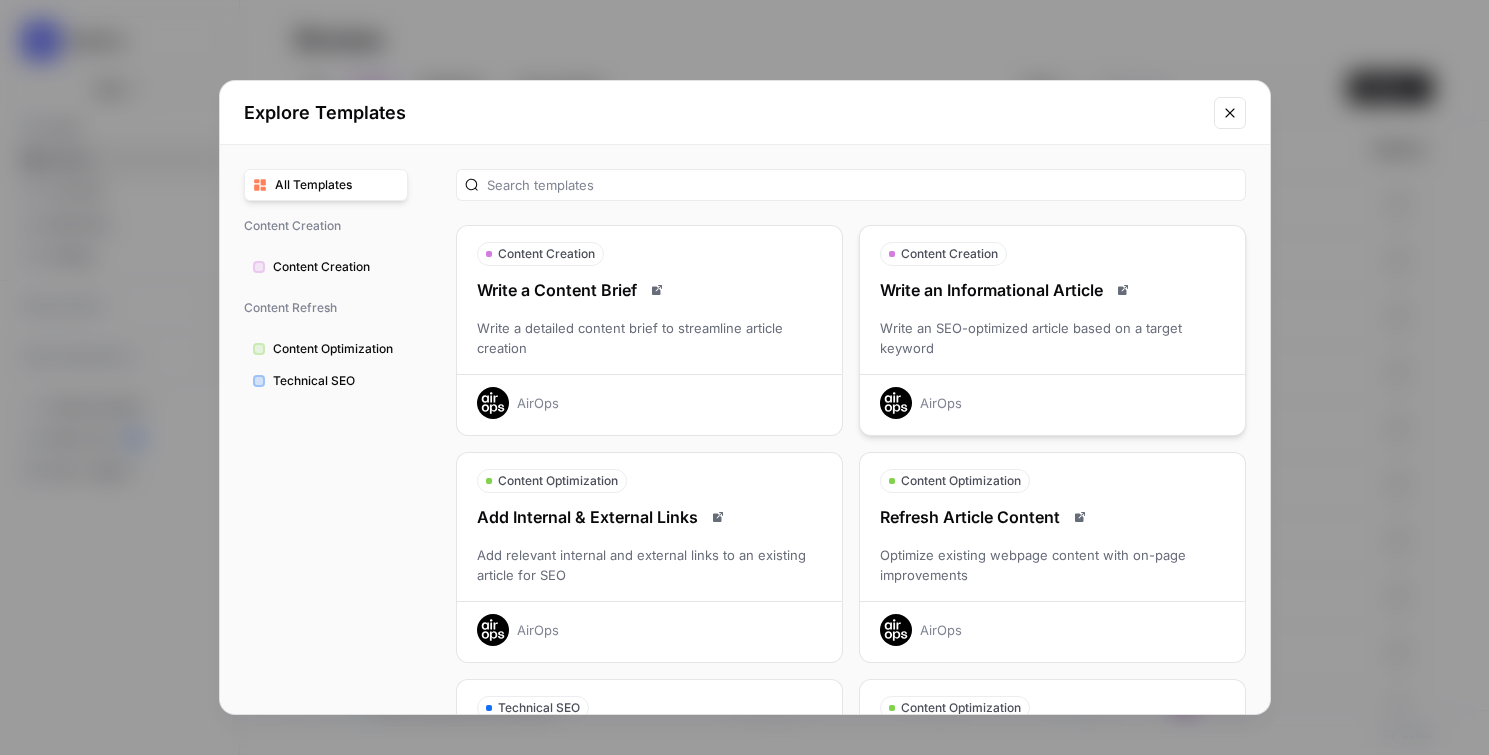 click on "Write an SEO-optimized article based on a target keyword" at bounding box center [1052, 338] 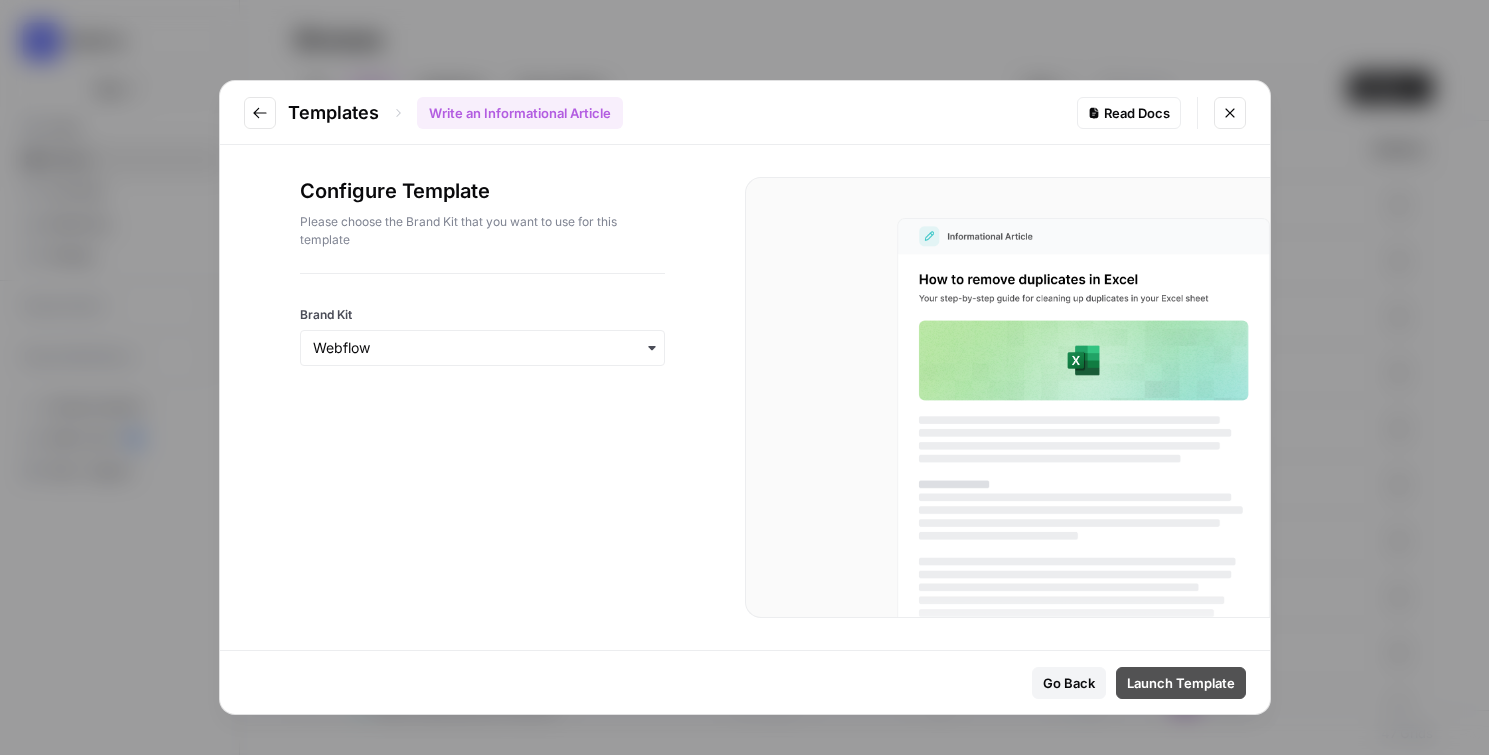 click on "Launch Template" at bounding box center [1181, 683] 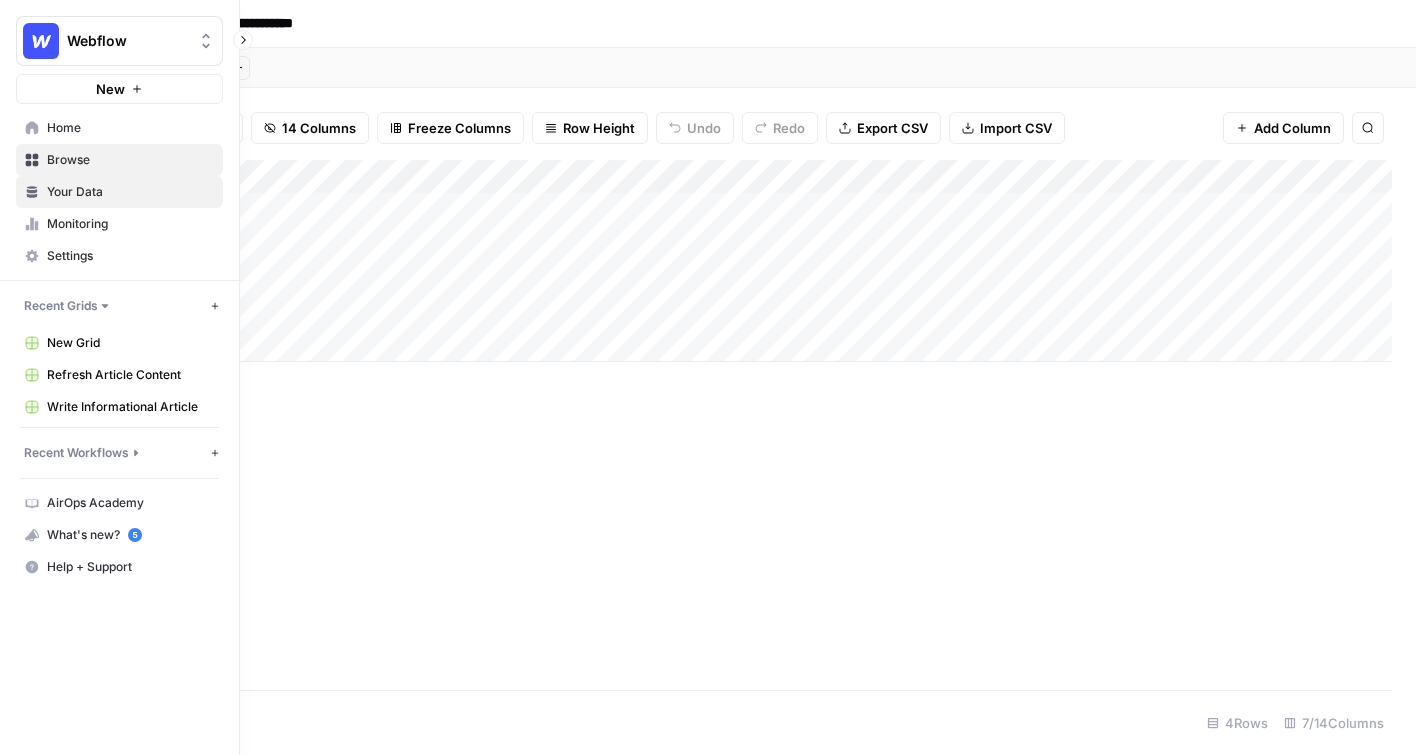 click on "Your Data" at bounding box center [130, 192] 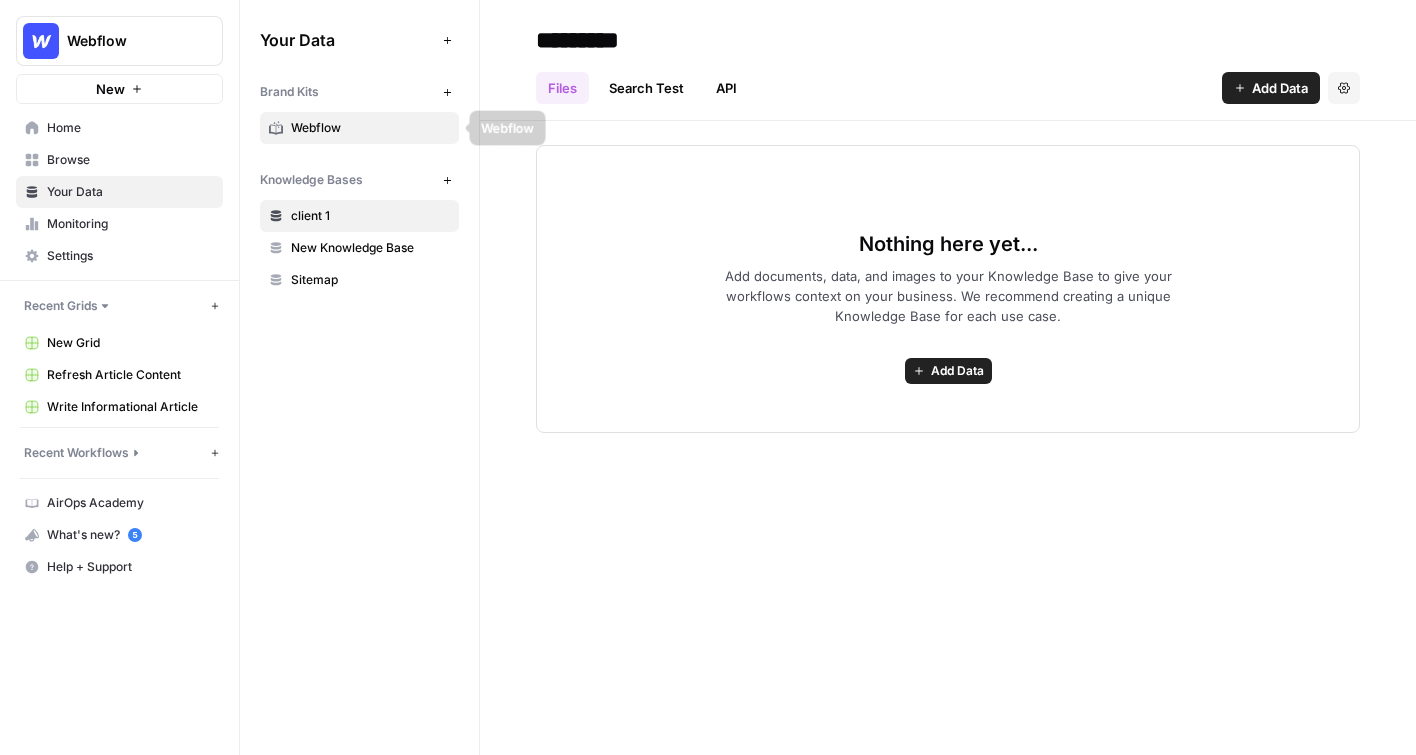 click on "Webflow" at bounding box center (370, 128) 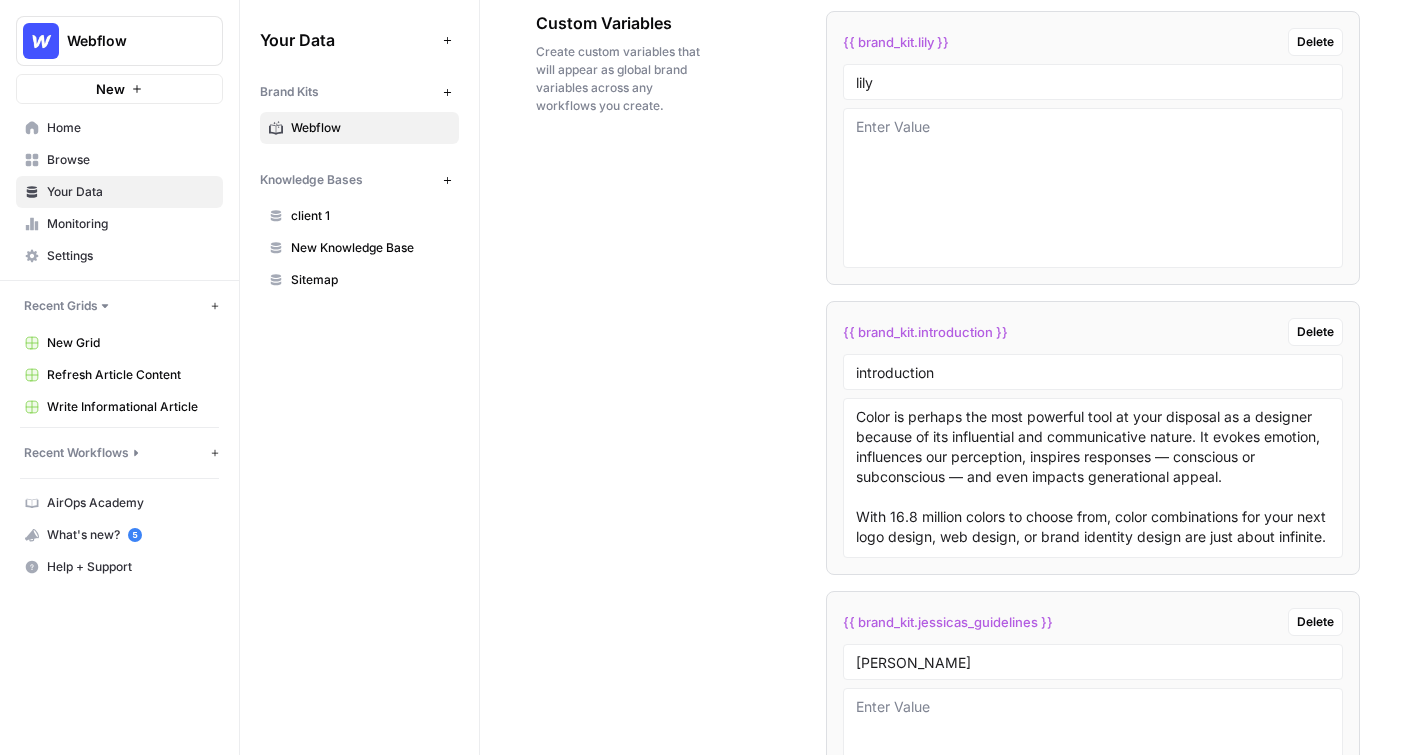 scroll, scrollTop: 3568, scrollLeft: 0, axis: vertical 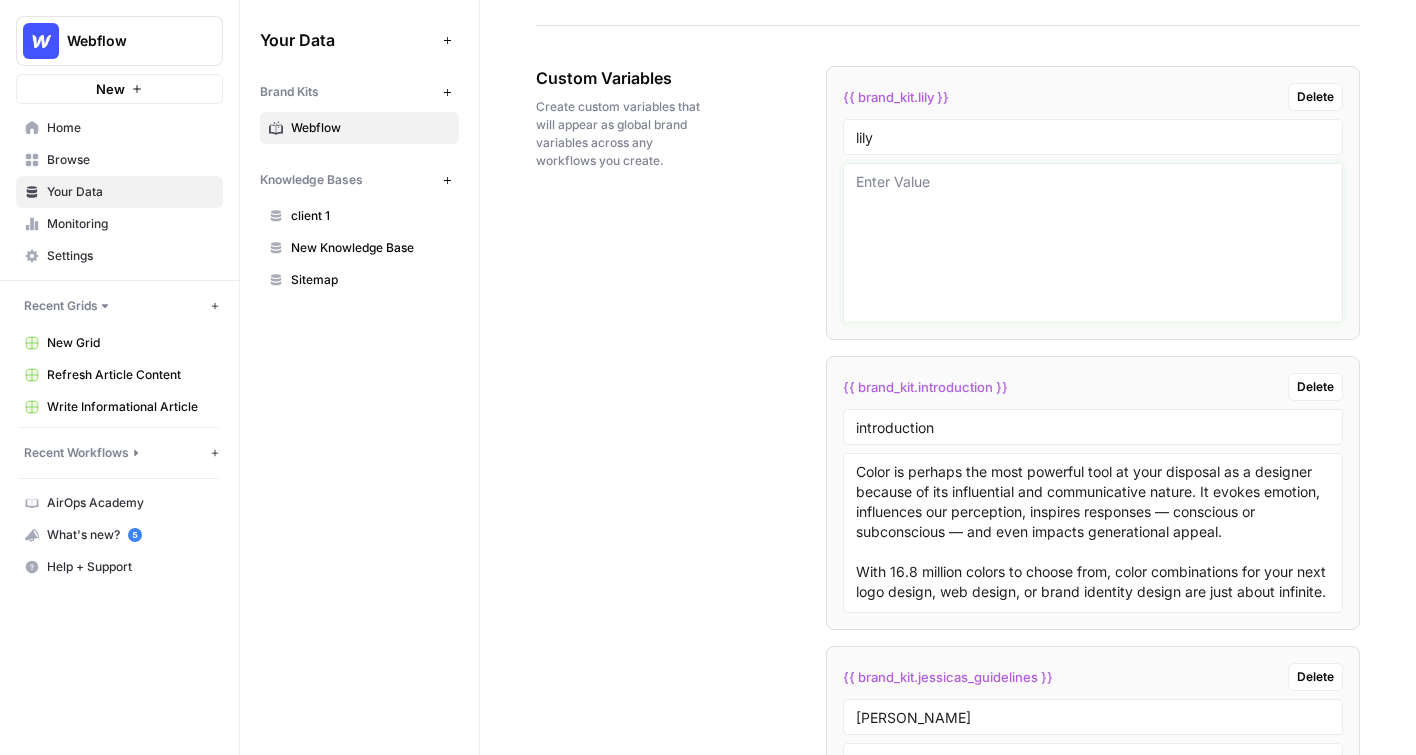 click at bounding box center [1093, 243] 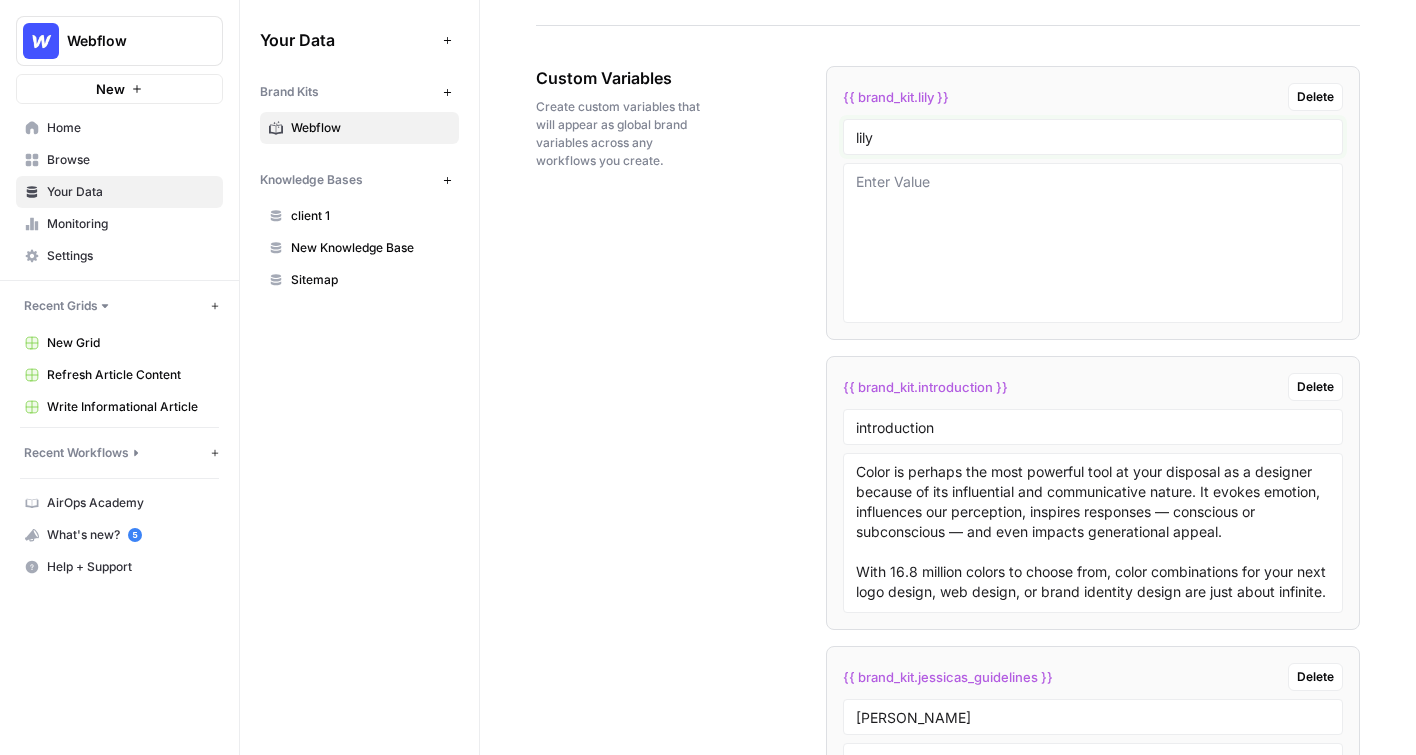 drag, startPoint x: 885, startPoint y: 143, endPoint x: 815, endPoint y: 143, distance: 70 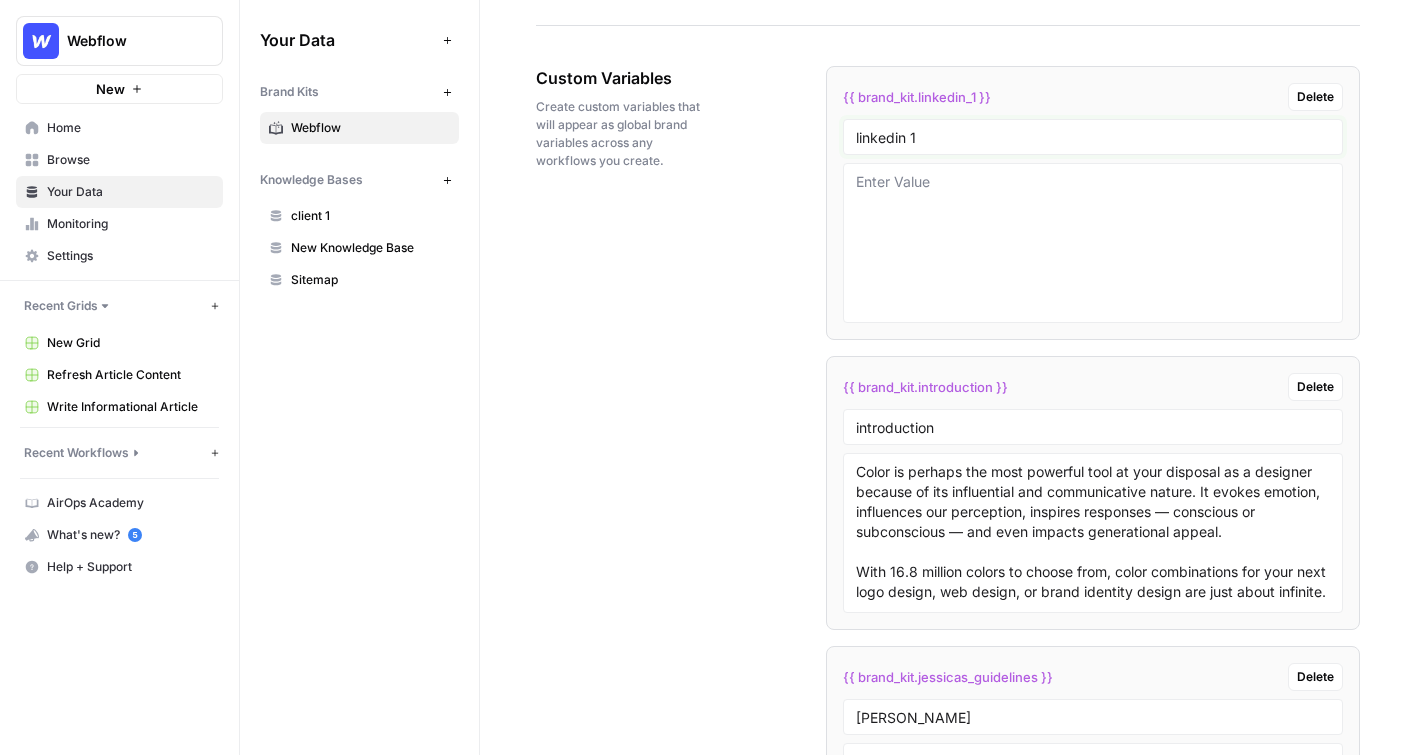 type on "linkedin 1" 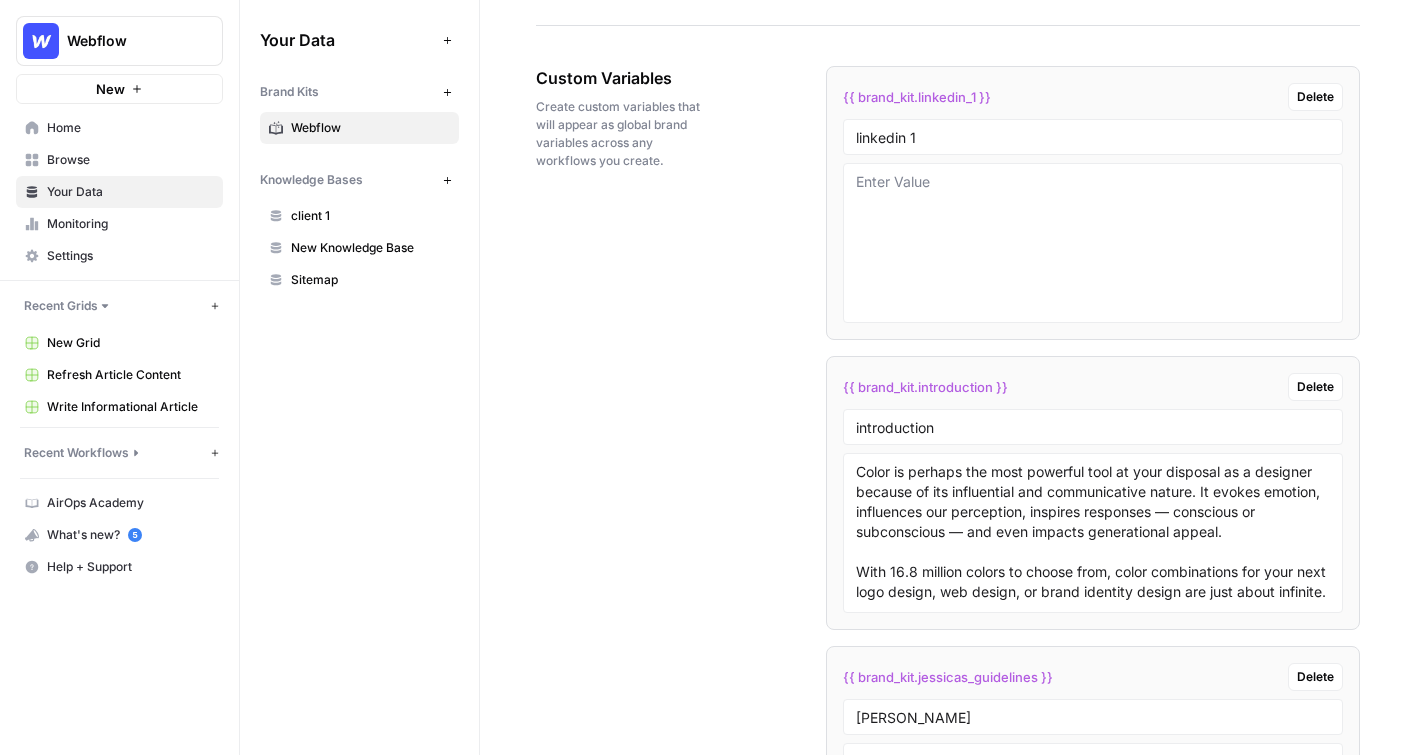 click on "{{ brand_kit.linkedin_1 }} Delete linkedin 1" at bounding box center [1093, 203] 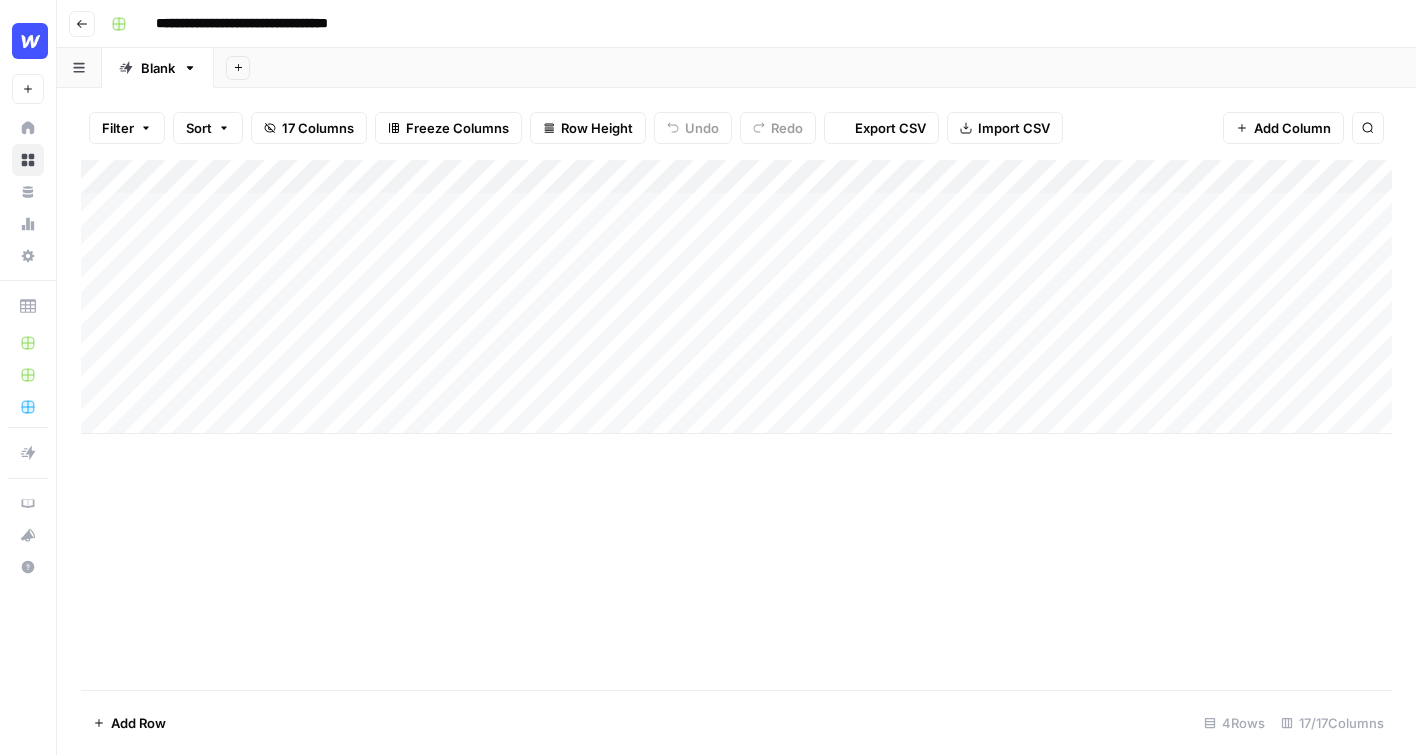 scroll, scrollTop: 0, scrollLeft: 0, axis: both 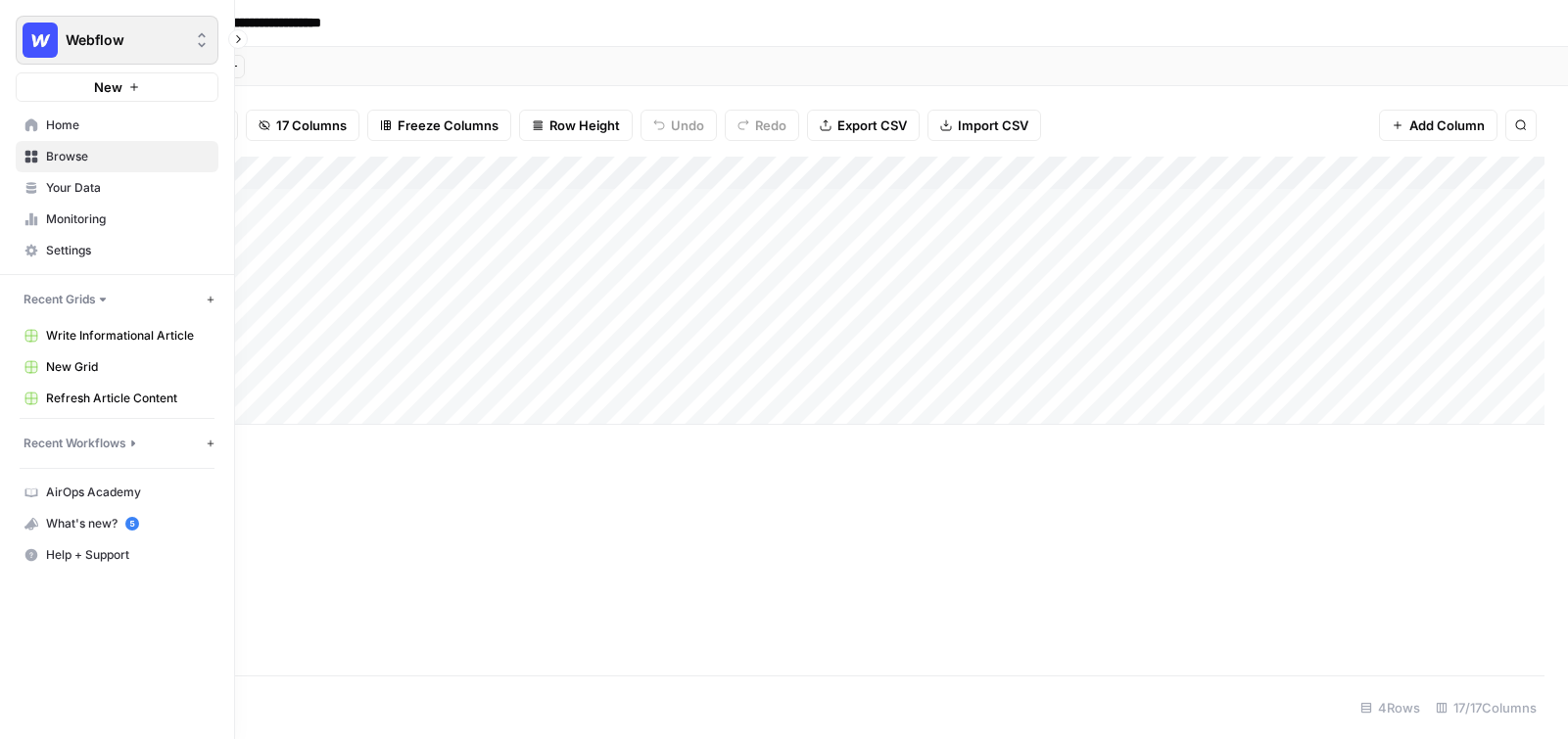 click at bounding box center [40, 40] 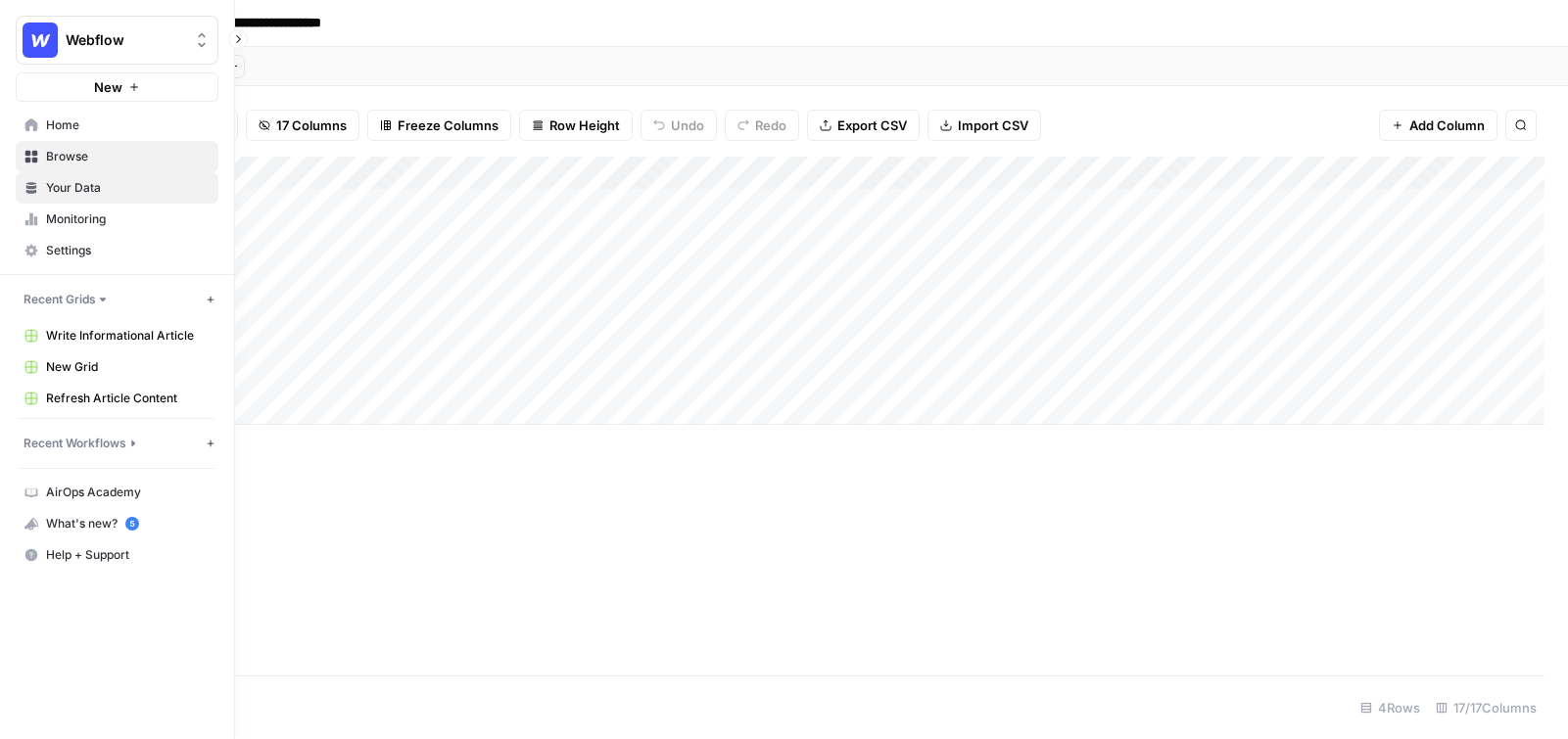click on "Your Data" at bounding box center (127, 188) 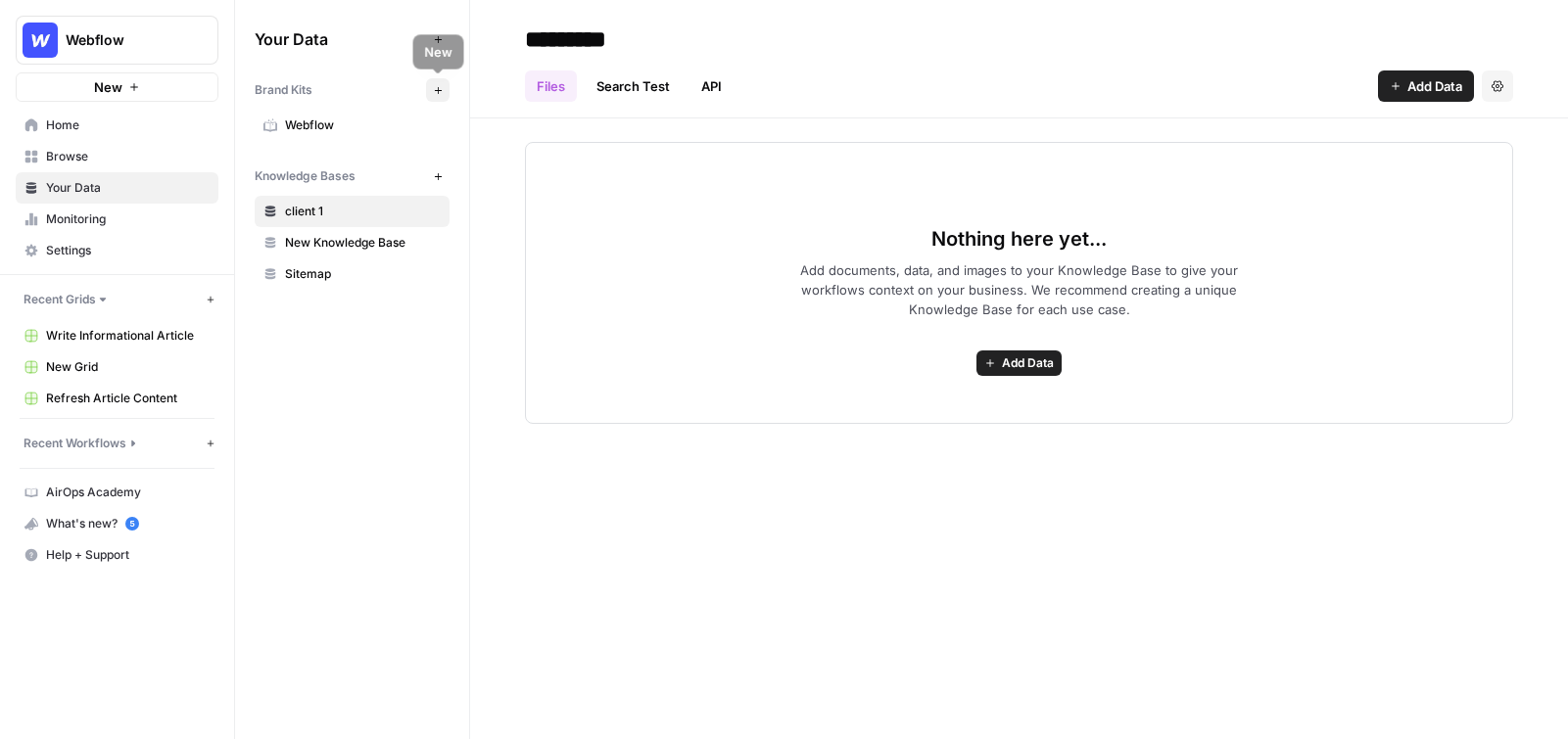 click 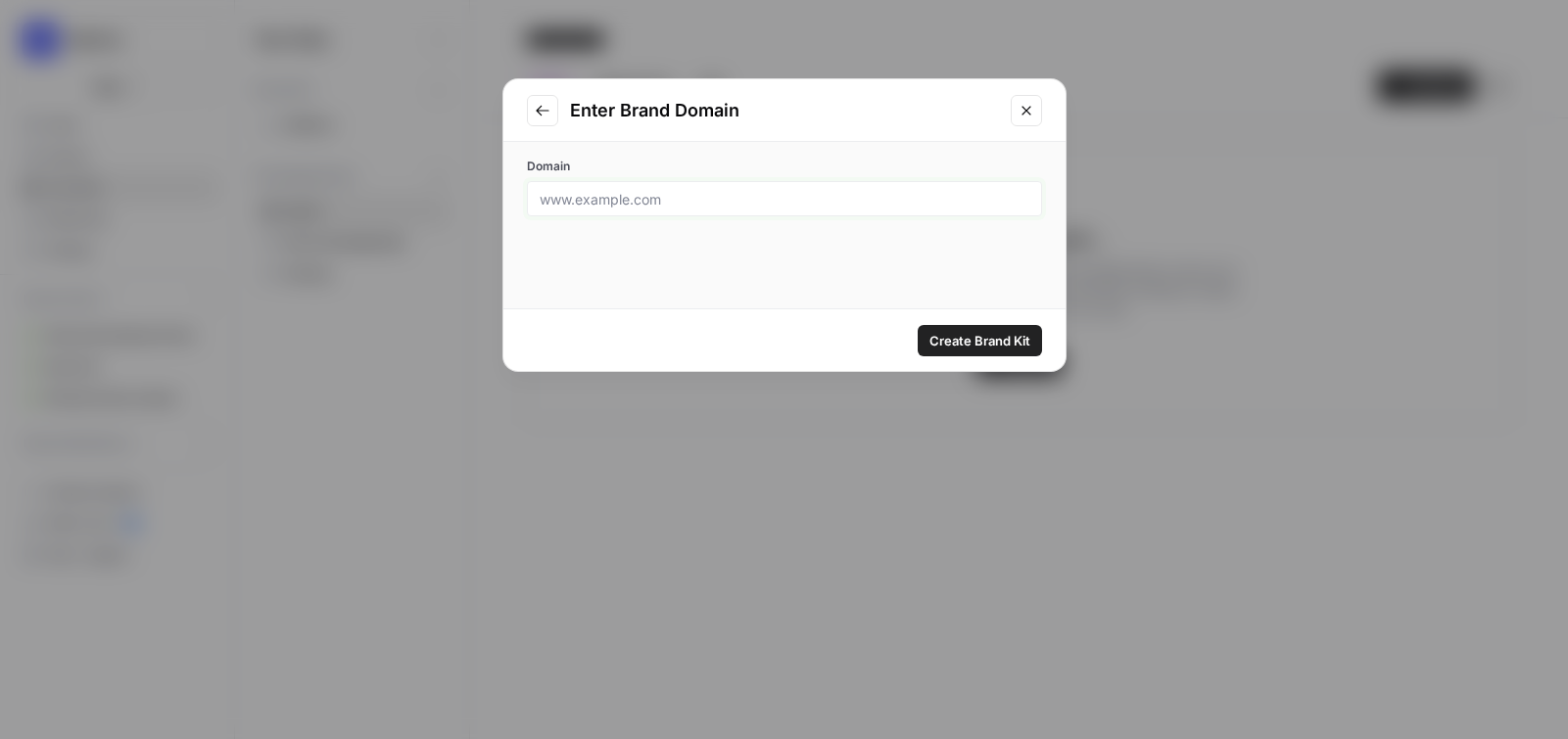 click on "Domain" at bounding box center [784, 199] 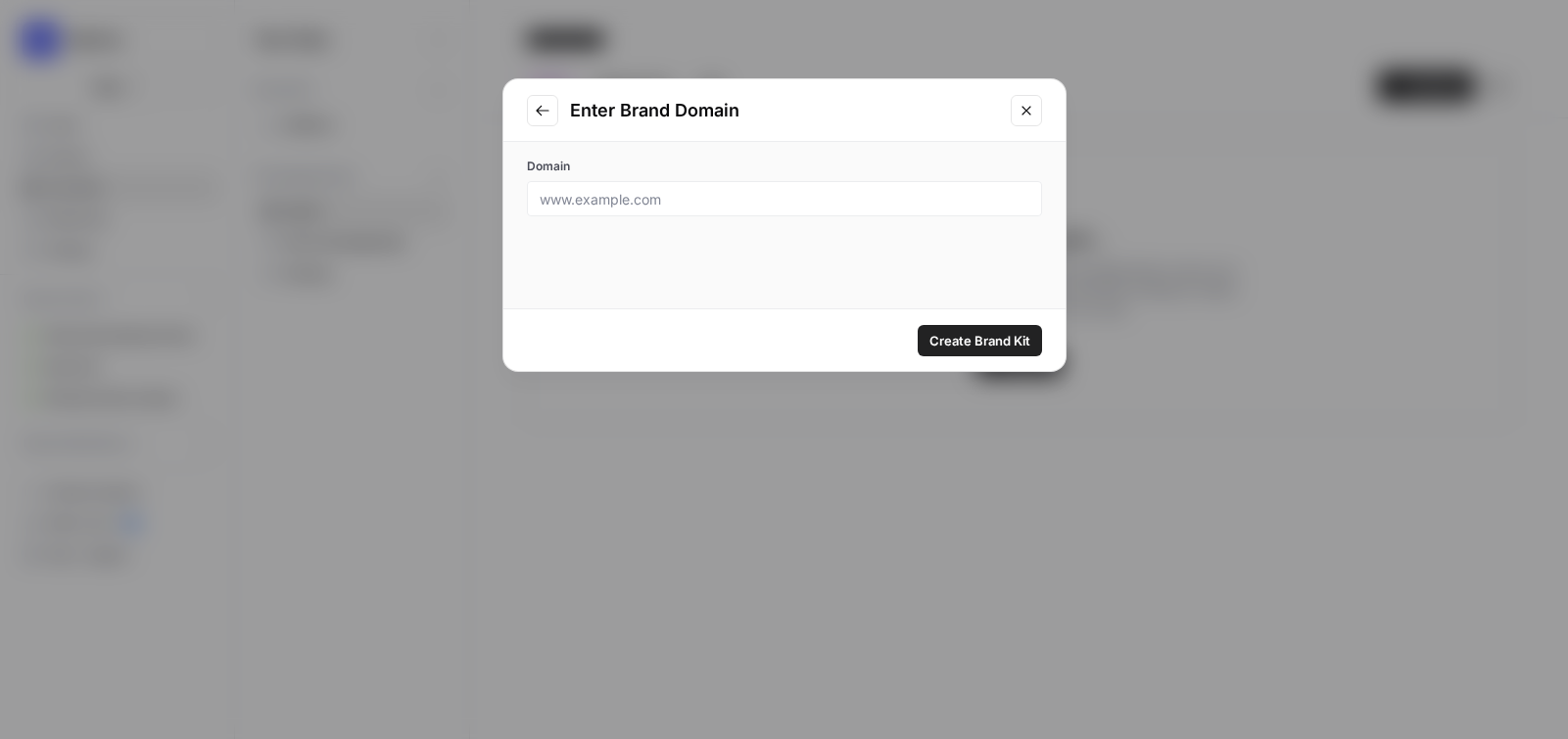 click 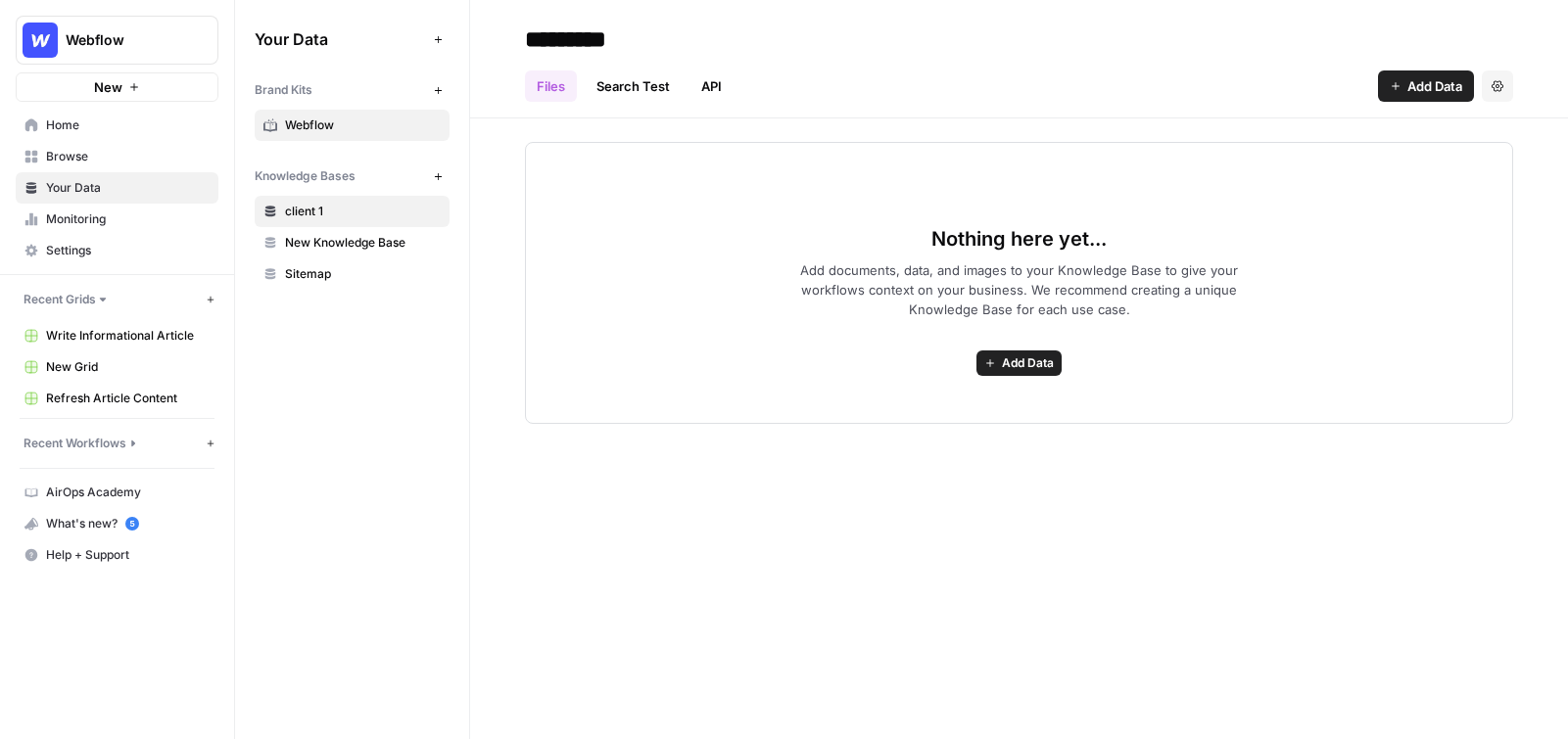 click on "Webflow" at bounding box center [362, 125] 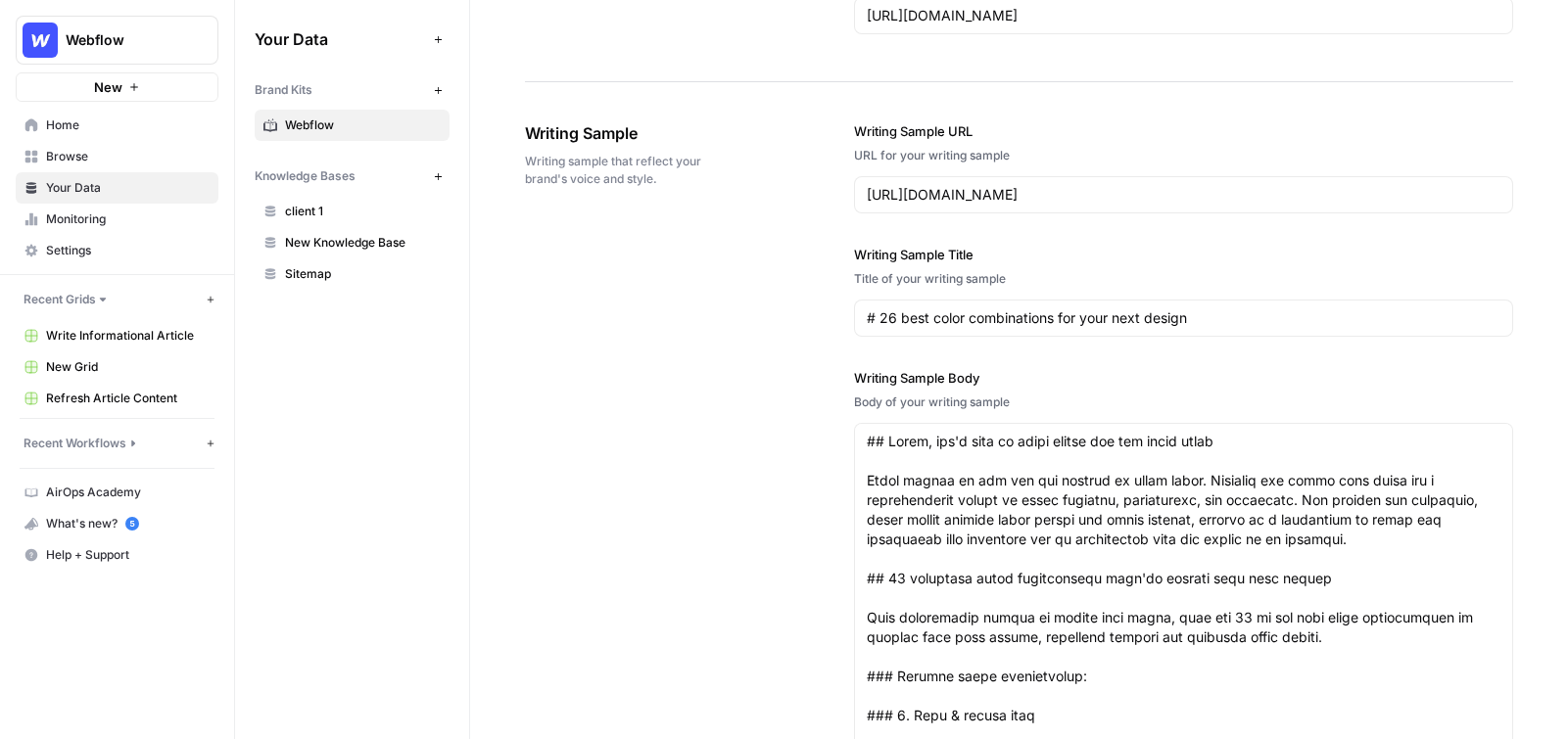scroll, scrollTop: 2122, scrollLeft: 0, axis: vertical 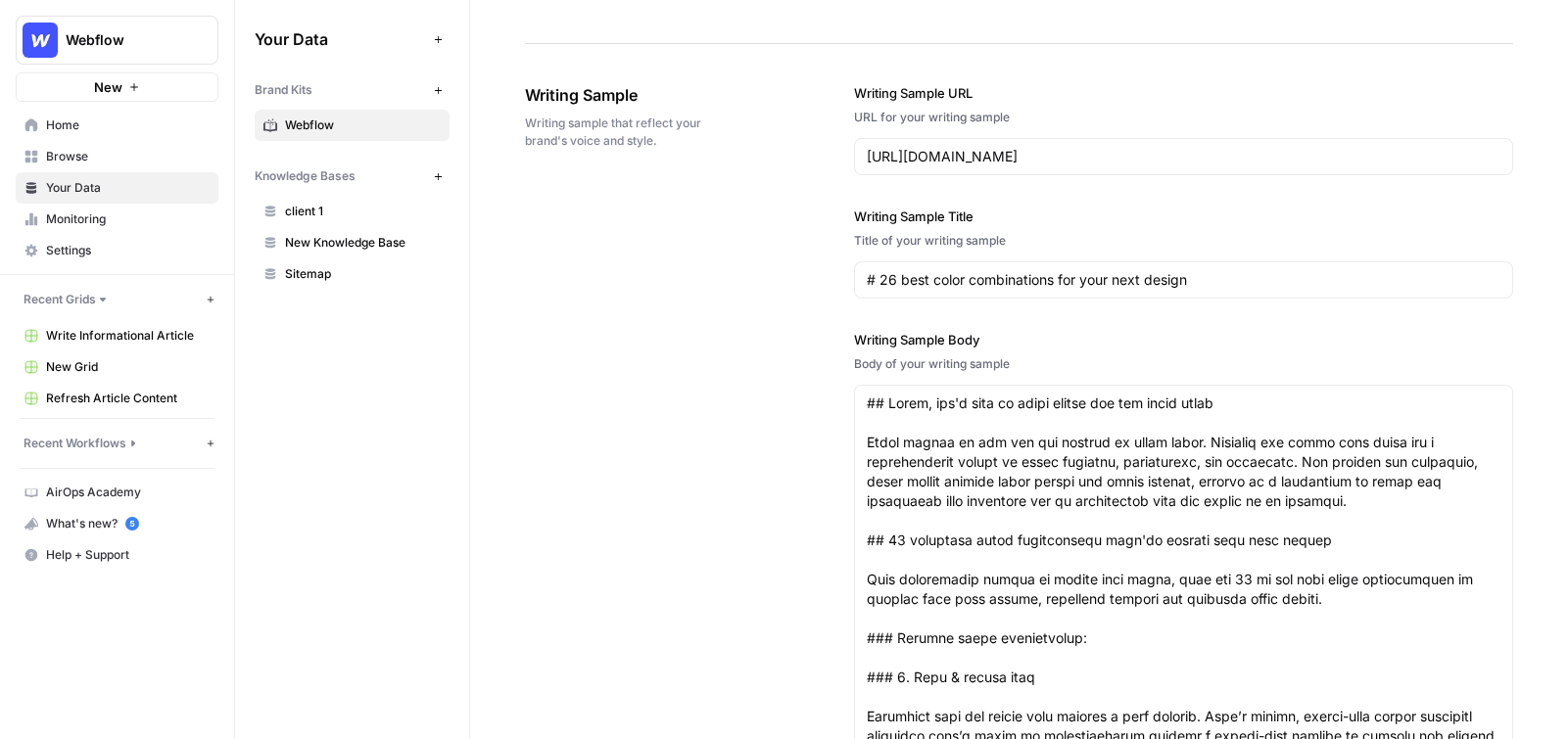 drag, startPoint x: 539, startPoint y: 100, endPoint x: 652, endPoint y: 88, distance: 113.63538 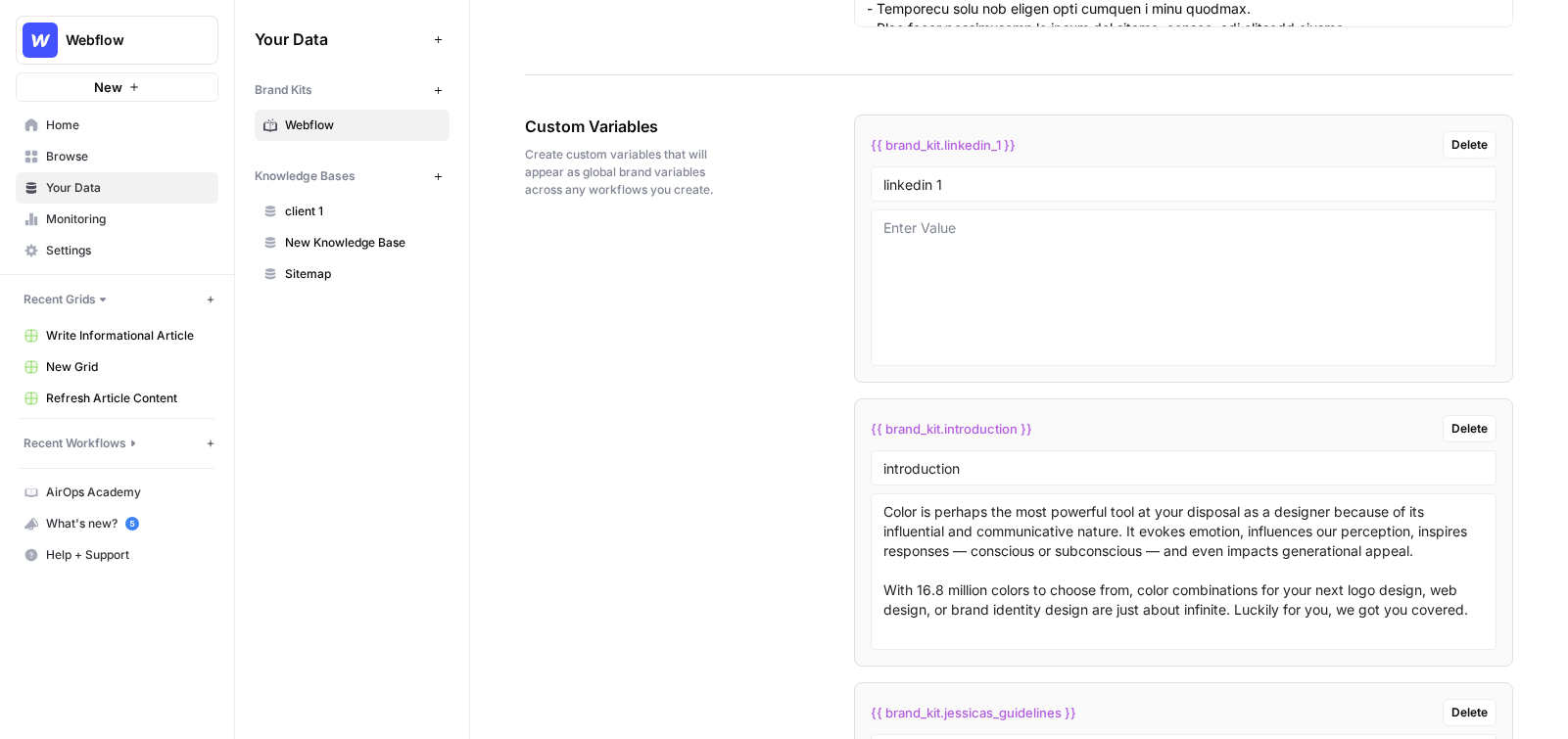scroll, scrollTop: 3265, scrollLeft: 0, axis: vertical 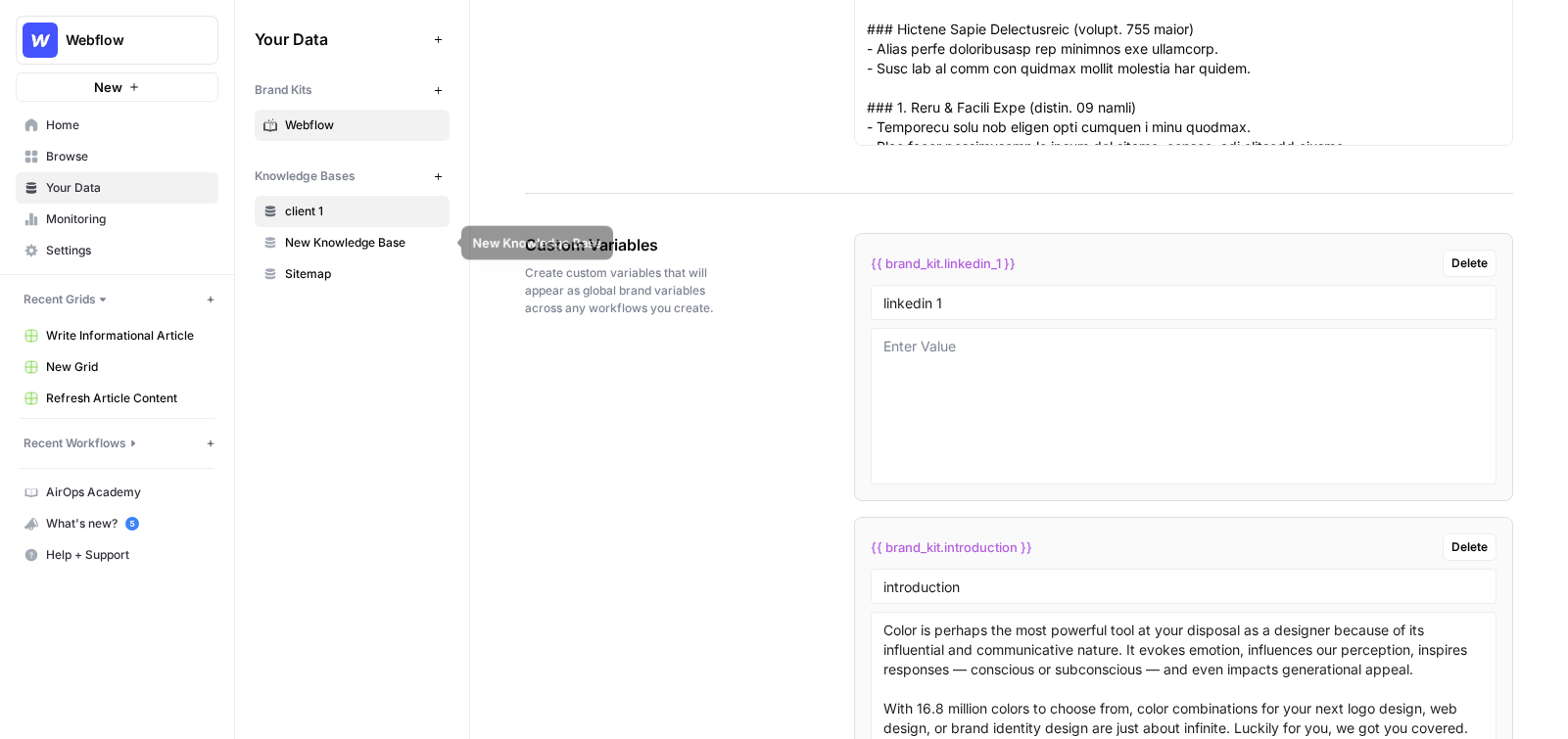 click on "client 1" at bounding box center [362, 211] 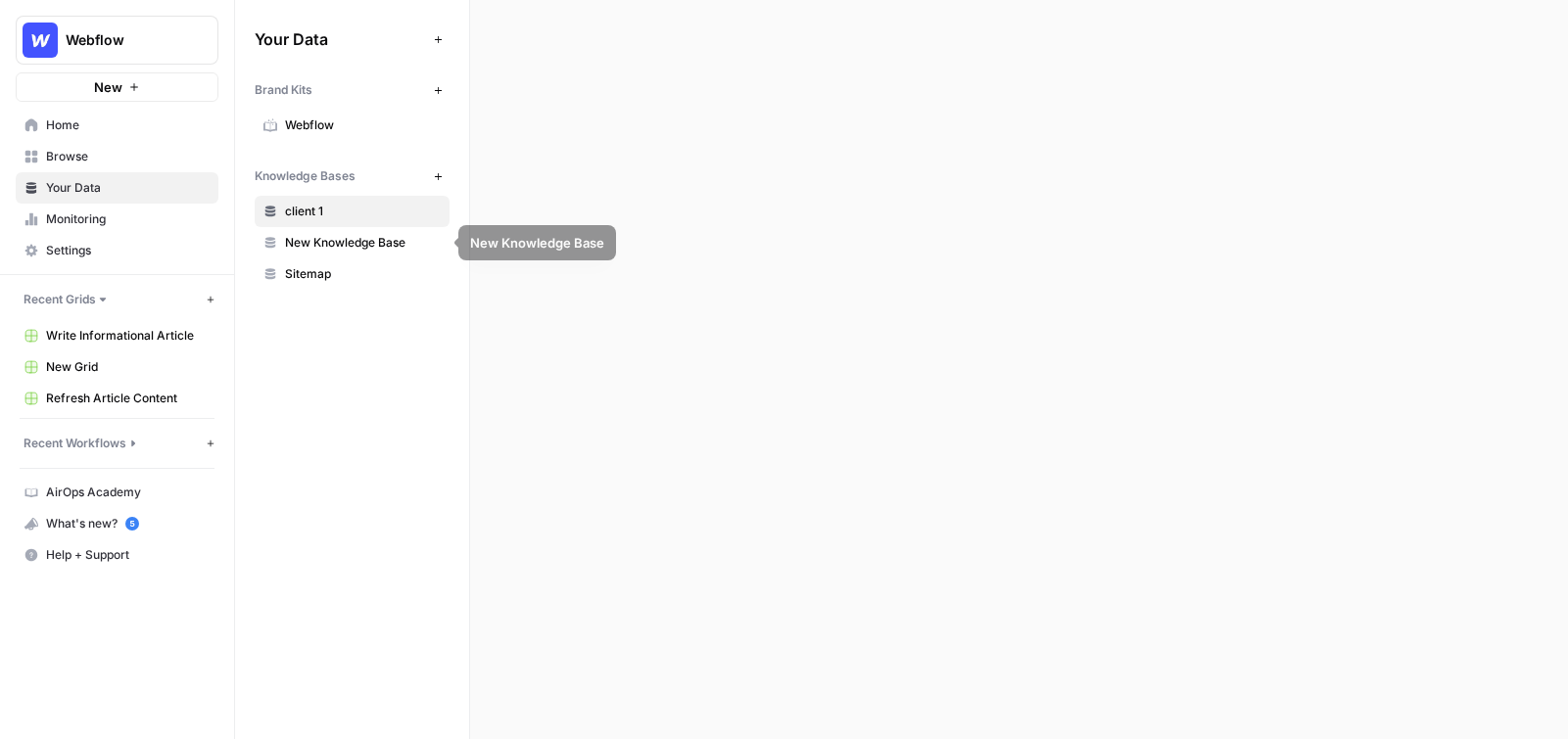 scroll, scrollTop: 0, scrollLeft: 0, axis: both 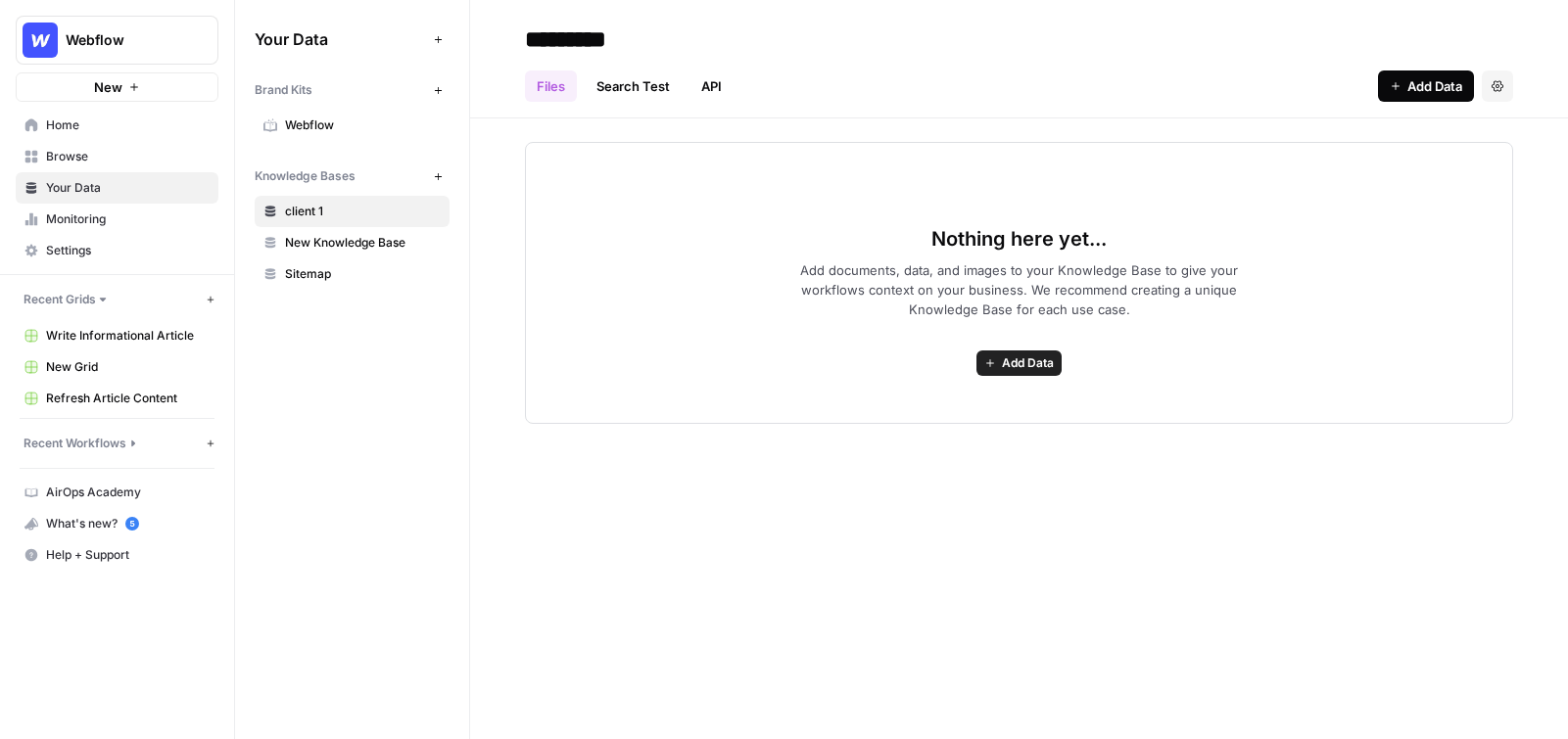 click on "Add Data" at bounding box center (1435, 86) 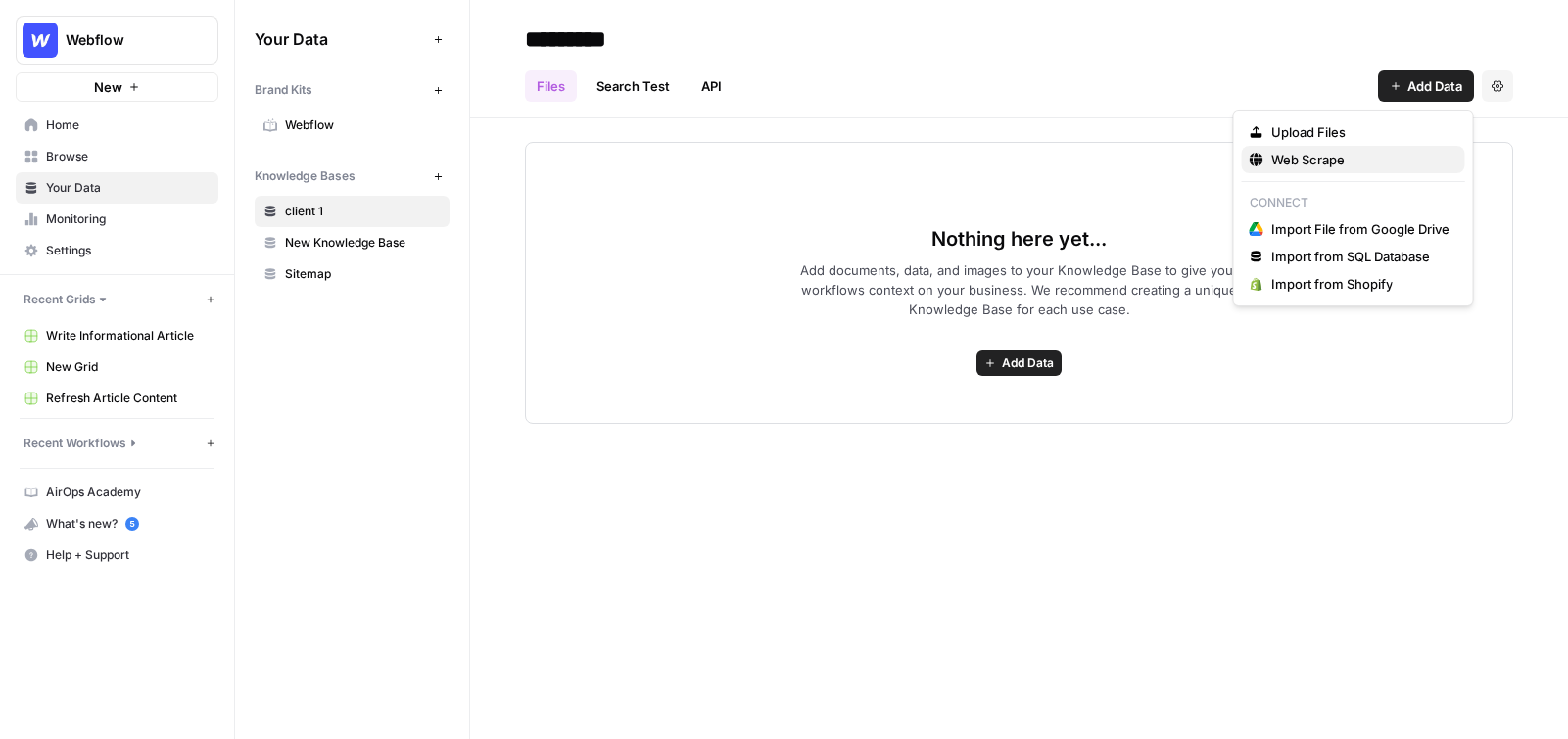 click on "Web Scrape" at bounding box center (1307, 160) 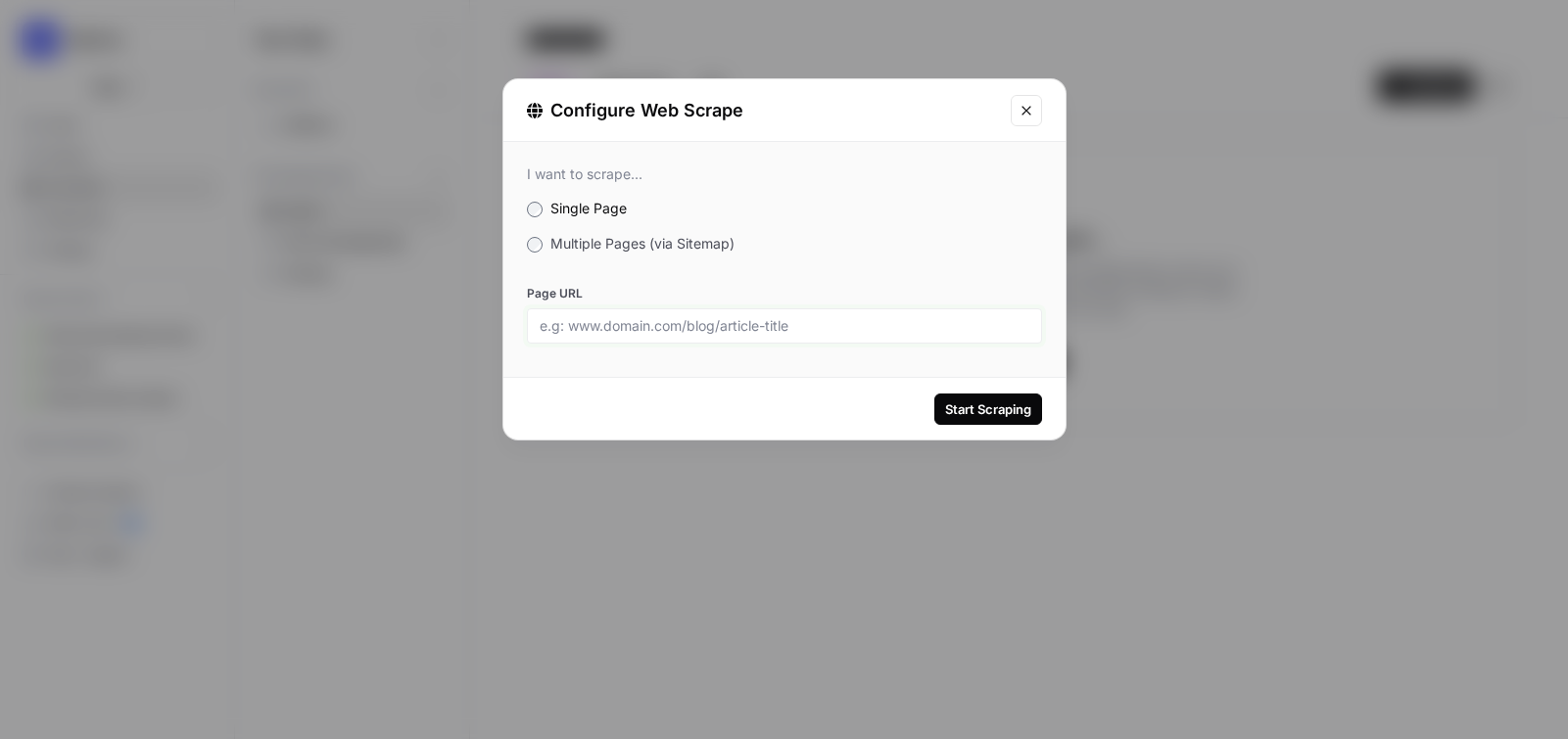 click on "Page URL" at bounding box center (784, 326) 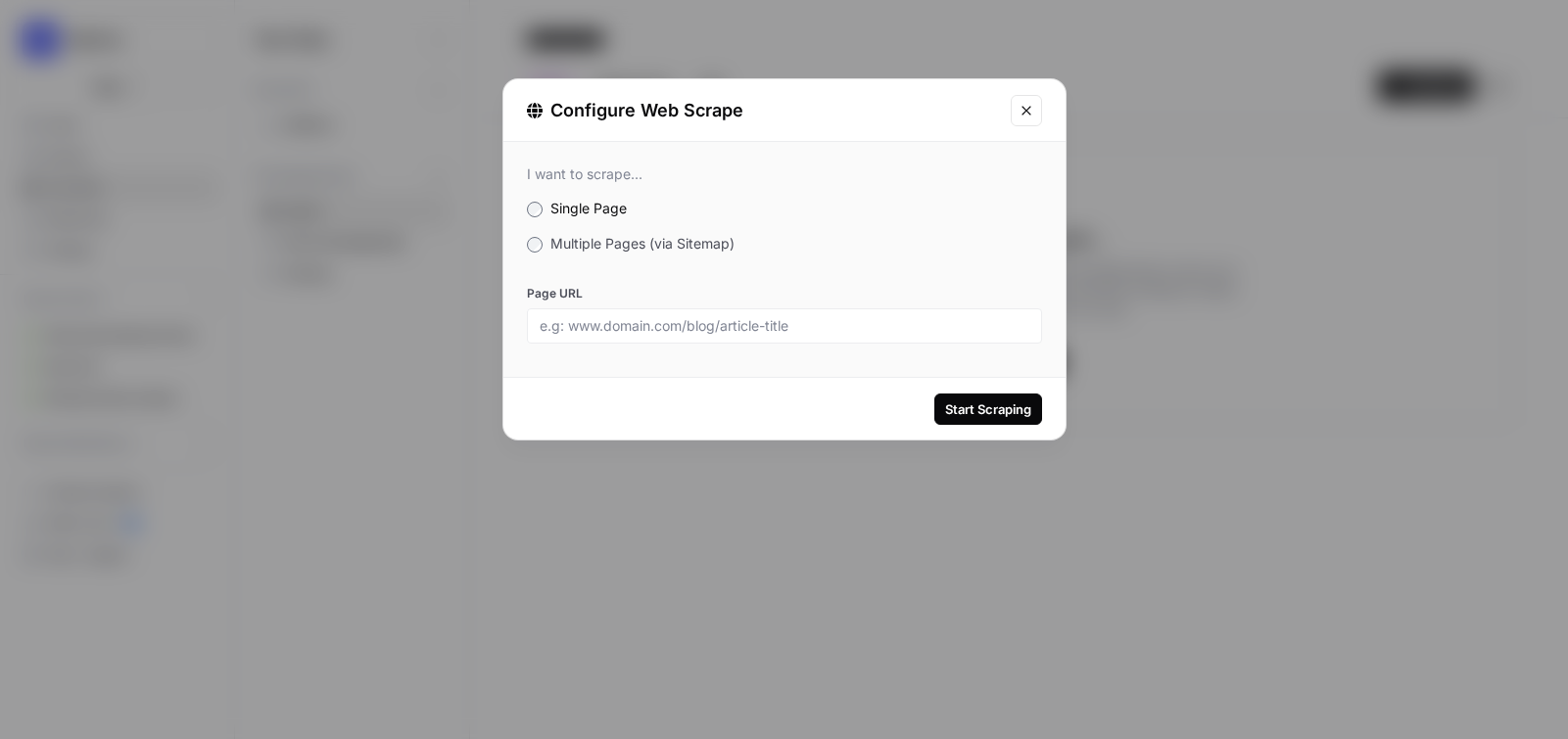 click on "Multiple Pages (via Sitemap)" at bounding box center [642, 243] 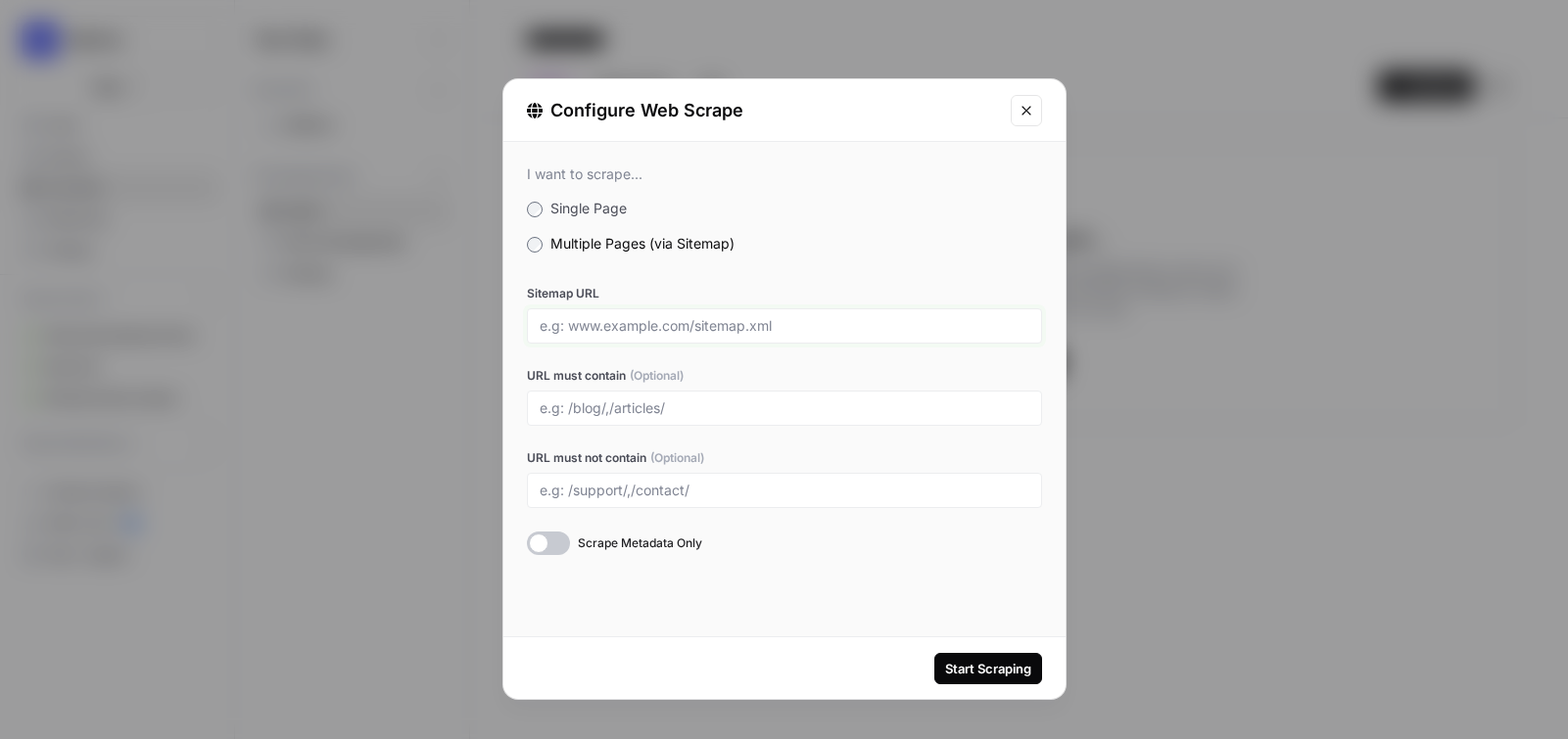 click on "Sitemap URL" at bounding box center (784, 326) 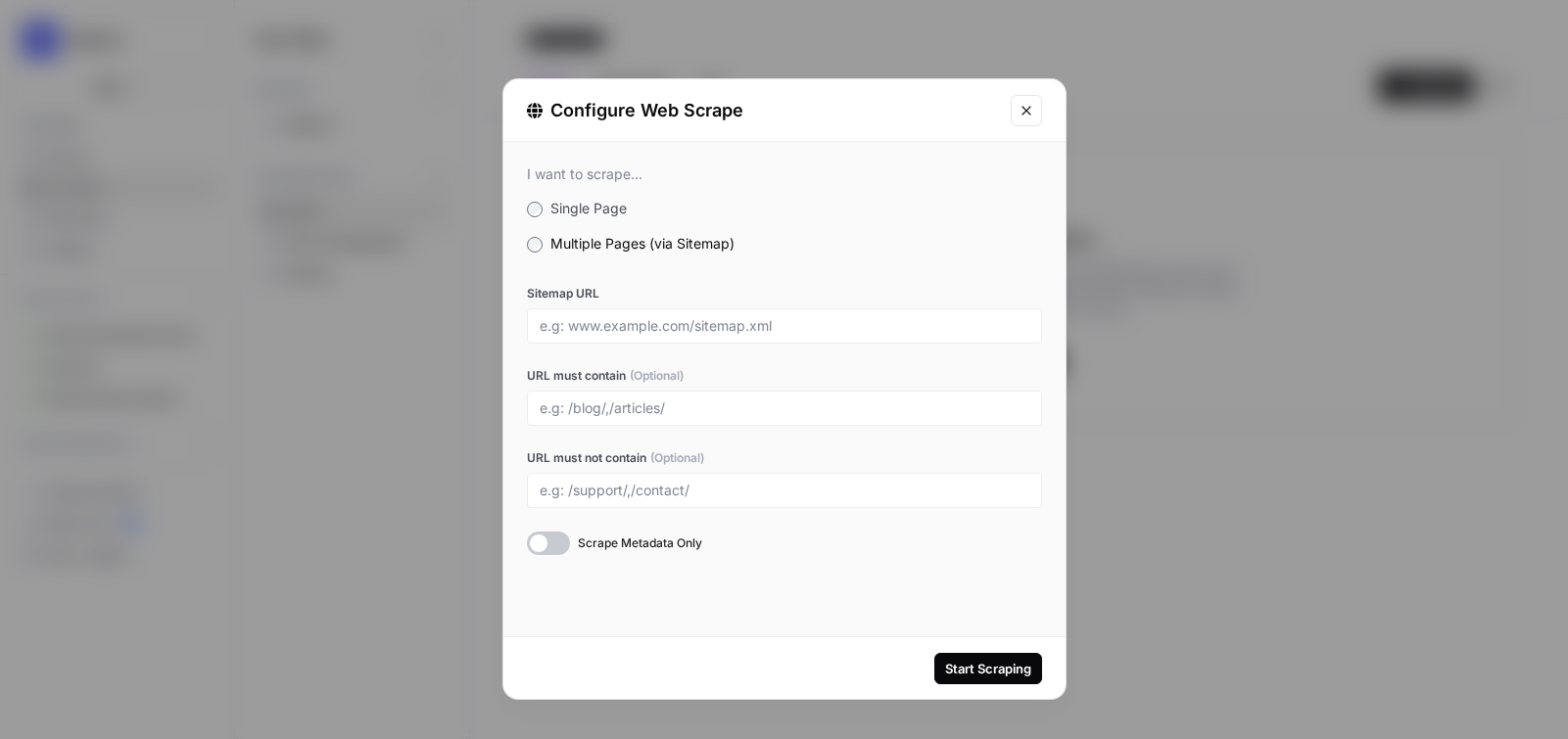 click 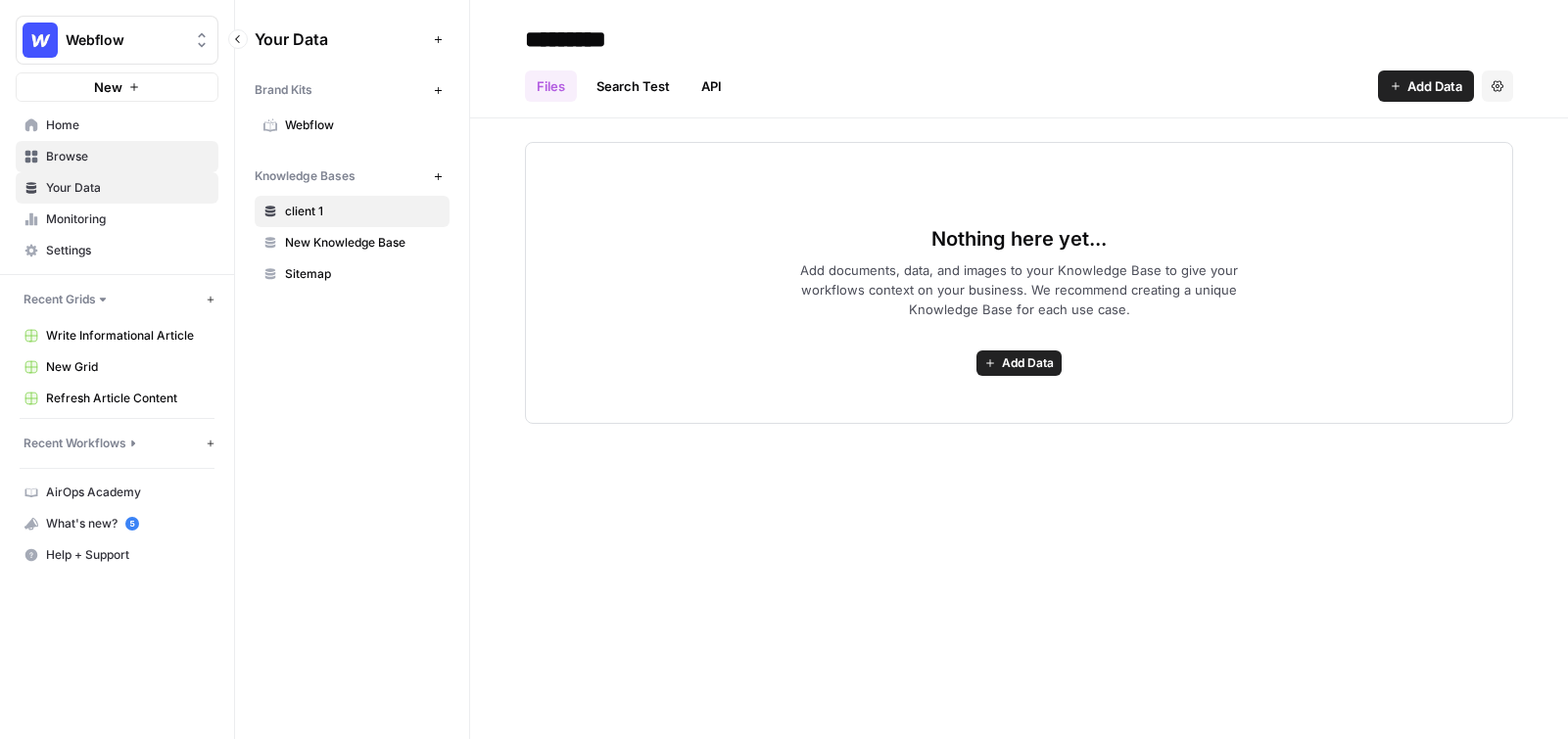click on "Browse" at bounding box center (127, 157) 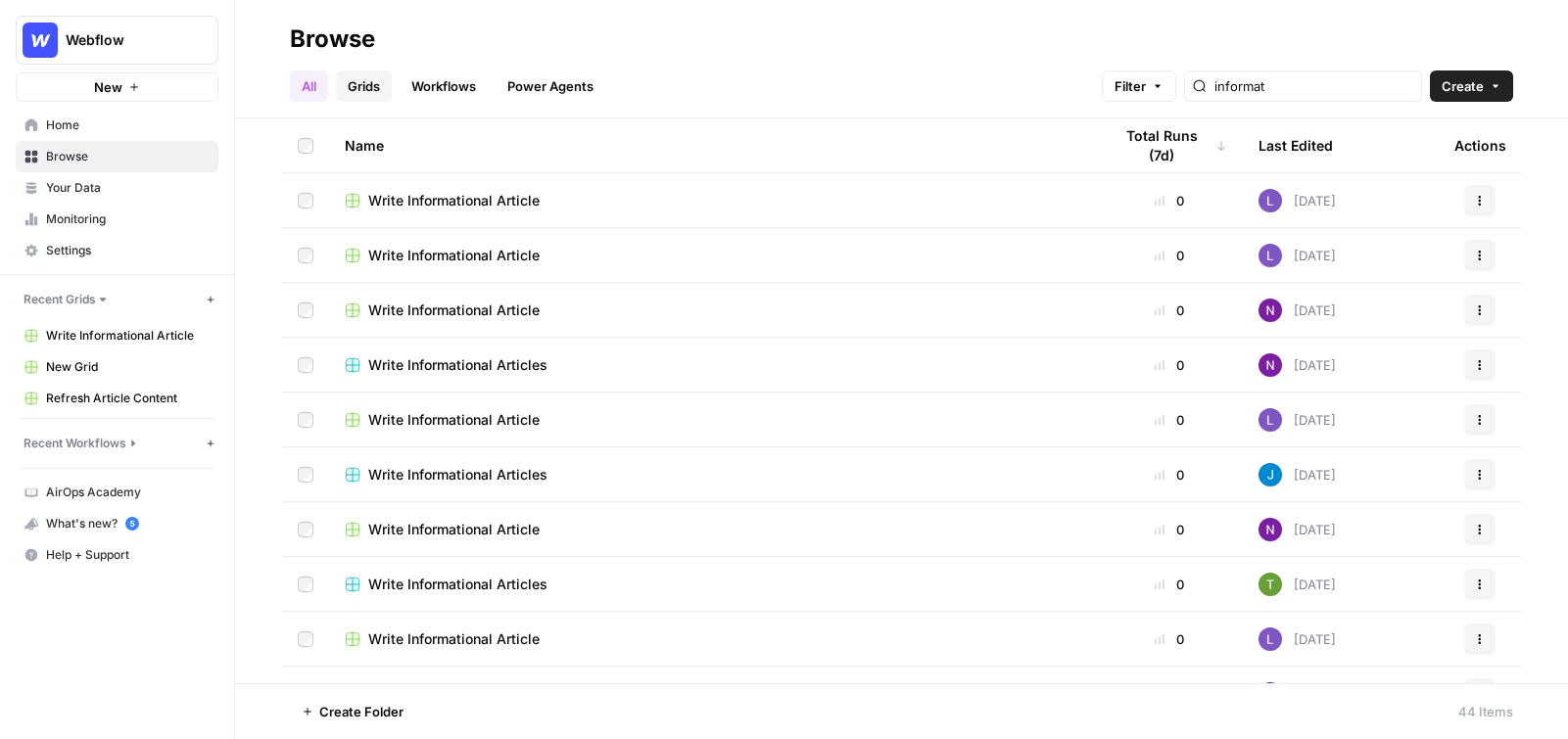 click on "Grids" at bounding box center [363, 86] 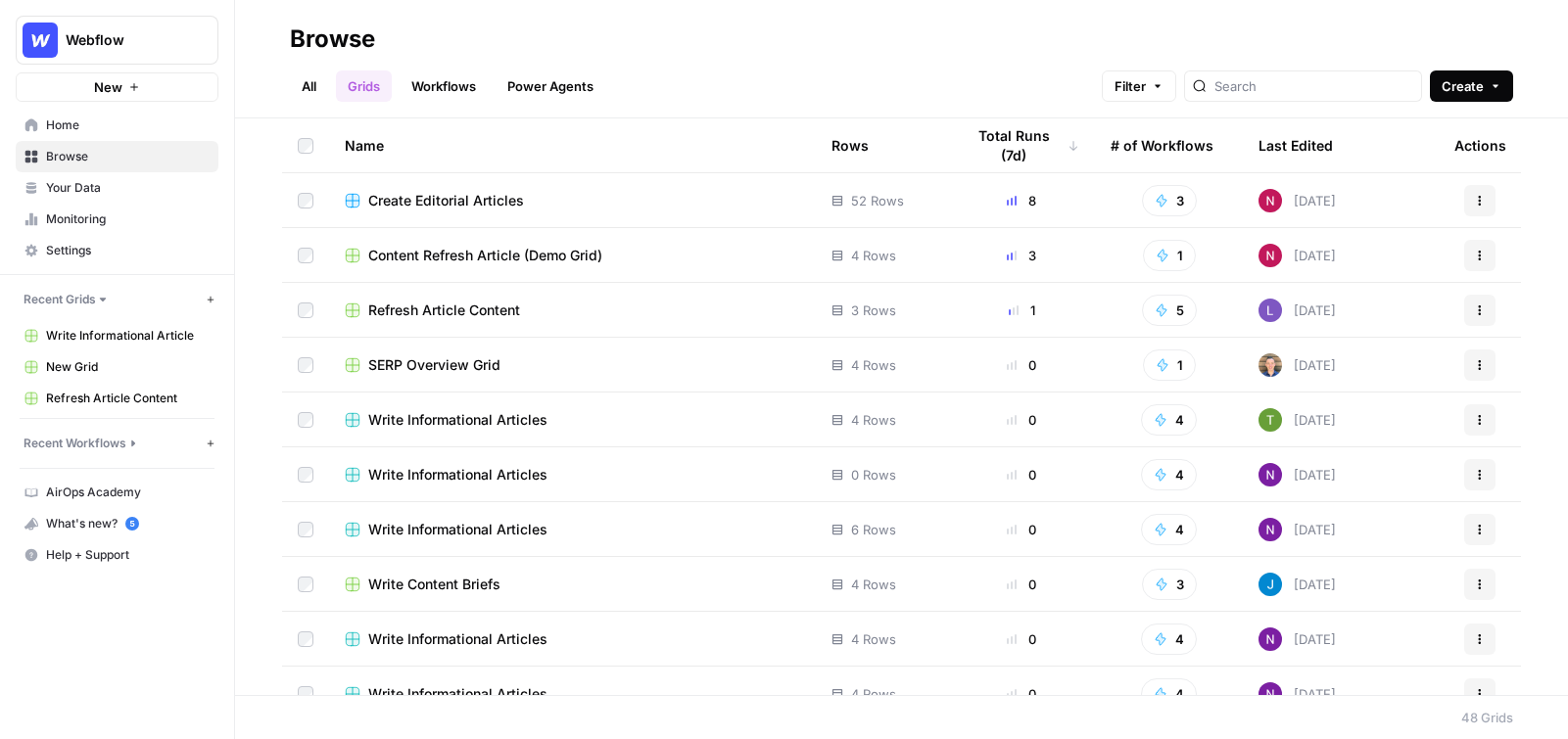click on "Create" at bounding box center (1462, 86) 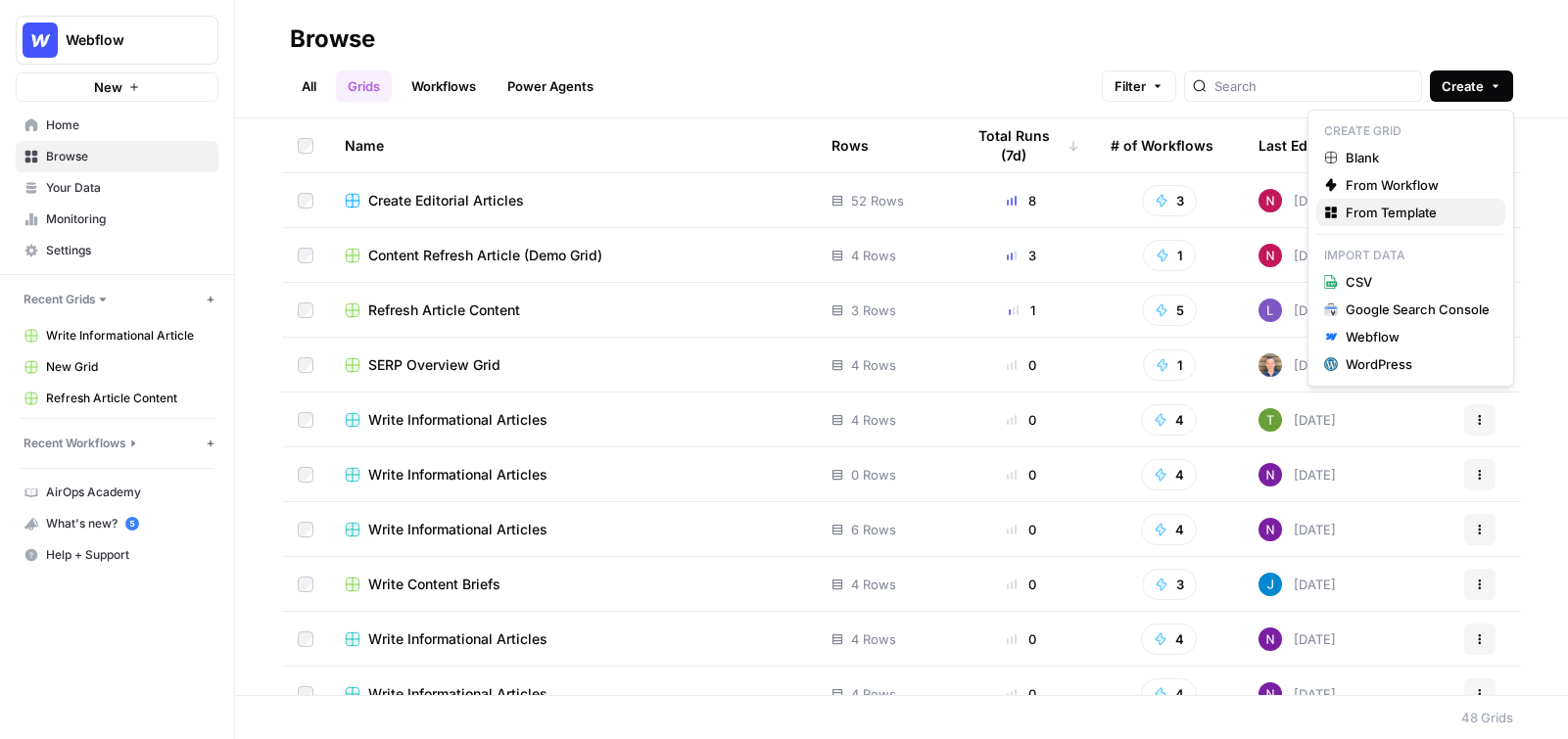 click on "From Template" at bounding box center [1391, 212] 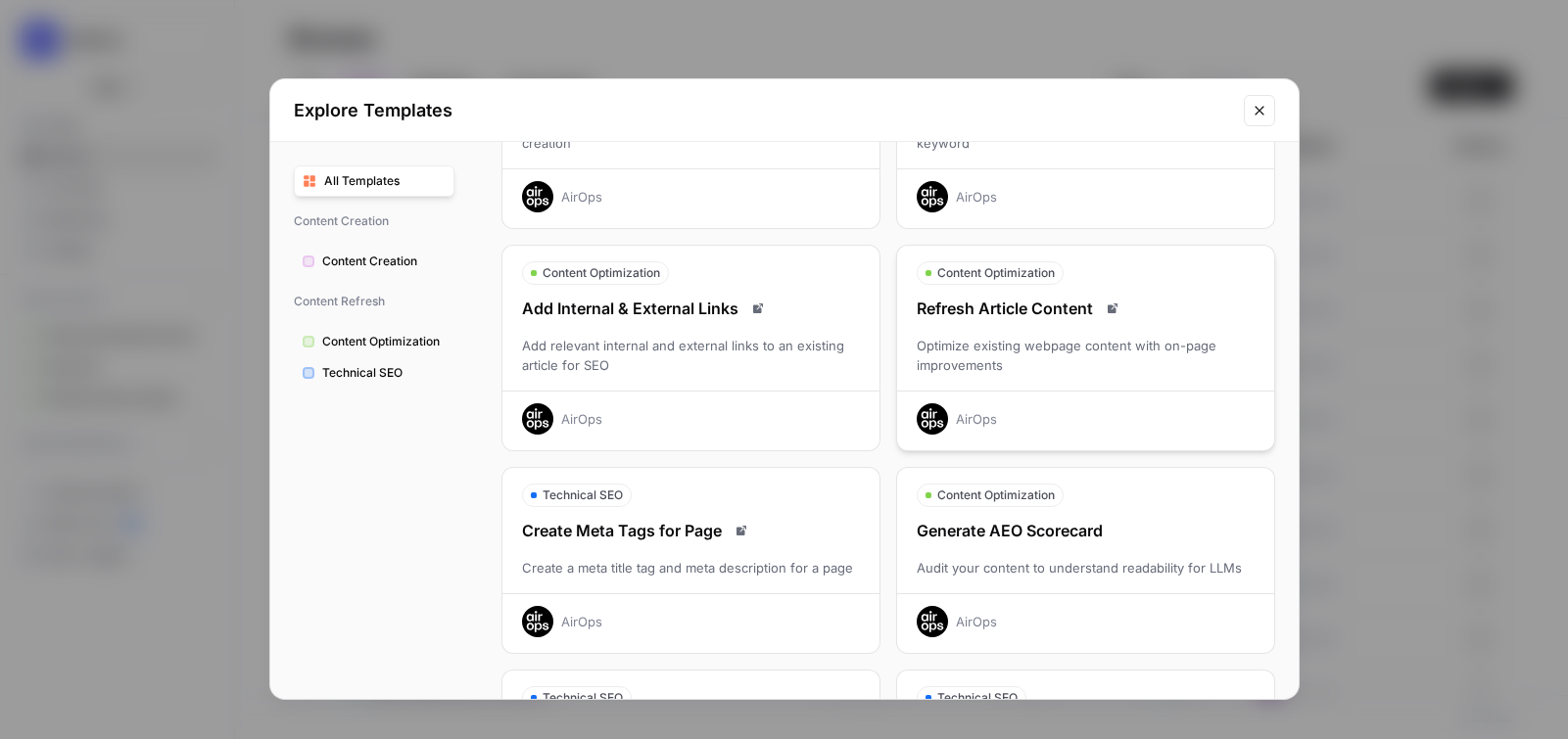 scroll, scrollTop: 0, scrollLeft: 0, axis: both 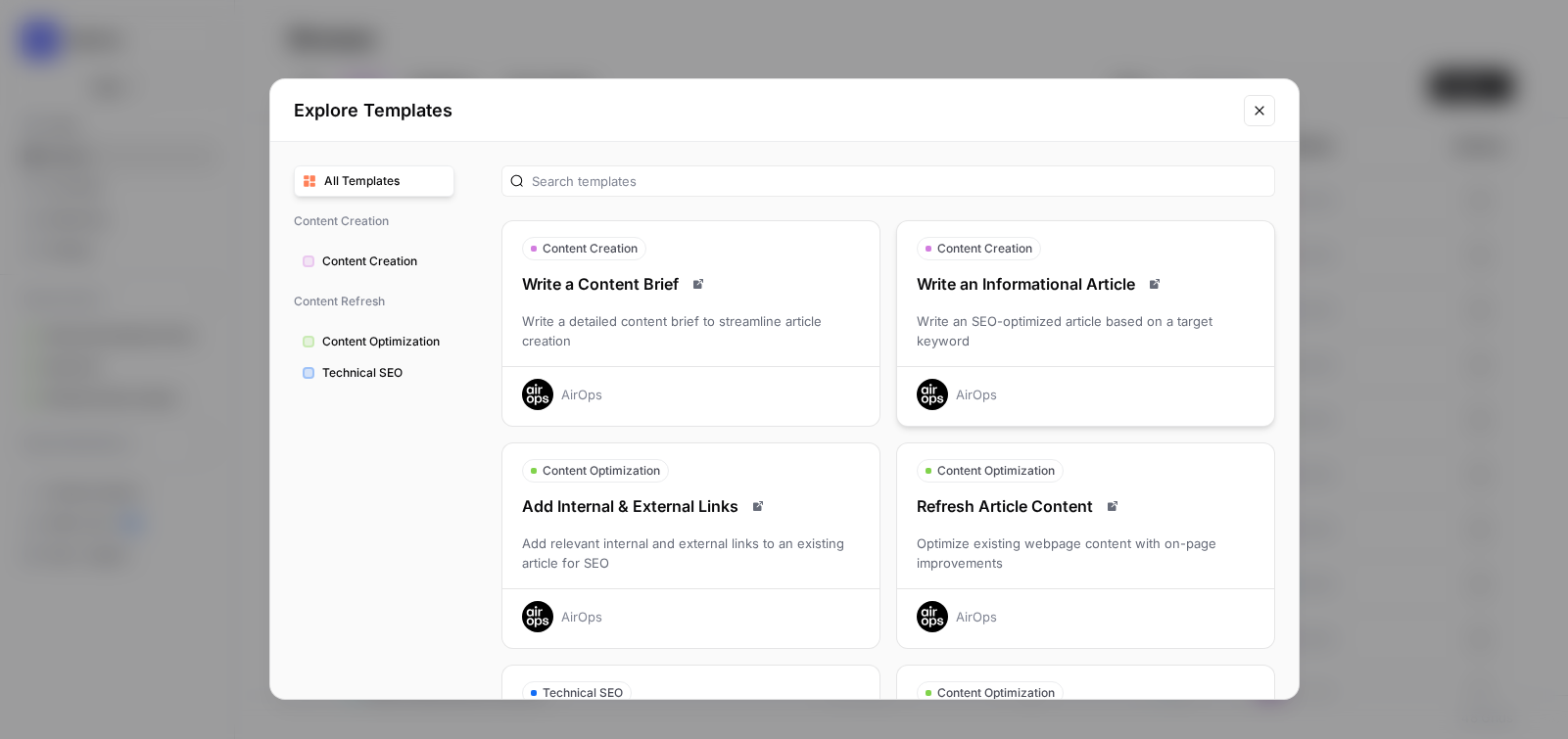 click on "Write an SEO-optimized article based on a target keyword" at bounding box center (1085, 331) 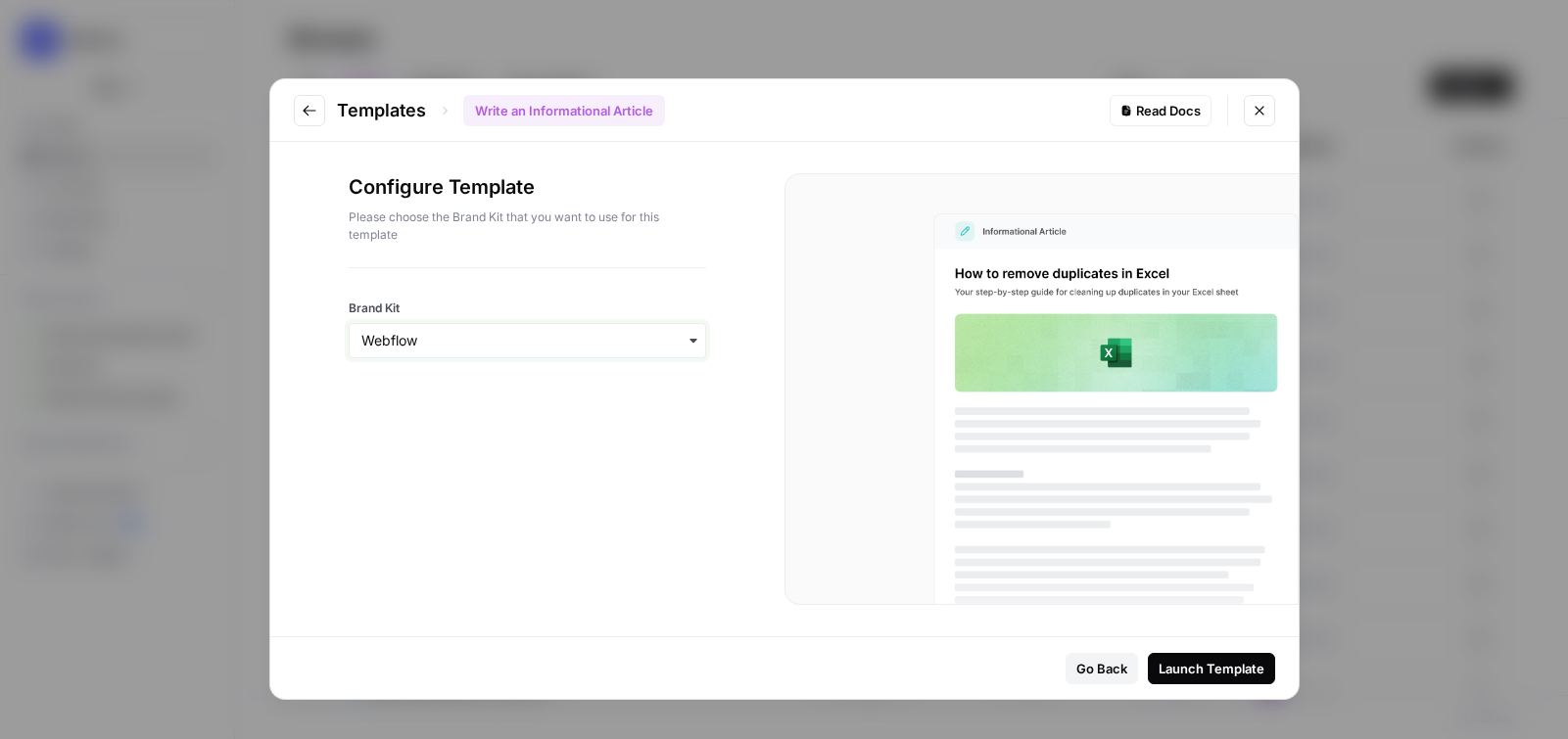 click on "Brand Kit" at bounding box center [527, 341] 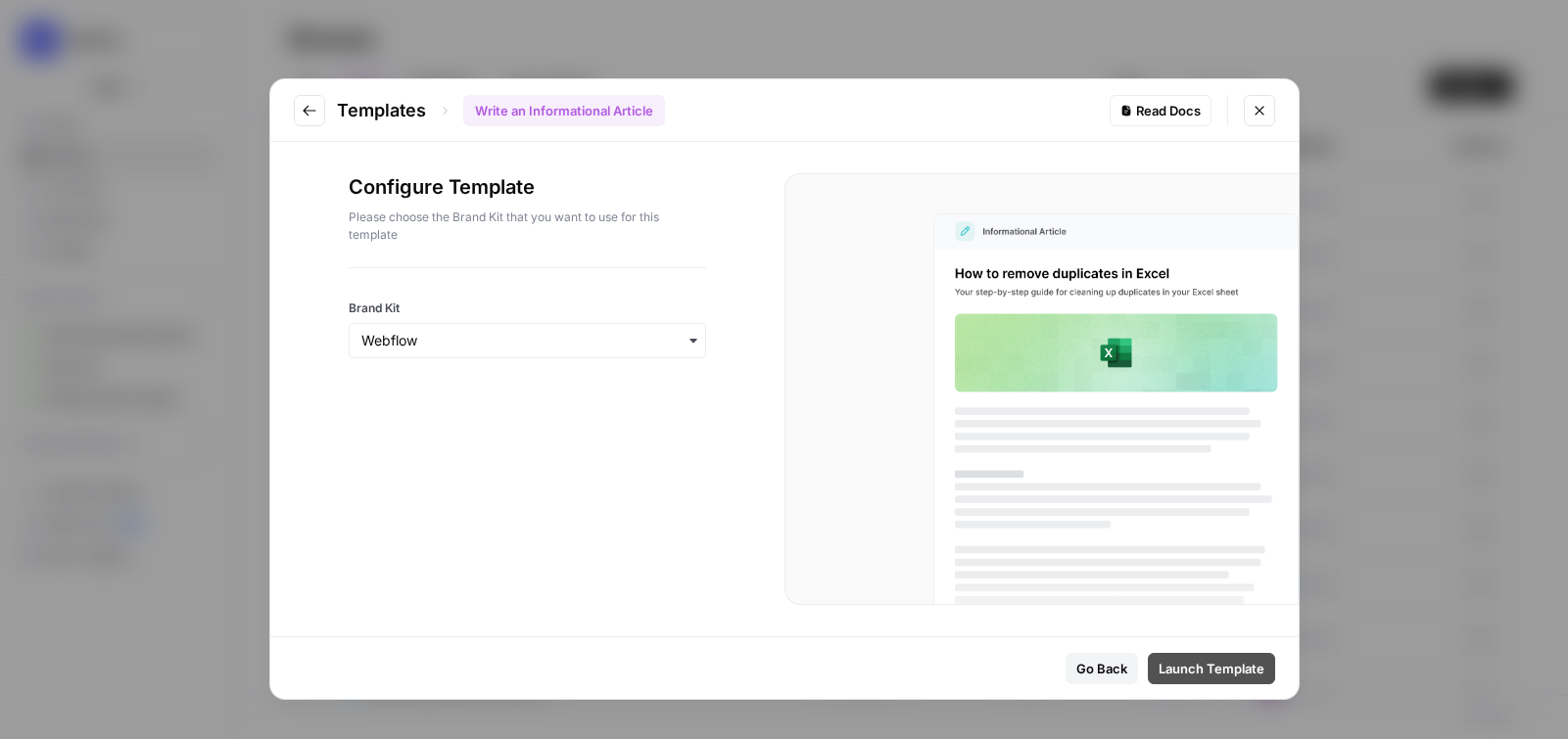 click on "Launch Template" at bounding box center (1212, 669) 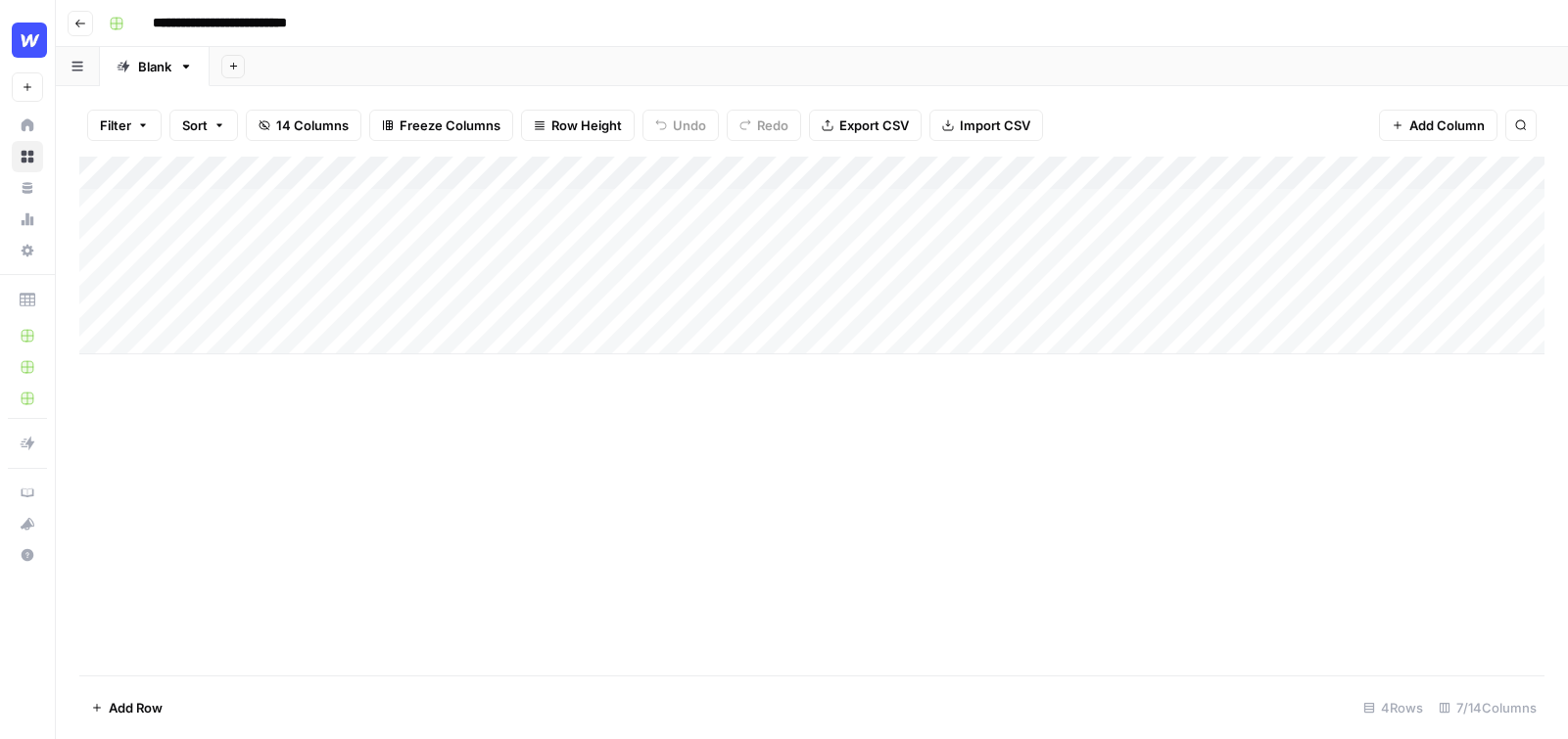 click on "Add Column" at bounding box center (812, 255) 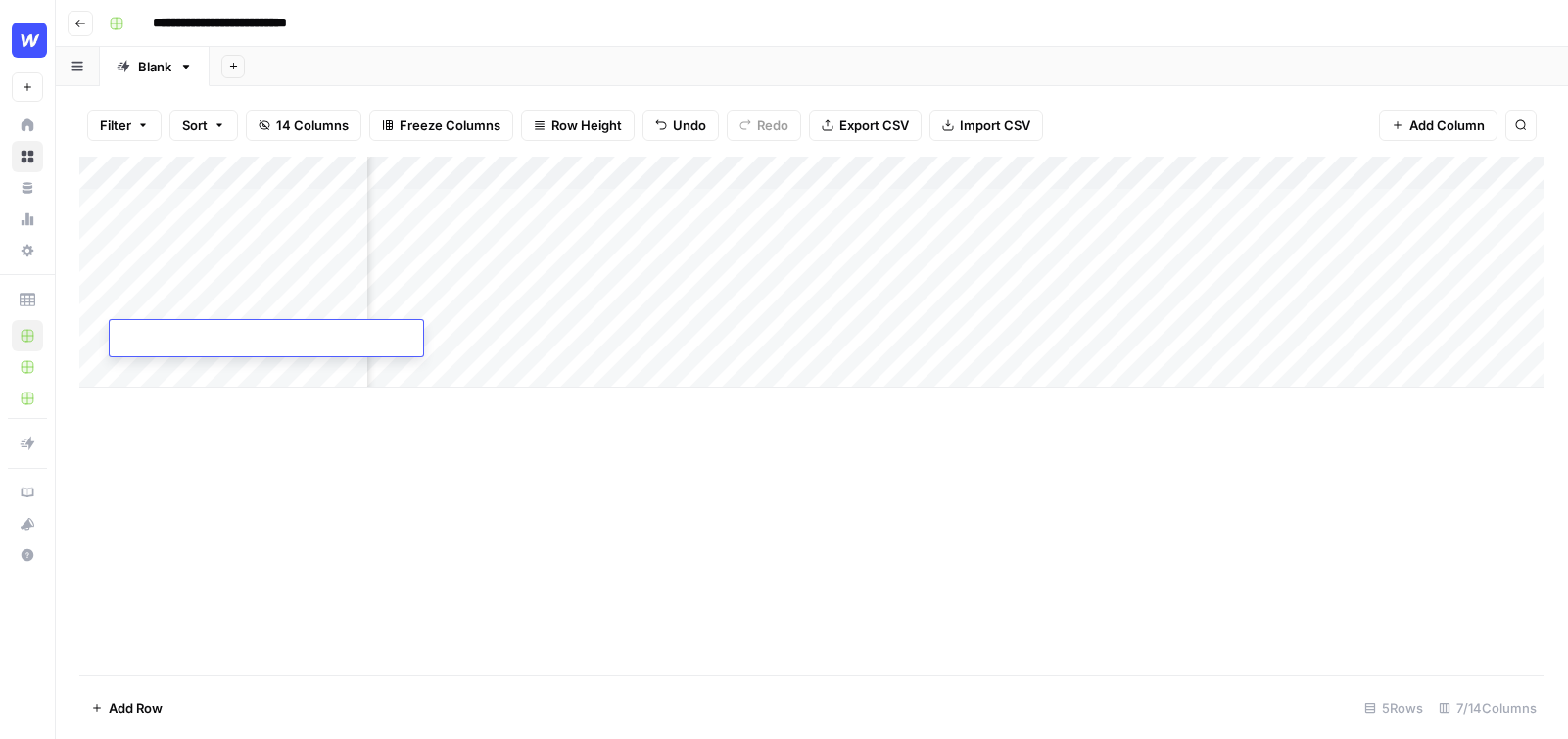 scroll, scrollTop: 0, scrollLeft: 174, axis: horizontal 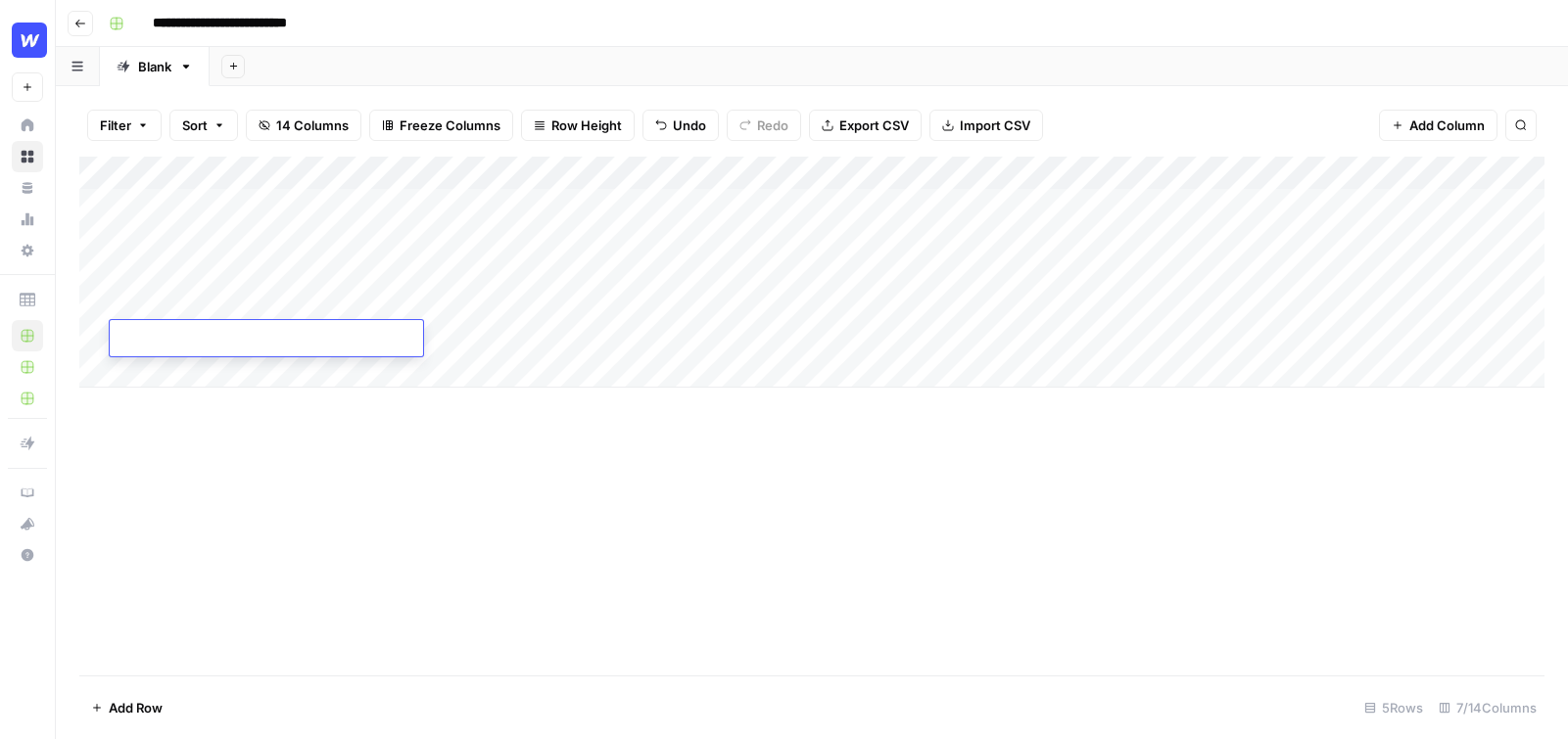 click on "Add Column" at bounding box center [812, 272] 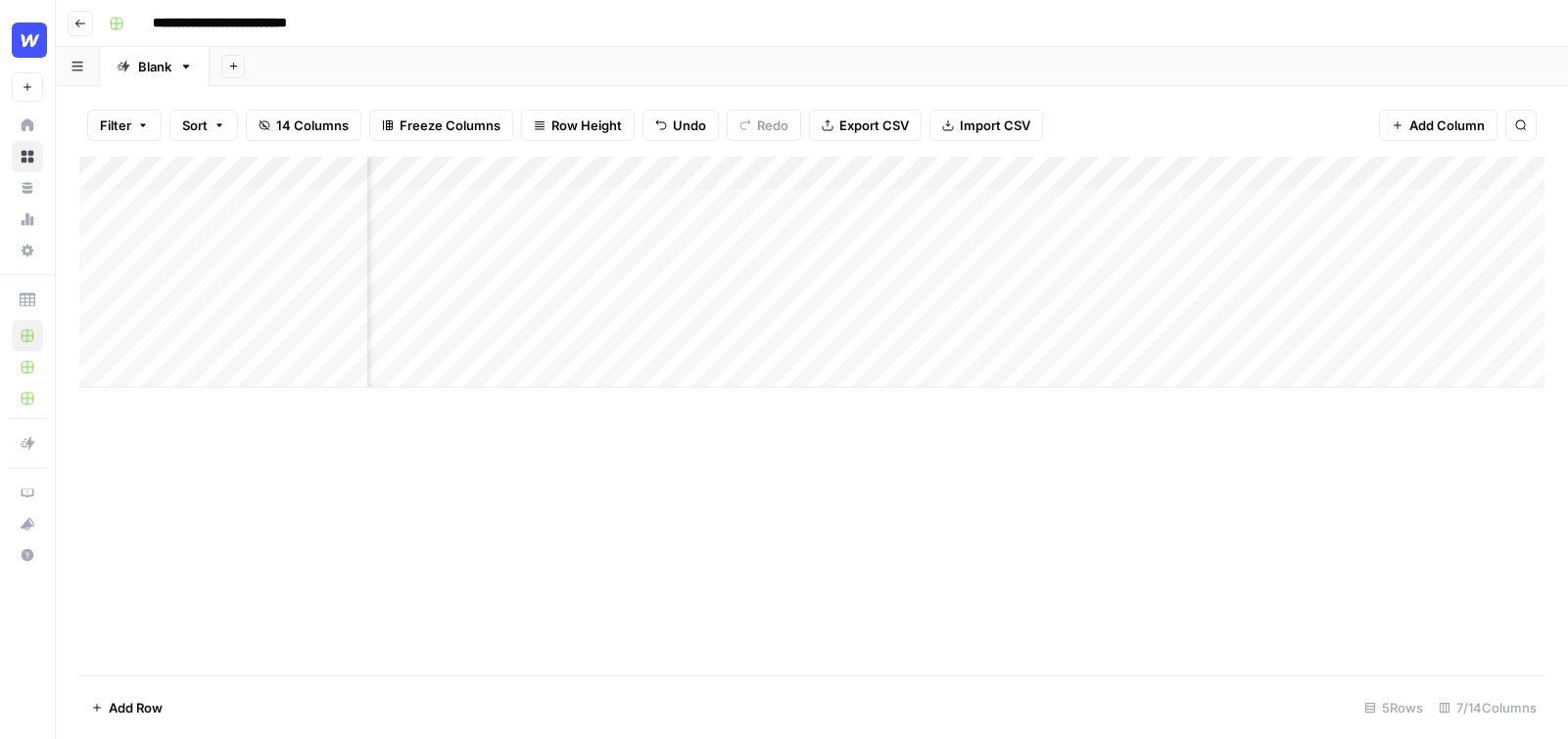 scroll, scrollTop: 0, scrollLeft: 309, axis: horizontal 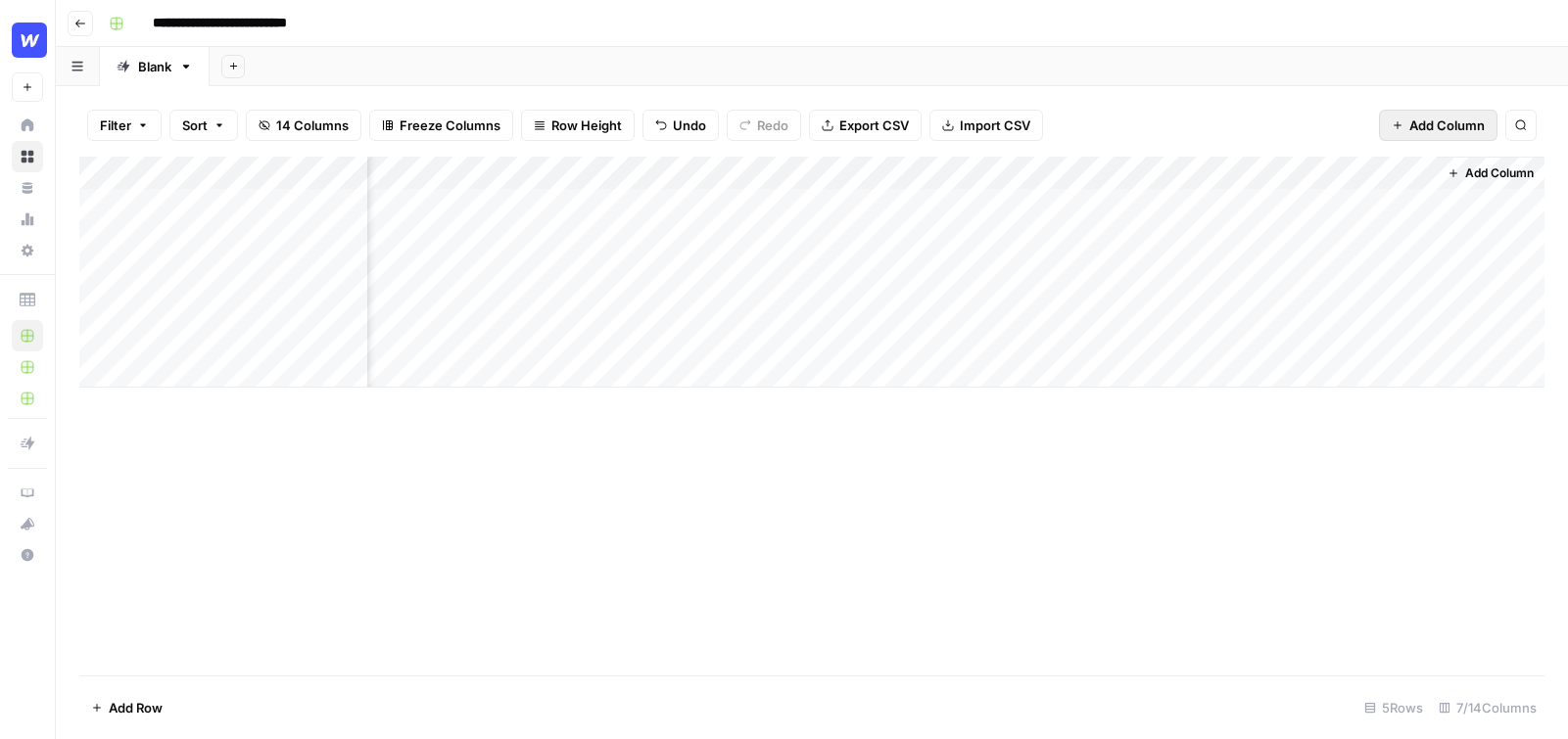 click on "Add Column" at bounding box center [1447, 125] 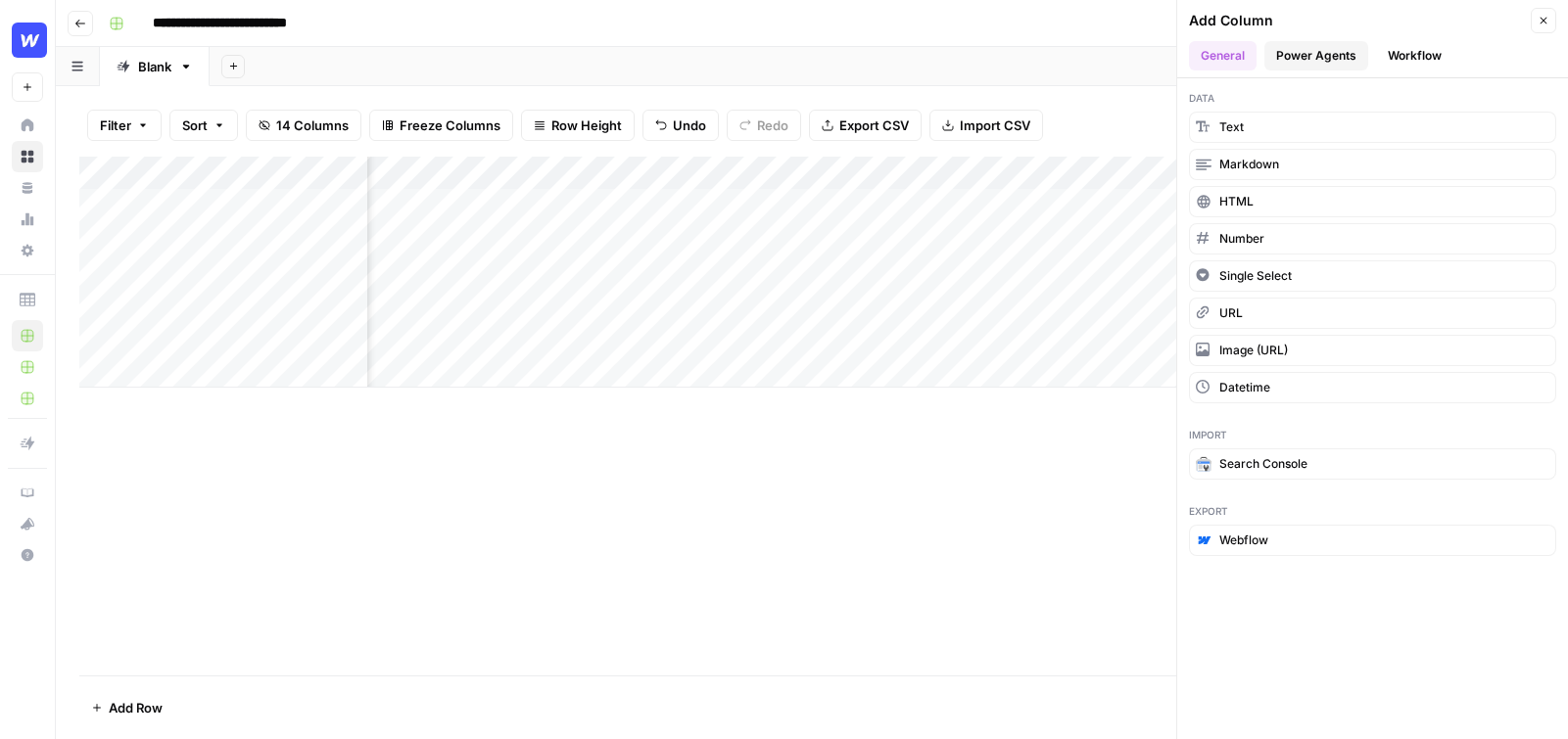 click on "Power Agents" at bounding box center [1316, 56] 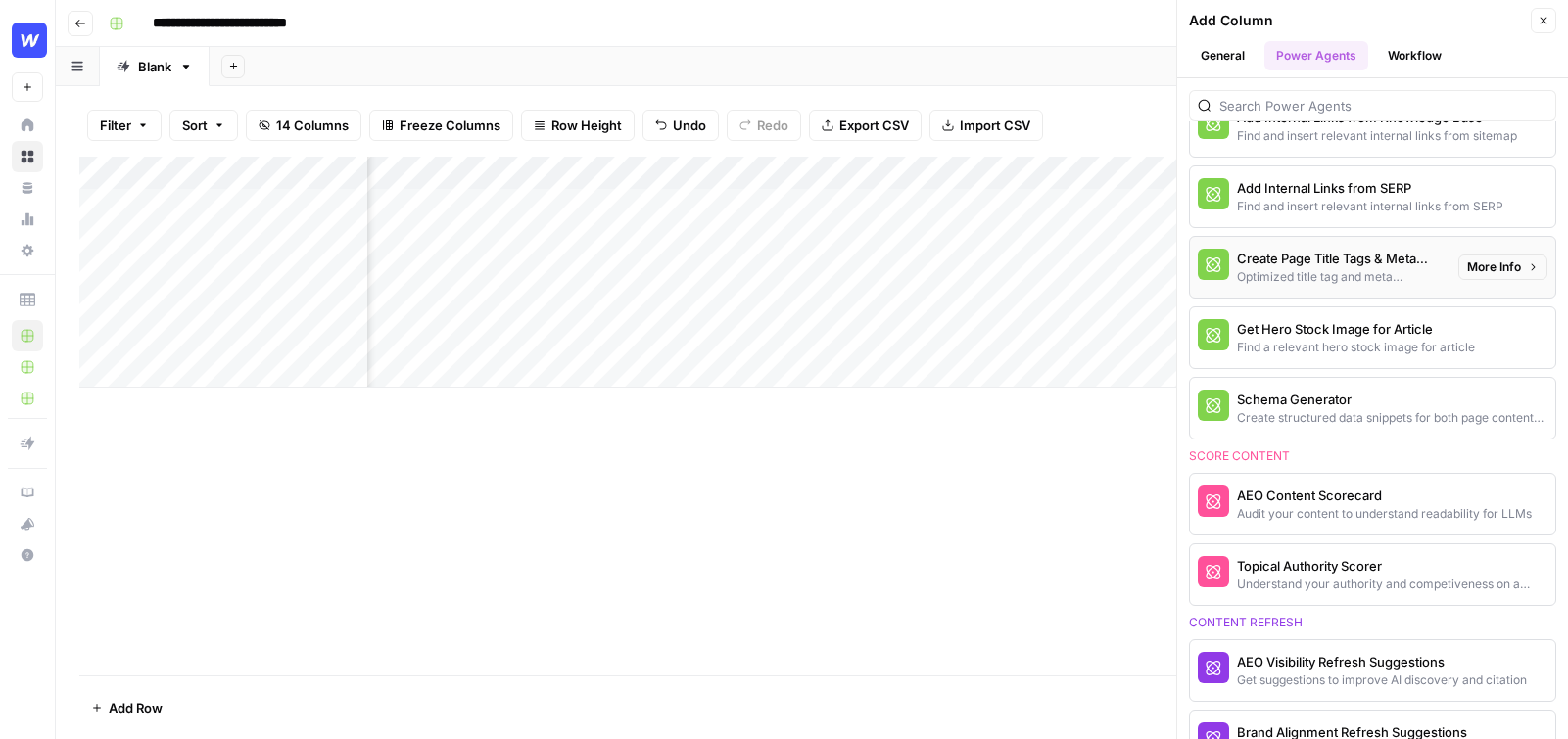 scroll, scrollTop: 683, scrollLeft: 0, axis: vertical 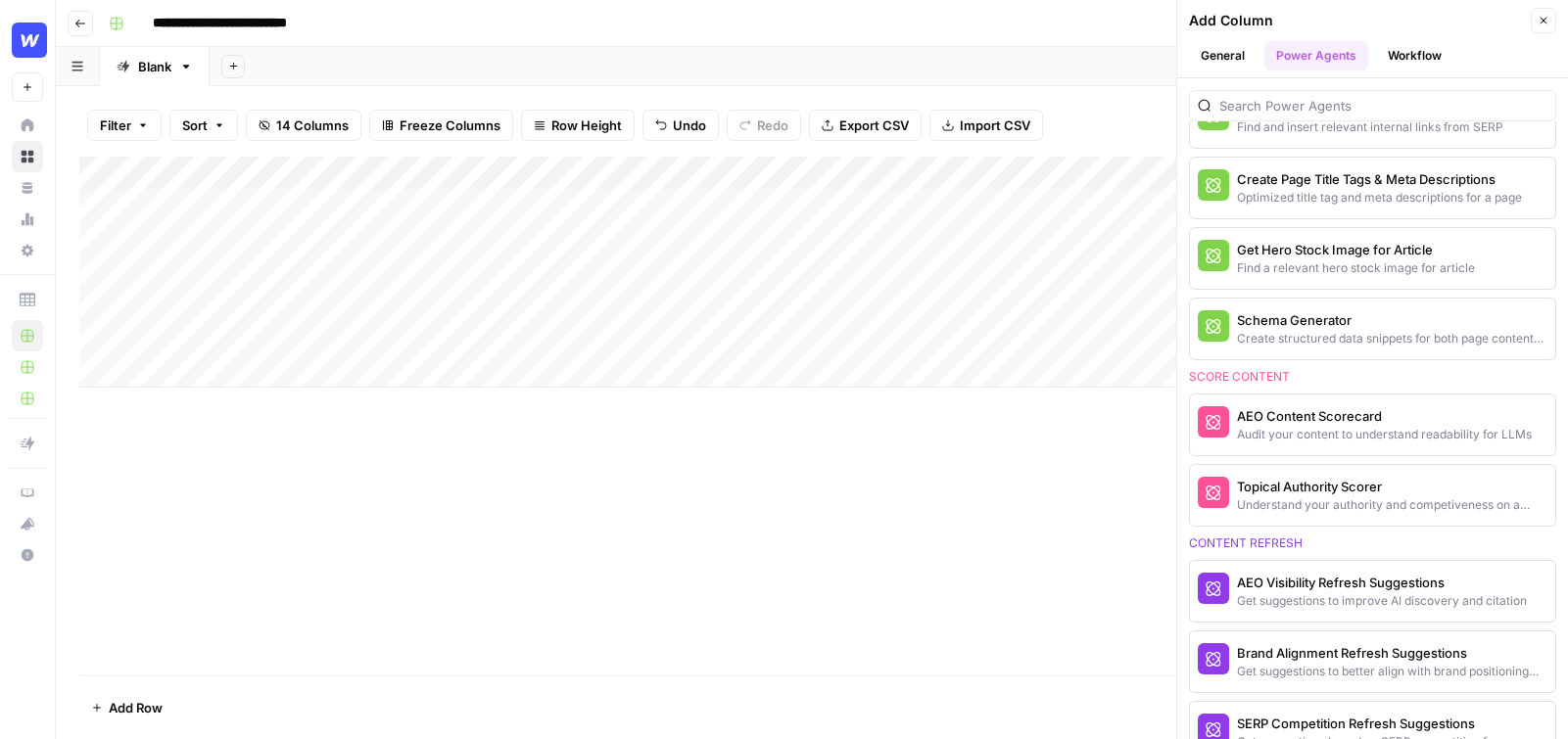click on "Add Column" at bounding box center (812, 272) 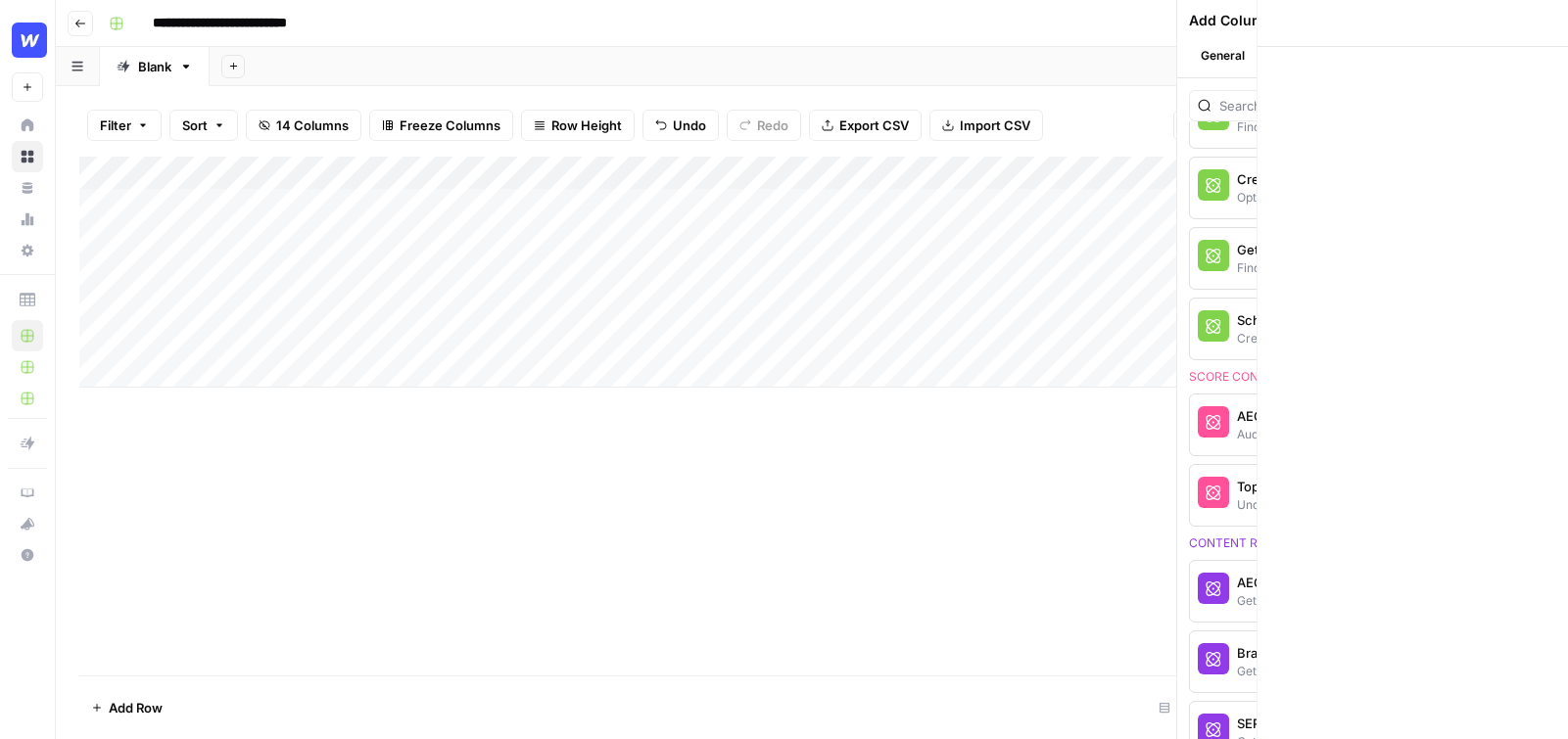 click at bounding box center [515, 205] 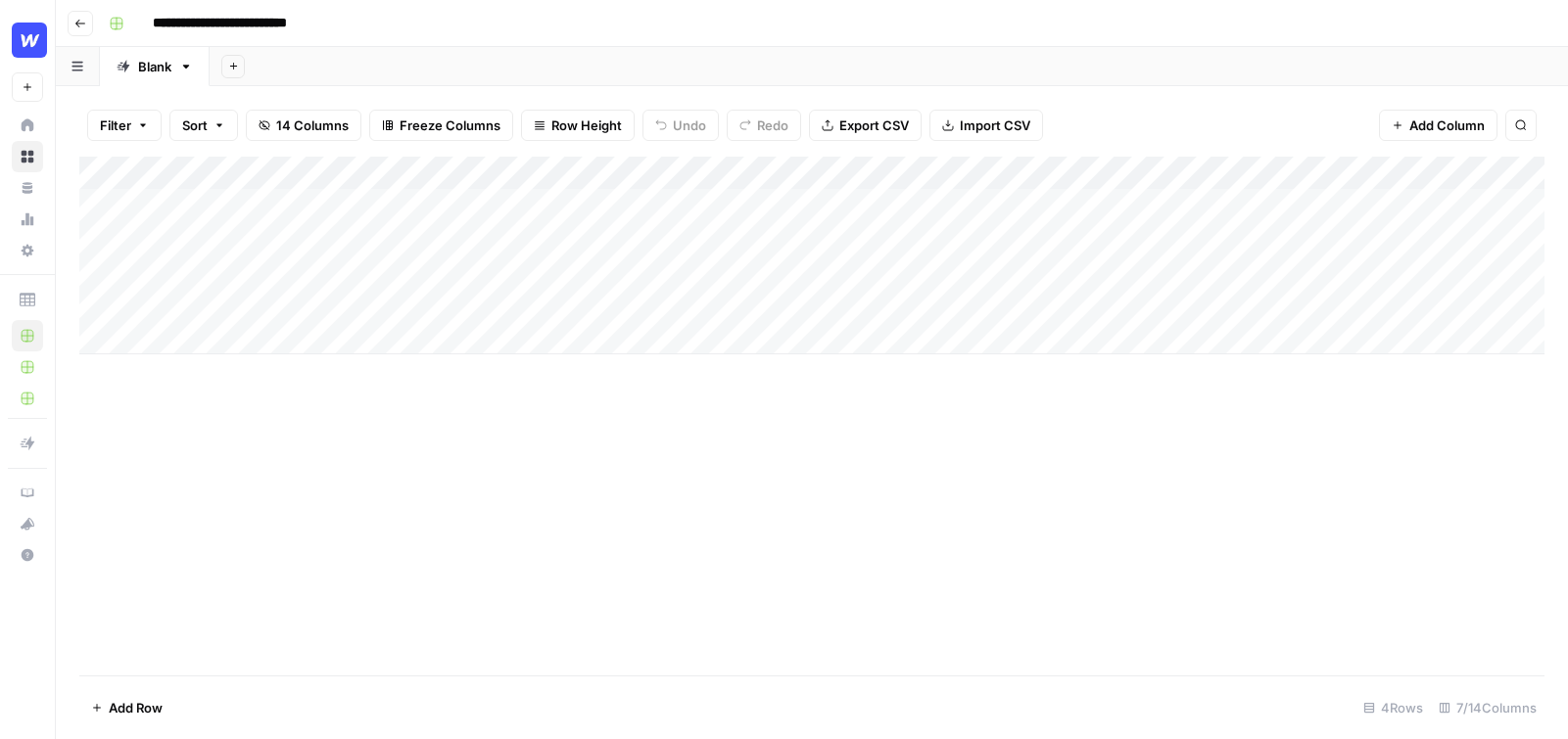 scroll, scrollTop: 0, scrollLeft: 0, axis: both 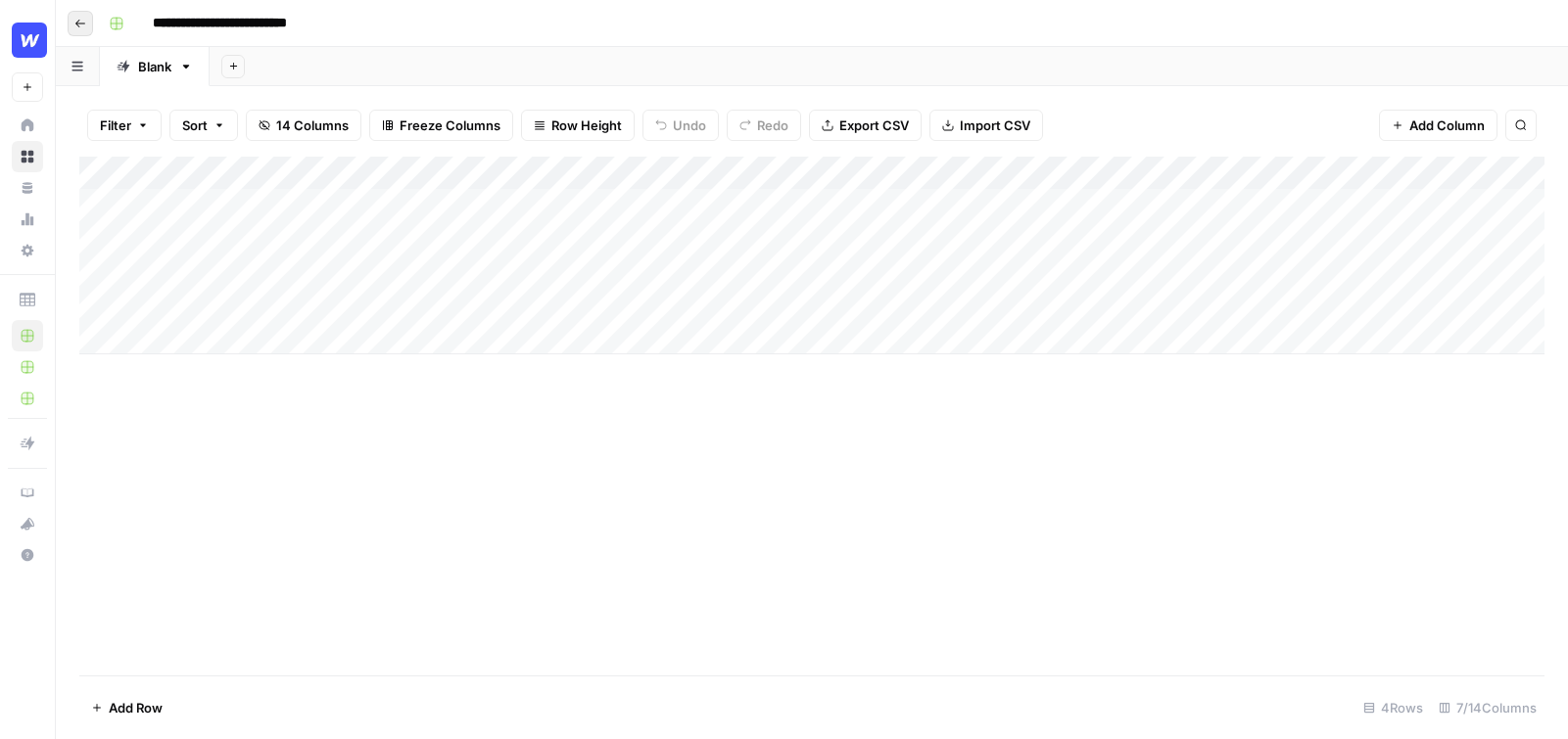 click on "Go back" at bounding box center (80, 23) 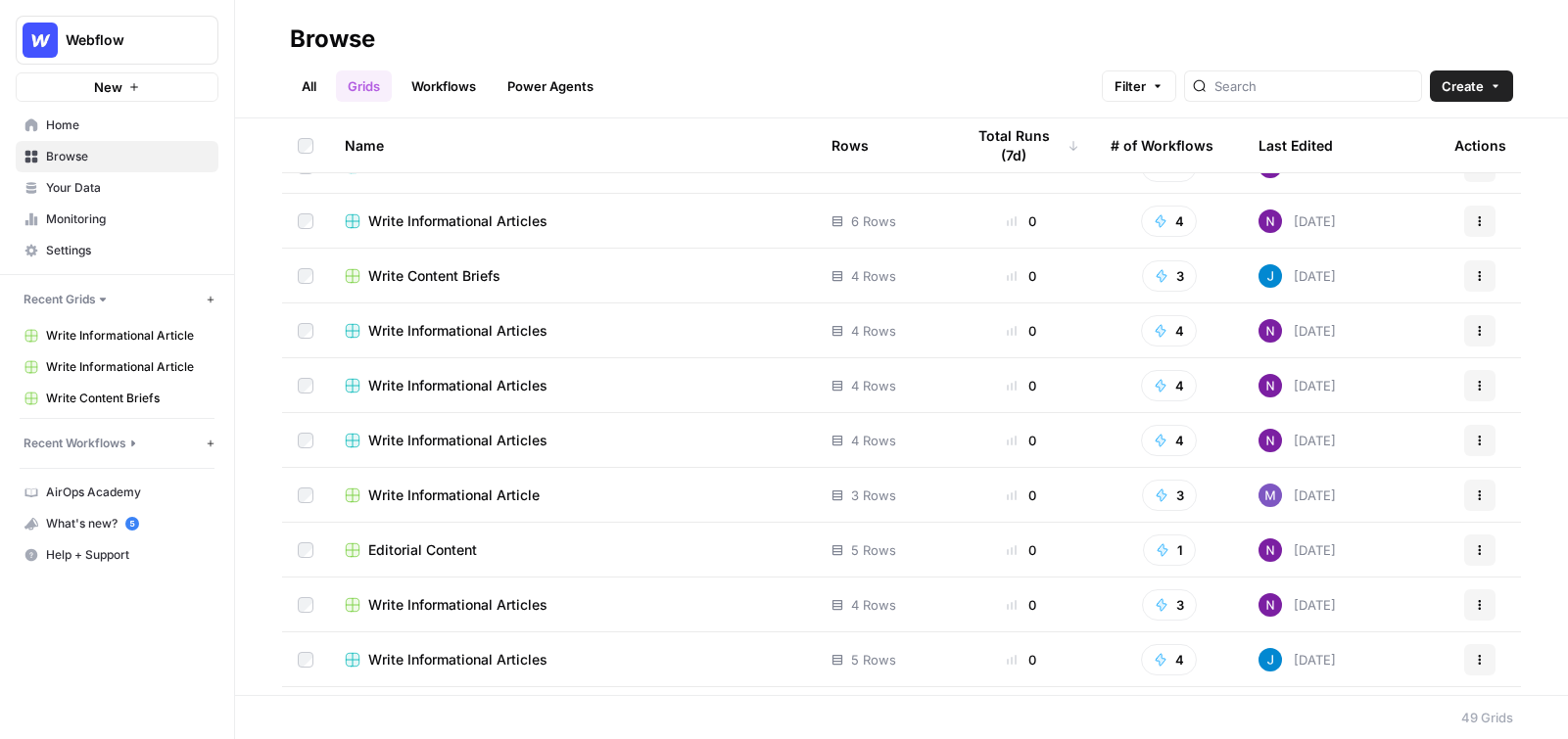 scroll, scrollTop: 309, scrollLeft: 0, axis: vertical 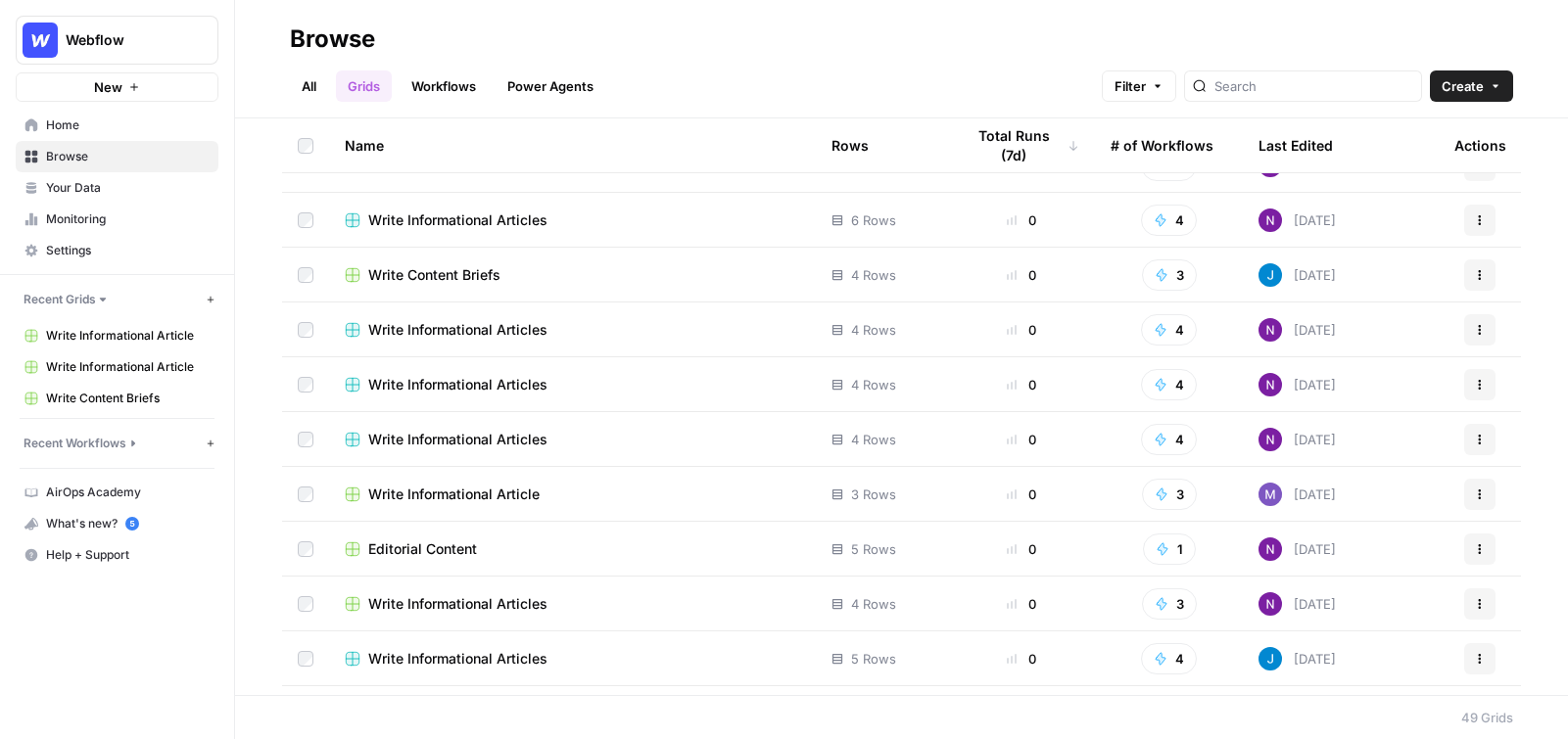 click on "Write Informational Articles" at bounding box center (457, 330) 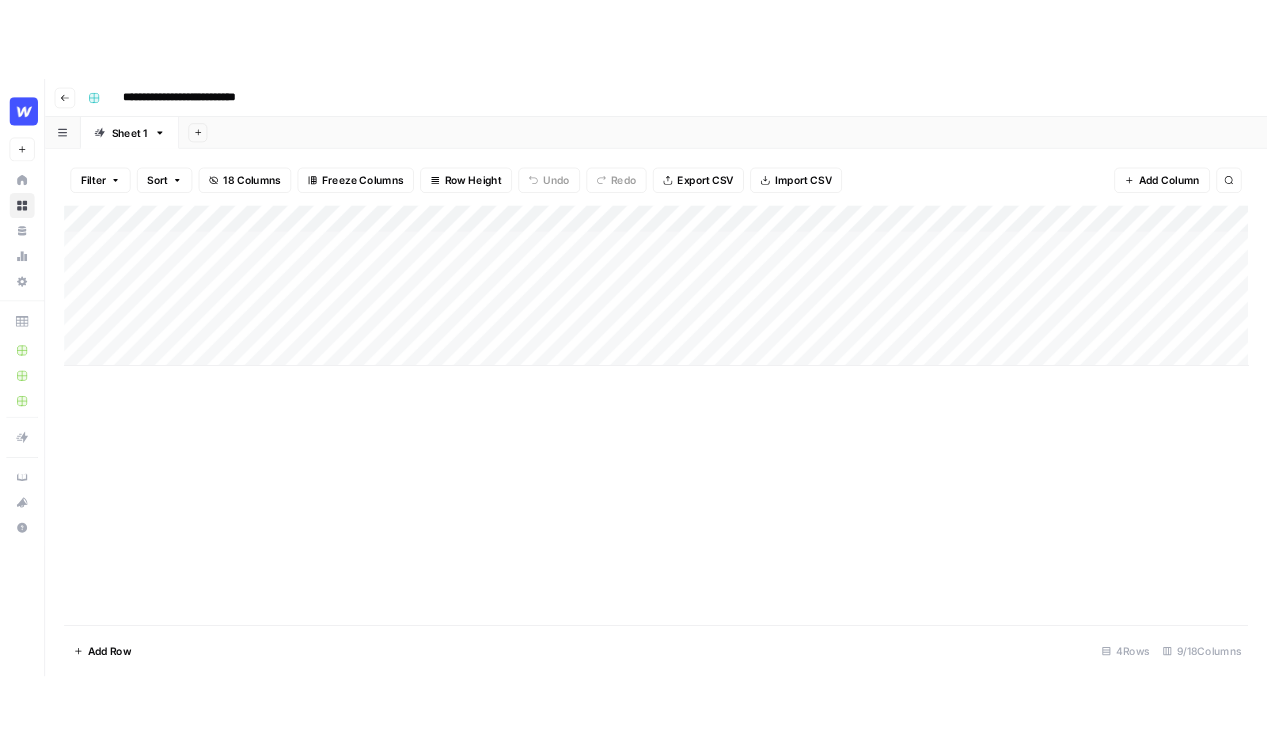 scroll, scrollTop: 0, scrollLeft: 0, axis: both 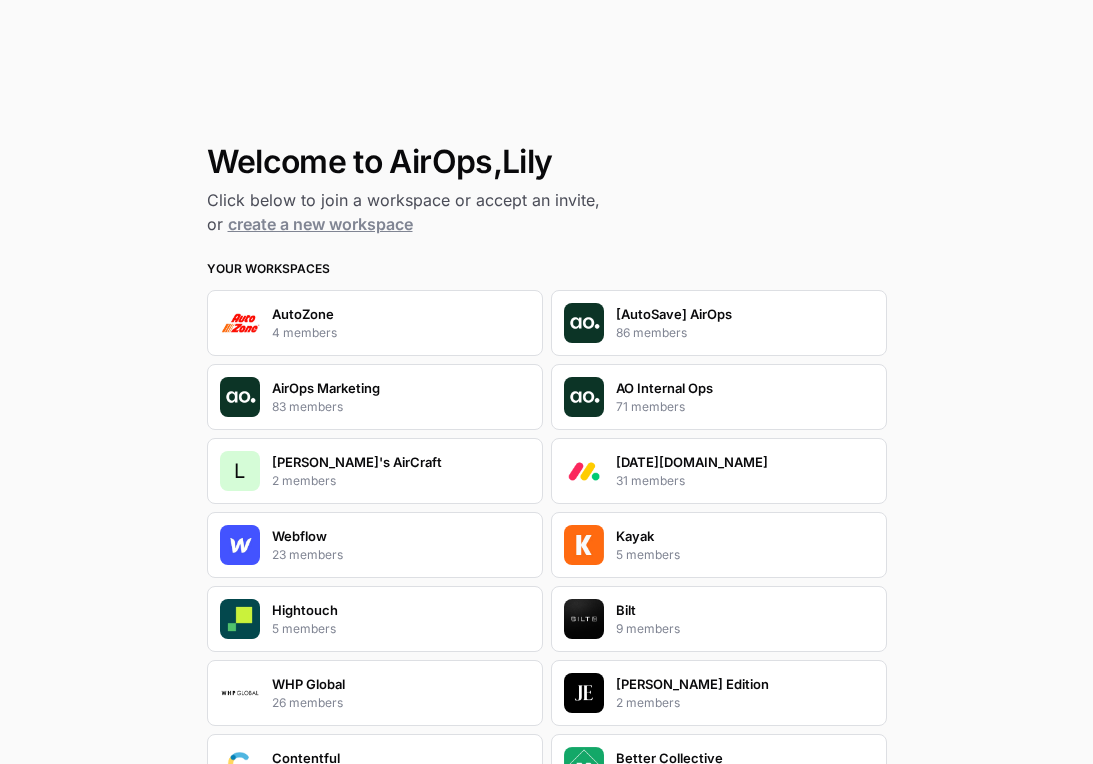 click on "Welcome to AirOps,  [PERSON_NAME] below to join a workspace or accept an invite, or   create a new workspace Your Workspaces AutoZone 4 members [AutoSave] AirOps 86 members AirOps Marketing 83 members AO Internal Ops 71 members L [PERSON_NAME]'s AirCraft 2 members [DATE][DOMAIN_NAME] 31 members Webflow 23 members Kayak 5 members Hightouch 5 members Bilt 9 members WHP Global 26 members [PERSON_NAME] Edition 2 members Contentful 13 members Better Collective 2 members Fever 2 members BetMGM 5 members GetBuilt 2 members [DOMAIN_NAME] 5 members D Digital Position 1 member P Power Digital 1 member Digital Position 1 member SimpleTiger 12 members Patagonia 8 members Tombras 3 members Gong 15 members SonderMind 2 members [DOMAIN_NAME] 2 members Veeam 3 members Ironclad 2 members M MilkStraw AI 1 member A AirOps GTM 10 members AirOps 61 members Vanta 3 members Alliance 17 members Docebo 19 members Zebra BI 1 member Simply Coach 1 member [PERSON_NAME] 1 member [DOMAIN_NAME] 1 member XYPN 2 members Pylon 1 member By joining a workspace you are agreeing with the" at bounding box center [546, 382] 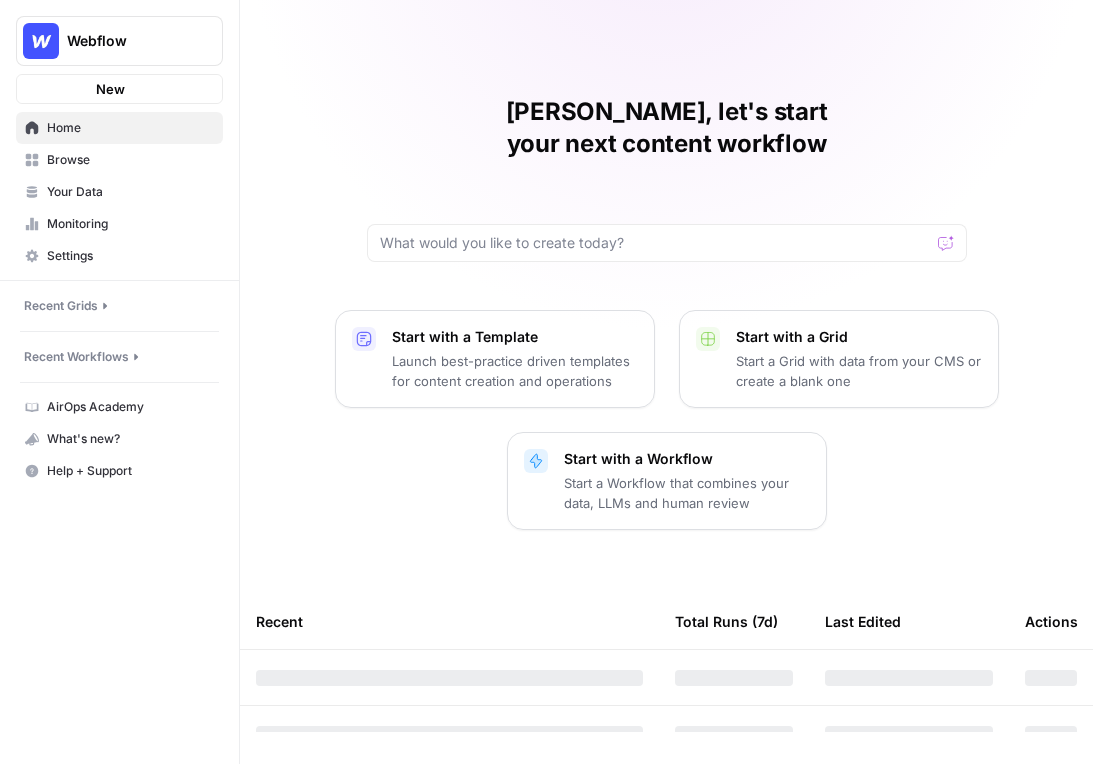 scroll, scrollTop: 0, scrollLeft: 0, axis: both 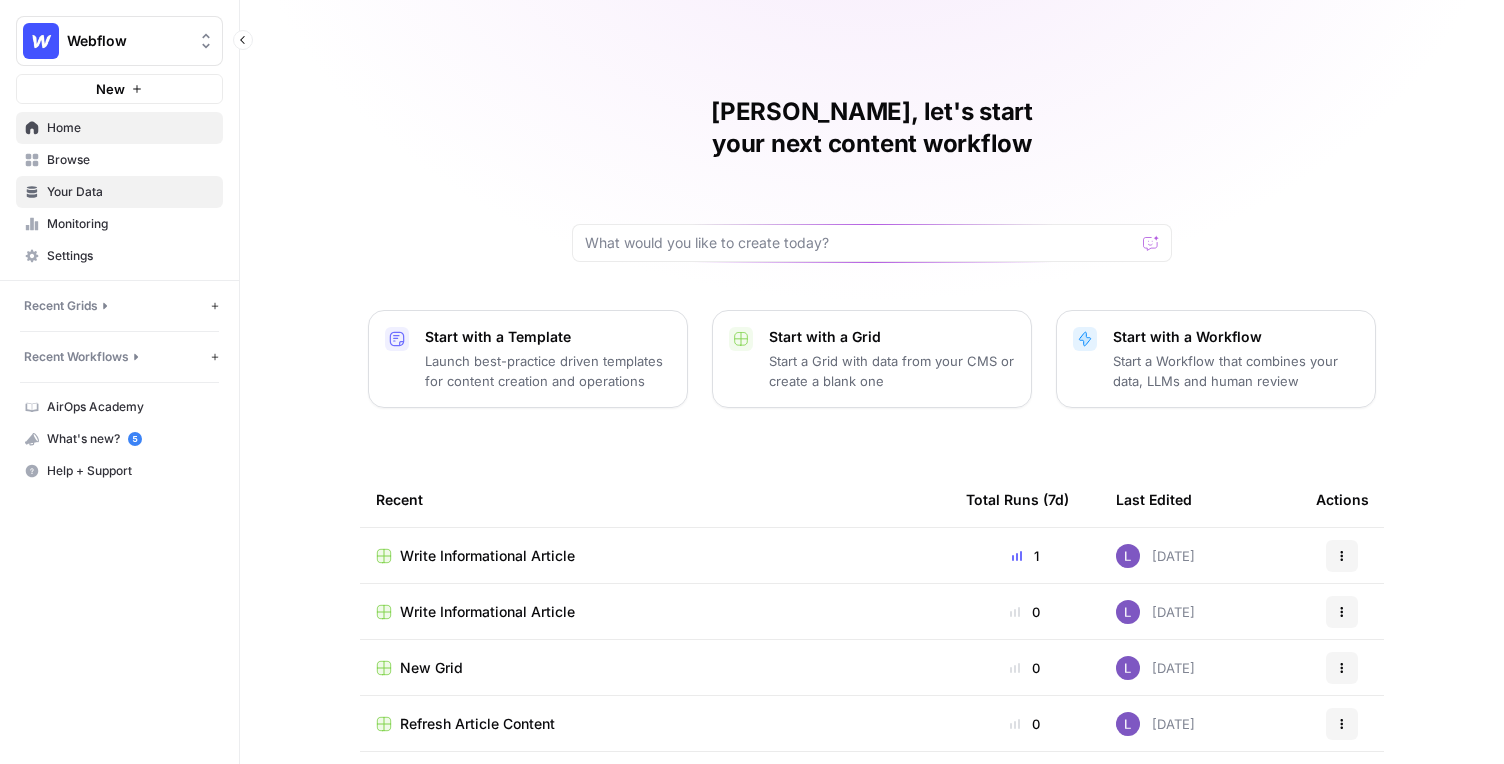 click on "Your Data" at bounding box center [119, 192] 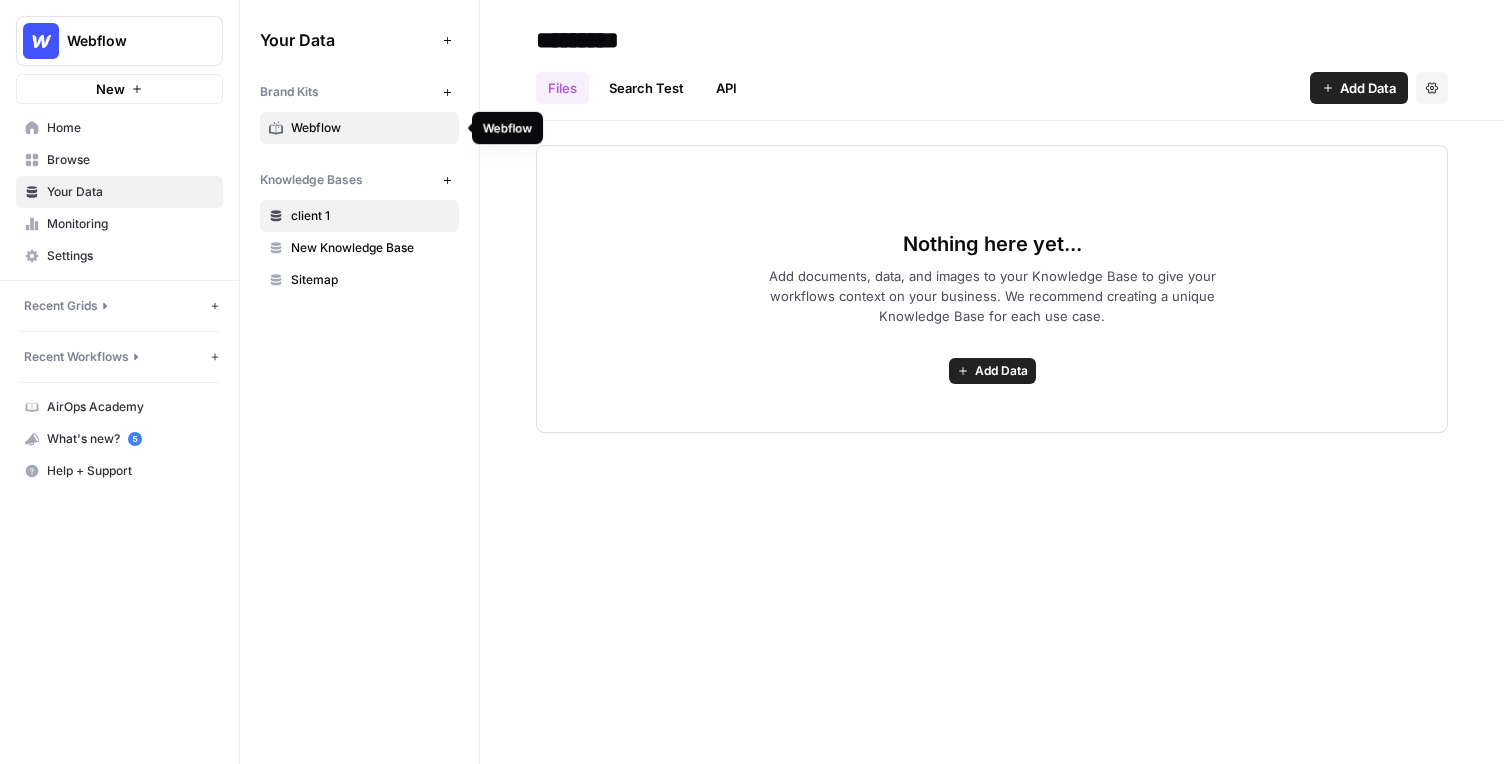 click on "Webflow" at bounding box center [370, 128] 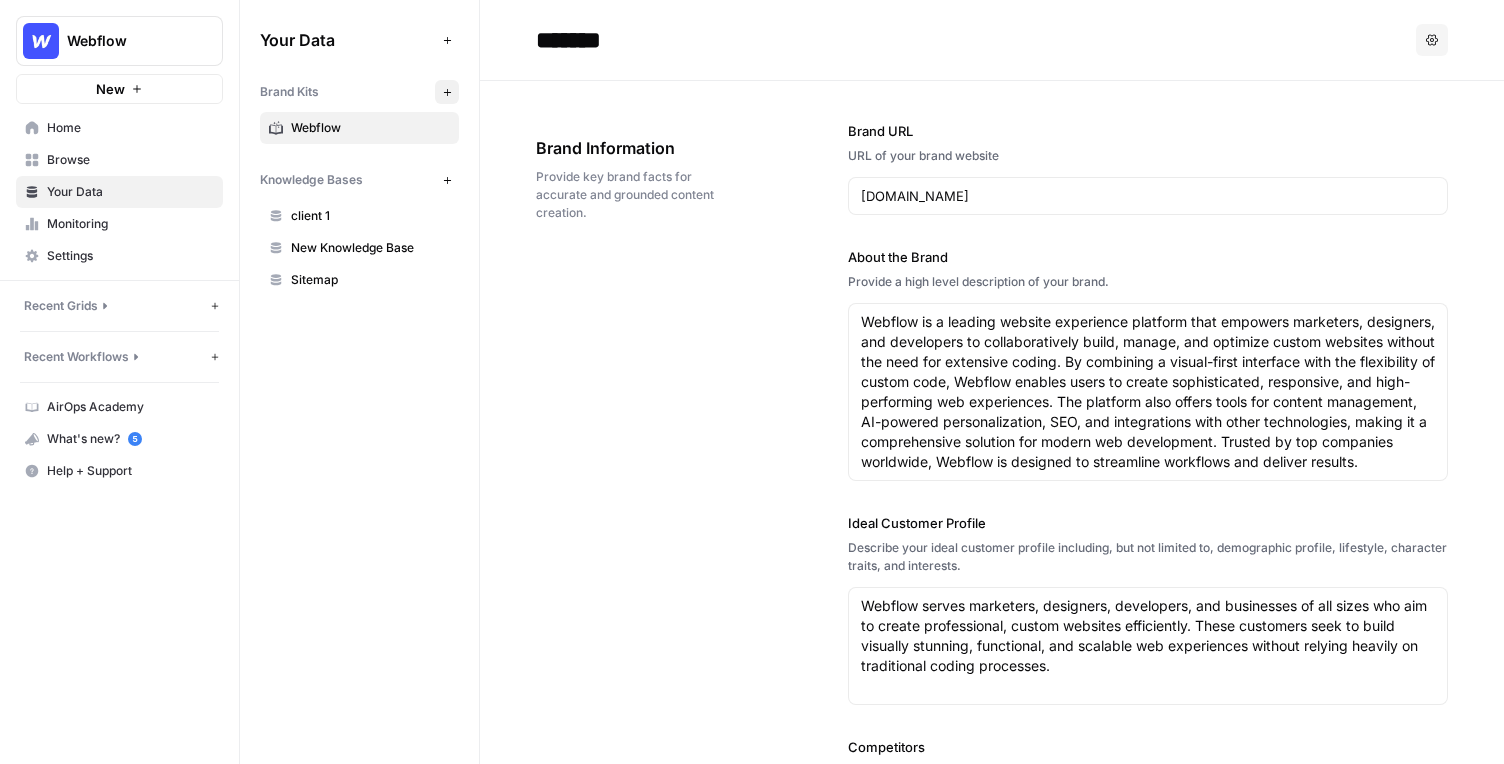 click 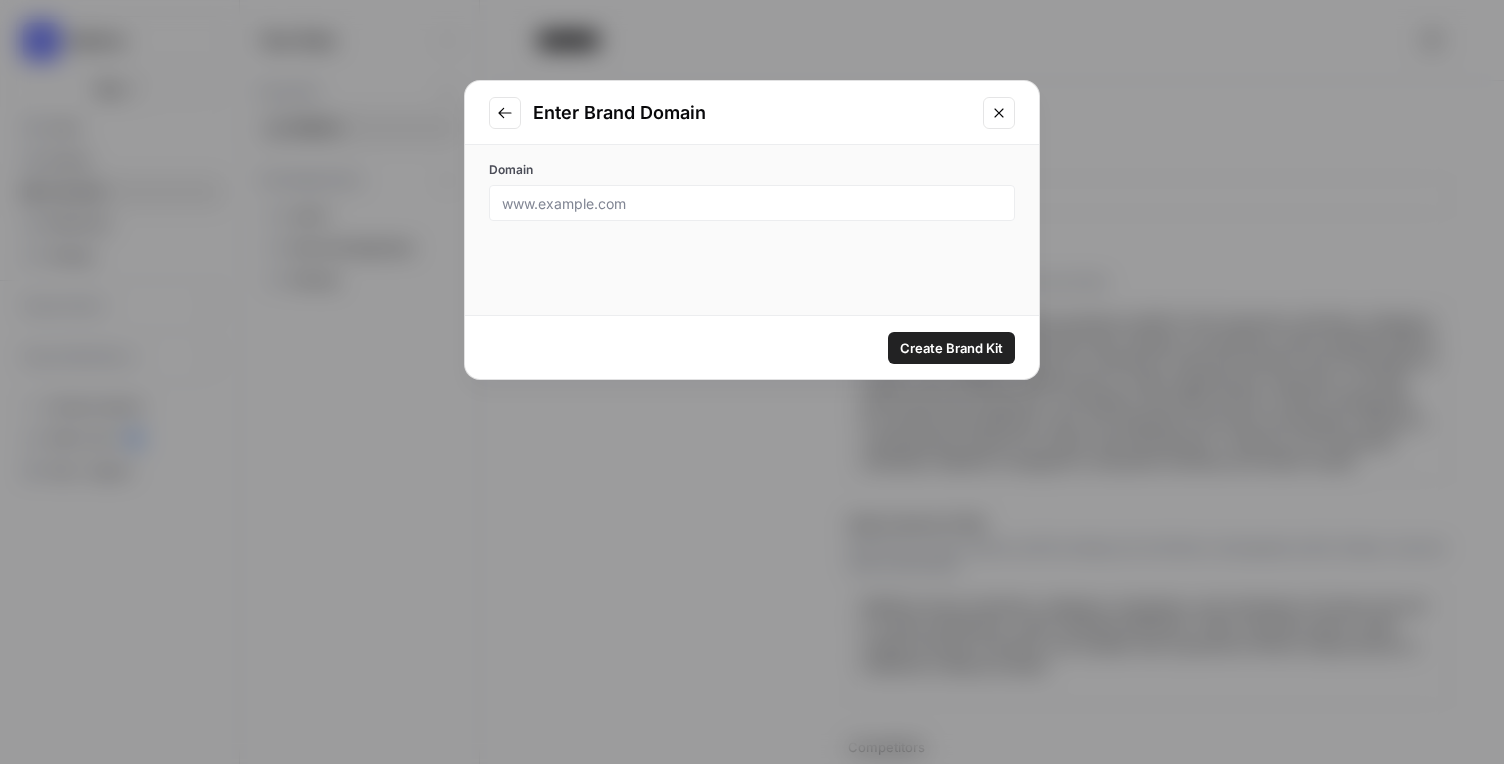 click at bounding box center (752, 203) 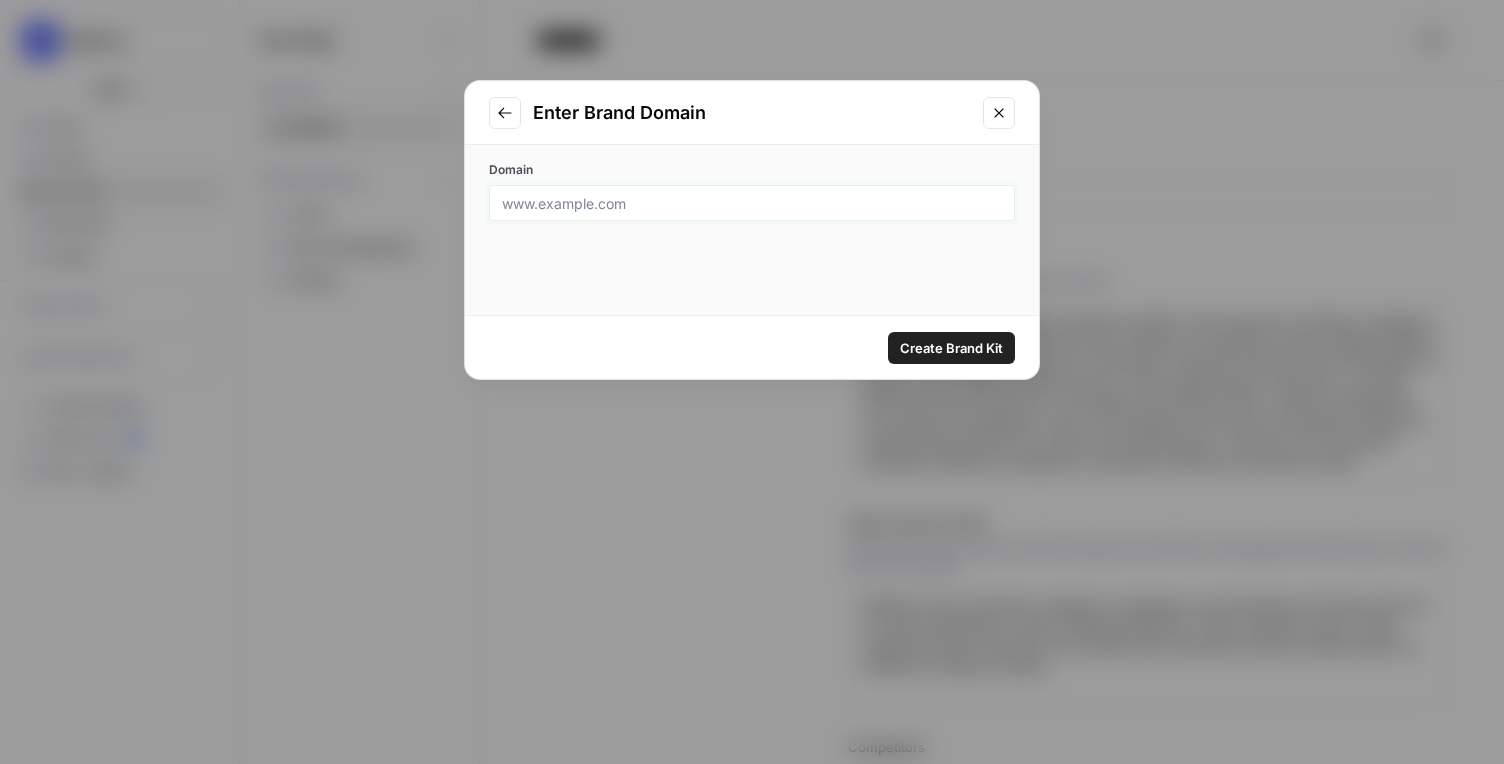 click on "Domain" at bounding box center (752, 203) 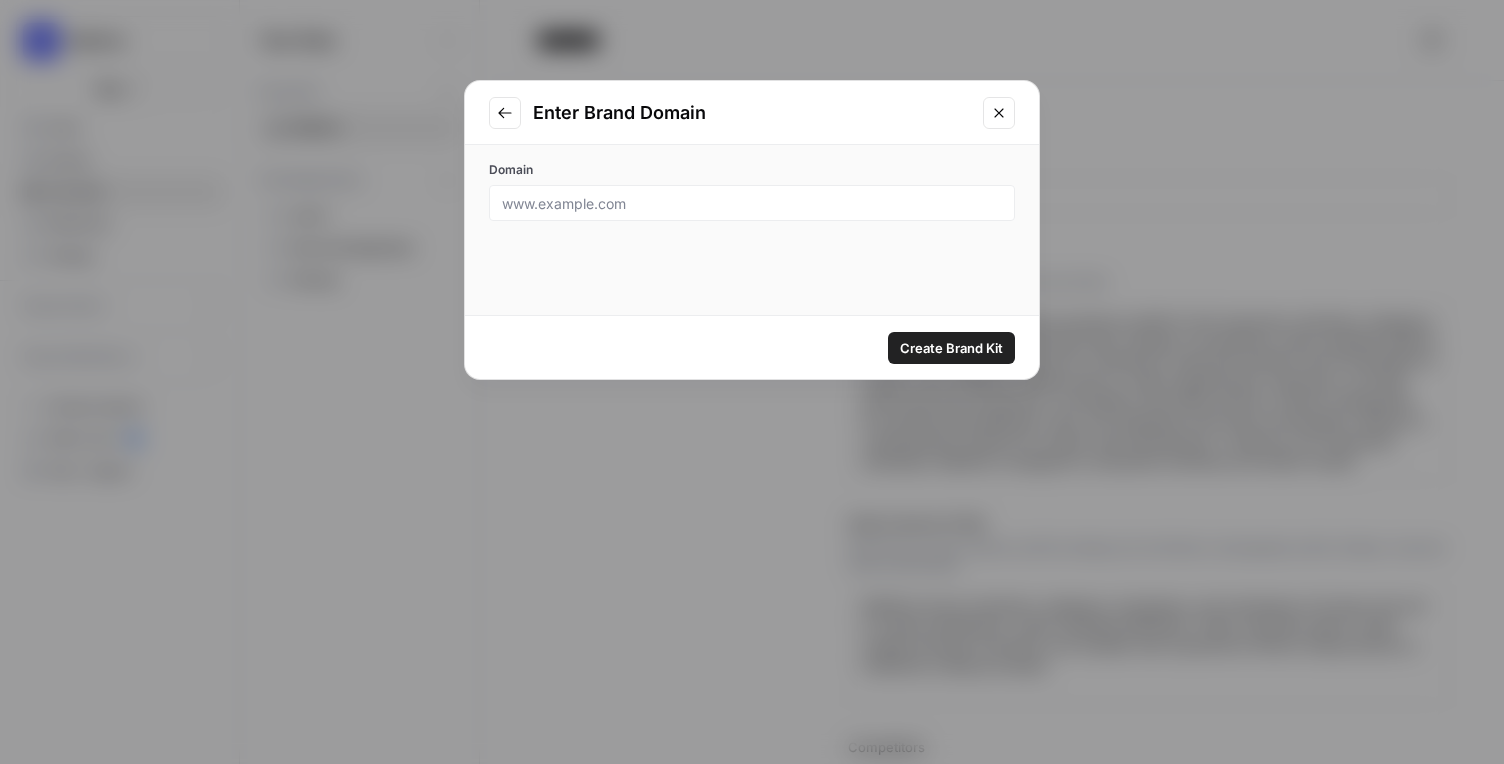click at bounding box center [999, 113] 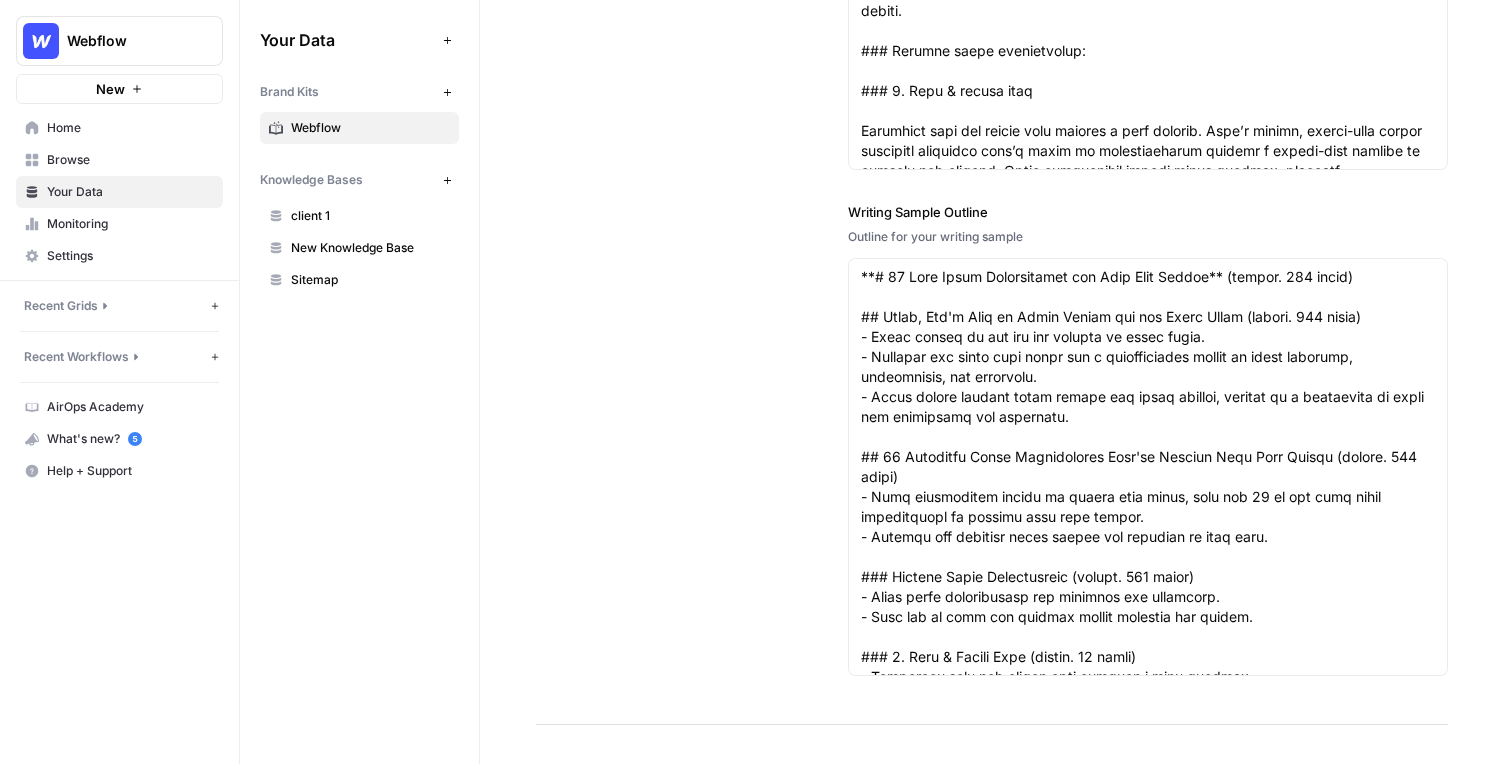 scroll, scrollTop: 2811, scrollLeft: 0, axis: vertical 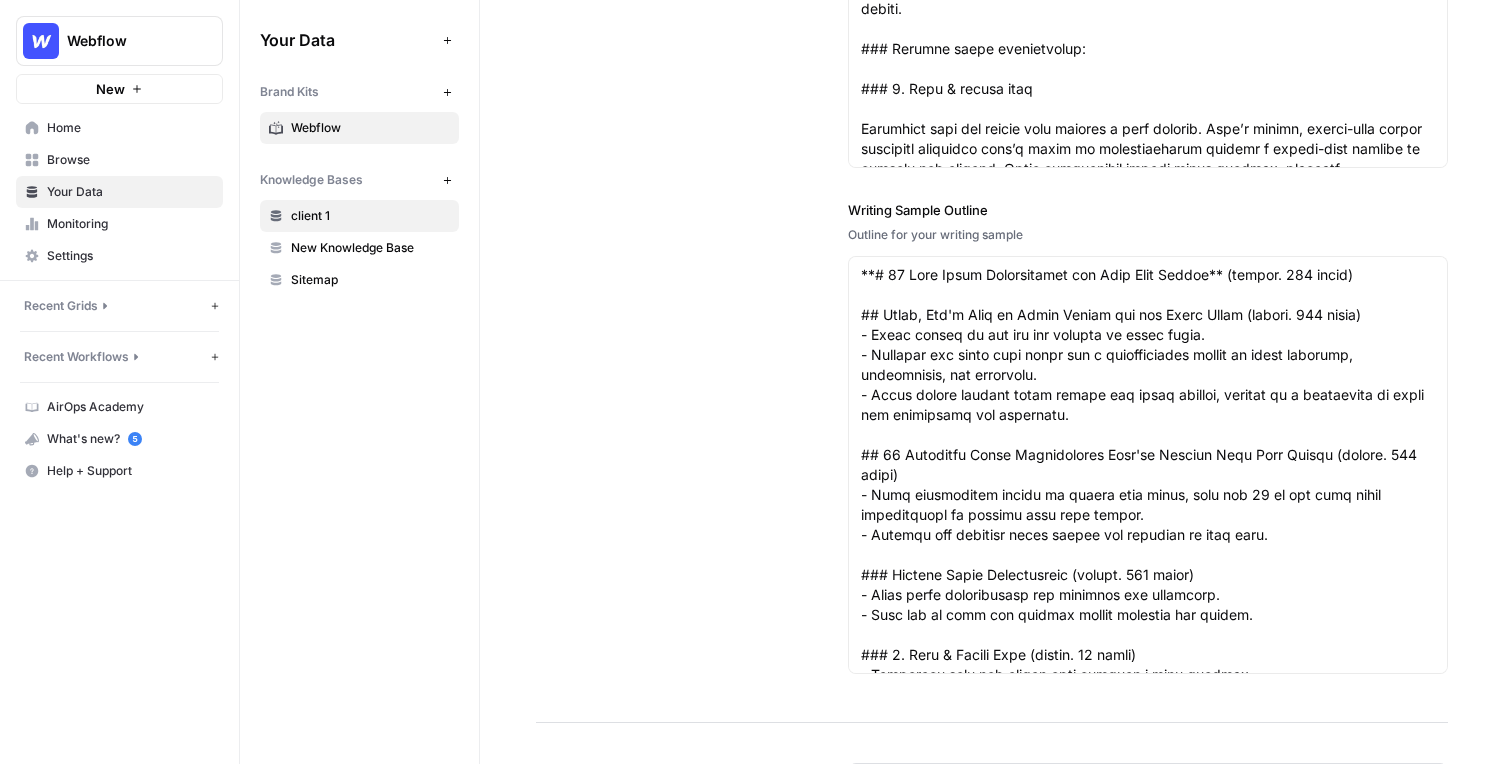 click on "client 1" at bounding box center [370, 216] 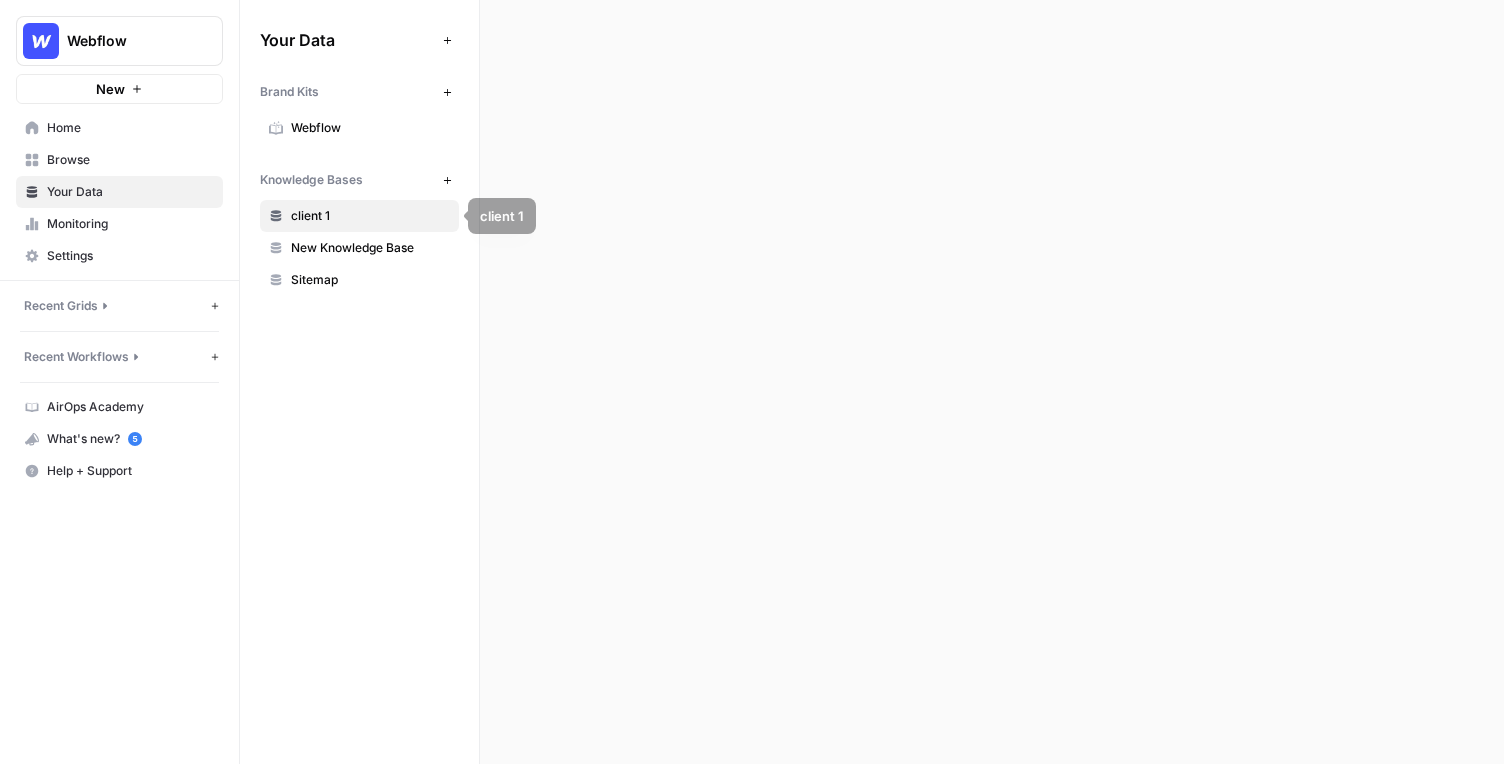 scroll, scrollTop: 0, scrollLeft: 0, axis: both 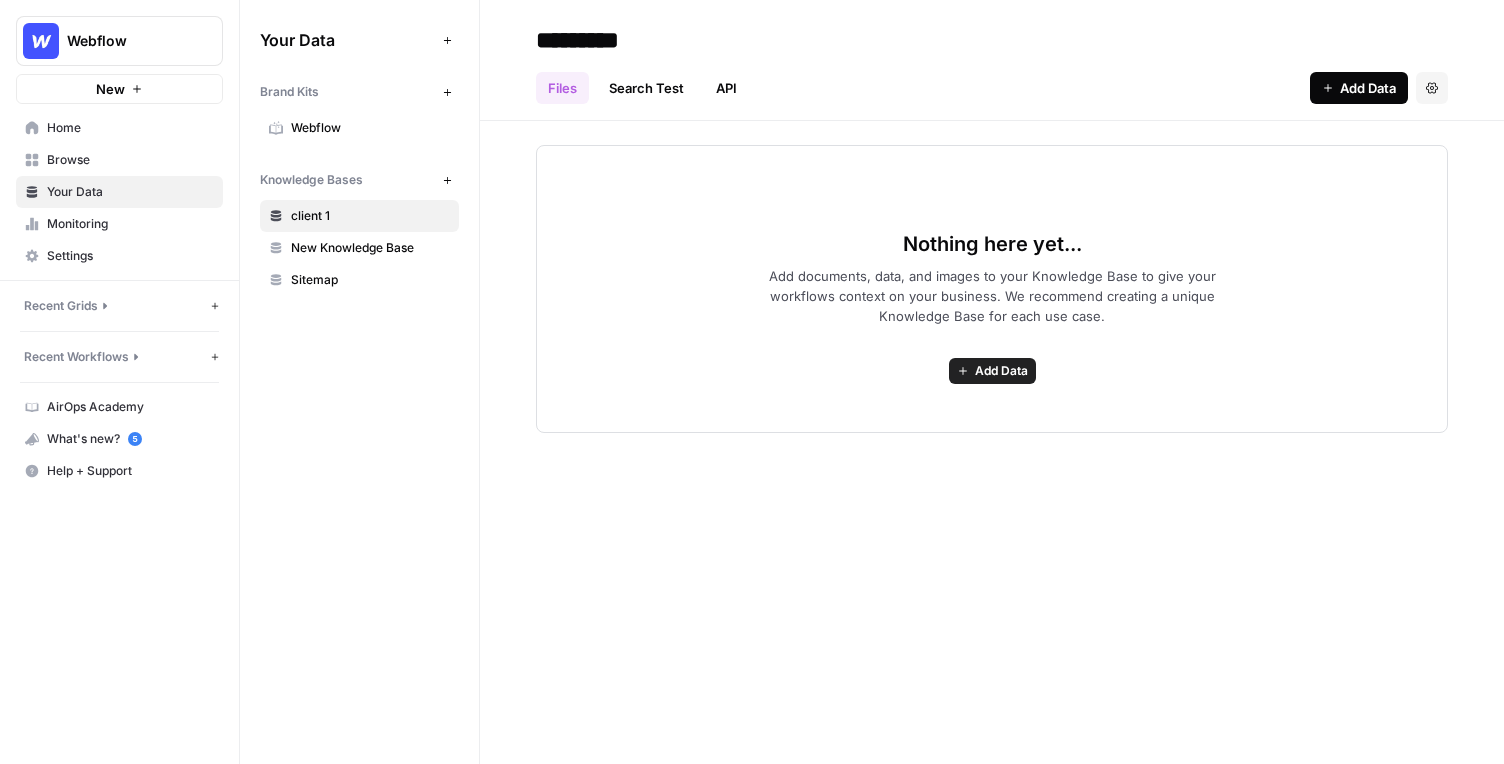 click on "Add Data" at bounding box center (1368, 88) 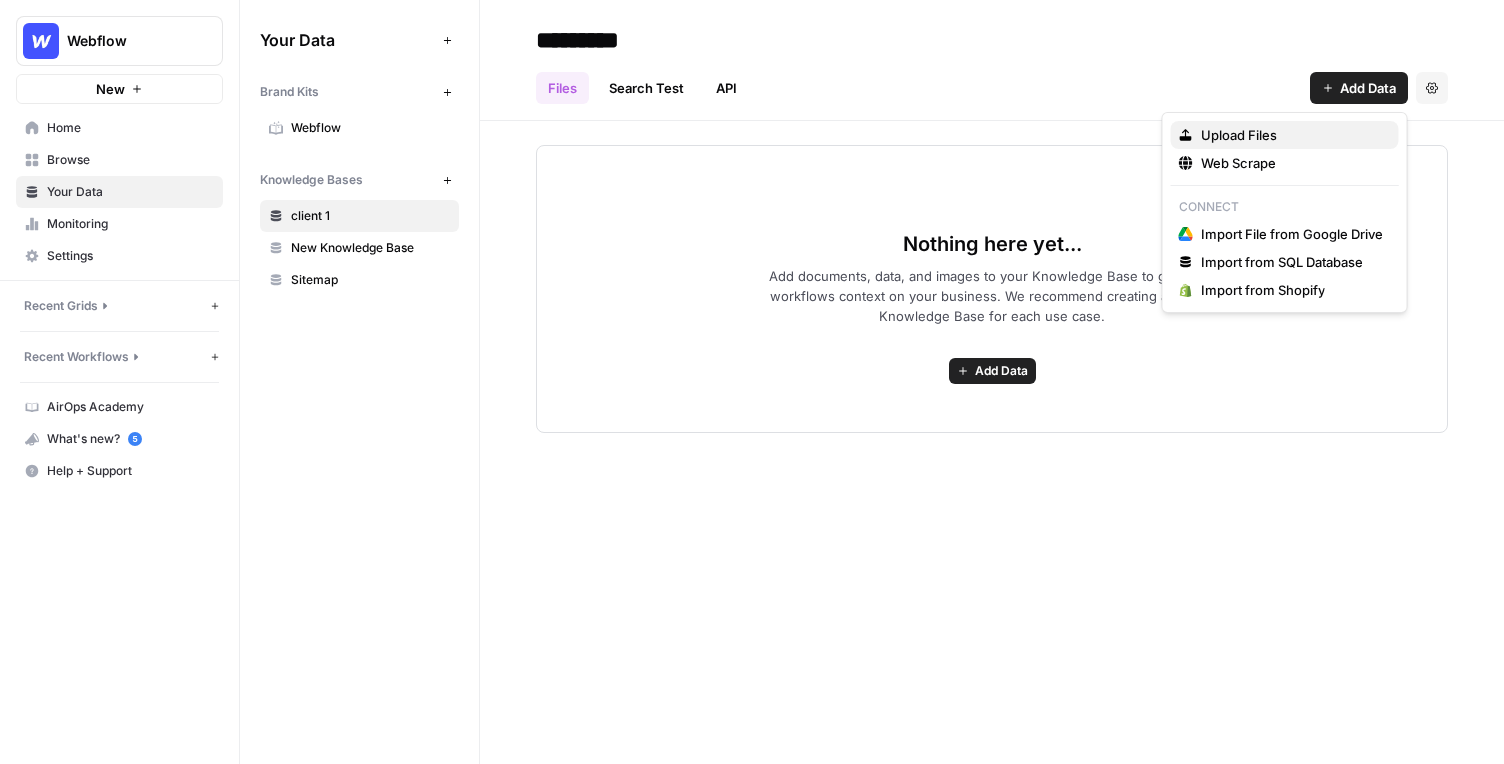click on "Upload Files" at bounding box center (1239, 135) 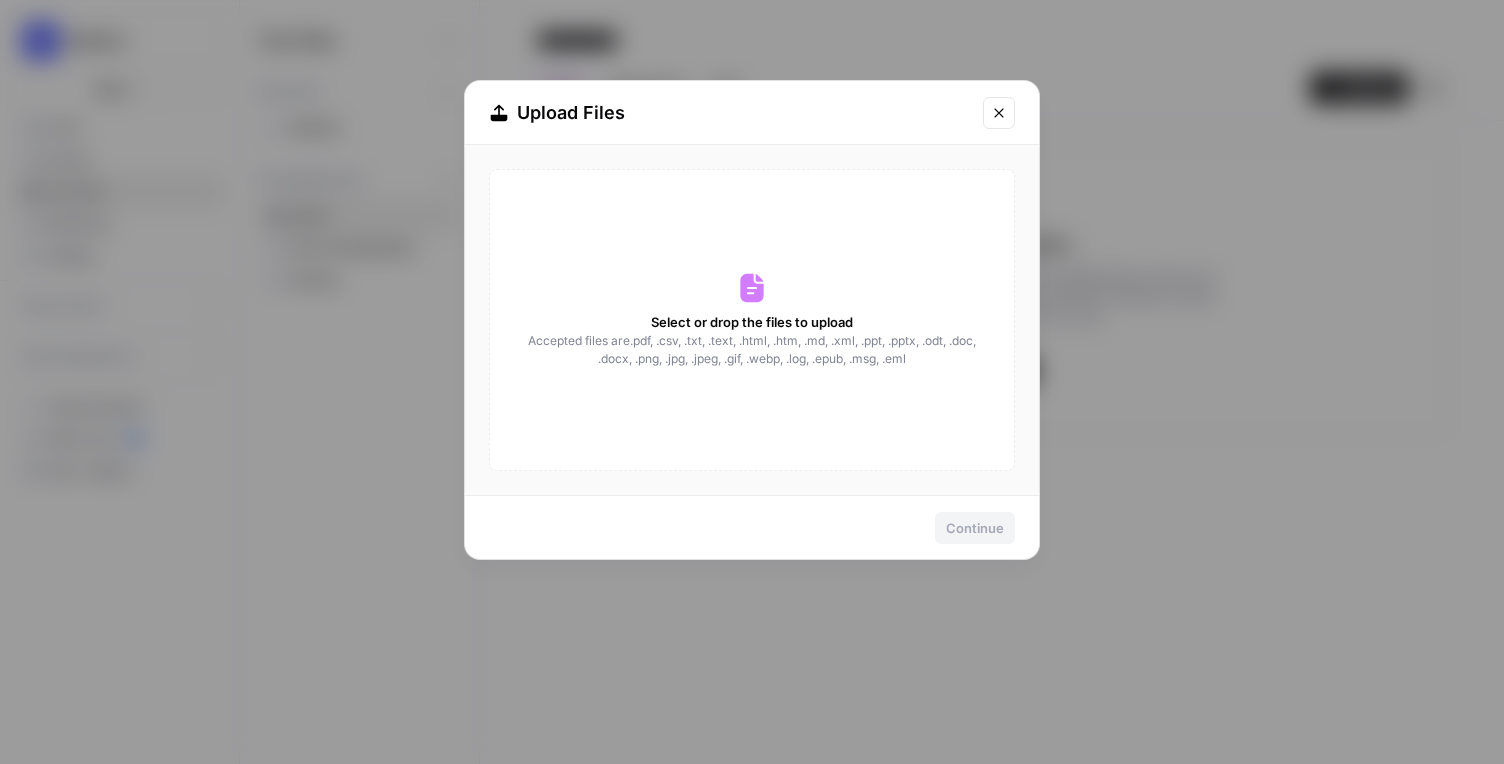 click 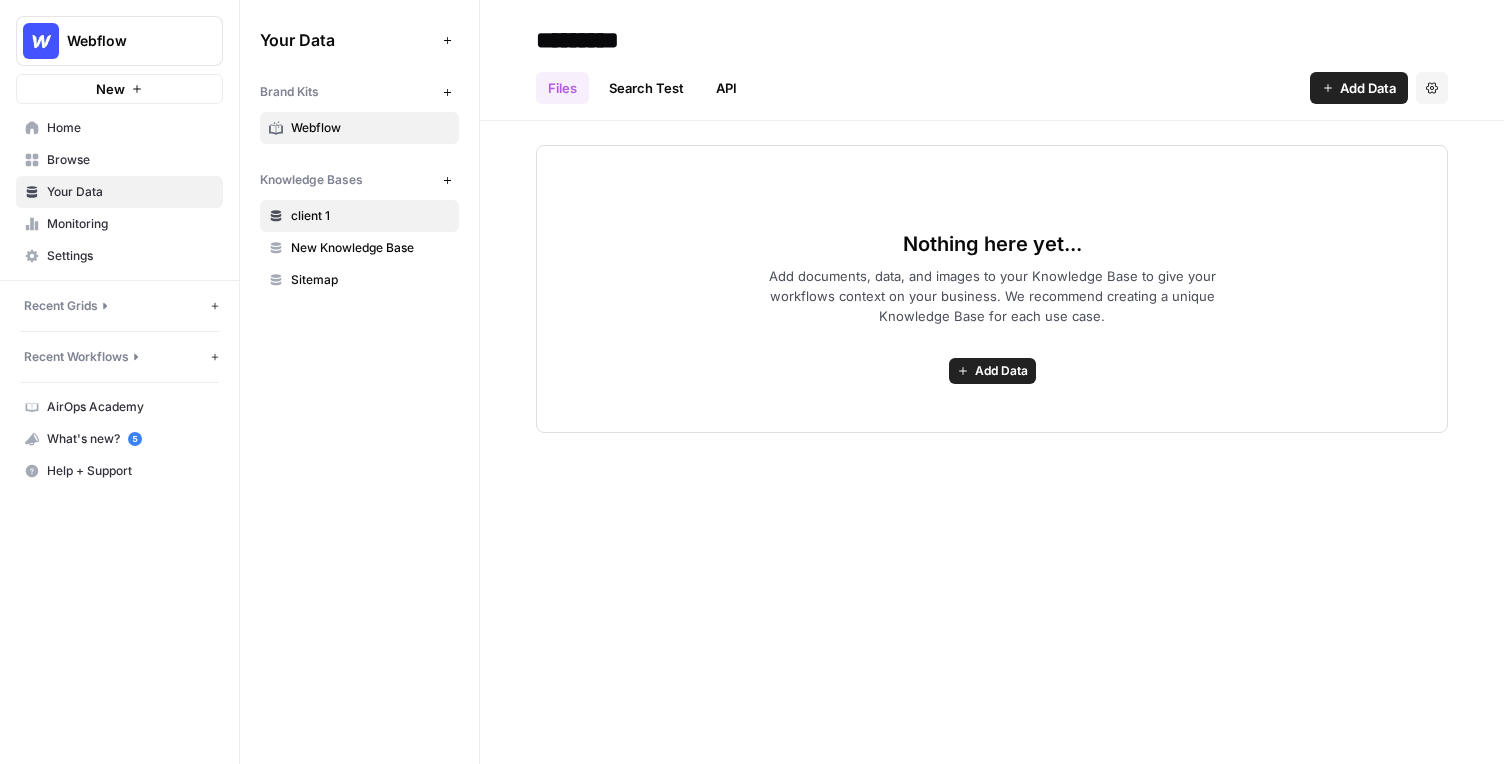 click on "Webflow" at bounding box center (370, 128) 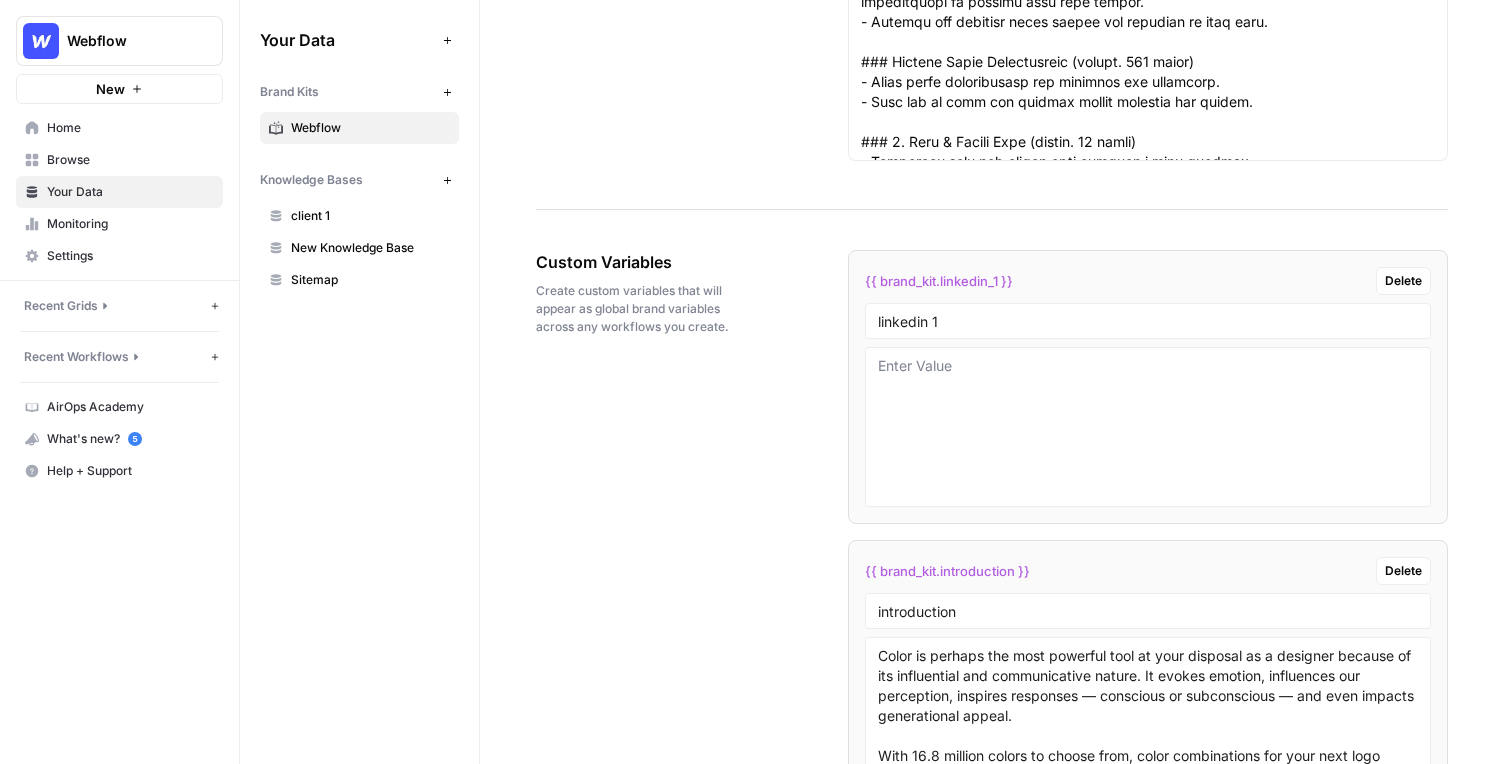 scroll, scrollTop: 3322, scrollLeft: 0, axis: vertical 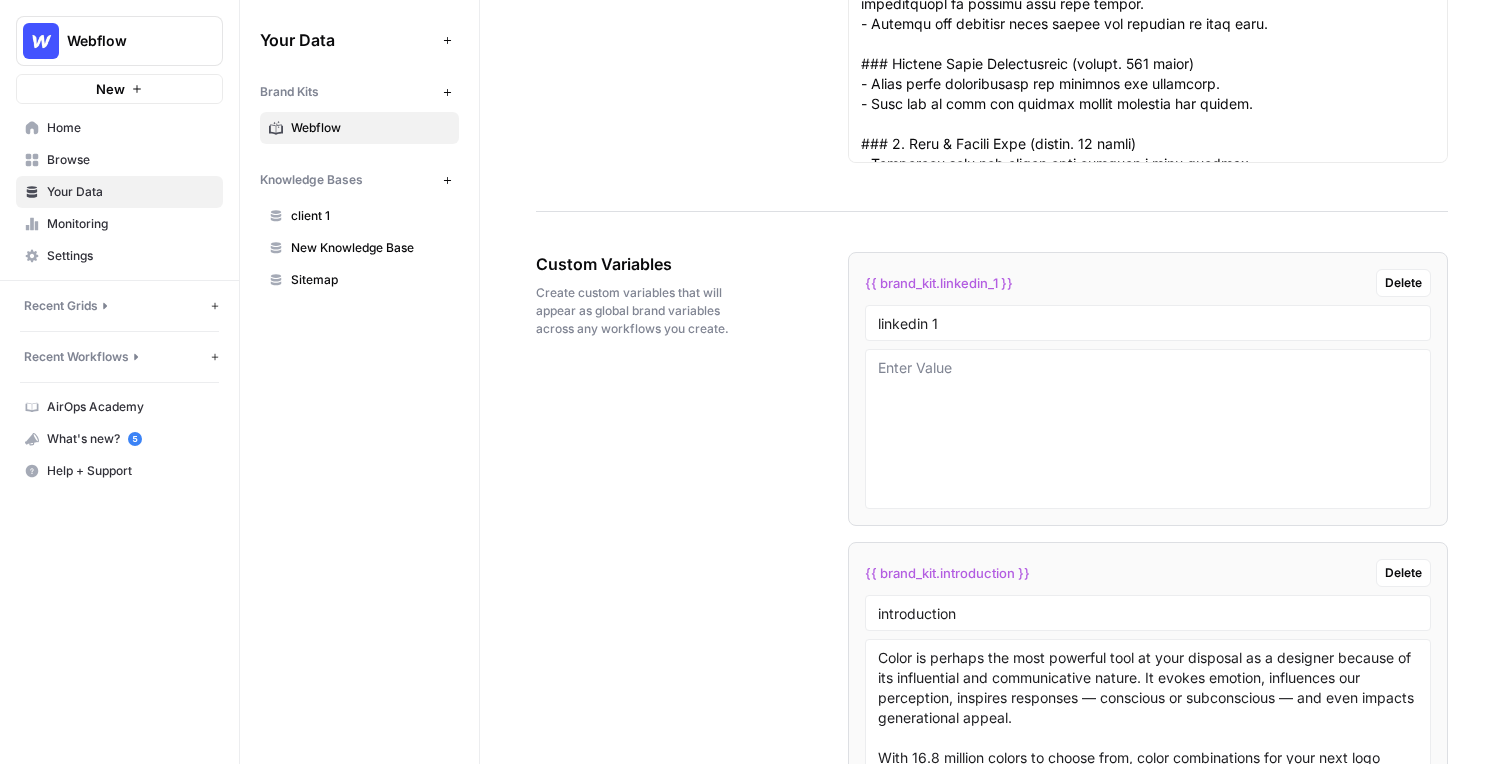 drag, startPoint x: 541, startPoint y: 289, endPoint x: 684, endPoint y: 289, distance: 143 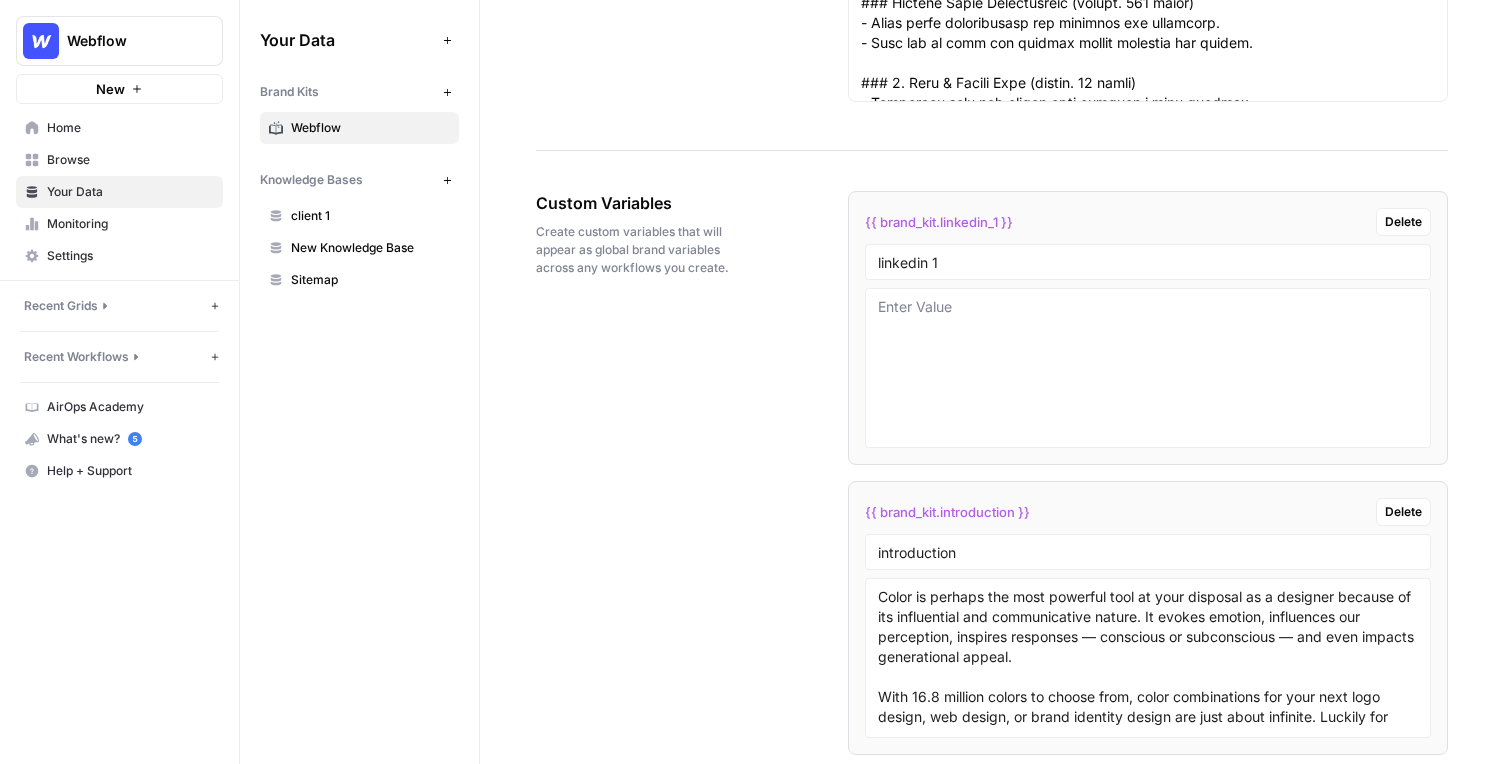 scroll, scrollTop: 3396, scrollLeft: 0, axis: vertical 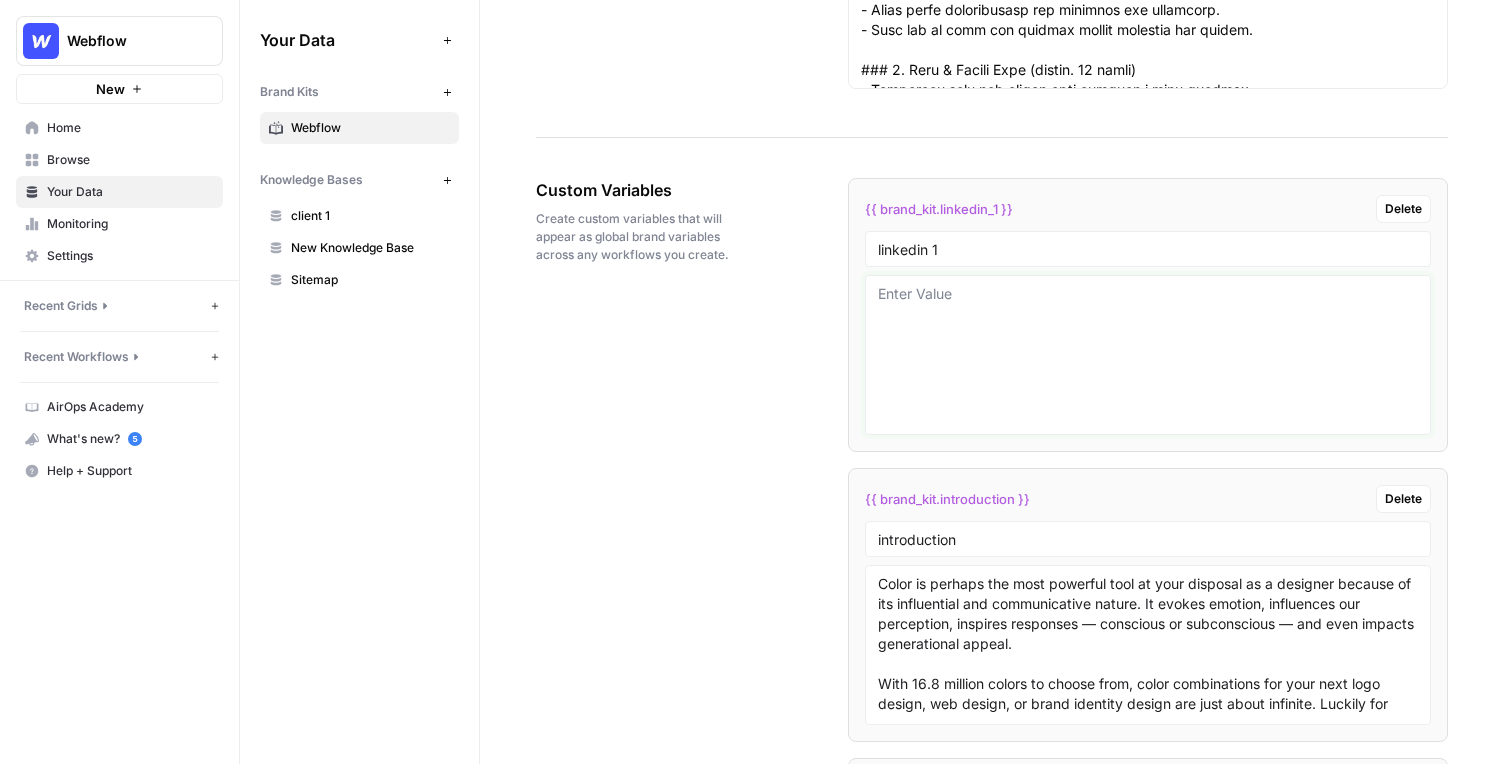click at bounding box center (1148, 355) 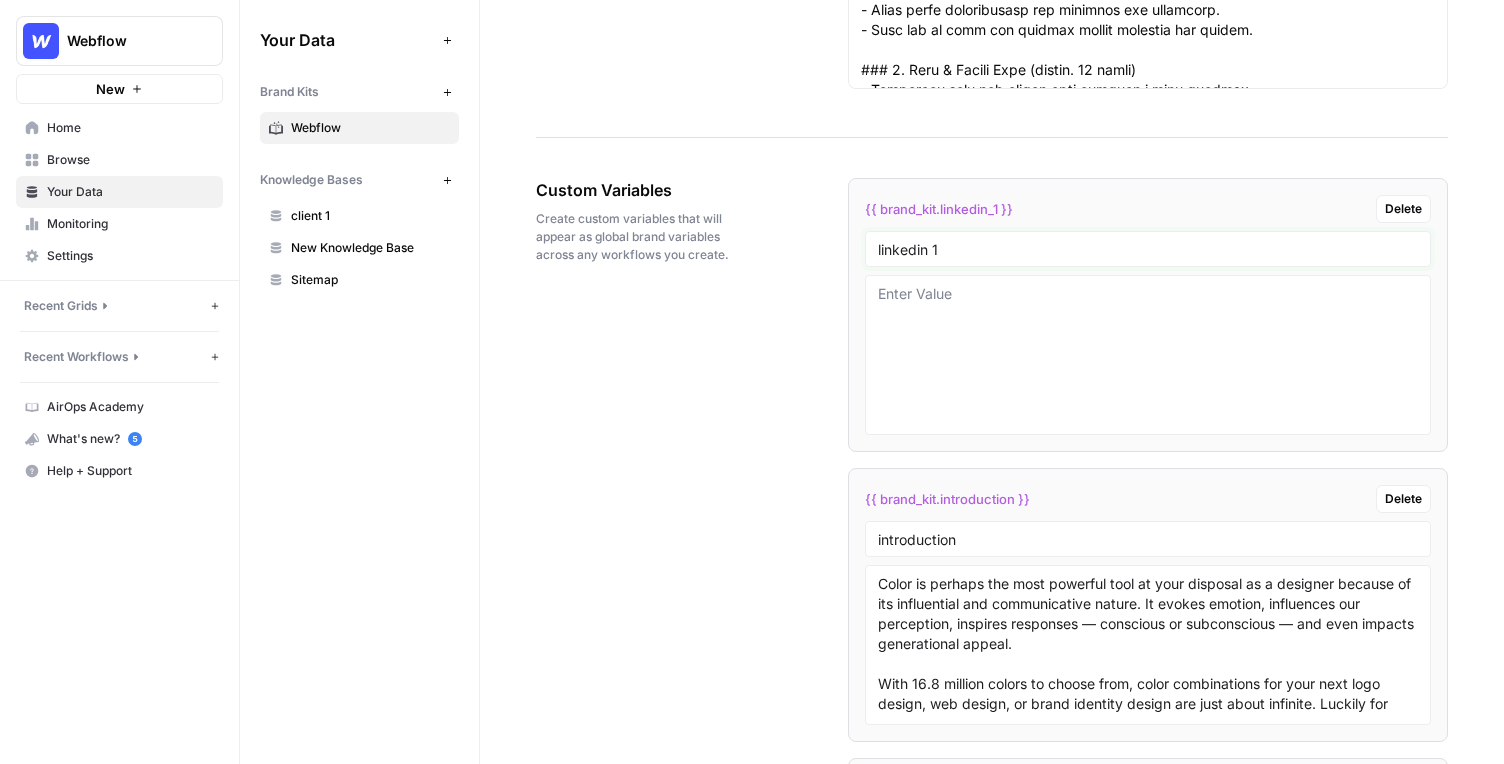 drag, startPoint x: 880, startPoint y: 270, endPoint x: 984, endPoint y: 270, distance: 104 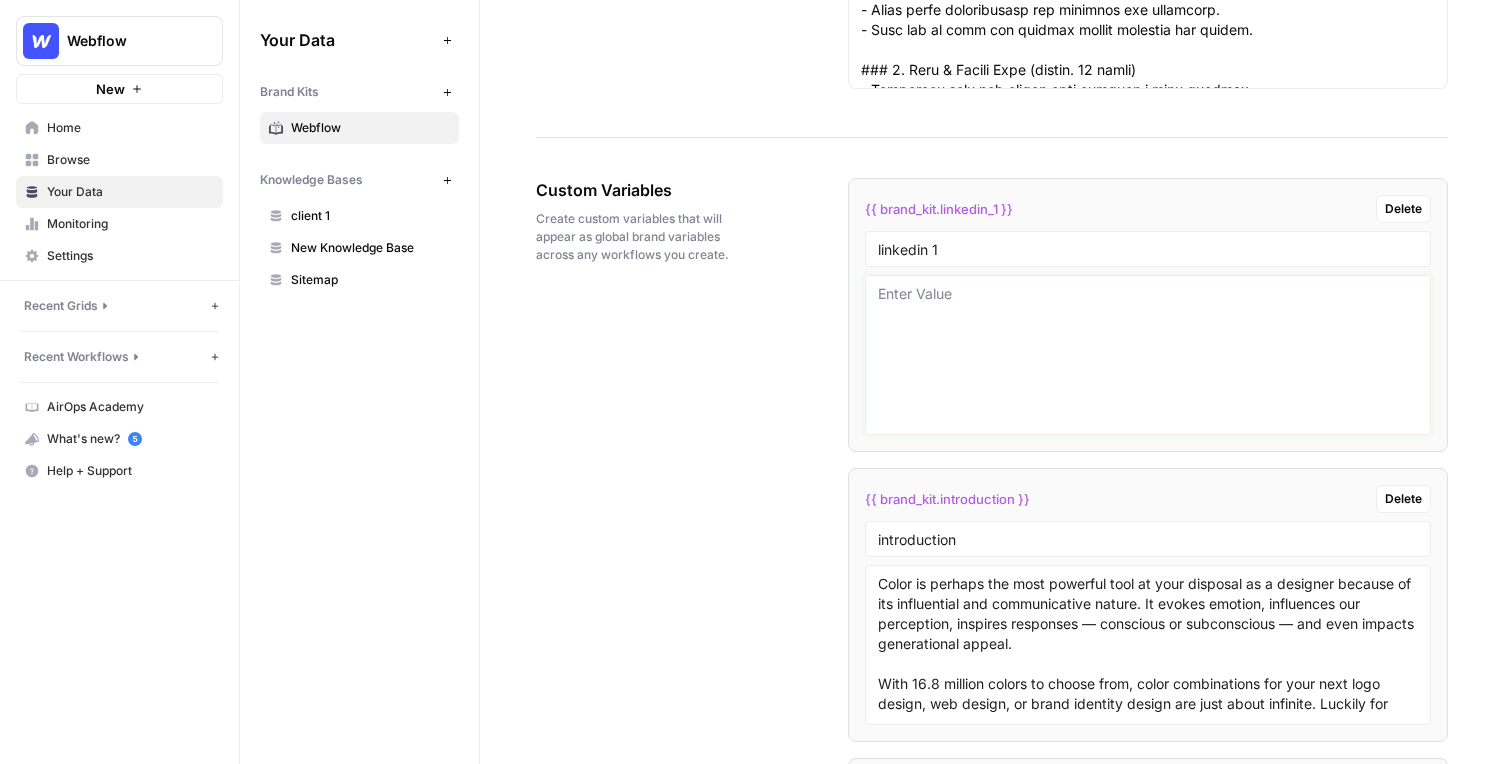 click at bounding box center (1148, 355) 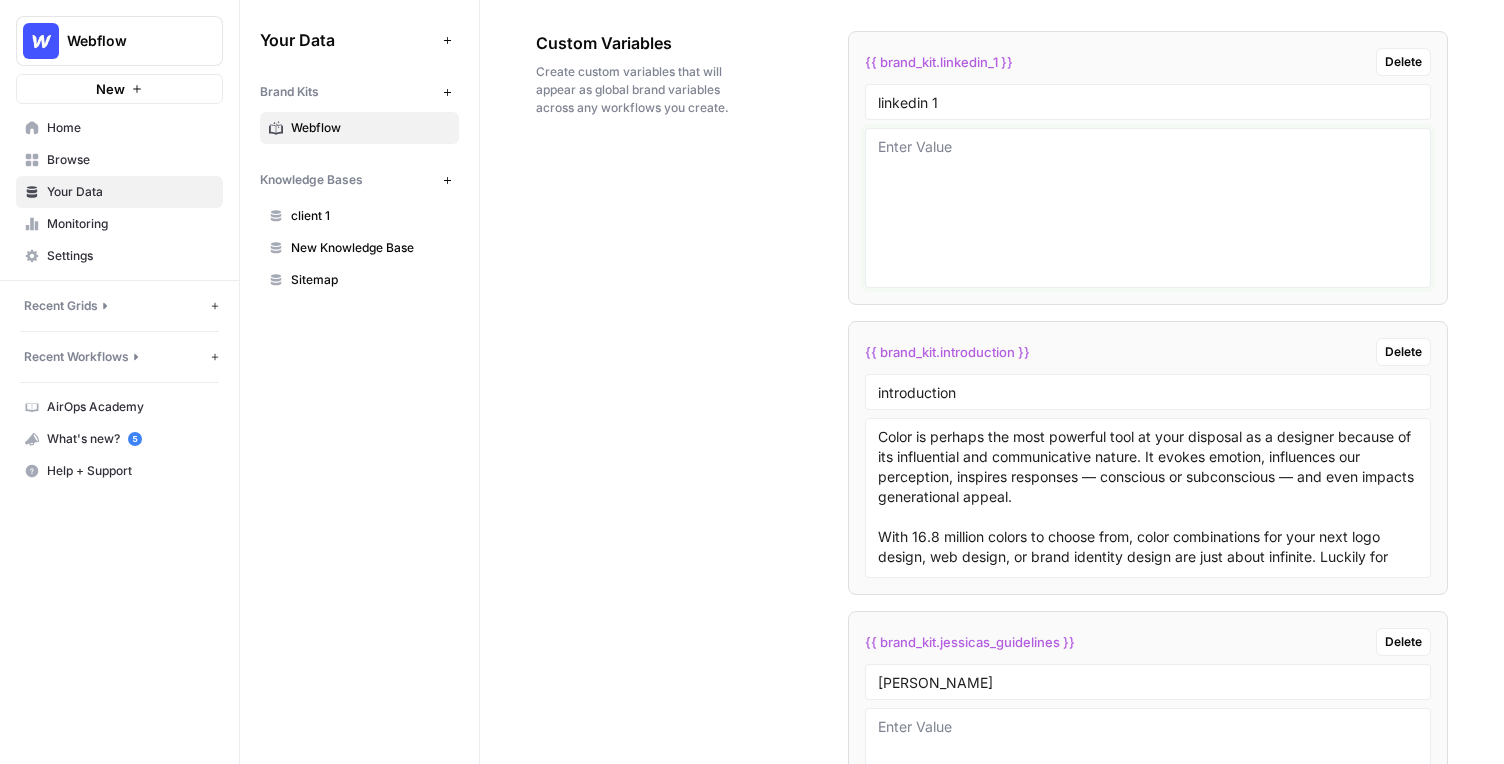 scroll, scrollTop: 3582, scrollLeft: 0, axis: vertical 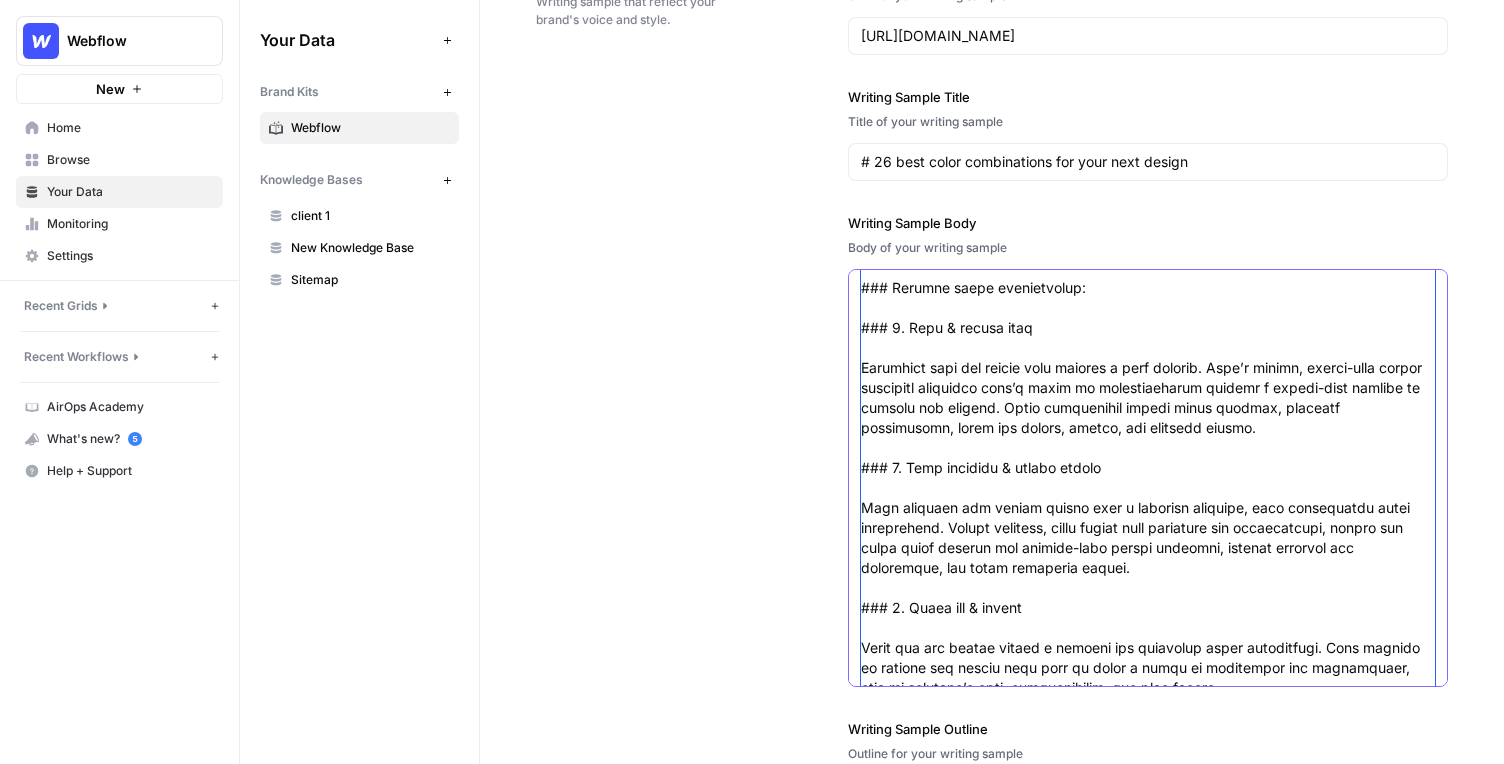 drag, startPoint x: 899, startPoint y: 316, endPoint x: 1066, endPoint y: 581, distance: 313.23154 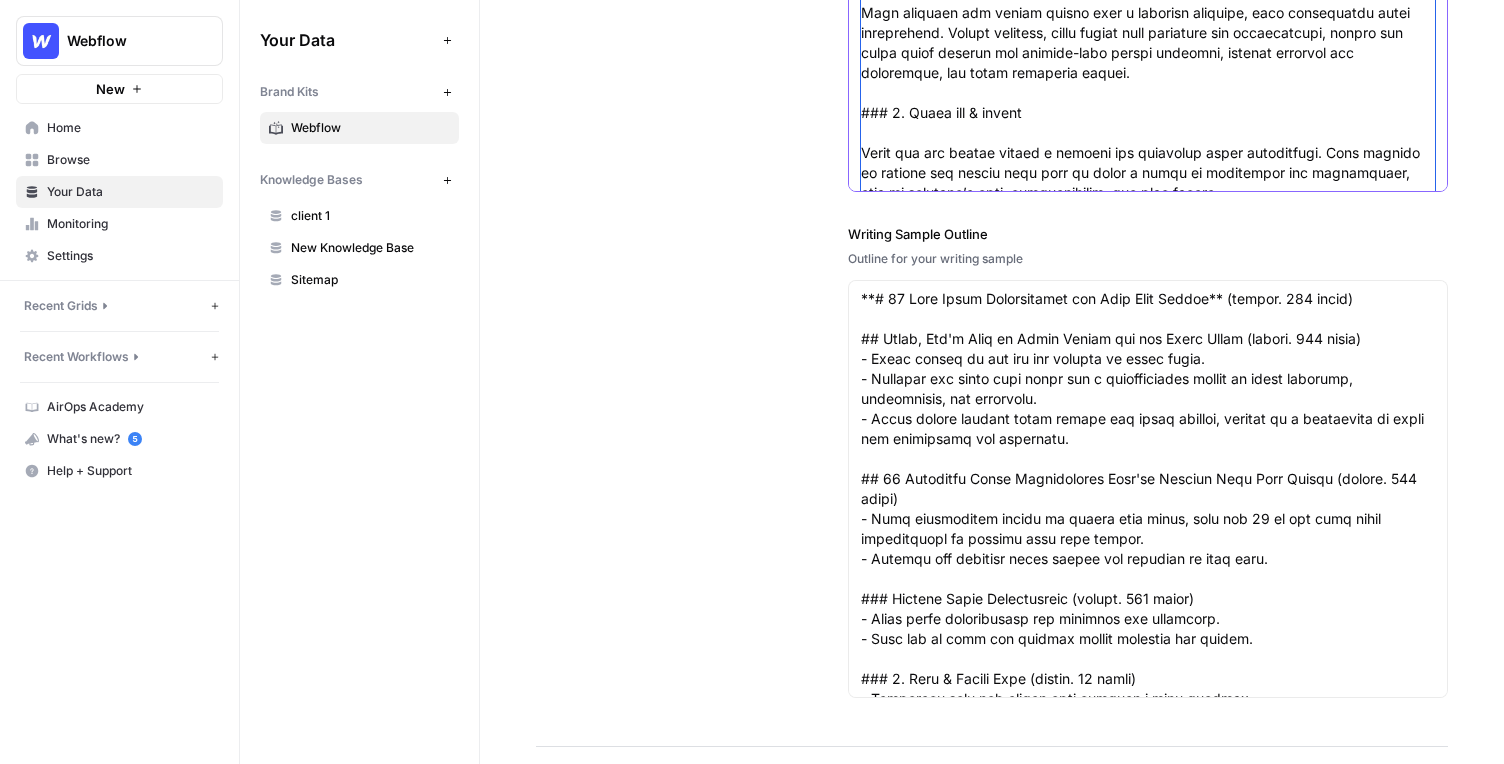 scroll, scrollTop: 2853, scrollLeft: 0, axis: vertical 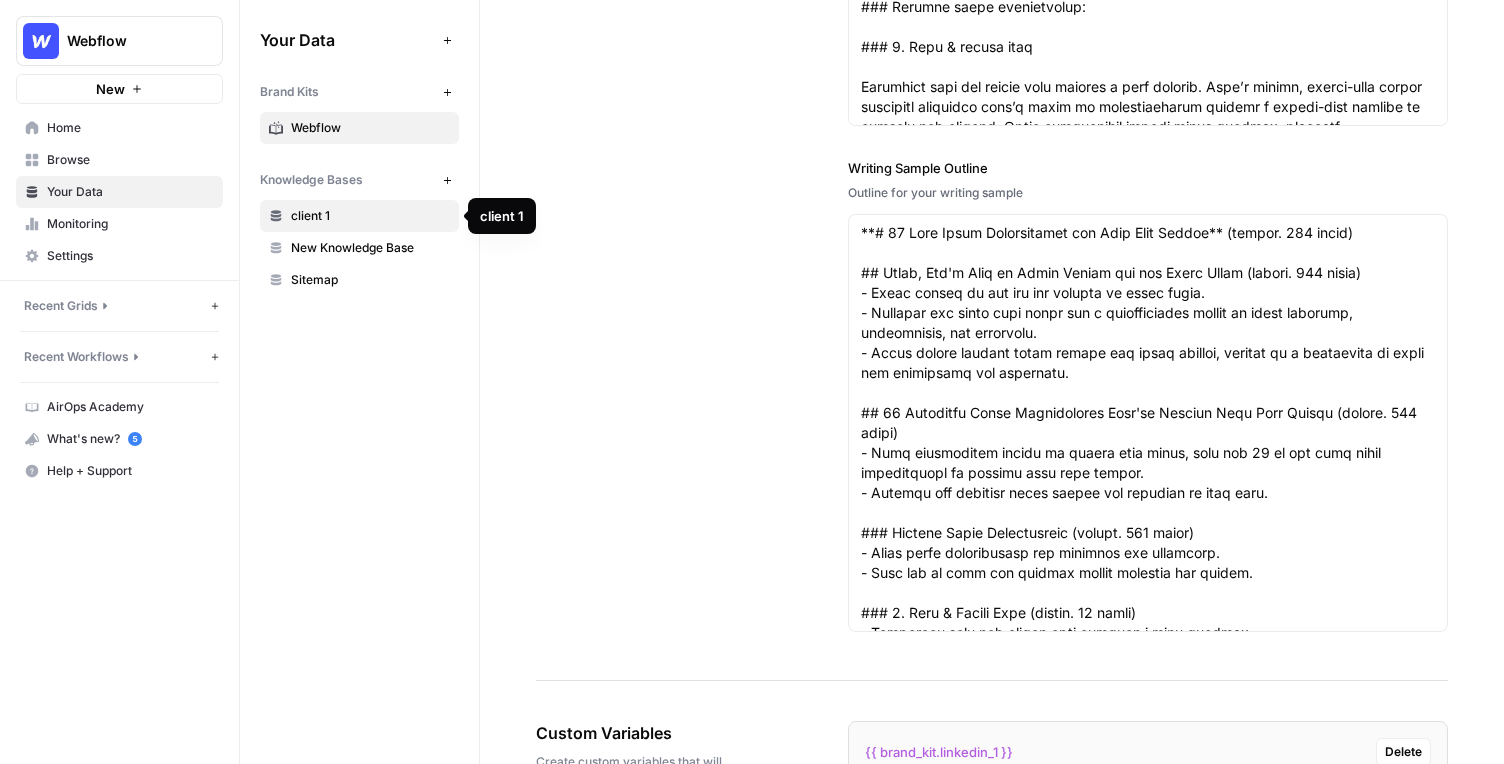click on "client 1" at bounding box center [370, 216] 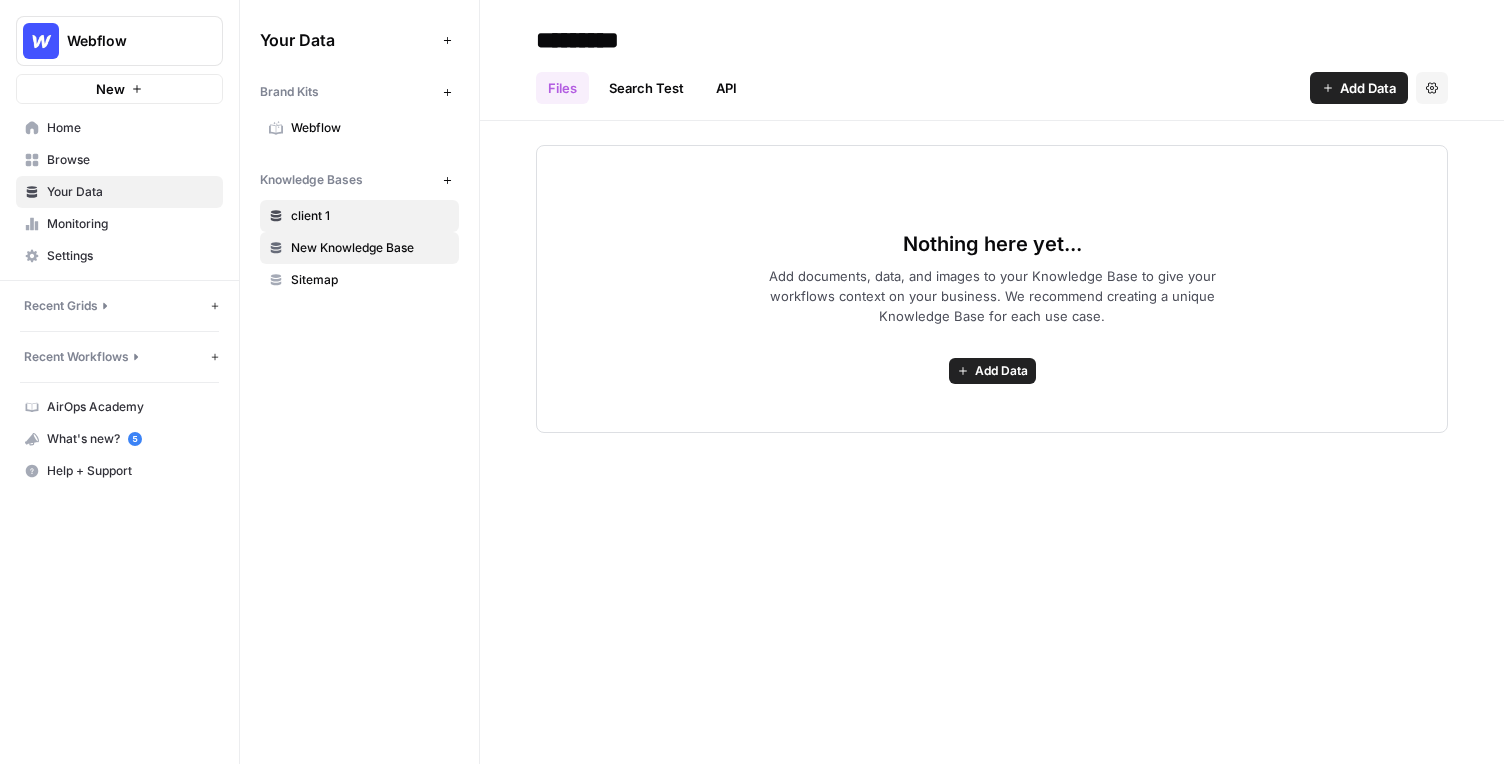 click on "New Knowledge Base" at bounding box center [370, 248] 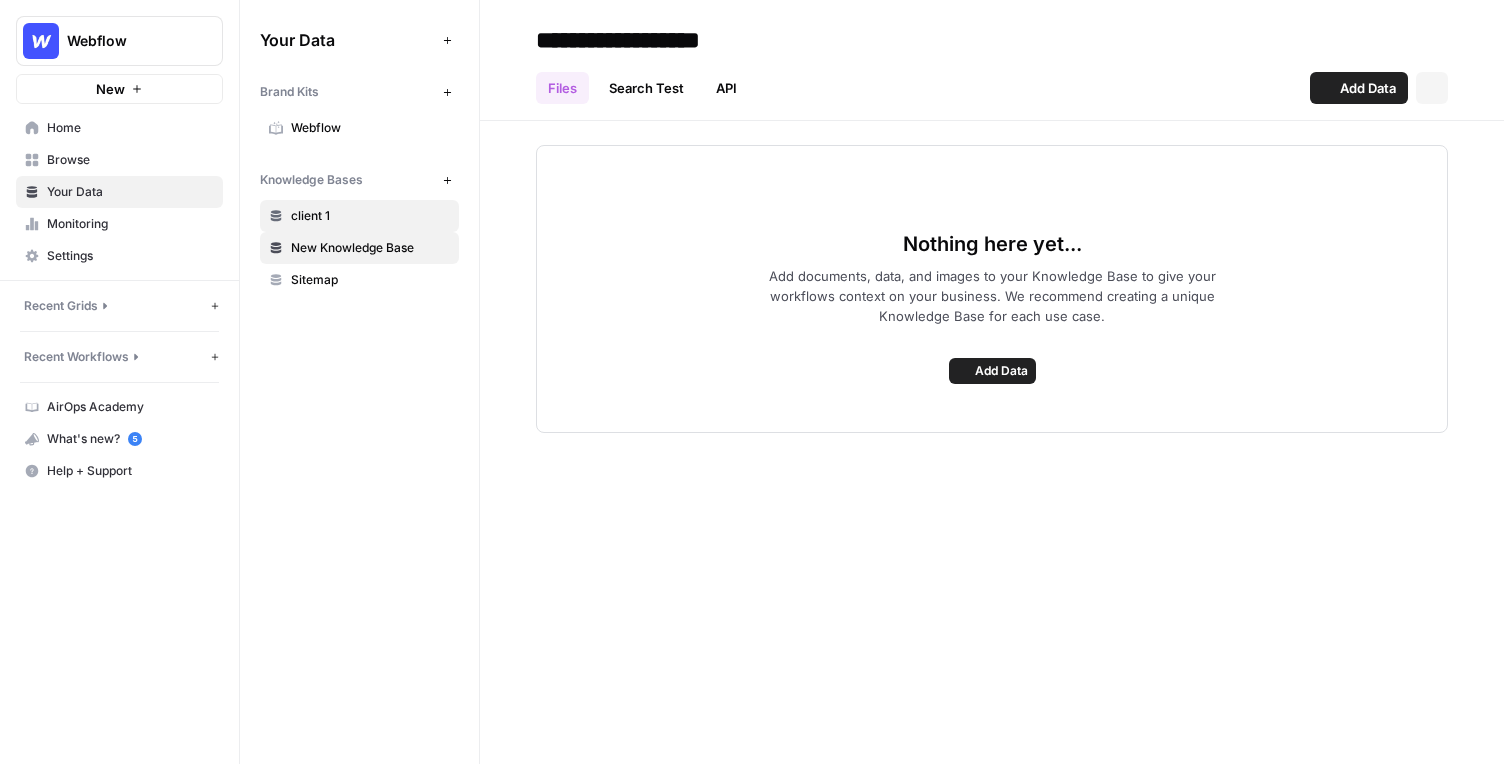 click on "client 1" at bounding box center [359, 216] 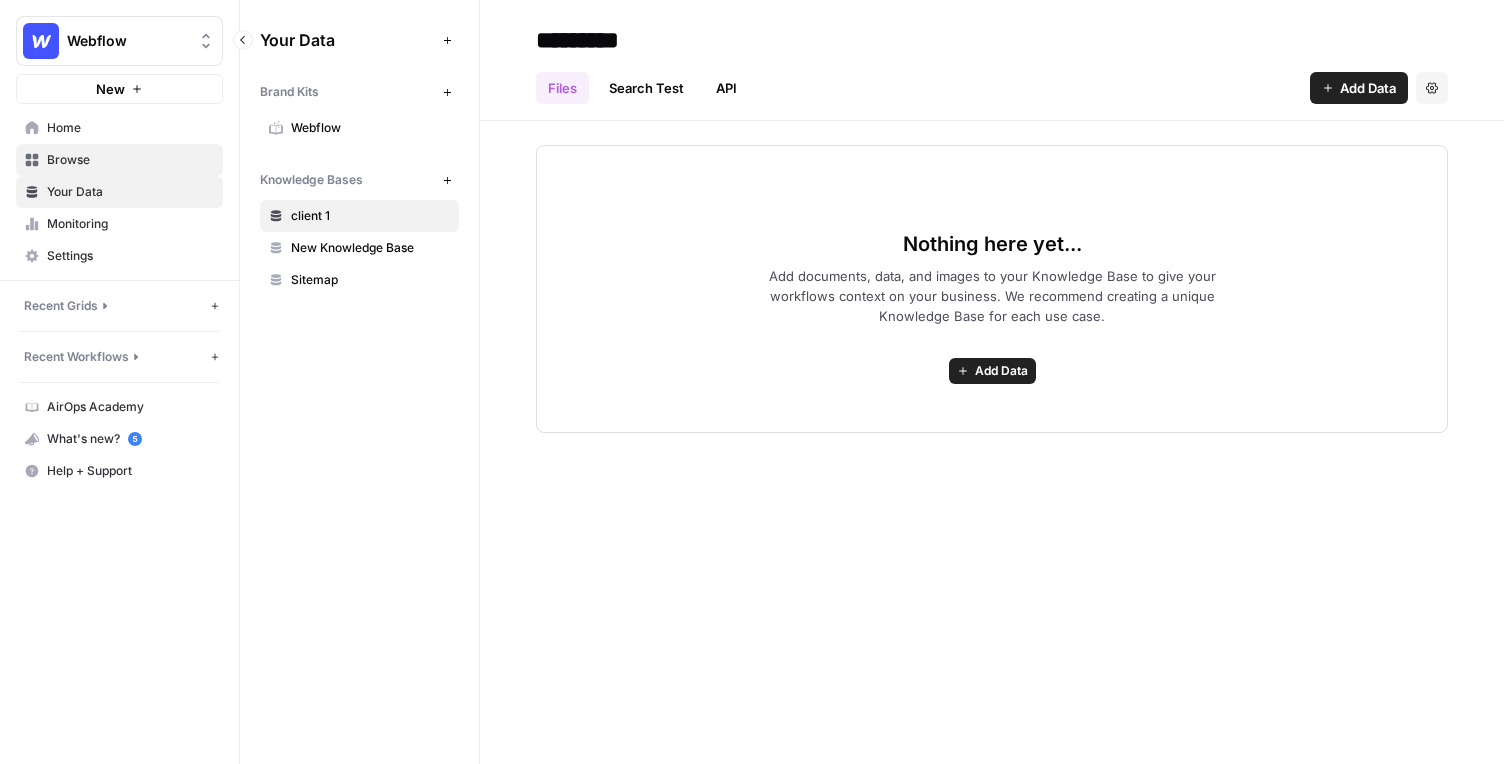 click on "Browse" at bounding box center (130, 160) 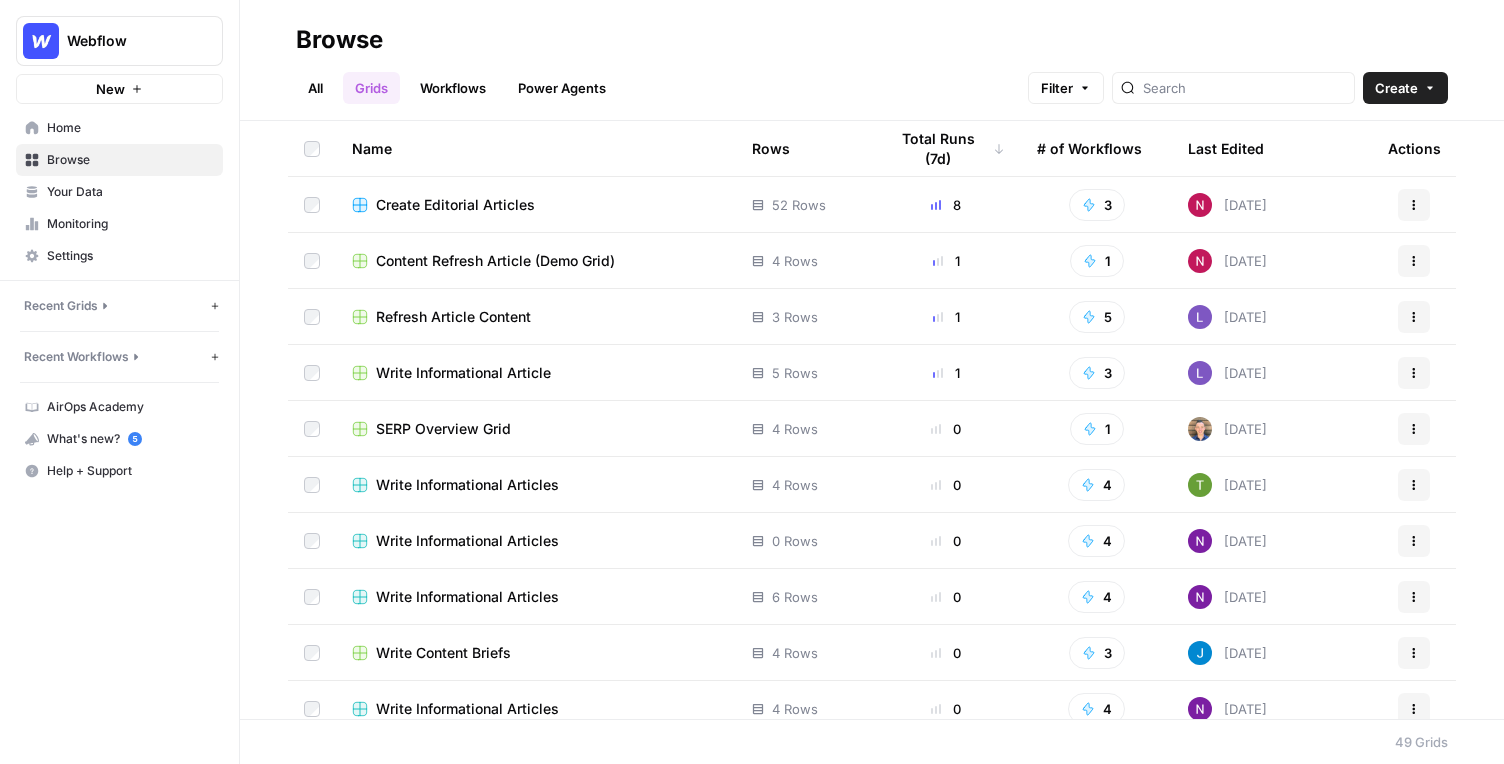 click on "Actions" at bounding box center (1414, 148) 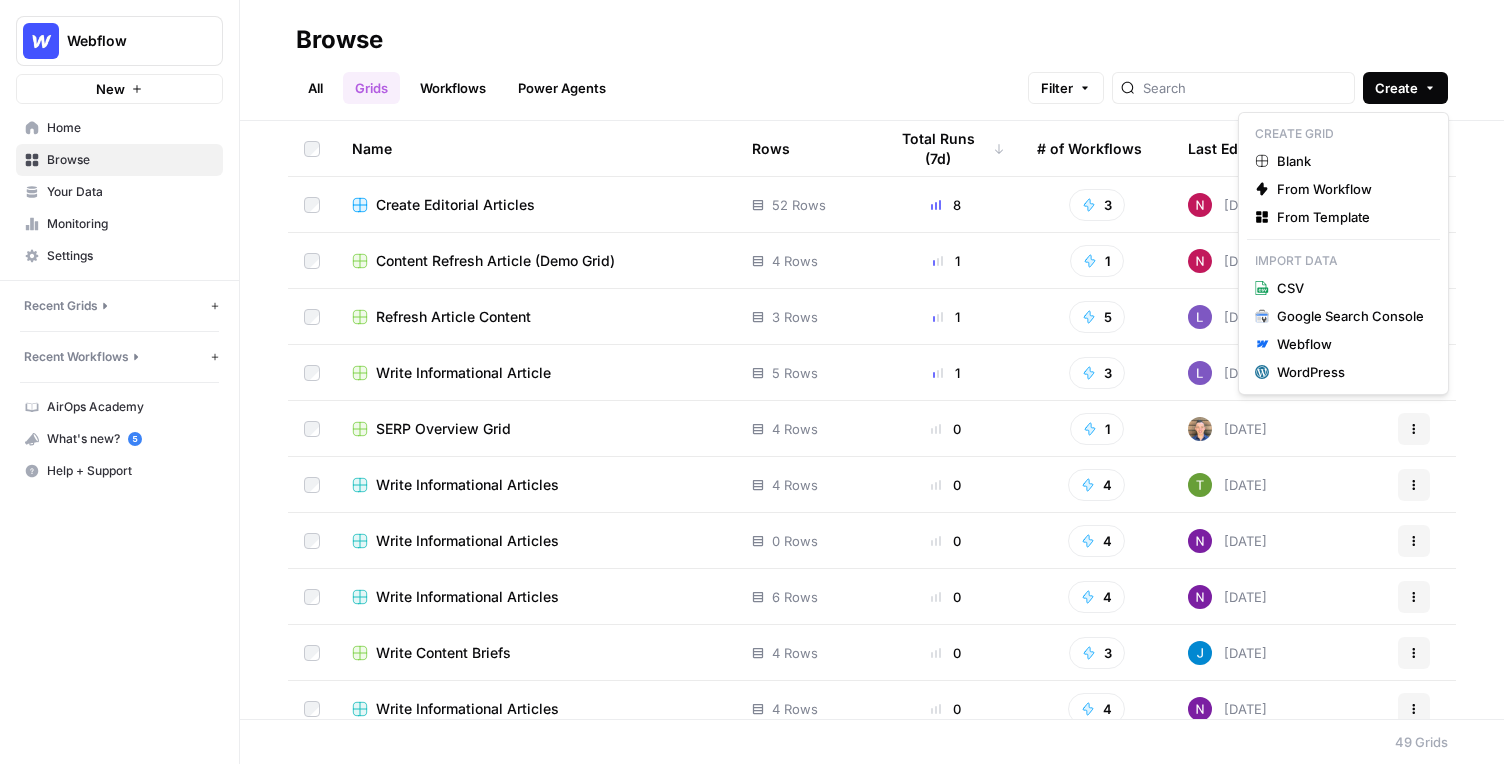 click 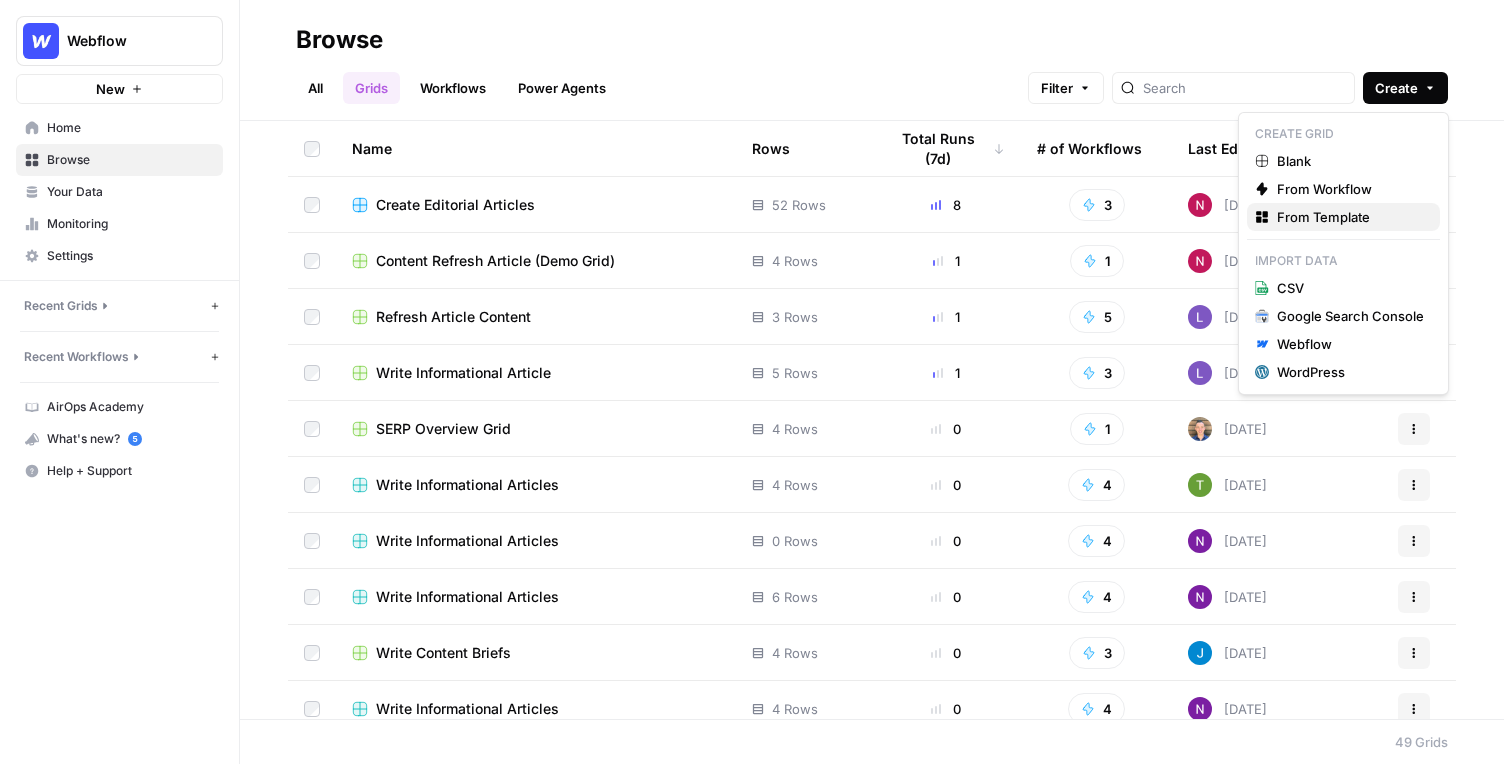 click on "From Template" at bounding box center (1323, 217) 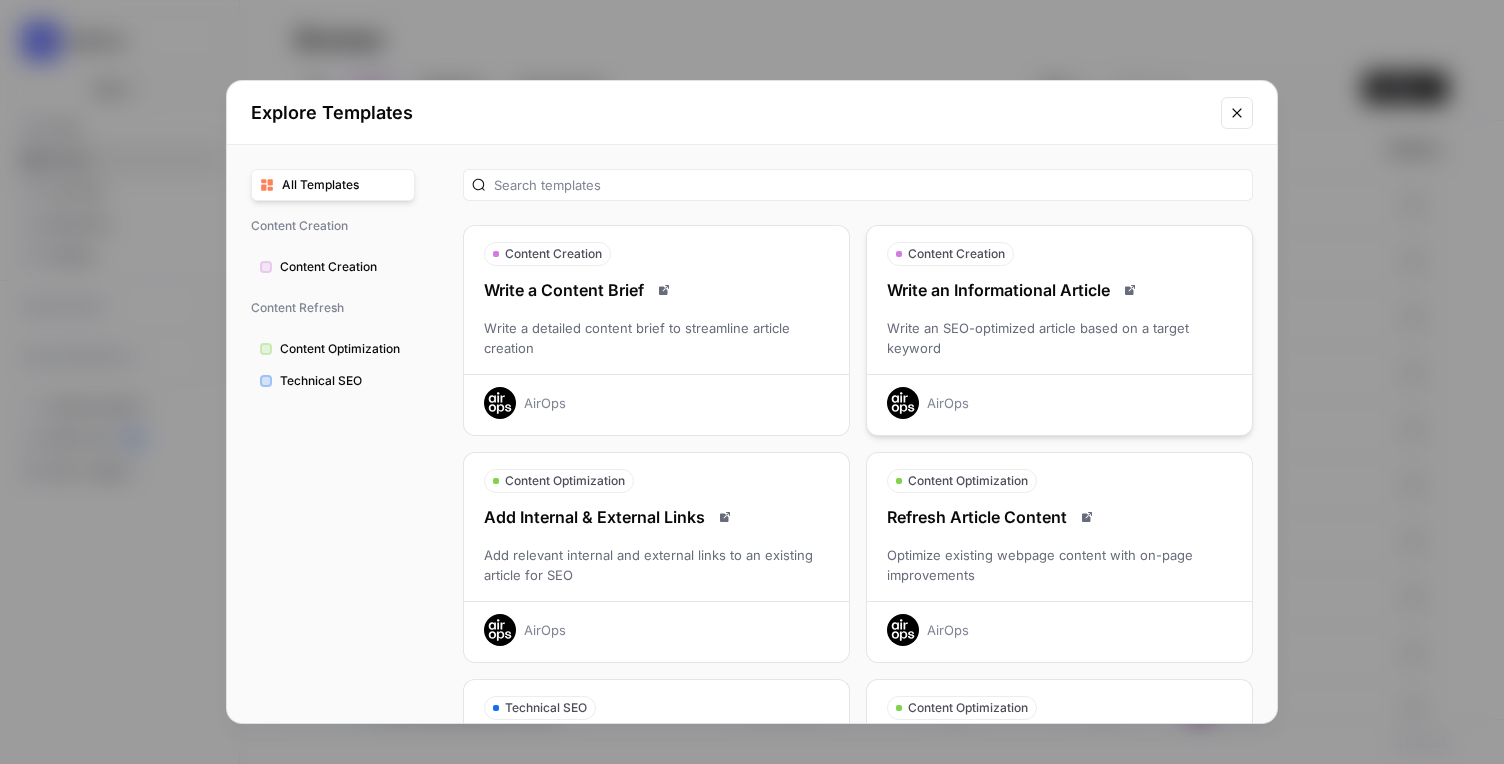click on "Write an Informational Article Write an SEO-optimized article based on a target keyword AirOps" at bounding box center [1059, 348] 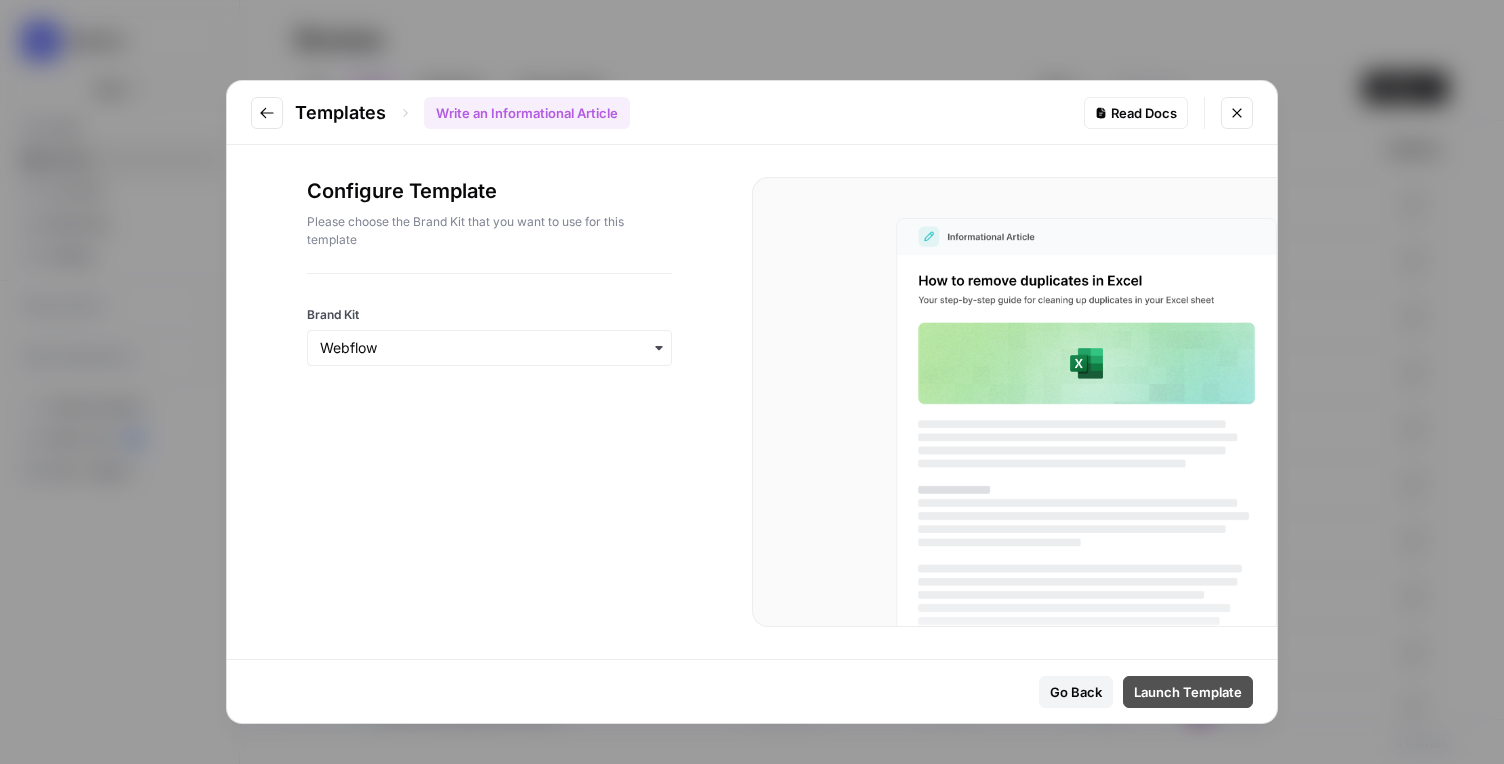 click on "Launch Template" at bounding box center (1188, 692) 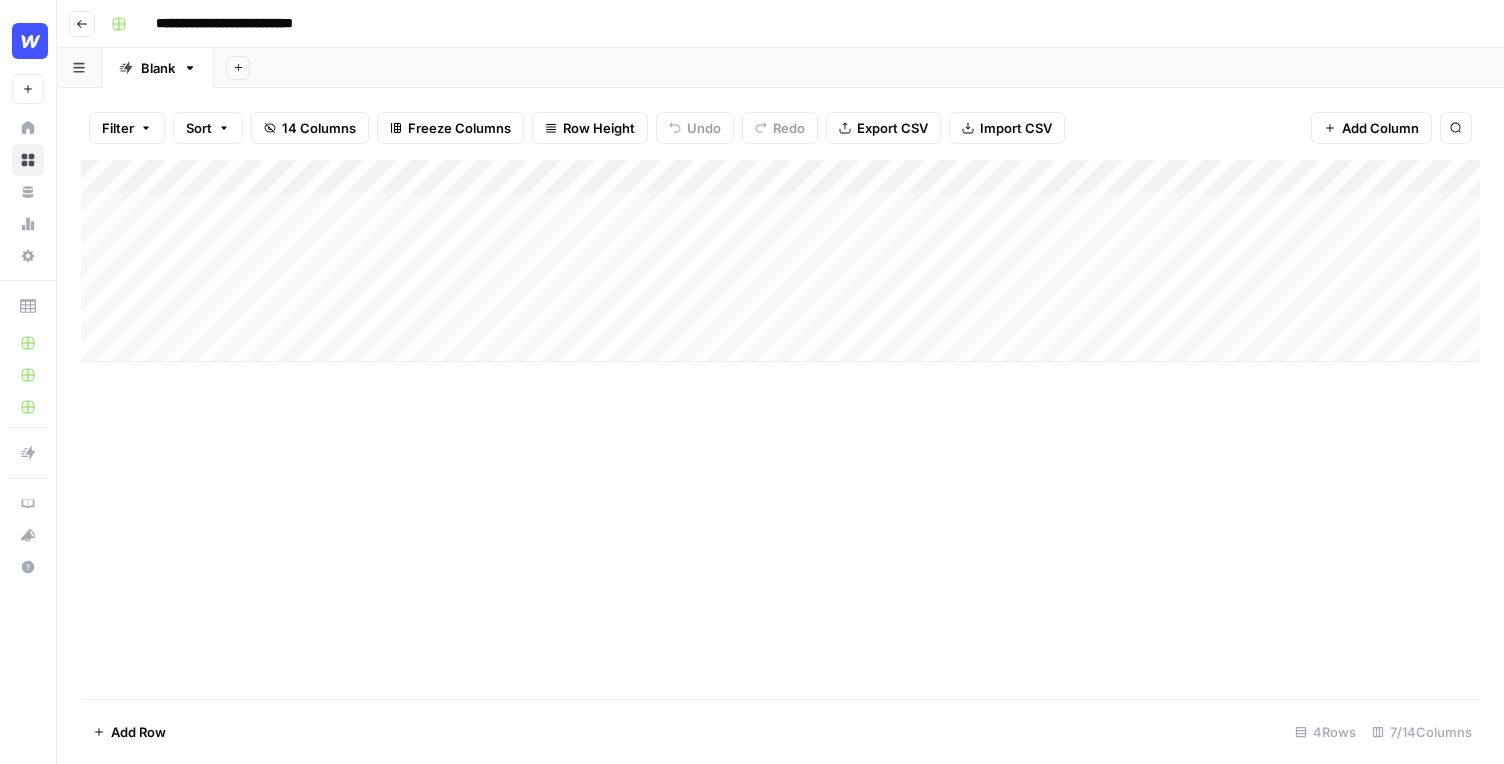 click on "Add Column" at bounding box center (780, 261) 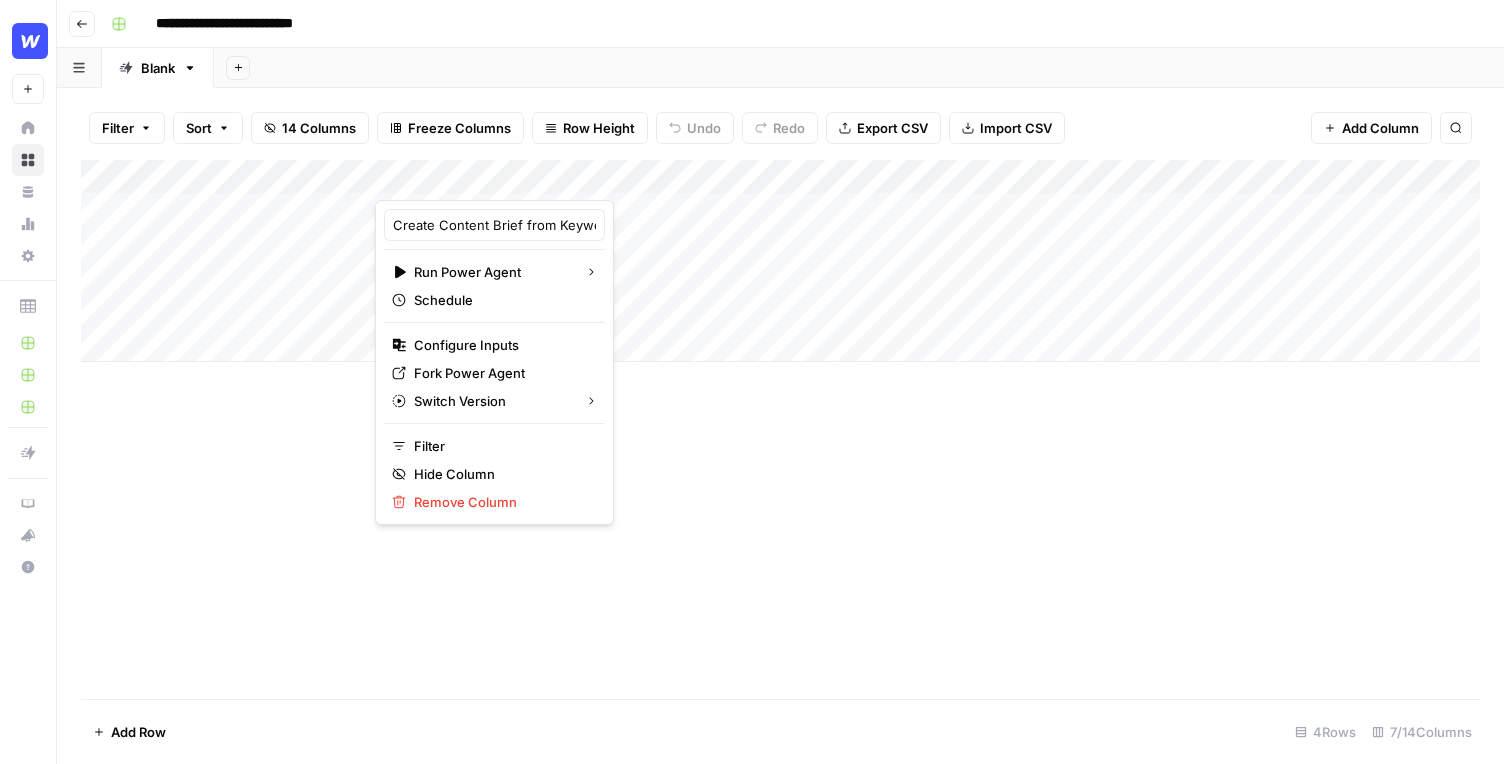 click at bounding box center (526, 180) 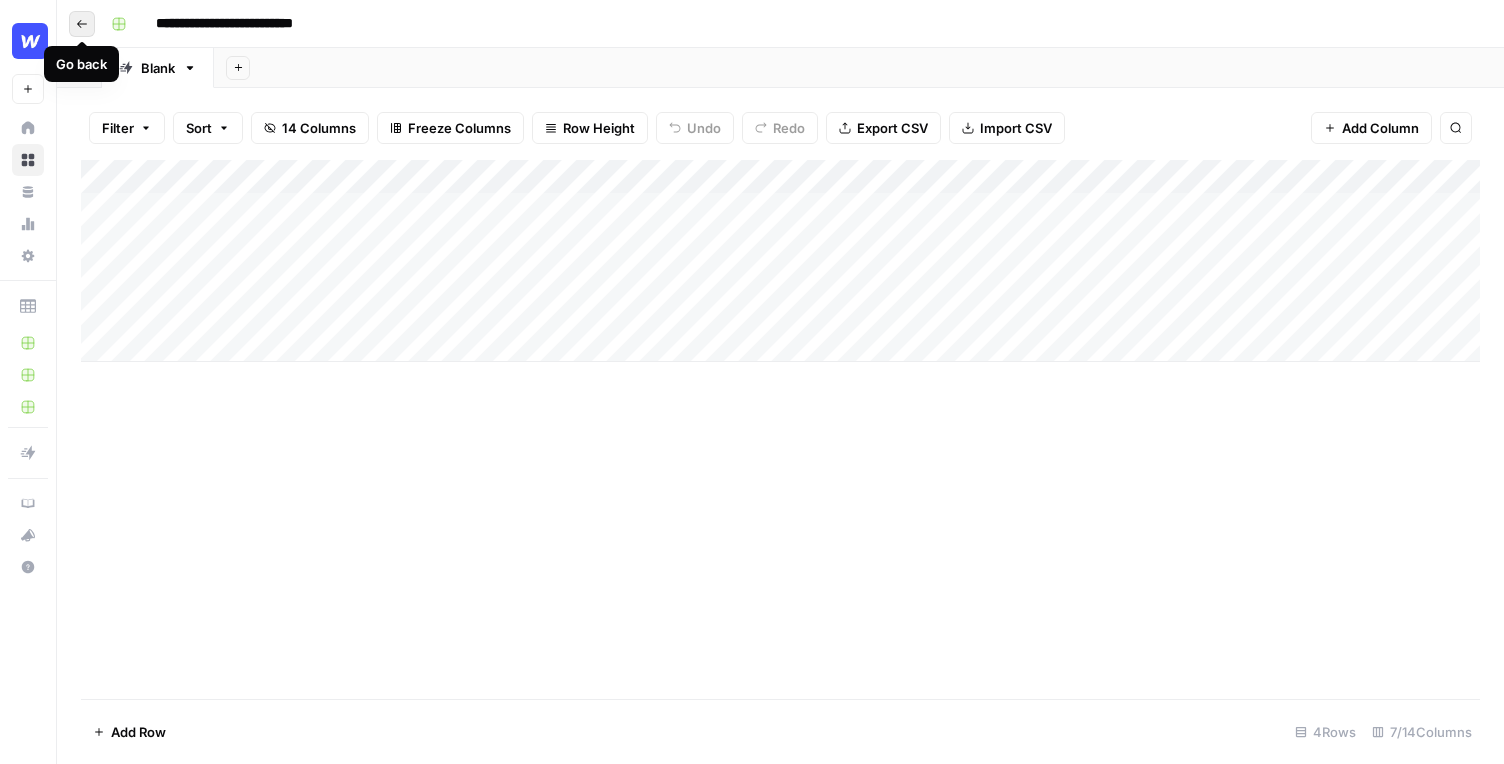 click 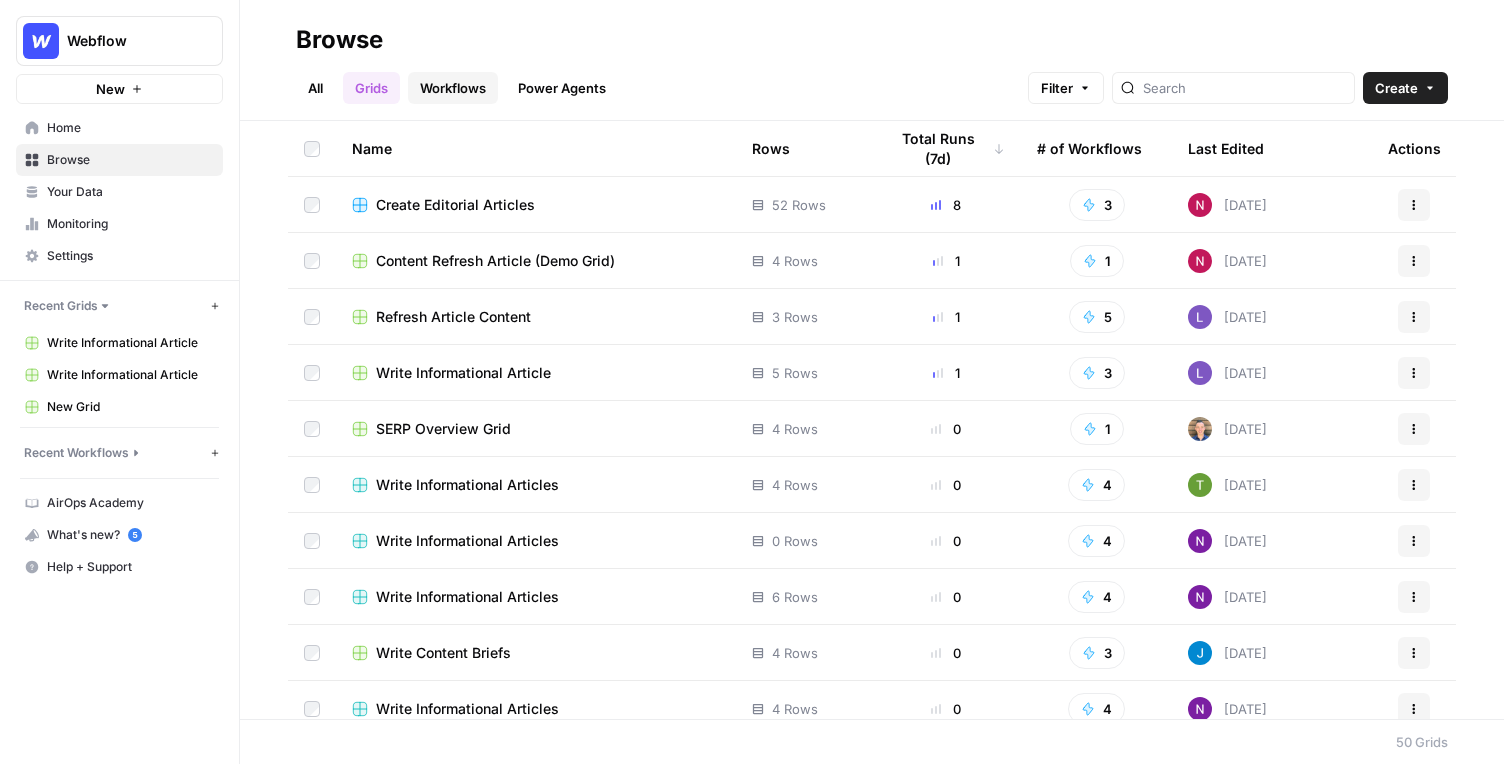 click on "Workflows" at bounding box center [453, 88] 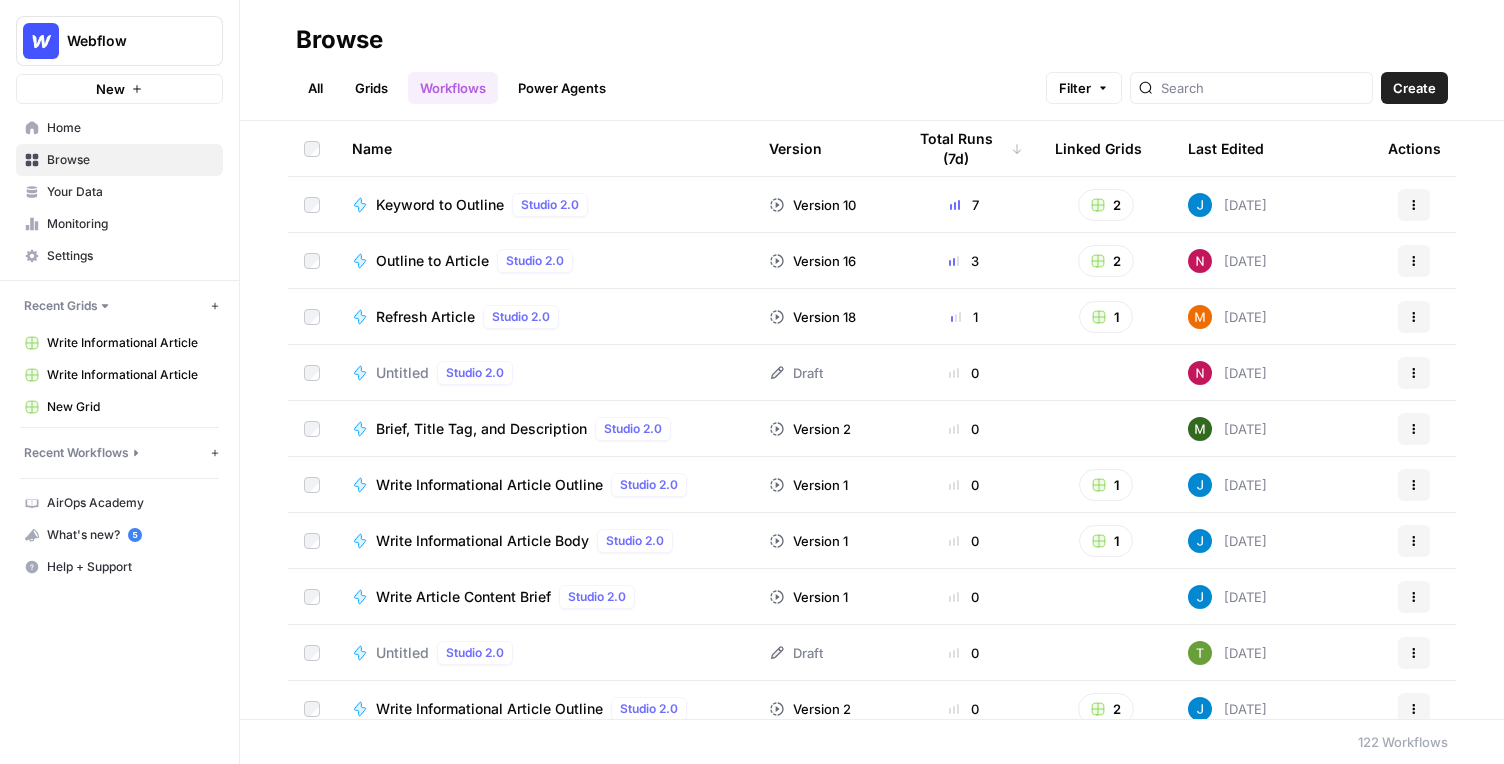 click on "All Grids Workflows Power Agents Filter Create" at bounding box center [872, 80] 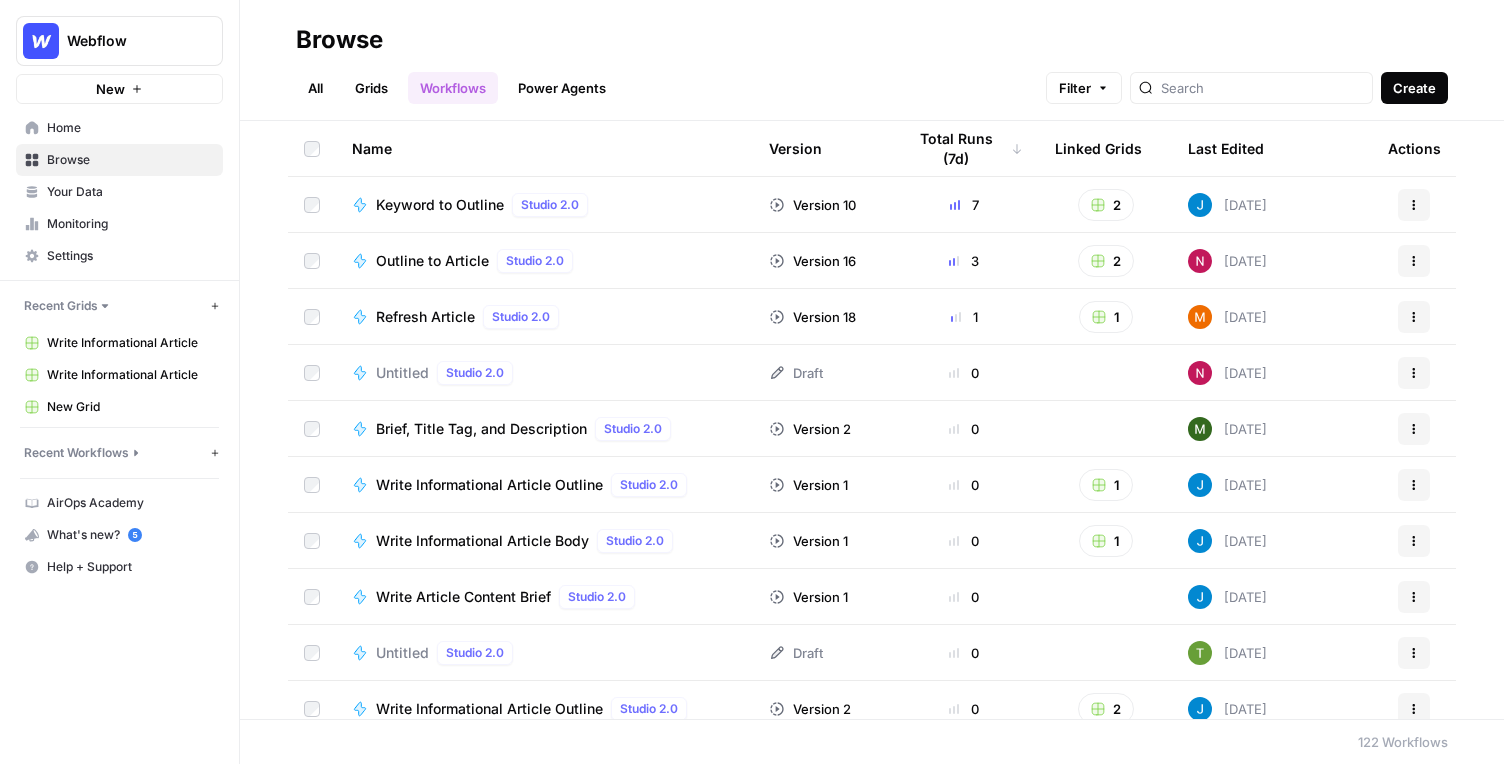 click on "Create" at bounding box center (1414, 88) 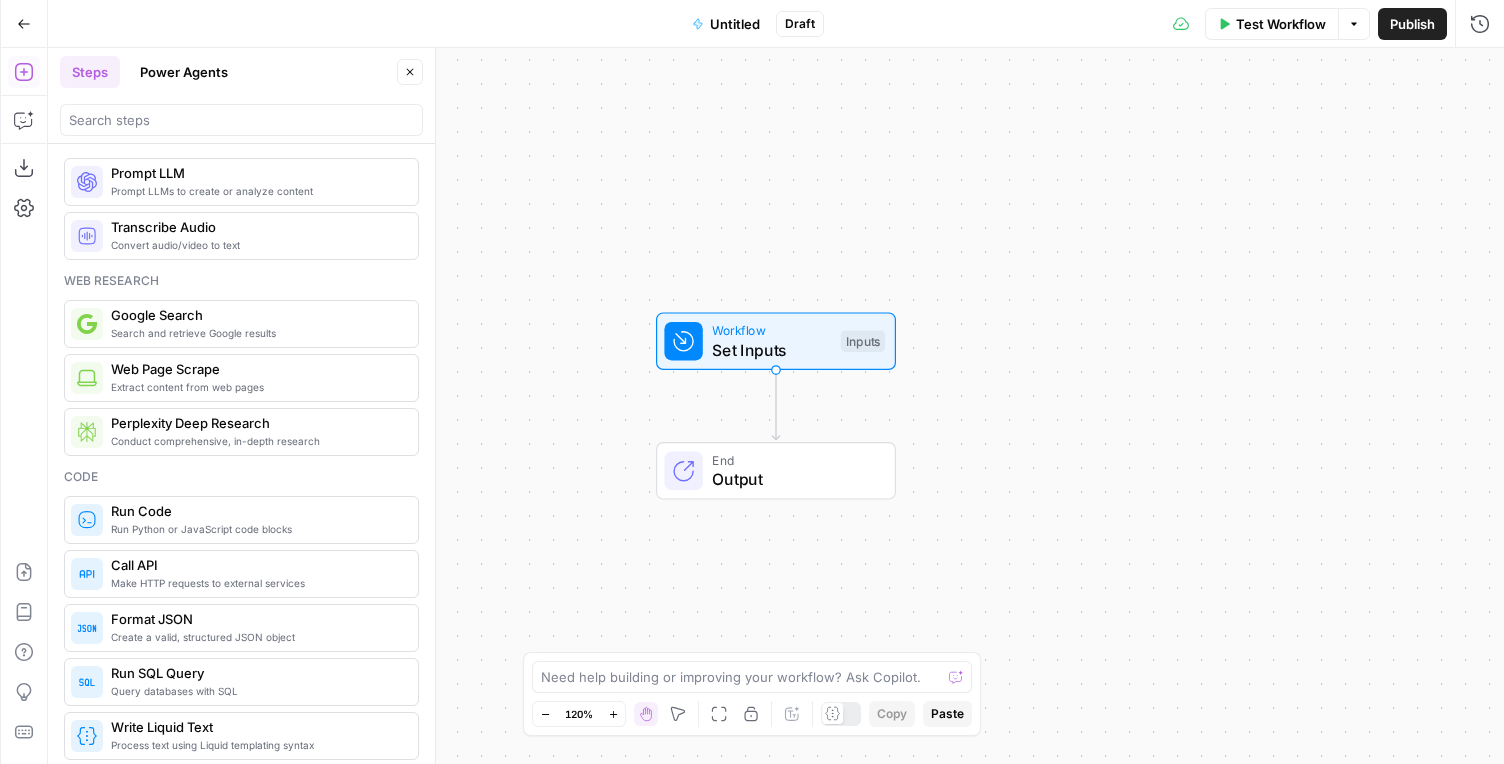 scroll, scrollTop: 24, scrollLeft: 0, axis: vertical 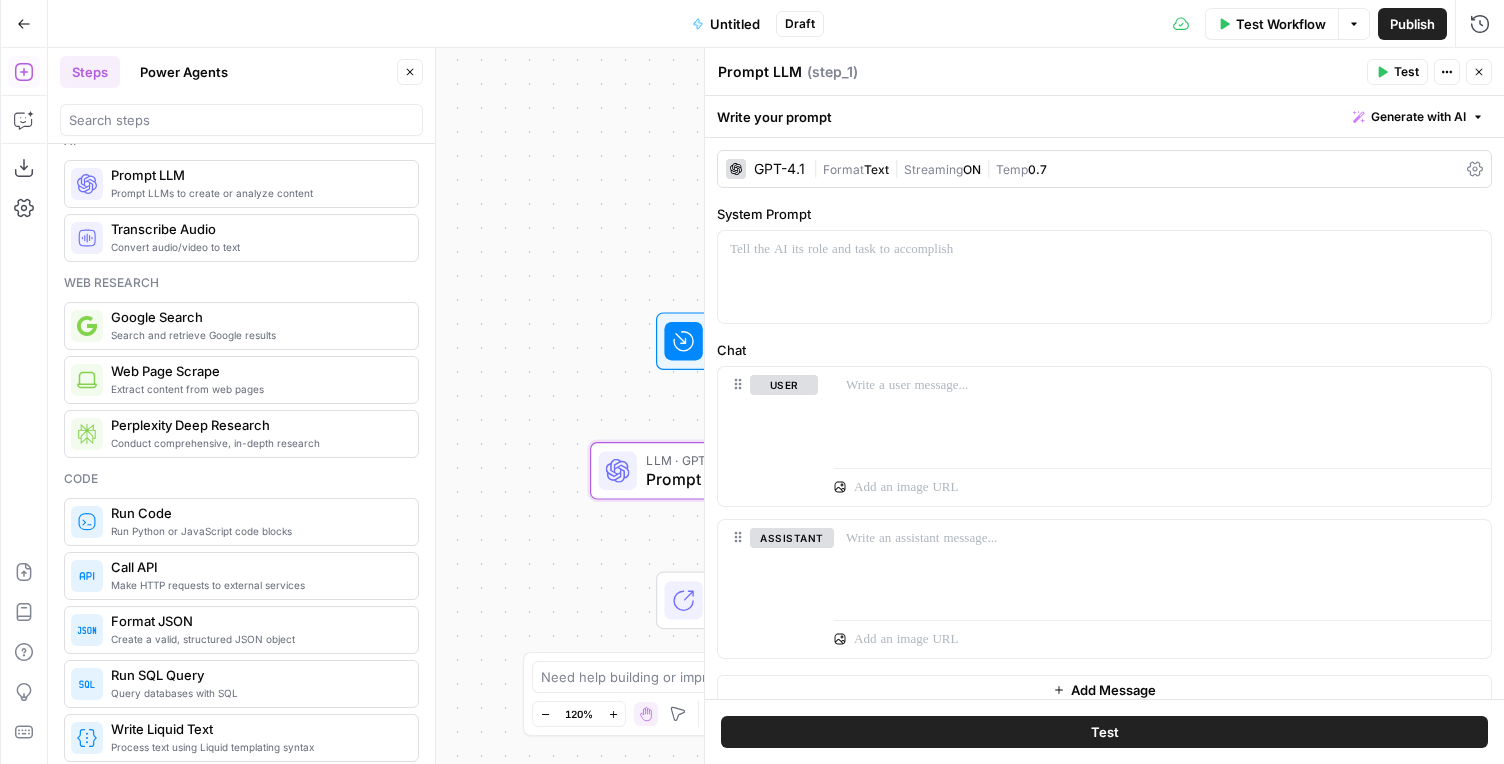 click on "Prompt LLM" at bounding box center (772, 479) 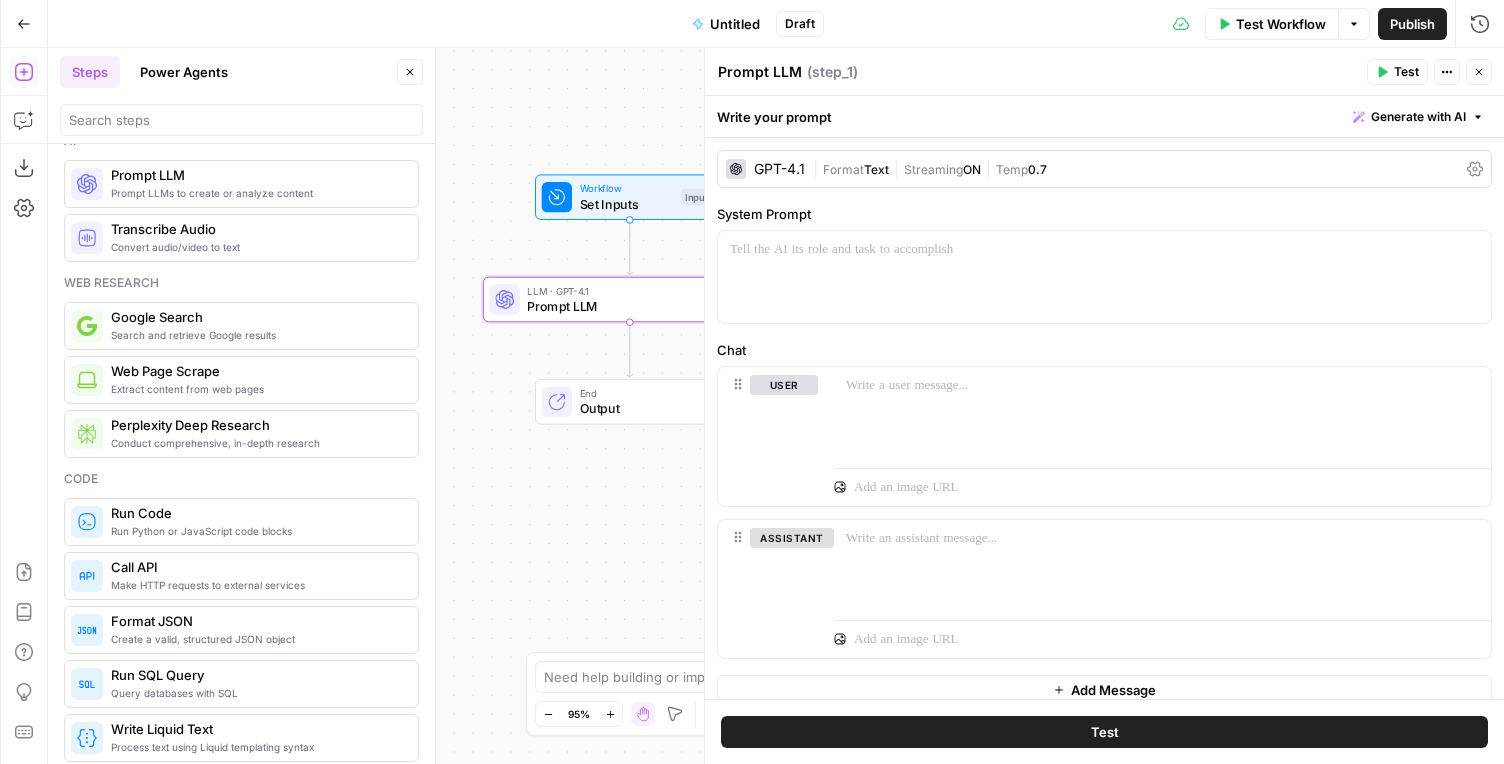 click on "GPT-4.1" at bounding box center [779, 169] 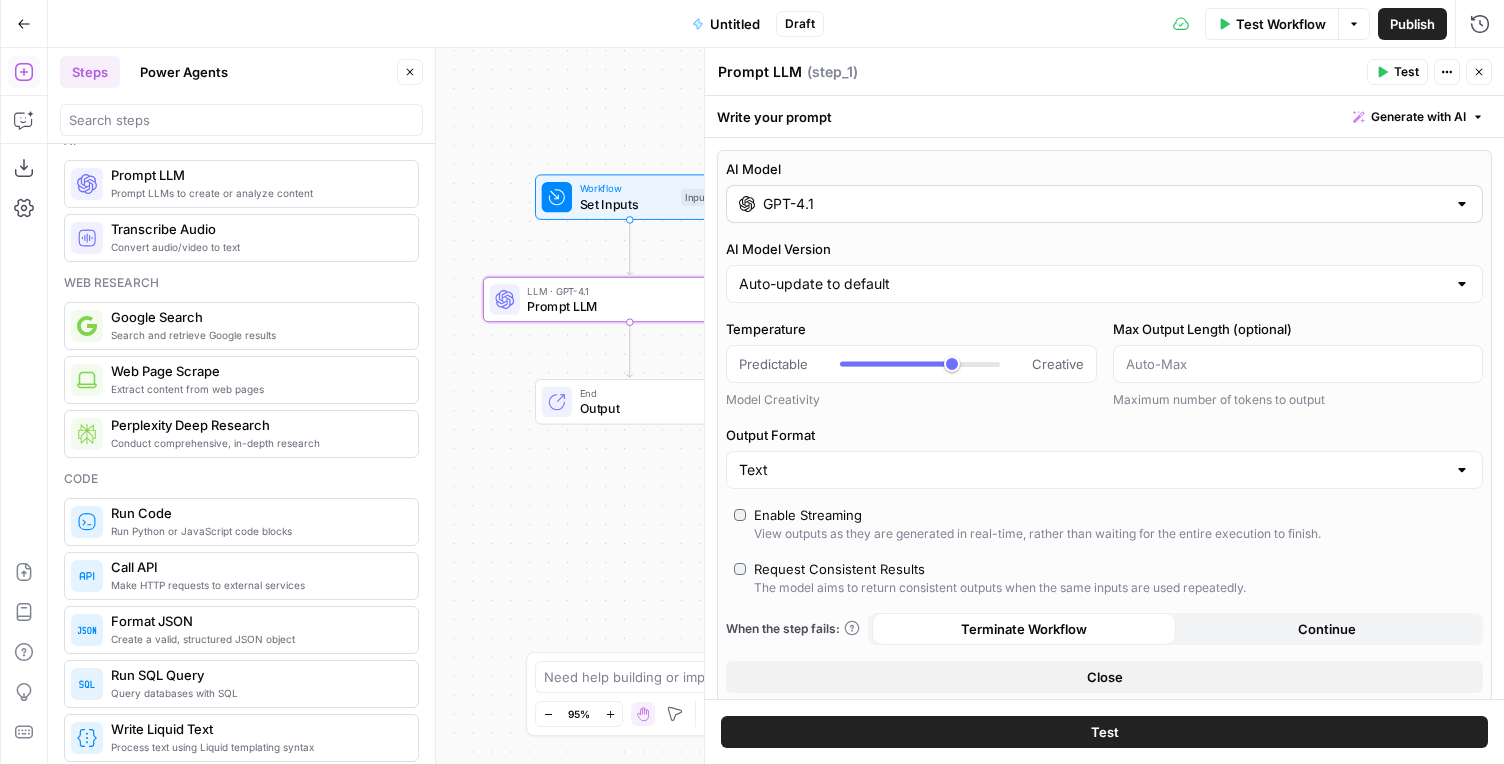 click on "GPT-4.1" at bounding box center [1104, 204] 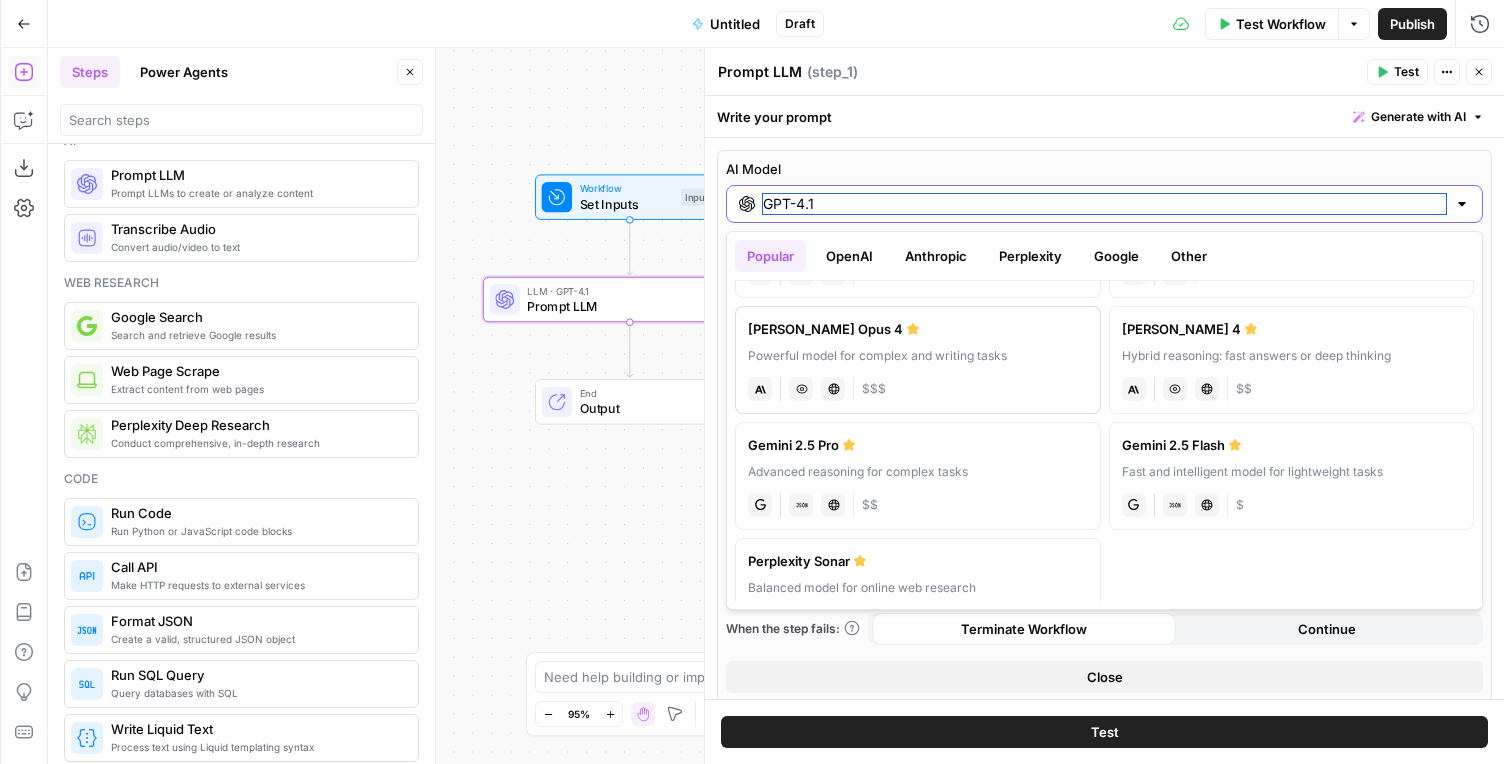 scroll, scrollTop: 453, scrollLeft: 0, axis: vertical 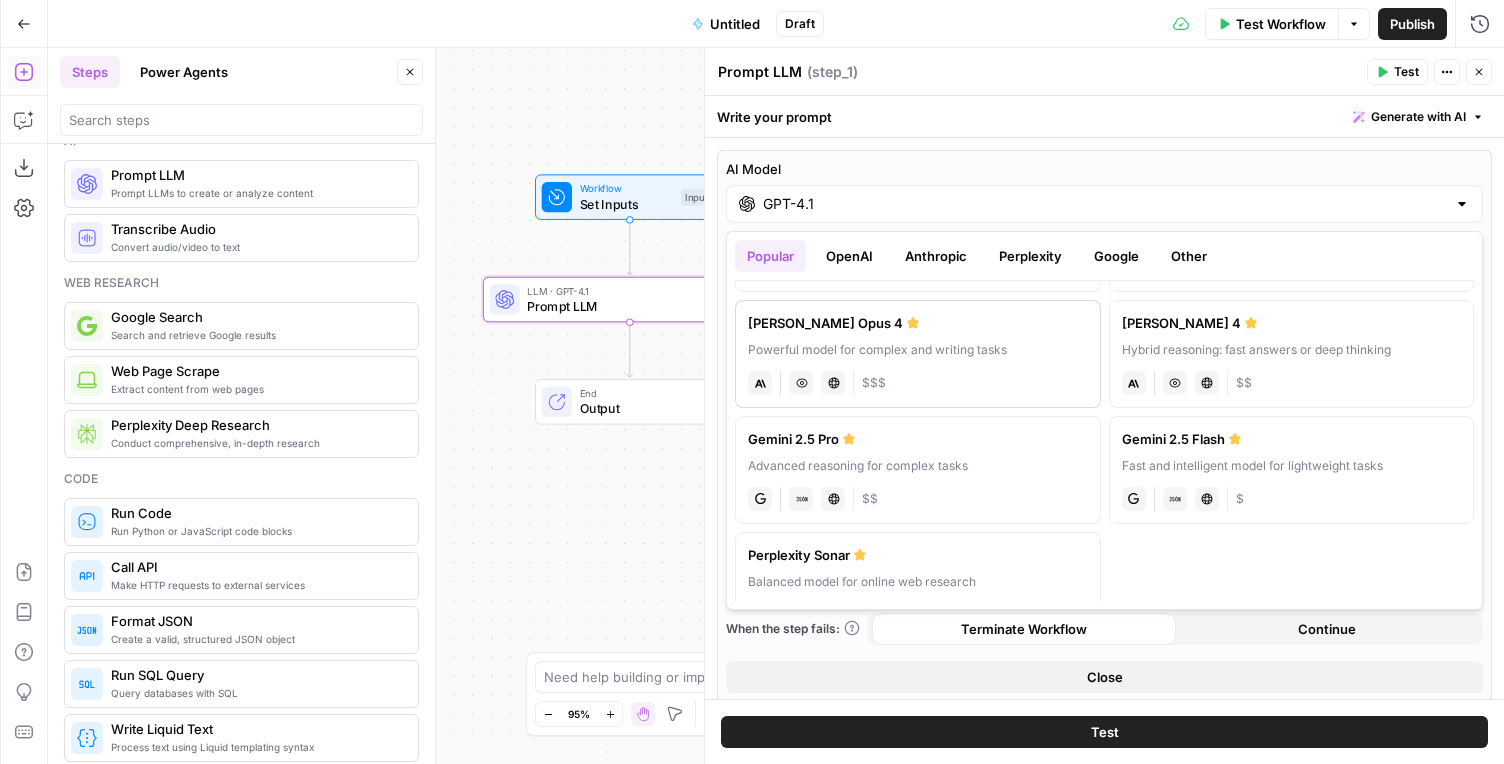 drag, startPoint x: 1064, startPoint y: 509, endPoint x: 931, endPoint y: 302, distance: 246.04471 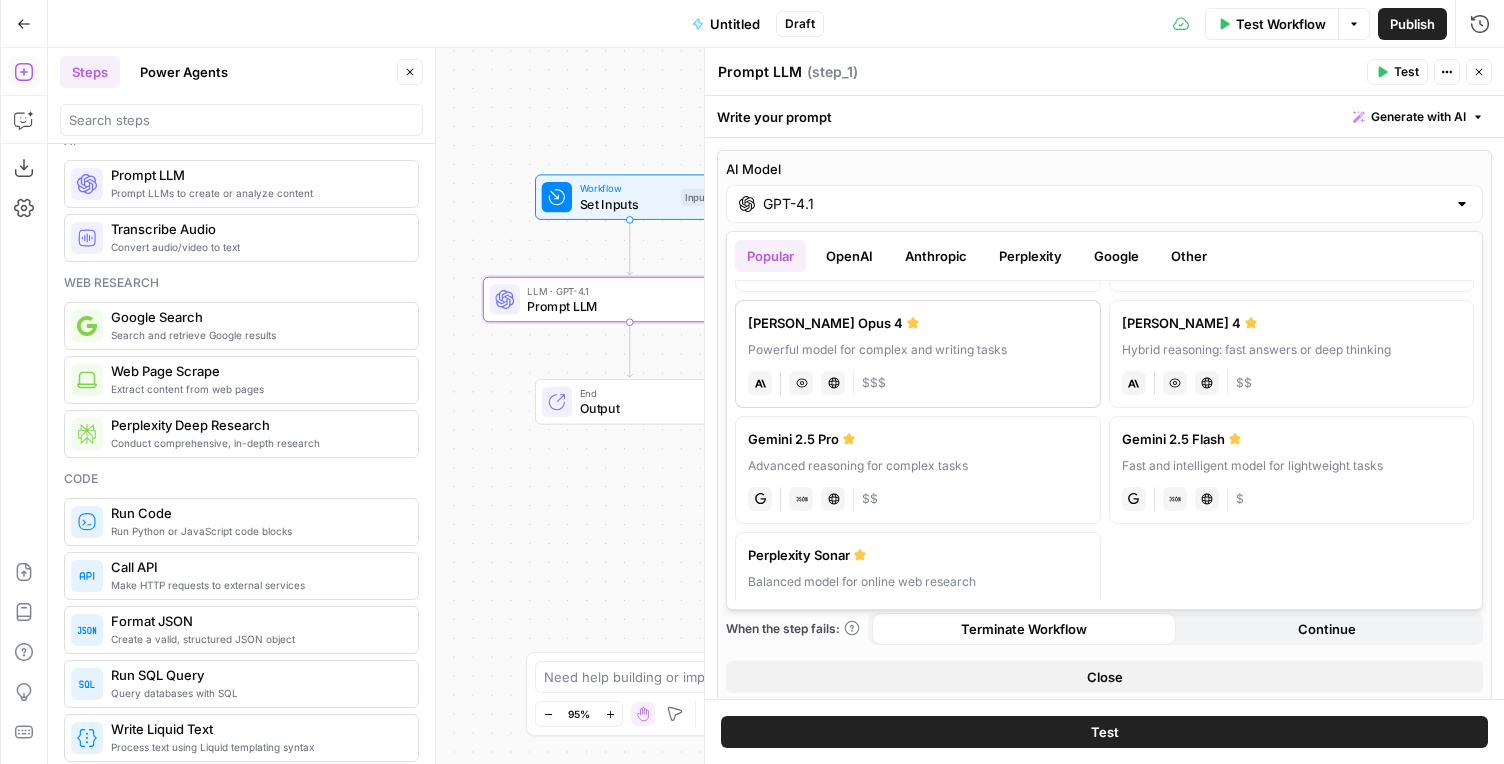 click on "Gemini 2.5 Pro Advanced reasoning for complex tasks gemini JSON Mode Live Web Research $$" at bounding box center (918, 470) 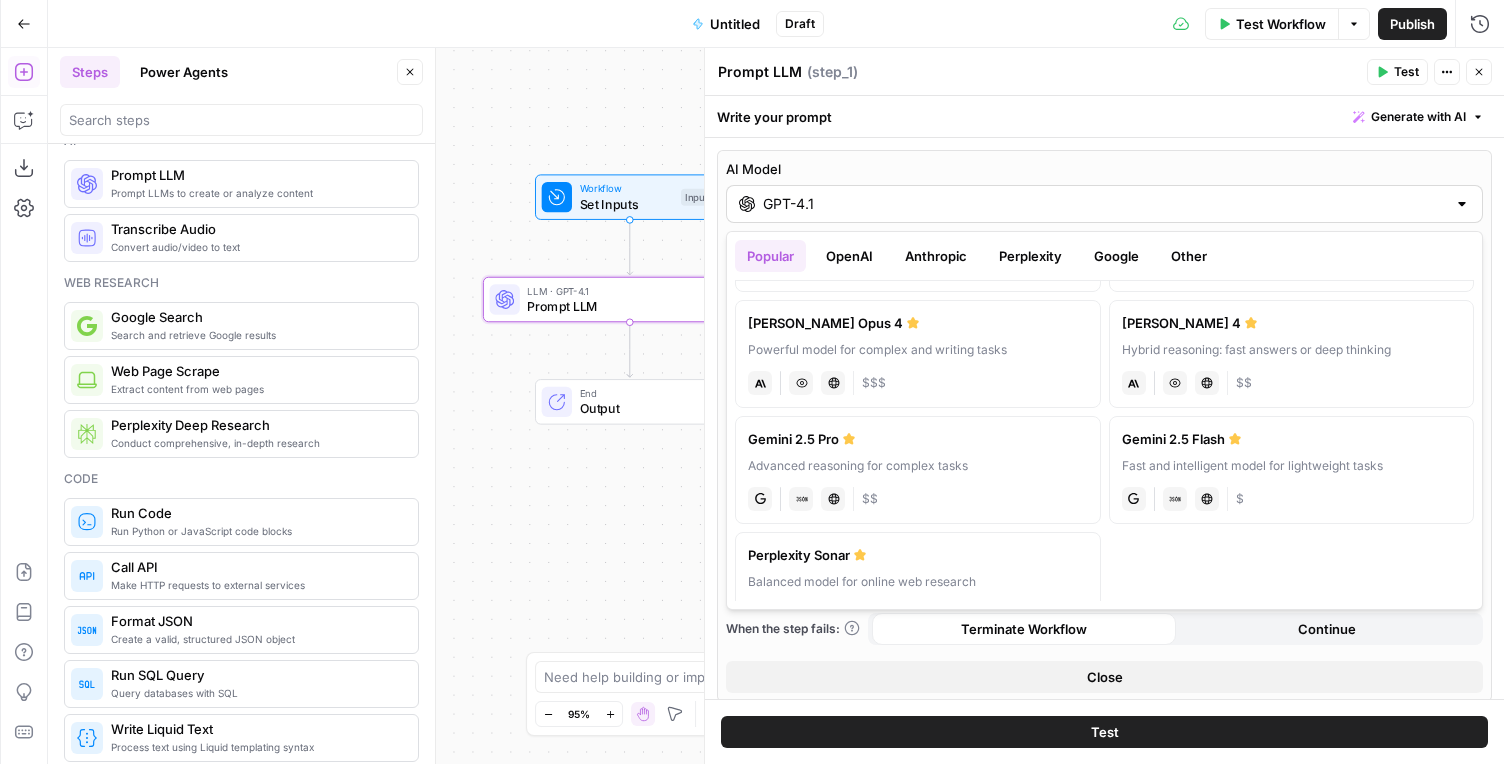 click at bounding box center (1462, 204) 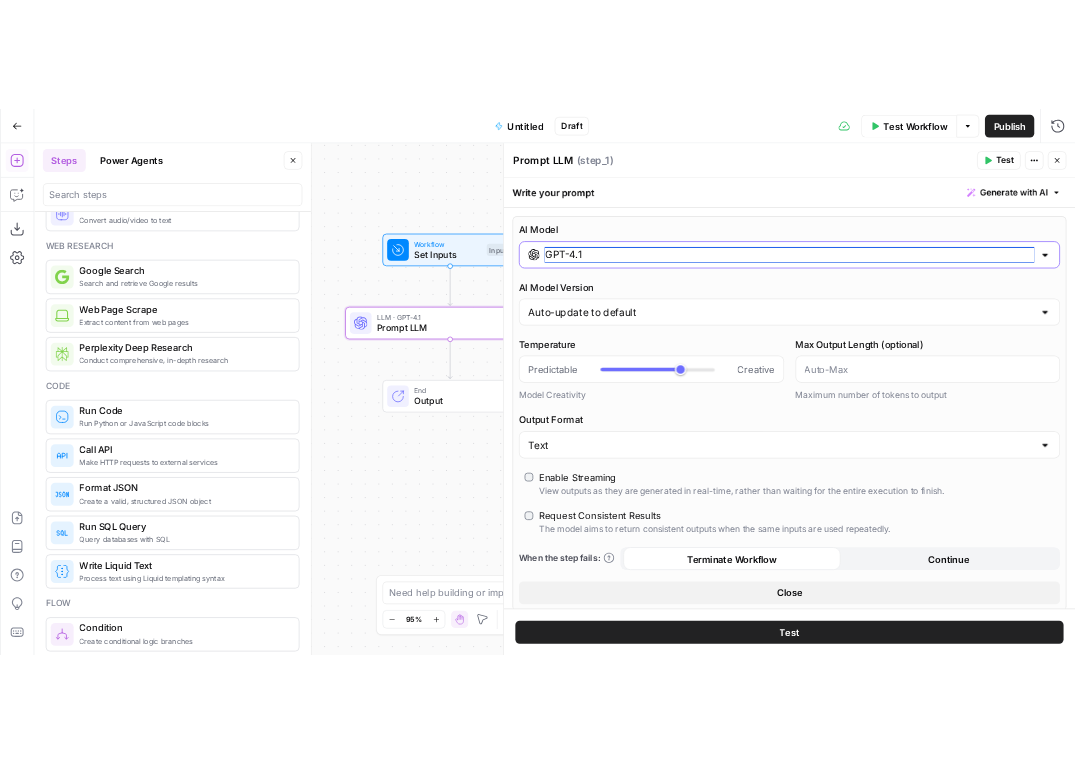 scroll, scrollTop: 0, scrollLeft: 0, axis: both 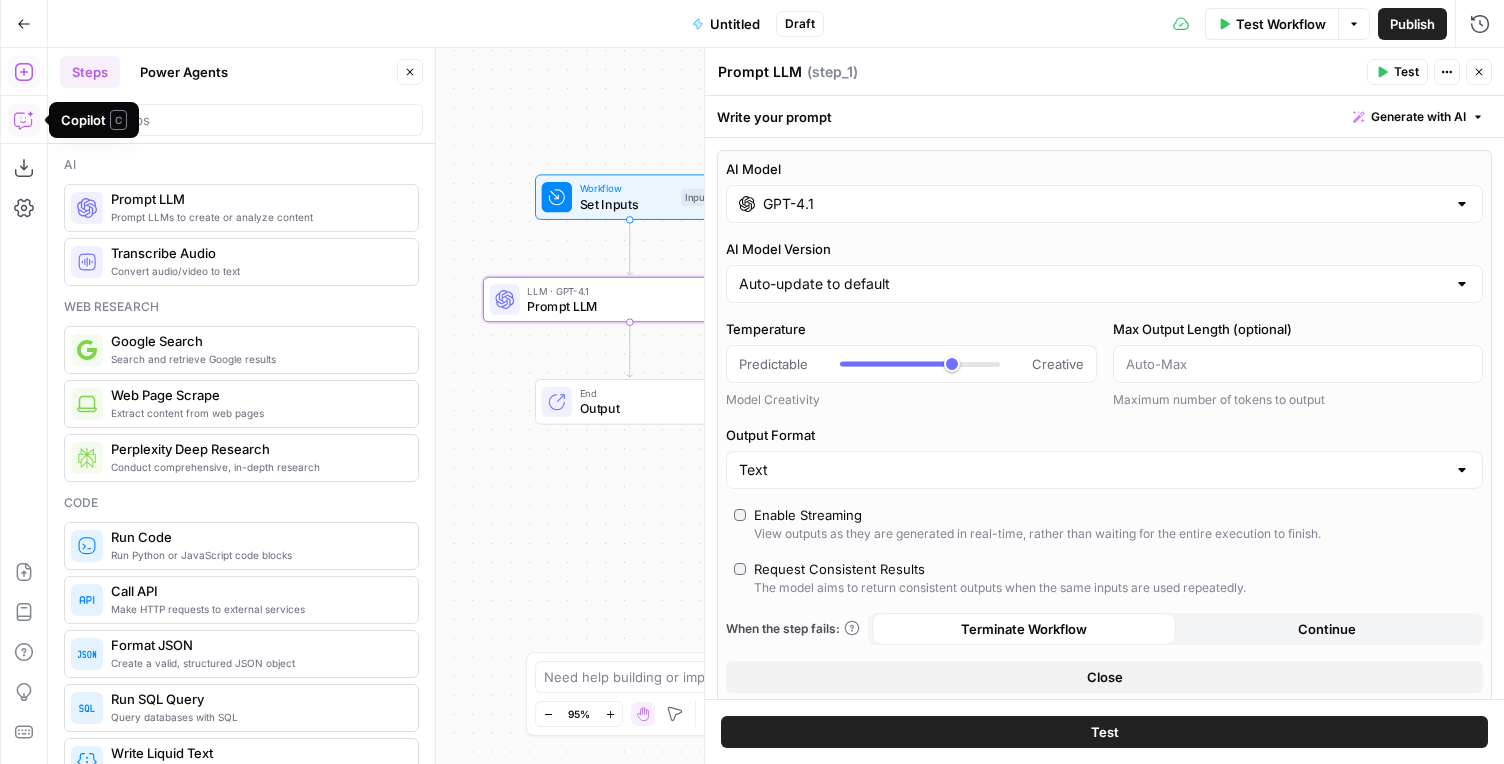 click 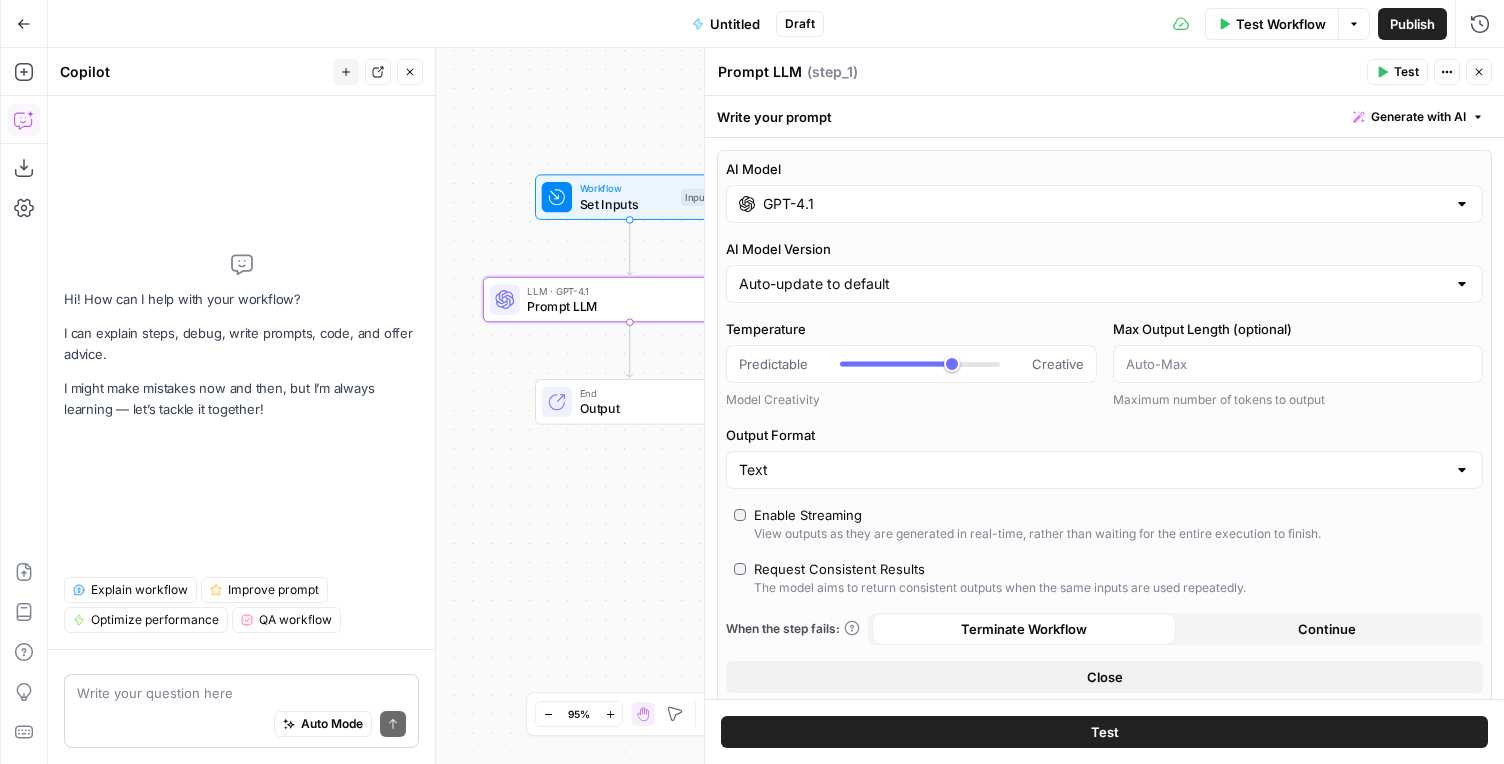 click on "Auto Mode Send" at bounding box center (241, 725) 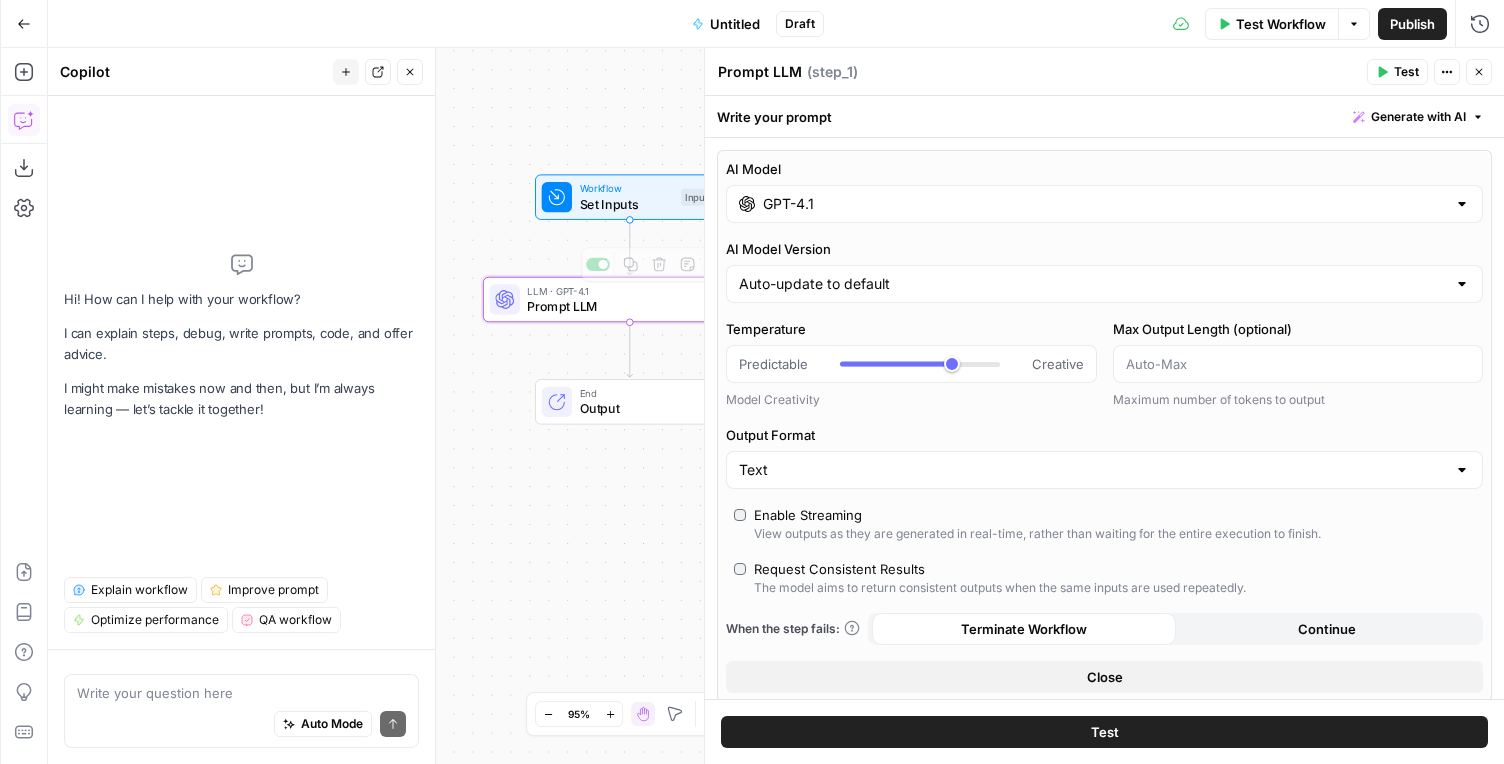 click on "Workflow Set Inputs Inputs Test Step" at bounding box center (629, 197) 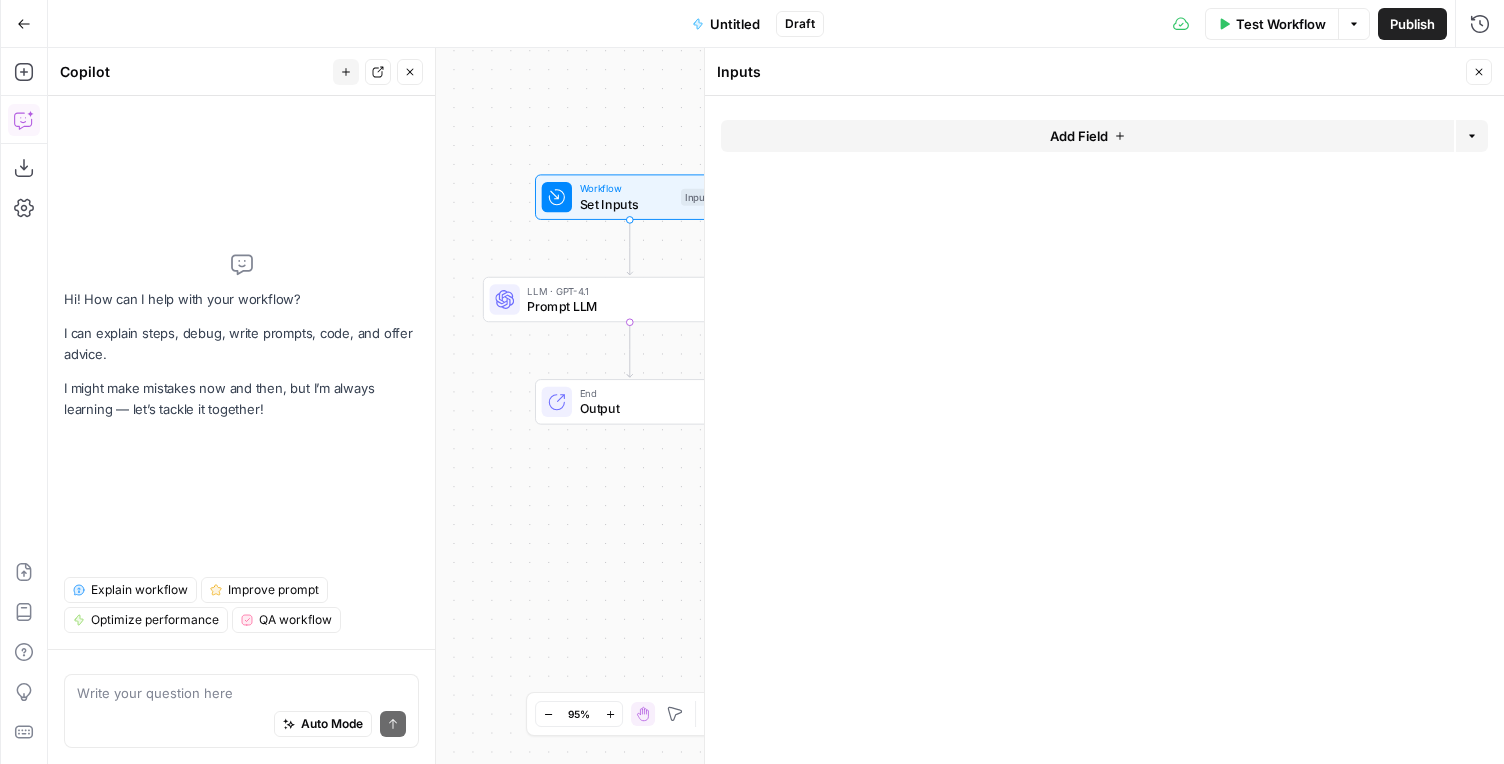click on "Add Field Options" at bounding box center [1104, 430] 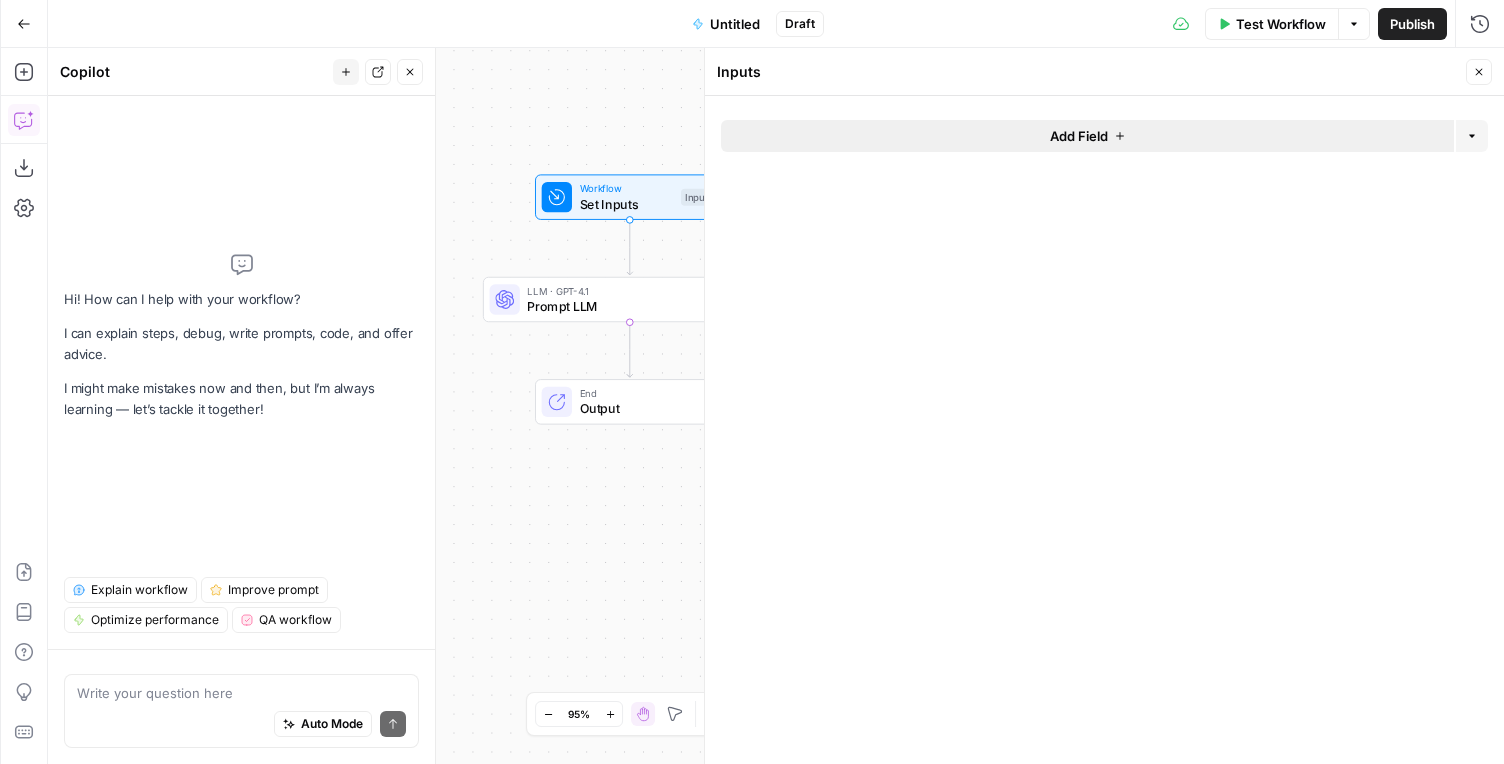 click on "Add Field" at bounding box center [1087, 136] 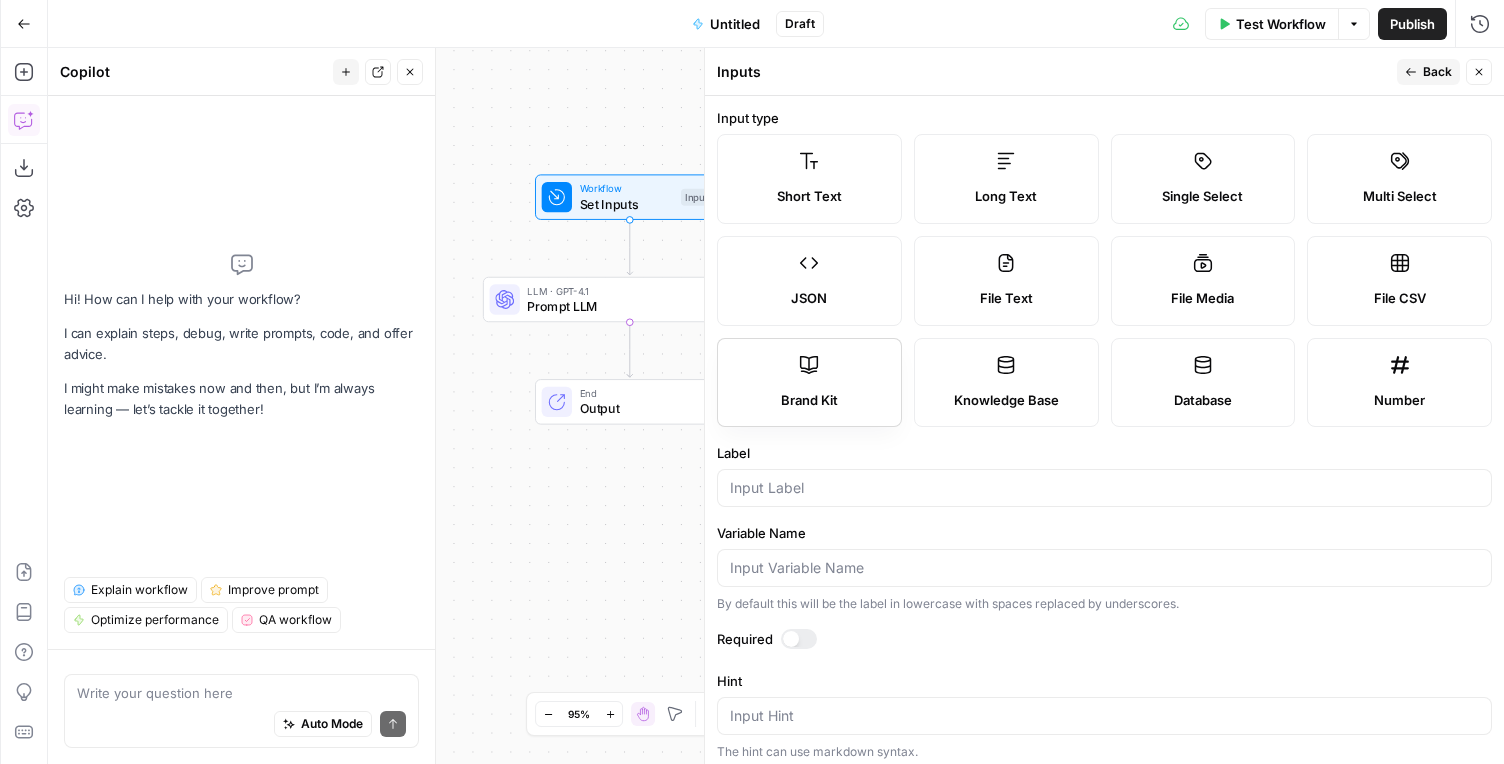 click on "Brand Kit" at bounding box center [809, 401] 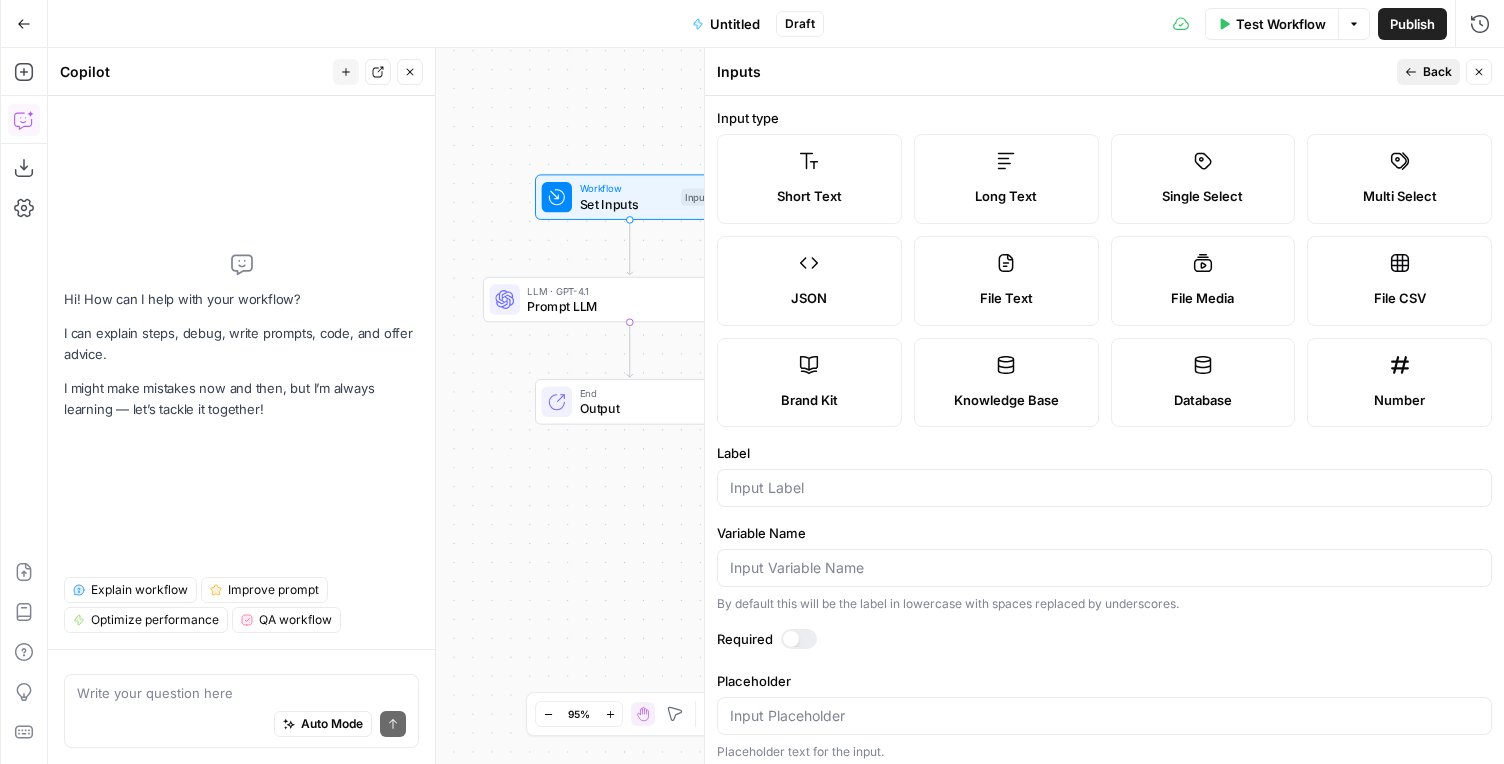 click on "Back" at bounding box center [1437, 72] 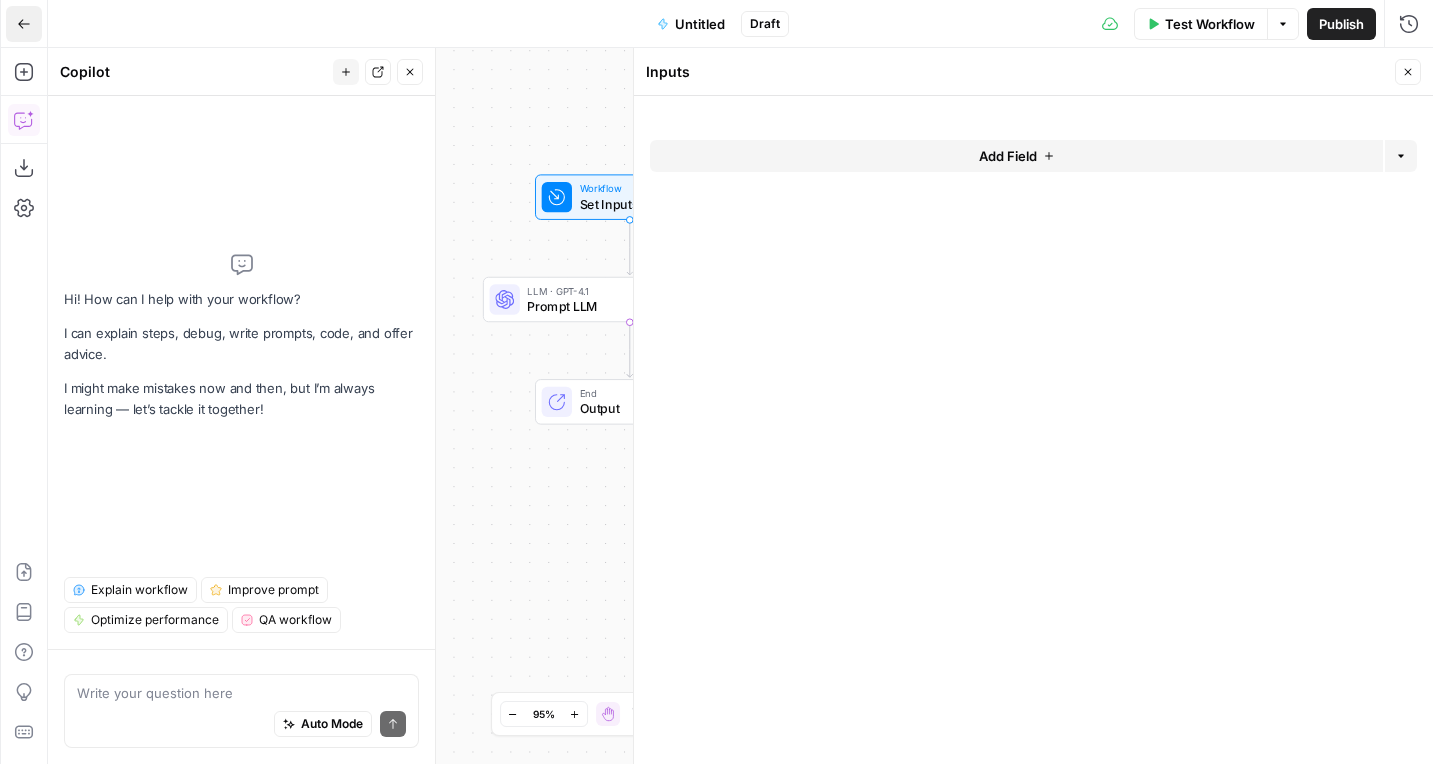click on "Go Back" at bounding box center [24, 24] 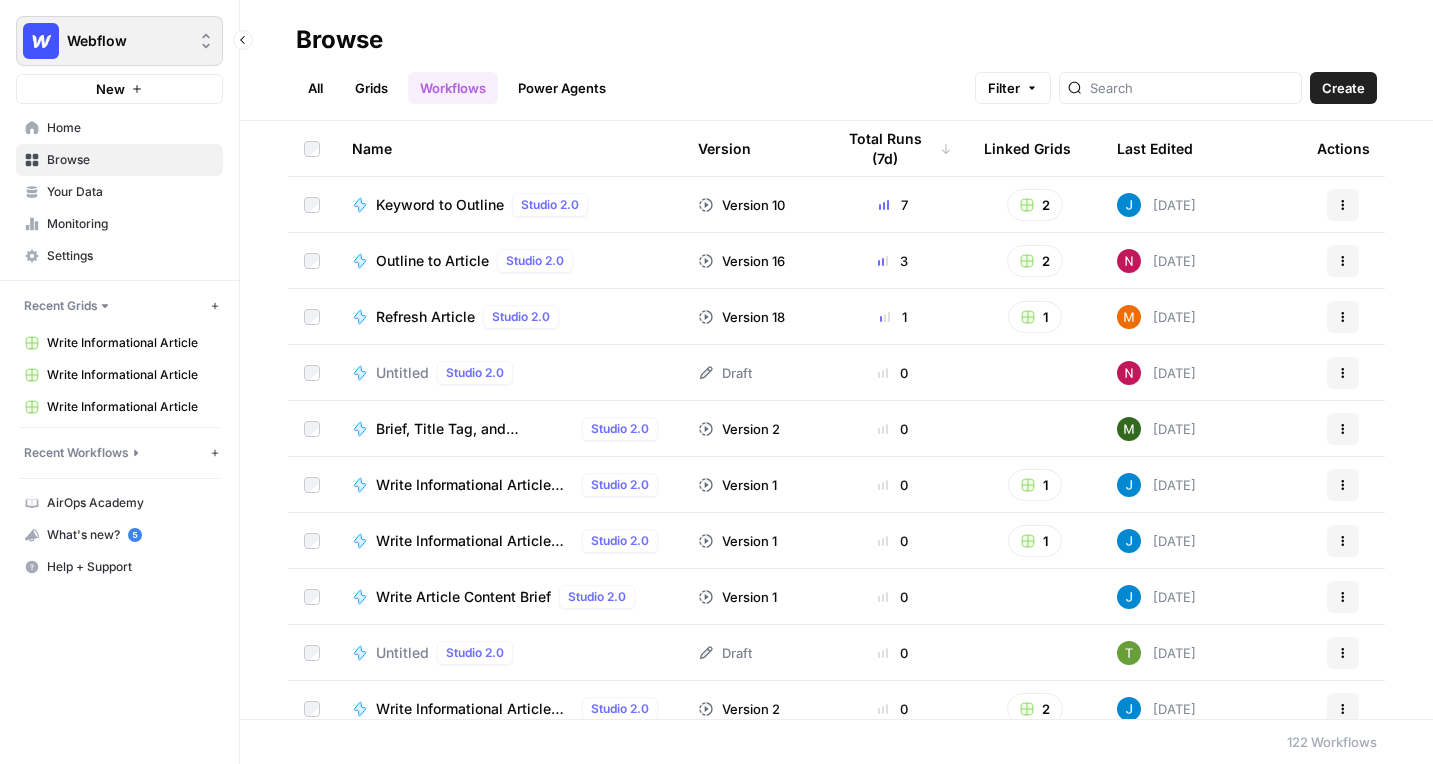 click on "Webflow" at bounding box center (127, 41) 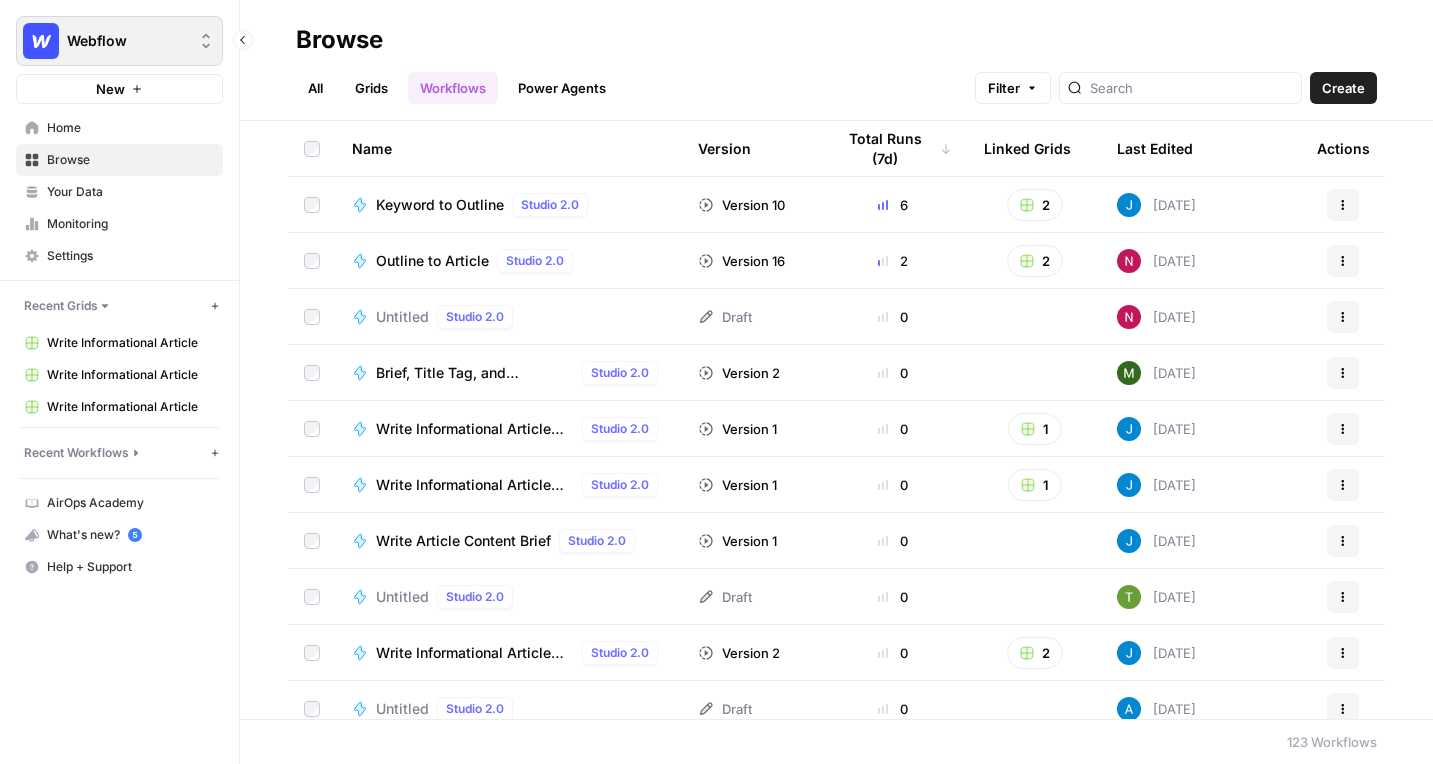 click on "Webflow" at bounding box center [127, 41] 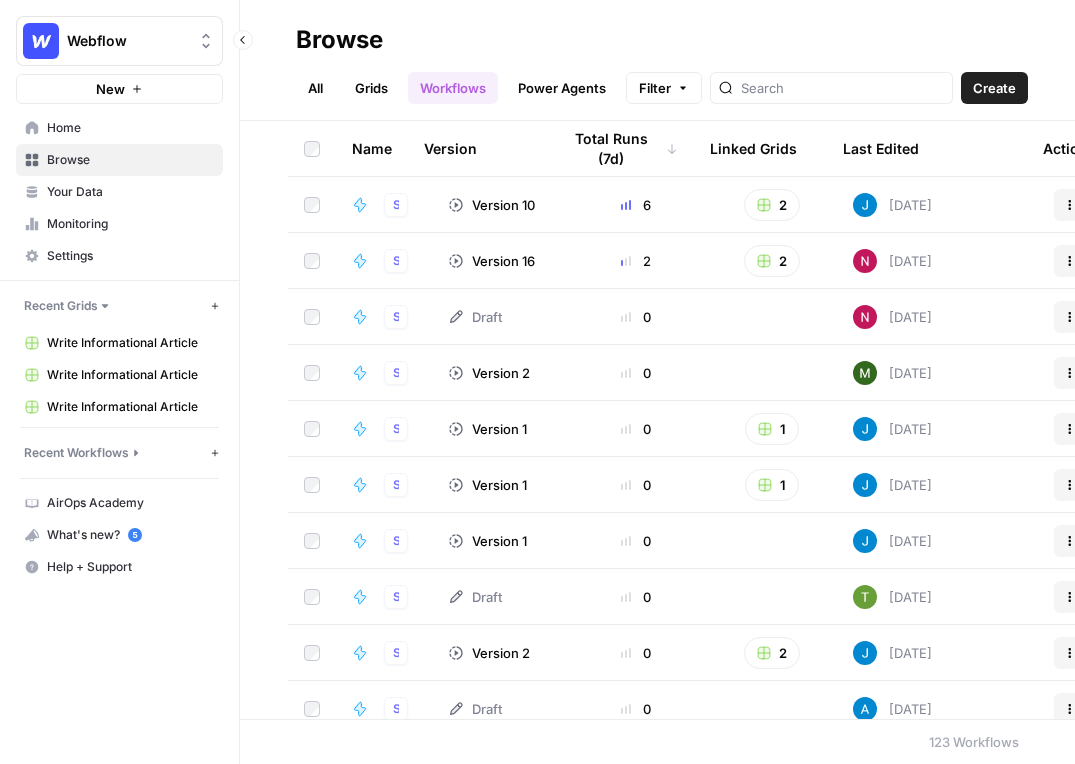 click on "Browse" at bounding box center (130, 160) 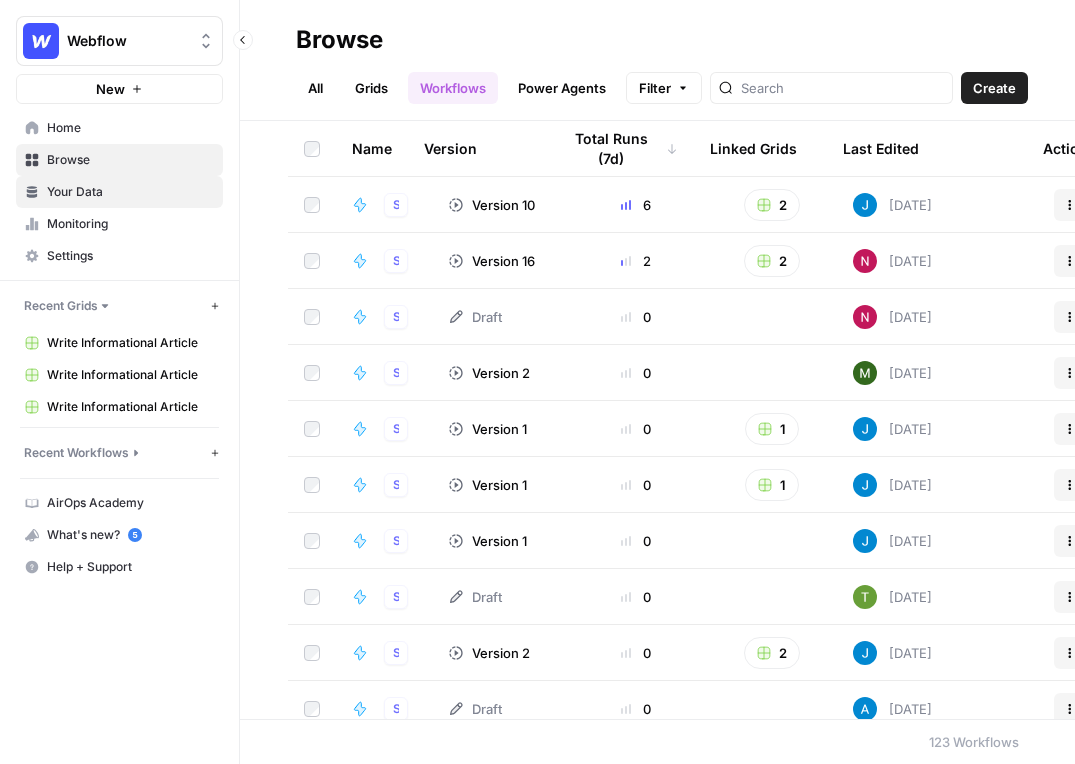 click on "Your Data" at bounding box center (130, 192) 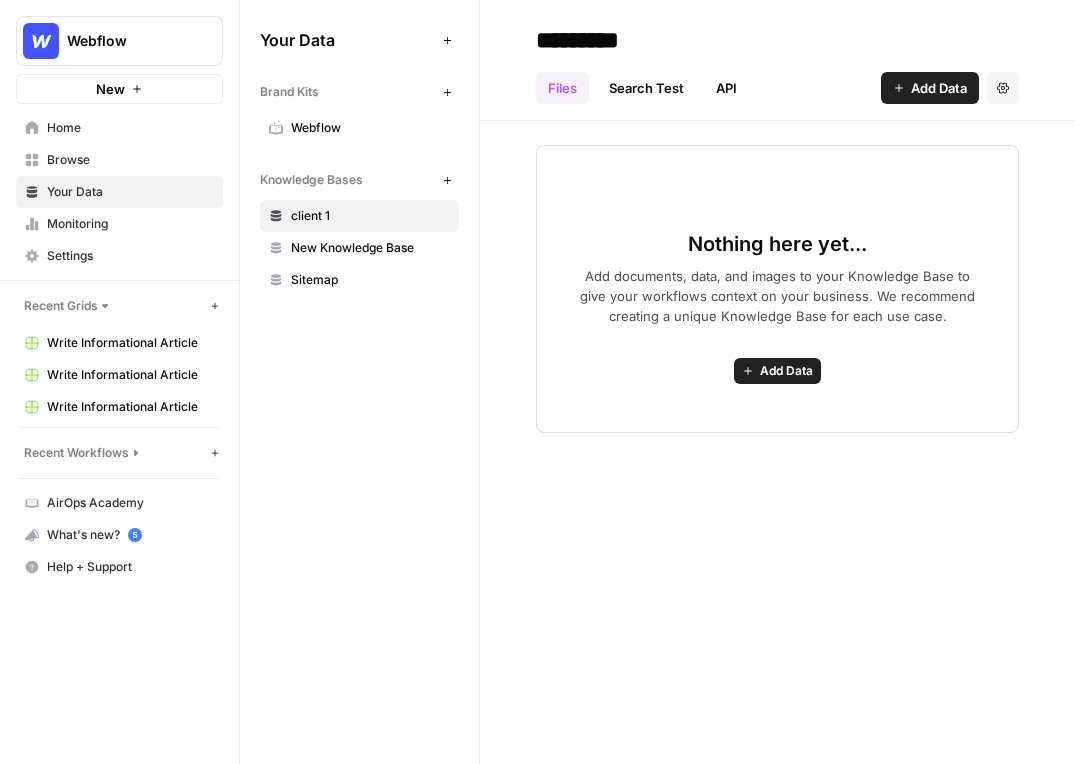 drag, startPoint x: 261, startPoint y: 90, endPoint x: 417, endPoint y: 90, distance: 156 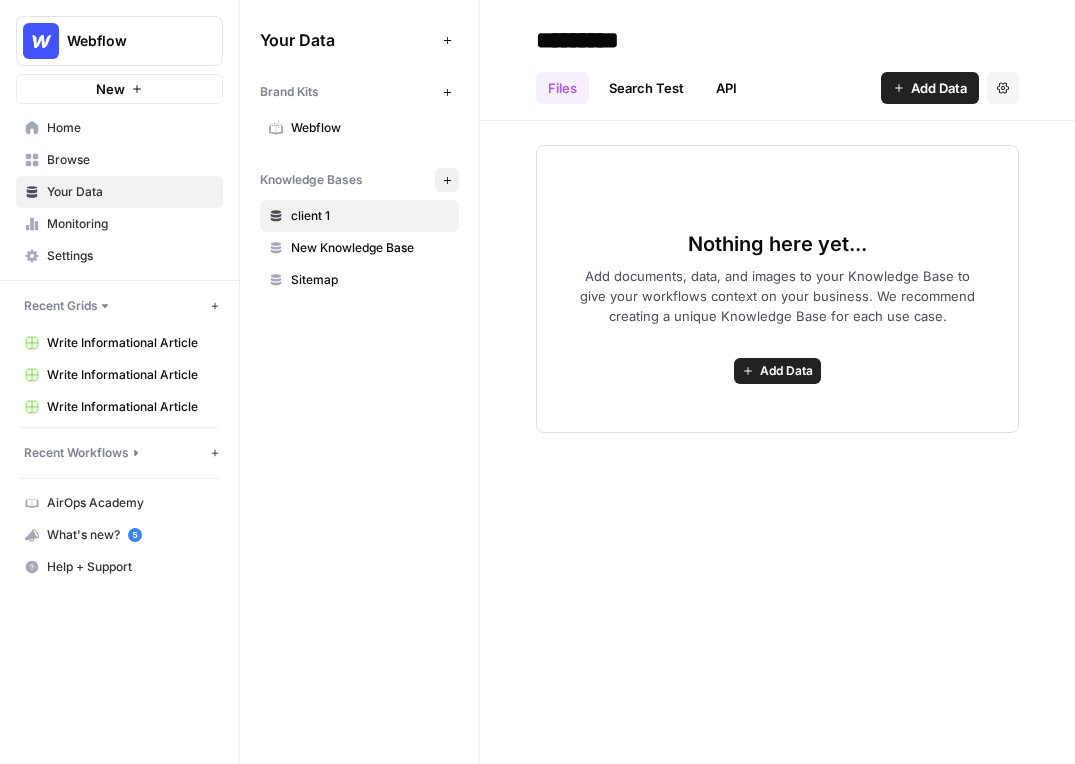 drag, startPoint x: 271, startPoint y: 182, endPoint x: 448, endPoint y: 181, distance: 177.00282 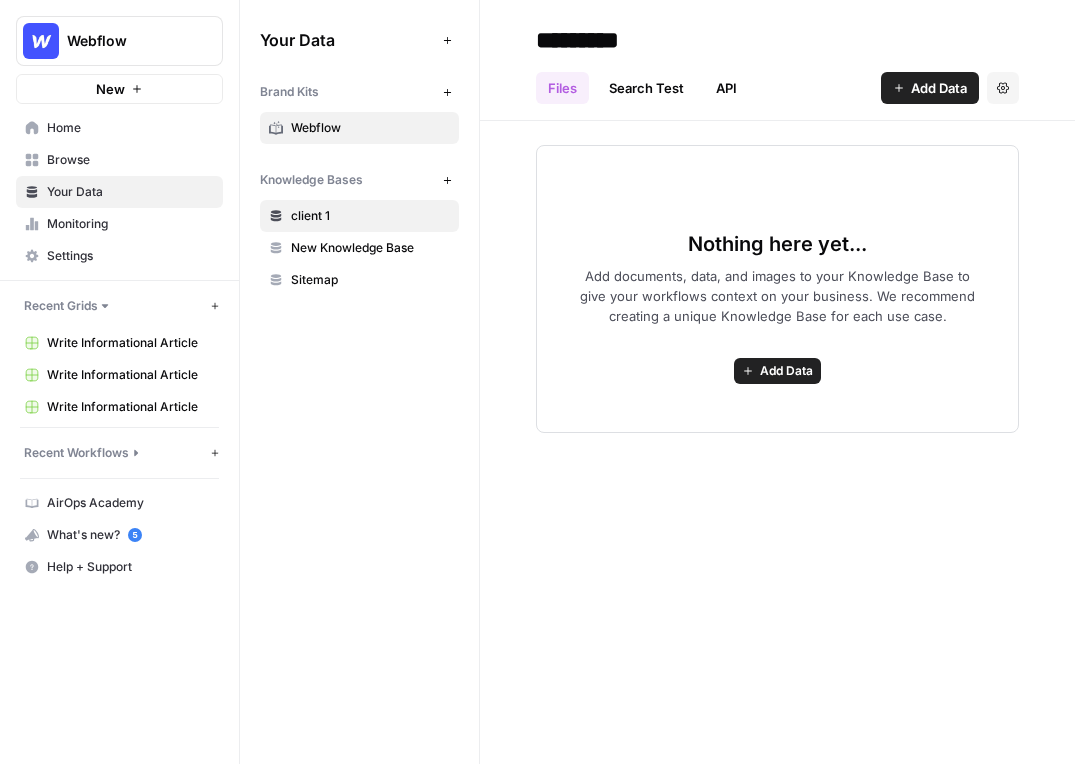 click on "Webflow" at bounding box center (370, 128) 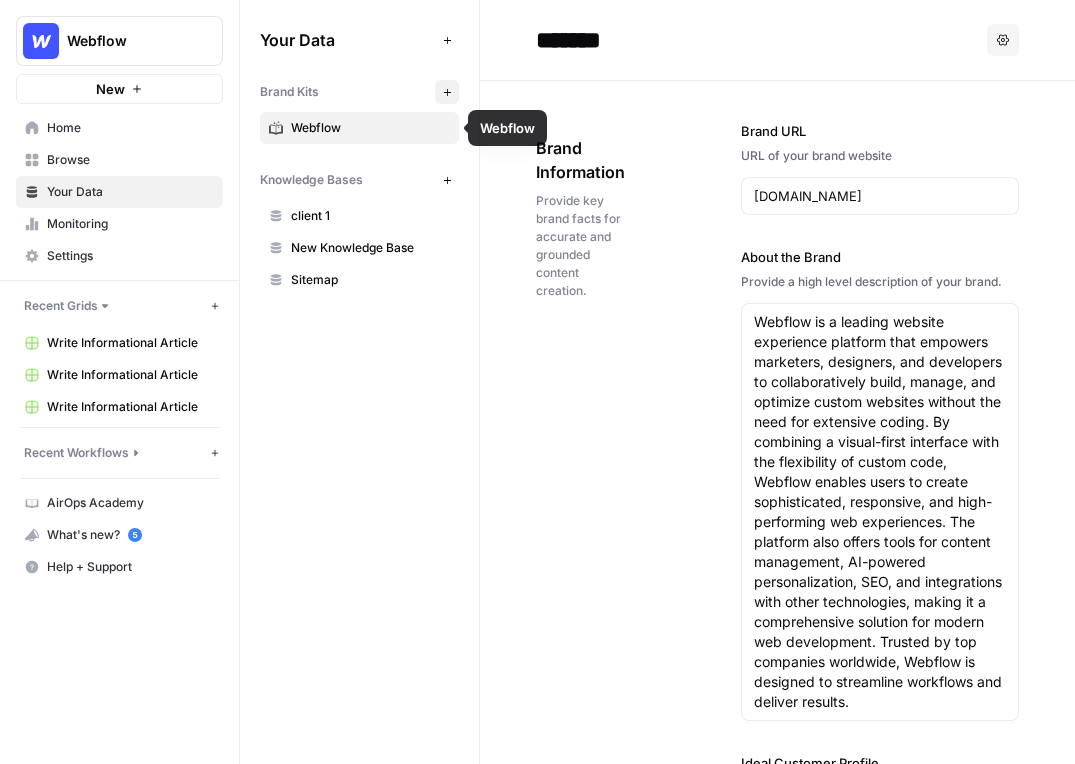 click on "New" at bounding box center (447, 92) 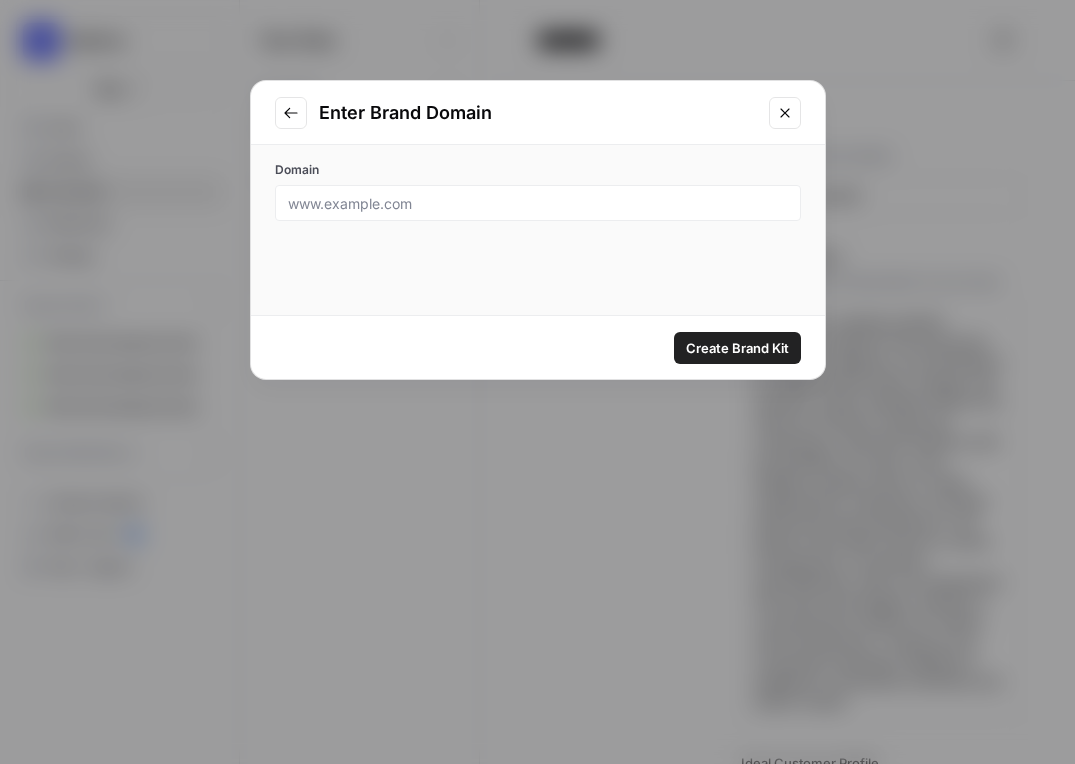 click at bounding box center (785, 113) 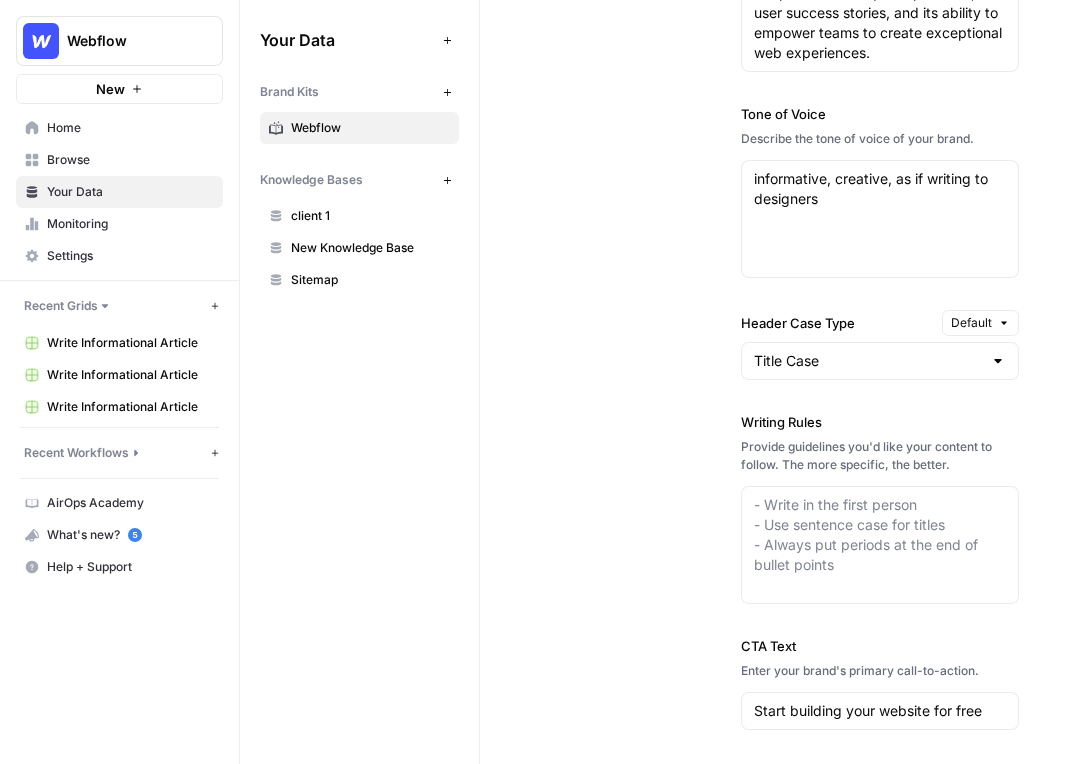 scroll, scrollTop: 1949, scrollLeft: 0, axis: vertical 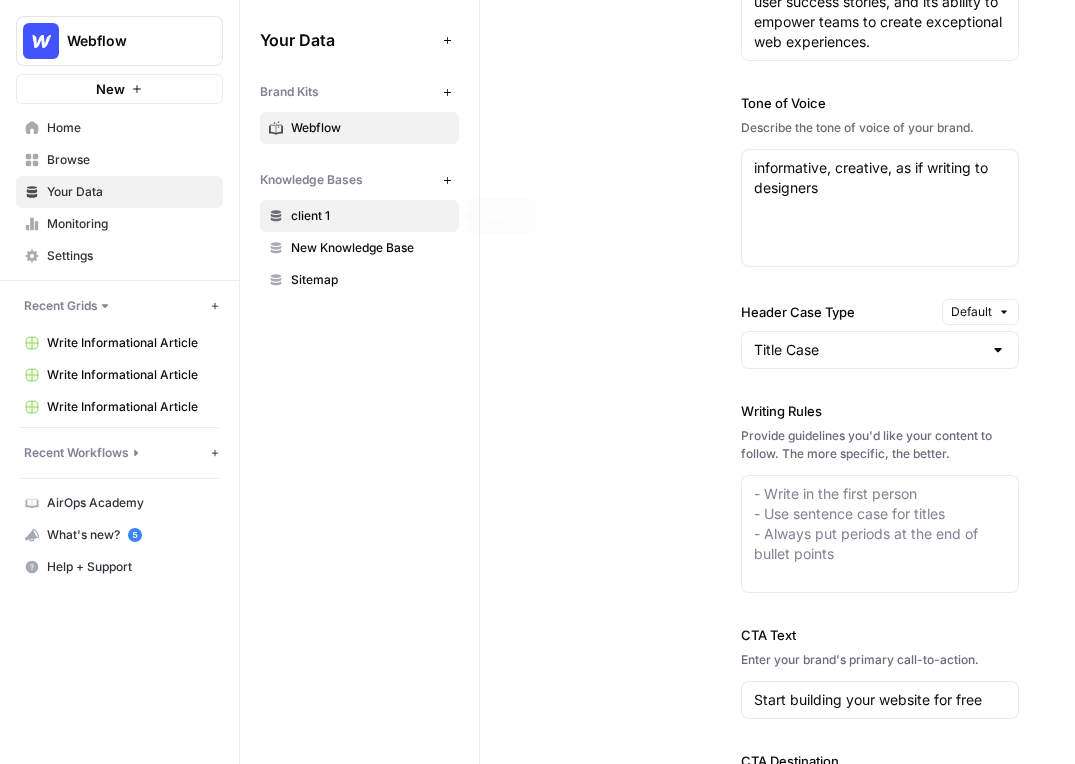 click on "client 1" at bounding box center (370, 216) 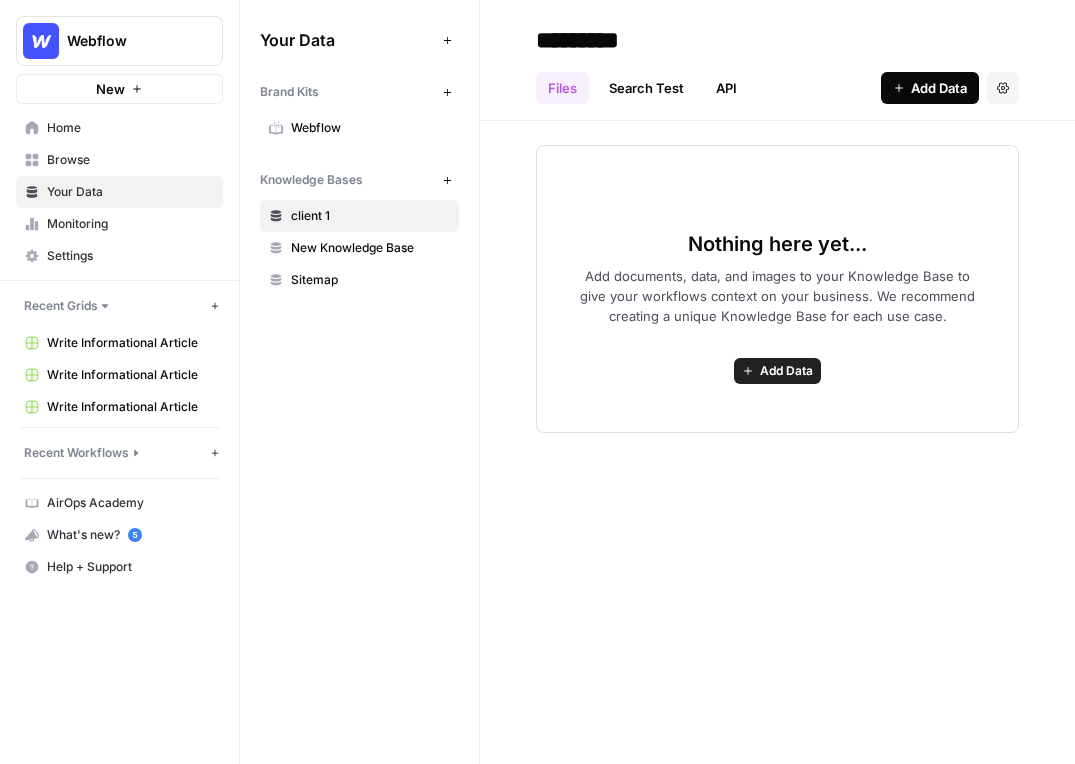 click on "Add Data" at bounding box center [930, 88] 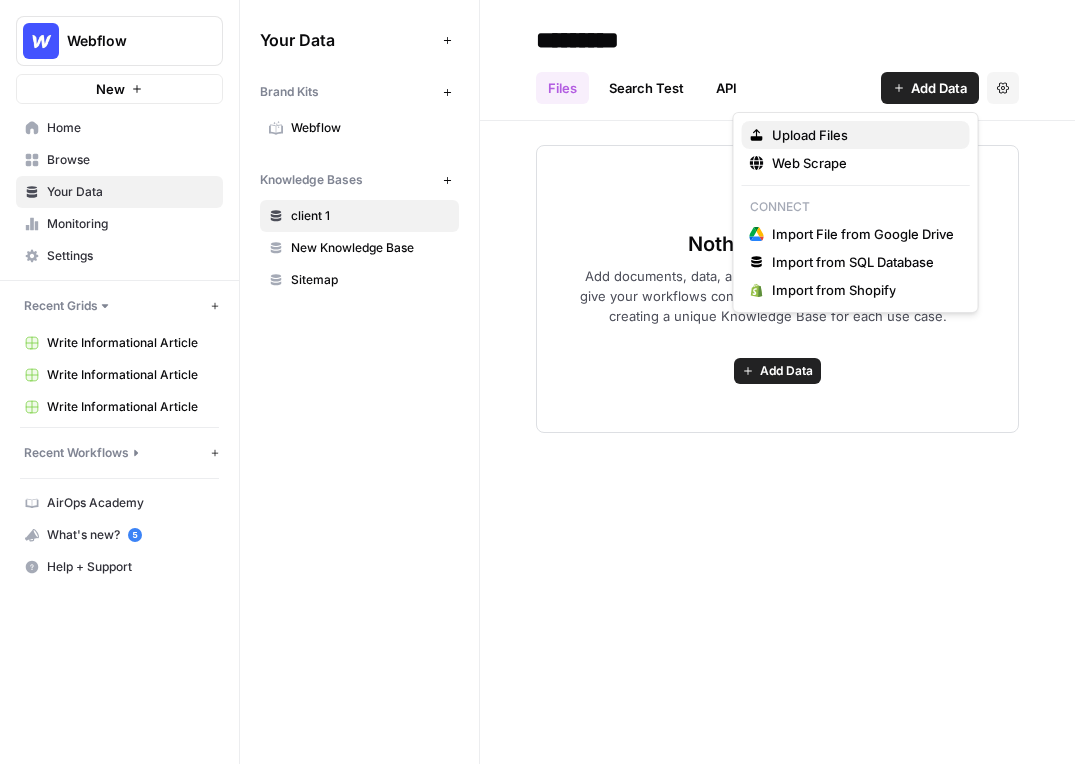click on "Upload Files" at bounding box center (856, 135) 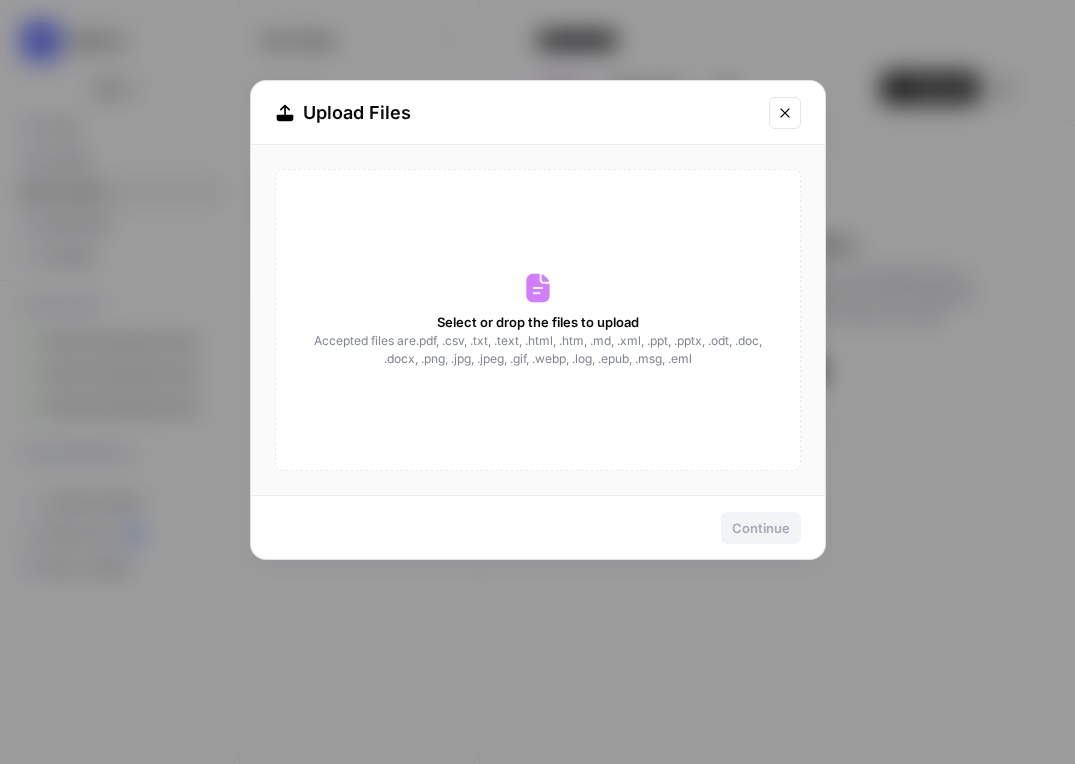 click 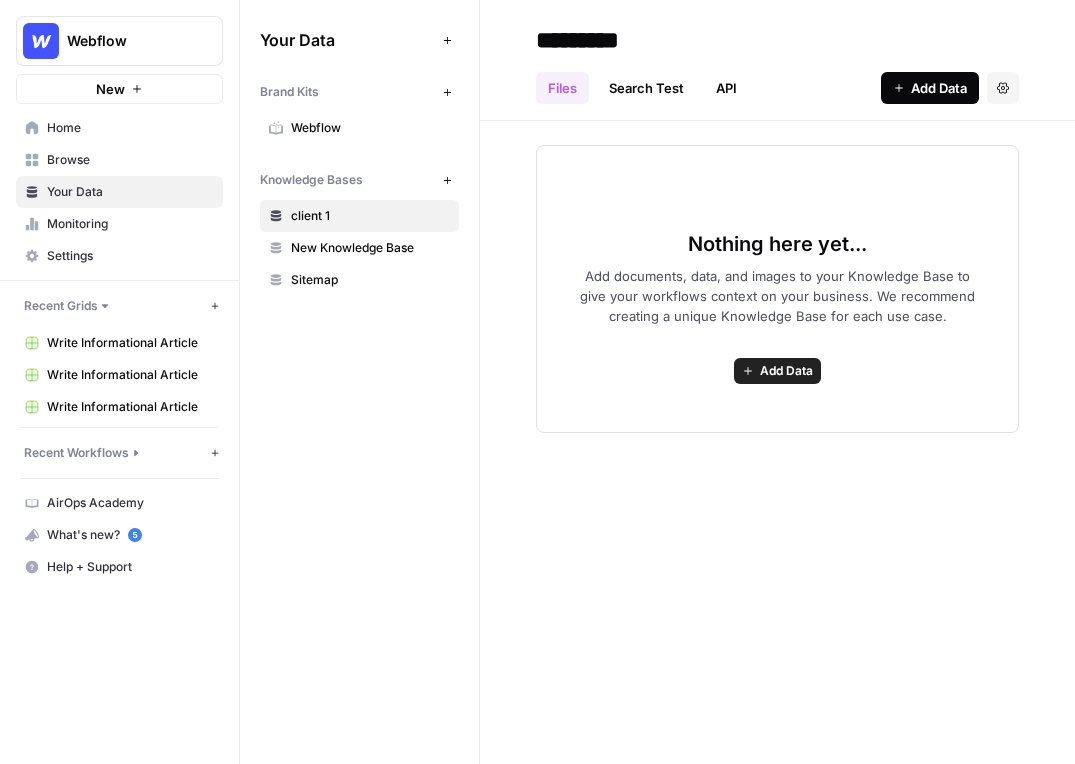 click on "Add Data" at bounding box center [939, 88] 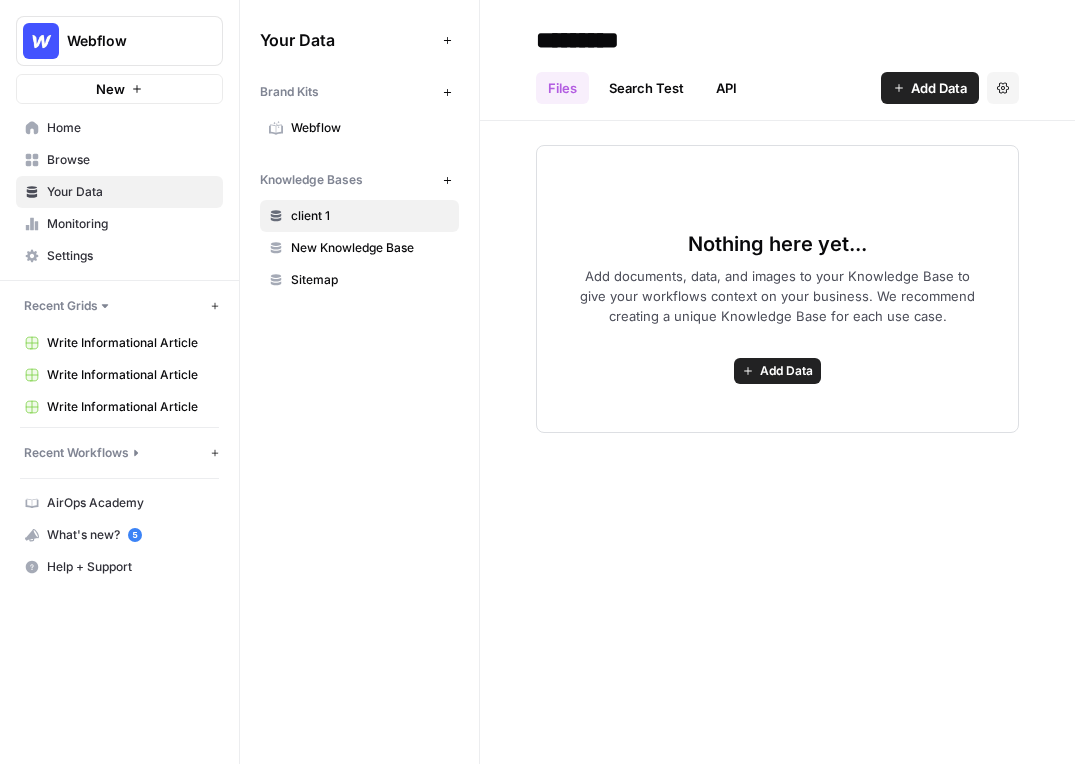 click on "client 1" at bounding box center (370, 216) 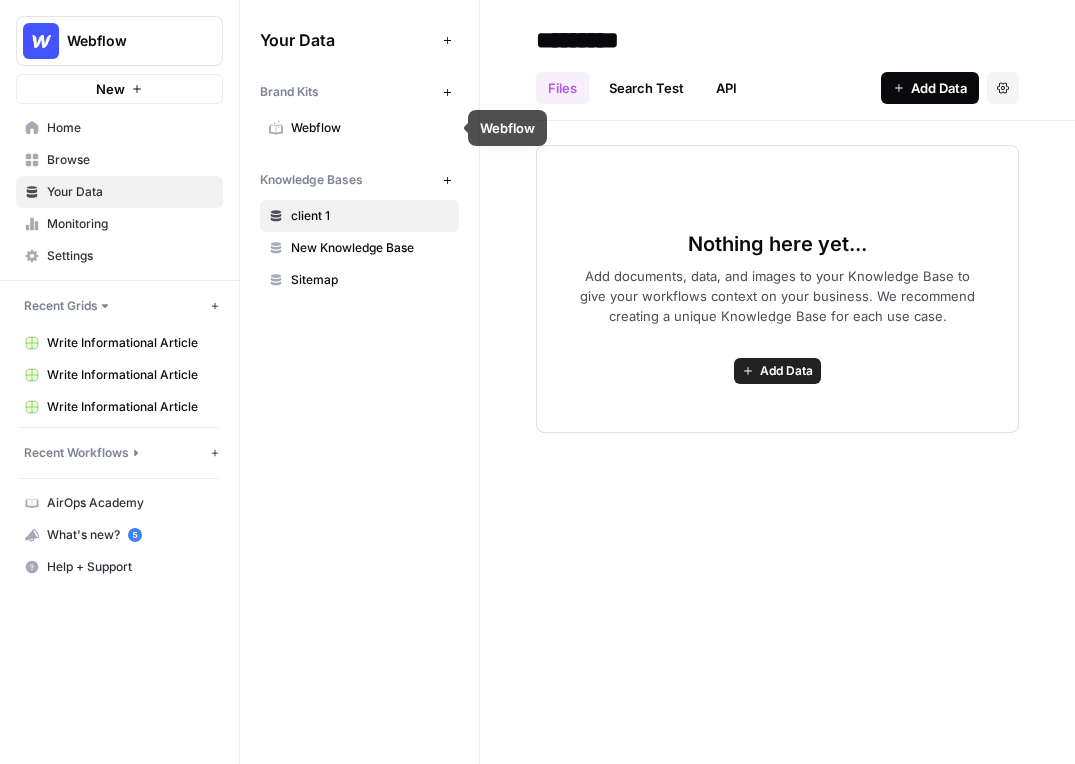 click on "Add Data" at bounding box center (930, 88) 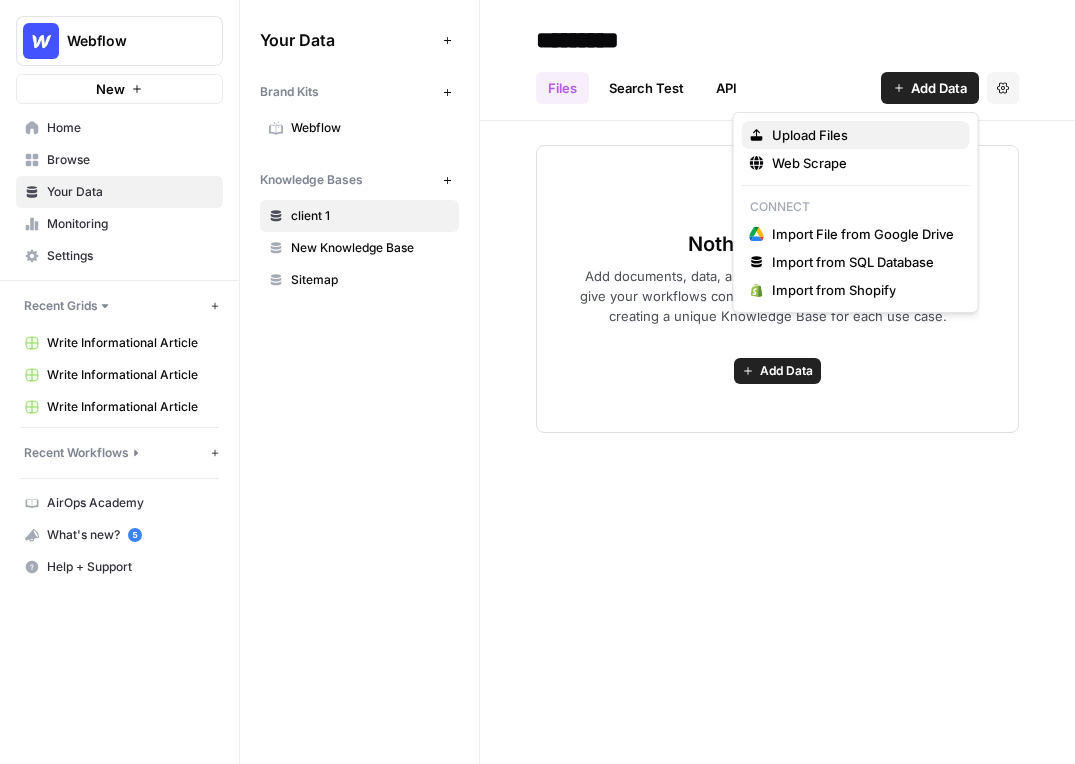 click on "Upload Files" at bounding box center (856, 135) 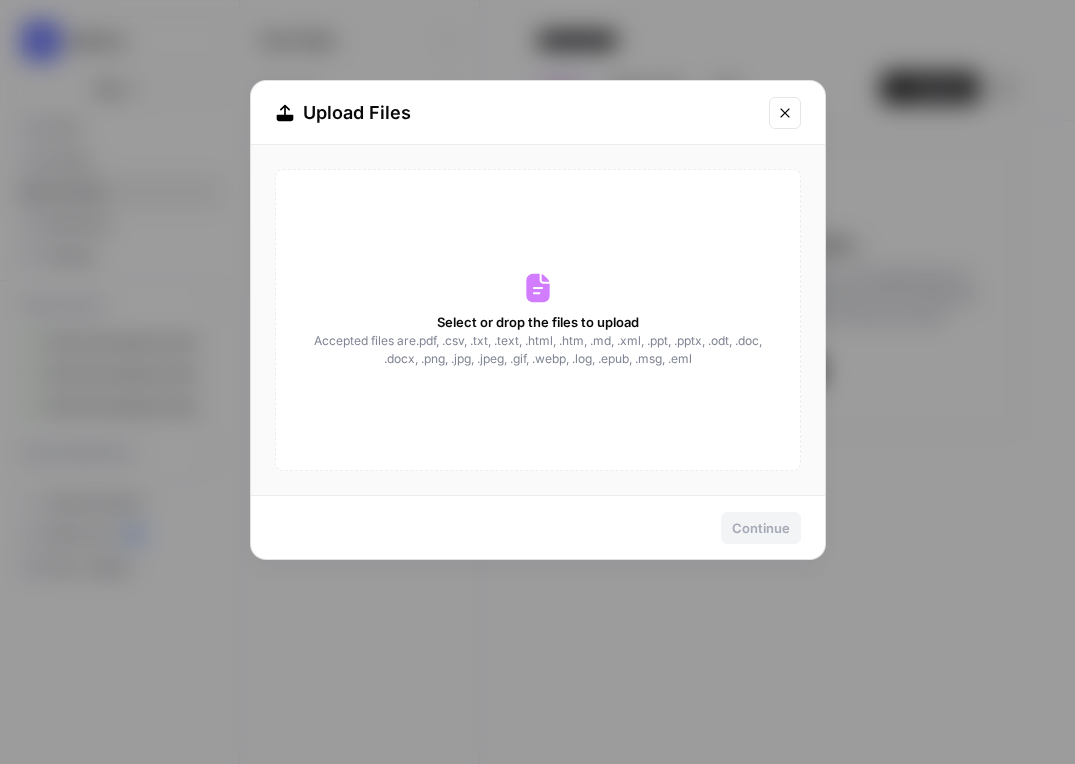 click at bounding box center (785, 113) 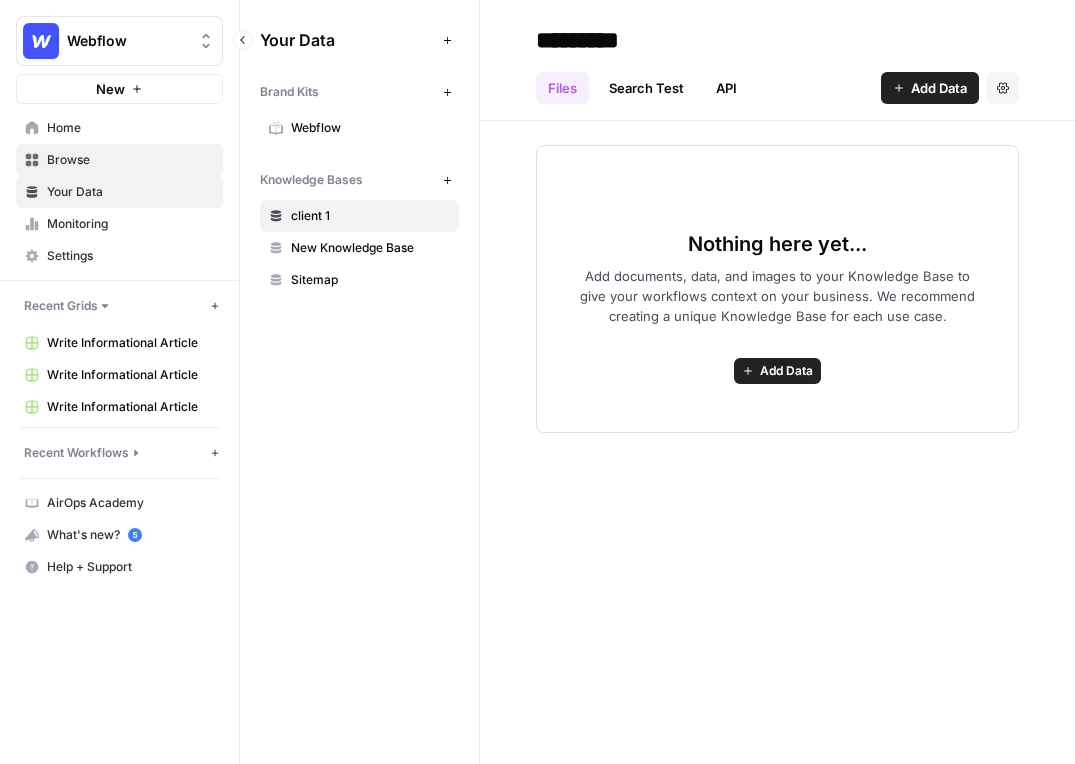click on "Browse" at bounding box center [130, 160] 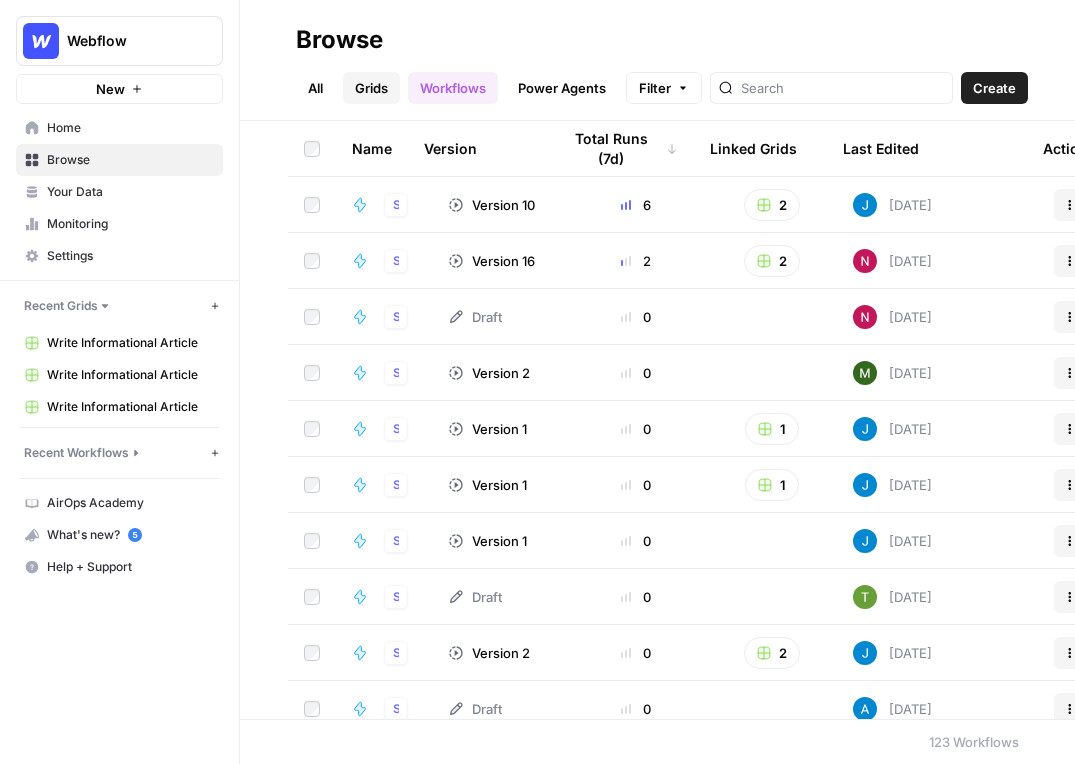 click on "Grids" at bounding box center [371, 88] 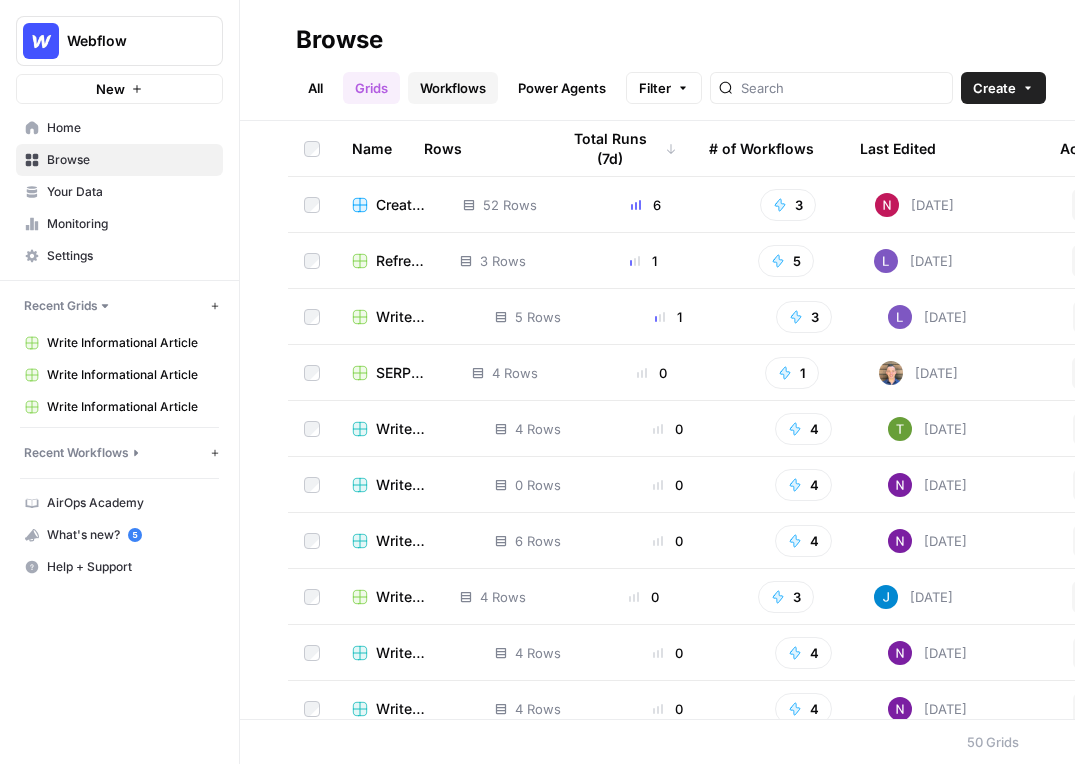 click on "Workflows" at bounding box center [453, 88] 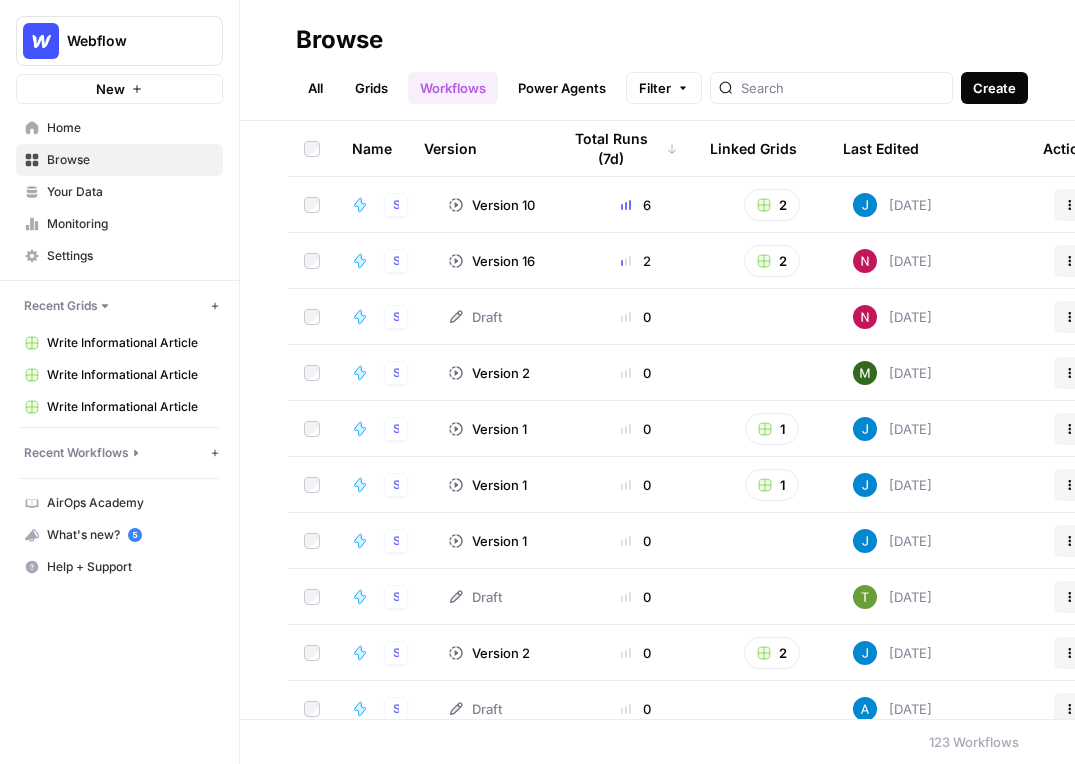 click on "Create" at bounding box center (994, 88) 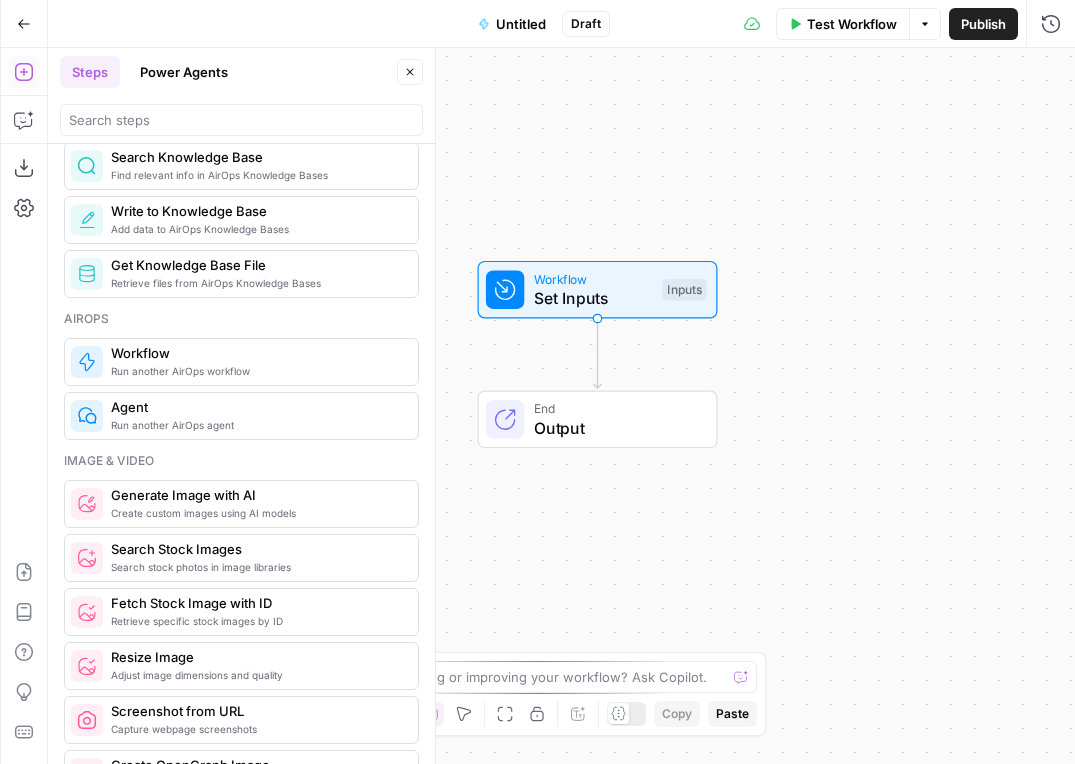 scroll, scrollTop: 0, scrollLeft: 0, axis: both 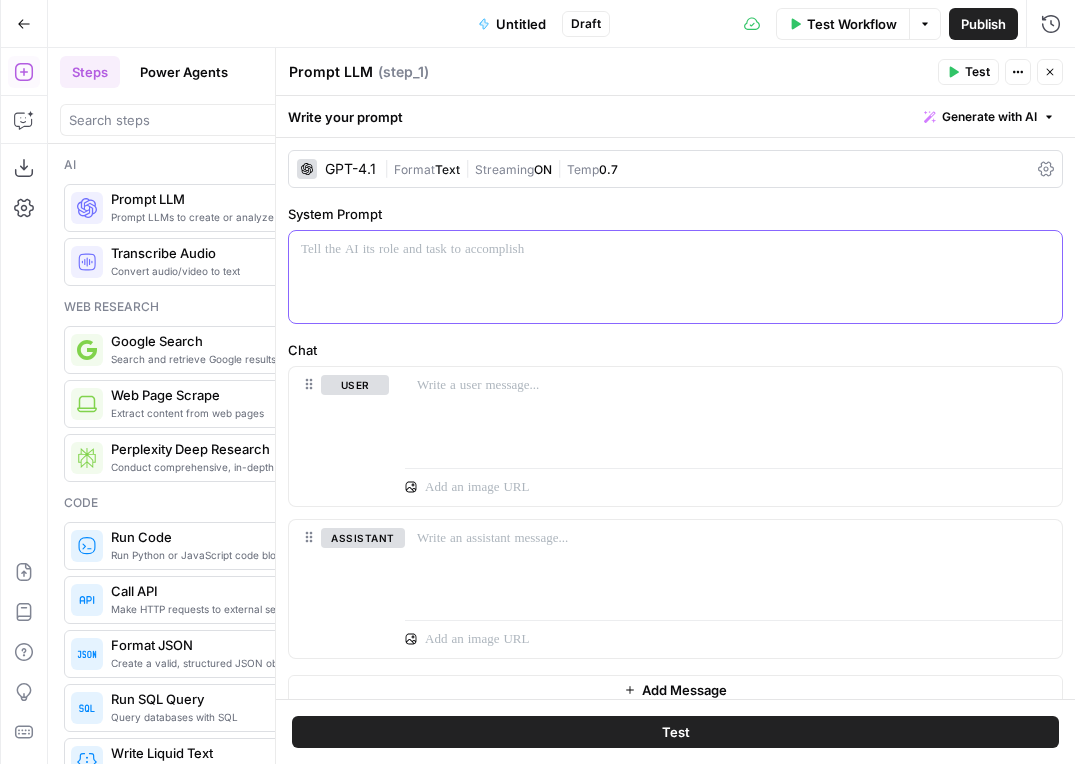 click at bounding box center (675, 277) 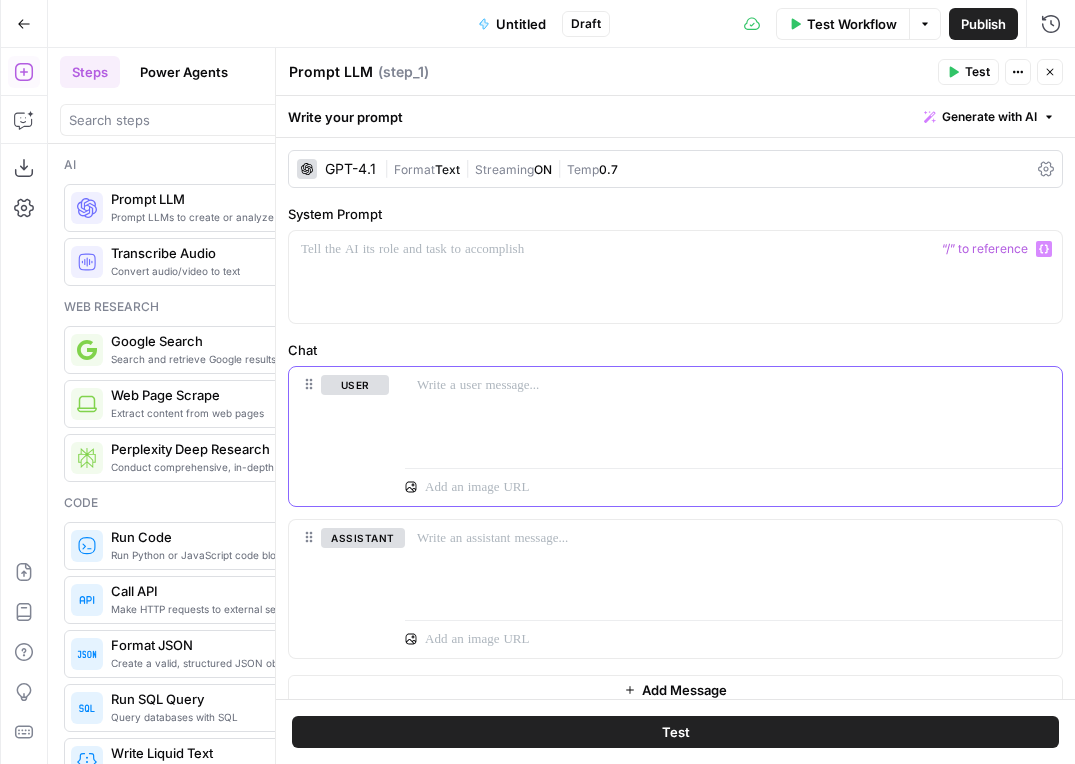 click at bounding box center [733, 413] 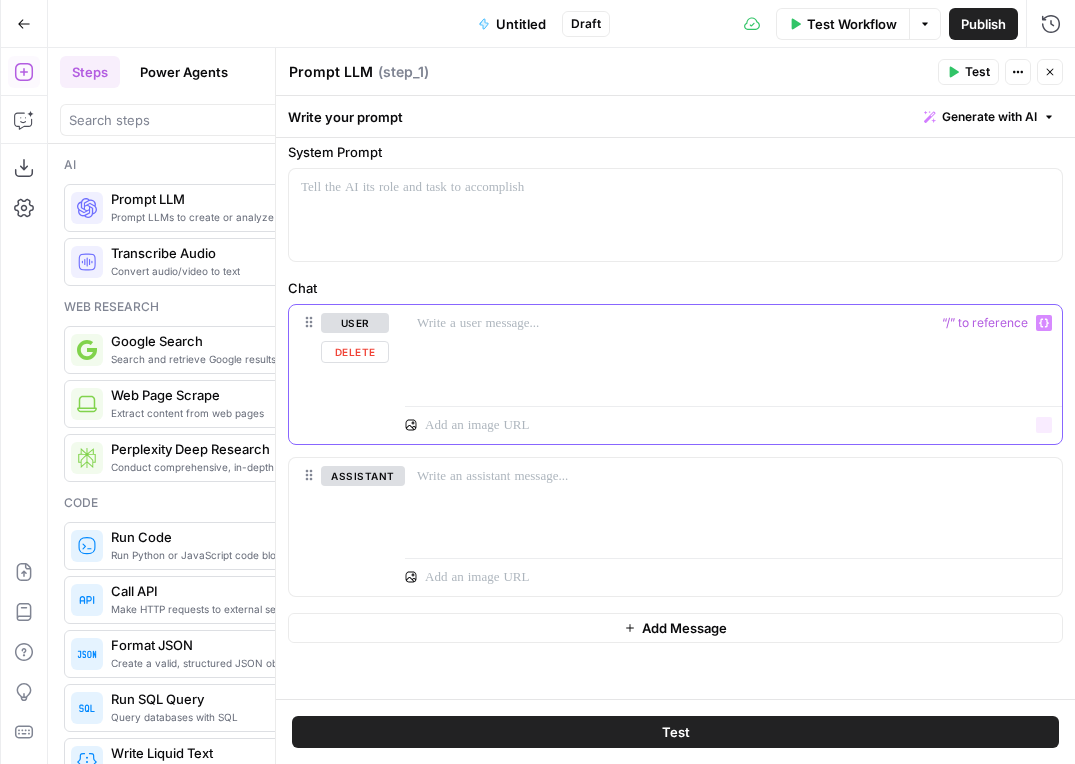 scroll, scrollTop: 98, scrollLeft: 0, axis: vertical 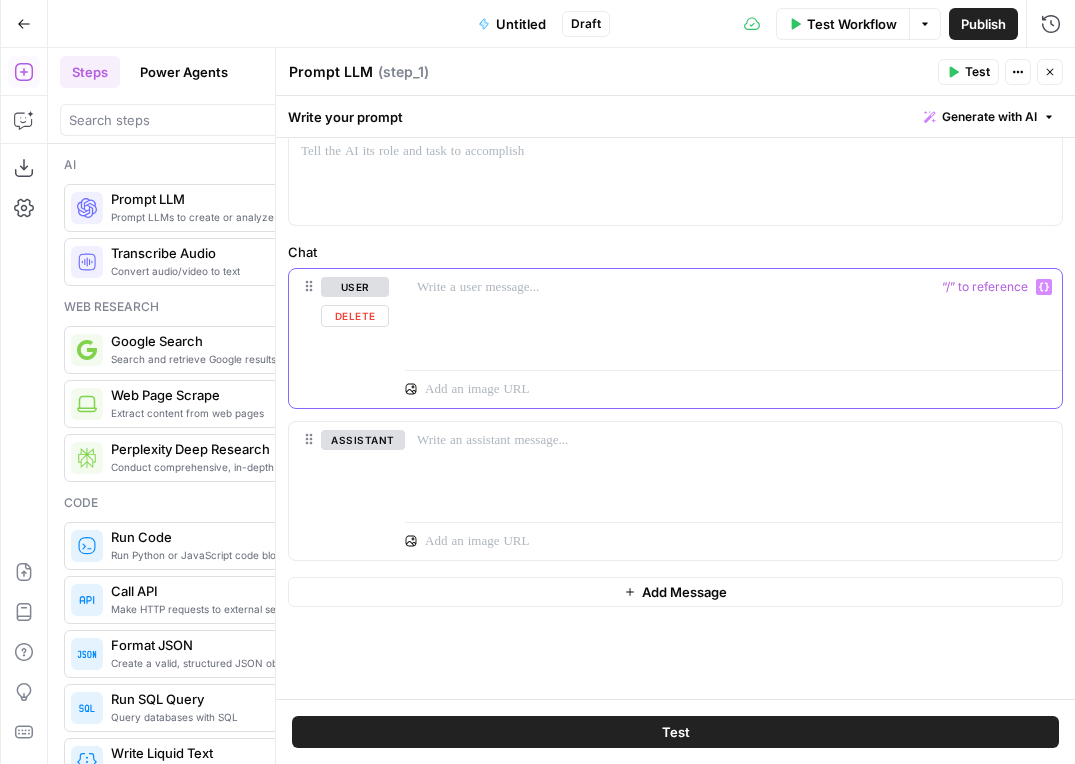 click at bounding box center (733, 315) 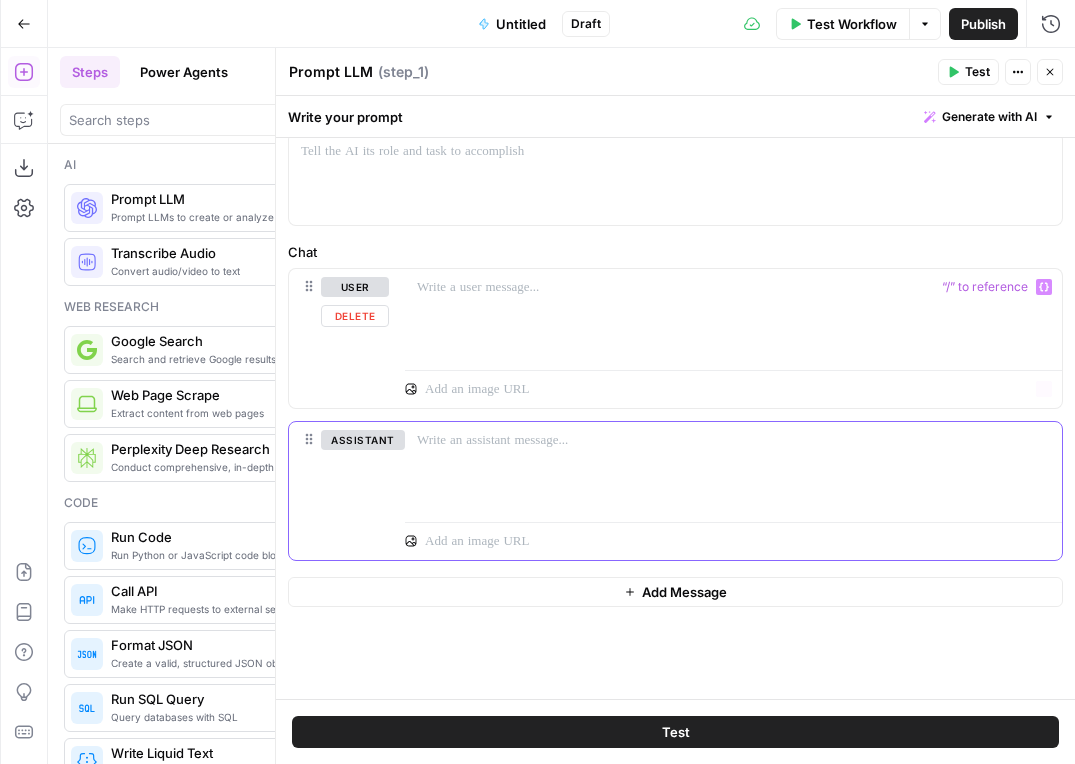 click at bounding box center [733, 468] 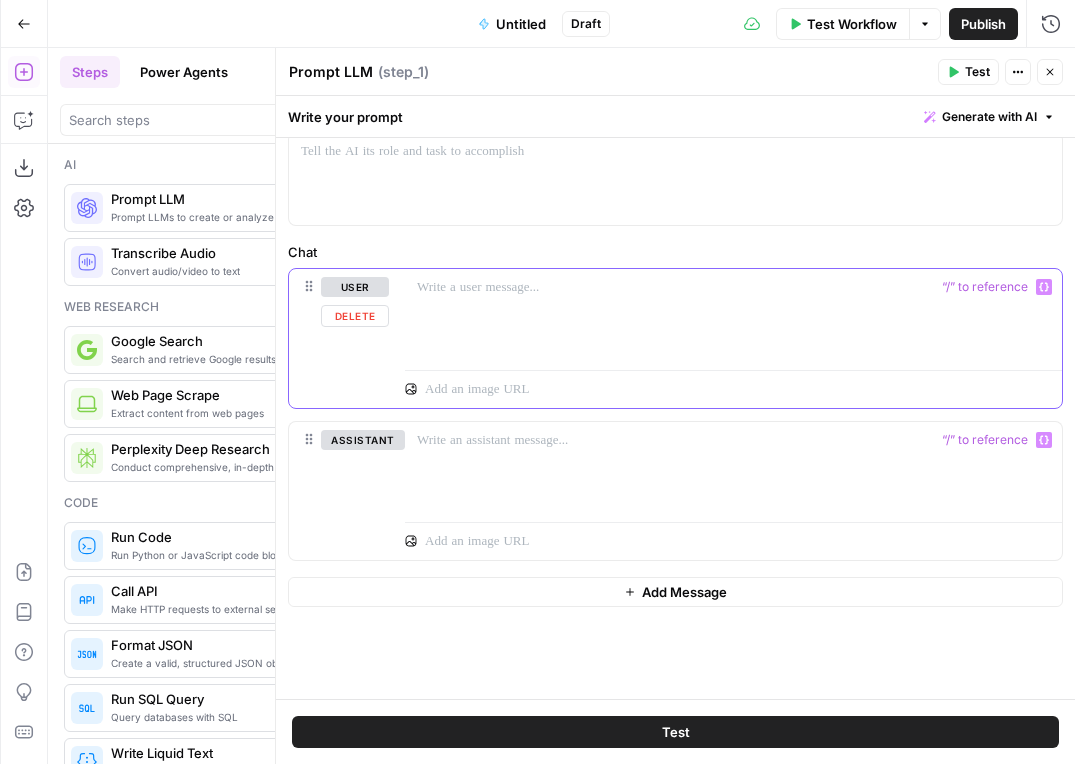 click at bounding box center [733, 315] 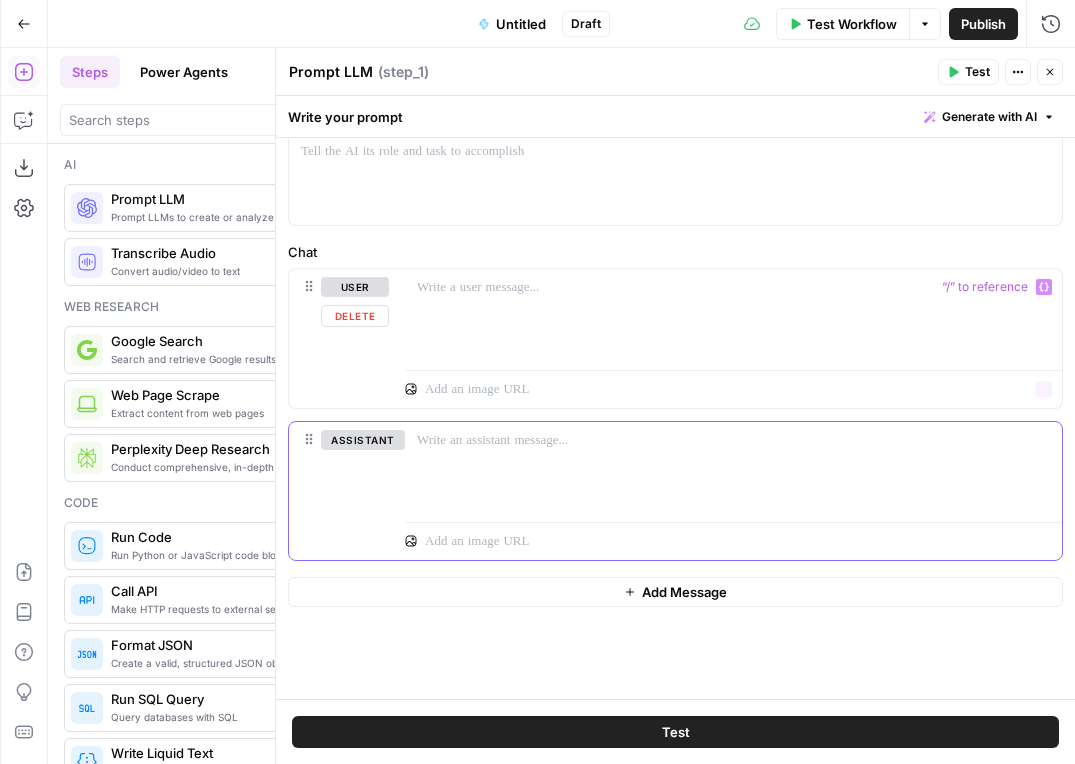 click at bounding box center [733, 468] 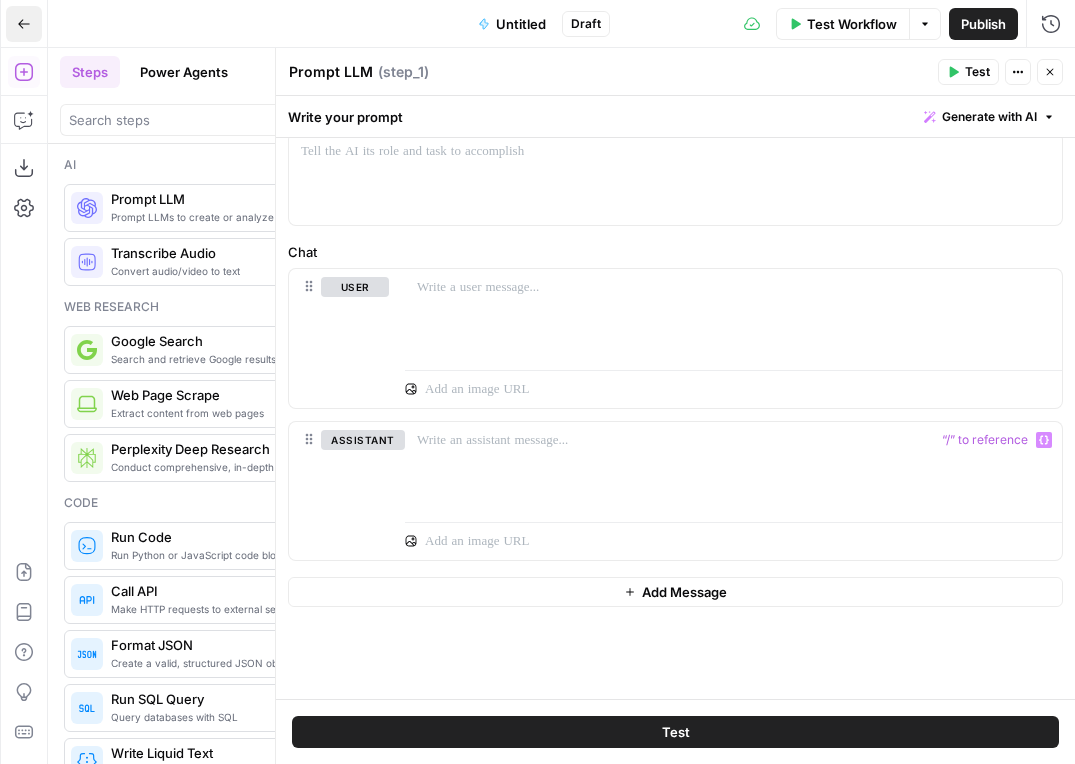 click 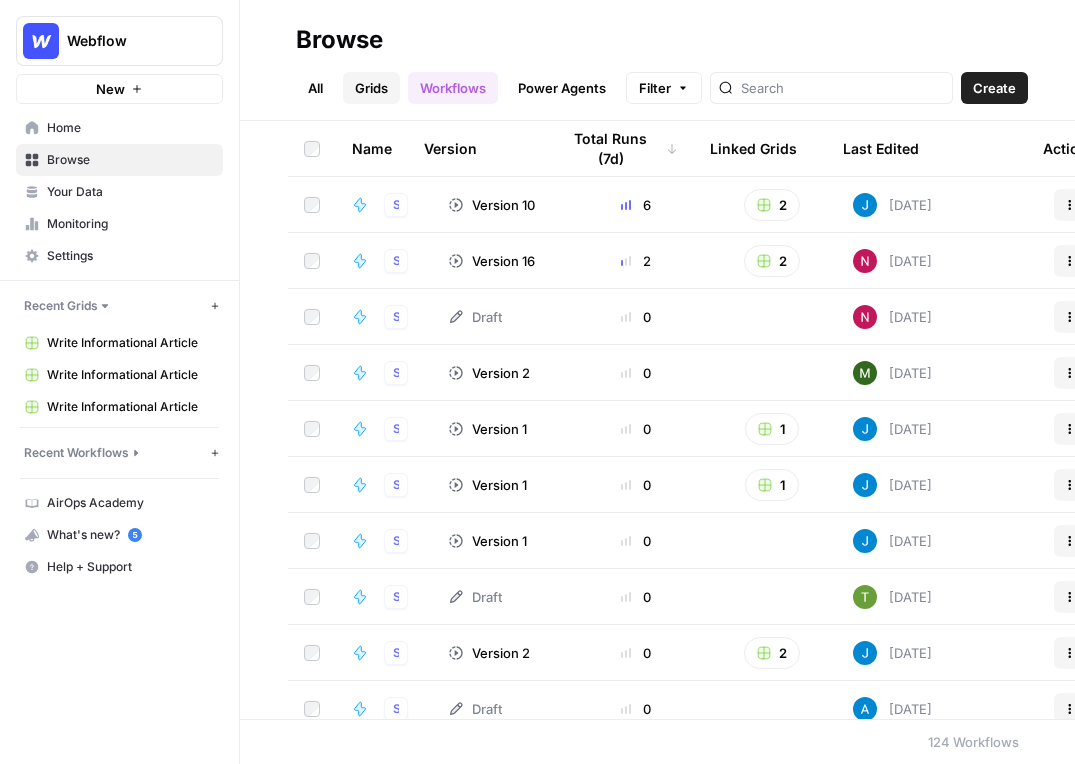 click on "Grids" at bounding box center [371, 88] 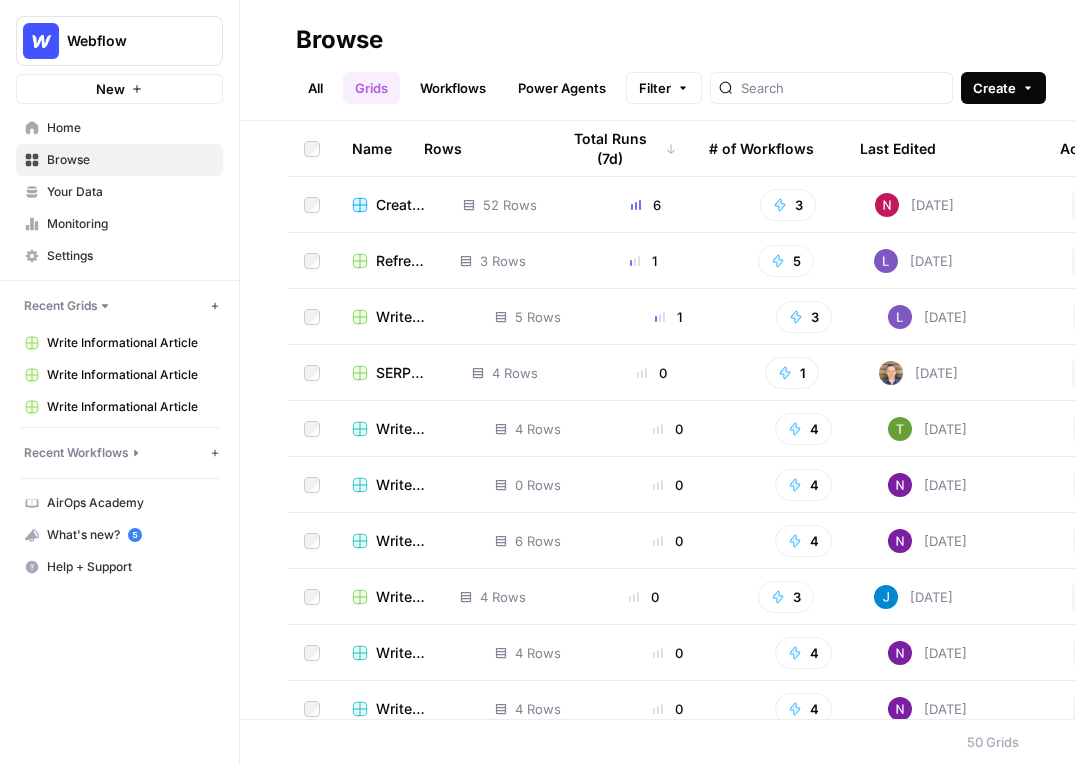 click on "Create" at bounding box center [1003, 88] 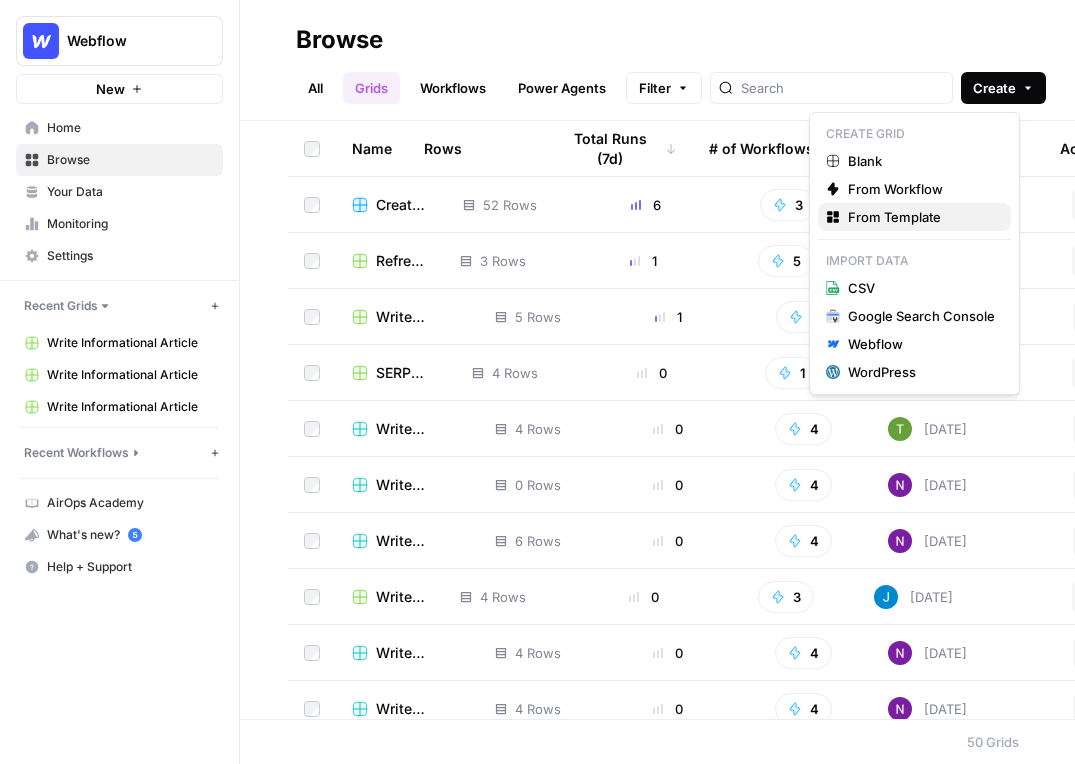 click on "From Template" at bounding box center (894, 217) 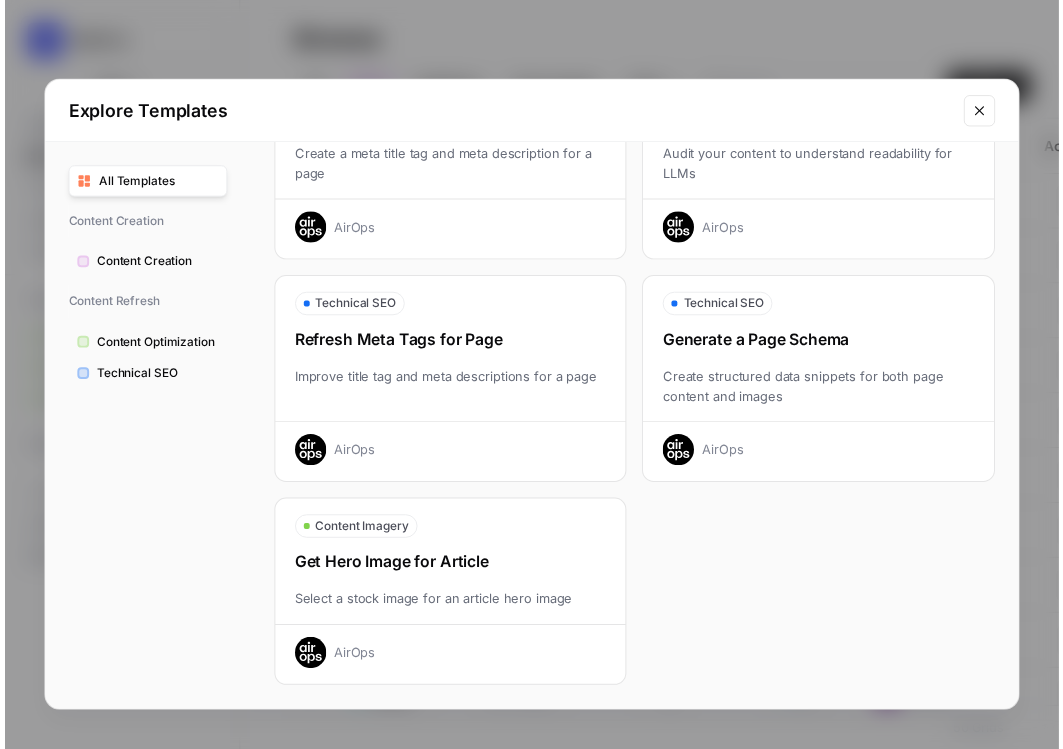 scroll, scrollTop: 0, scrollLeft: 0, axis: both 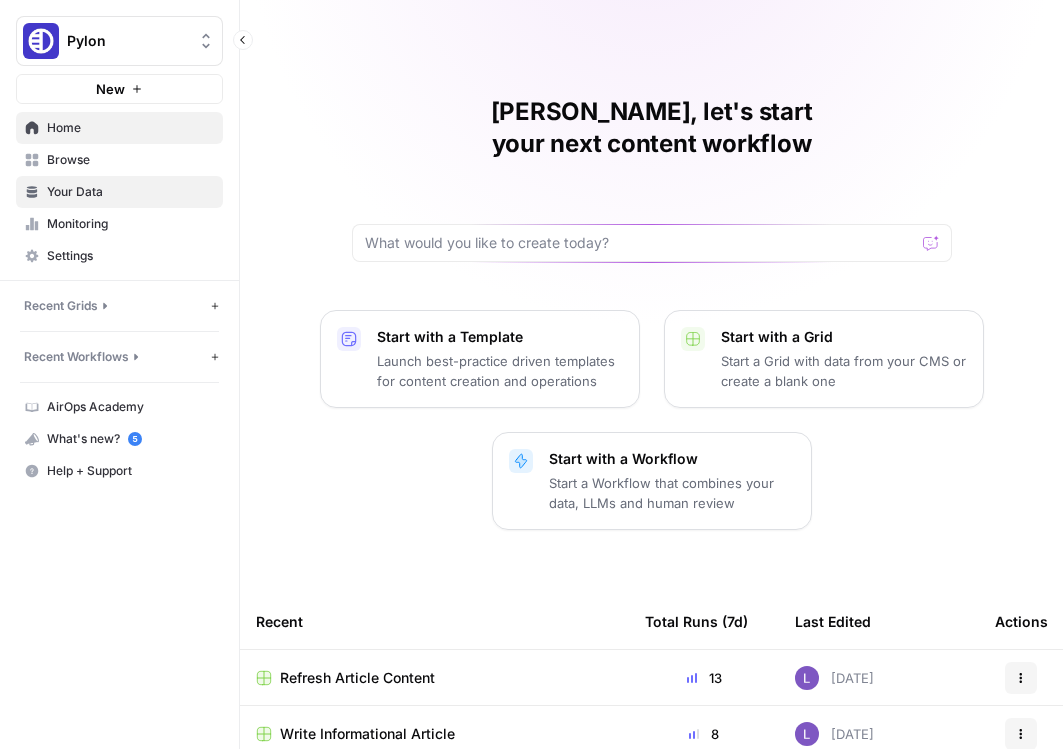 click on "Your Data" at bounding box center [130, 192] 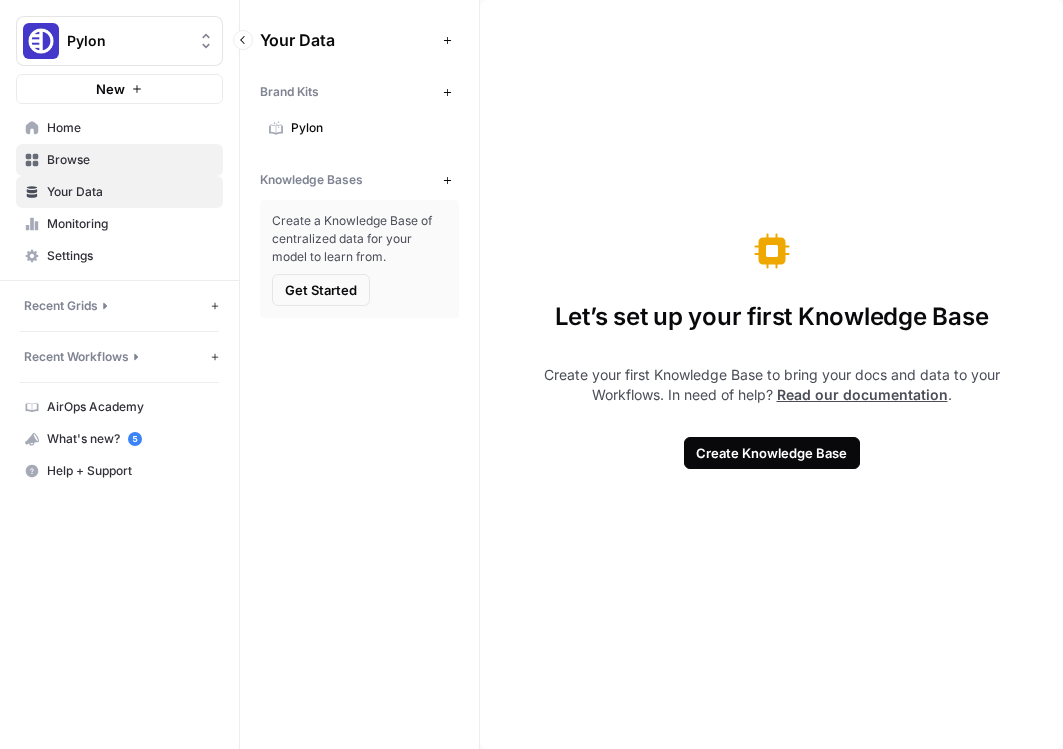 click on "Browse" at bounding box center (119, 160) 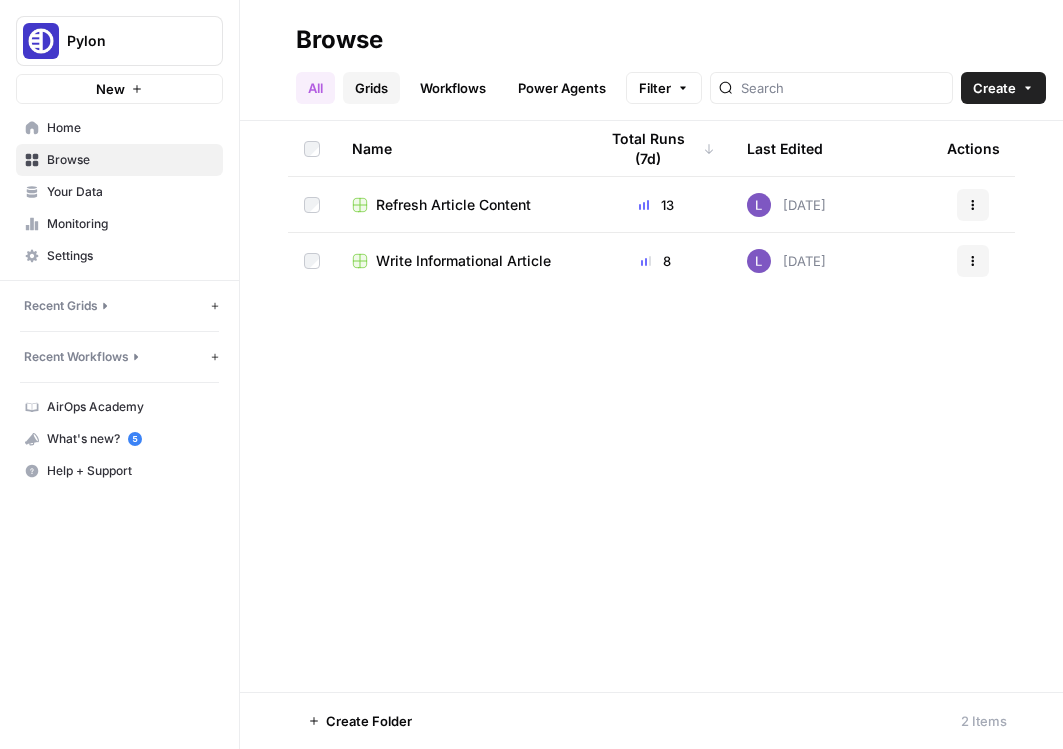 click on "Grids" at bounding box center [371, 88] 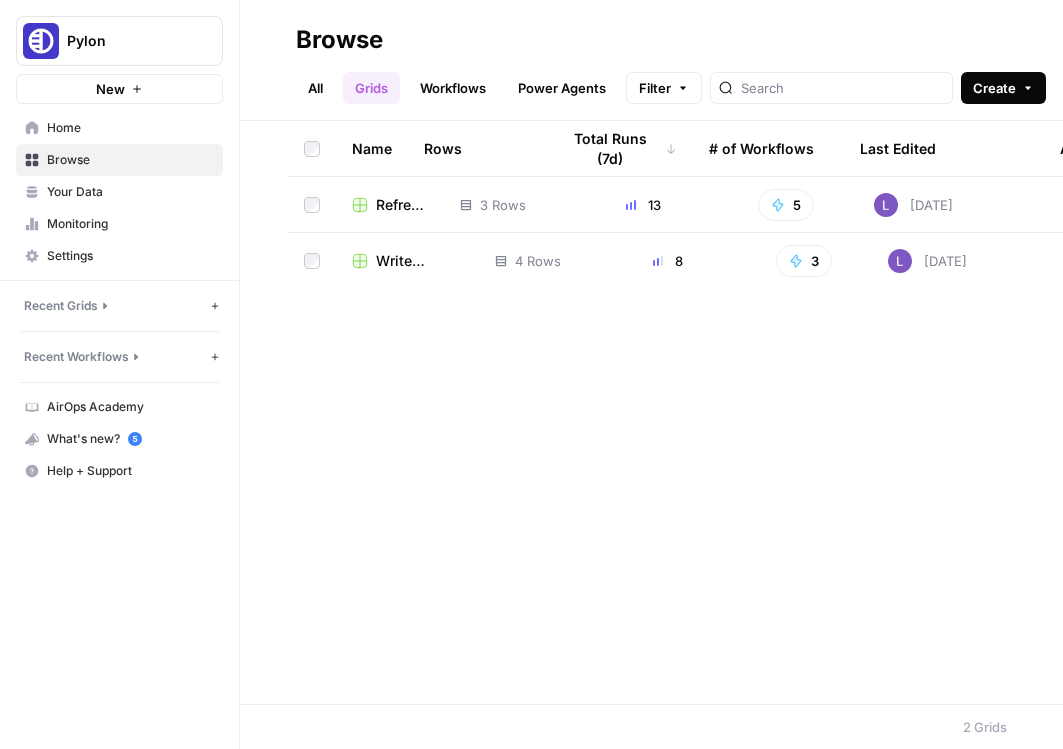 click on "Create" at bounding box center [1003, 88] 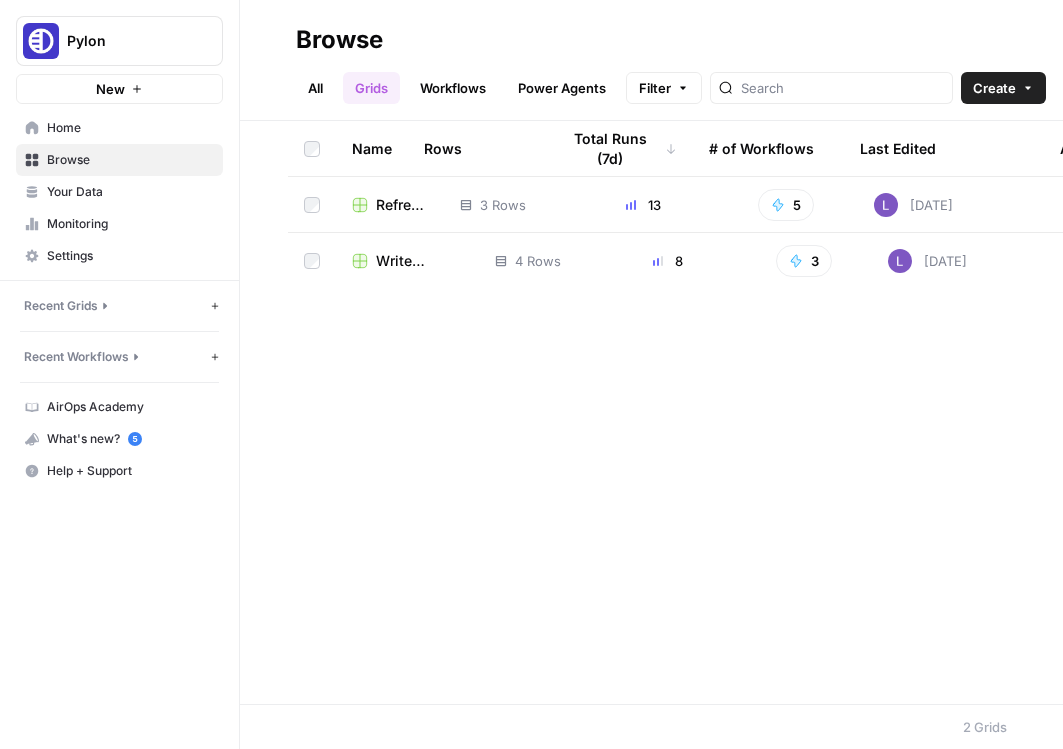 click on "Refresh Article Content" at bounding box center [402, 205] 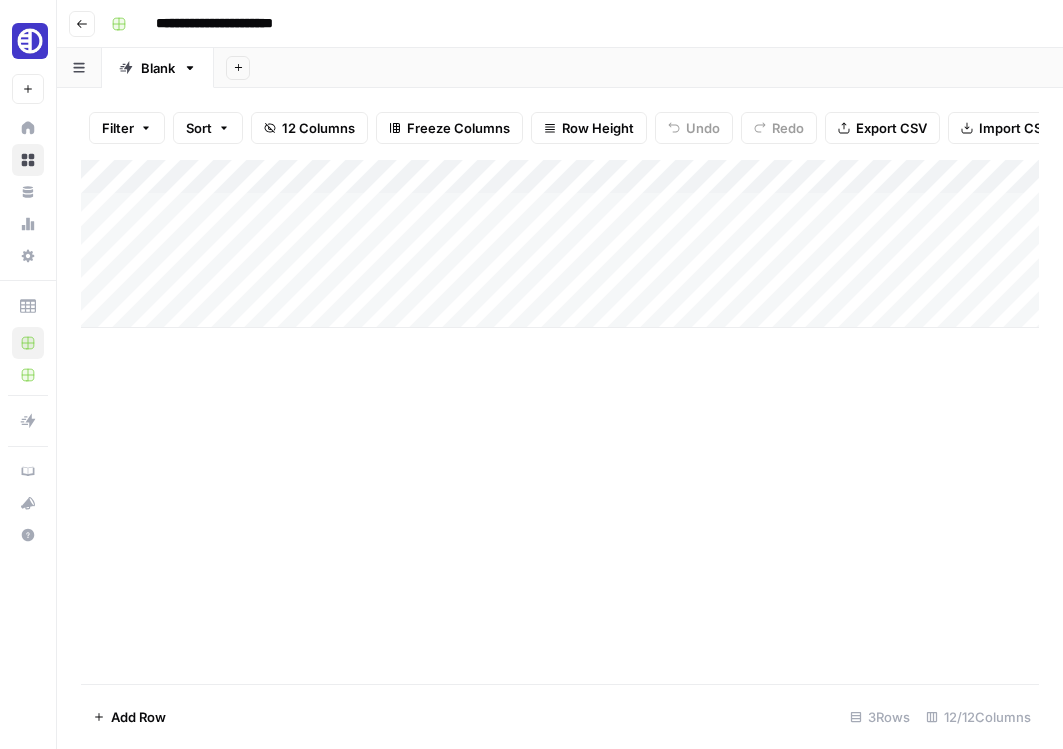 click on "Blank" at bounding box center [158, 68] 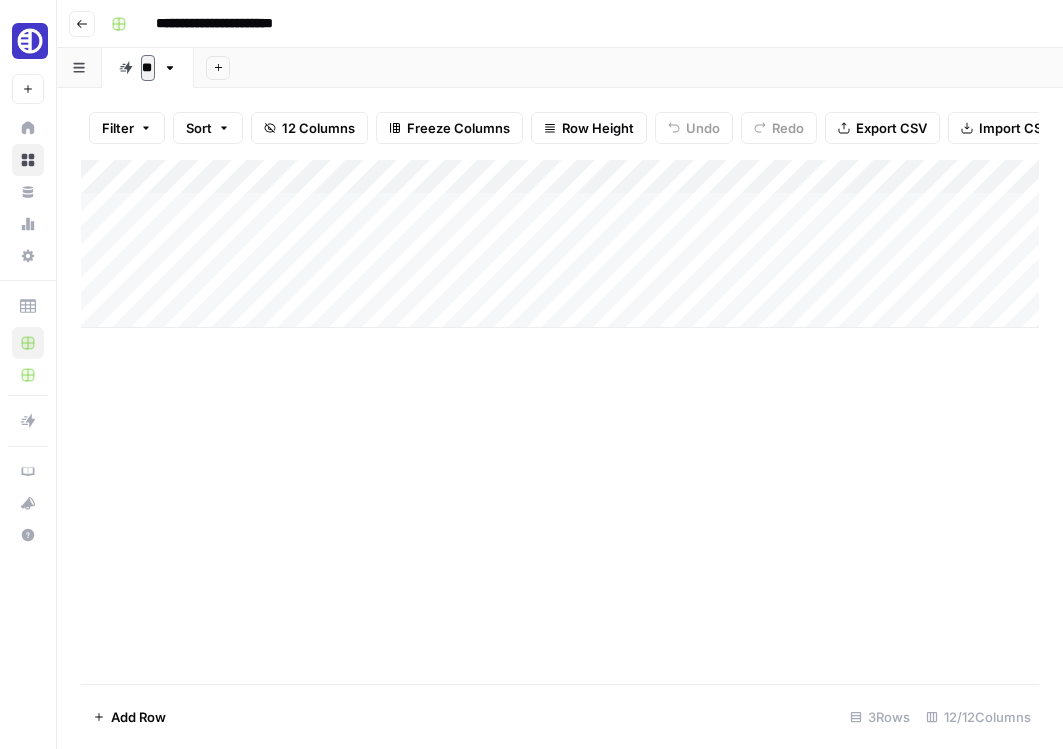 type on "*" 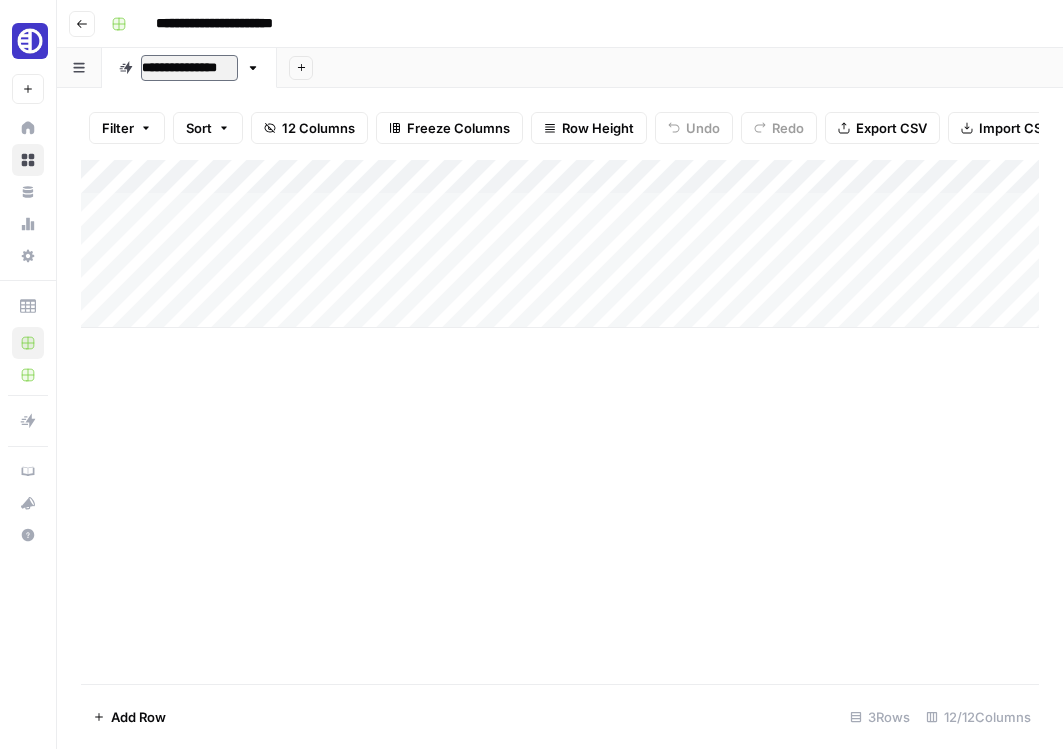 type on "**********" 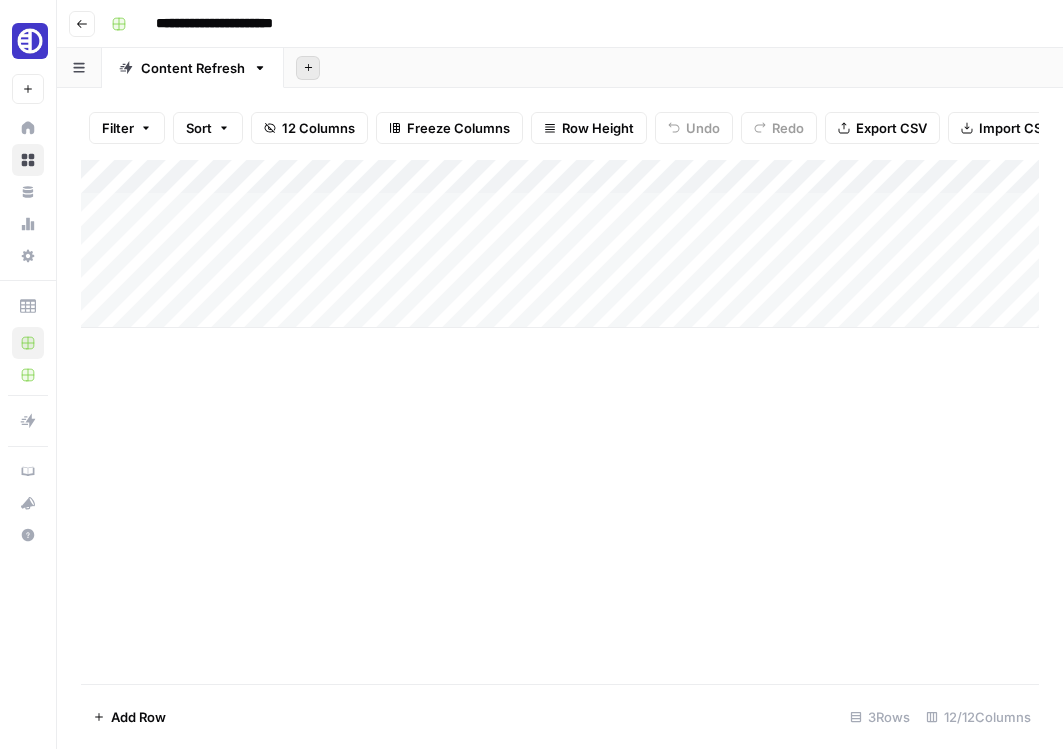 click 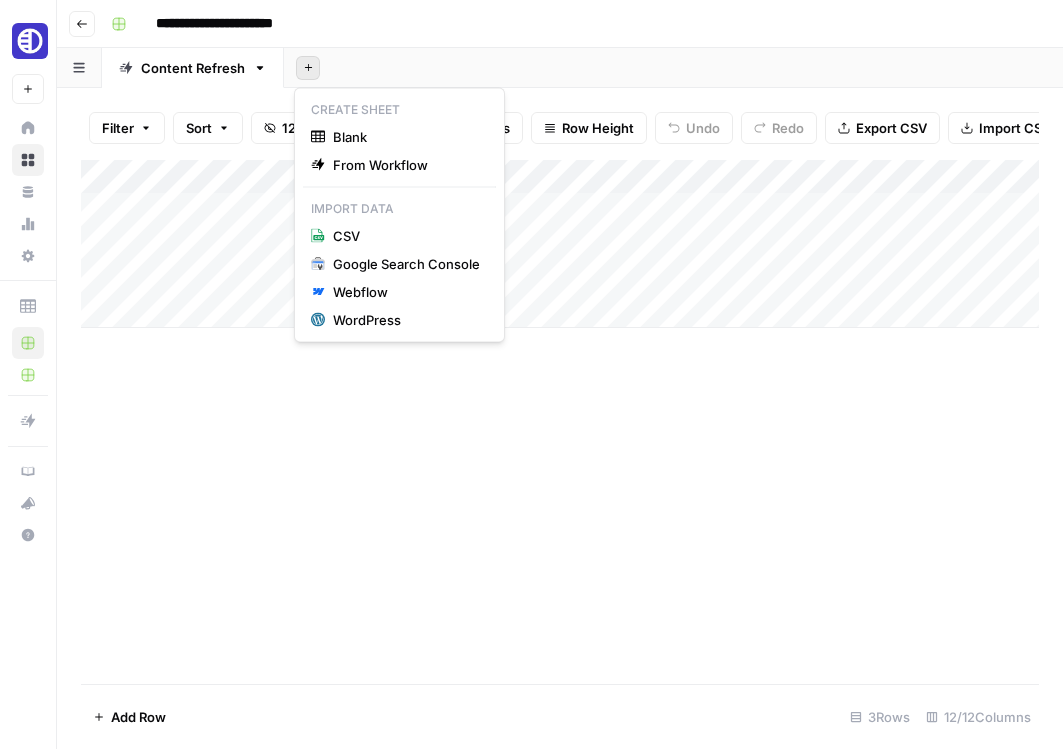 click on "Add Column" at bounding box center (560, 422) 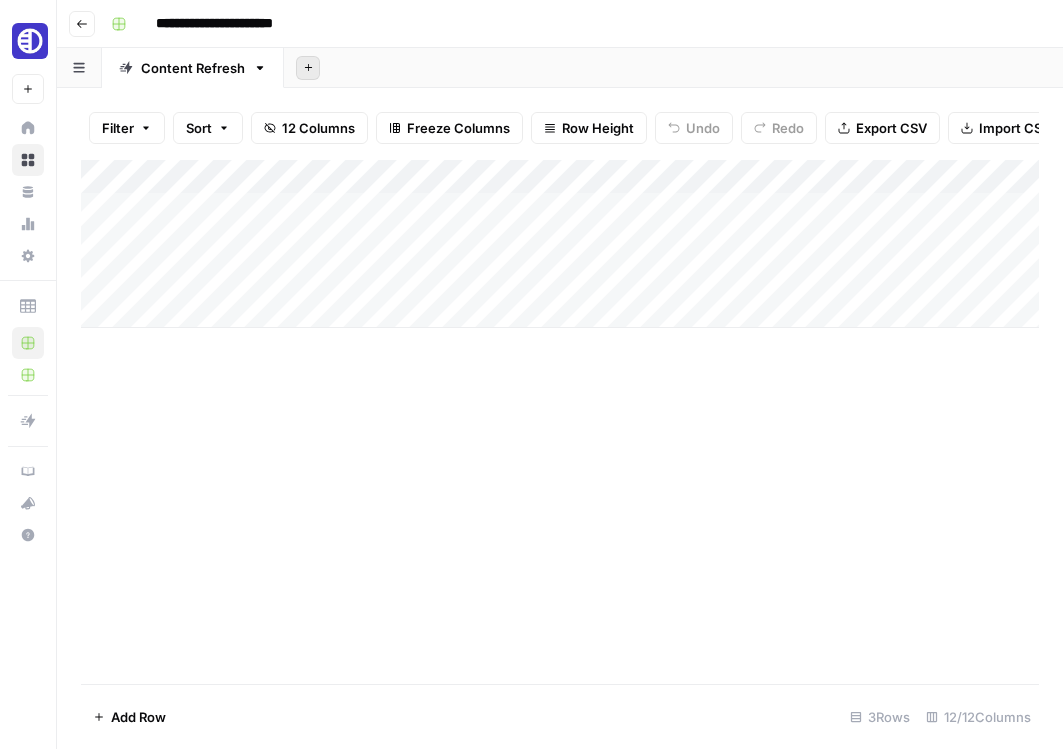 click on "Add Sheet" at bounding box center [308, 68] 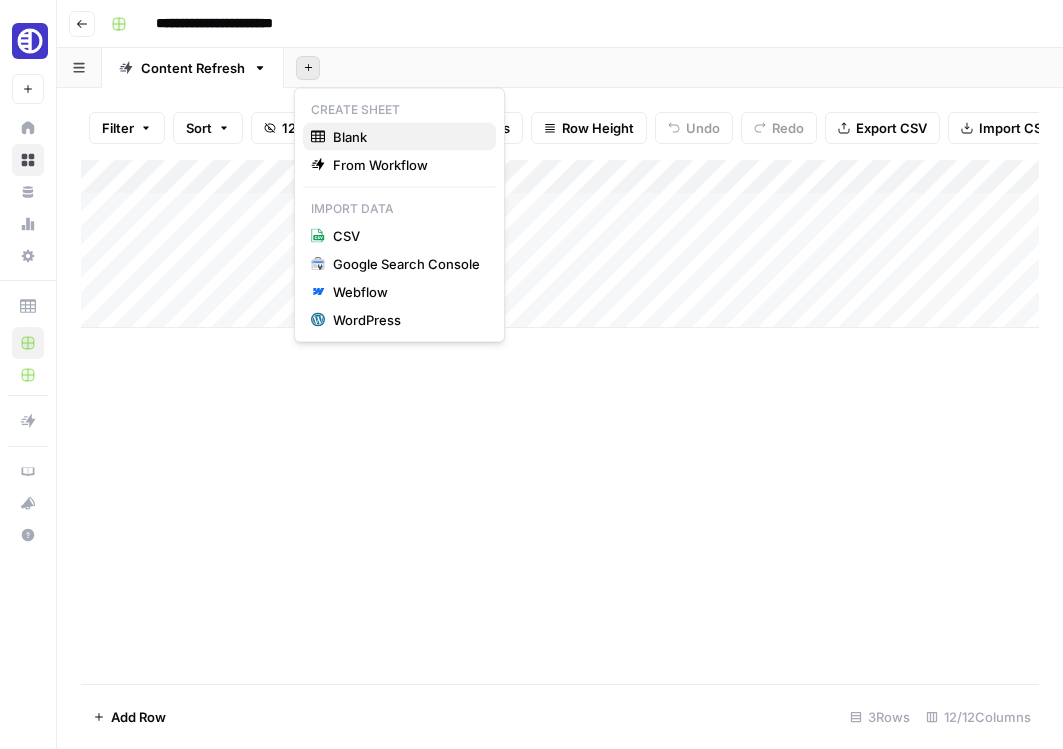 click on "Blank" at bounding box center [350, 137] 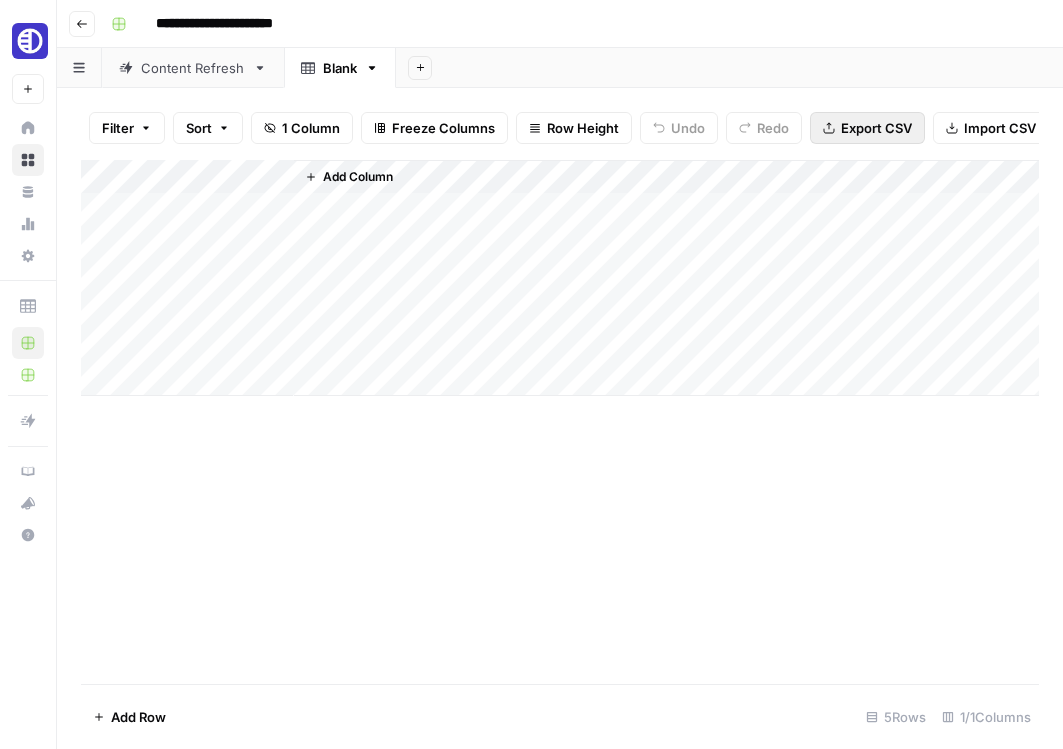 scroll, scrollTop: 0, scrollLeft: 193, axis: horizontal 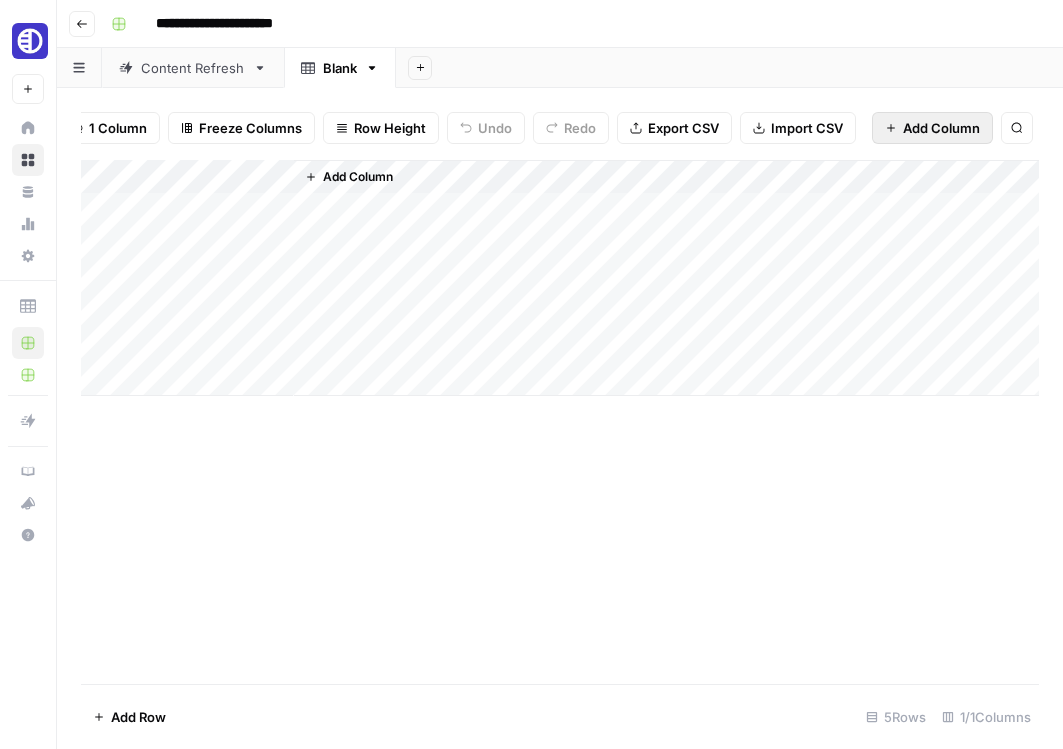 click on "Add Column" at bounding box center (932, 128) 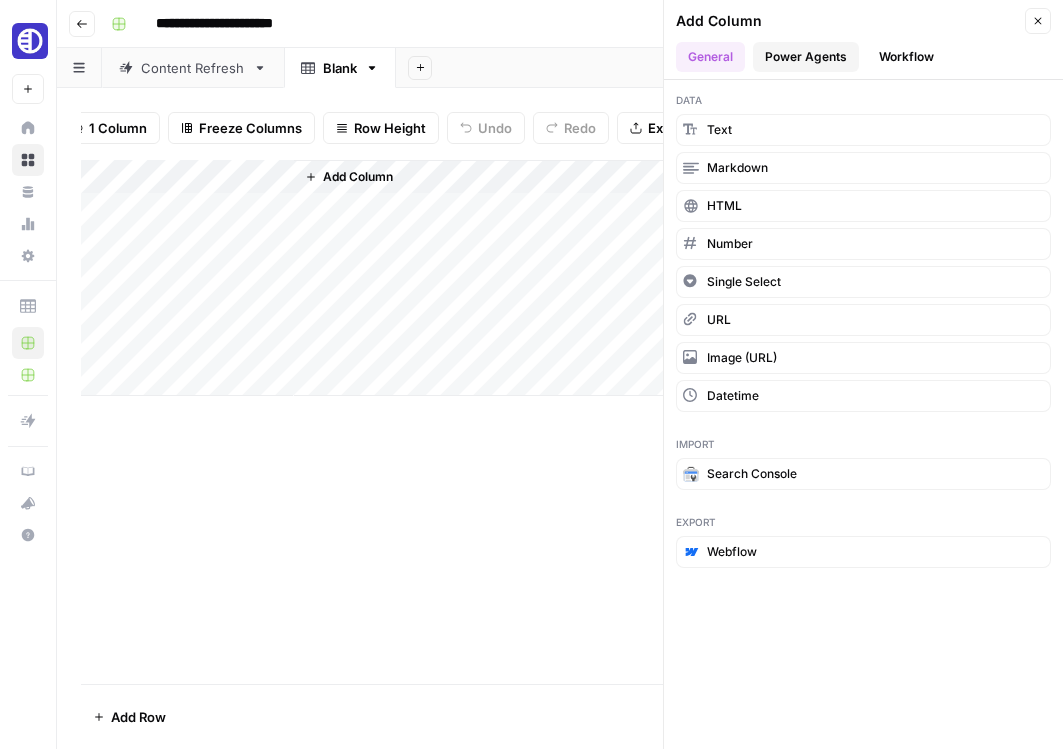click on "Power Agents" at bounding box center [806, 57] 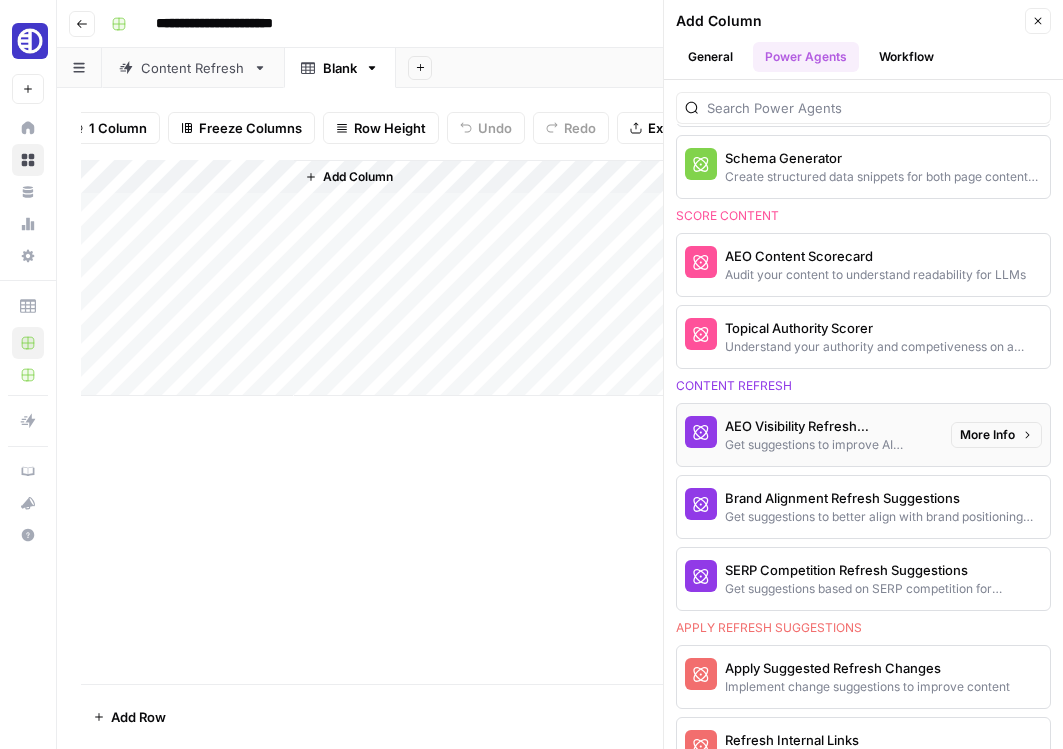 scroll, scrollTop: 860, scrollLeft: 0, axis: vertical 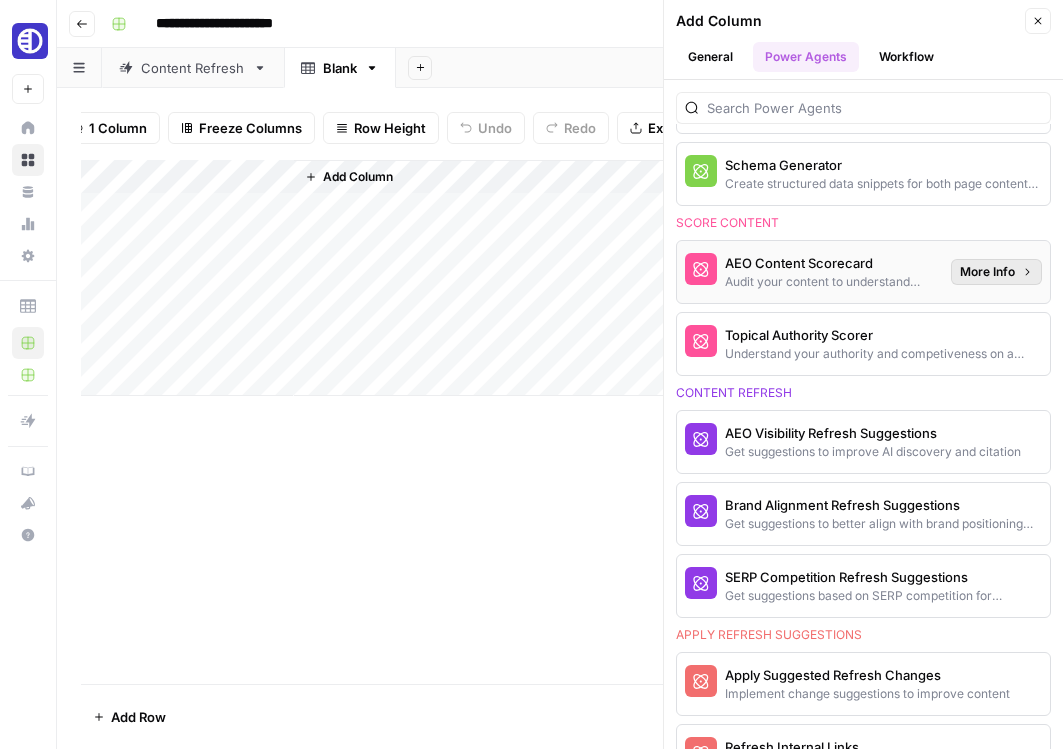 click on "More Info" at bounding box center (987, 272) 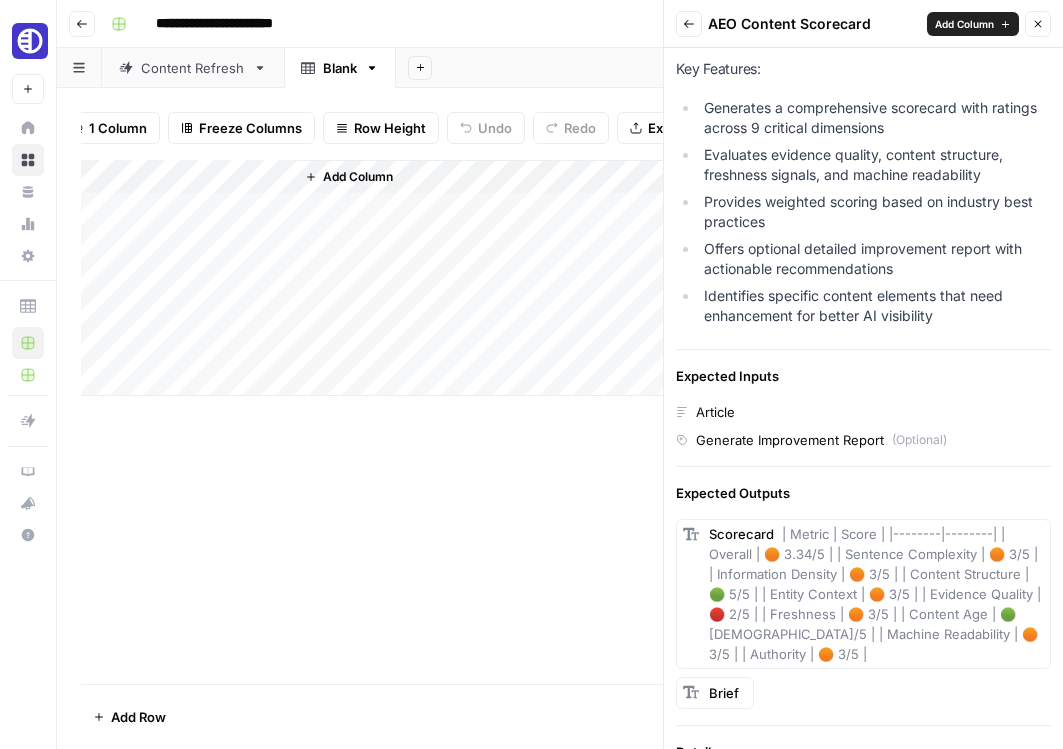 scroll, scrollTop: 368, scrollLeft: 0, axis: vertical 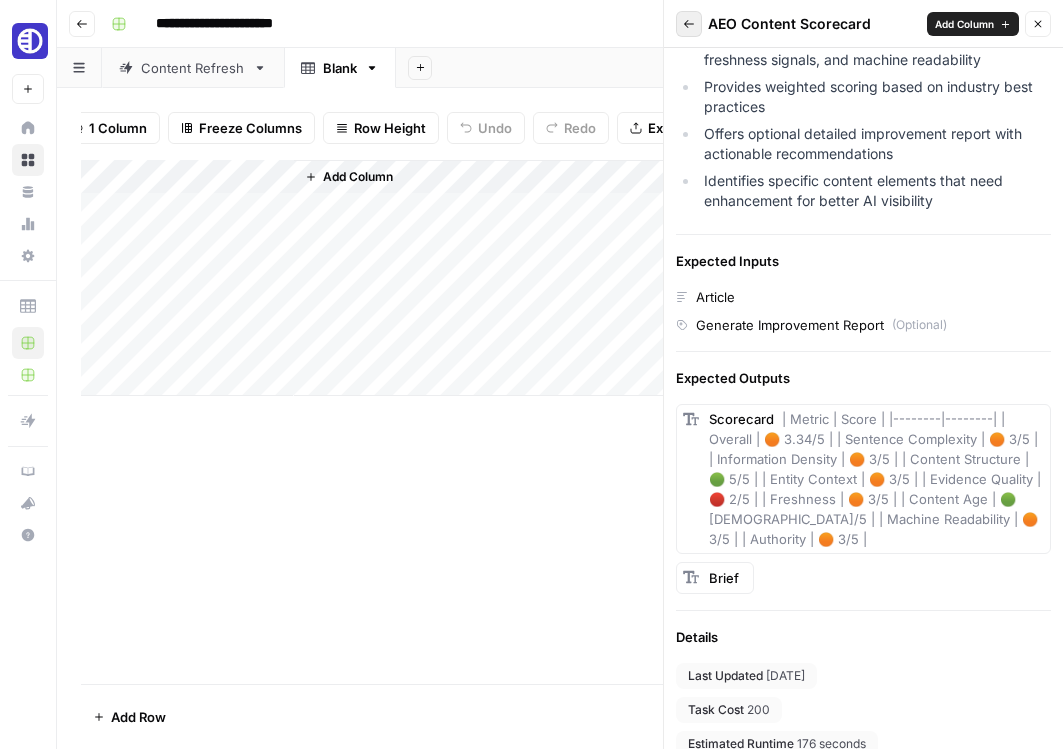 click on "Back" at bounding box center [689, 24] 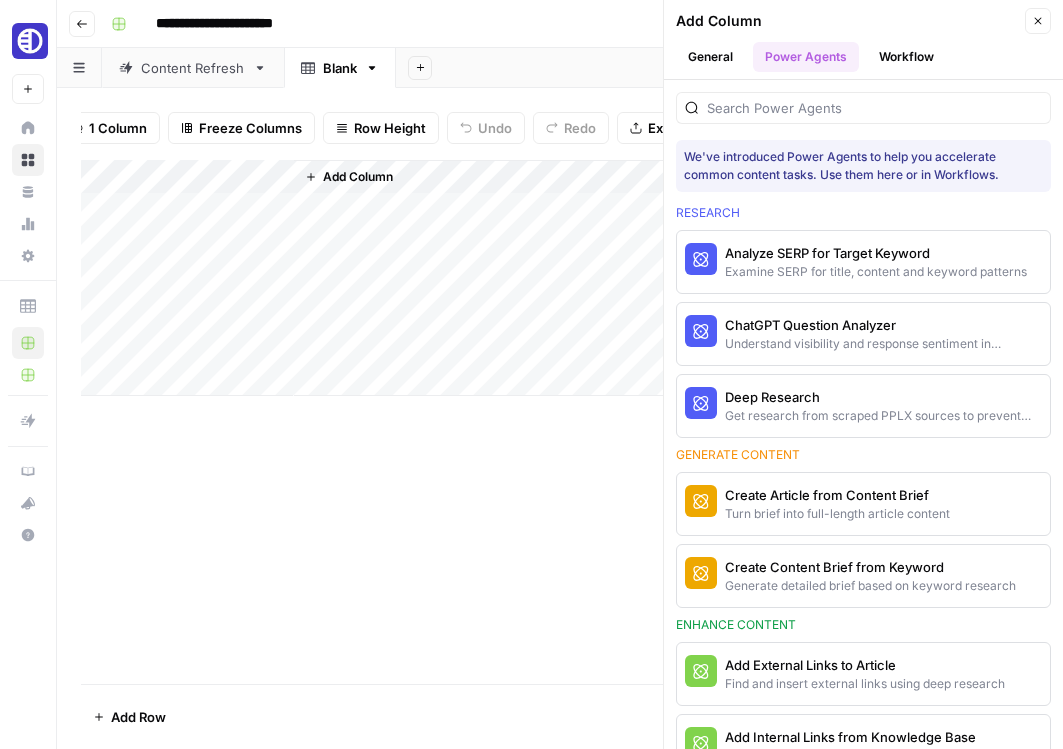 scroll, scrollTop: 860, scrollLeft: 0, axis: vertical 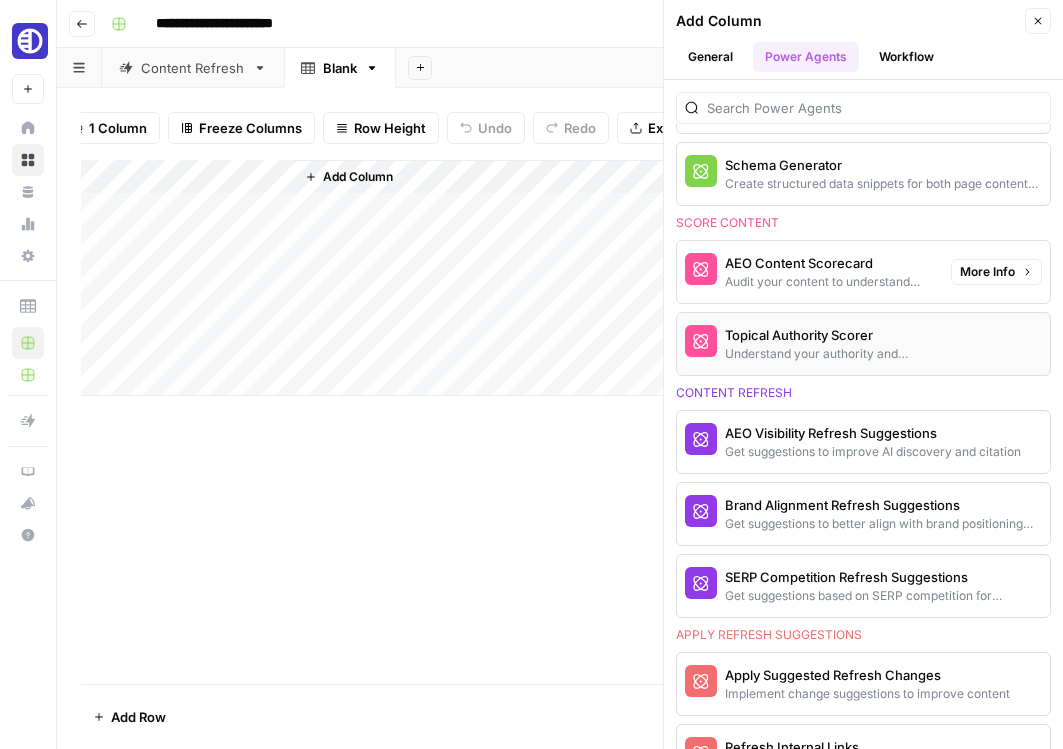 click on "Topical Authority Scorer" at bounding box center [830, 335] 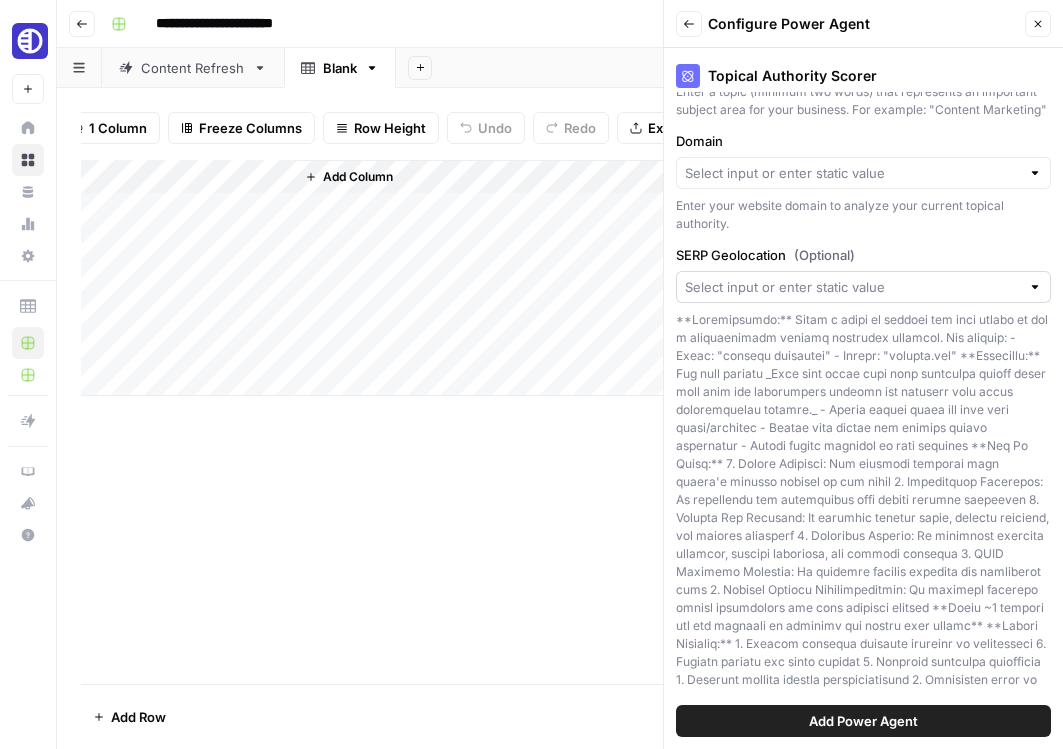 scroll, scrollTop: 0, scrollLeft: 0, axis: both 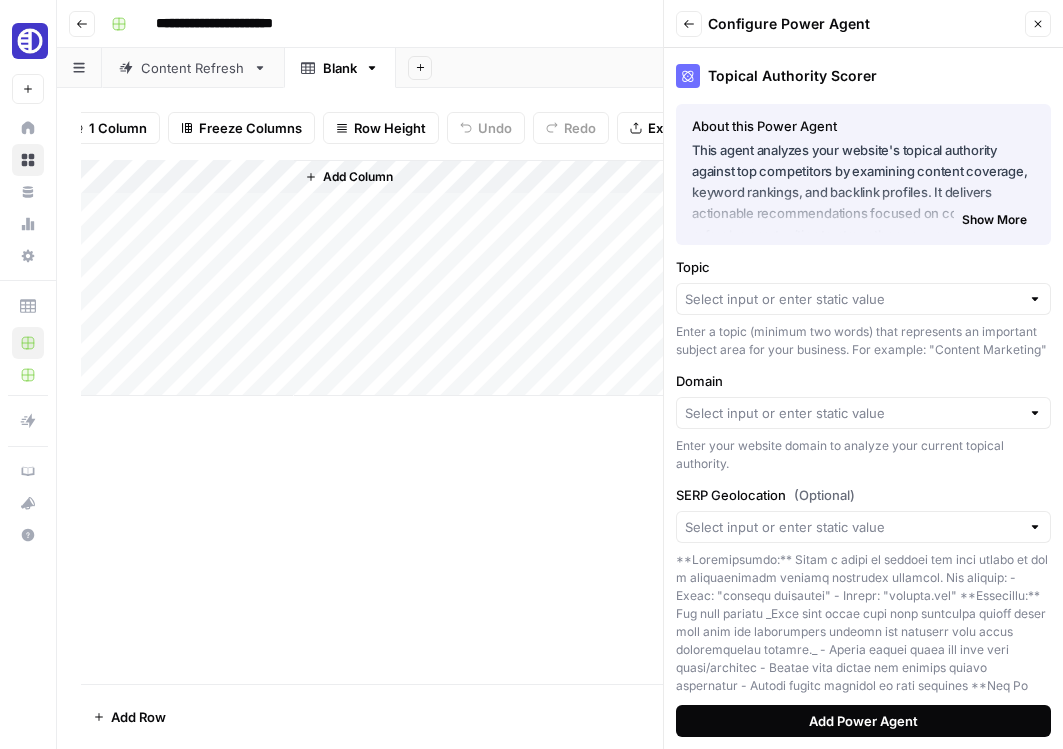 click on "Add Power Agent" at bounding box center [863, 721] 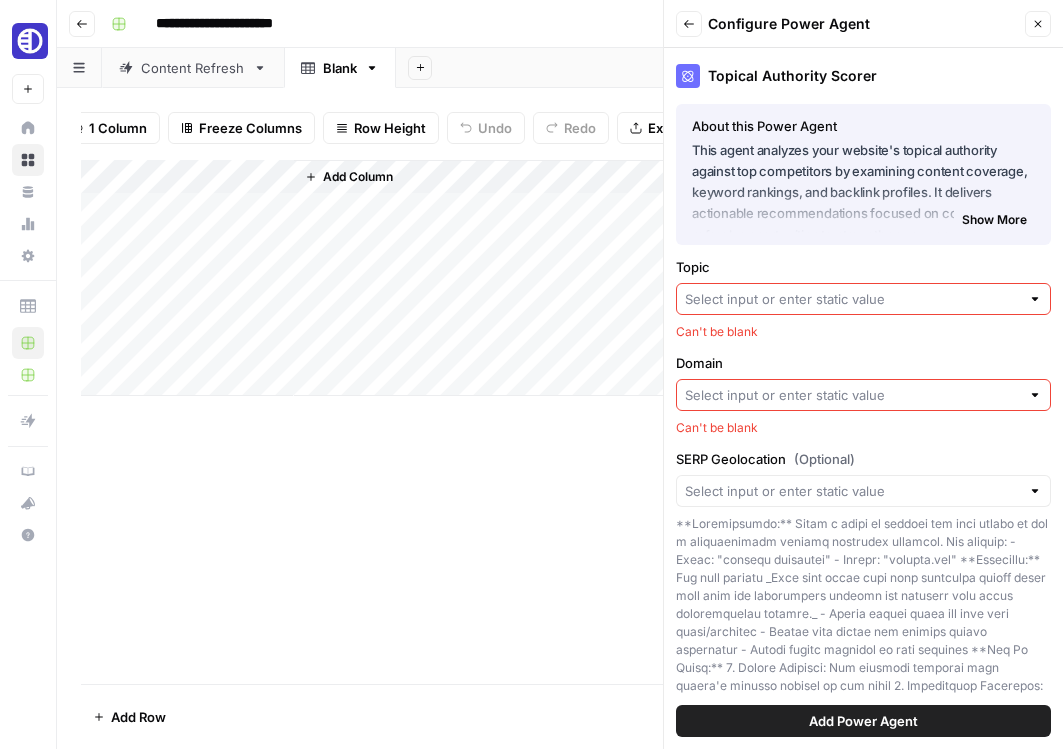 click on "Filter Sort 1 Column Freeze Columns Row Height Undo Redo Export CSV Import CSV Add Column Search" at bounding box center [560, 128] 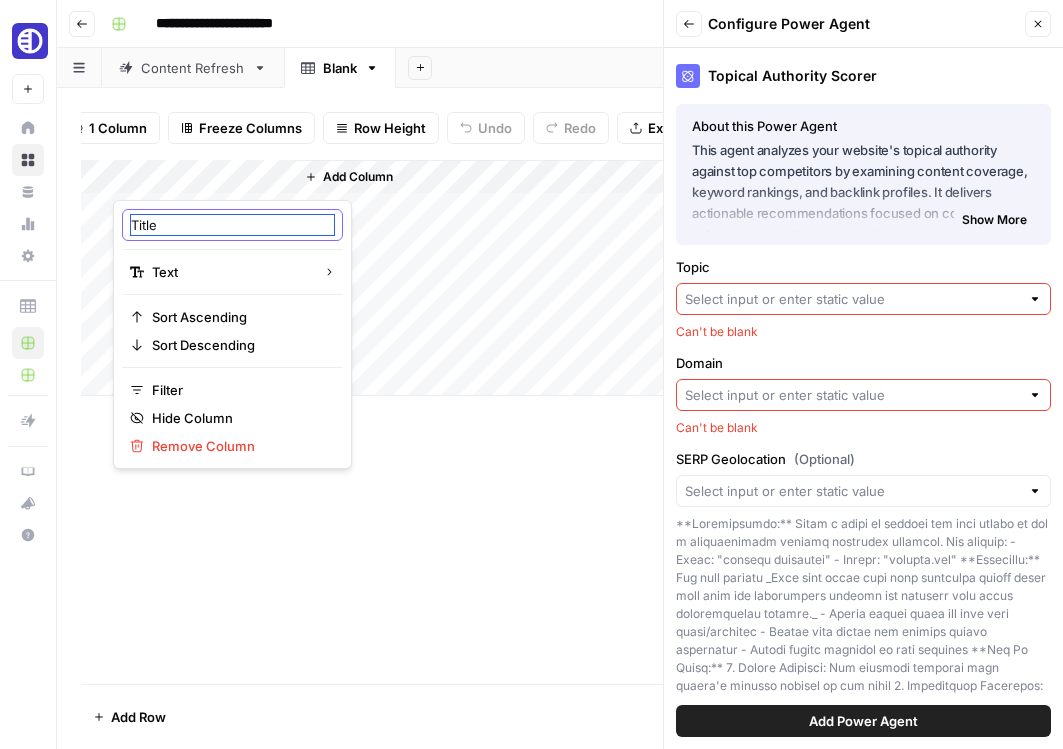 click on "Title" at bounding box center (232, 225) 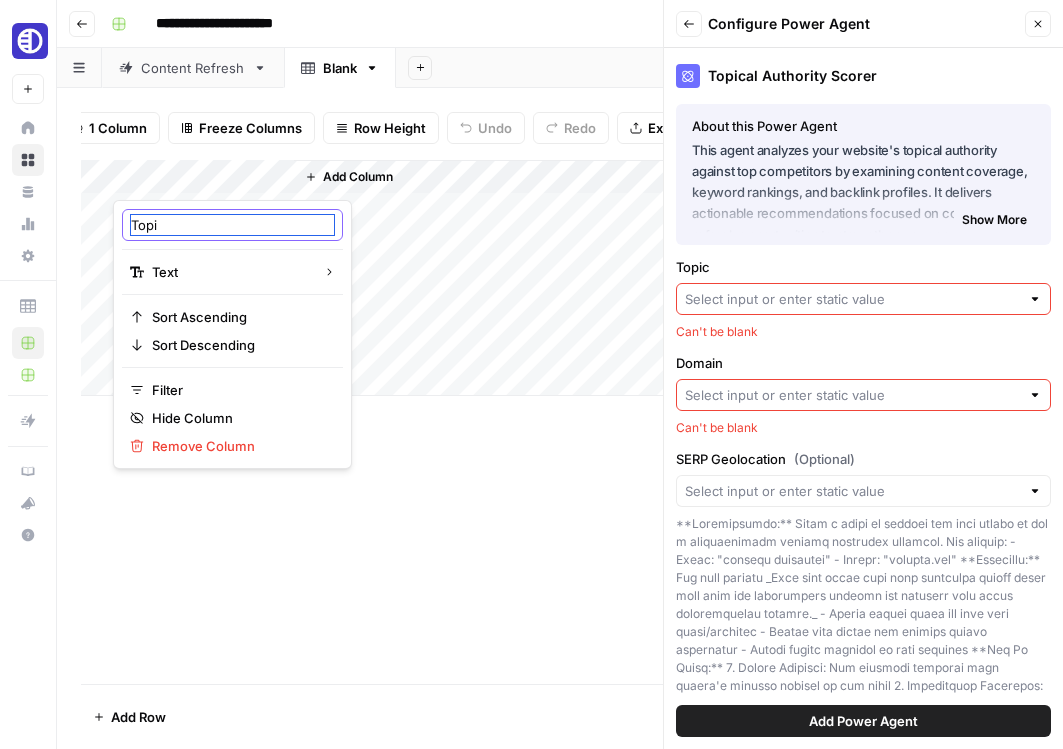 type on "Topic" 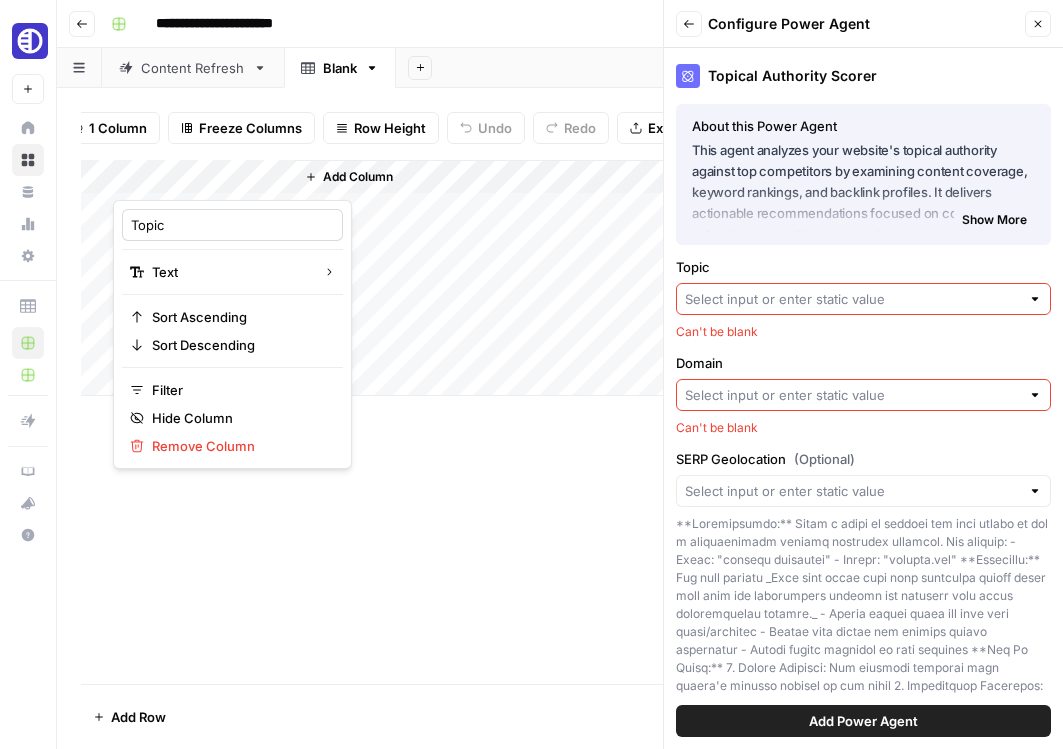 type on "Topic" 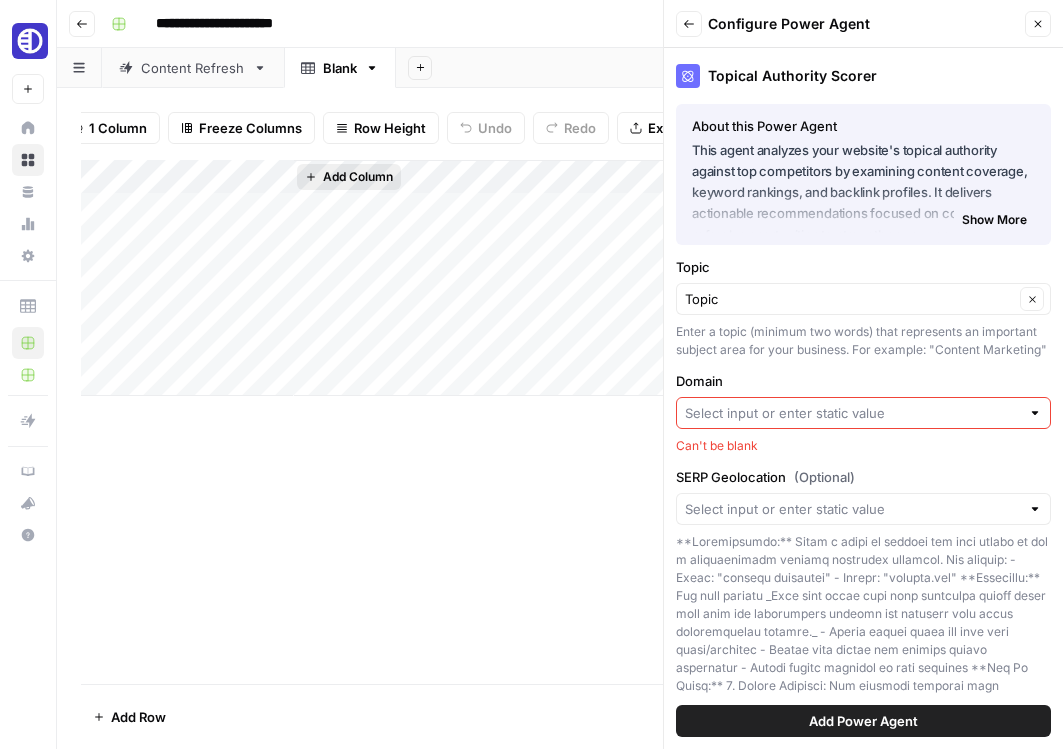 click on "Add Column" at bounding box center [358, 177] 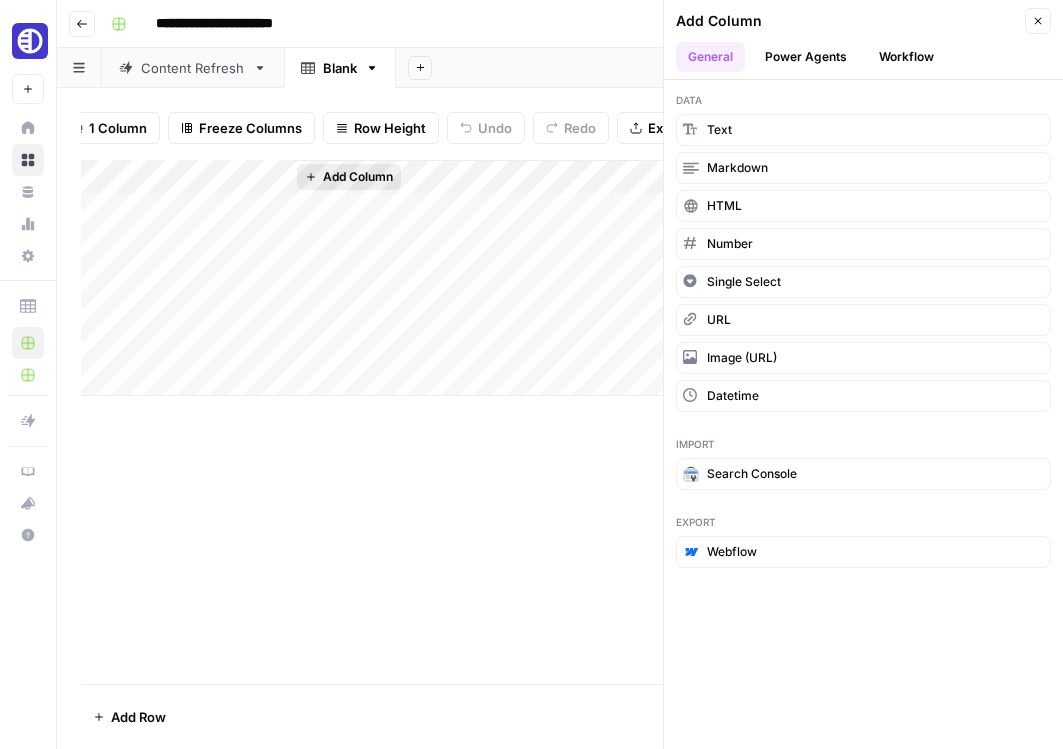 click on "Add Column" at bounding box center [358, 177] 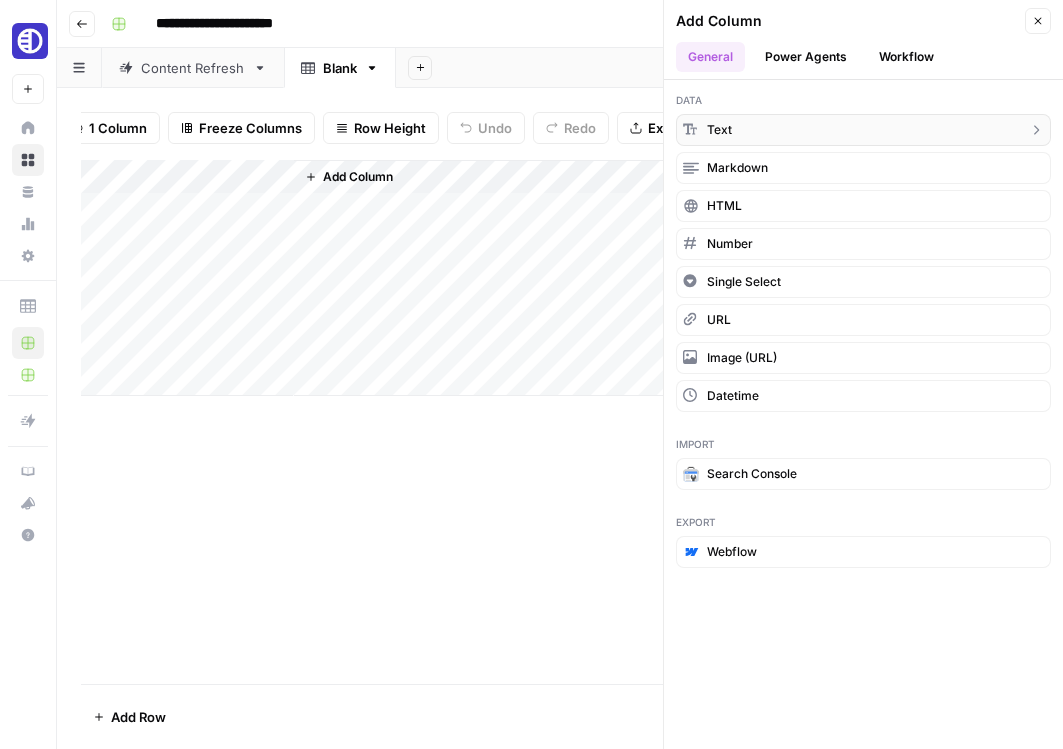 click on "text" at bounding box center [863, 130] 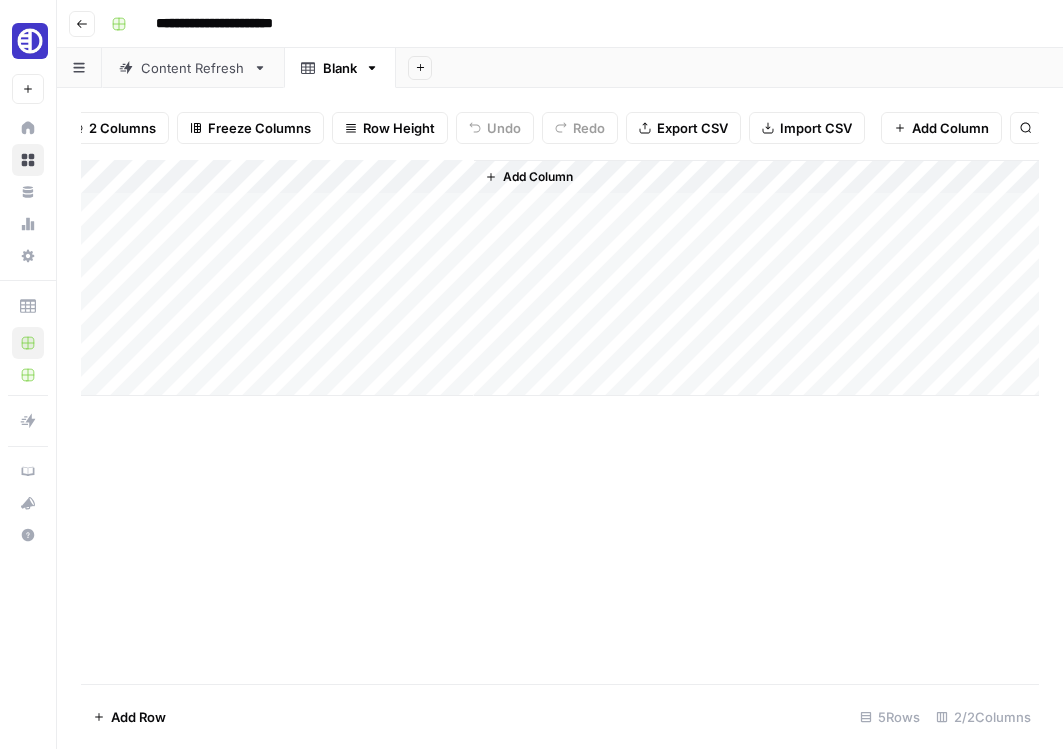 click on "Add Column" at bounding box center (560, 278) 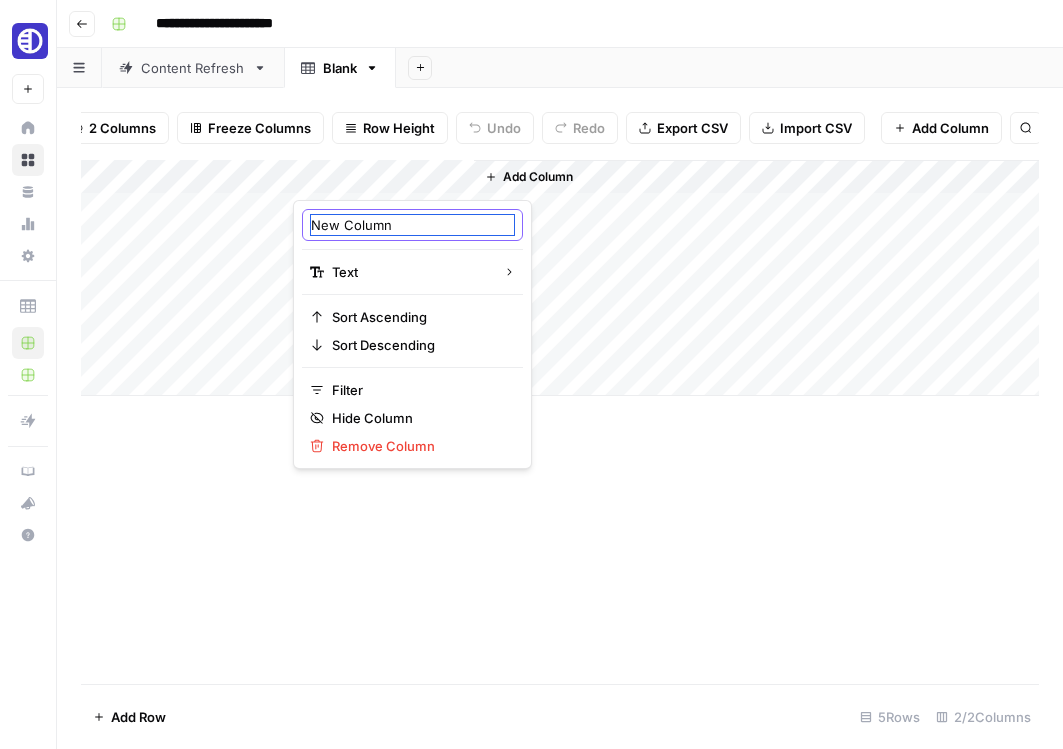 click on "New Column" at bounding box center [412, 225] 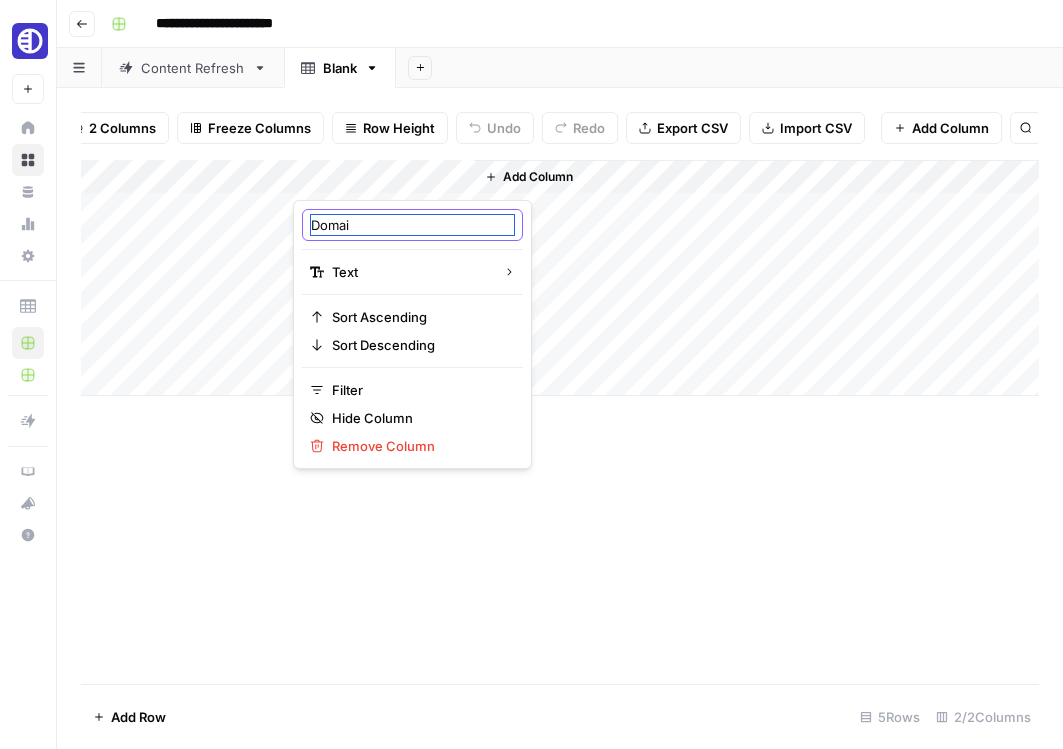 type on "Domain" 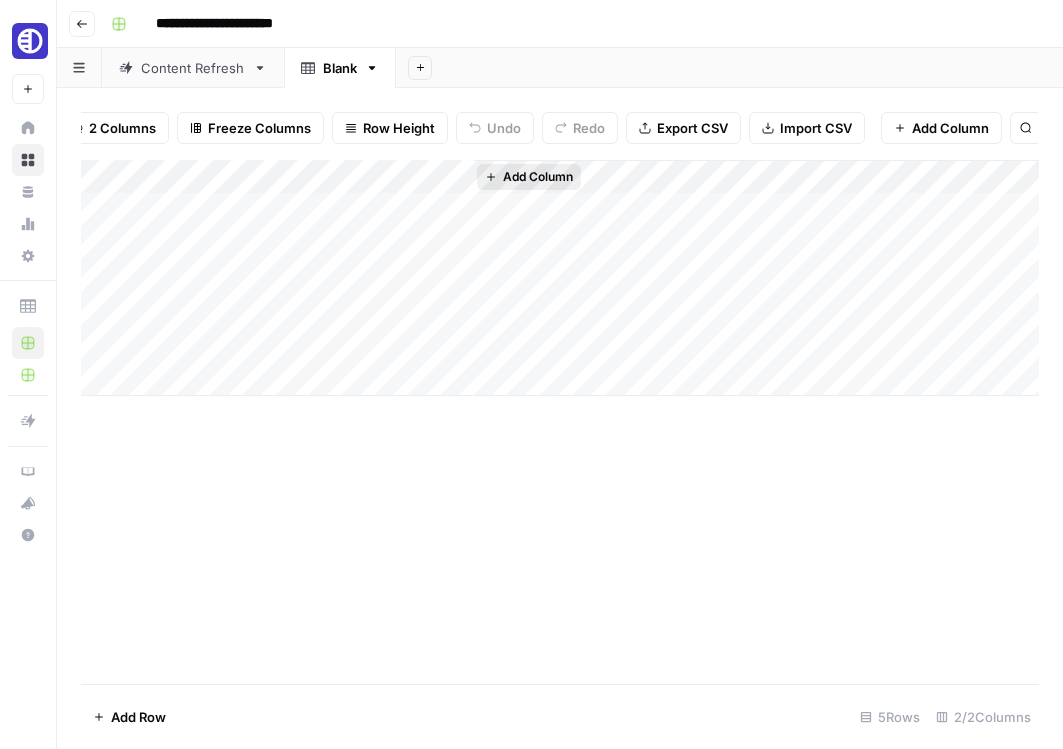 click on "Add Column" at bounding box center (538, 177) 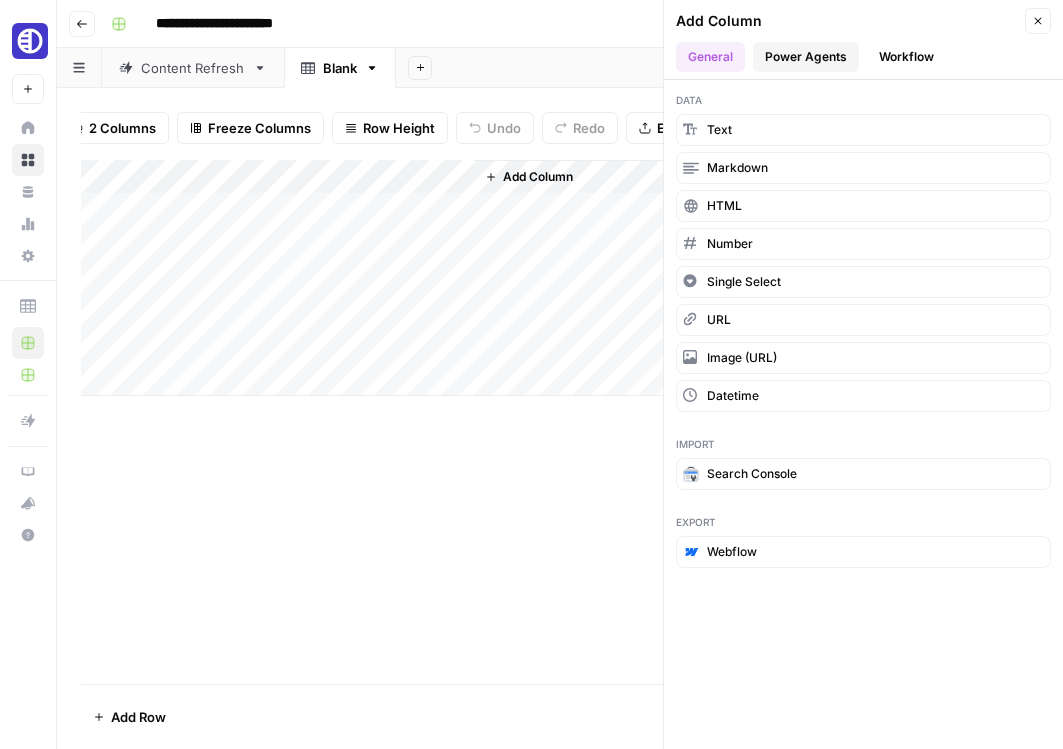 click on "Power Agents" at bounding box center [806, 57] 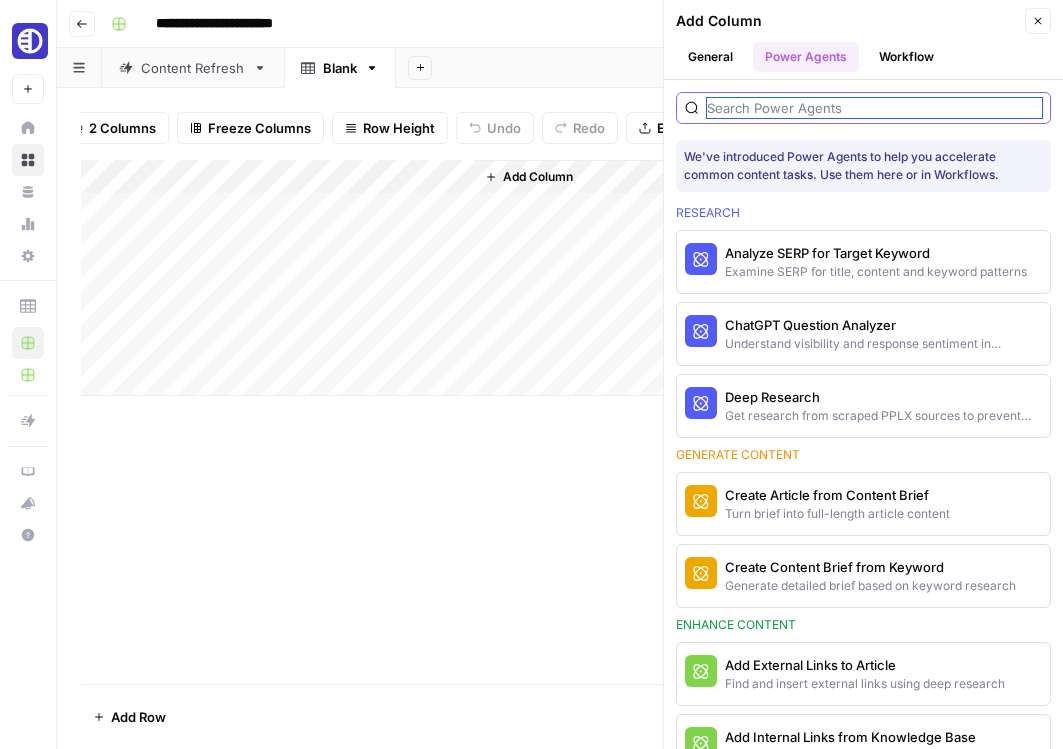 click at bounding box center (874, 108) 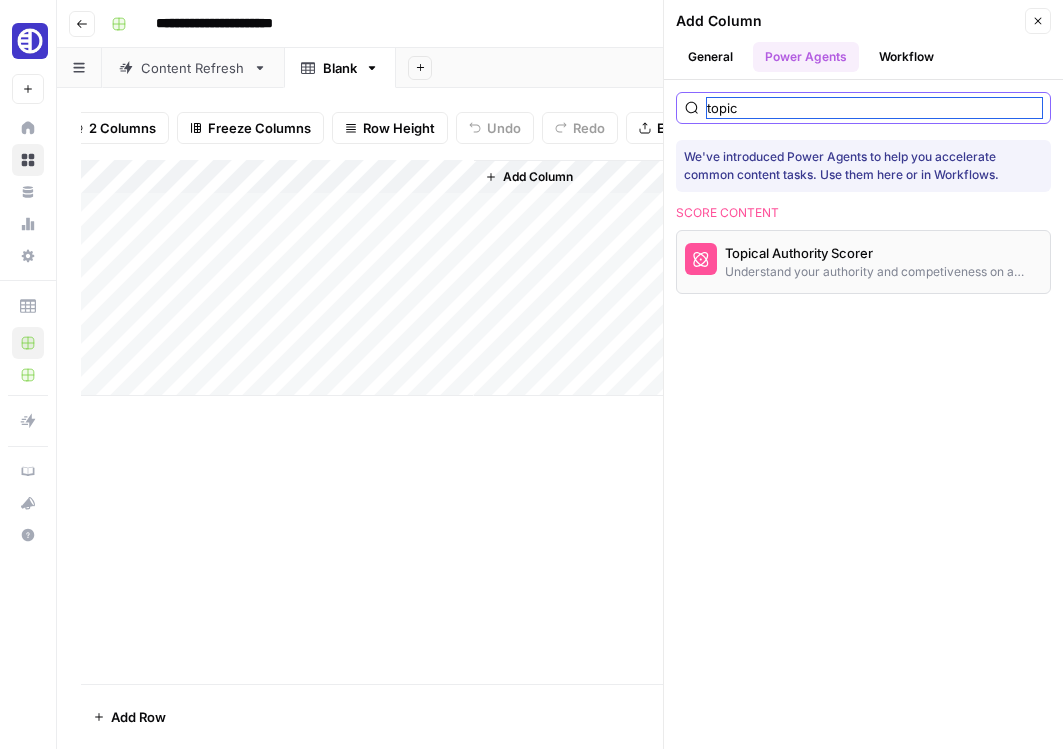 type on "topic" 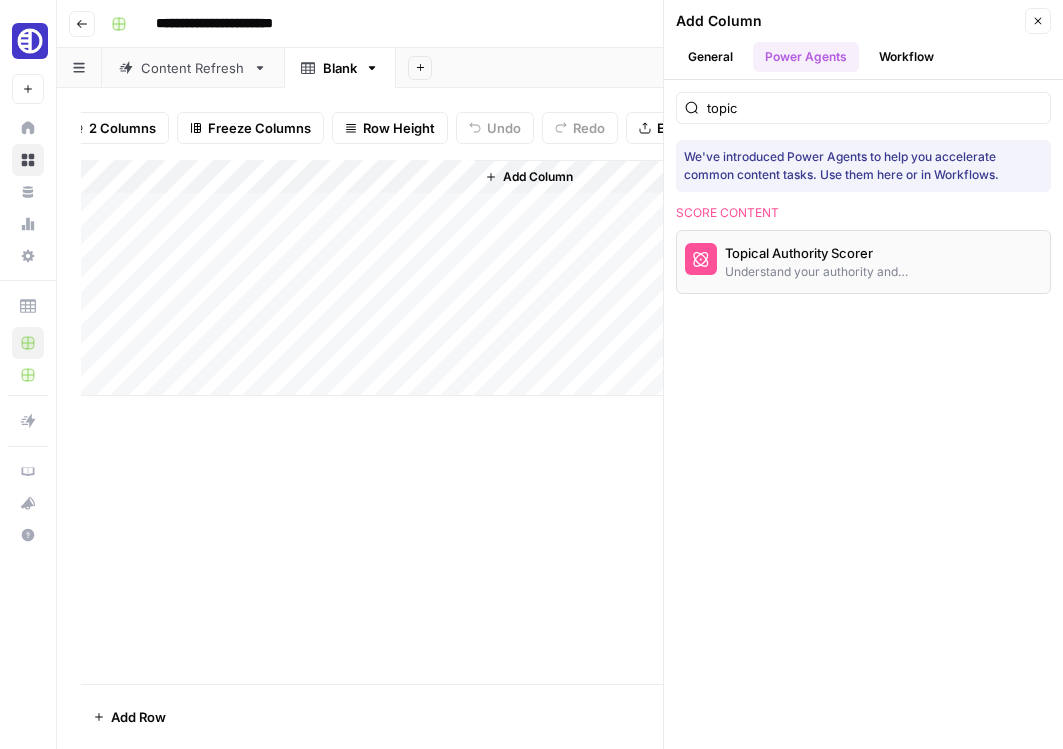click on "Topical Authority Scorer" at bounding box center [830, 253] 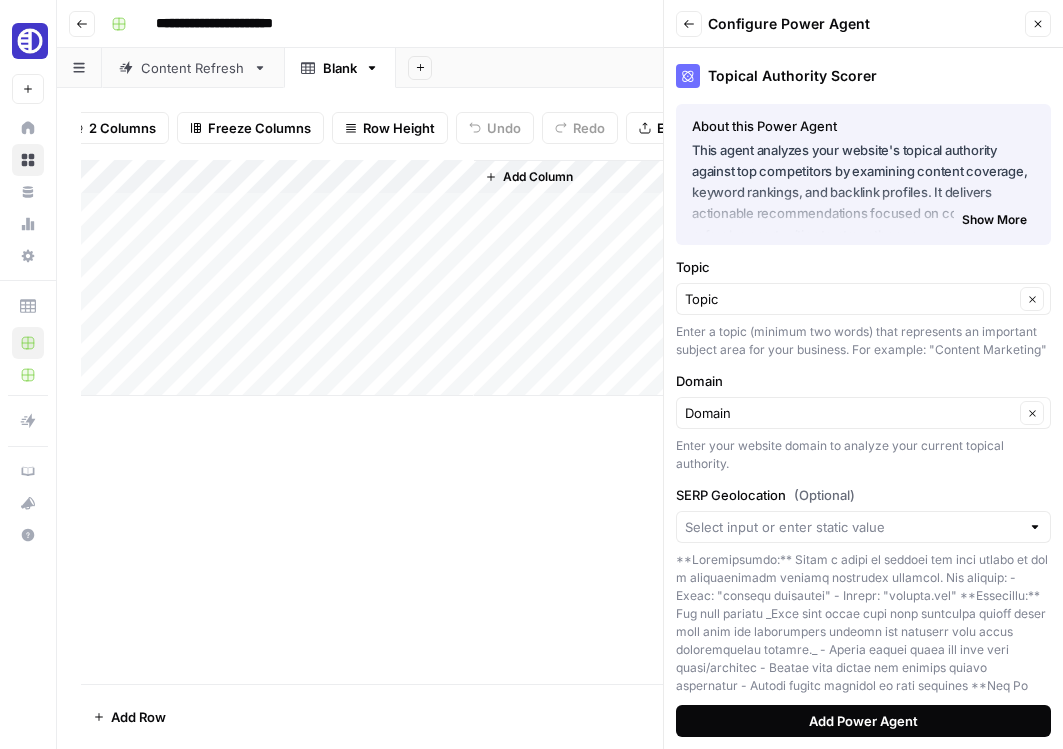 click on "Add Power Agent" at bounding box center (863, 721) 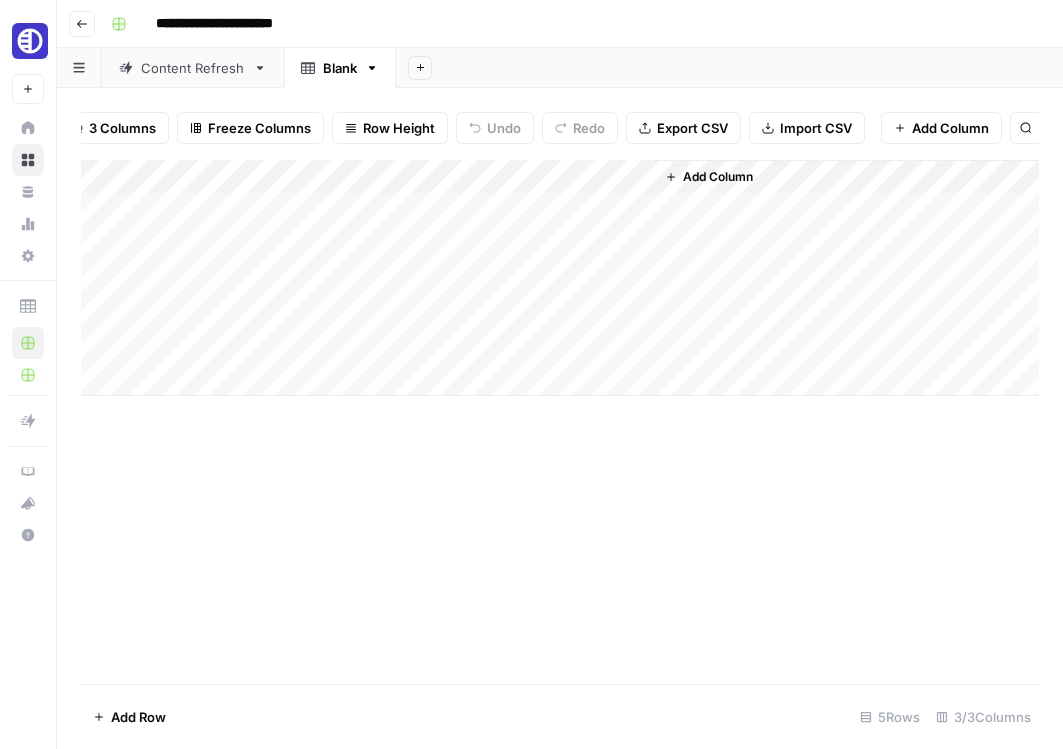 click on "Content Refresh" at bounding box center [193, 68] 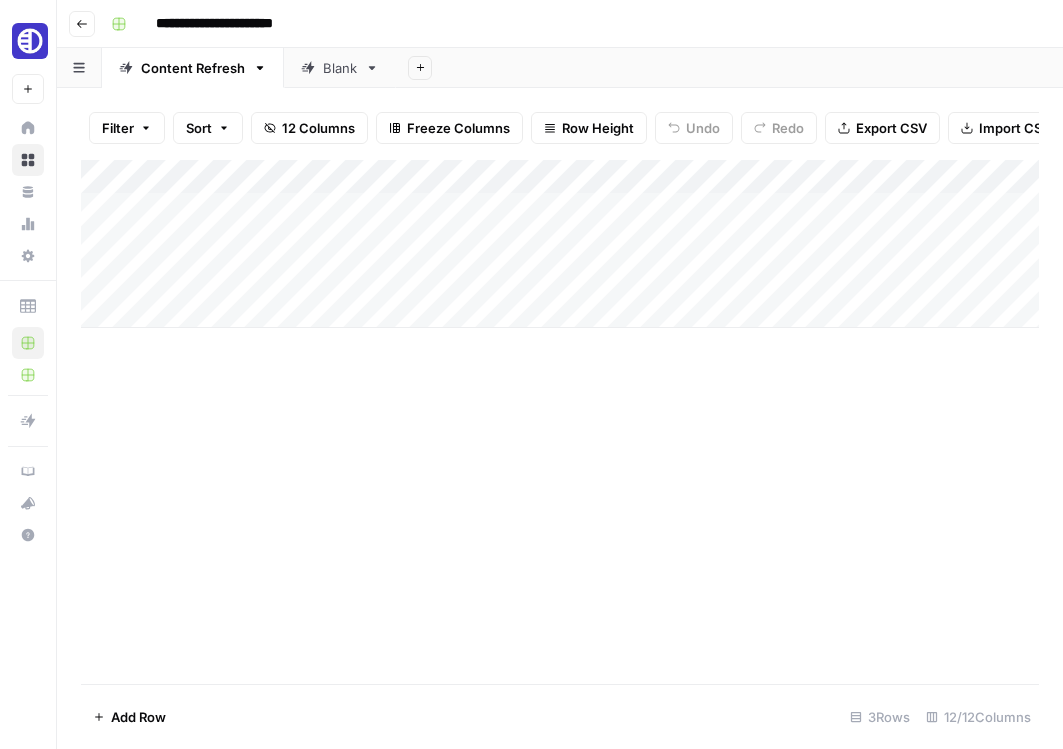 click on "Add Column" at bounding box center [560, 244] 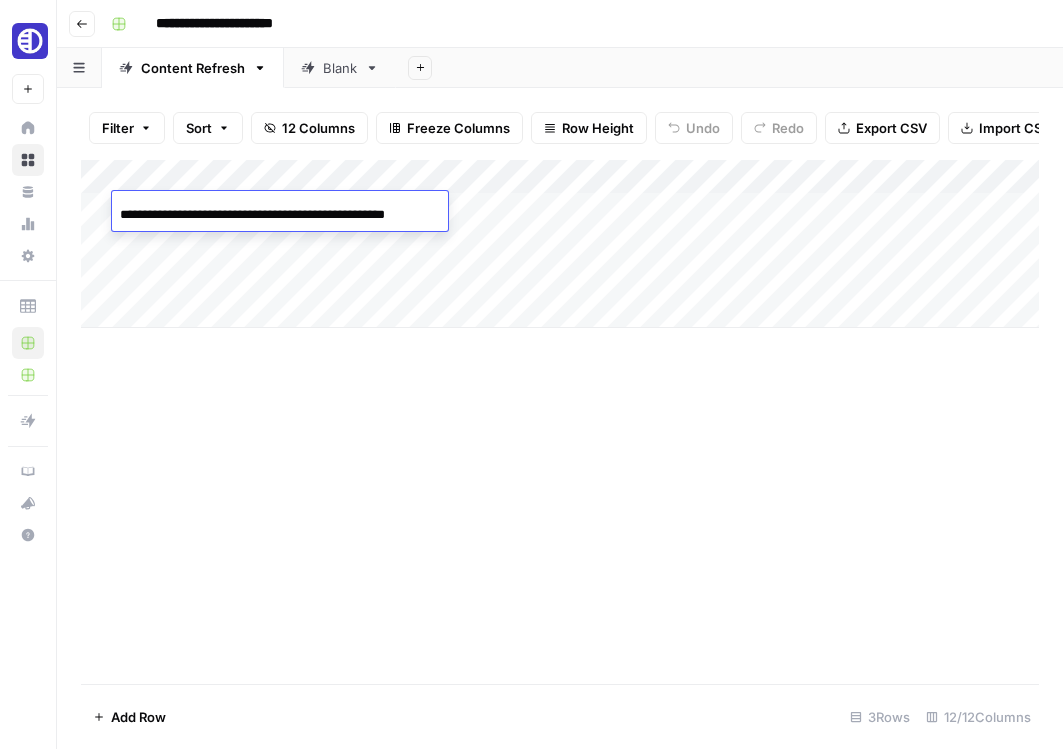 click on "**********" at bounding box center (280, 215) 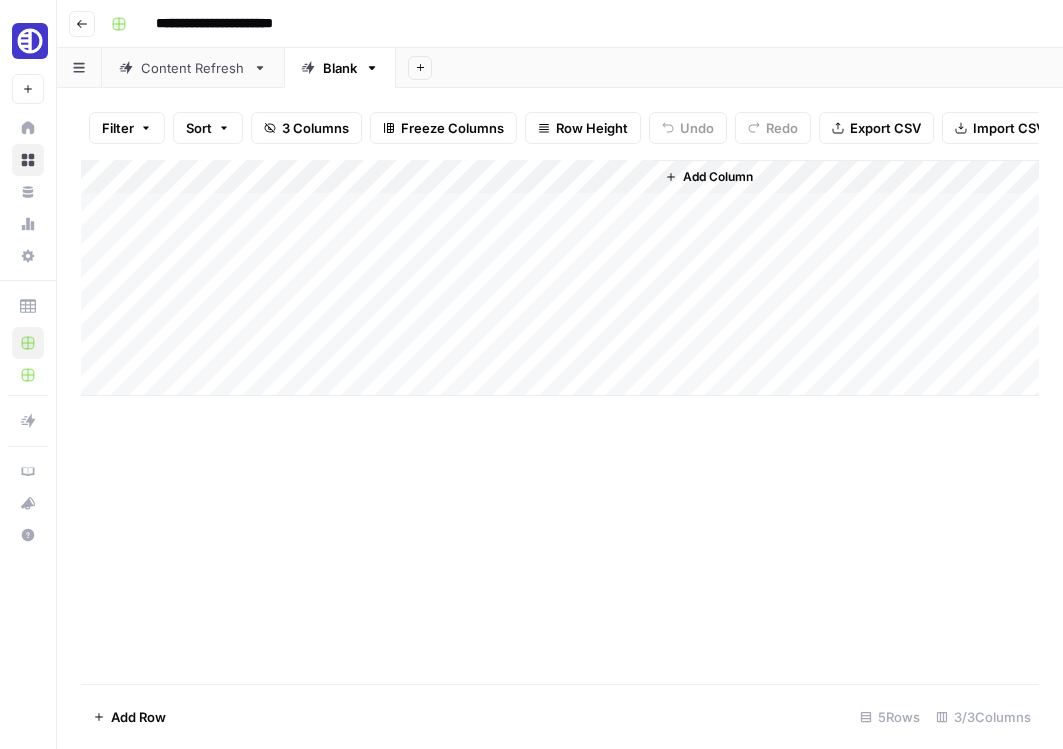 click on "Add Column" at bounding box center (560, 278) 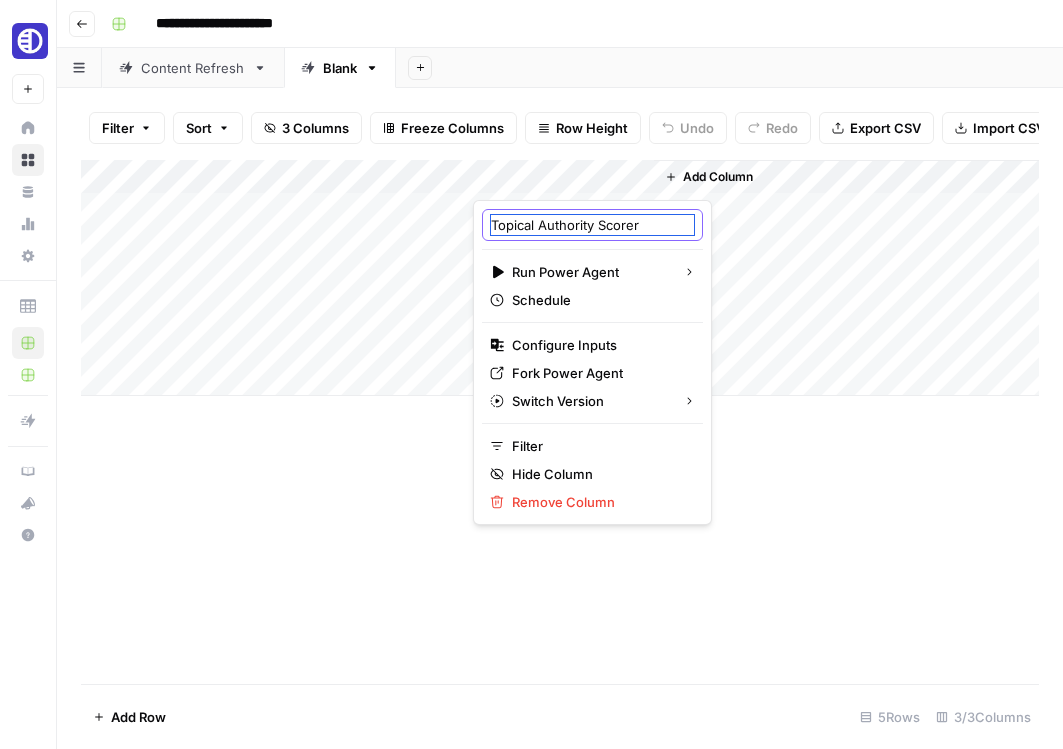 click on "Topical Authority Scorer" at bounding box center [592, 225] 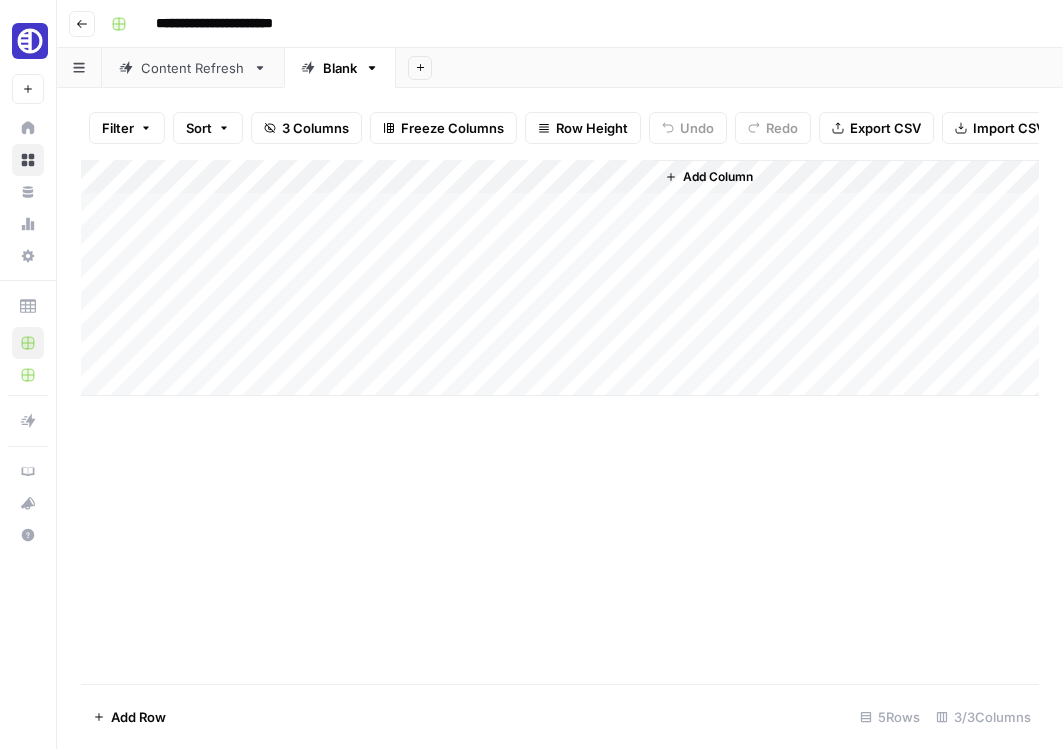 click on "Add Column" at bounding box center (560, 278) 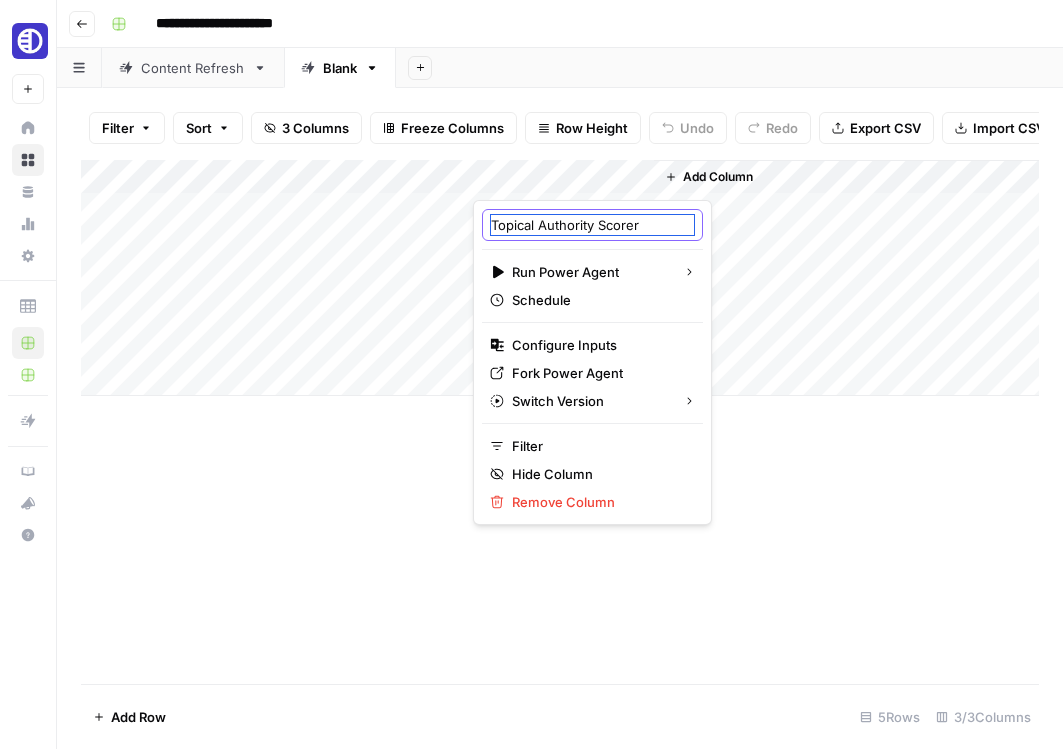 click on "Topical Authority Scorer" at bounding box center (592, 225) 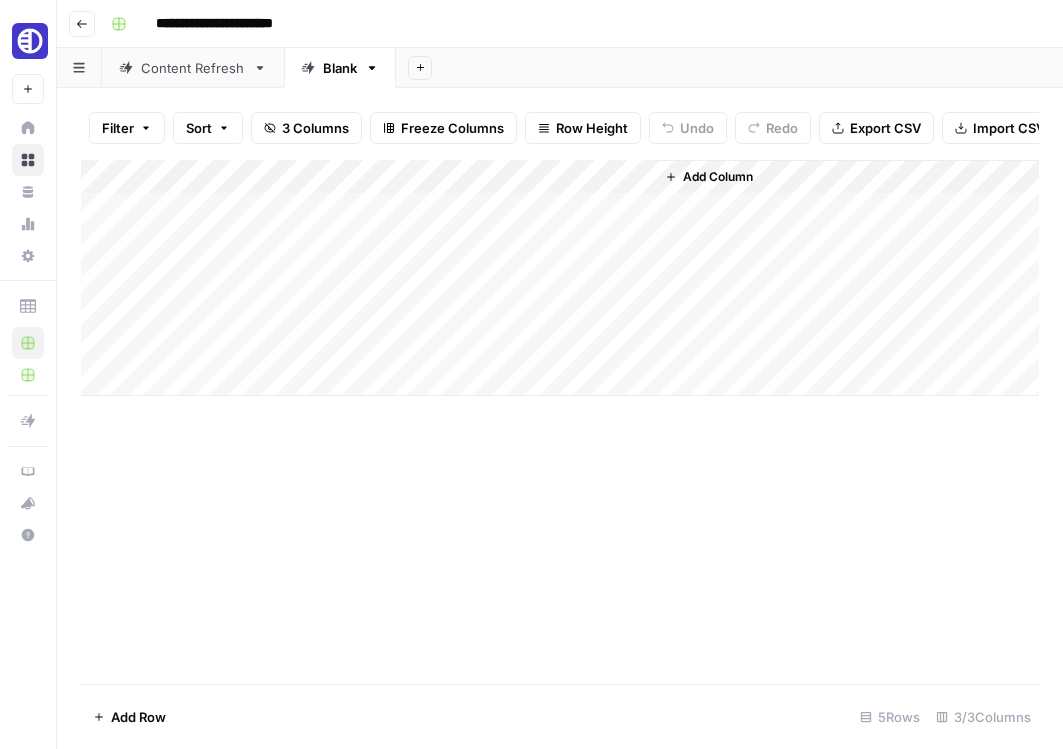 click on "Add Column" at bounding box center (560, 278) 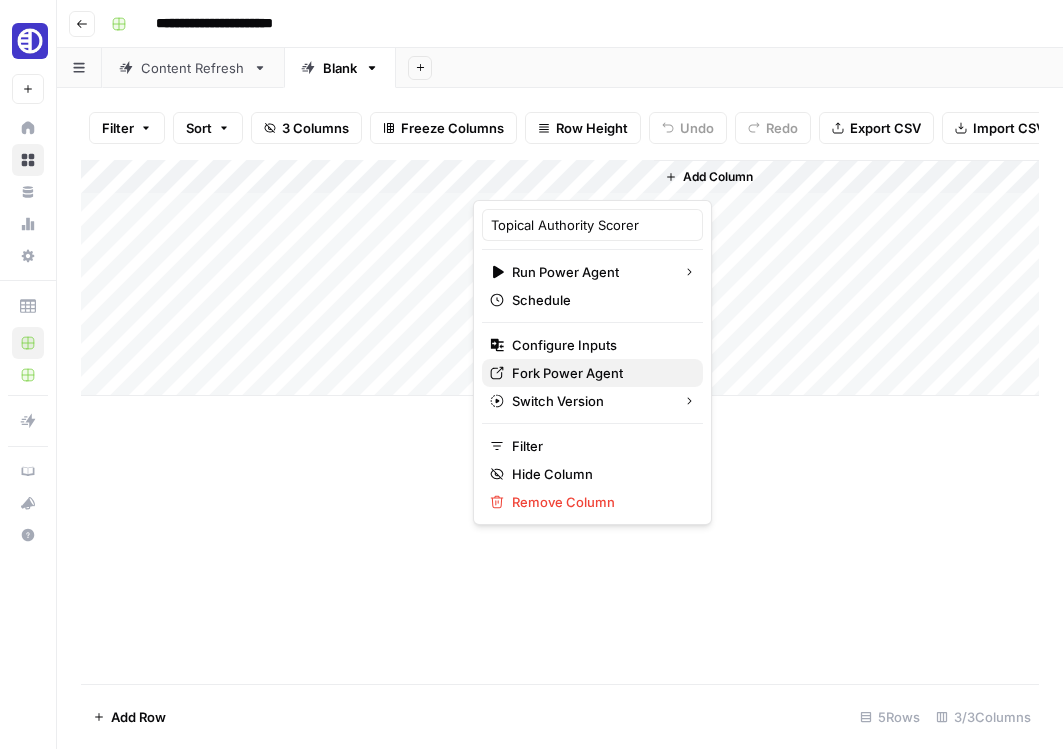 click on "Fork Power Agent" at bounding box center (567, 373) 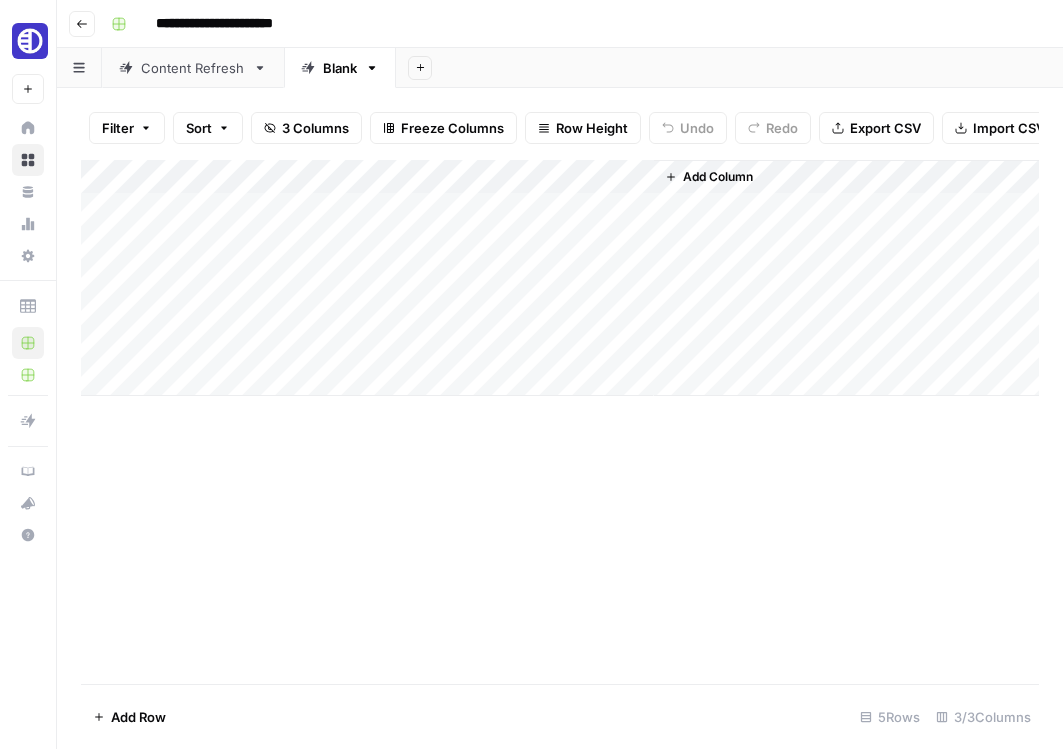 click on "Add Column" at bounding box center (560, 278) 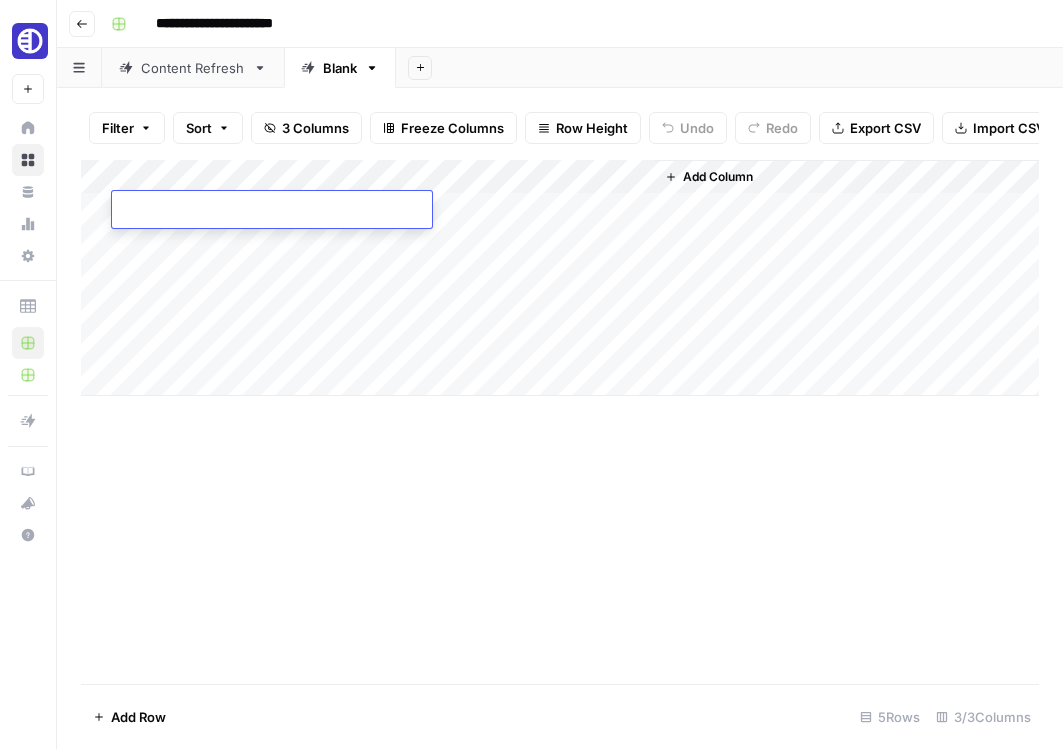 click at bounding box center (272, 211) 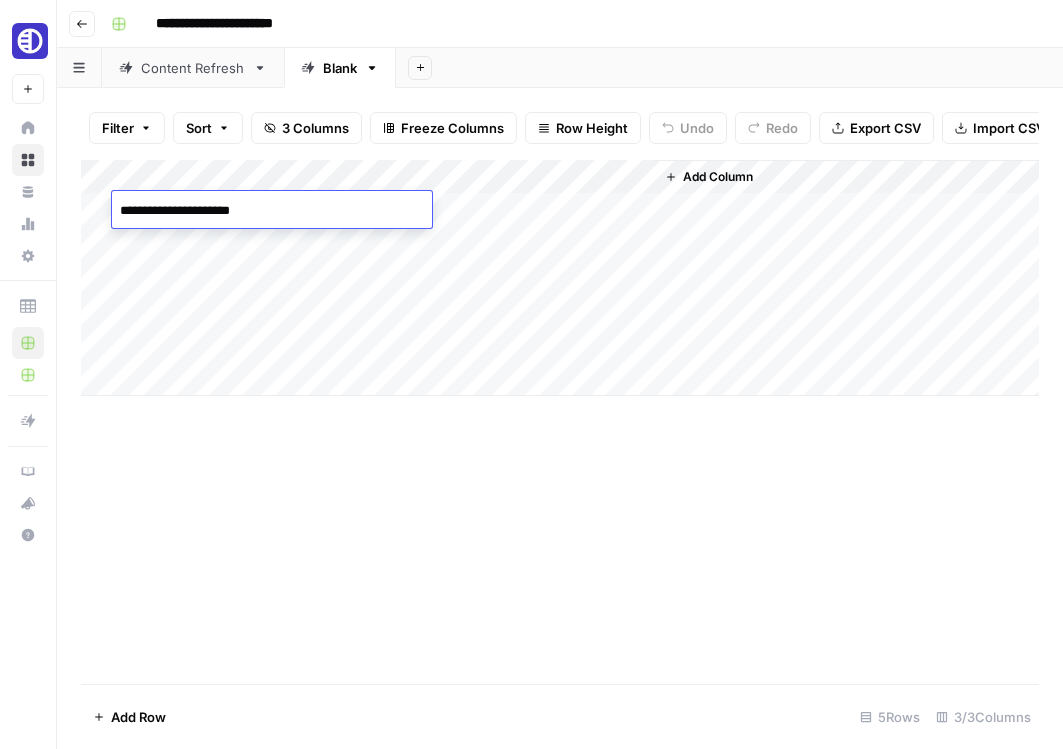click on "Add Column" at bounding box center [560, 278] 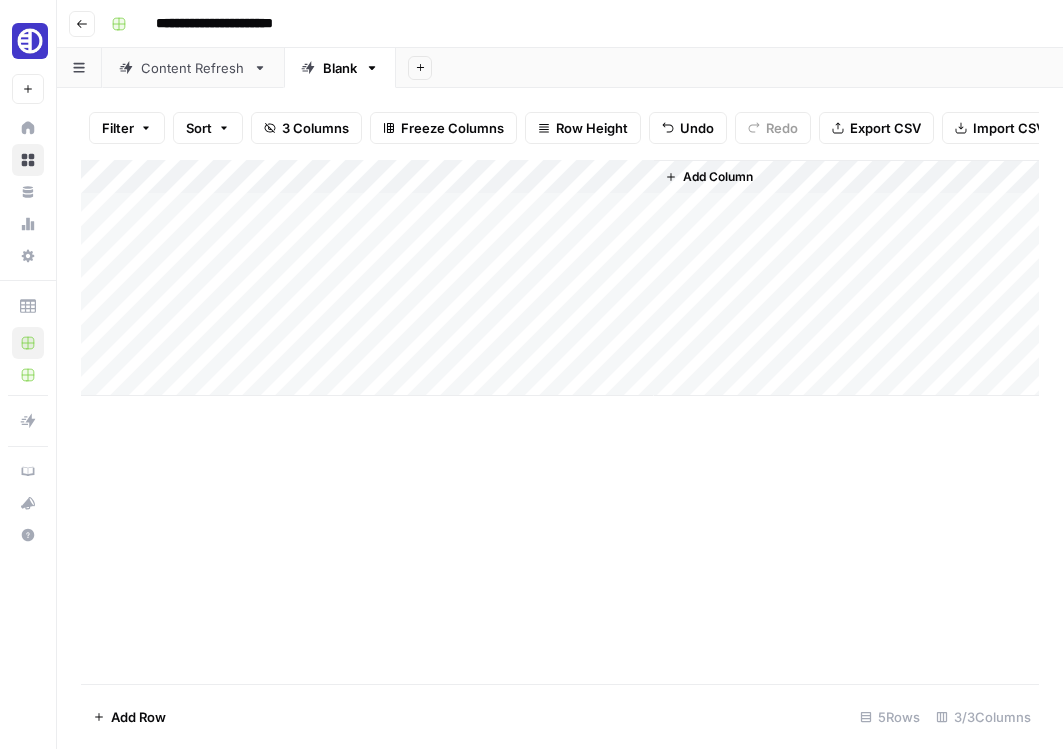 click on "Add Column" at bounding box center [560, 278] 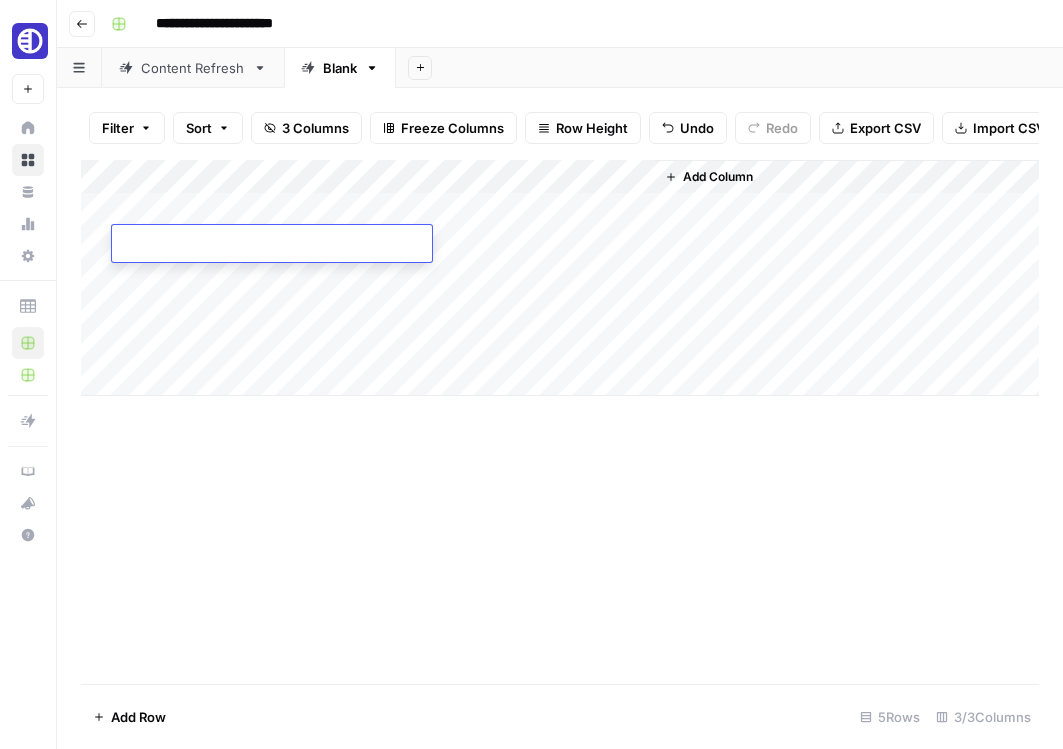 click at bounding box center [272, 245] 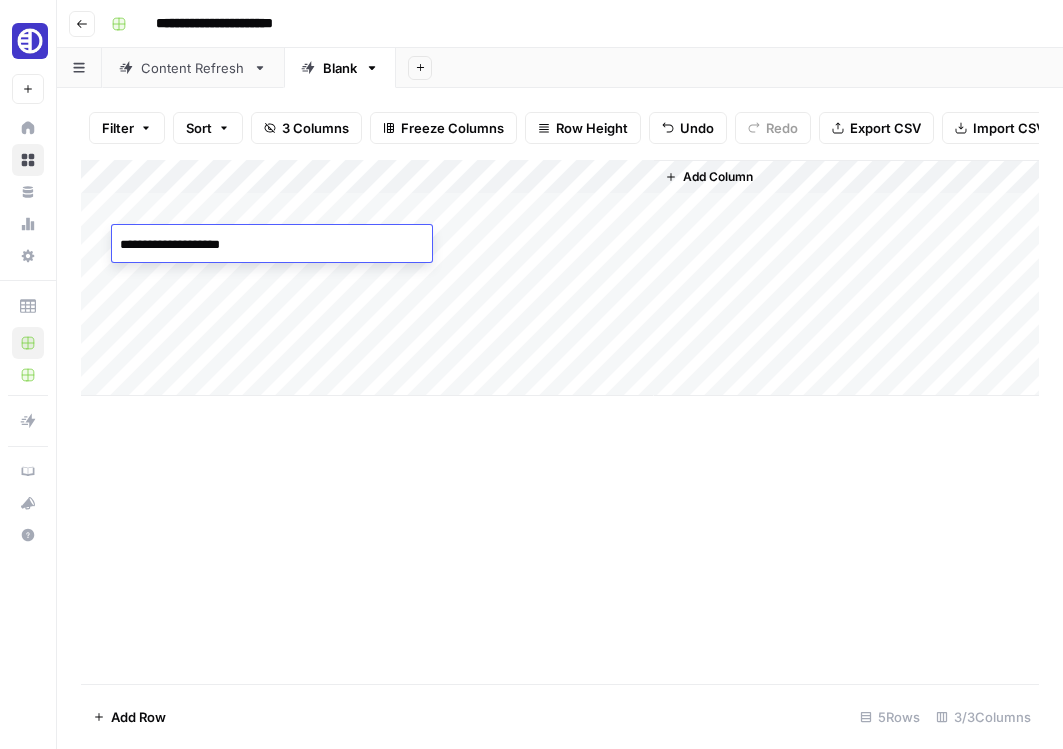 type on "**********" 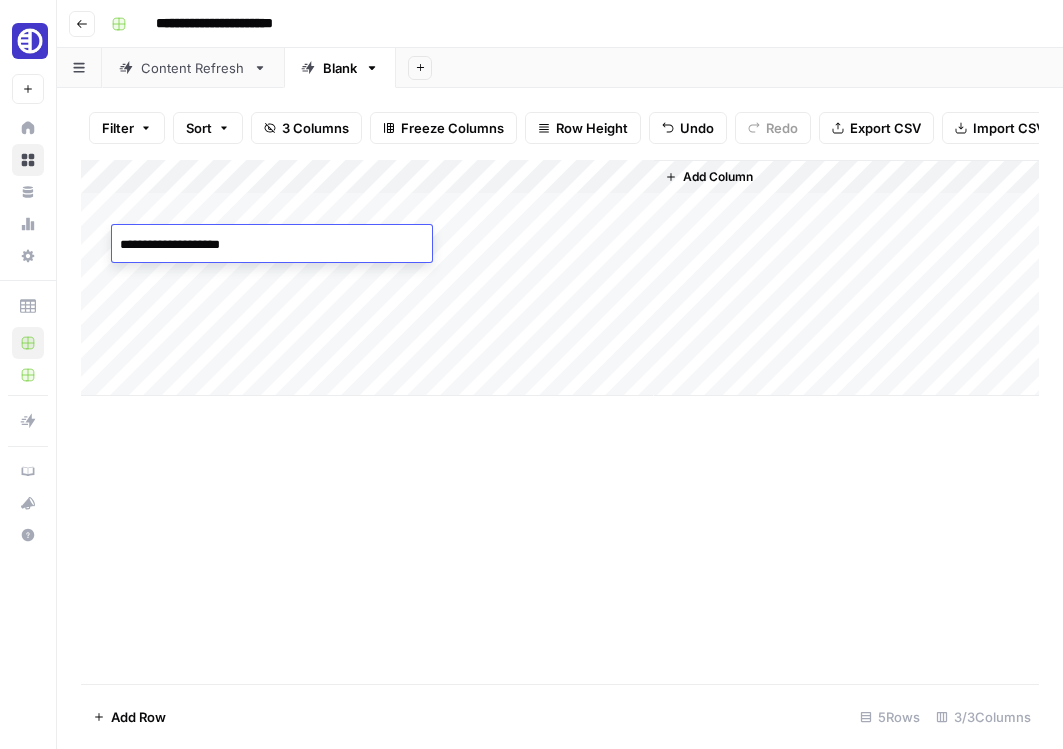 click on "Add Column" at bounding box center [560, 278] 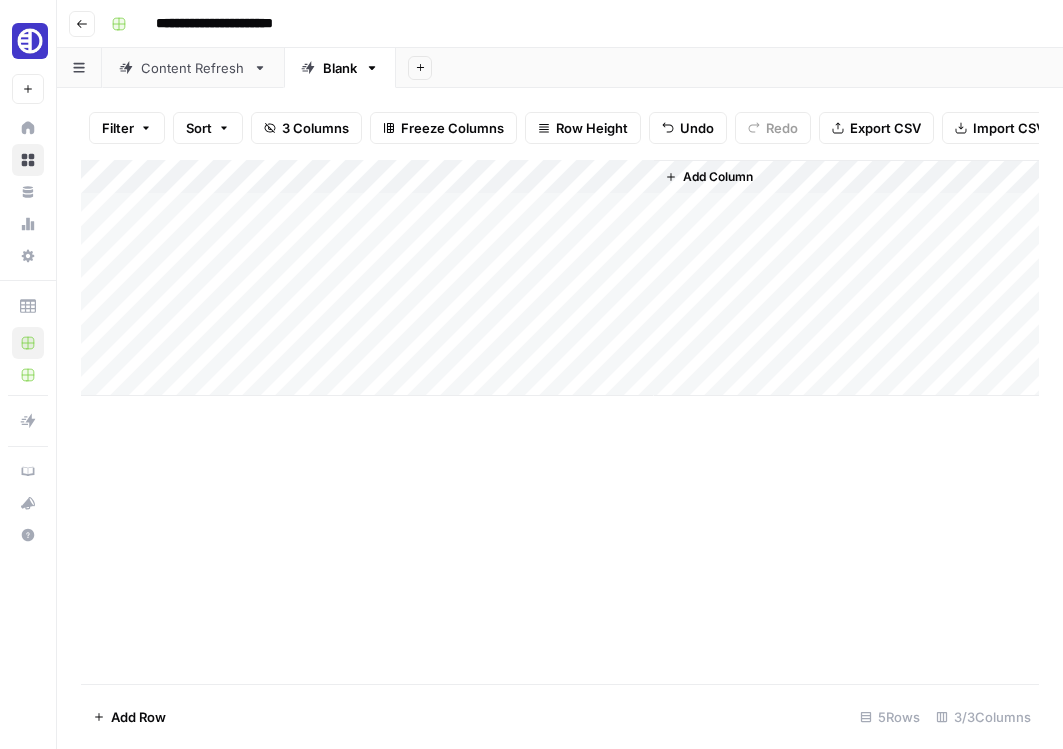 click on "Add Column" at bounding box center (560, 278) 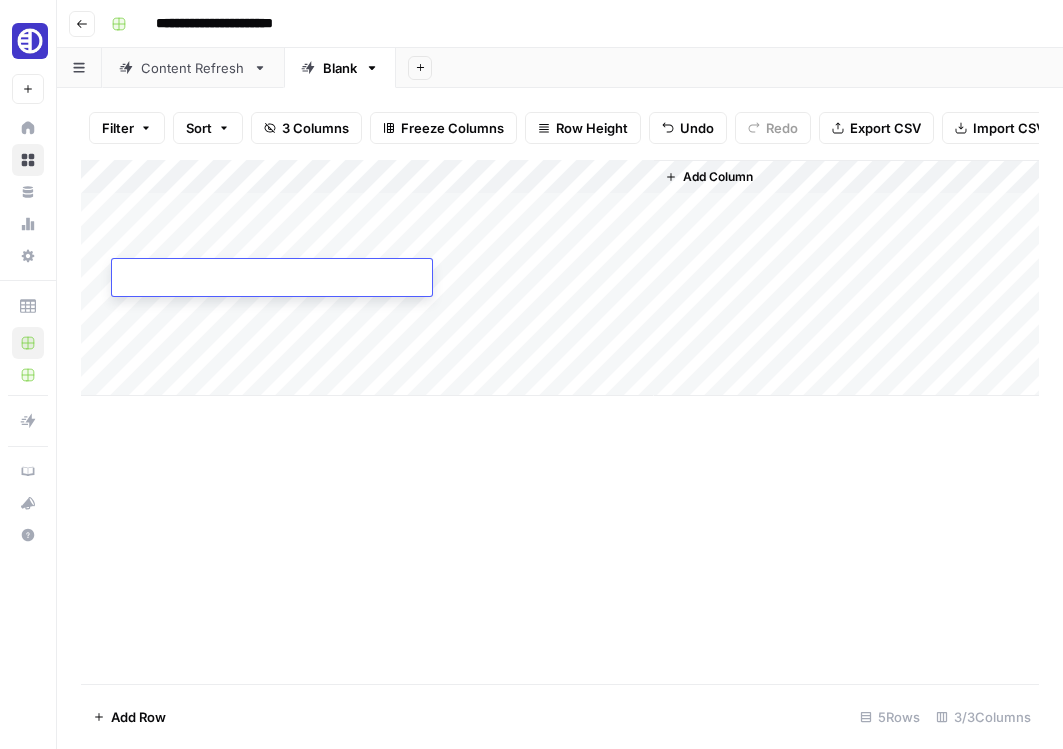 click at bounding box center (272, 279) 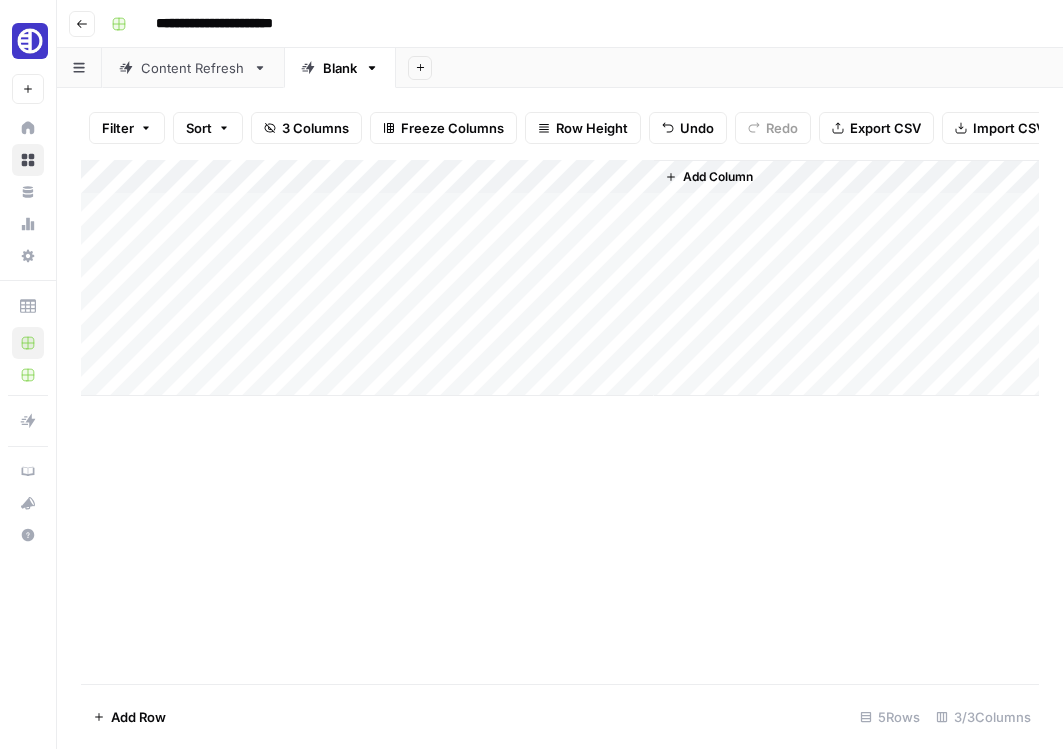 click on "Add Column" at bounding box center (560, 278) 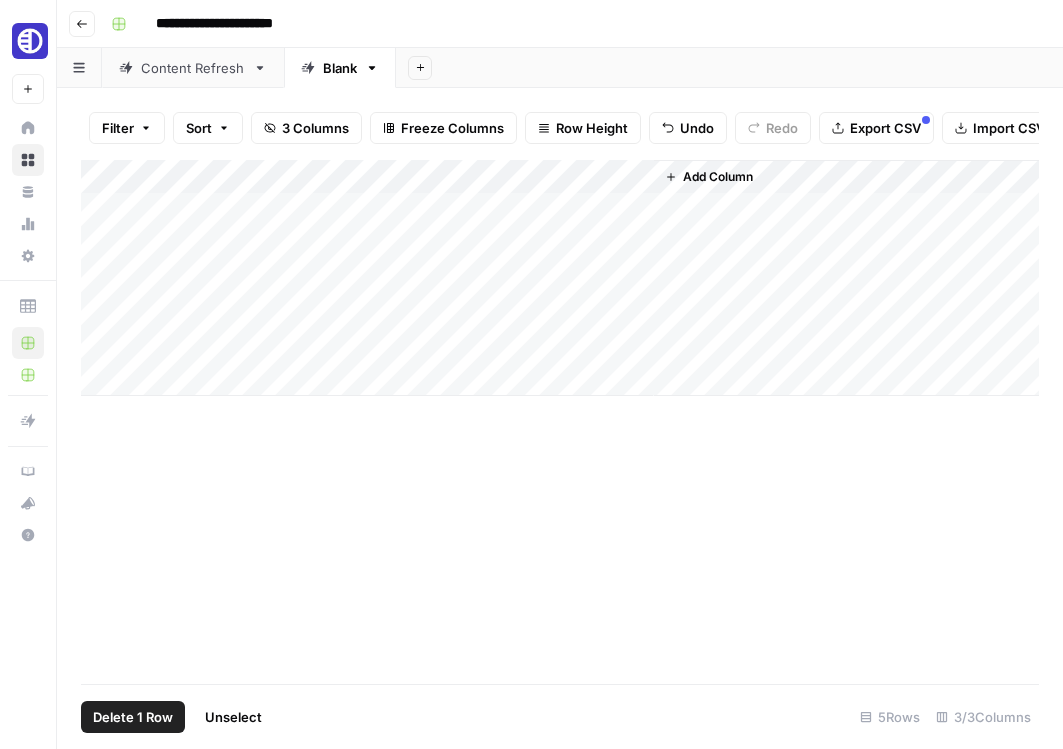 click on "Add Column" at bounding box center [560, 278] 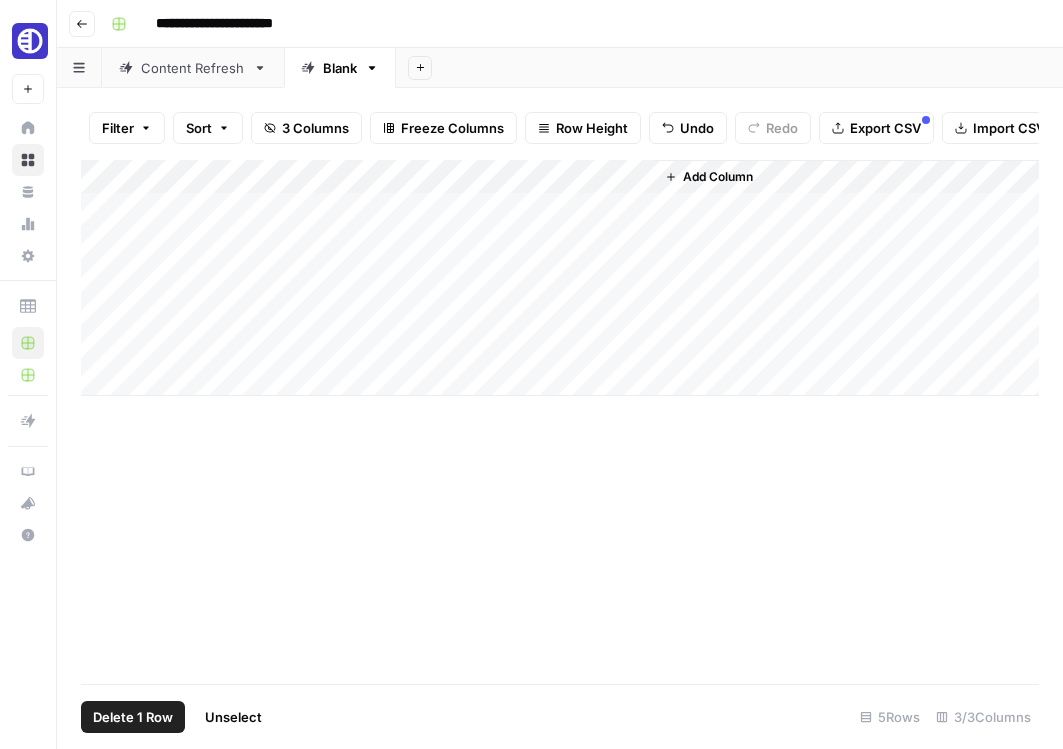click on "Add Column" at bounding box center [560, 278] 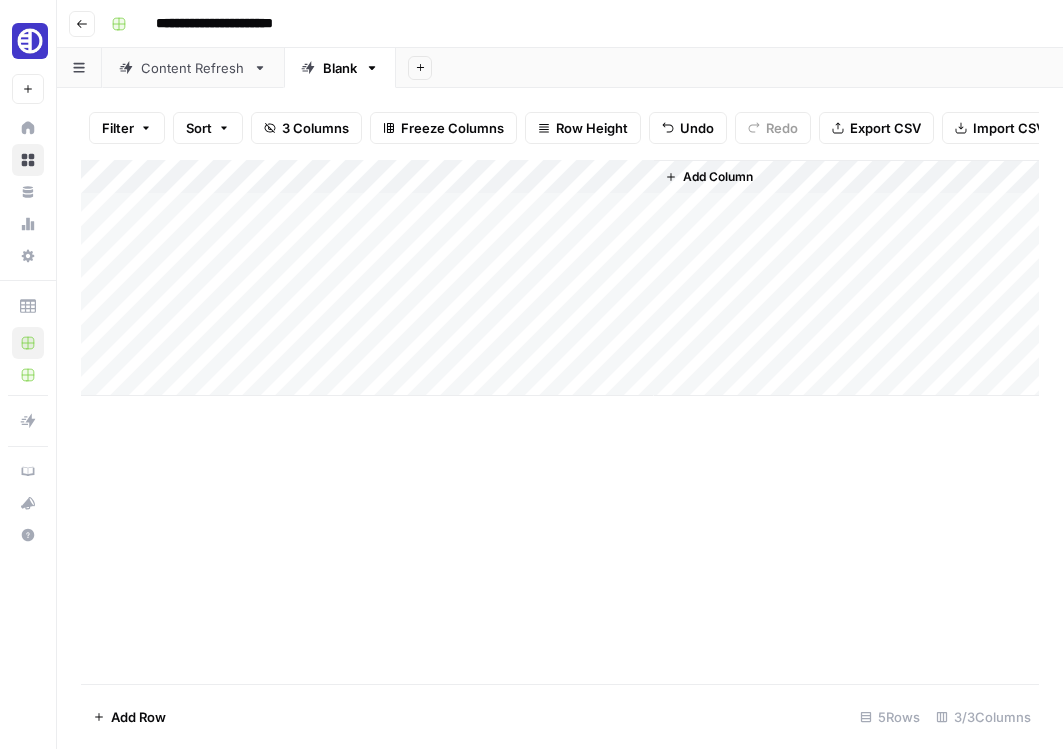 click on "Add Column" at bounding box center (560, 278) 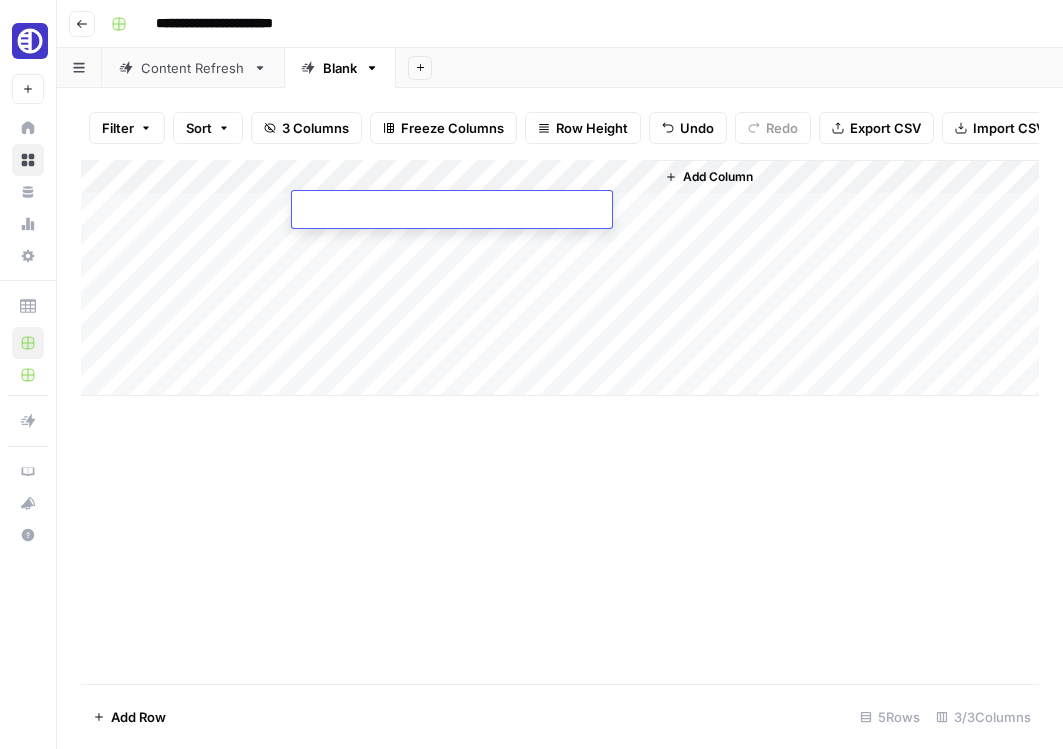 type on "**********" 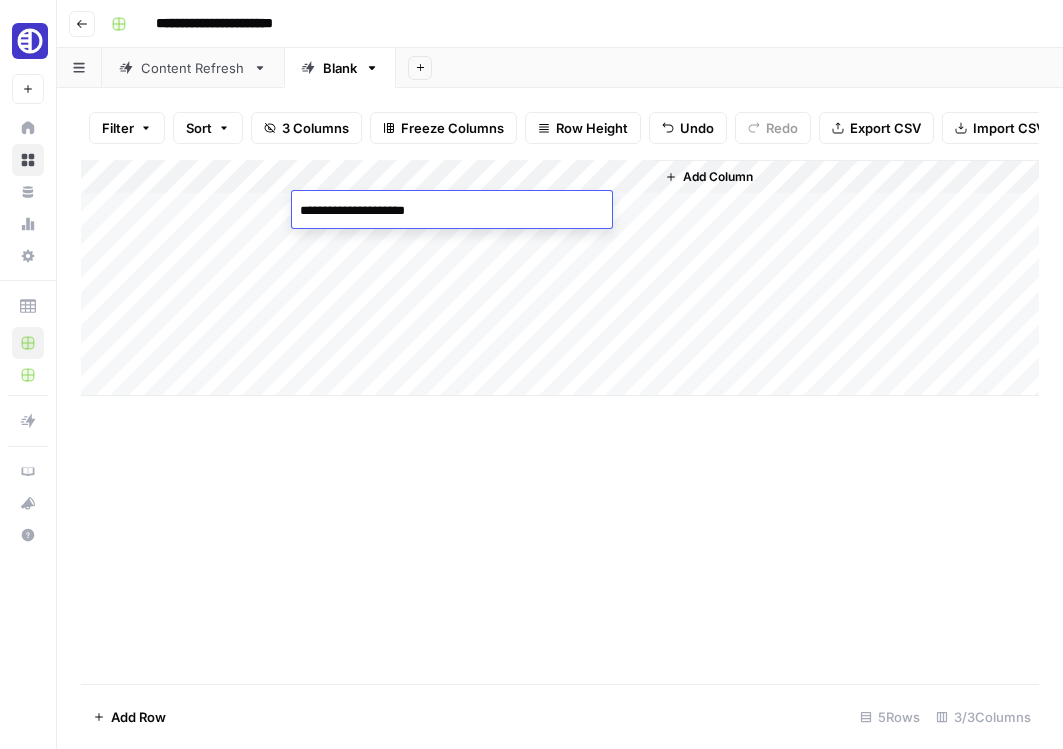 click on "Add Column" at bounding box center [560, 278] 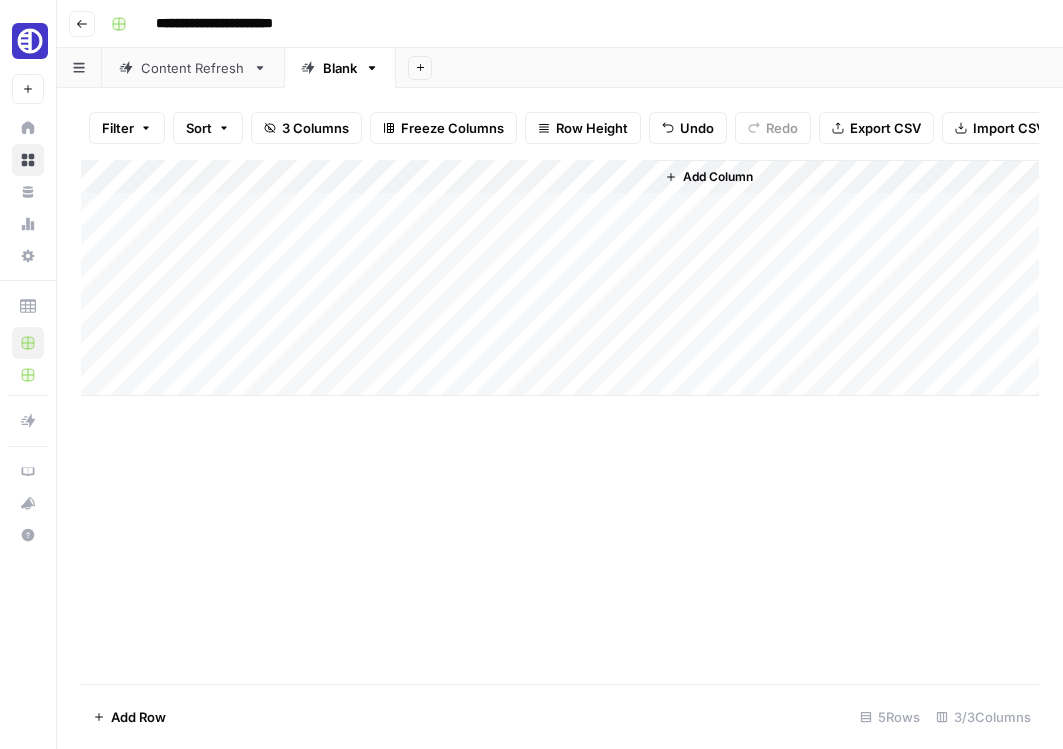 click on "Add Column" at bounding box center (560, 278) 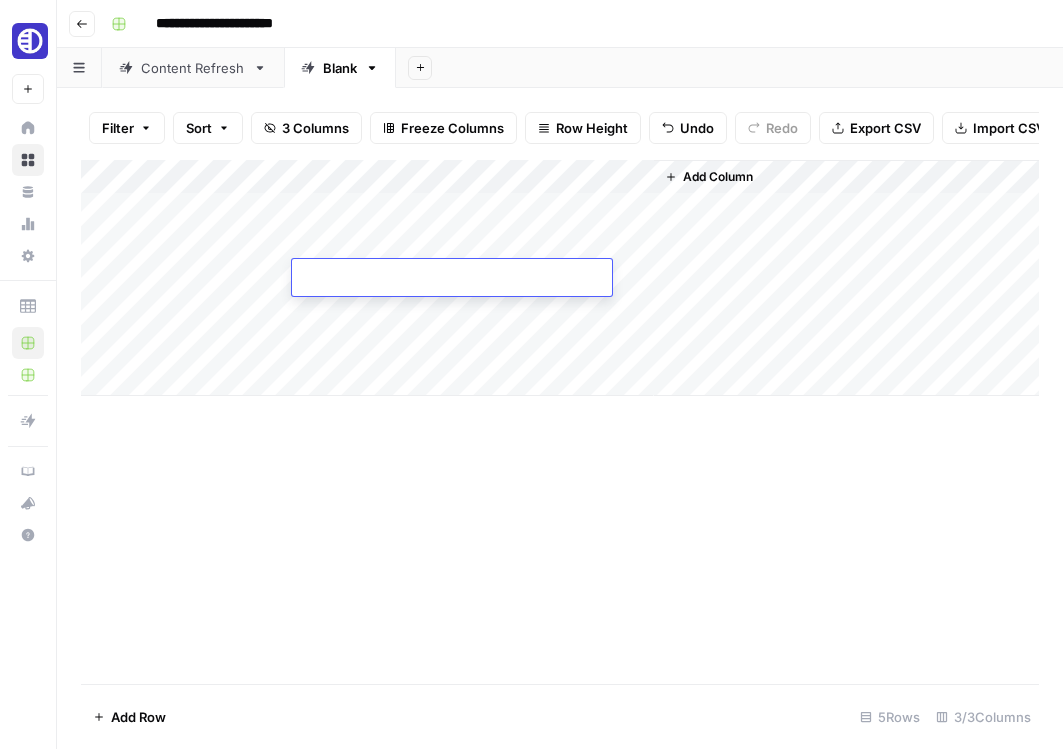 type on "**********" 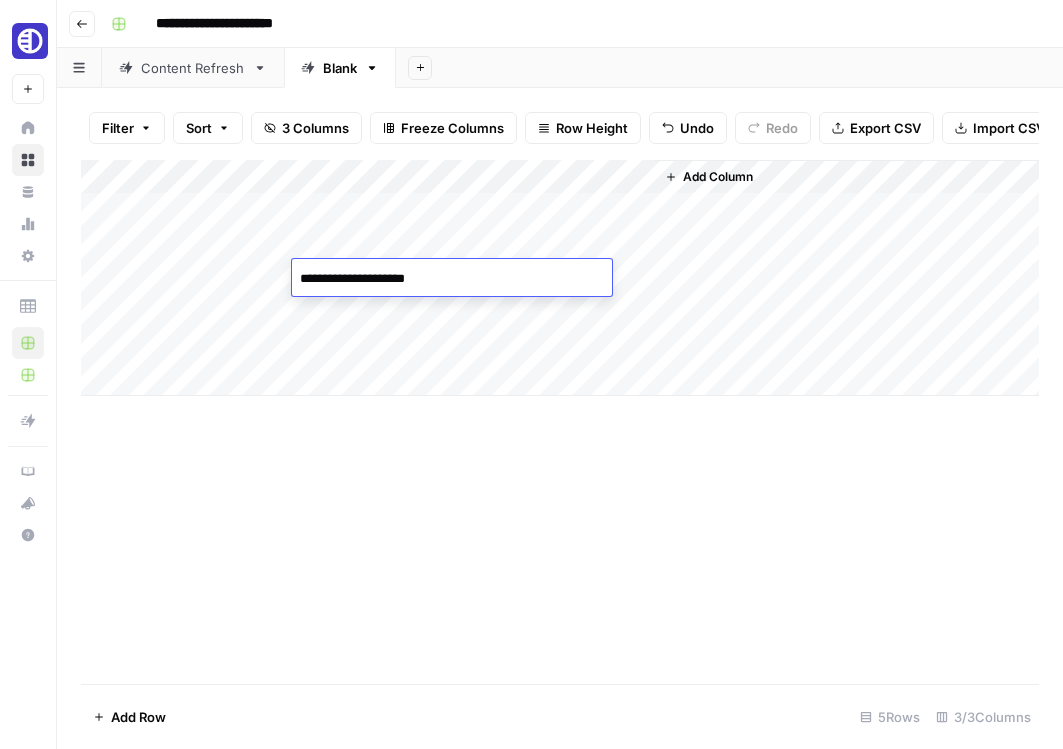 click on "Add Column" at bounding box center [560, 278] 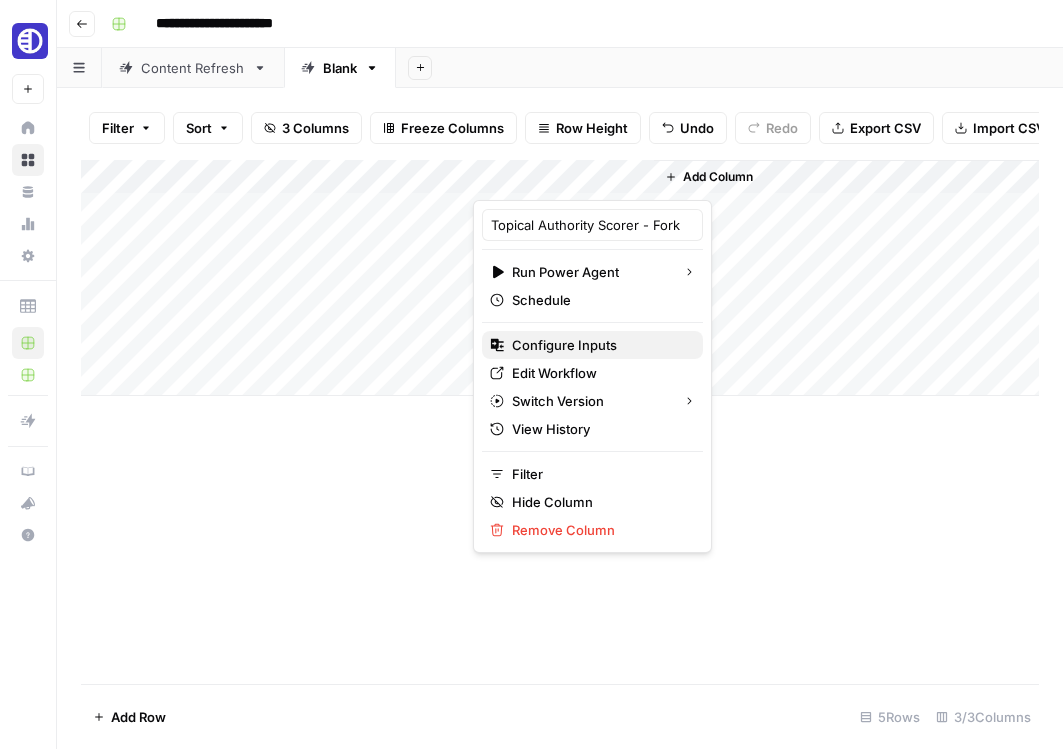 click on "Configure Inputs" at bounding box center (564, 345) 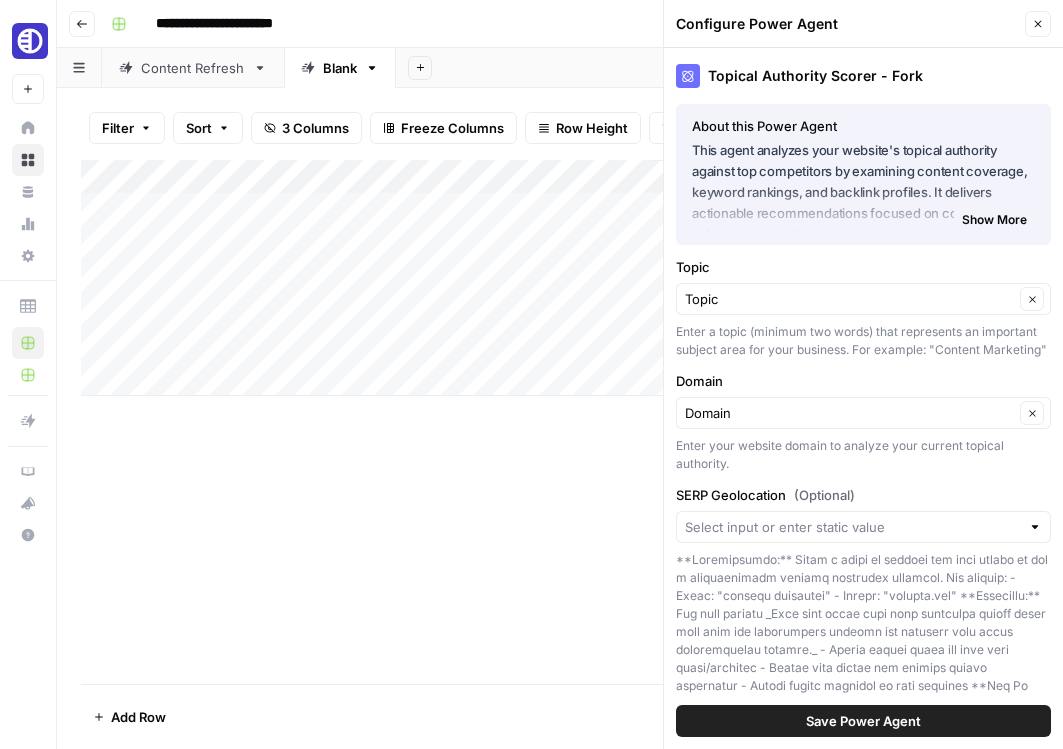 scroll, scrollTop: 56, scrollLeft: 0, axis: vertical 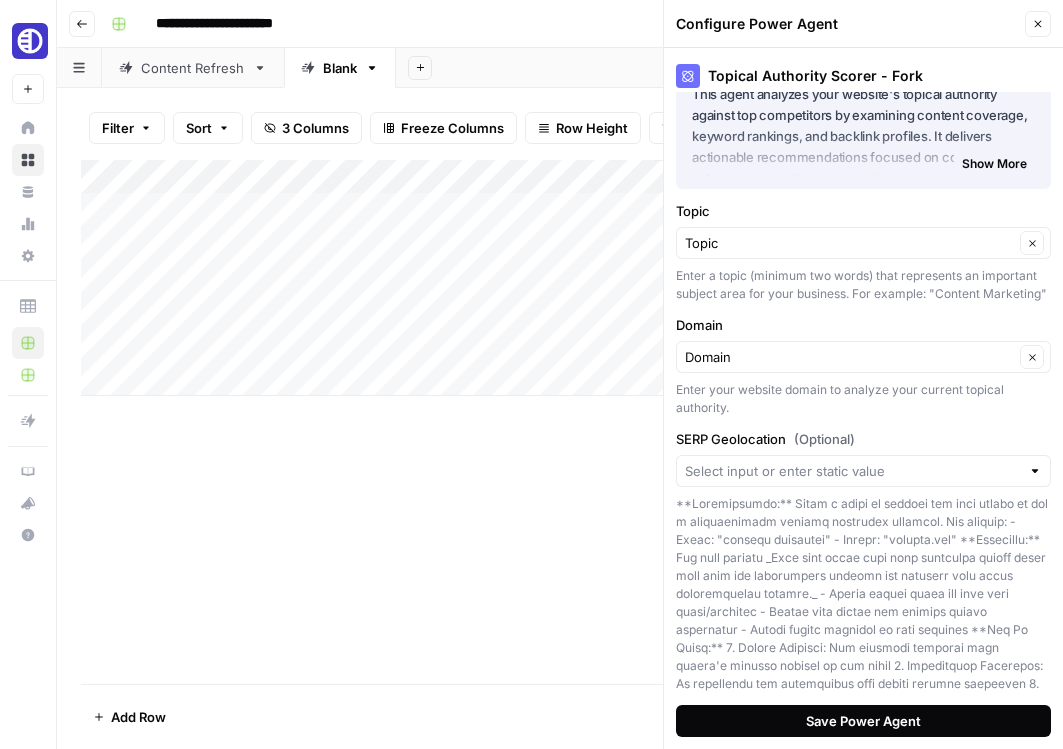 click on "Save Power Agent" at bounding box center (863, 721) 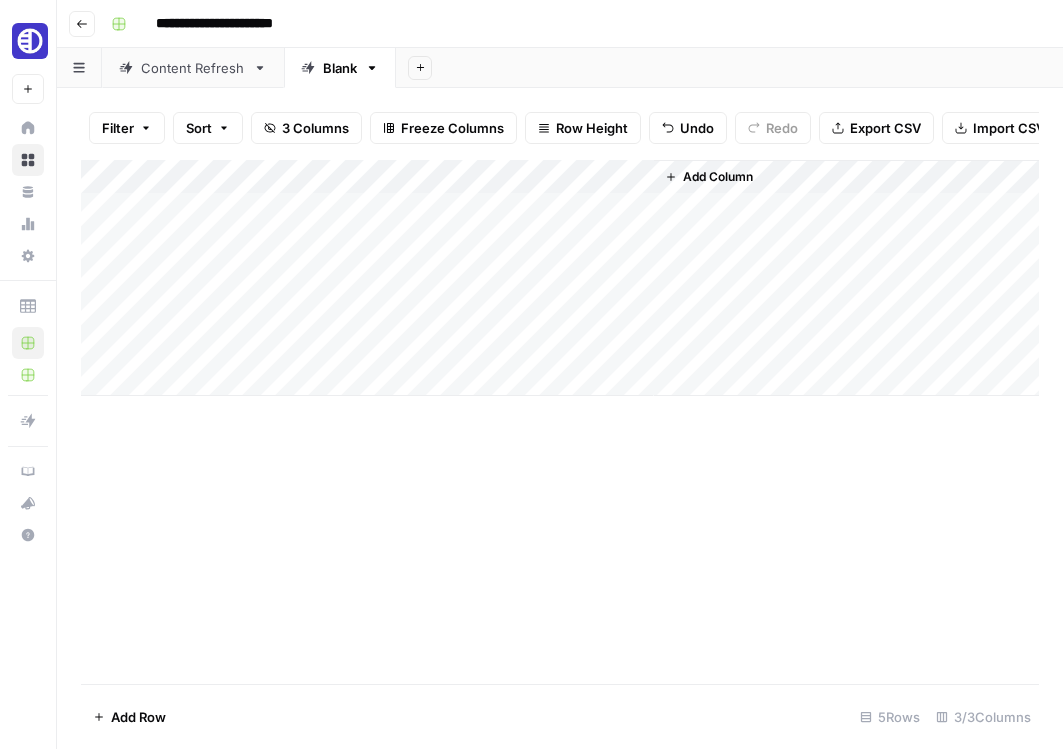 click on "Add Column" at bounding box center [560, 278] 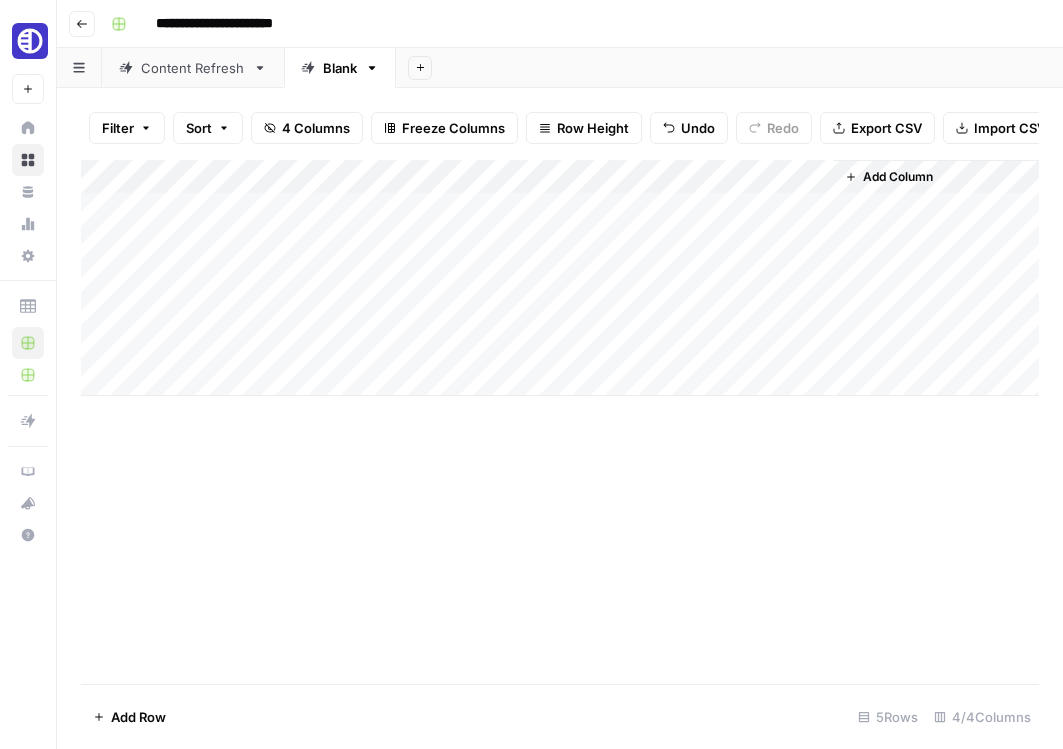 click on "Add Column" at bounding box center (560, 278) 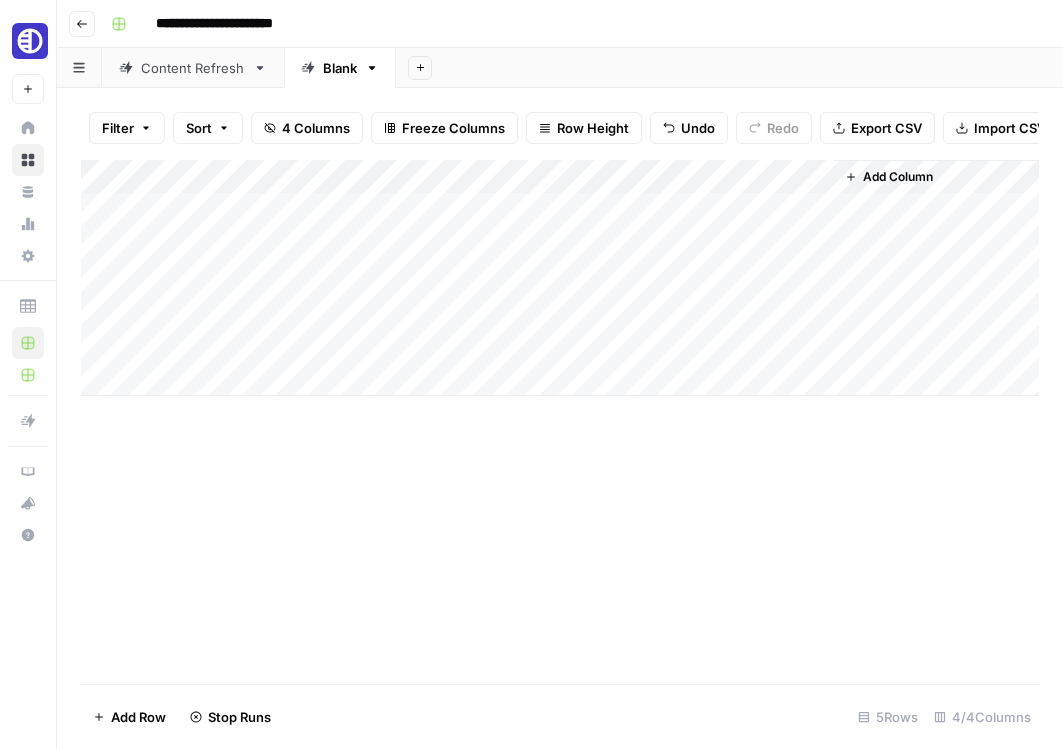 click on "Add Column" at bounding box center (560, 278) 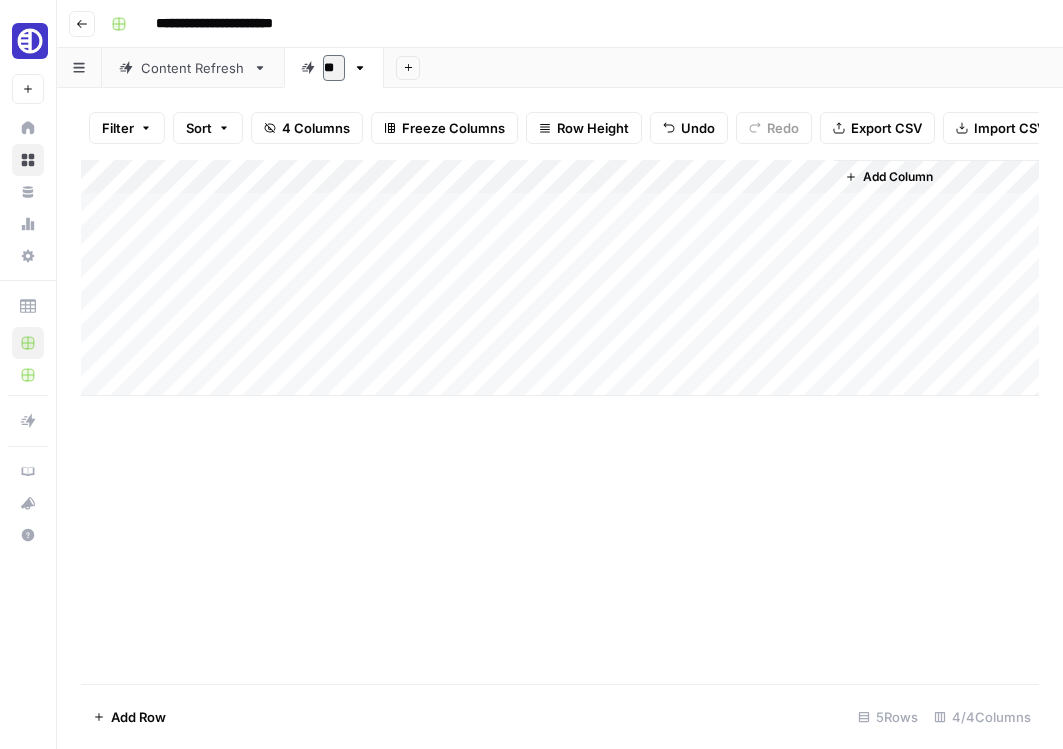 type on "*" 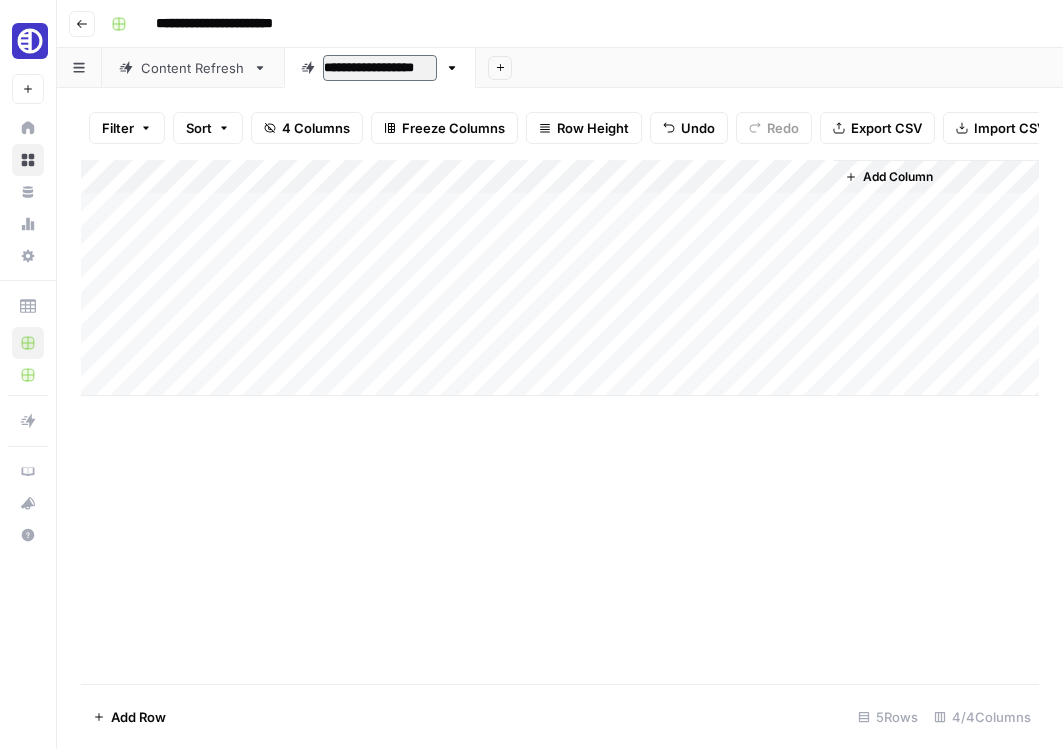 type on "**********" 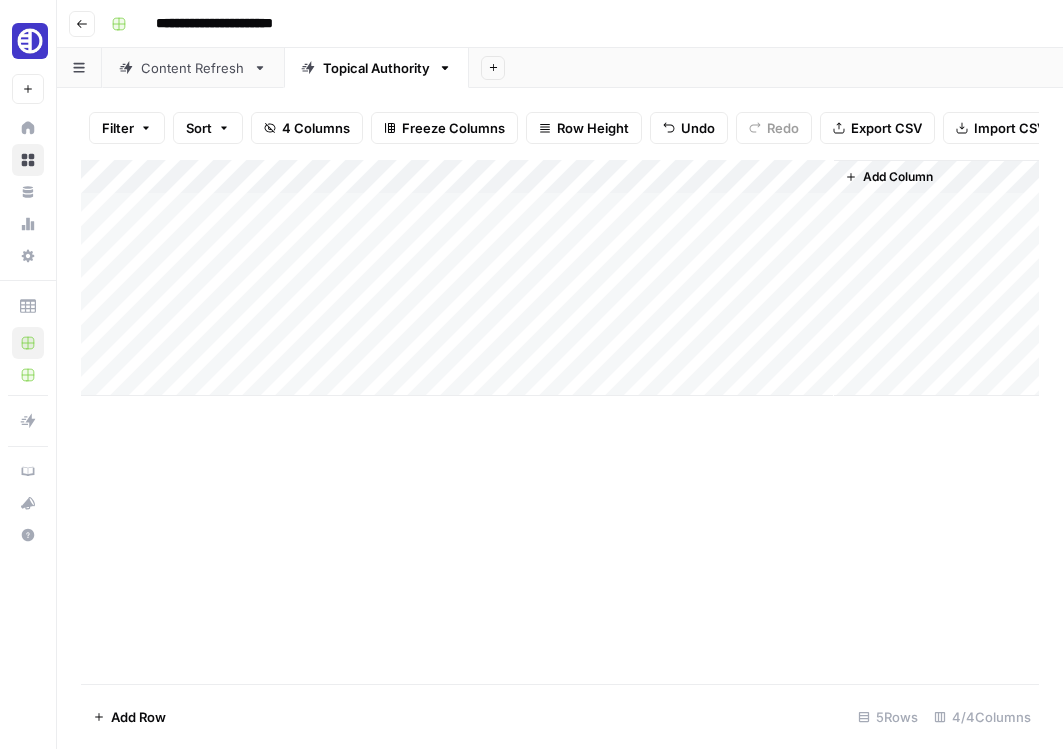 click on "Add Sheet" at bounding box center (766, 68) 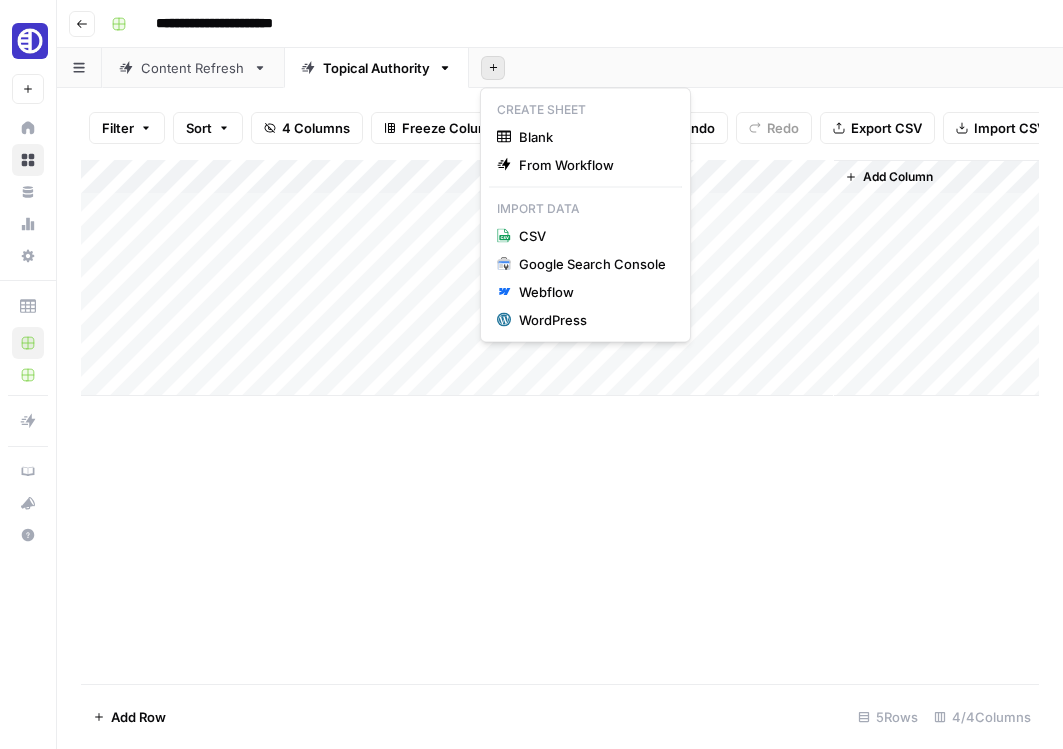 click 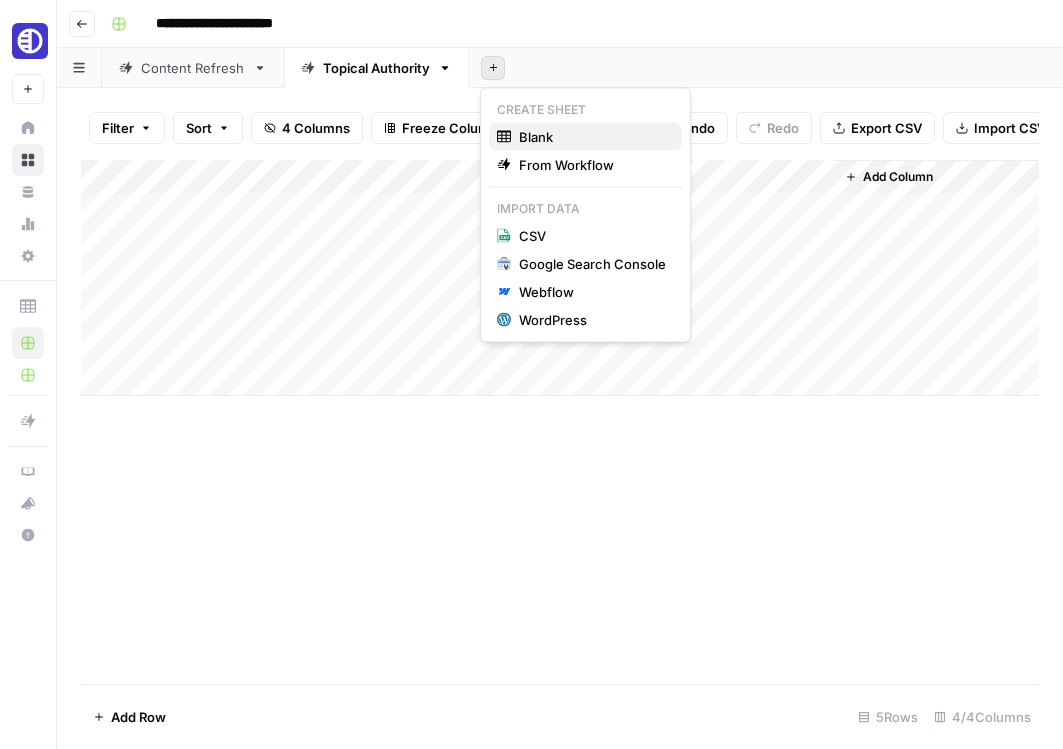 click on "Blank" at bounding box center [536, 137] 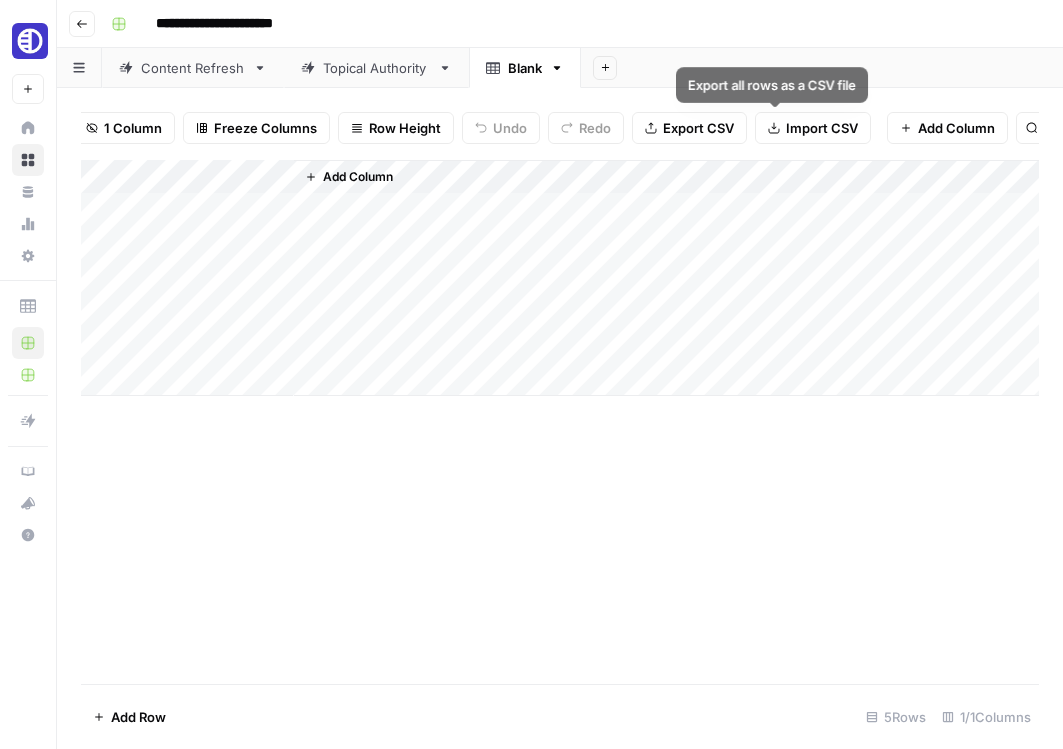 scroll, scrollTop: 0, scrollLeft: 193, axis: horizontal 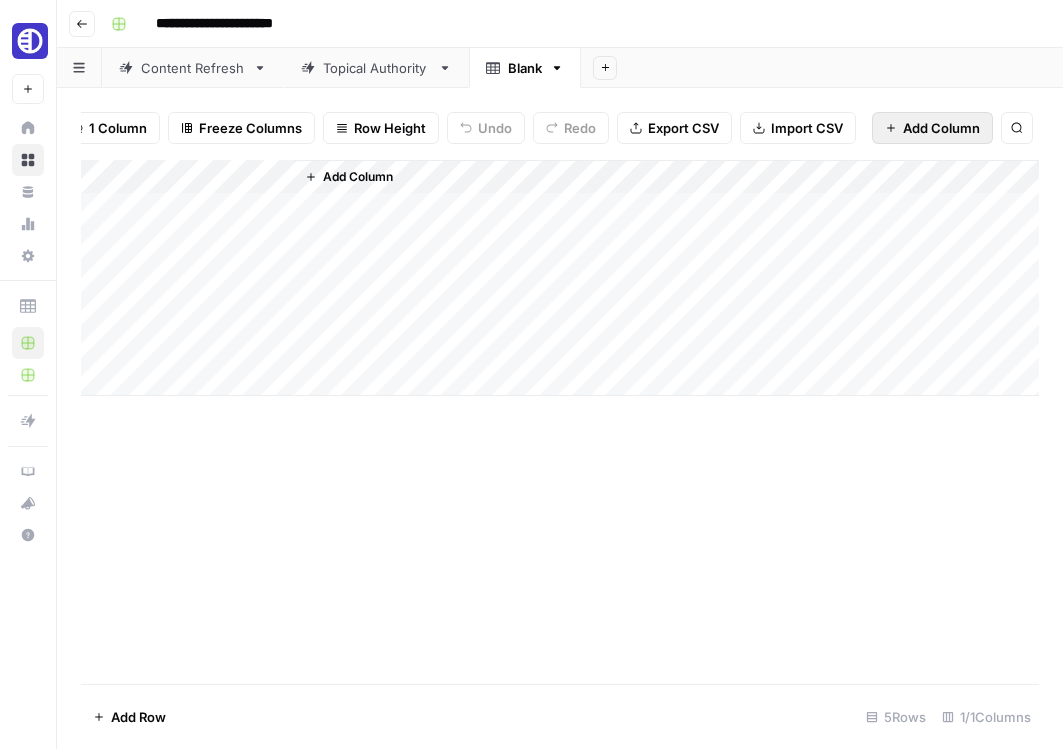 click on "Add Column" at bounding box center (941, 128) 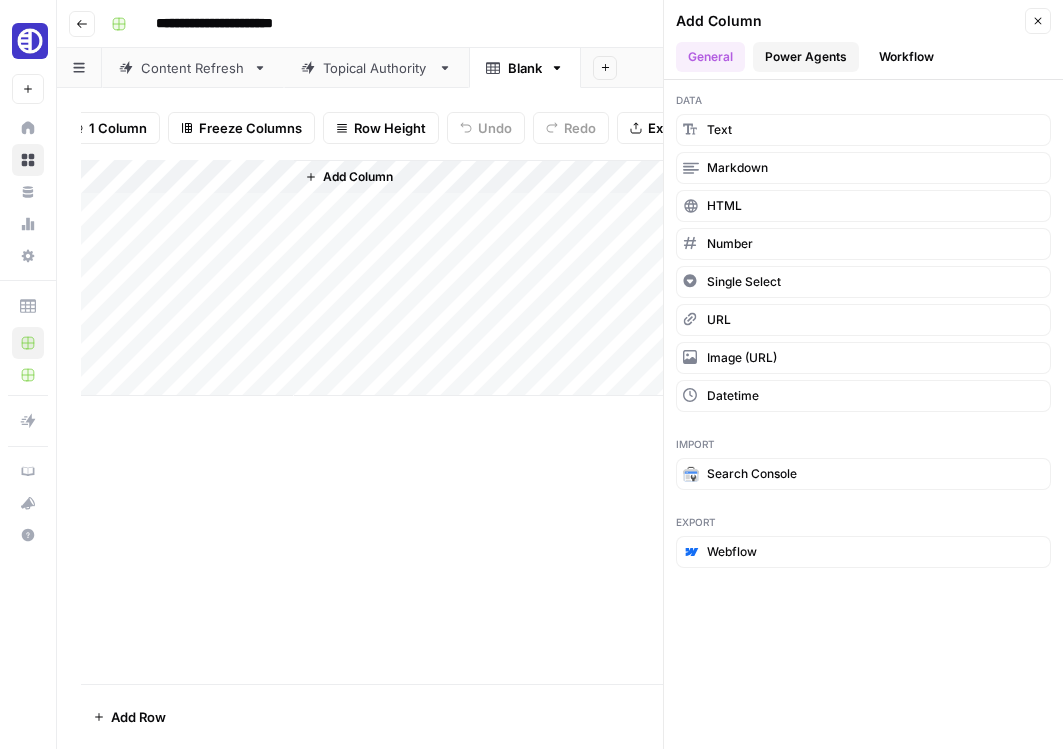 click on "Power Agents" at bounding box center (806, 57) 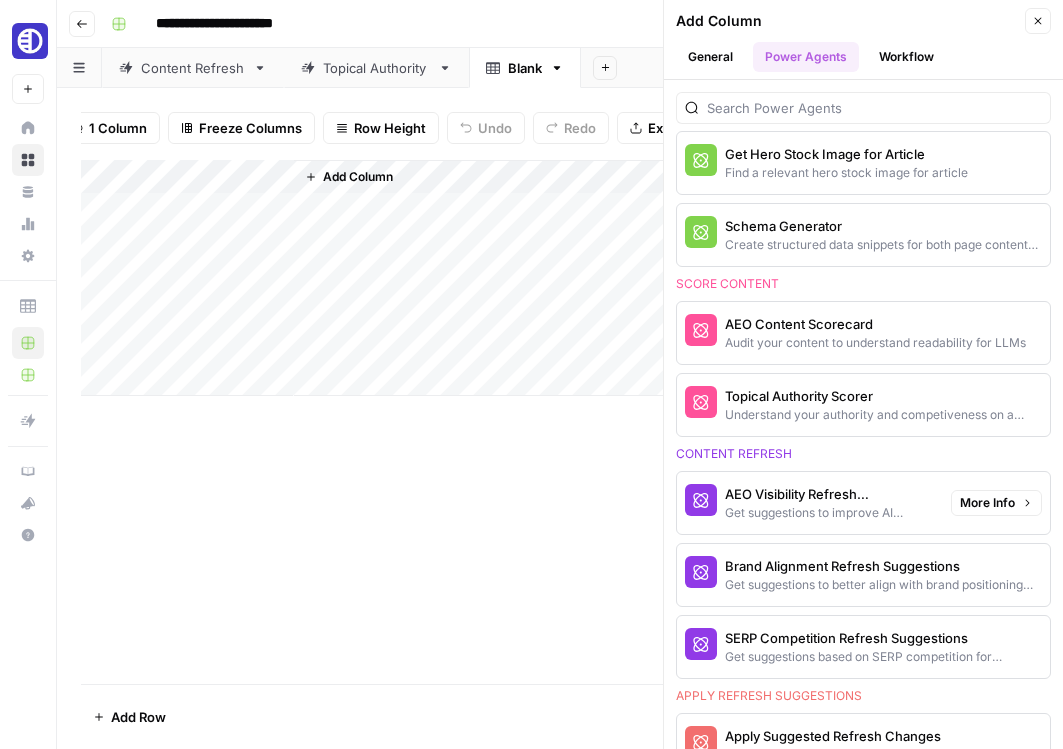 scroll, scrollTop: 800, scrollLeft: 0, axis: vertical 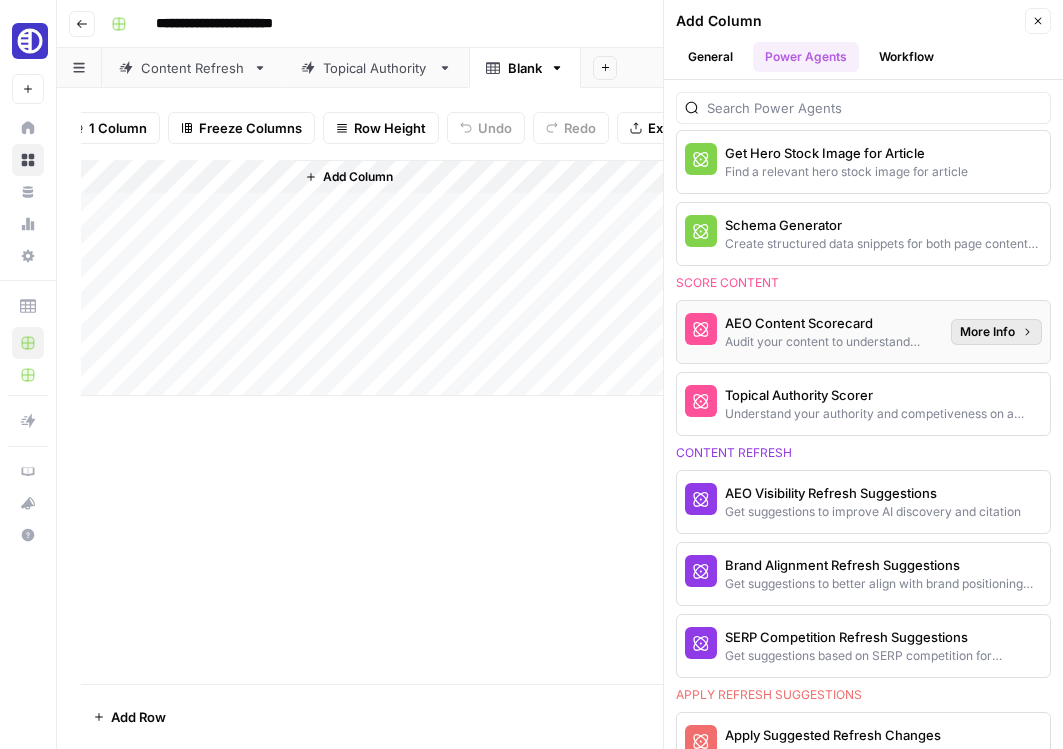 click on "More Info" at bounding box center (987, 332) 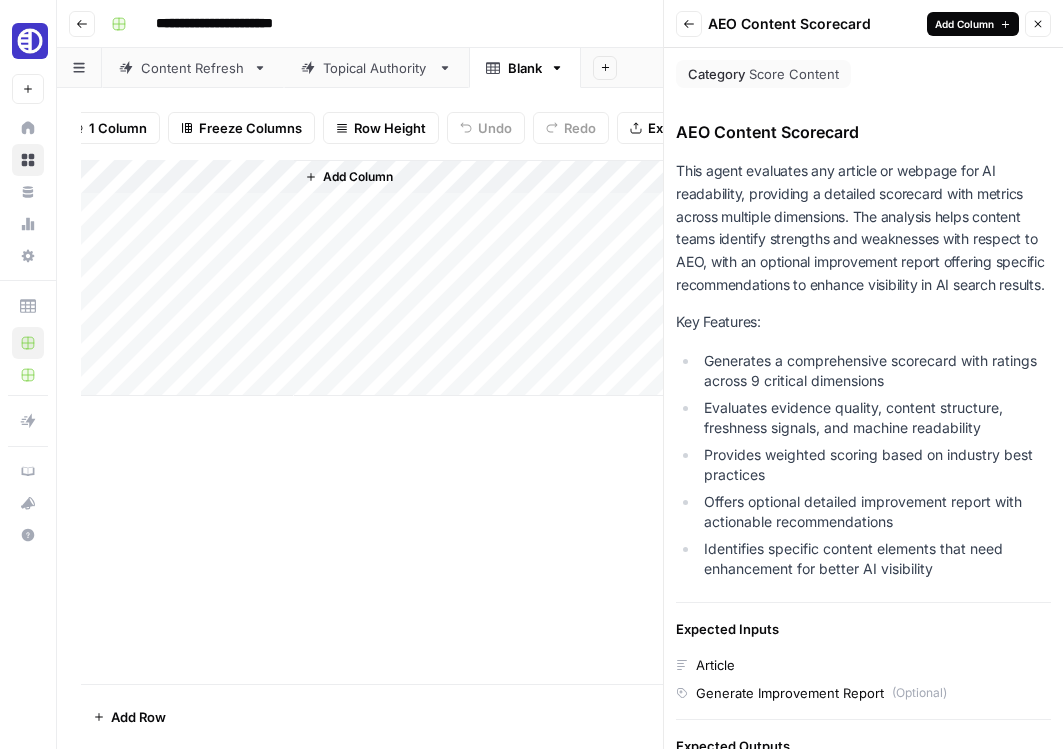 click on "Add Column" at bounding box center [964, 24] 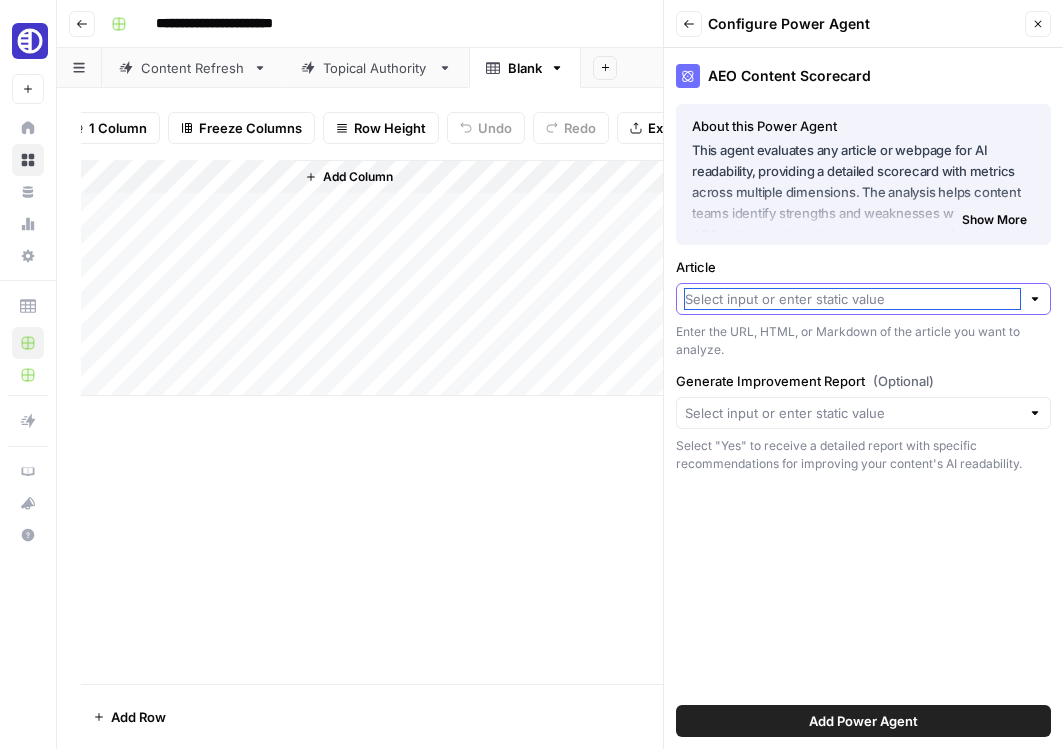 click on "Article" at bounding box center [852, 299] 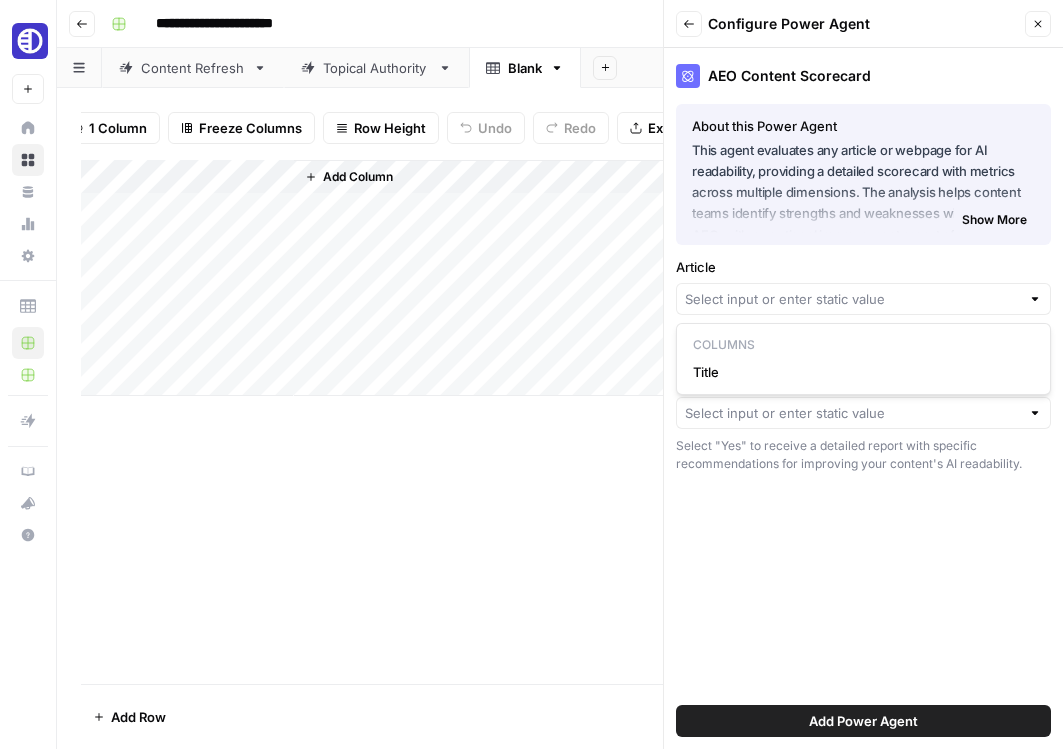 click on "Columns" at bounding box center (863, 345) 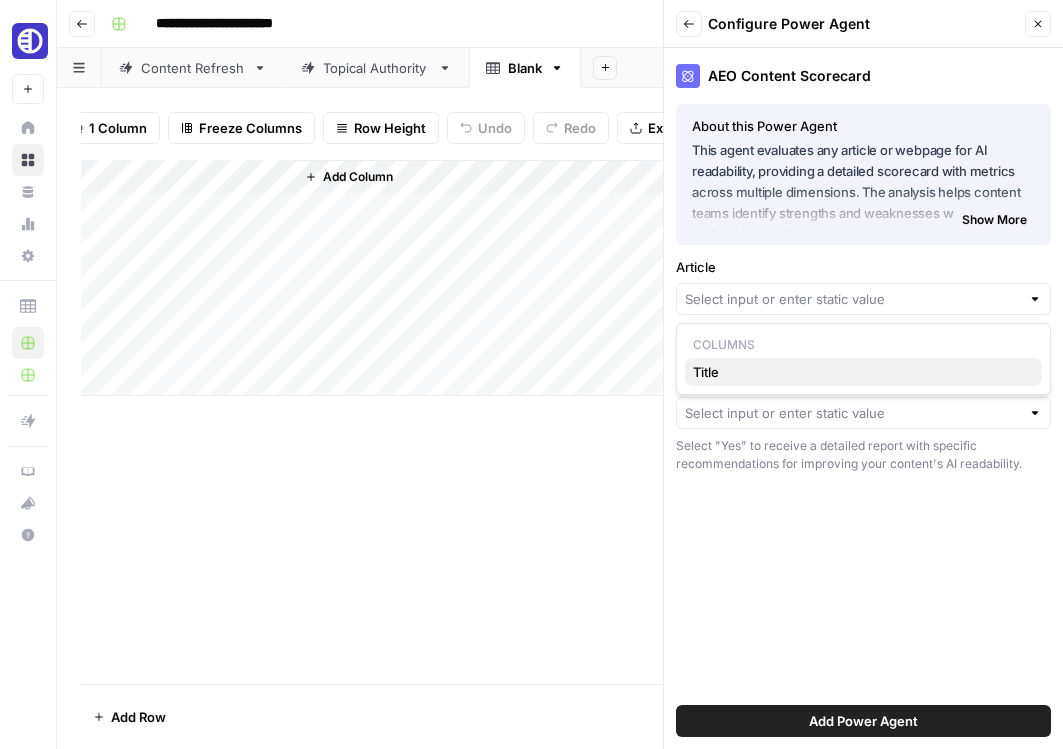 click on "Title" at bounding box center (863, 372) 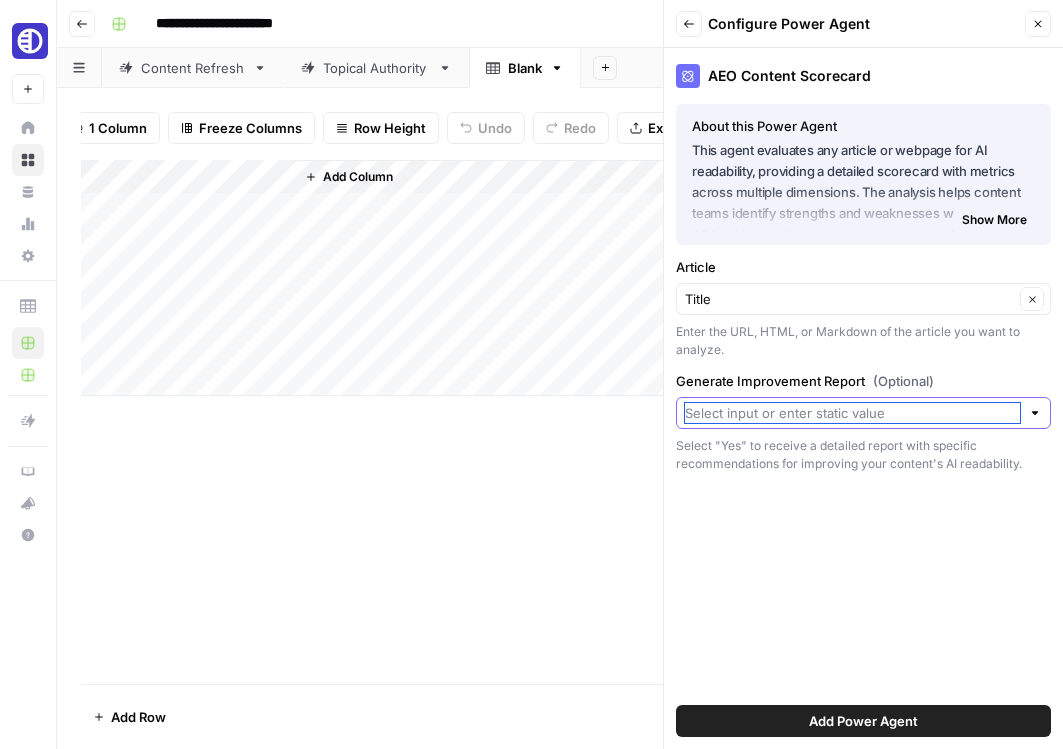 click on "Generate Improvement Report   (Optional)" at bounding box center (852, 413) 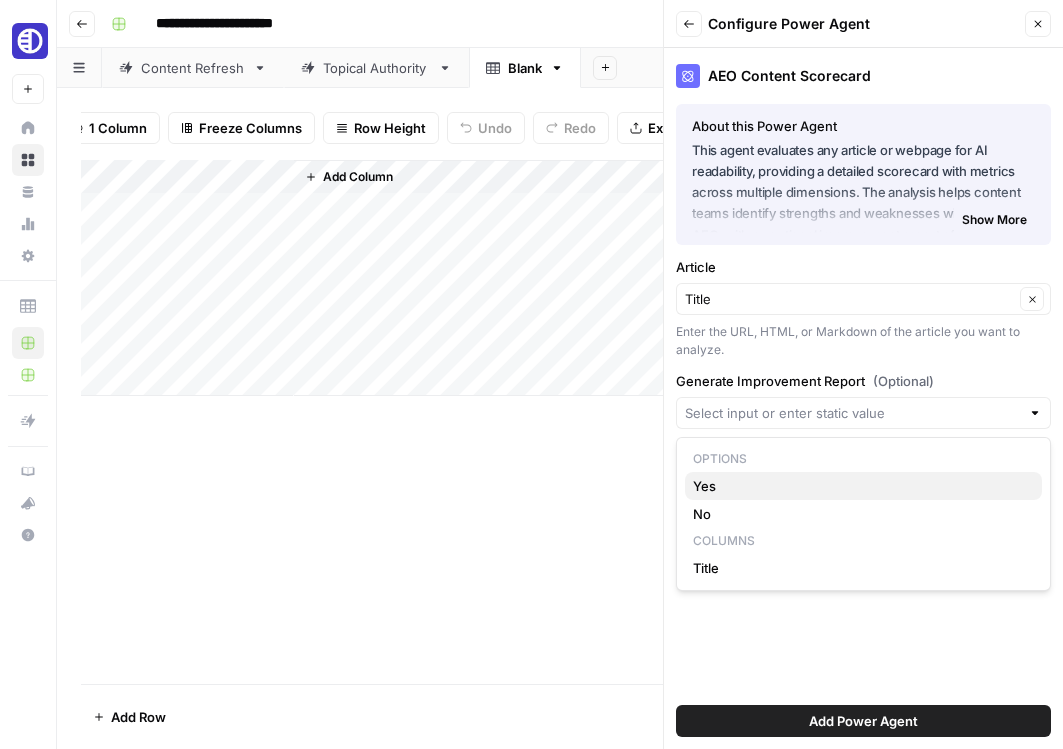 click on "Yes" at bounding box center [863, 486] 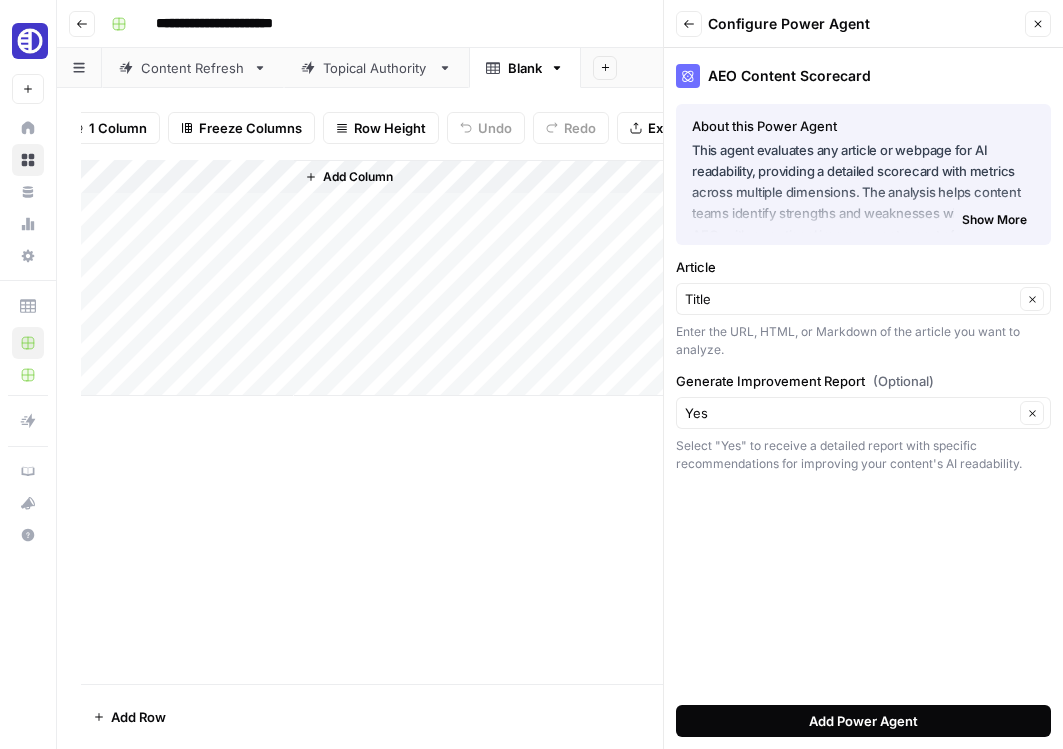 click on "Add Power Agent" at bounding box center [863, 721] 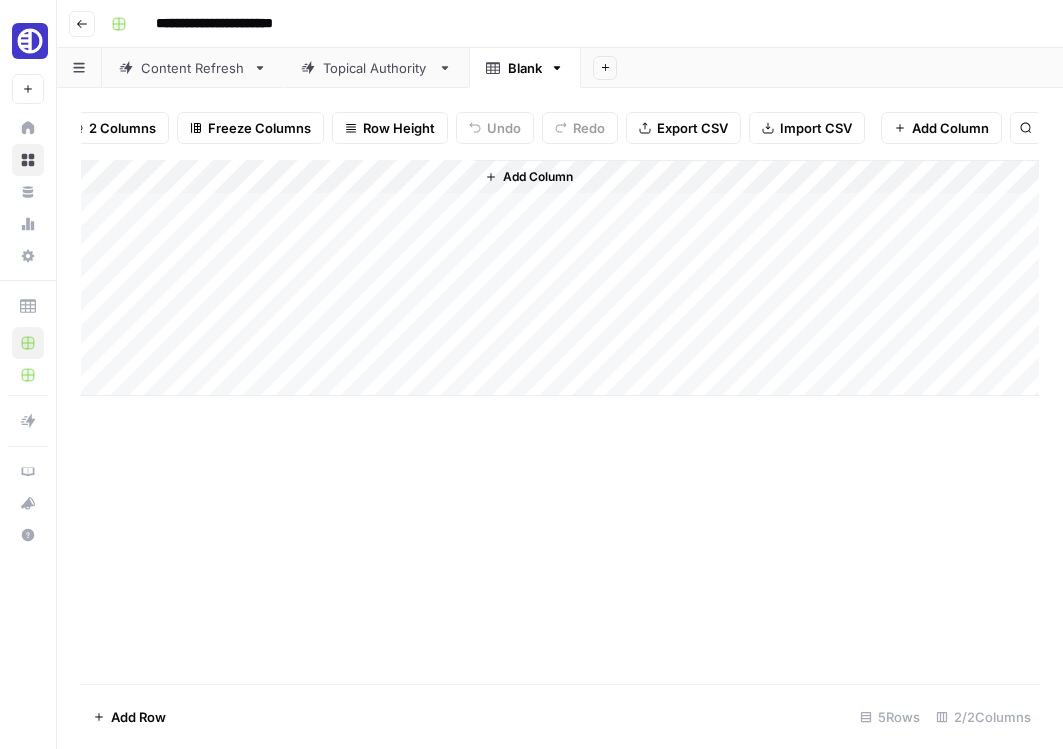 click on "Add Column" at bounding box center (560, 278) 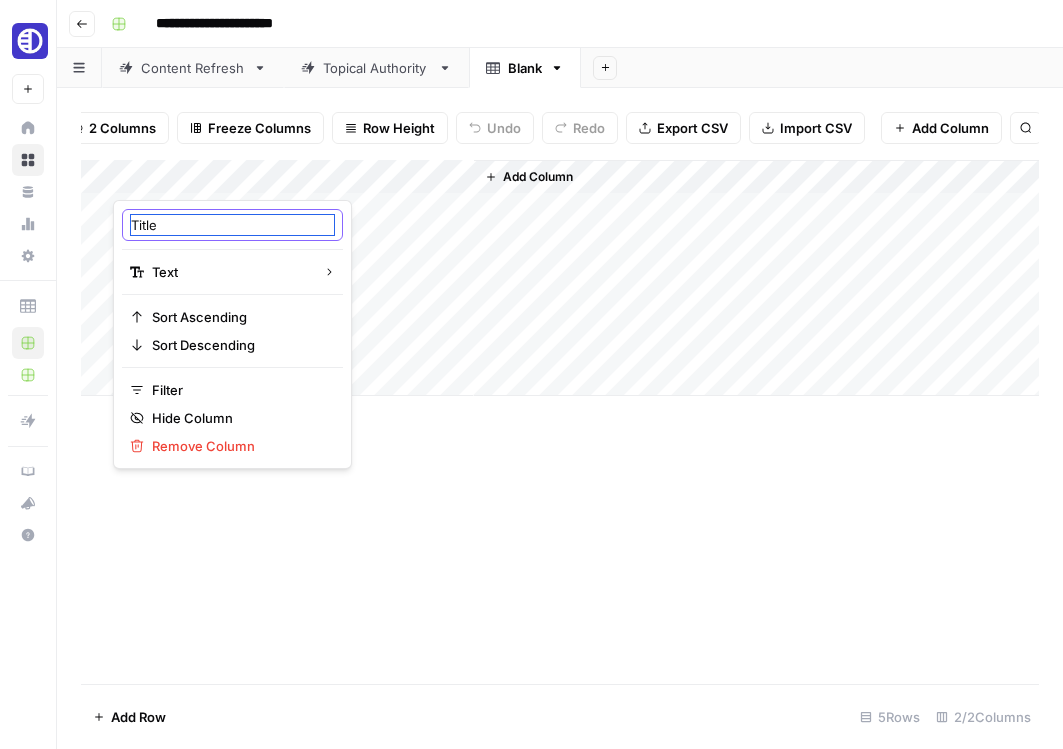 click on "Title" at bounding box center (232, 225) 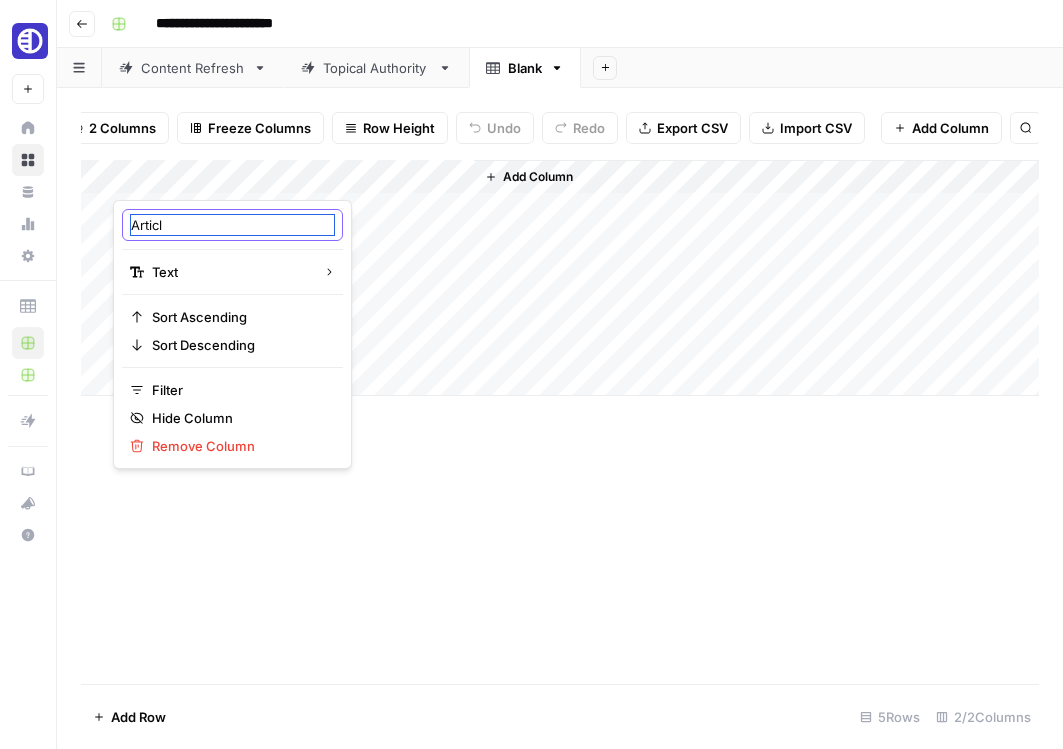type on "Article" 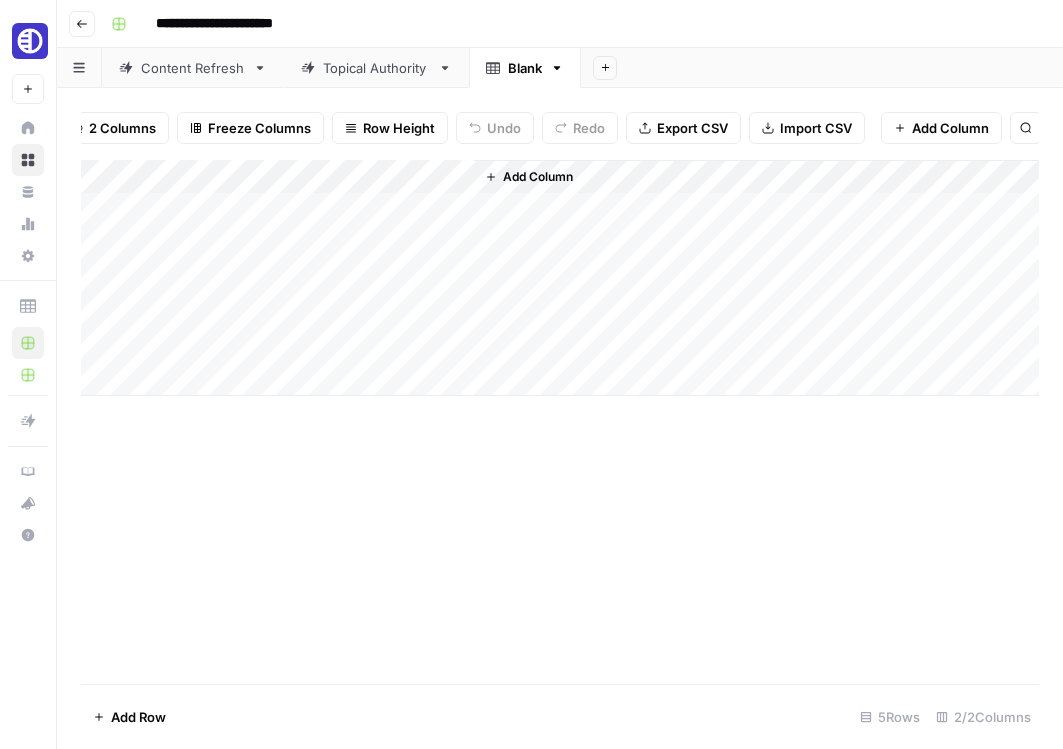 click on "Add Column" at bounding box center (560, 278) 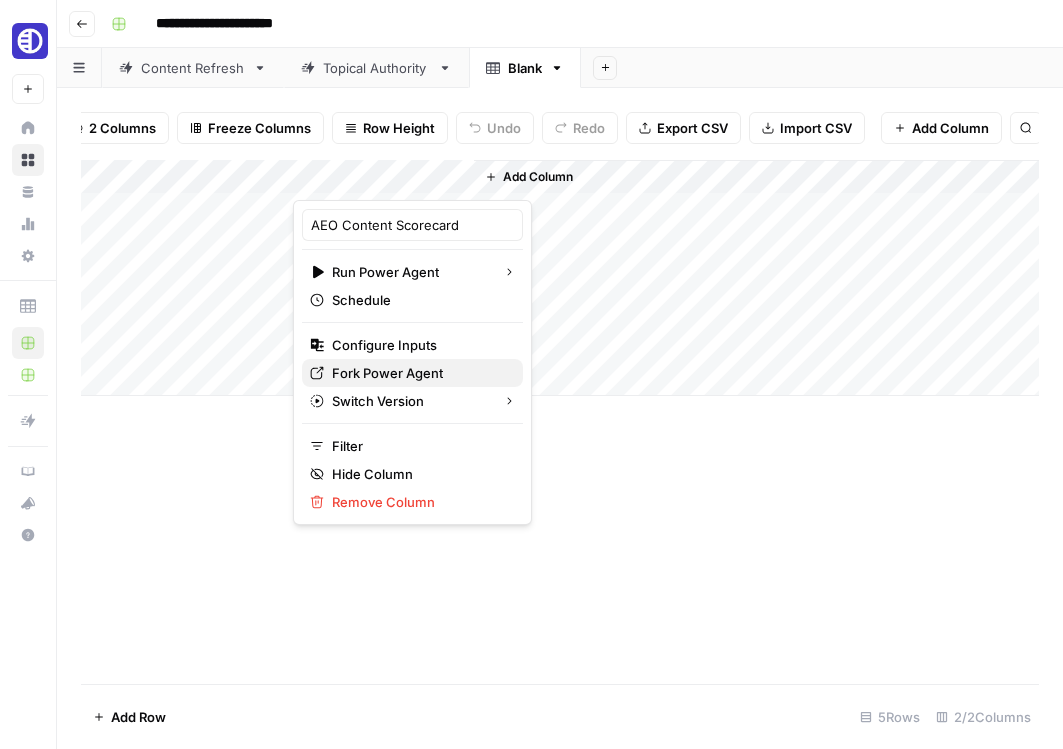 click on "Fork Power Agent" at bounding box center (387, 373) 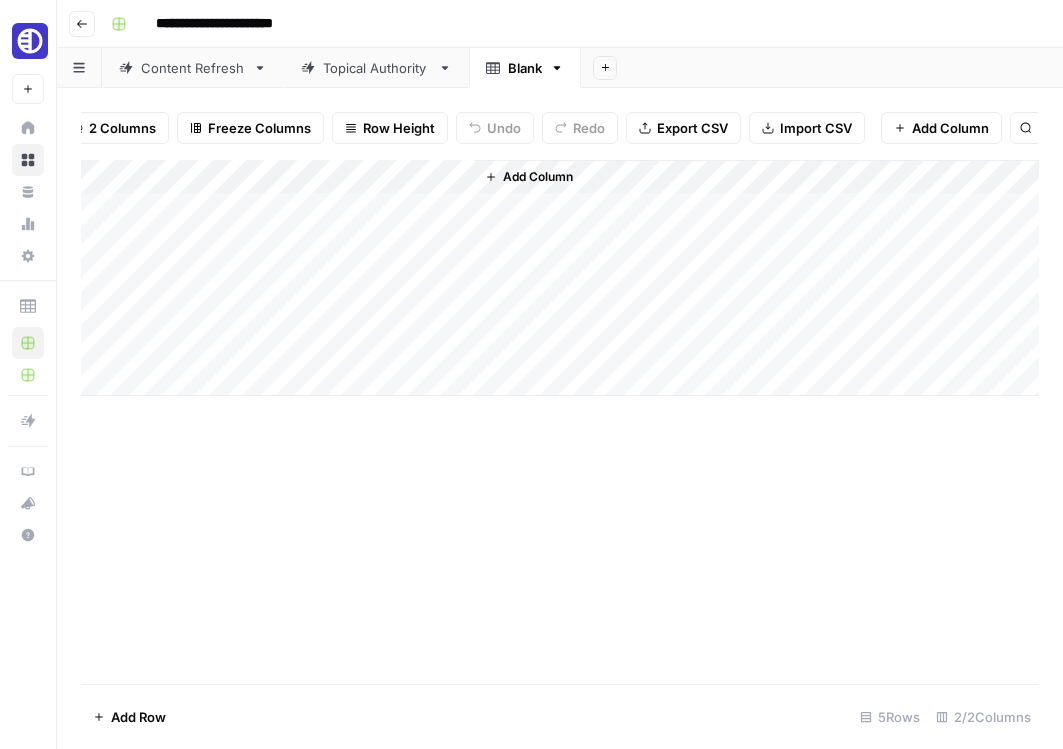 click on "Content Refresh" at bounding box center [193, 68] 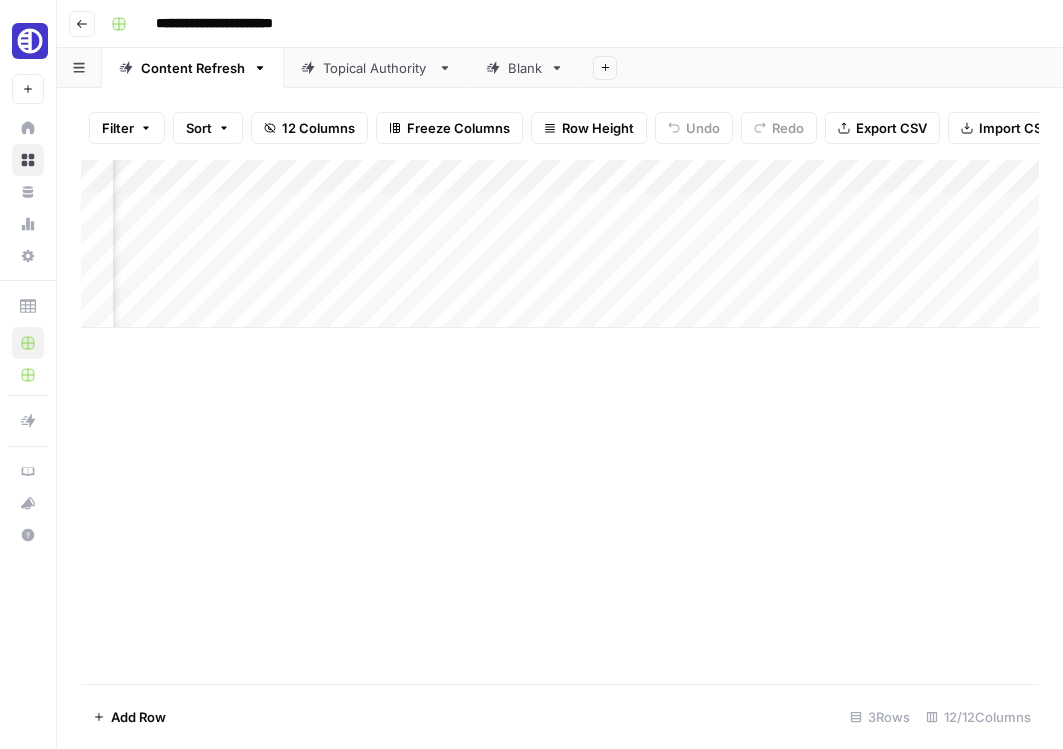 scroll, scrollTop: 0, scrollLeft: 0, axis: both 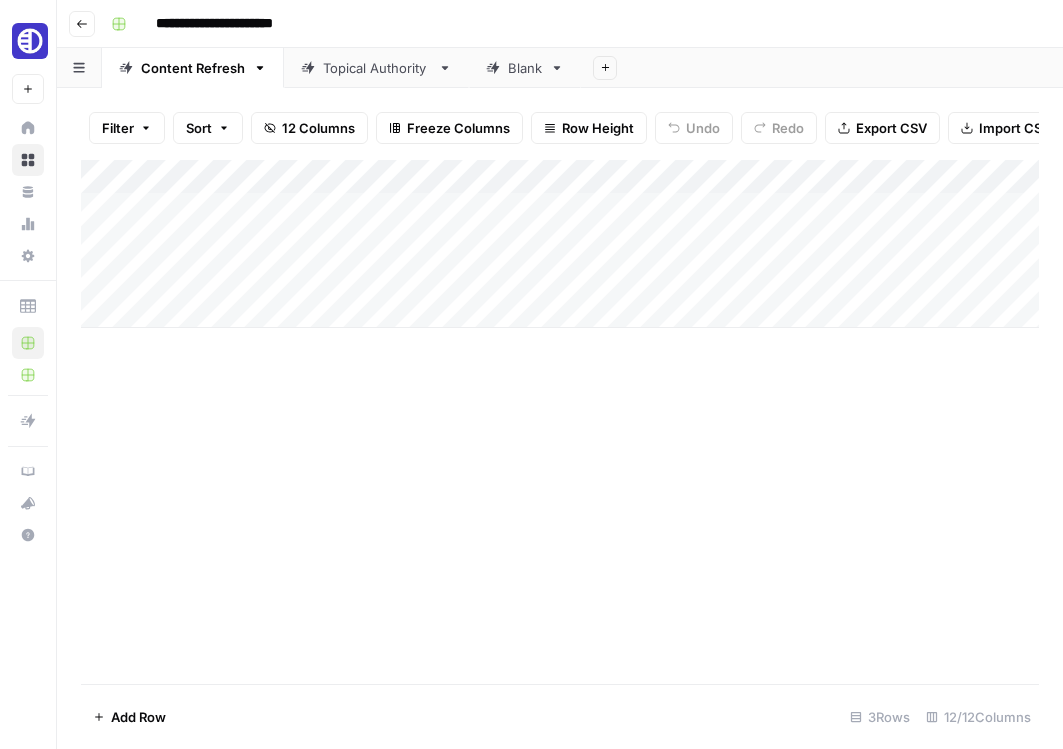click on "Blank" at bounding box center [525, 68] 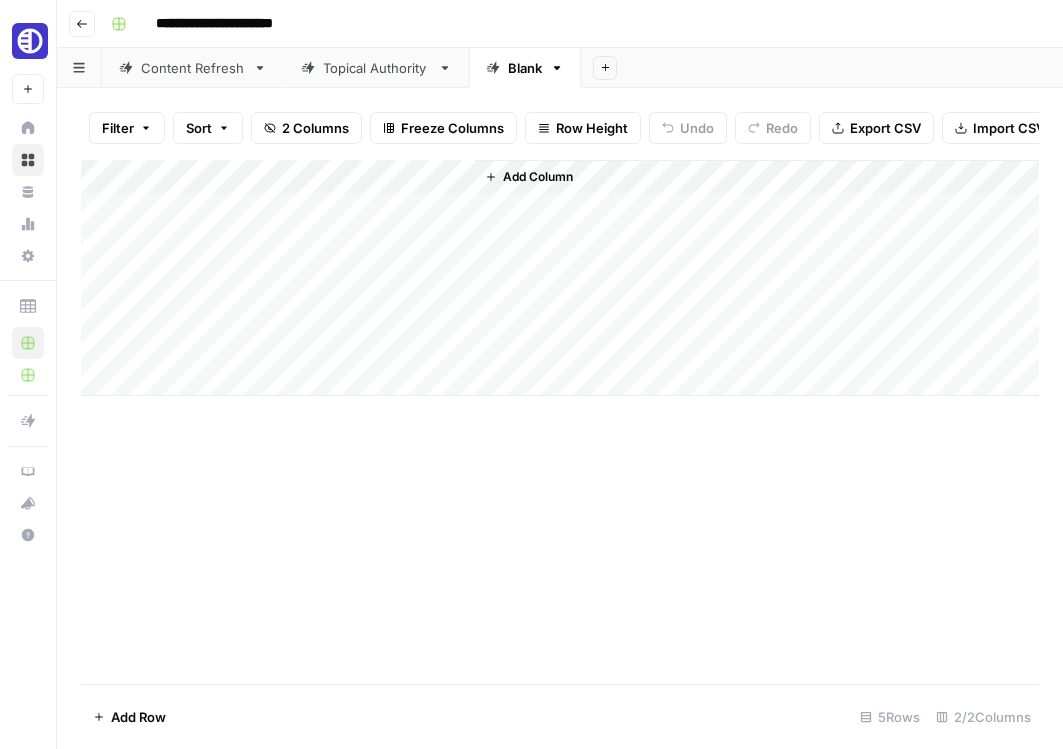 click on "Add Column" at bounding box center [560, 278] 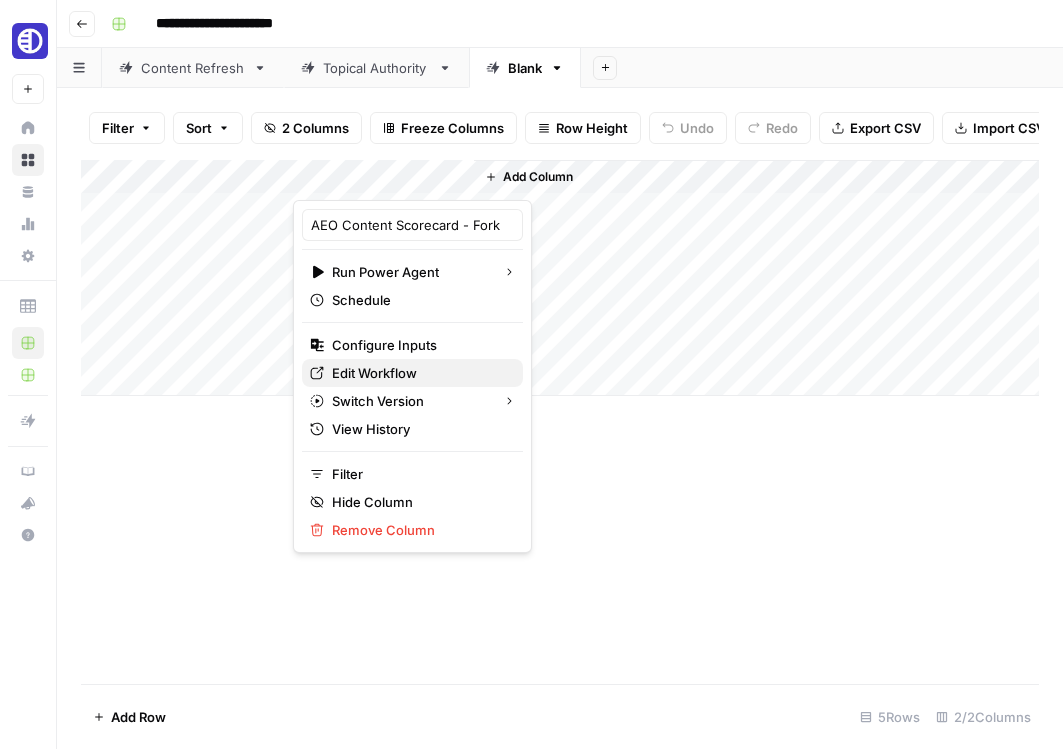 click on "Edit Workflow" at bounding box center [374, 373] 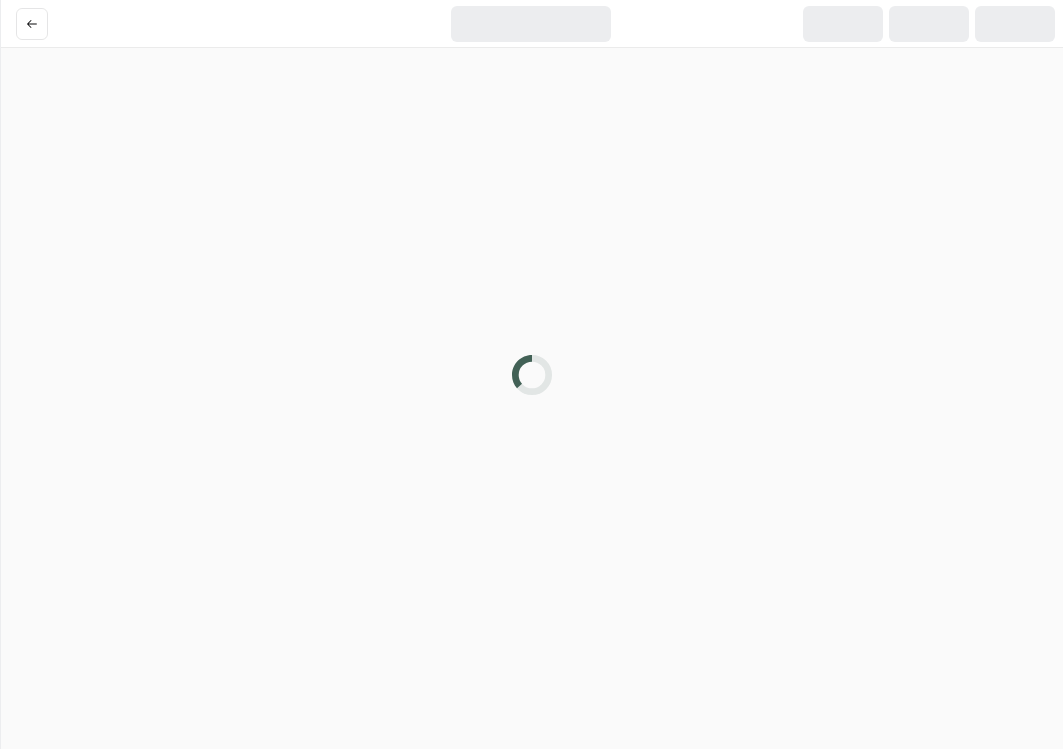 scroll, scrollTop: 0, scrollLeft: 0, axis: both 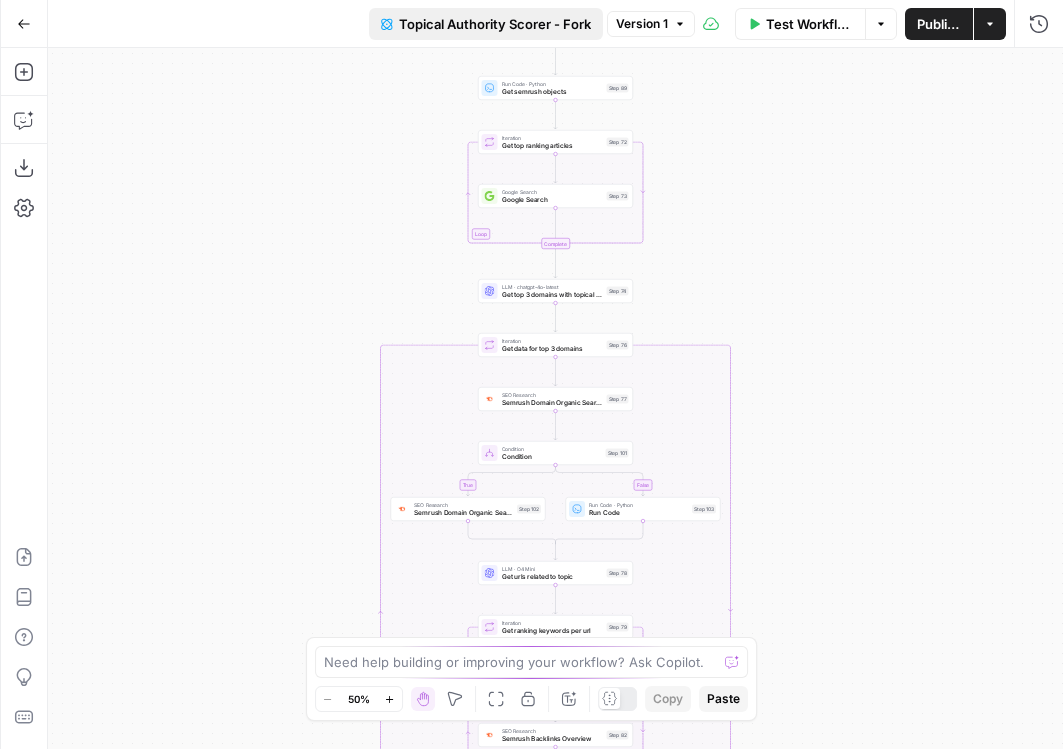 click on "Topical Authority Scorer - Fork" at bounding box center [495, 24] 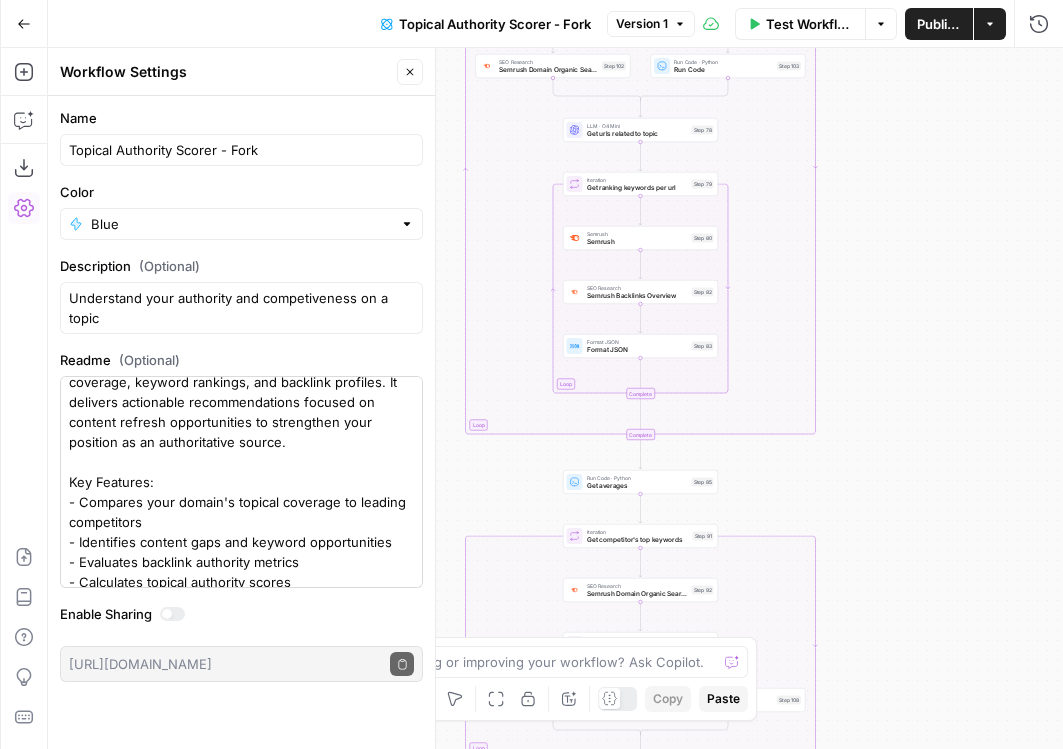 scroll, scrollTop: 0, scrollLeft: 0, axis: both 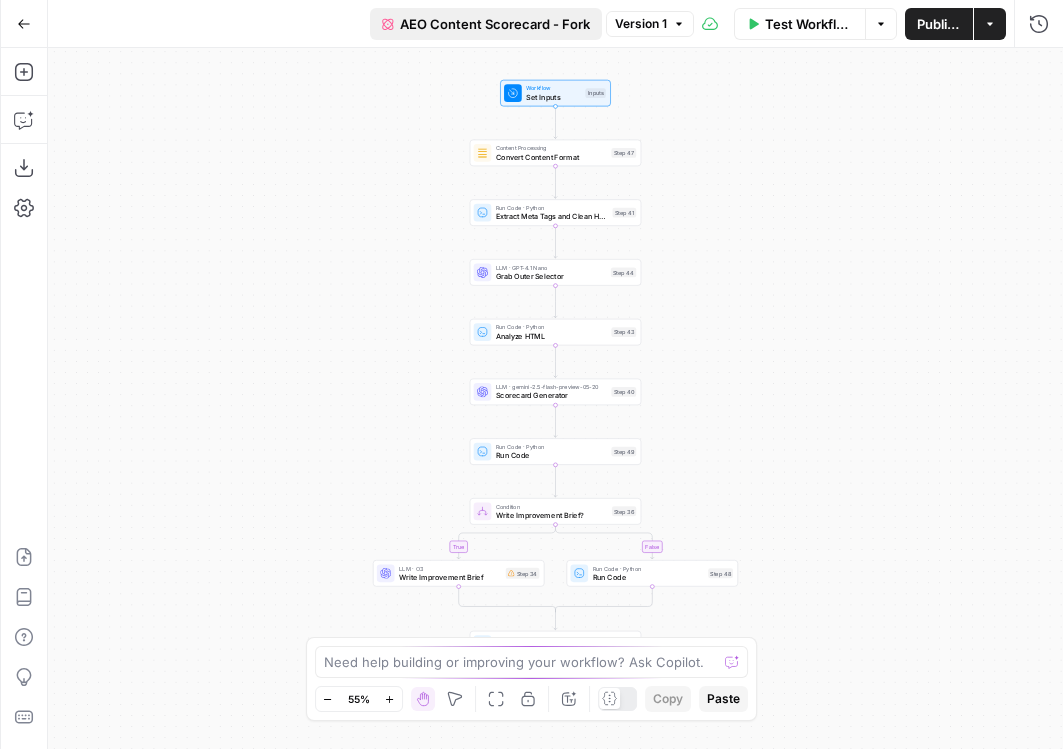 click on "AEO Content Scorecard - Fork" at bounding box center (495, 24) 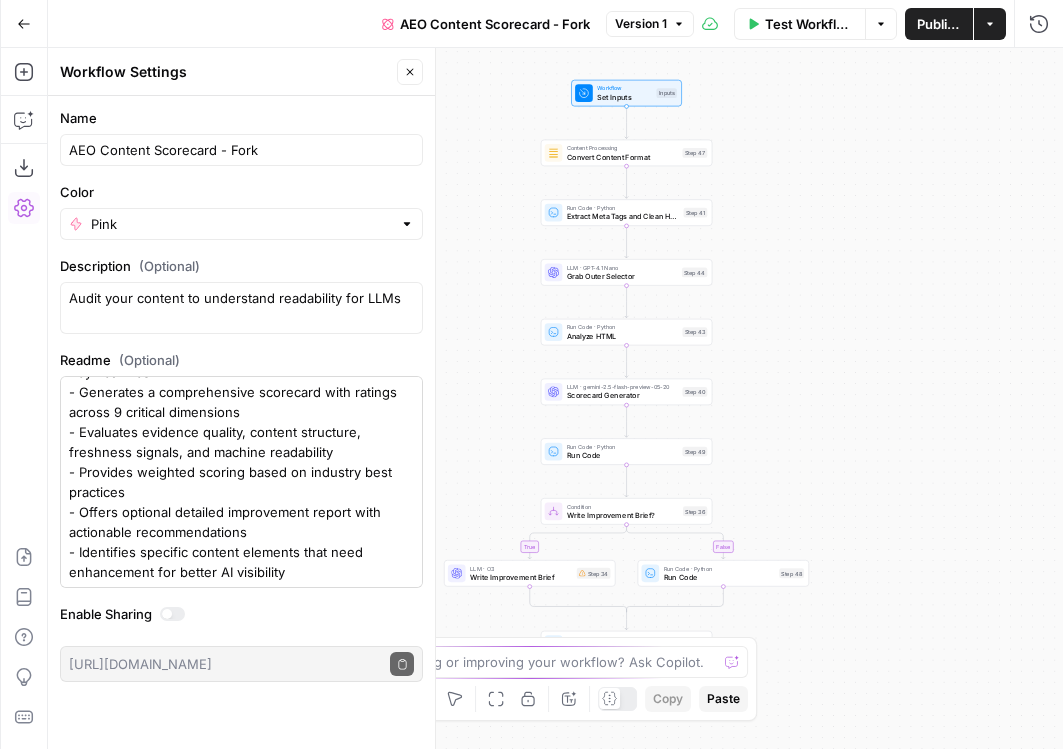 scroll, scrollTop: 0, scrollLeft: 0, axis: both 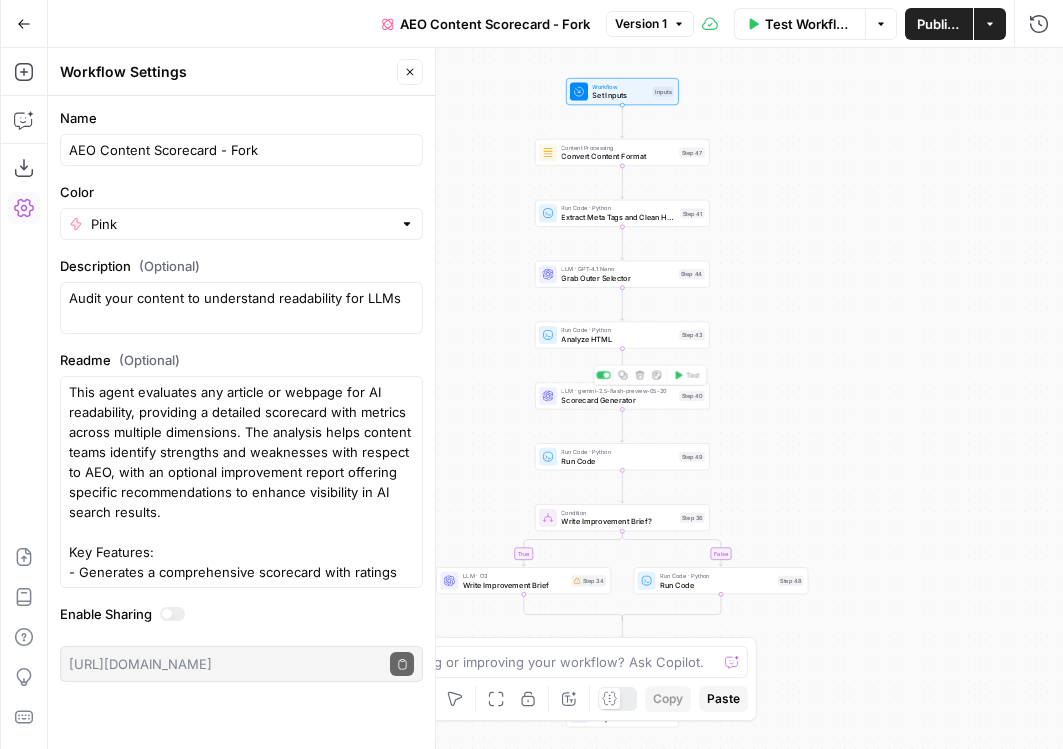 click on "LLM · gemini-2.5-flash-preview-05-20 Scorecard Generator Step 40 Copy step Delete step Add Note Test" at bounding box center (622, 395) 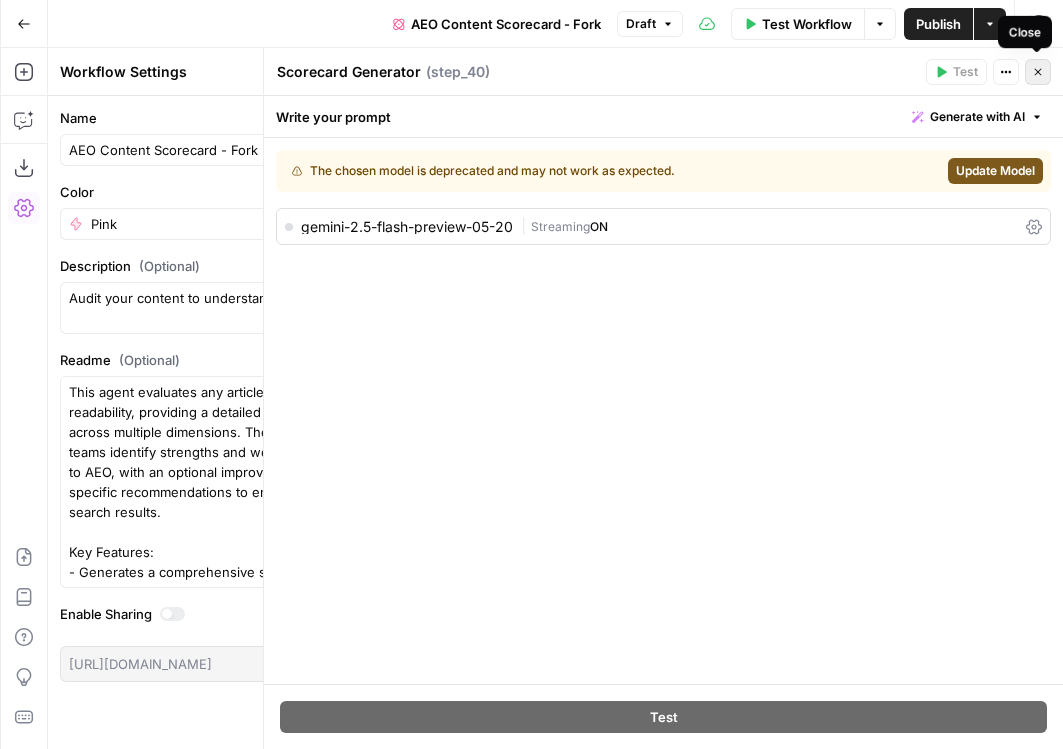 click 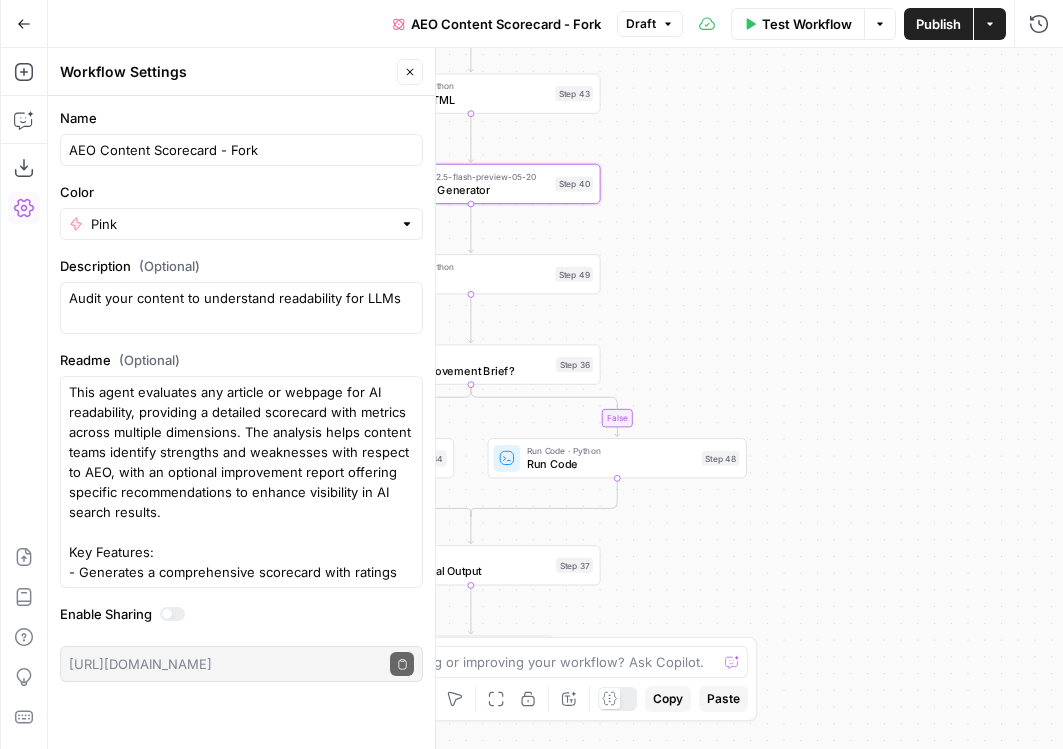 click on "LLM · gemini-2.5-flash-preview-05-20 Scorecard Generator Step 40" at bounding box center [470, 184] 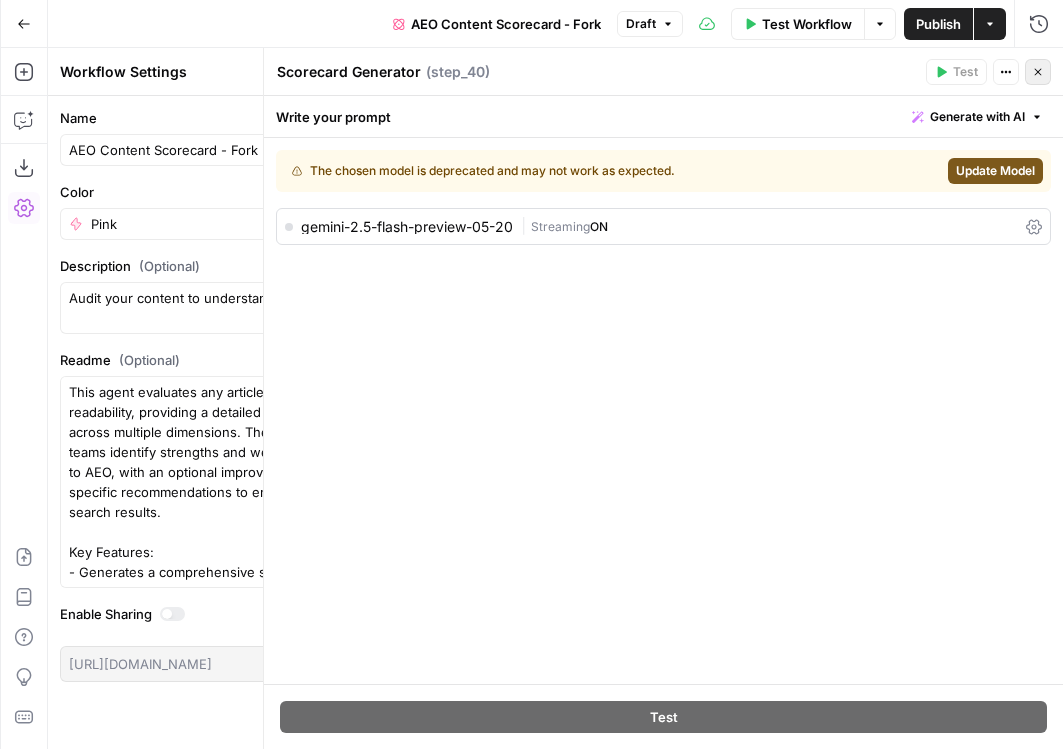 click on "Close" at bounding box center (1038, 72) 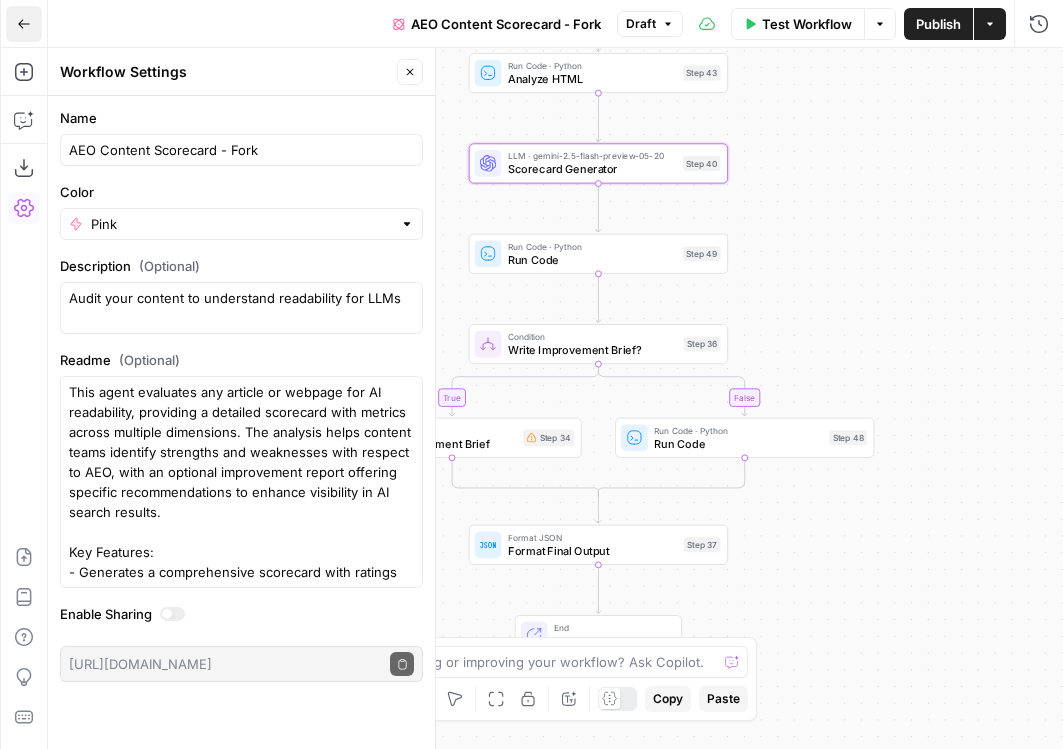 click 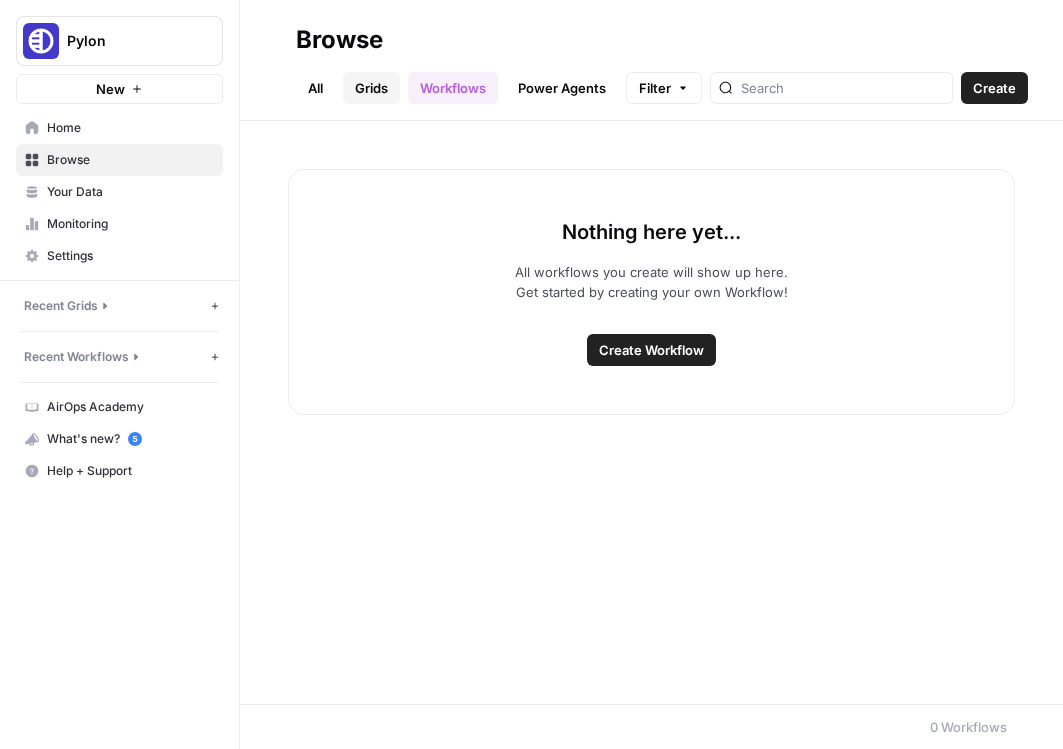 click on "Grids" at bounding box center [371, 88] 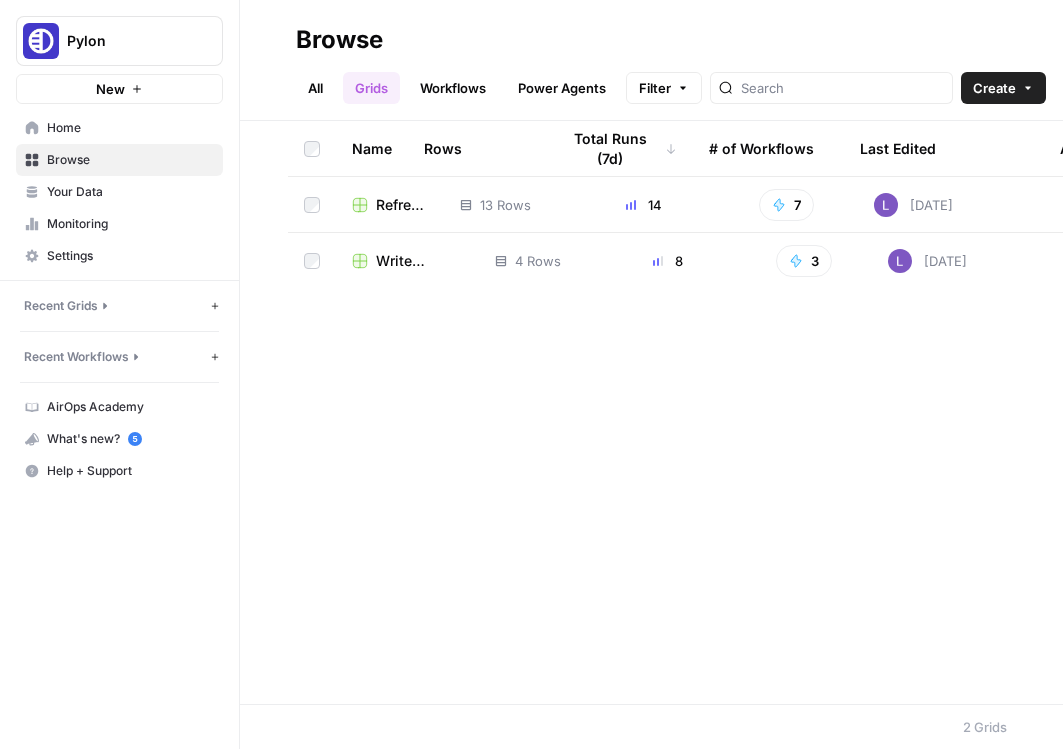 click on "Refresh Article Content" at bounding box center (390, 204) 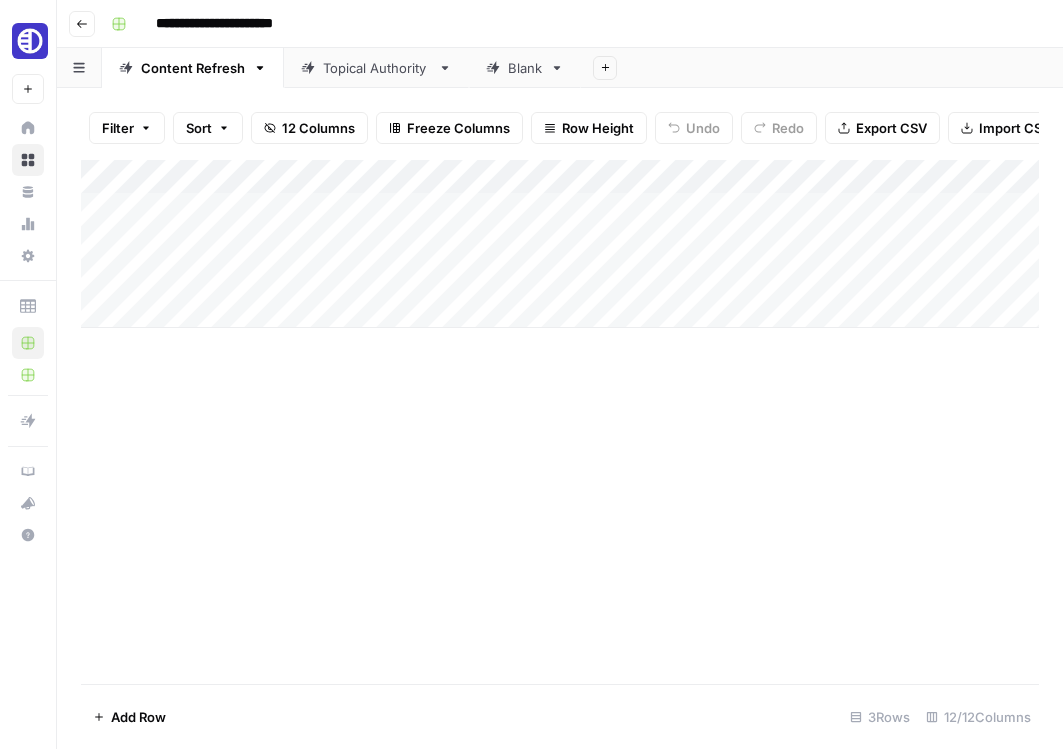 click on "Topical Authority" at bounding box center [376, 68] 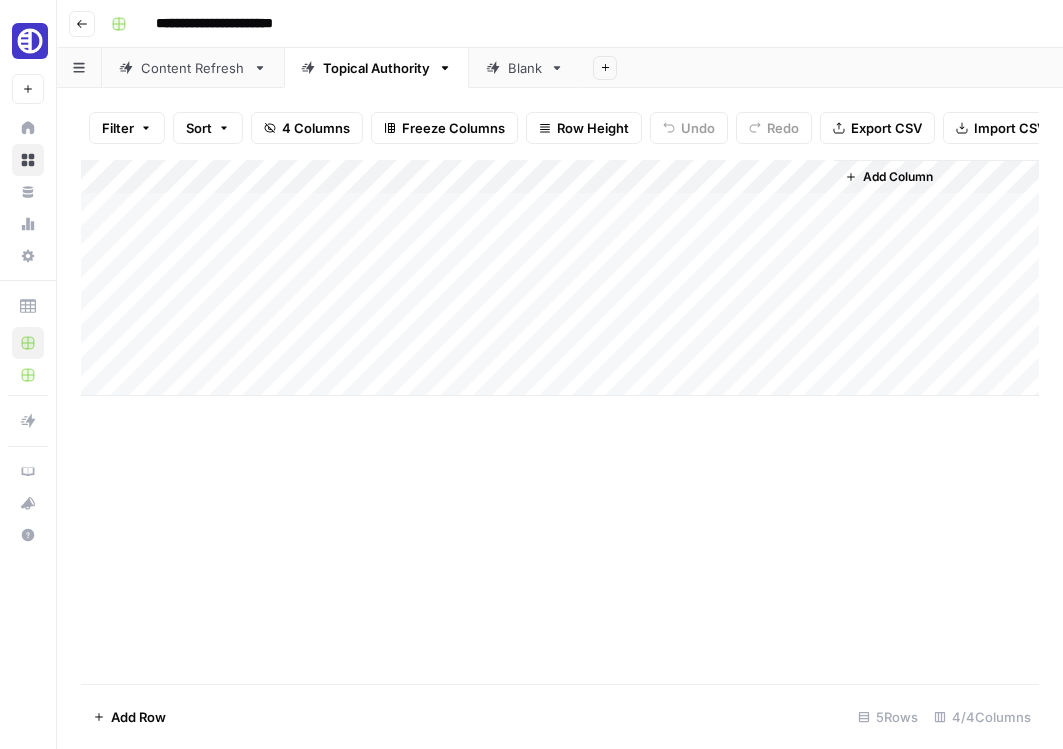 click on "Content Refresh" at bounding box center [193, 68] 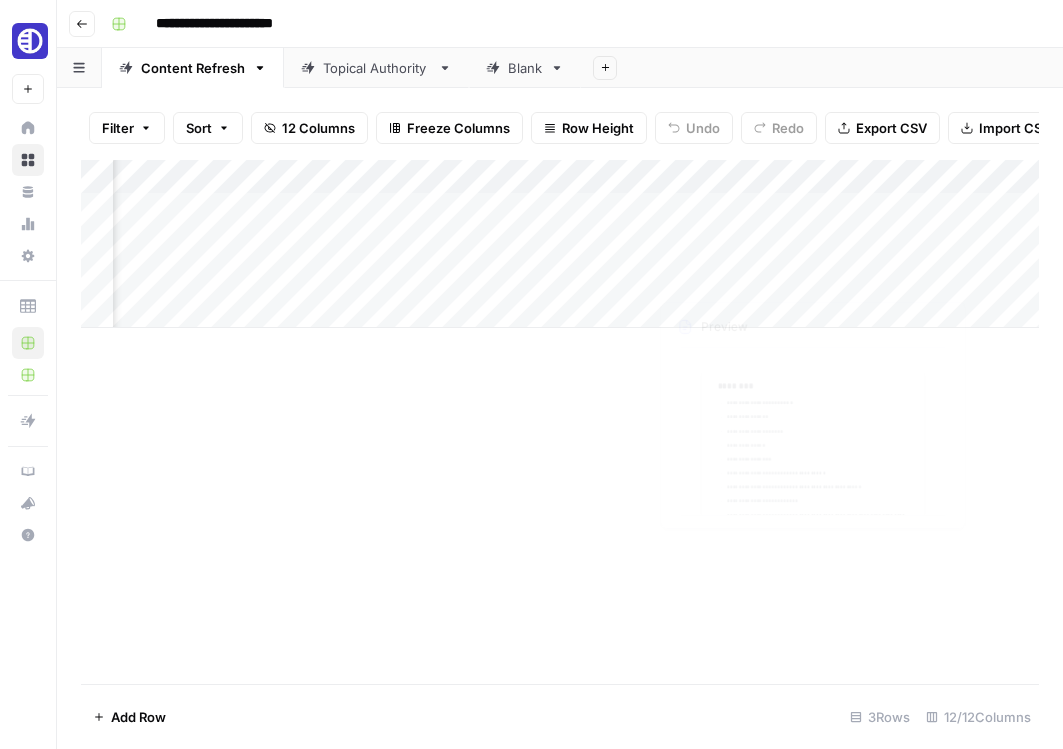 scroll, scrollTop: 0, scrollLeft: 2054, axis: horizontal 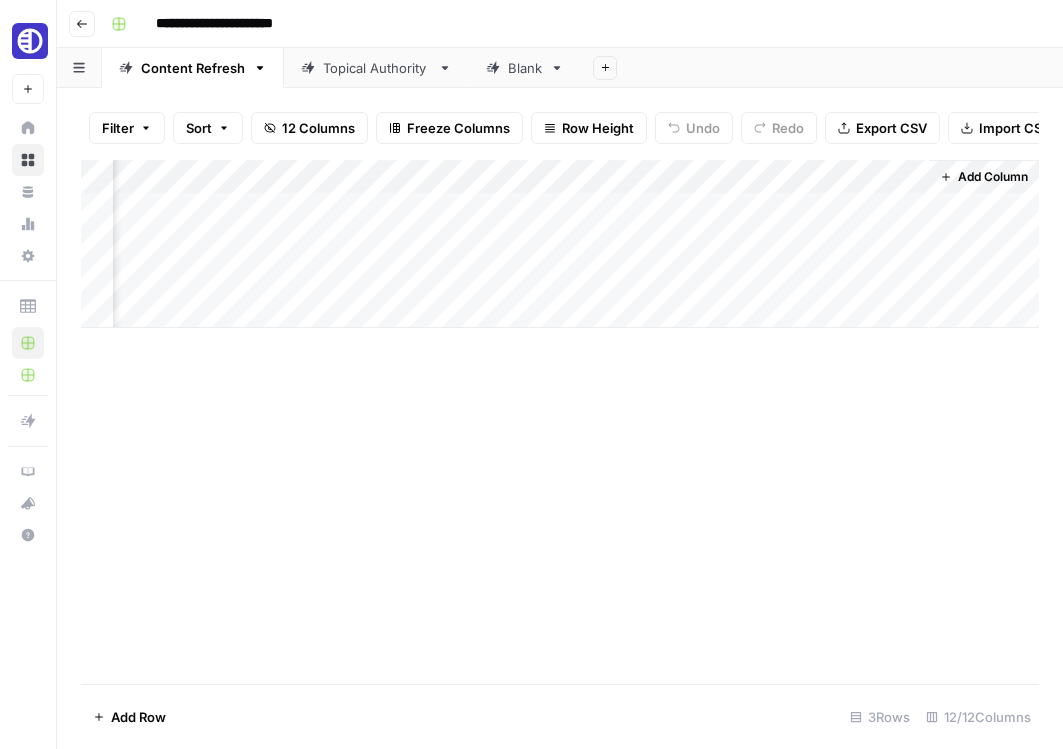 click on "Add Column" at bounding box center [560, 244] 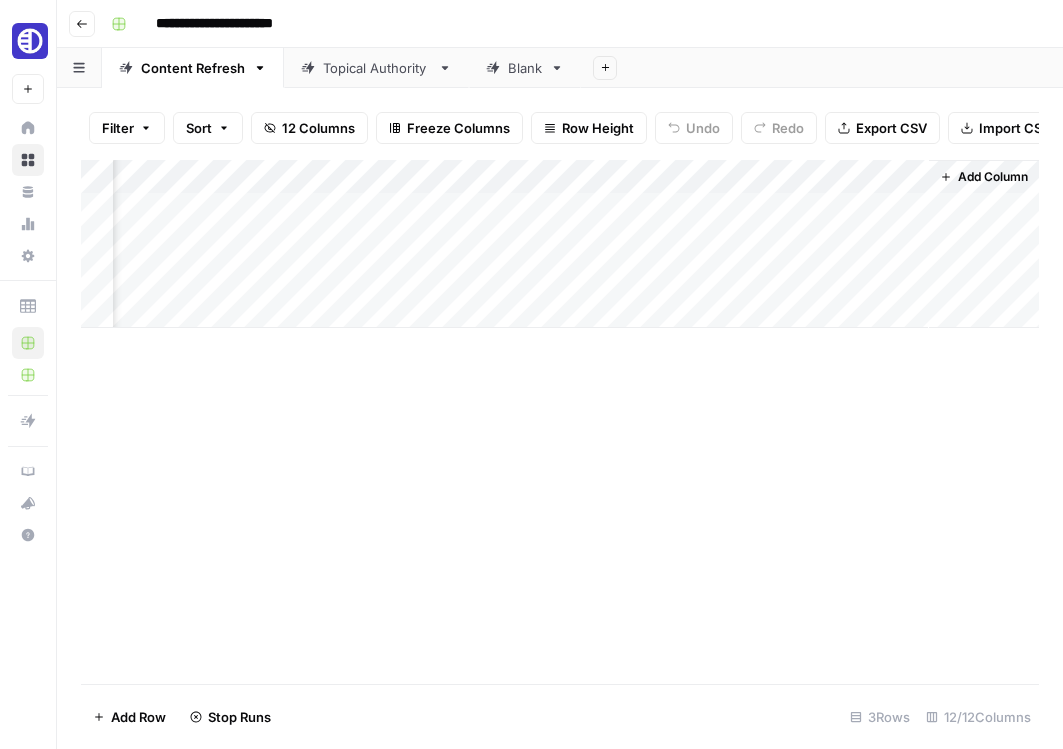 click on "Add Column" at bounding box center (560, 244) 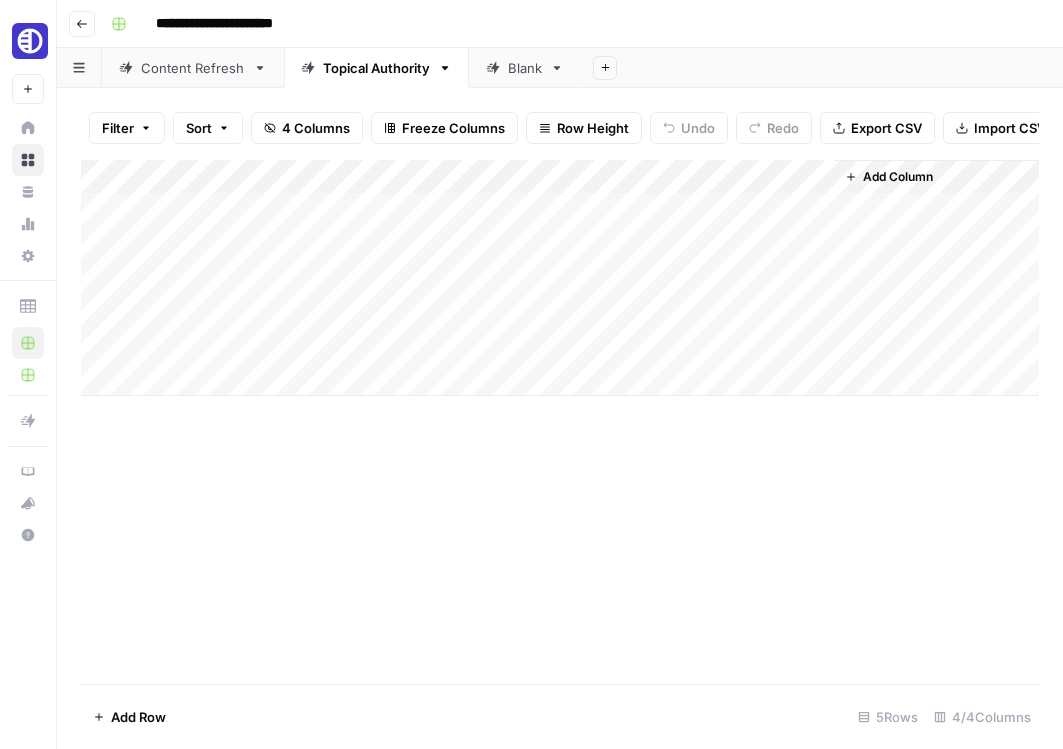click on "Blank" at bounding box center [525, 68] 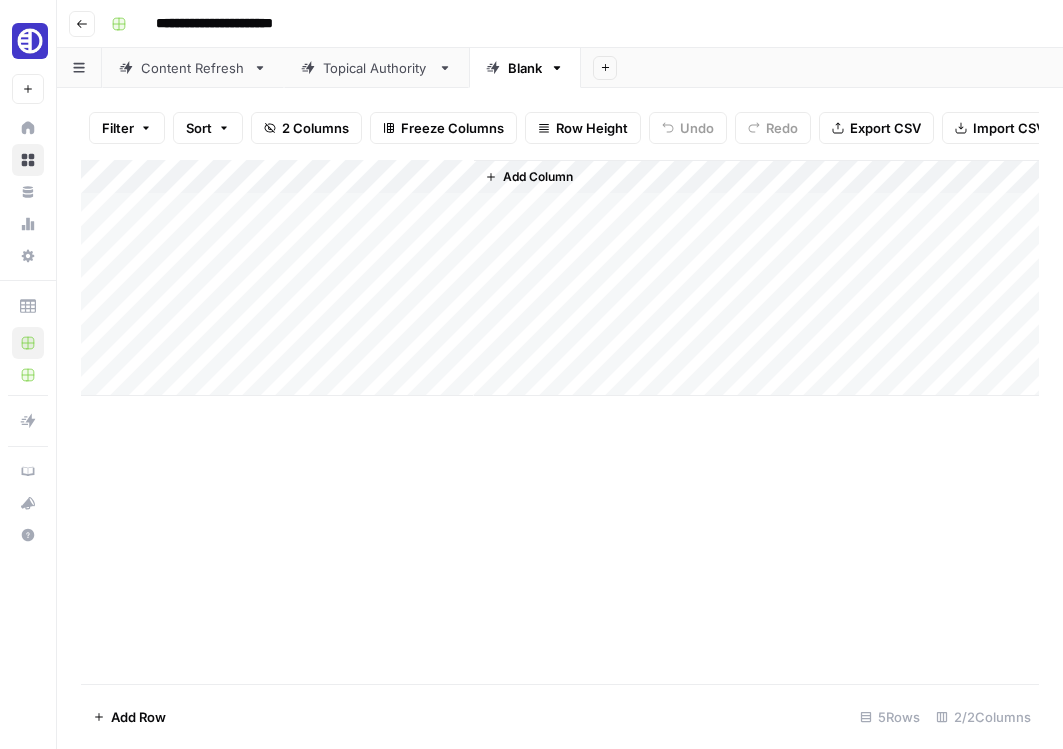 click on "Blank" at bounding box center [525, 68] 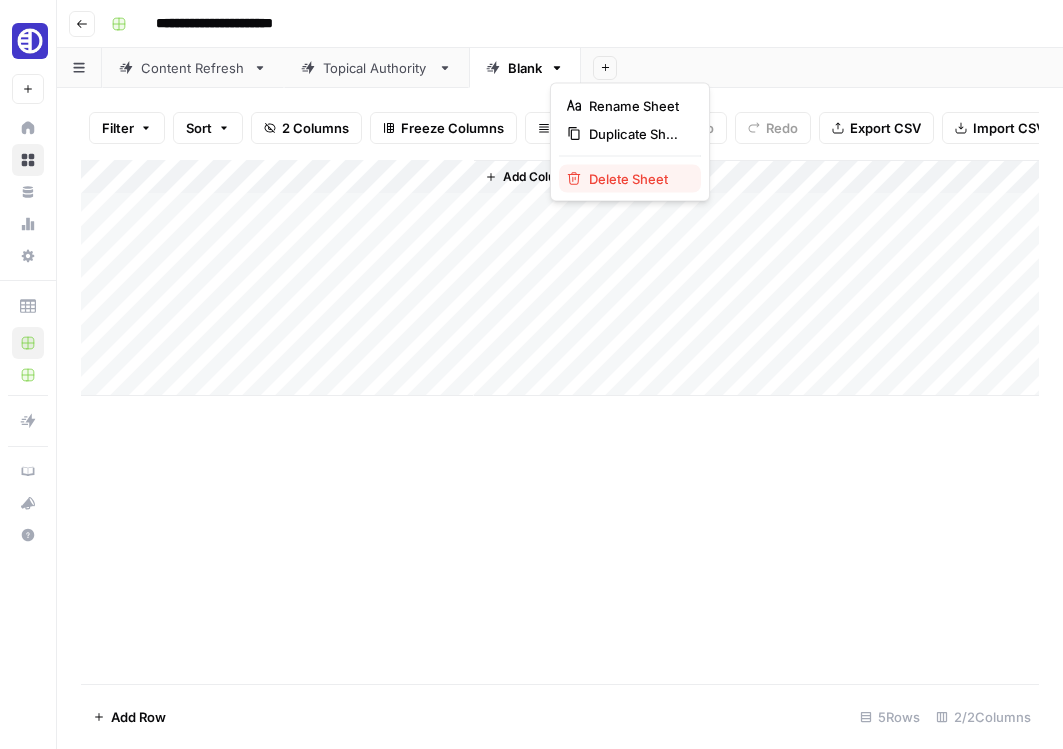 click on "Delete Sheet" at bounding box center (628, 179) 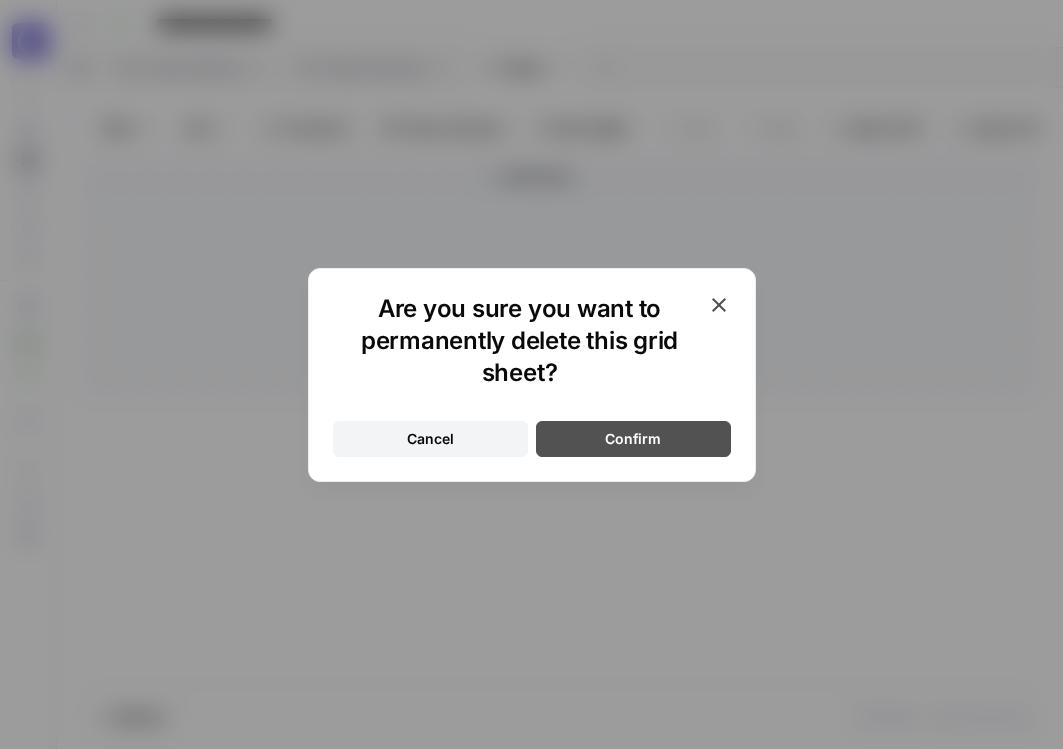 click on "Confirm" at bounding box center [633, 439] 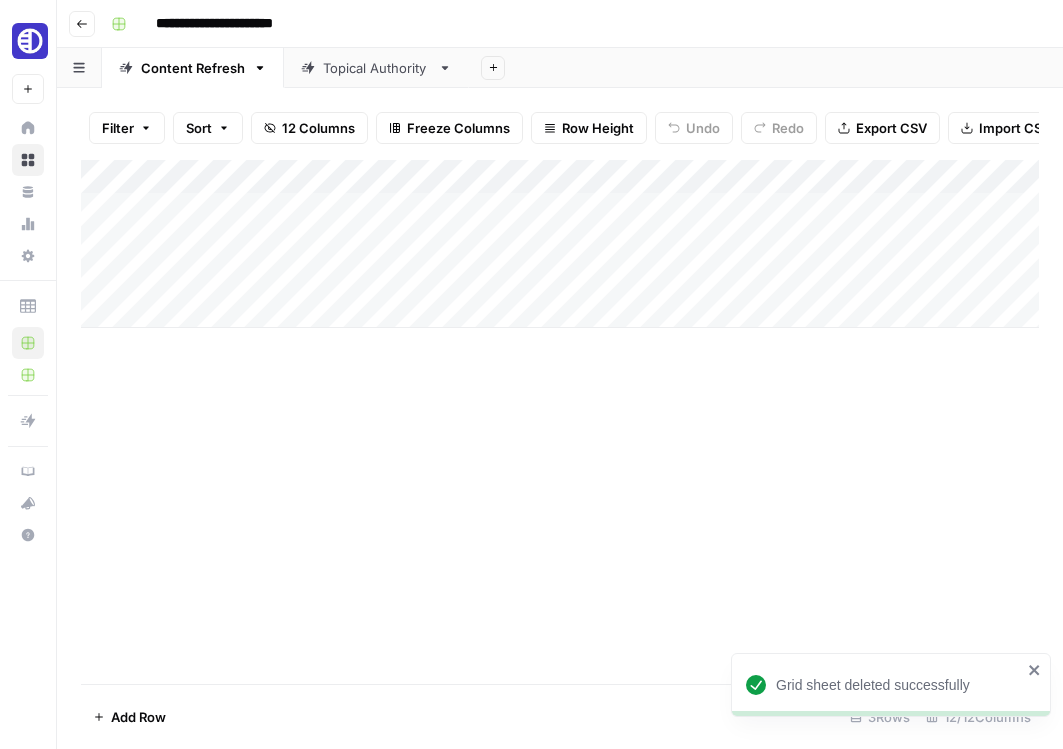 click on "Topical Authority" at bounding box center [376, 68] 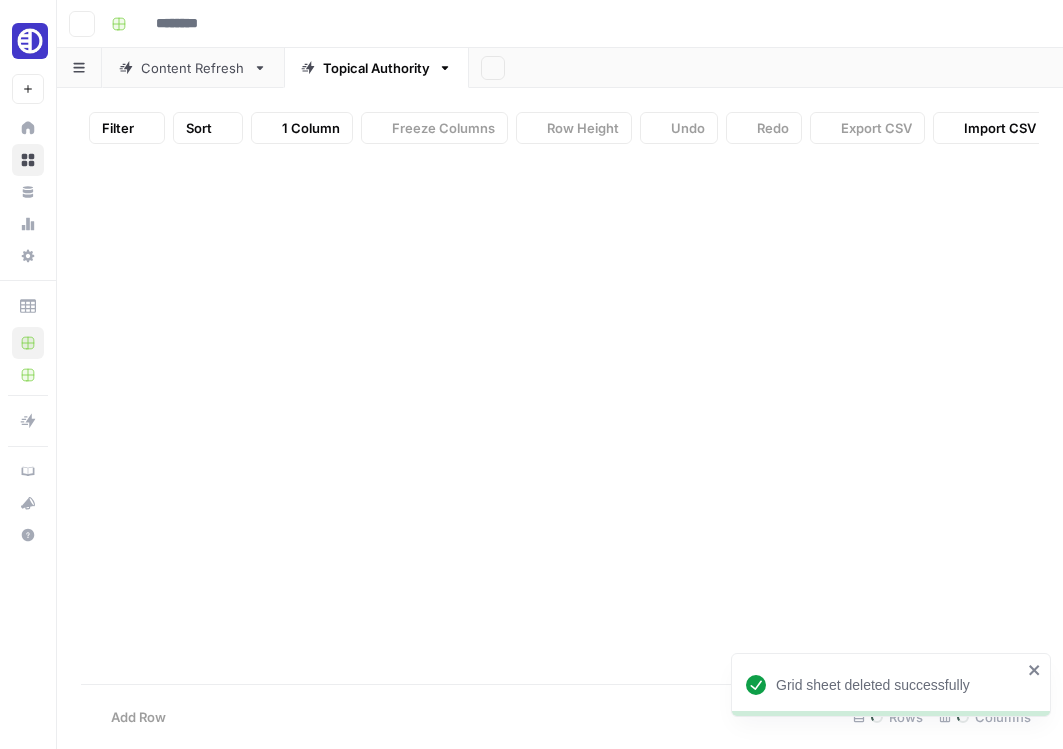 type on "**********" 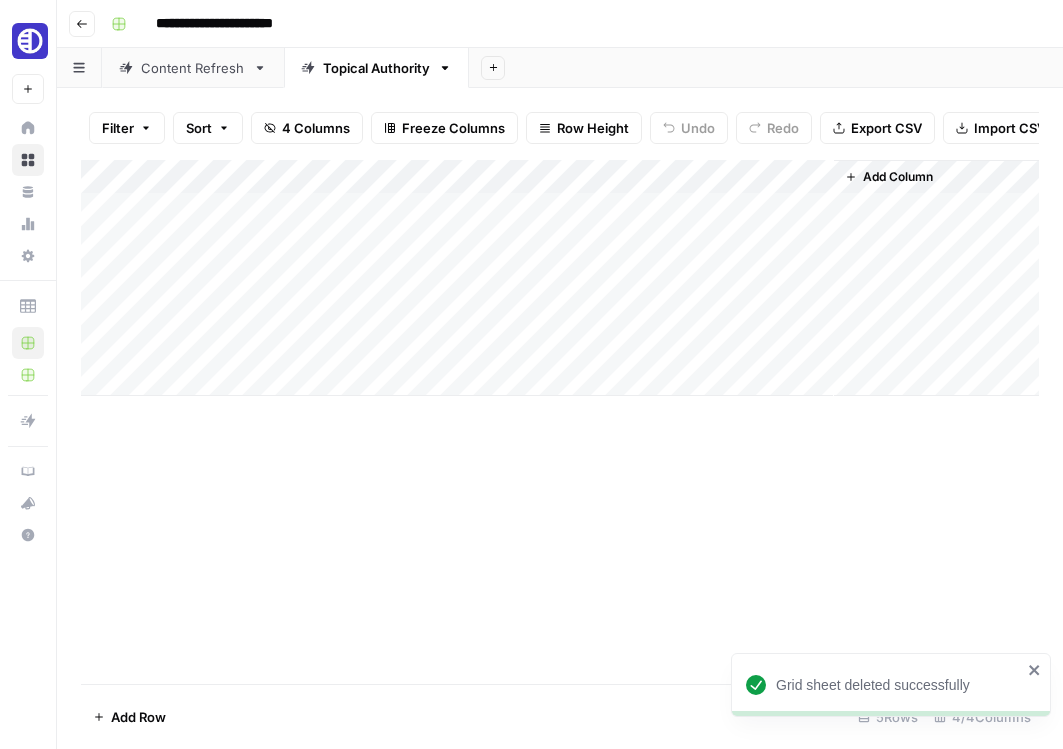 click on "Content Refresh" at bounding box center [193, 68] 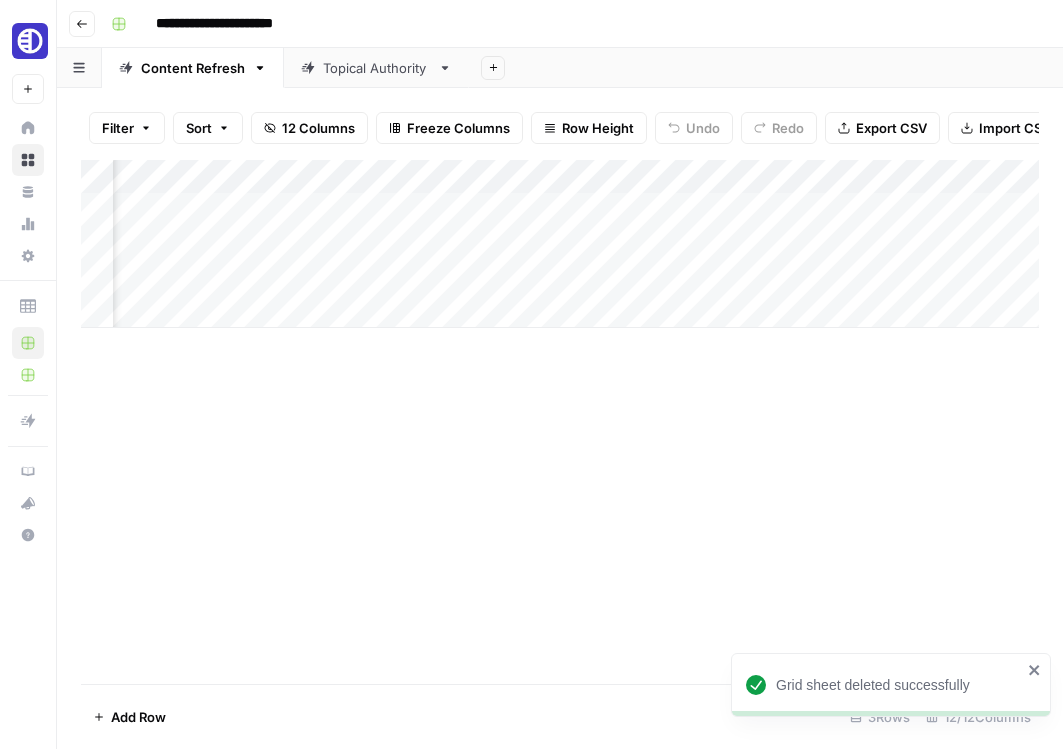scroll, scrollTop: 0, scrollLeft: 2054, axis: horizontal 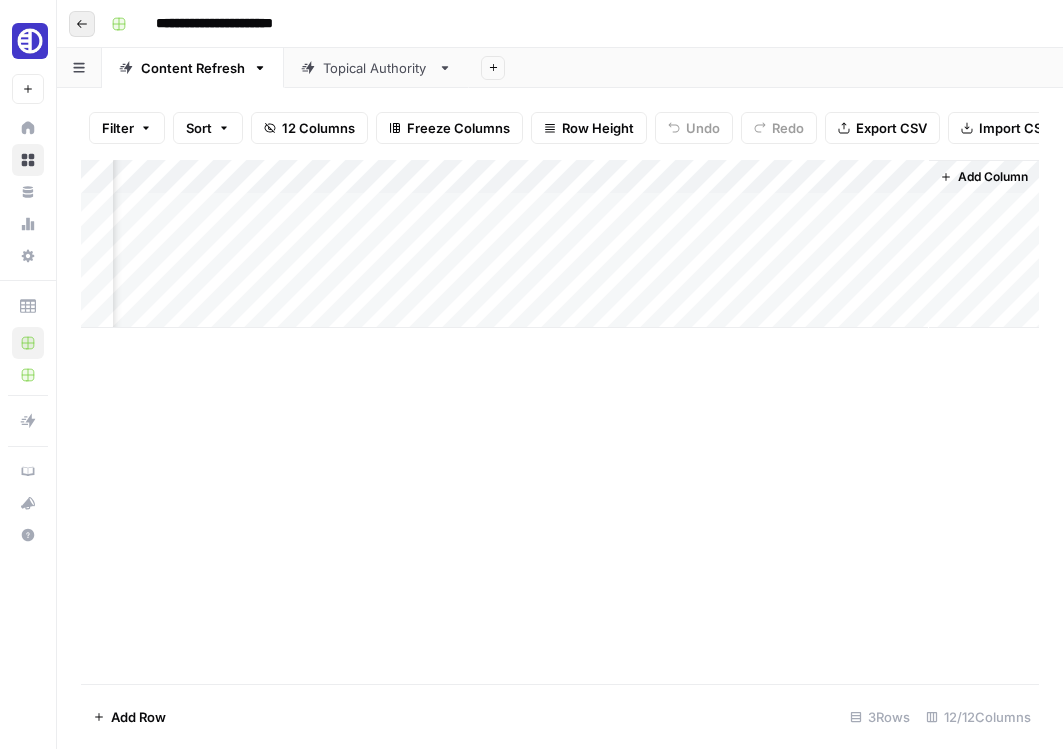 click 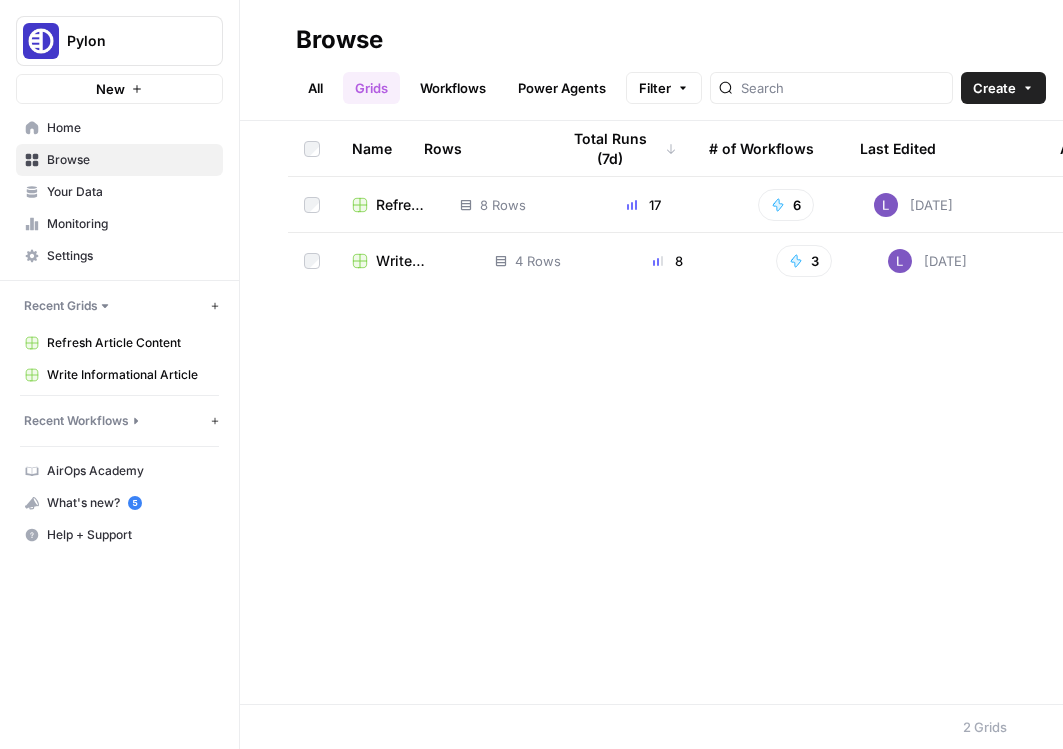 click on "Write Informational Article" at bounding box center (419, 261) 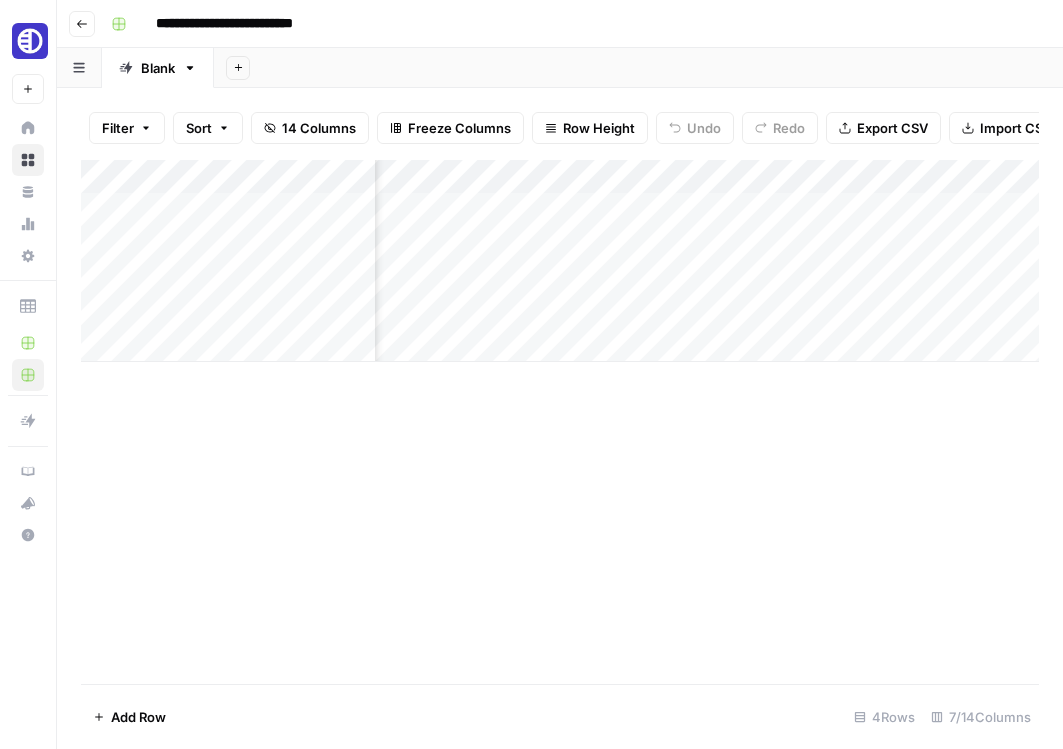 scroll, scrollTop: 0, scrollLeft: 854, axis: horizontal 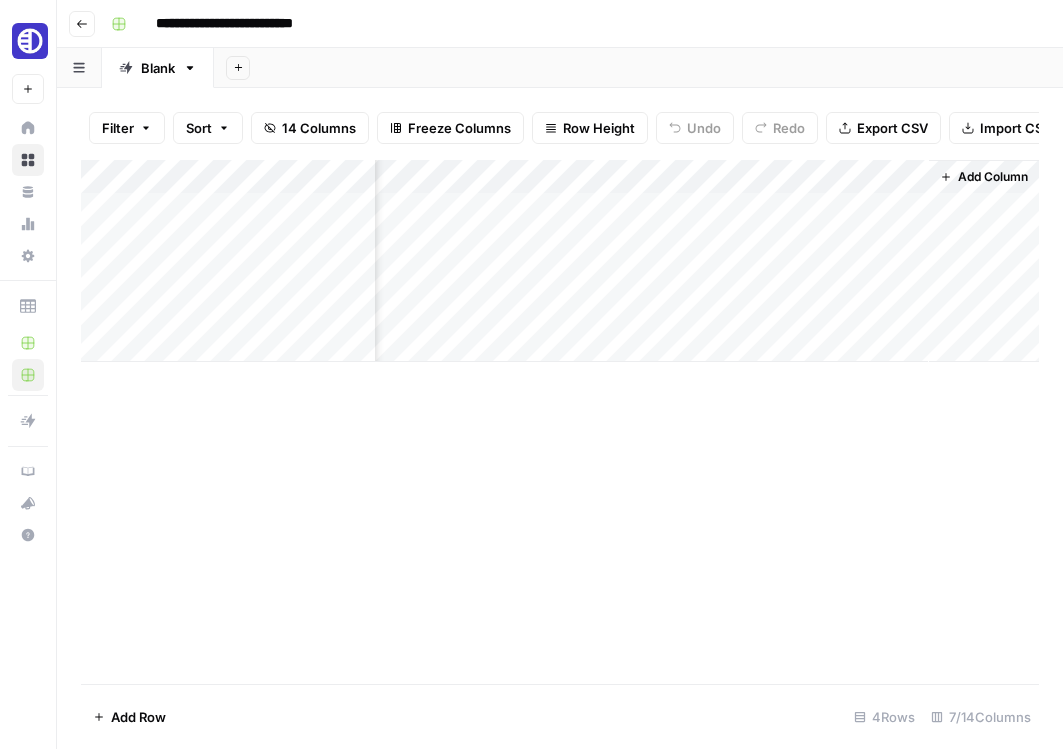click on "Add Column" at bounding box center (560, 261) 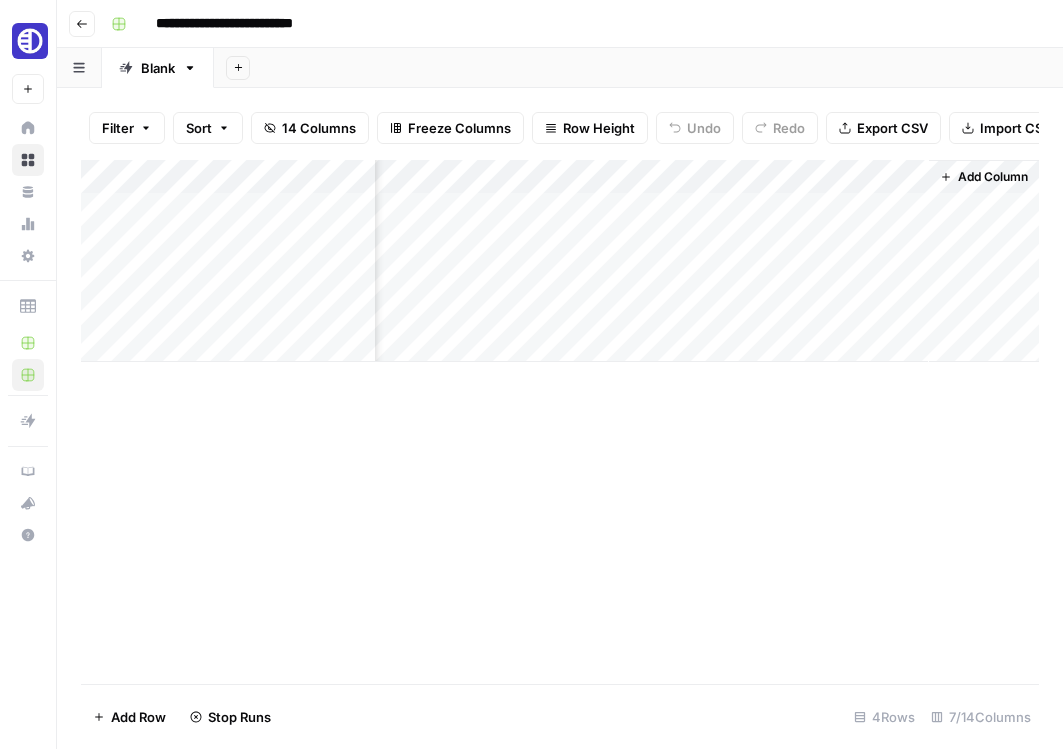 click on "Add Column" at bounding box center [560, 261] 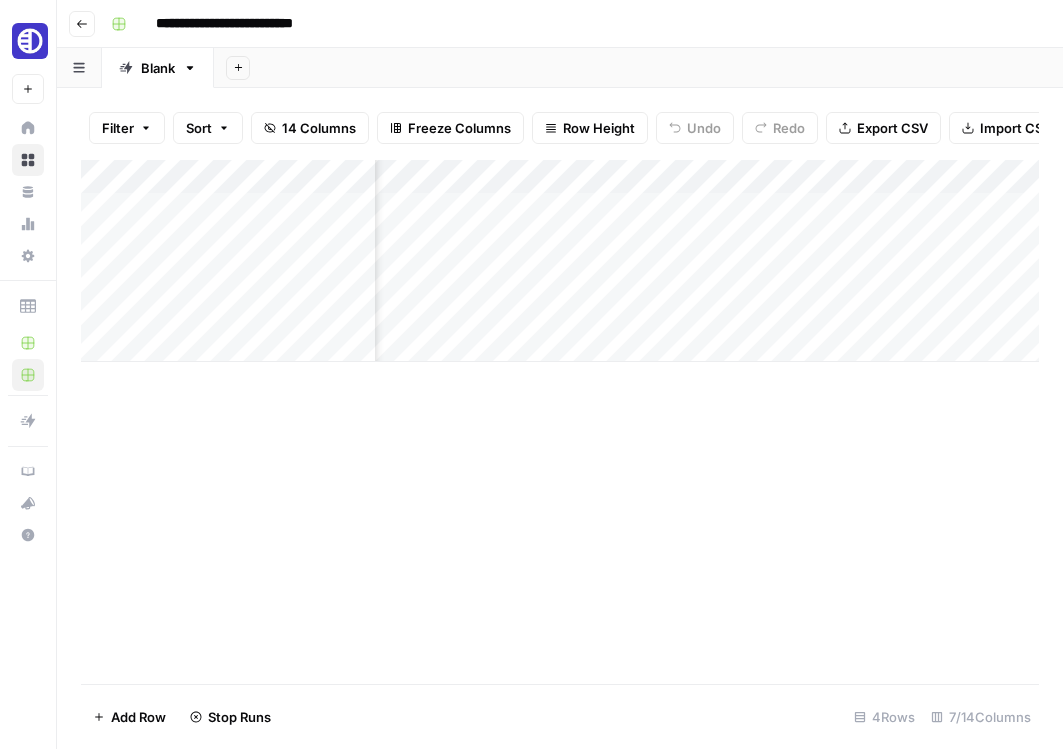 scroll, scrollTop: 0, scrollLeft: 617, axis: horizontal 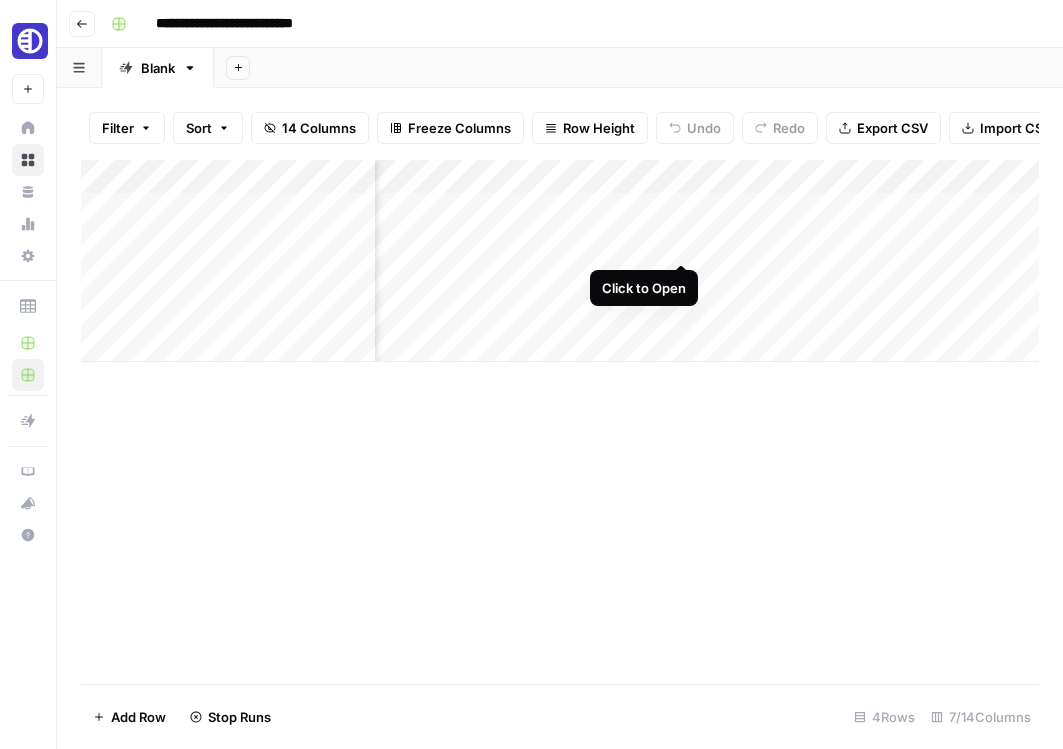 click on "Add Column" at bounding box center [560, 261] 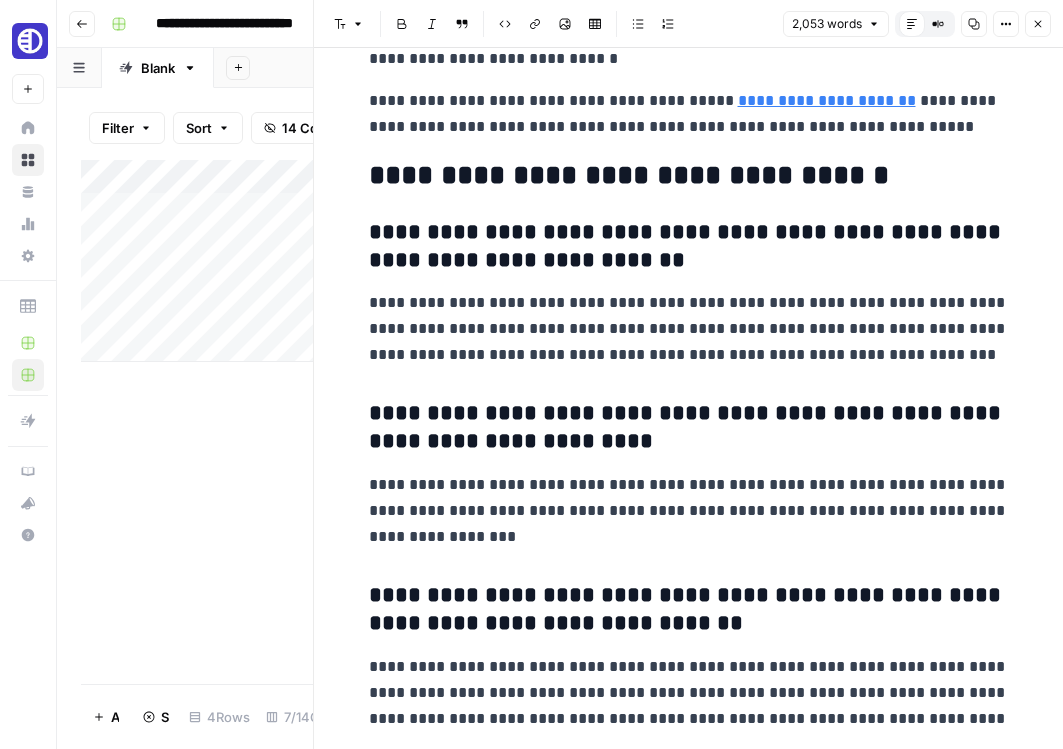 scroll, scrollTop: 8237, scrollLeft: 0, axis: vertical 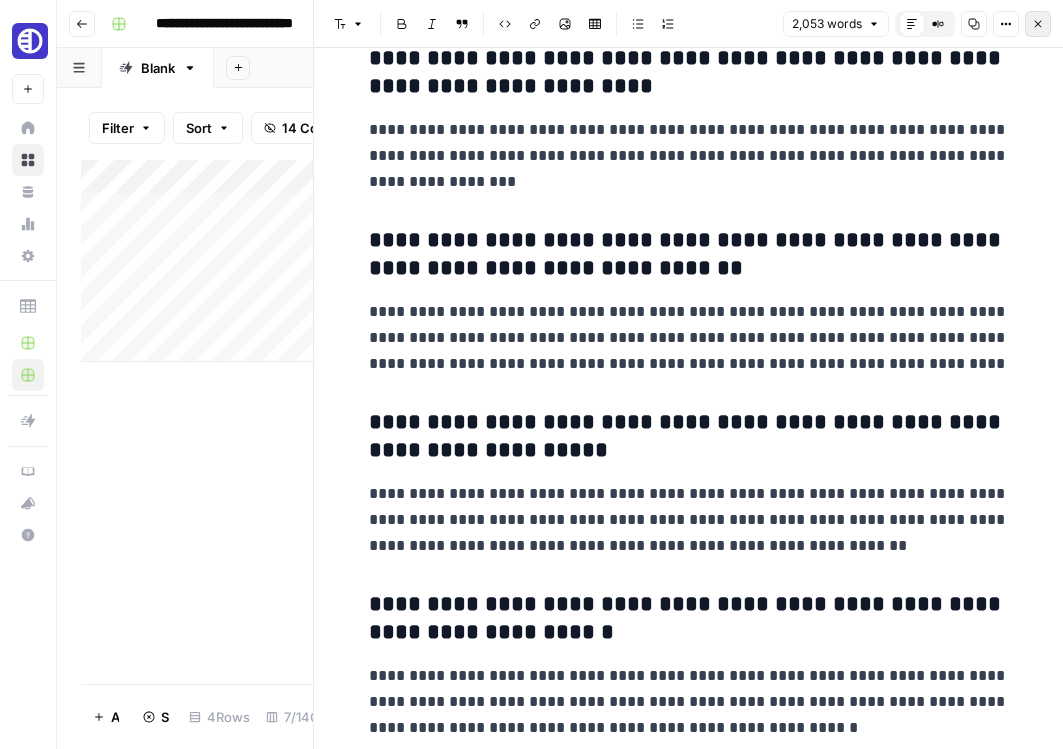 click 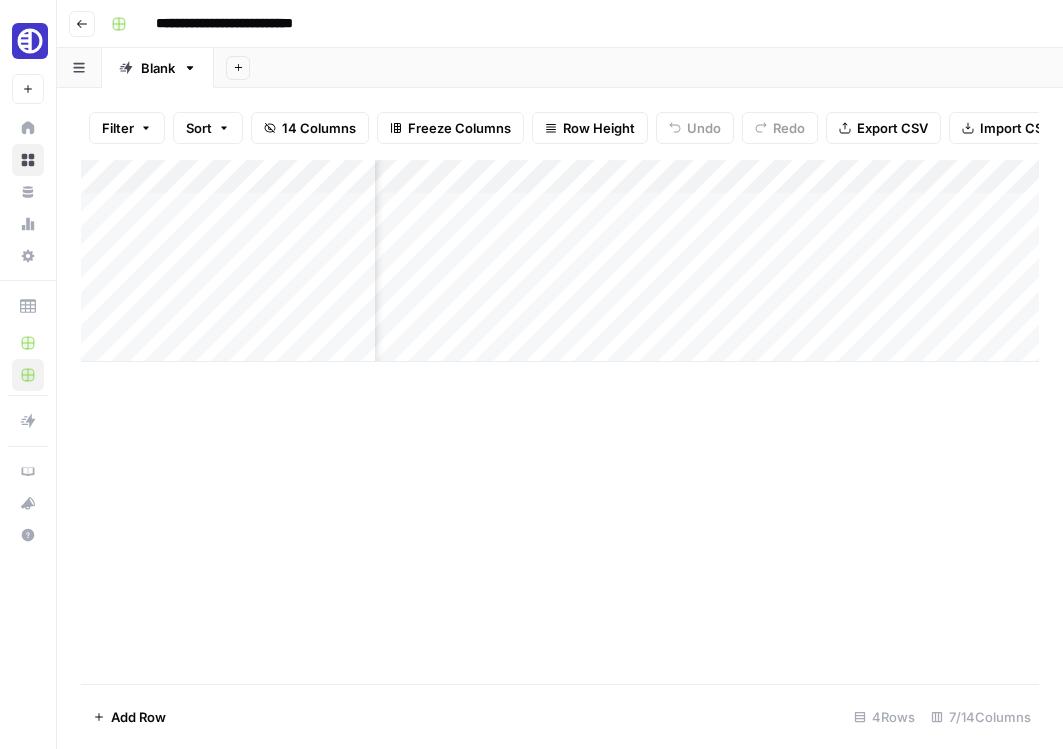 click on "Add Column" at bounding box center [560, 261] 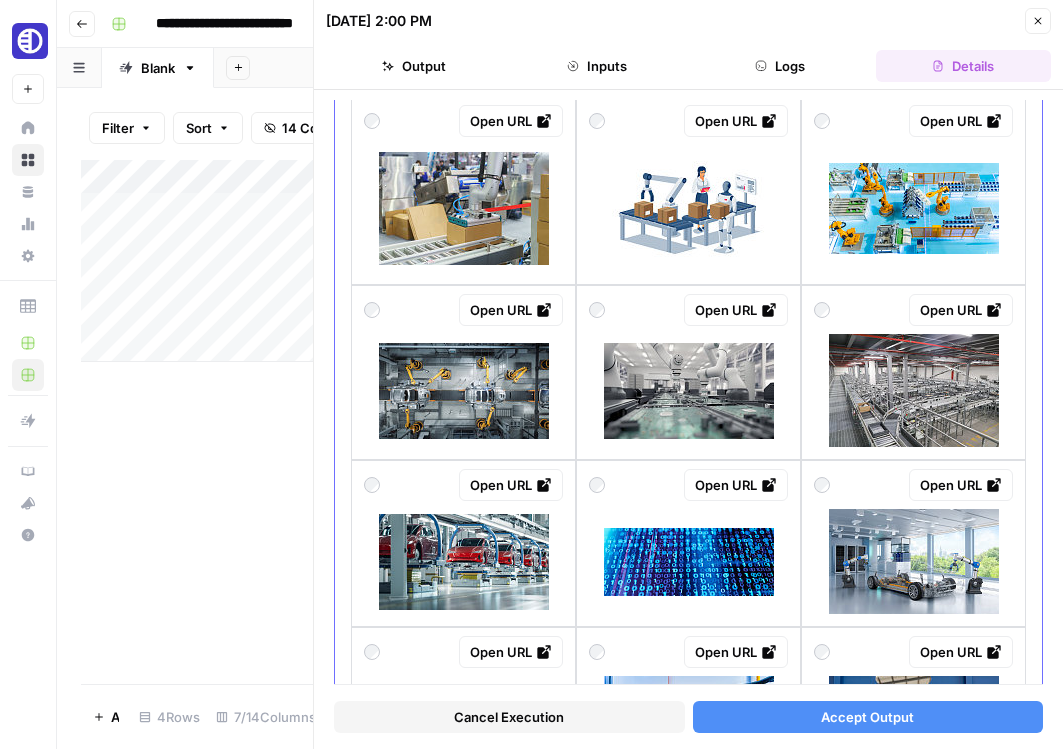 scroll, scrollTop: 293, scrollLeft: 0, axis: vertical 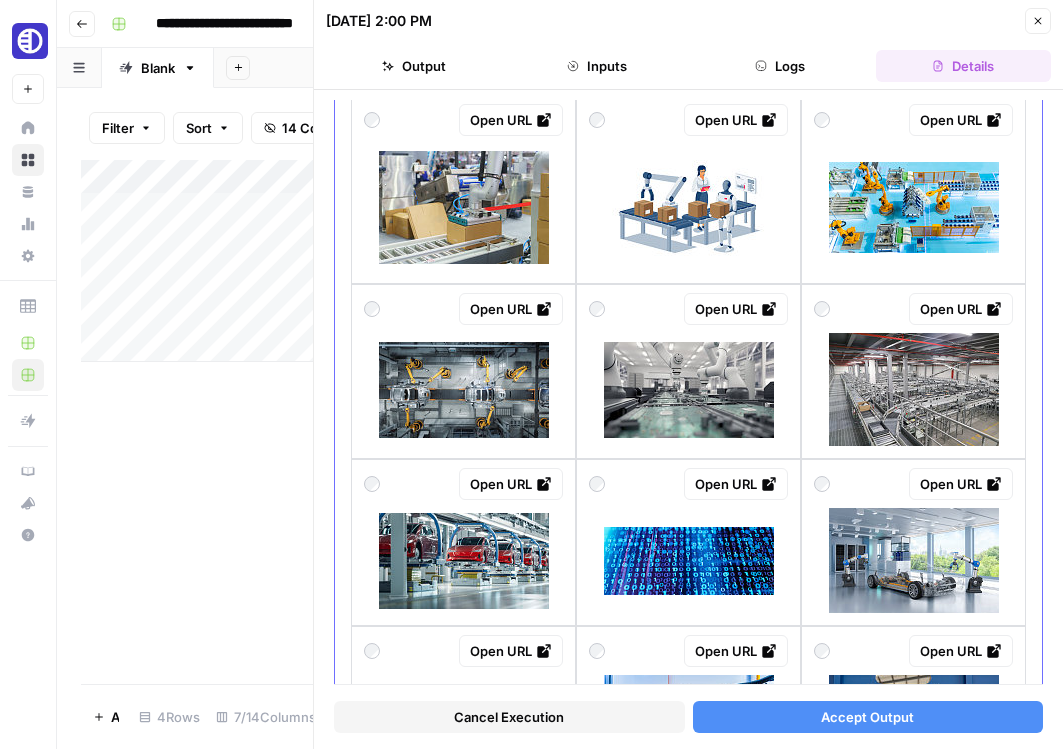 click at bounding box center [689, 561] 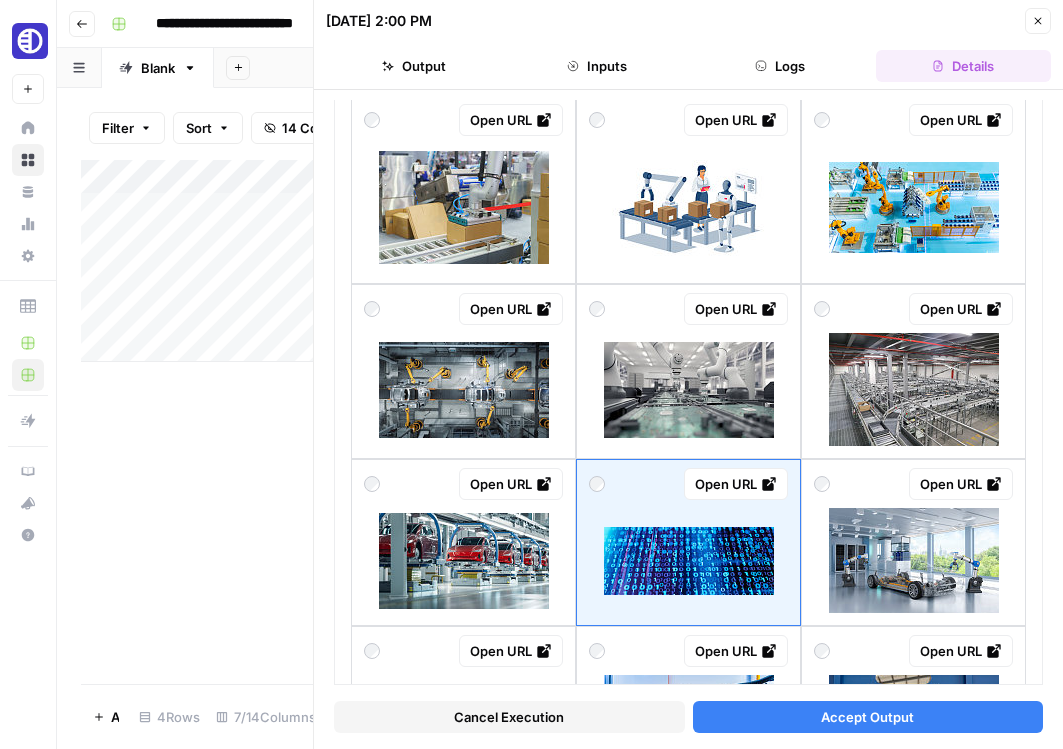 click on "Accept Output" at bounding box center (868, 717) 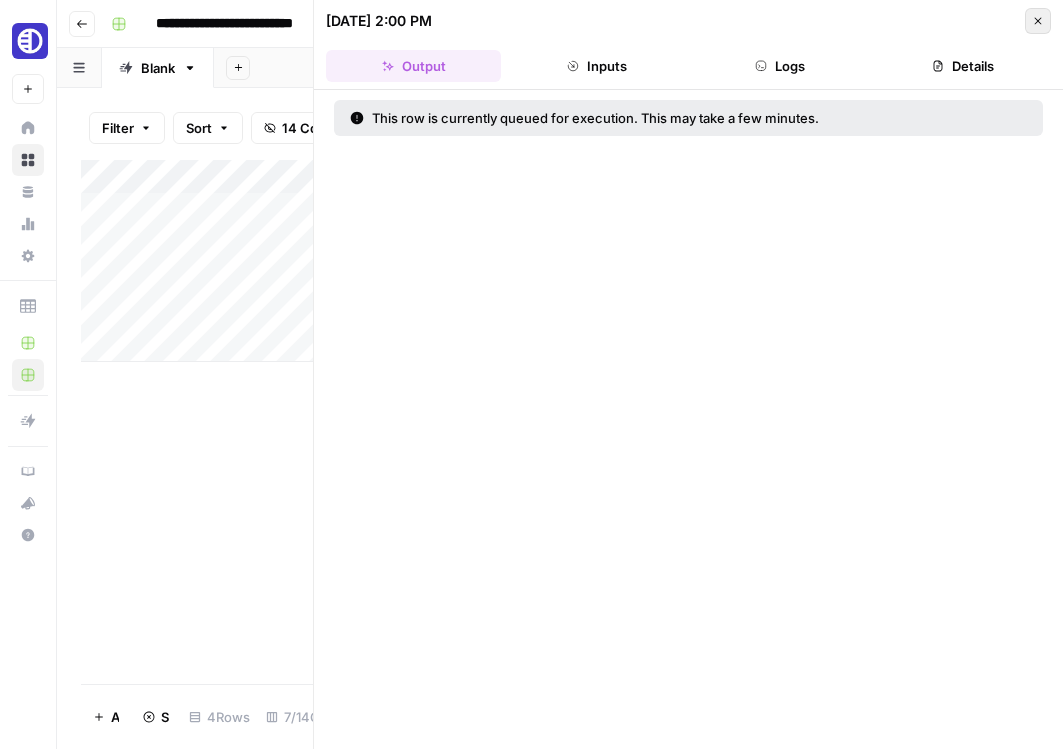 click on "Close" at bounding box center (1038, 21) 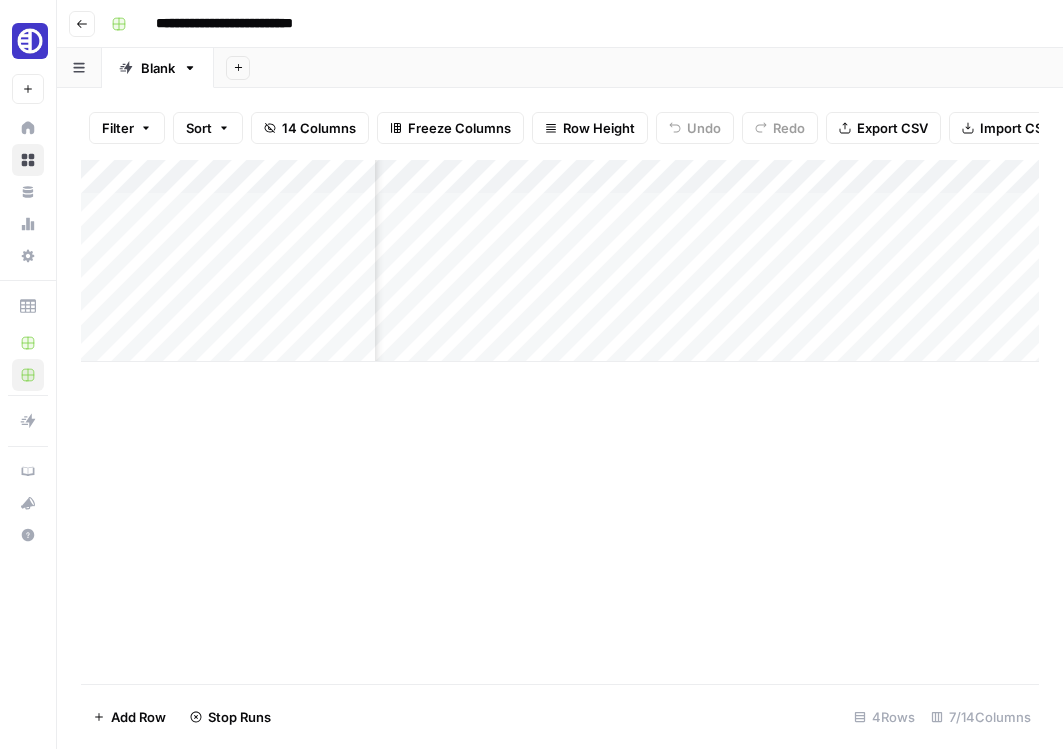 click on "Add Column" at bounding box center [560, 261] 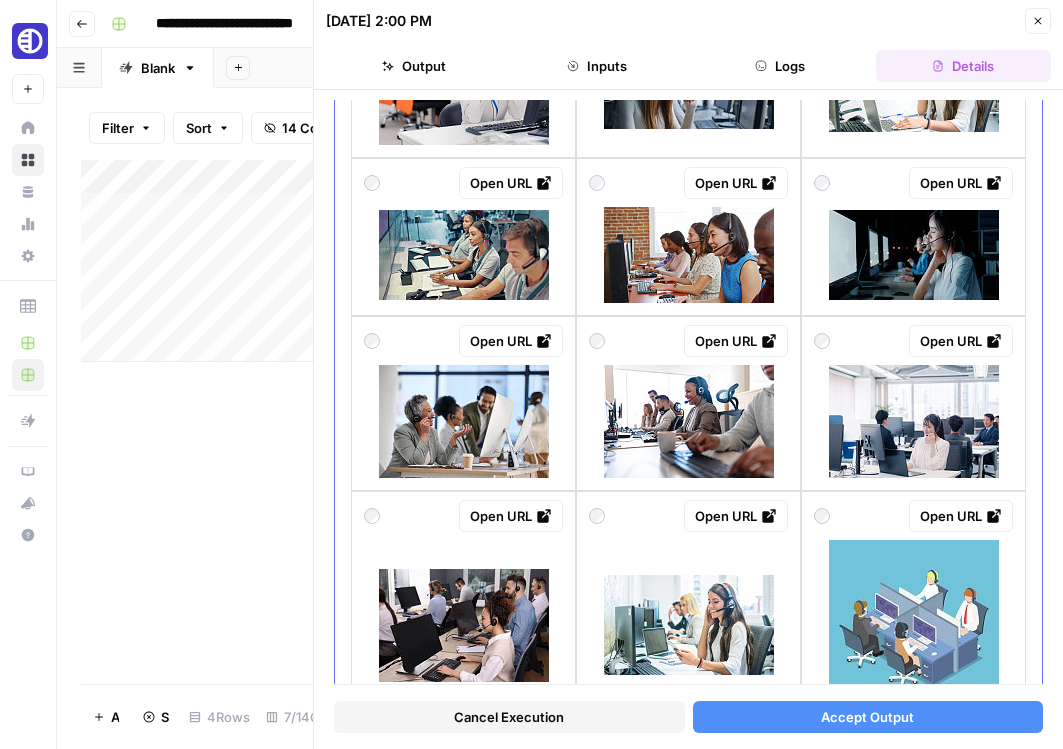 scroll, scrollTop: 806, scrollLeft: 0, axis: vertical 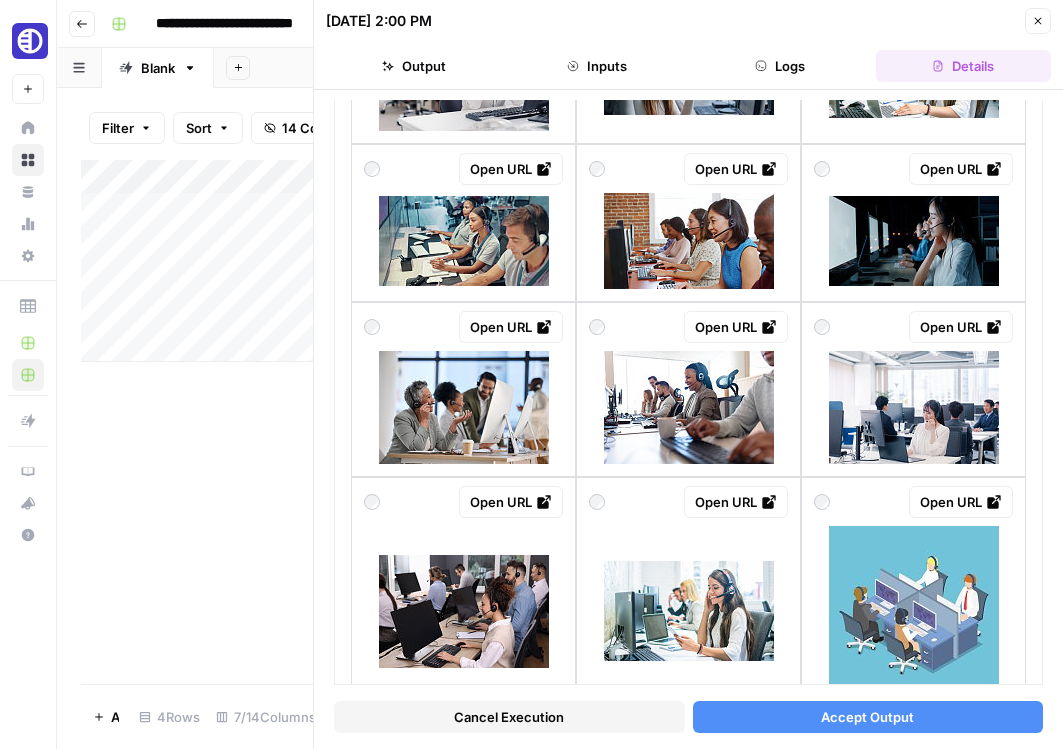 click at bounding box center [843, 243] 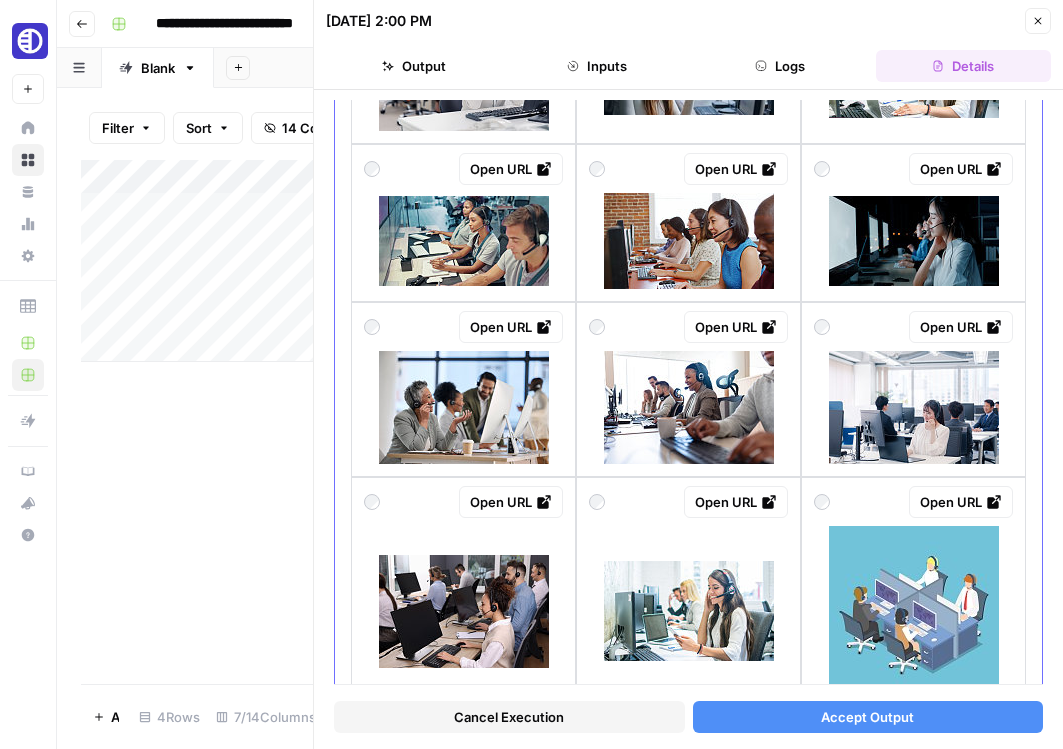 click at bounding box center [914, 611] 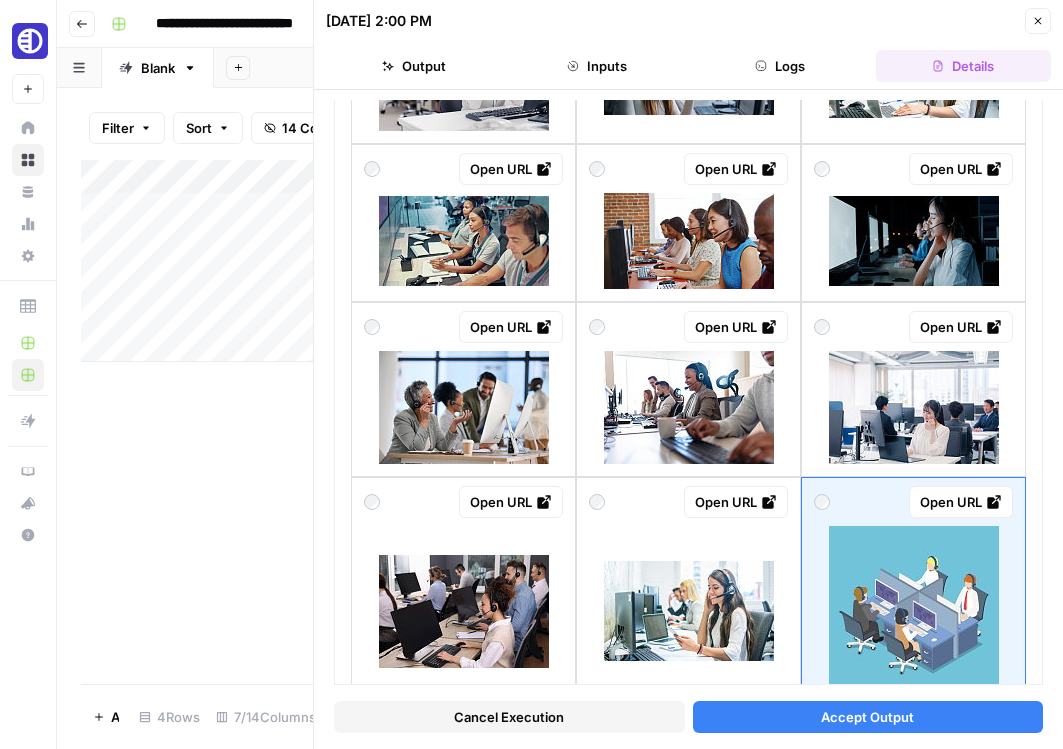 click on "Accept Output" at bounding box center (867, 717) 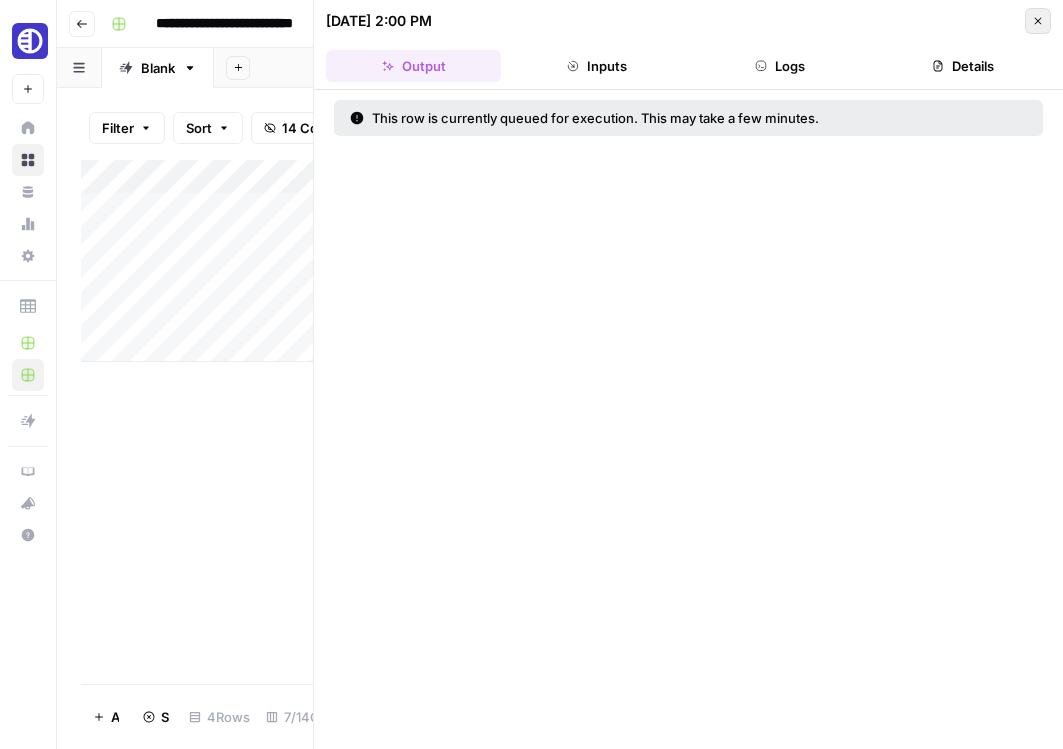 click on "Close" at bounding box center [1038, 21] 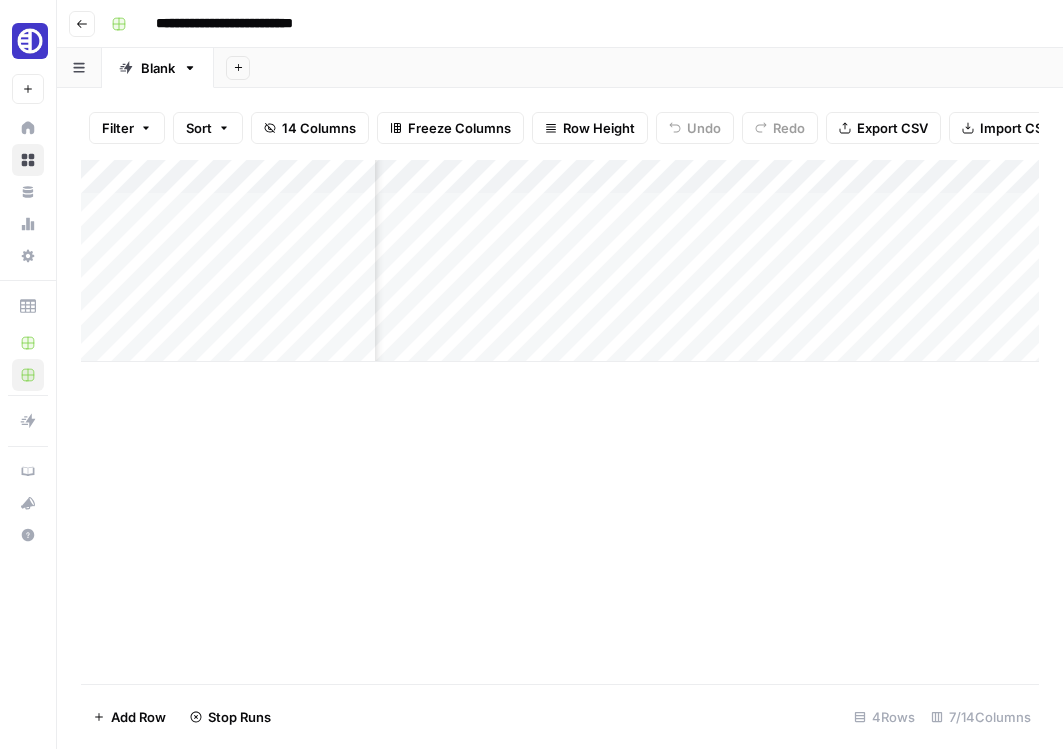 scroll, scrollTop: 0, scrollLeft: 712, axis: horizontal 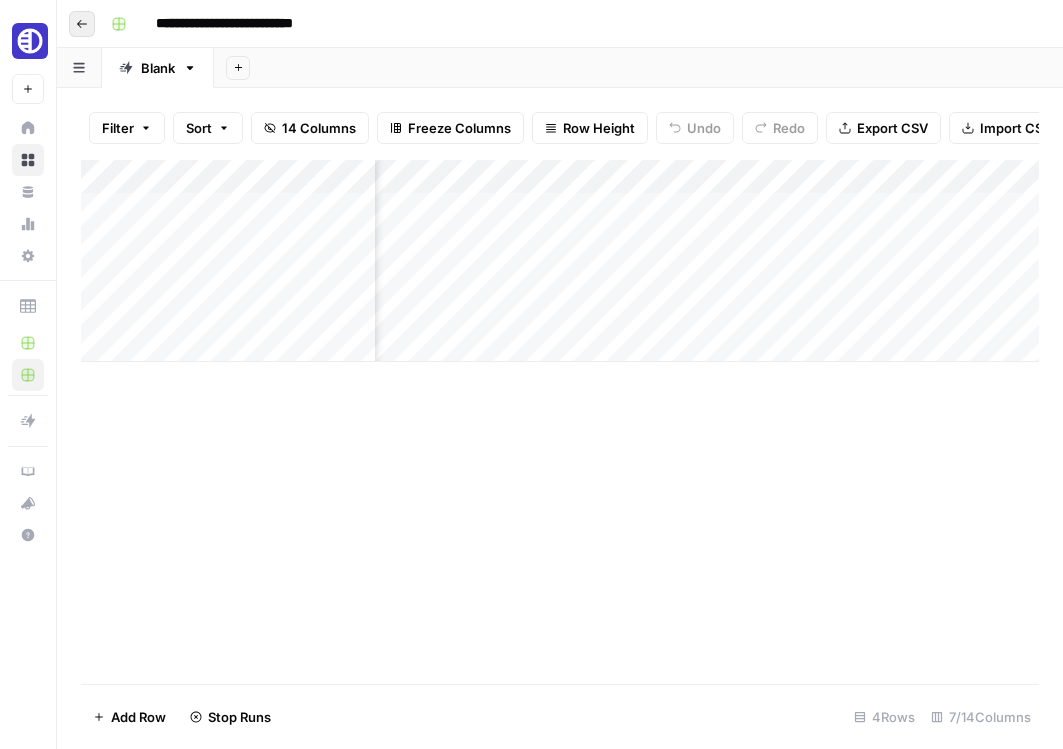 click 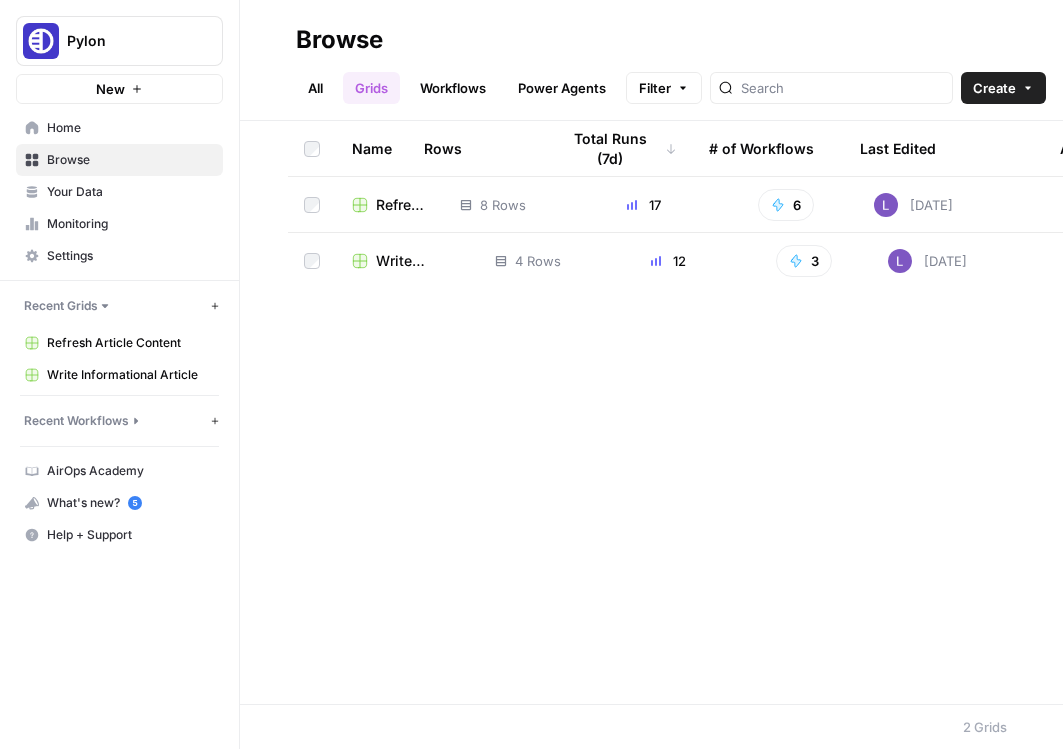 click on "Refresh Article Content" at bounding box center (402, 205) 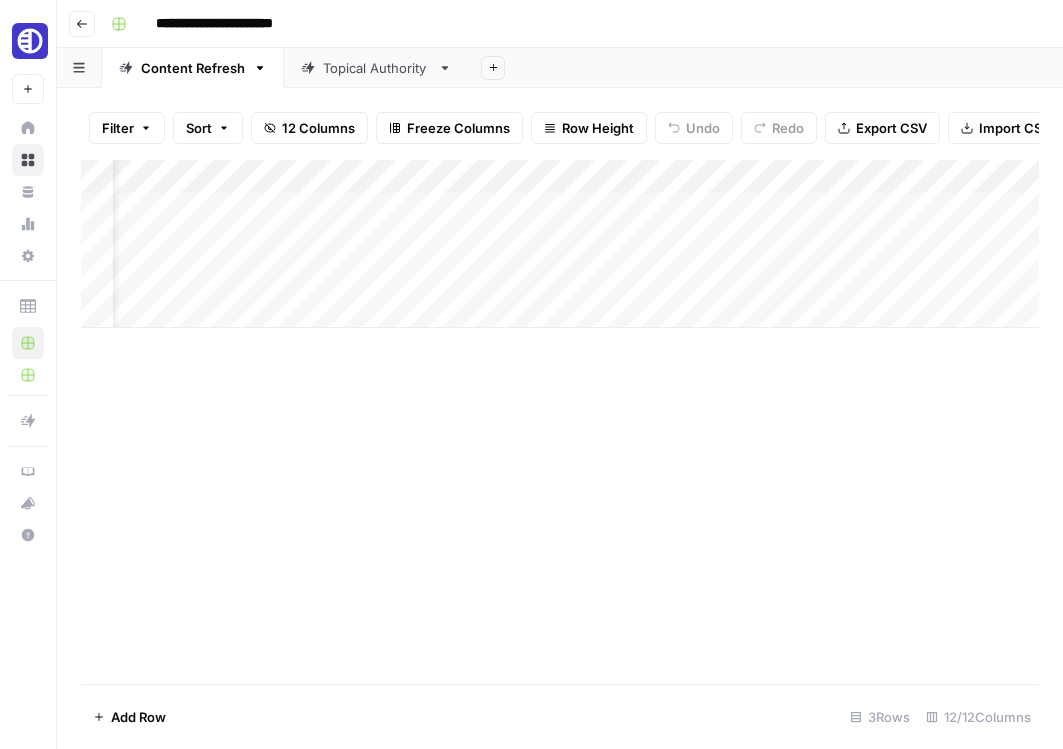scroll, scrollTop: 0, scrollLeft: 1102, axis: horizontal 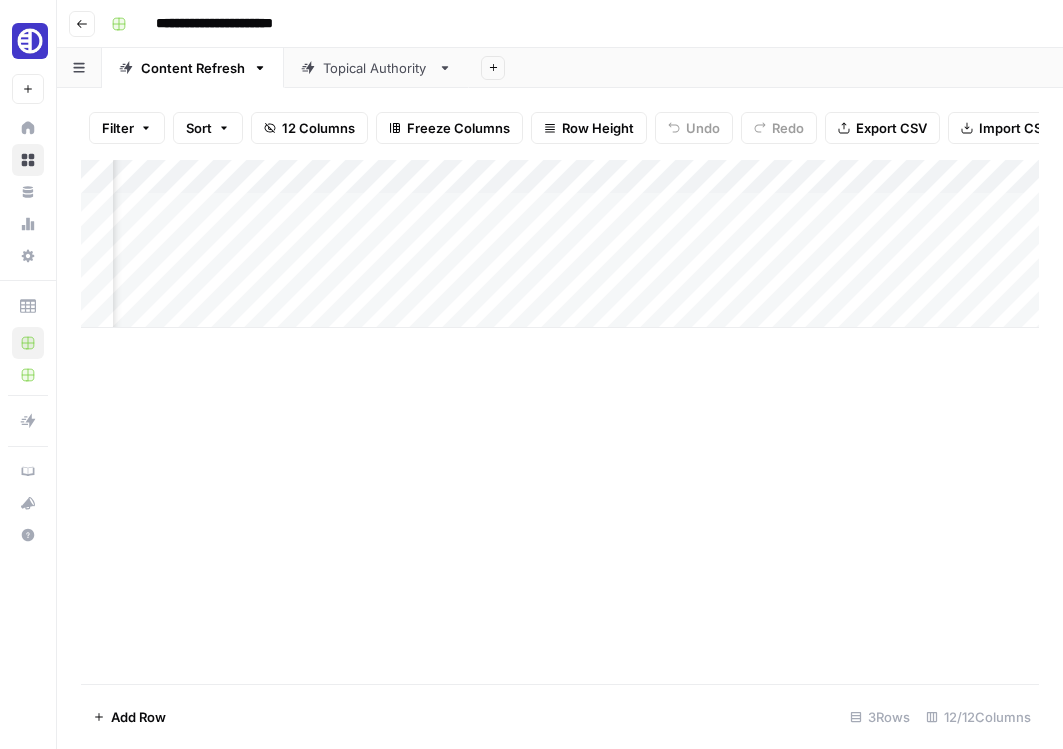 click on "Topical Authority" at bounding box center [365, 68] 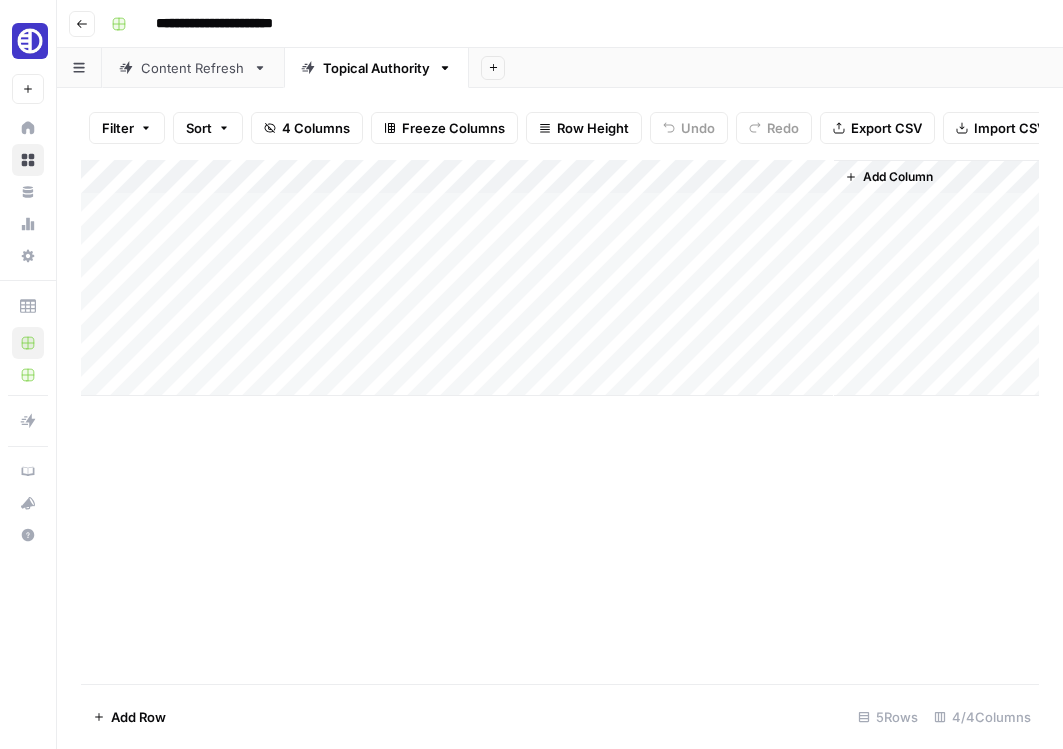 click on "Add Column" at bounding box center [560, 278] 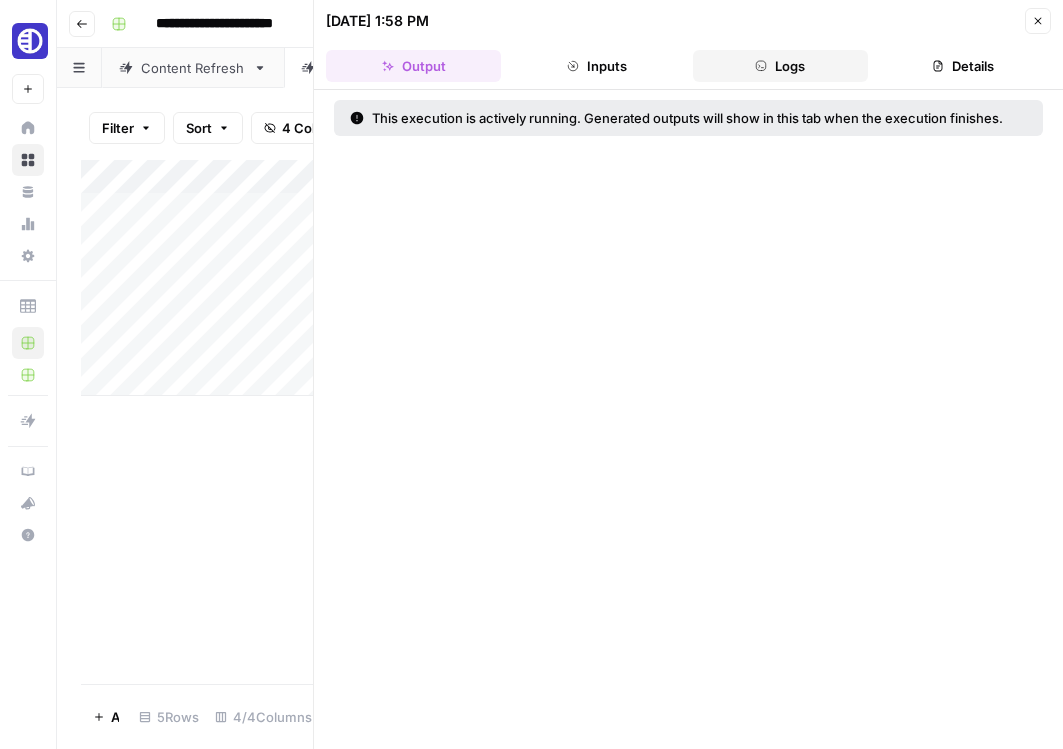 click on "Logs" at bounding box center (780, 66) 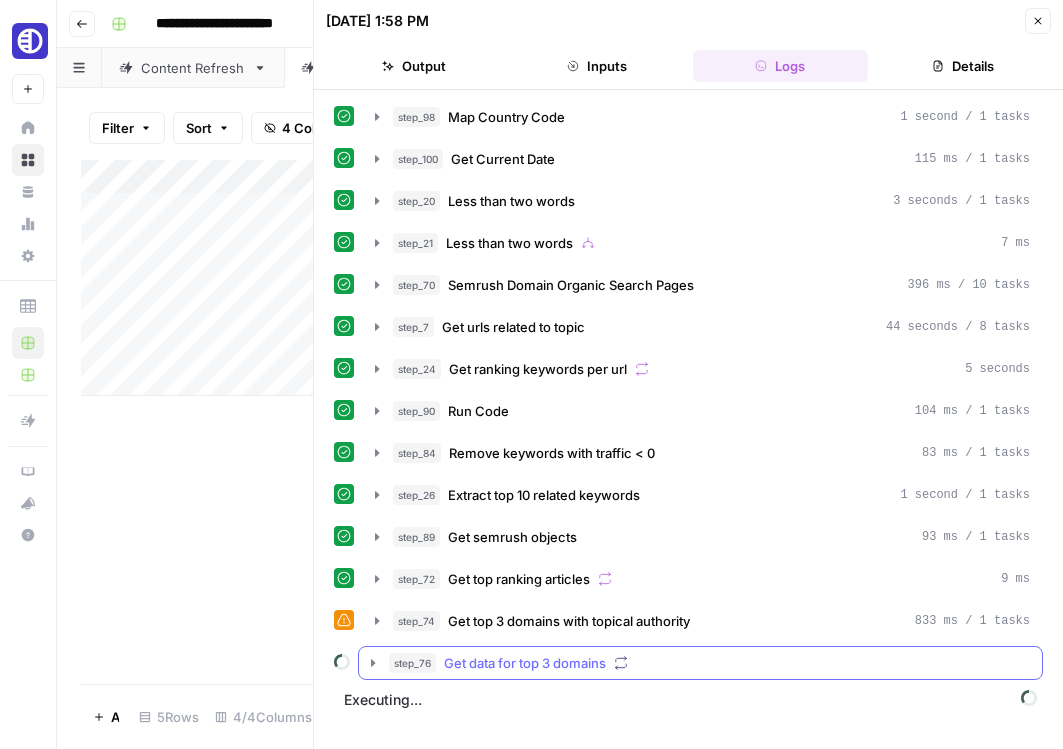 click on "step_76 Get data for top 3 domains" at bounding box center [709, 663] 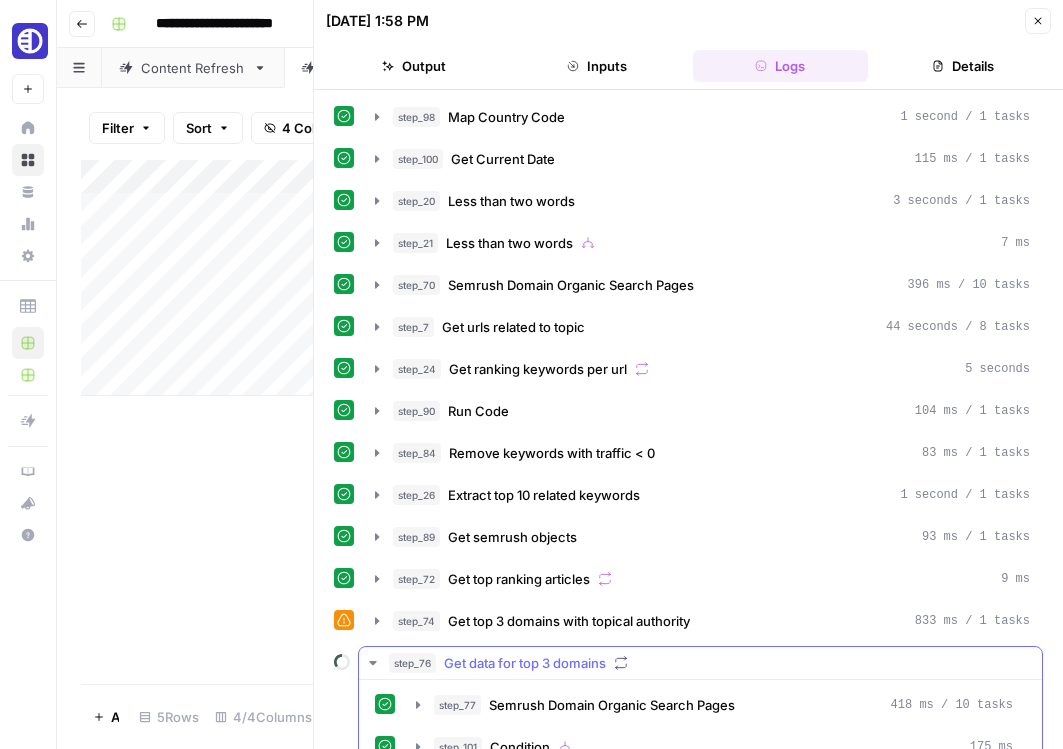 click on "step_76 Get data for top 3 domains" at bounding box center (709, 663) 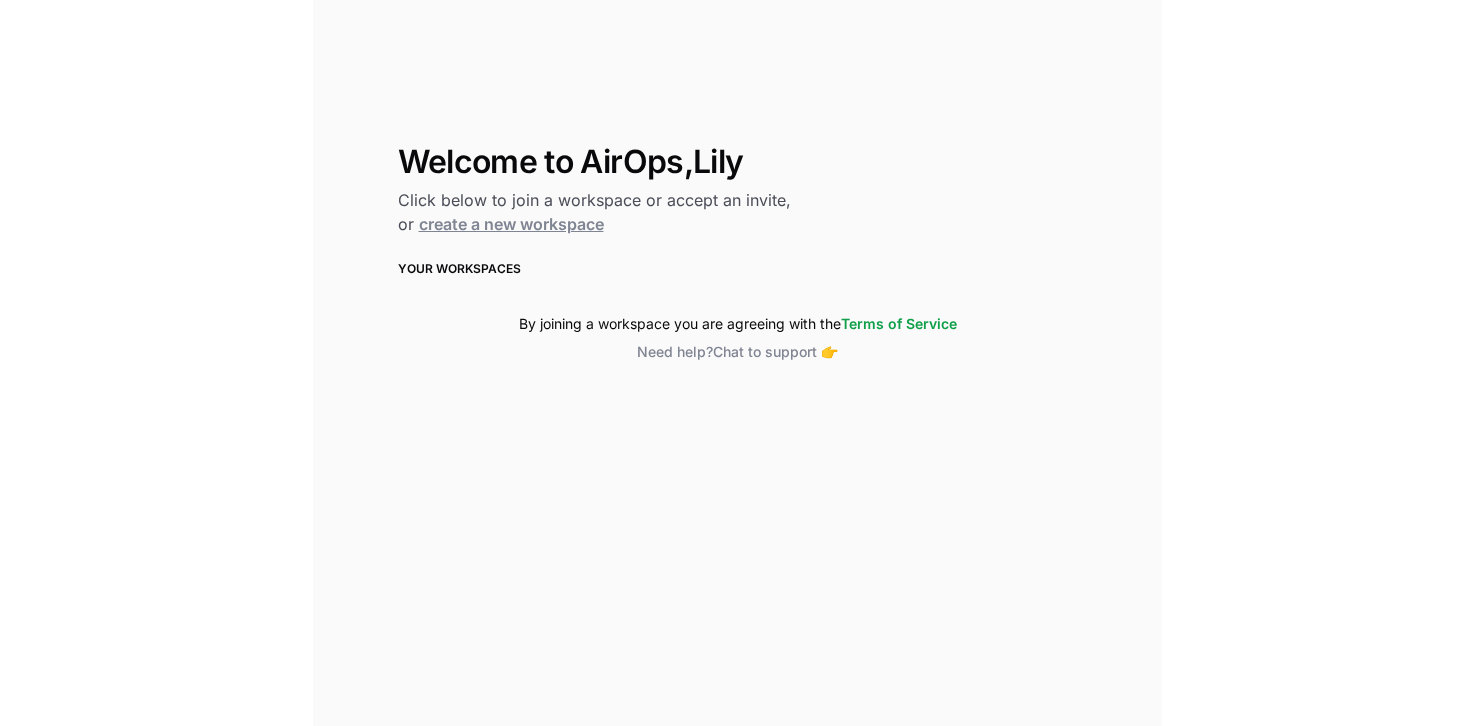scroll, scrollTop: 0, scrollLeft: 0, axis: both 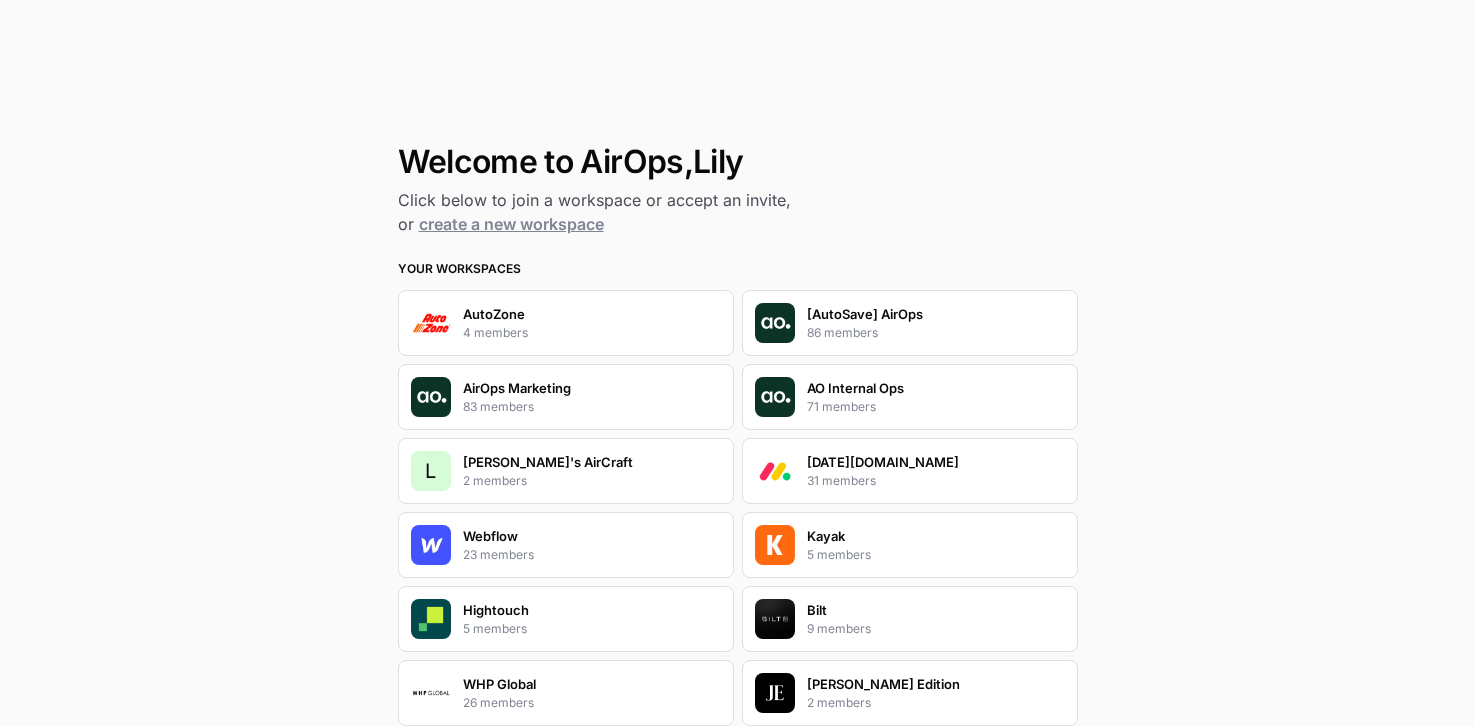 click on "23 members" at bounding box center [498, 555] 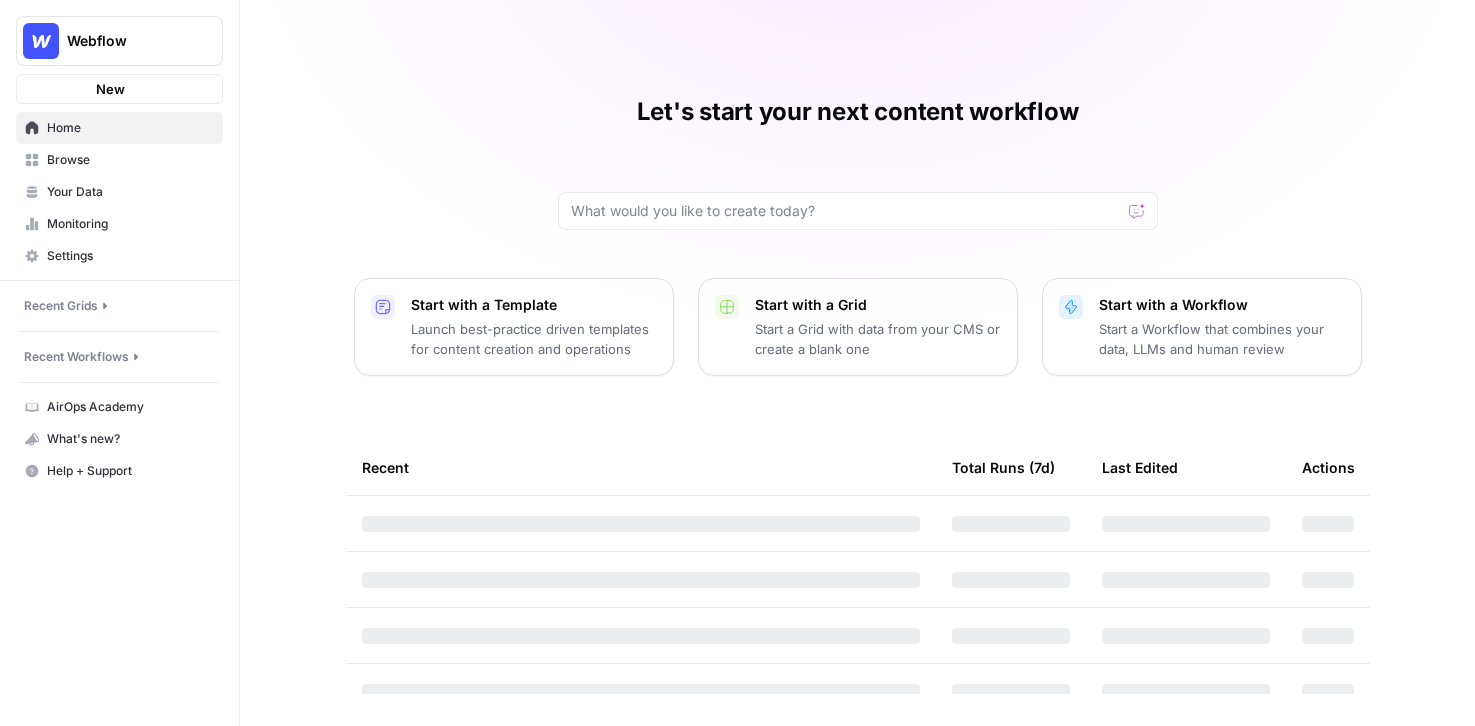 scroll, scrollTop: 0, scrollLeft: 0, axis: both 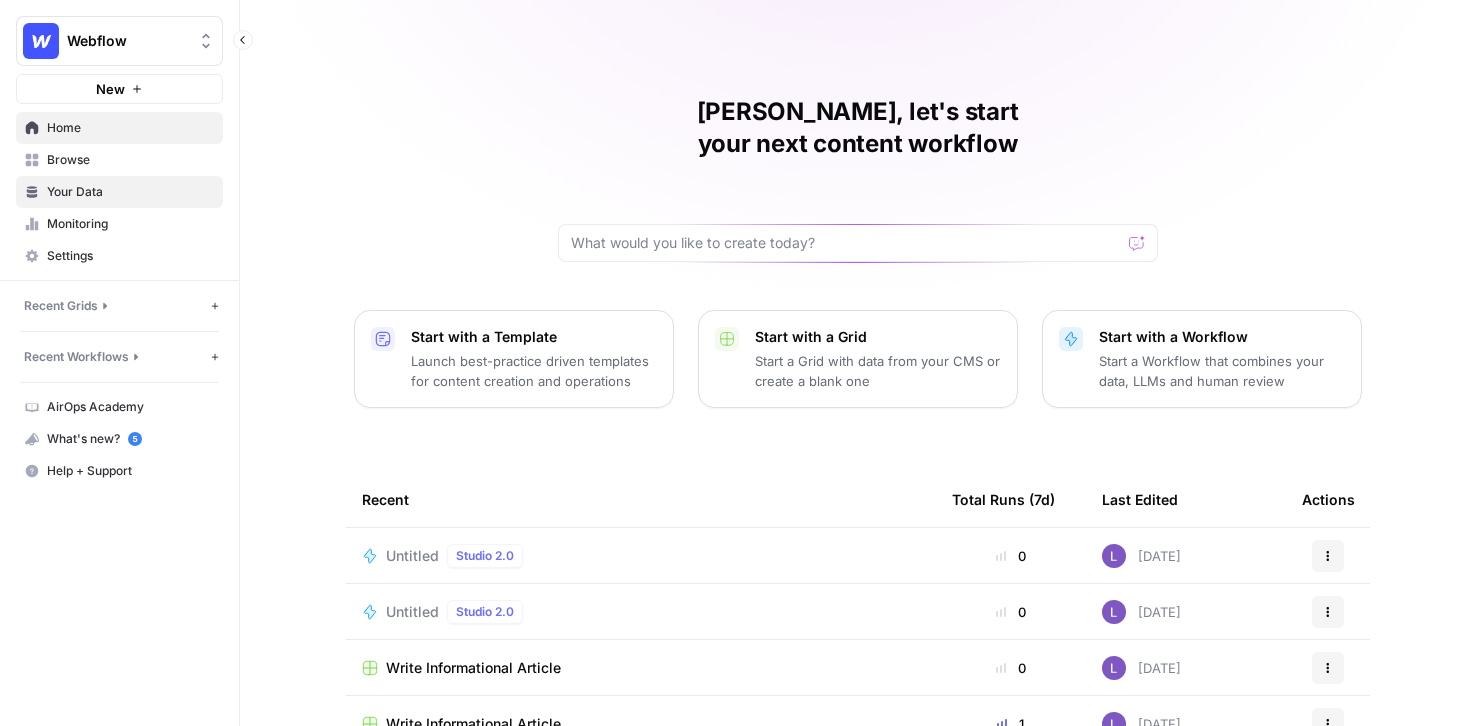 click on "Your Data" at bounding box center (119, 192) 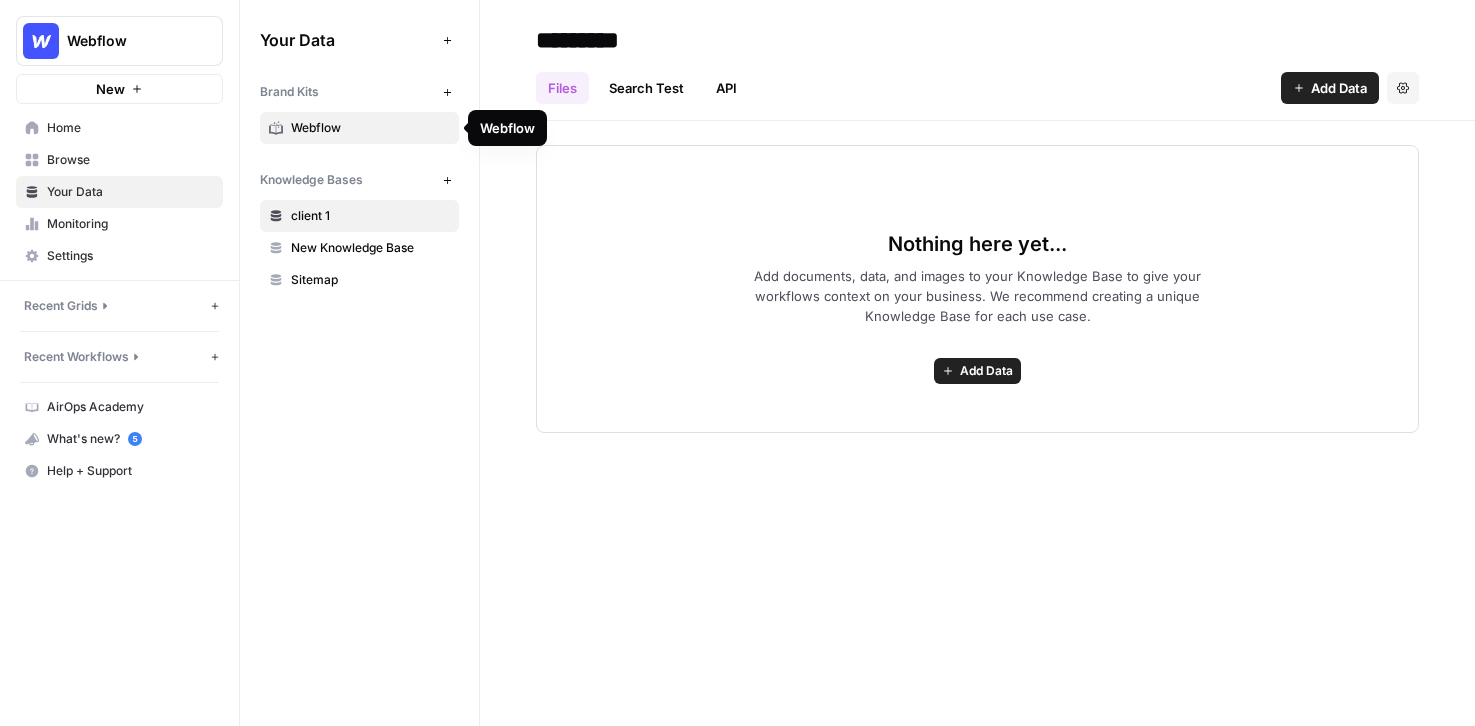 click on "Webflow" at bounding box center [370, 128] 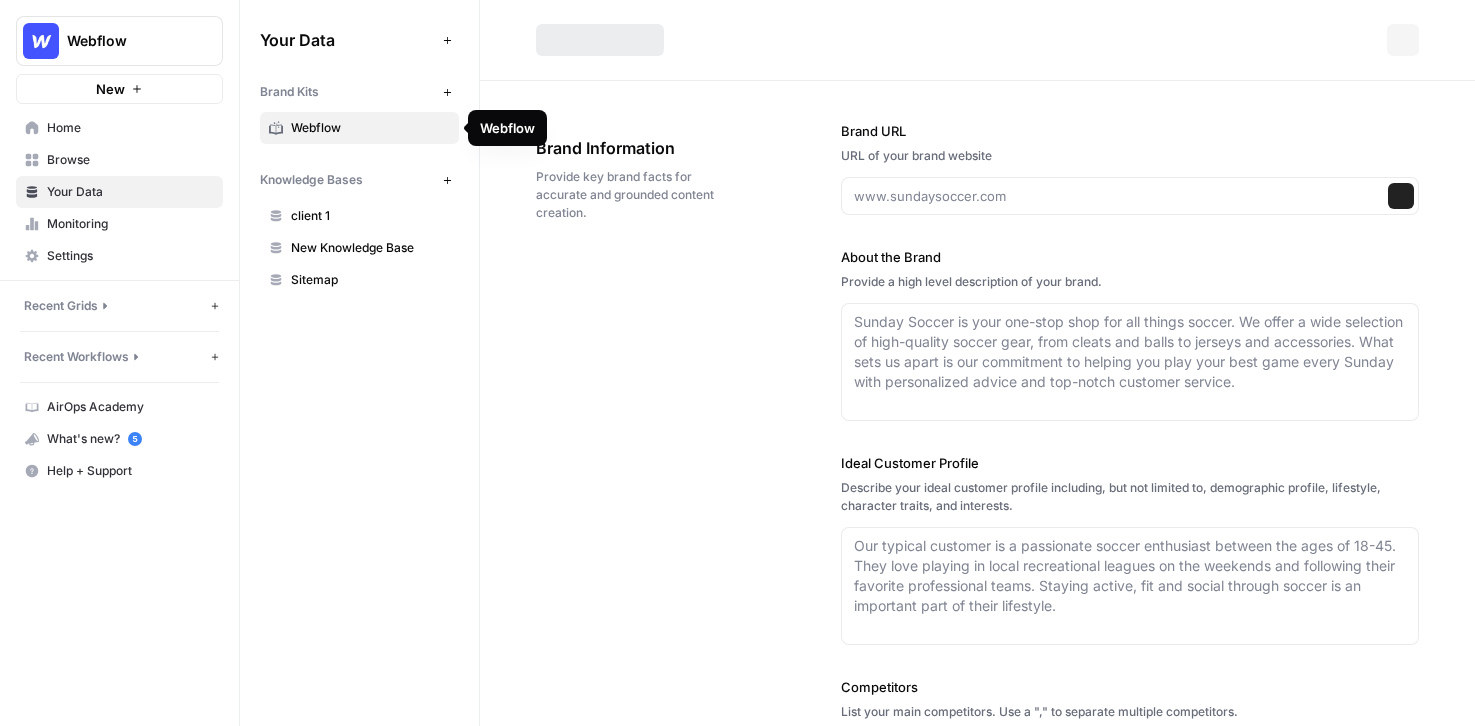 type on "[DOMAIN_NAME]" 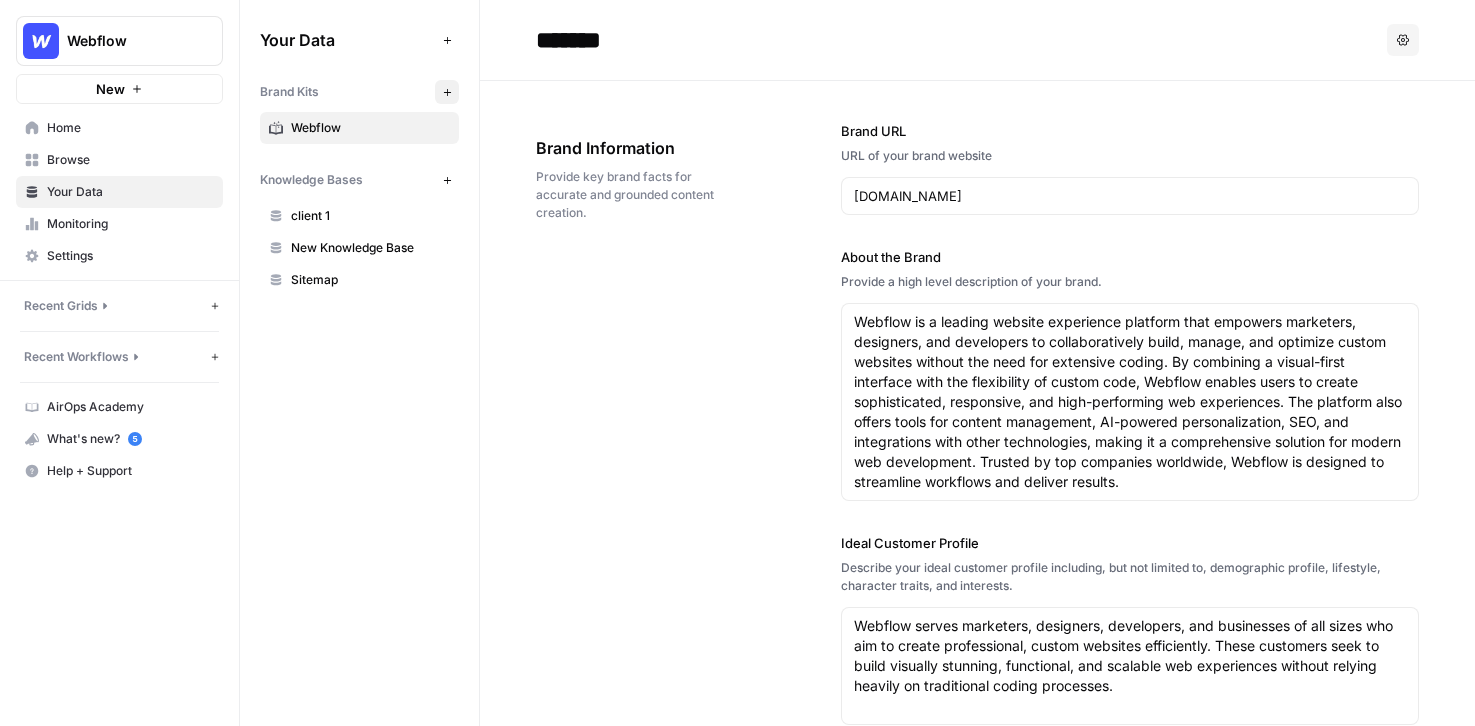 click on "New" at bounding box center (447, 92) 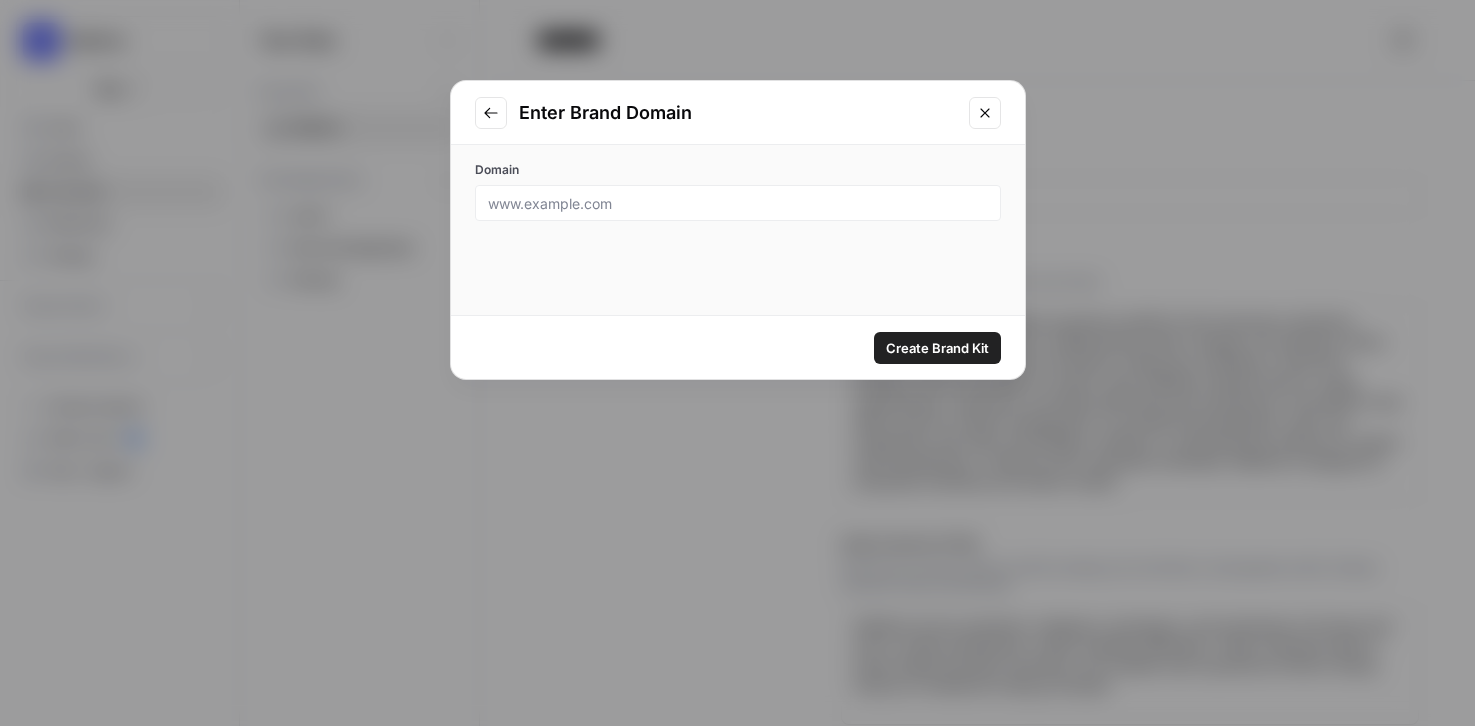 click 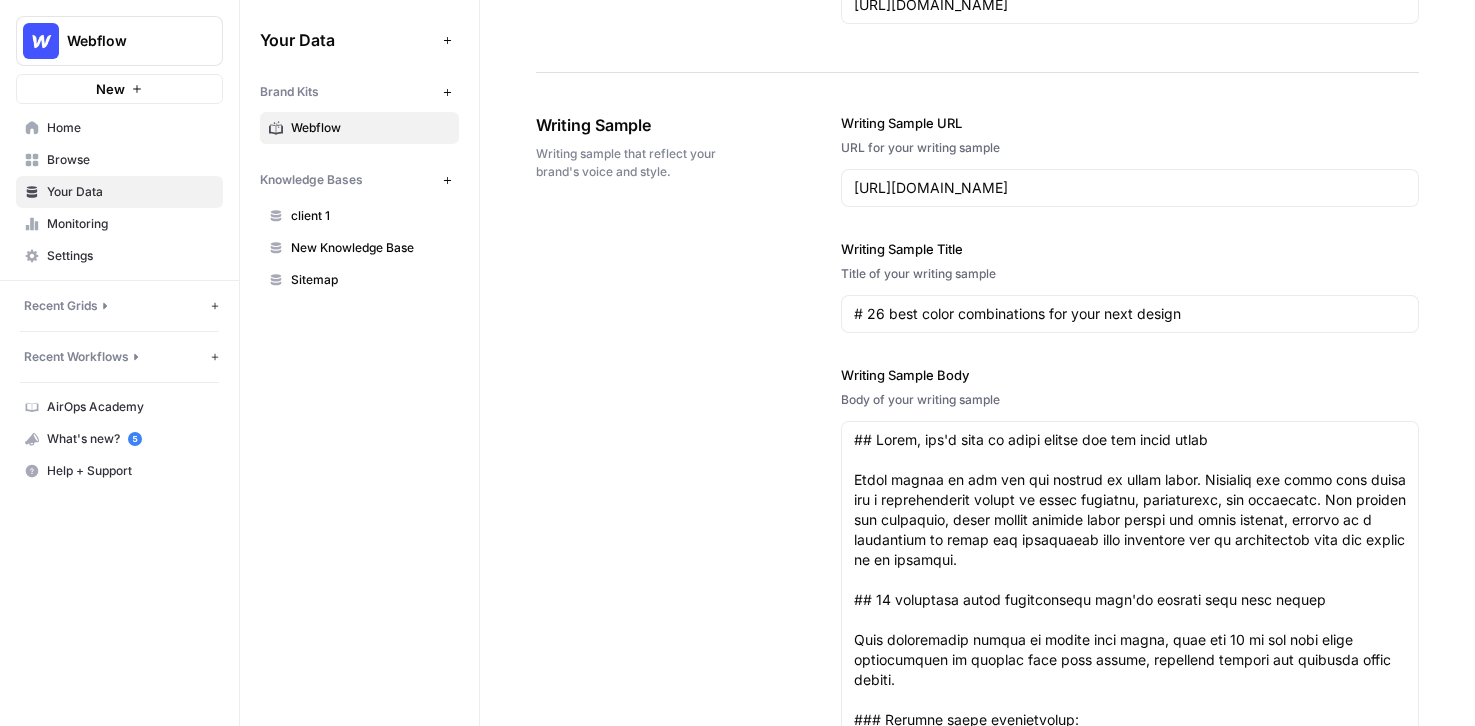 scroll, scrollTop: 2169, scrollLeft: 0, axis: vertical 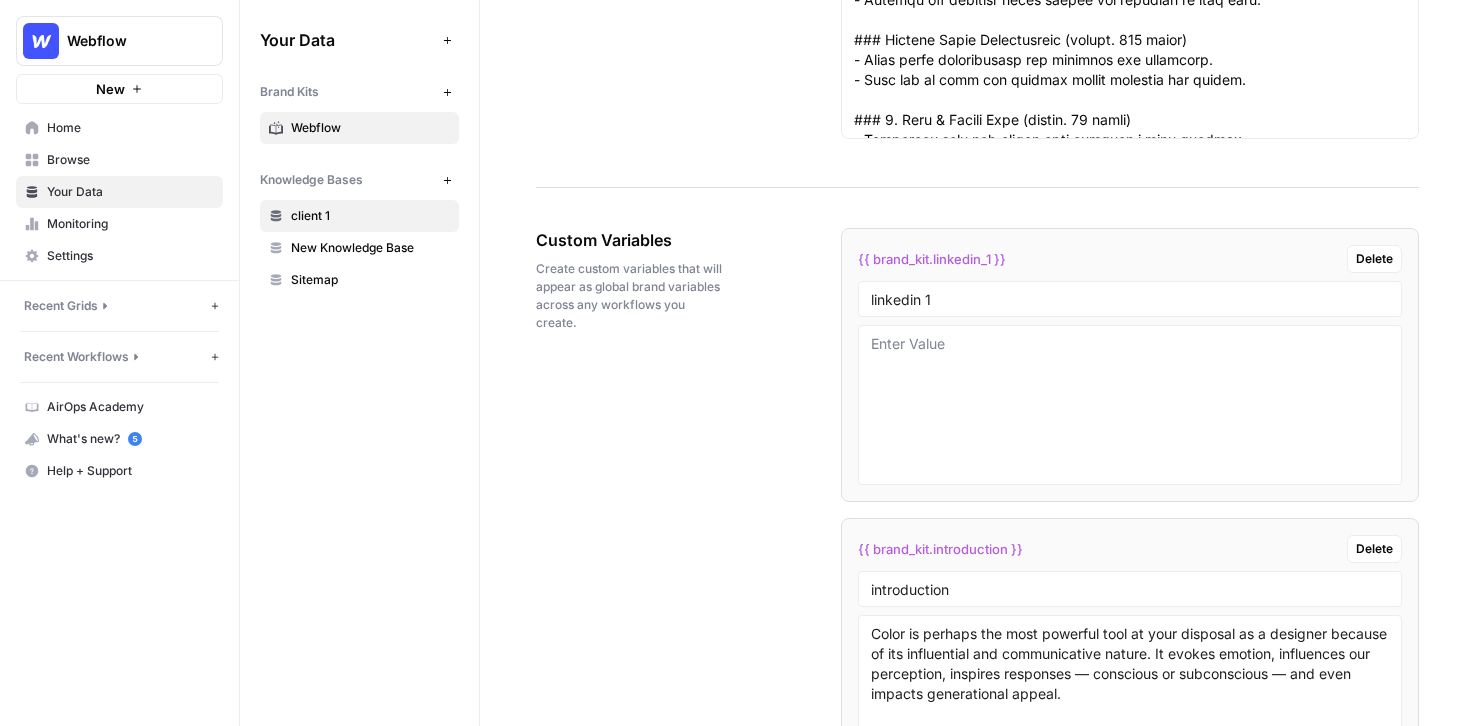click on "client 1" at bounding box center [370, 216] 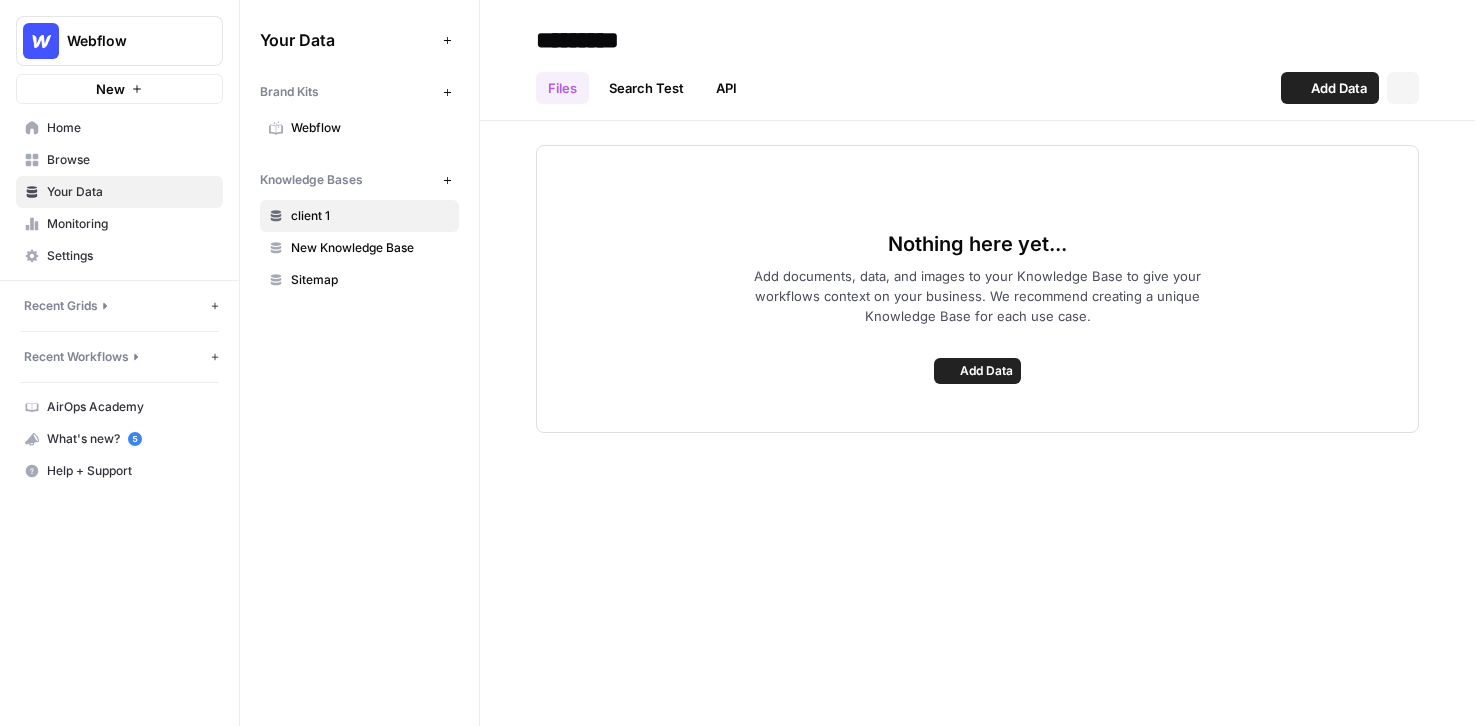 scroll, scrollTop: 0, scrollLeft: 0, axis: both 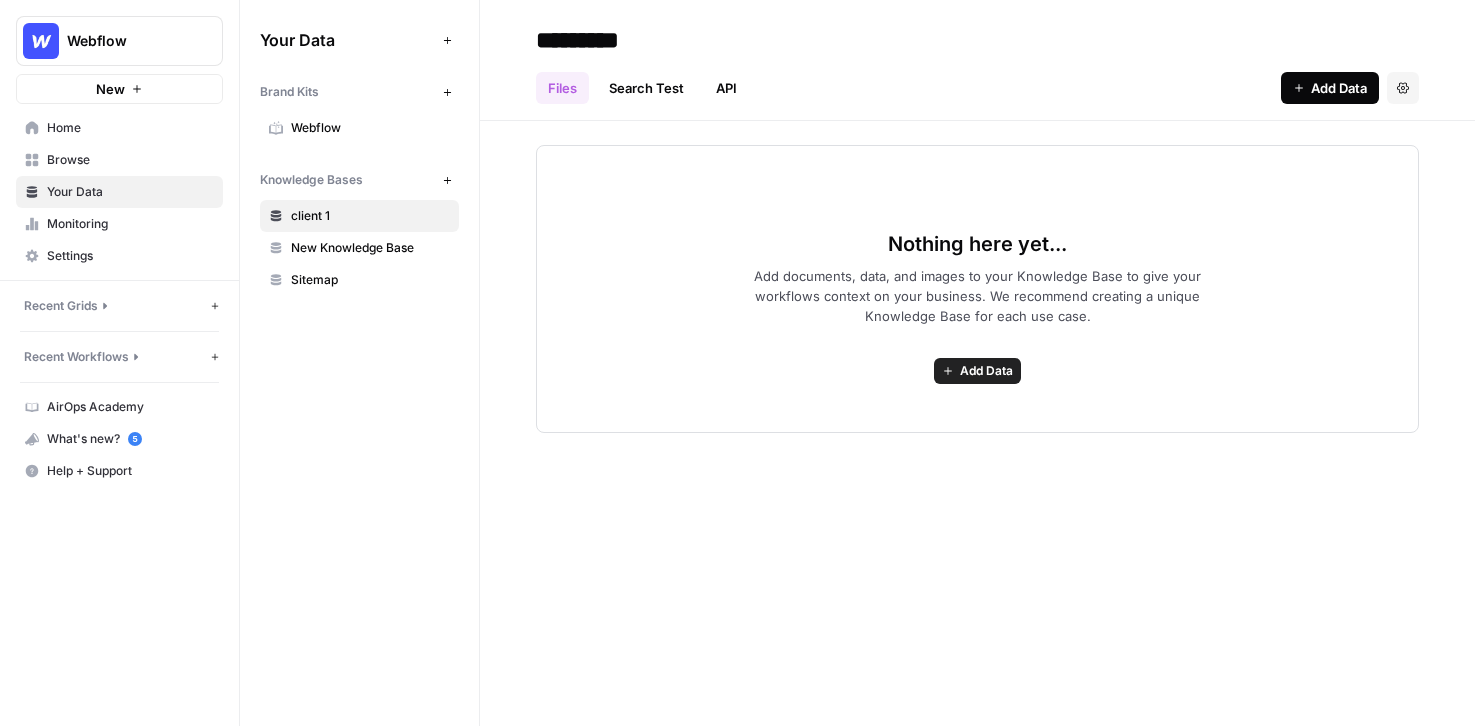 click on "Add Data" at bounding box center (1339, 88) 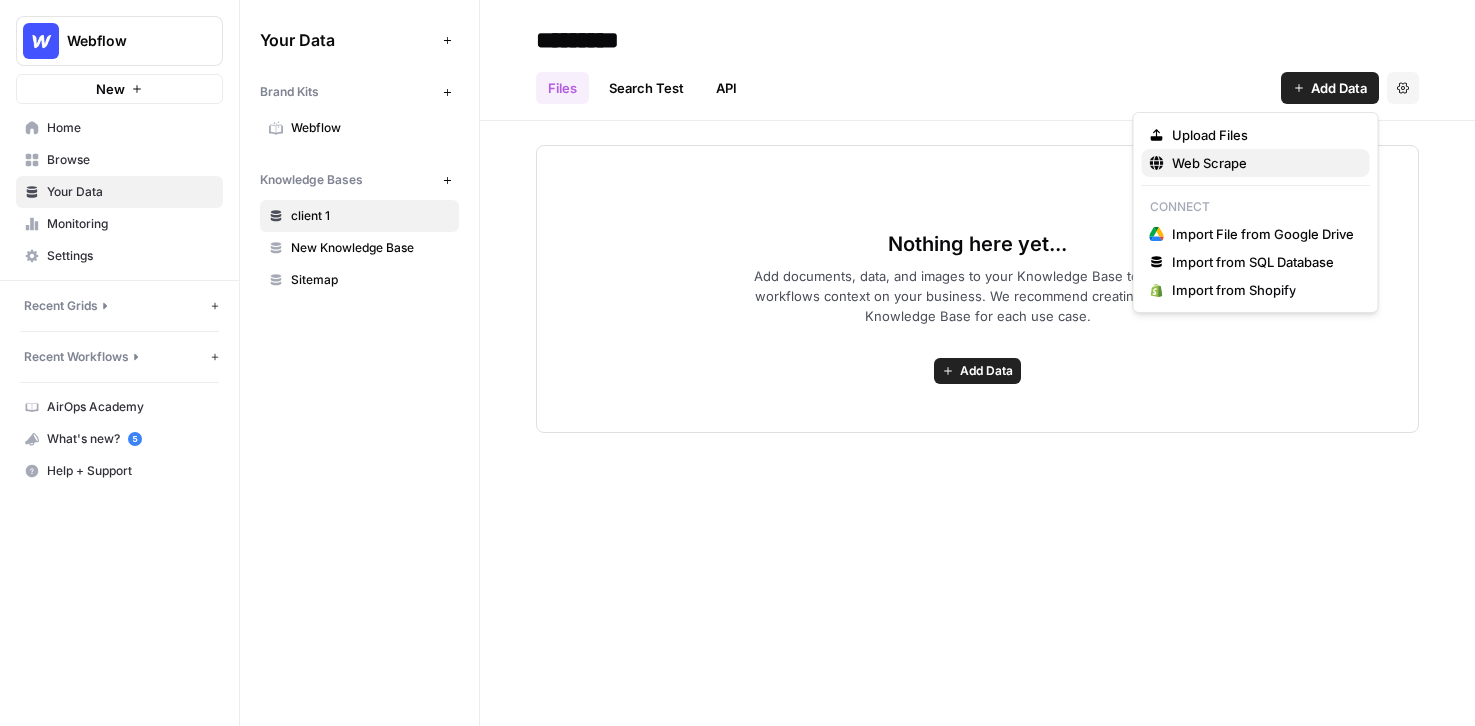 click on "Web Scrape" at bounding box center (1209, 163) 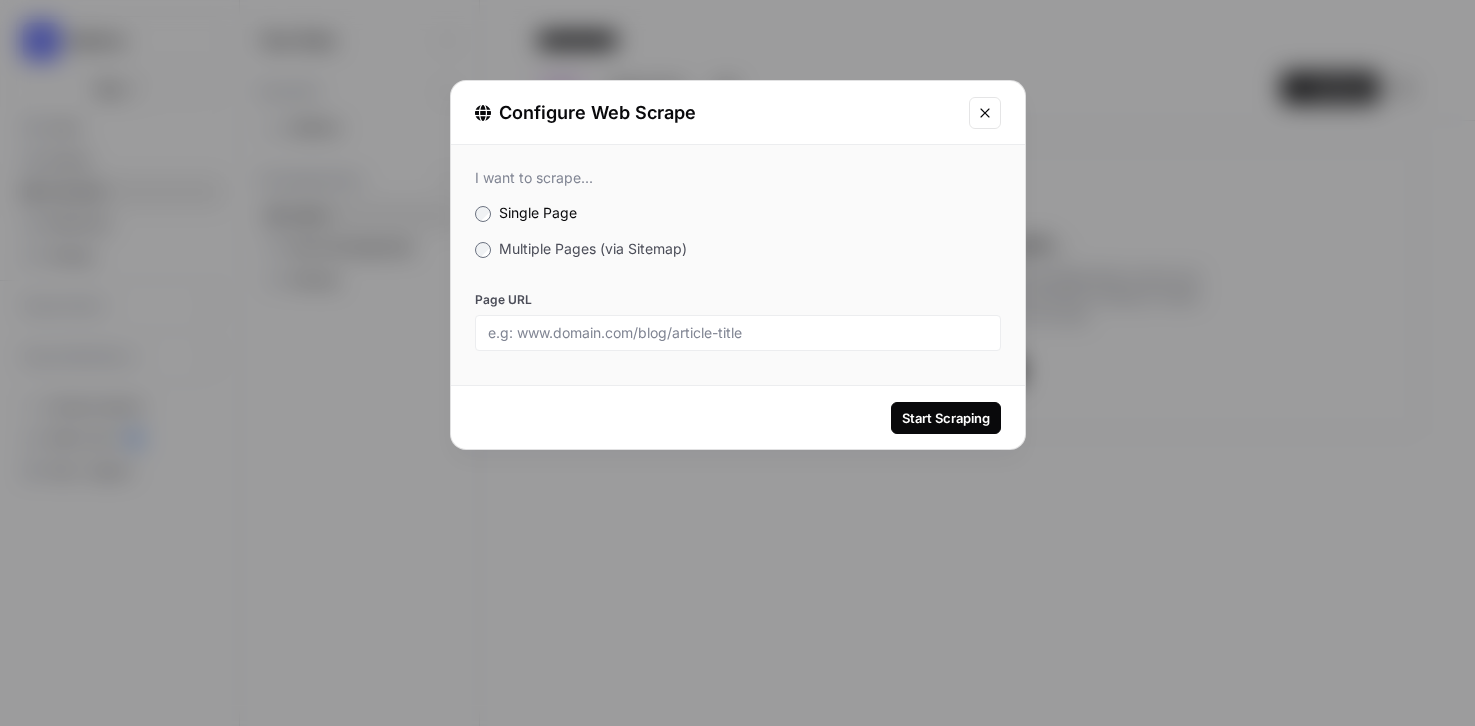 click 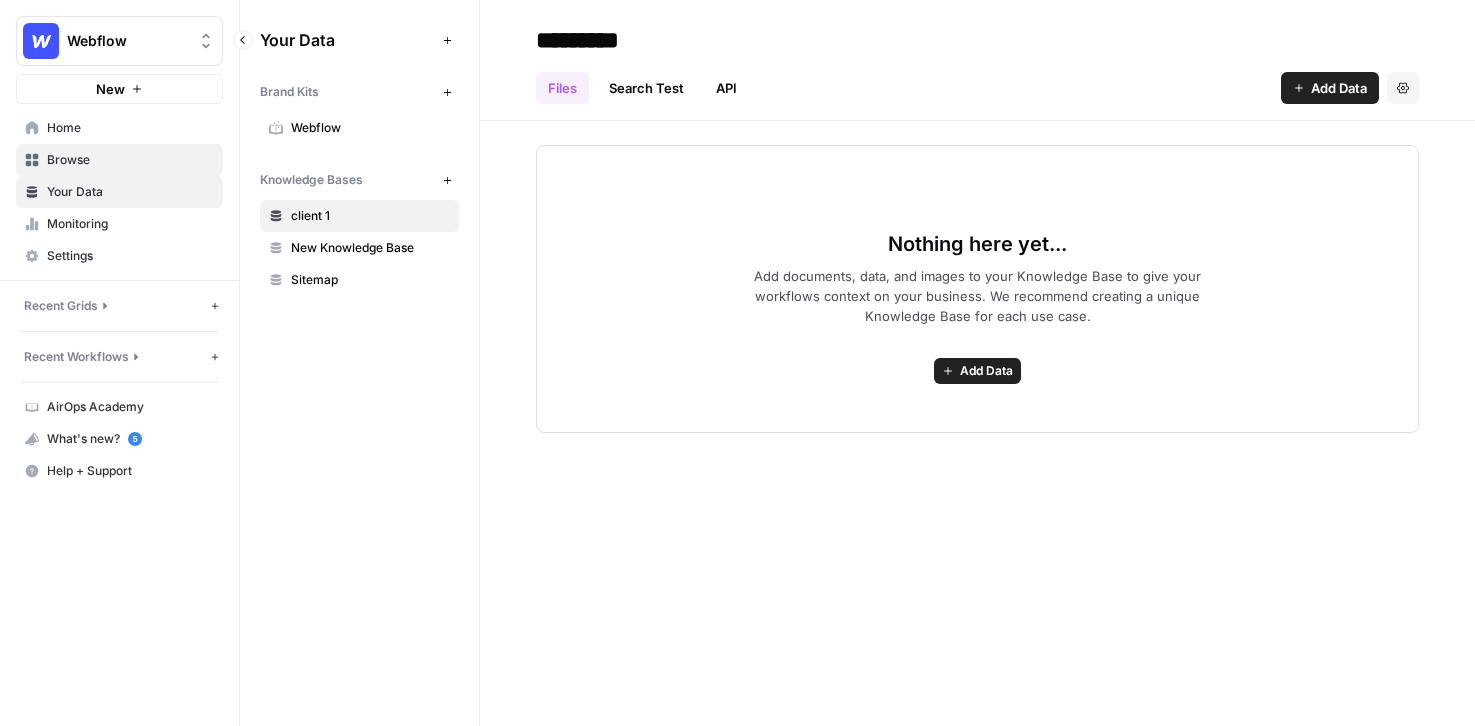 click on "Browse" at bounding box center (119, 160) 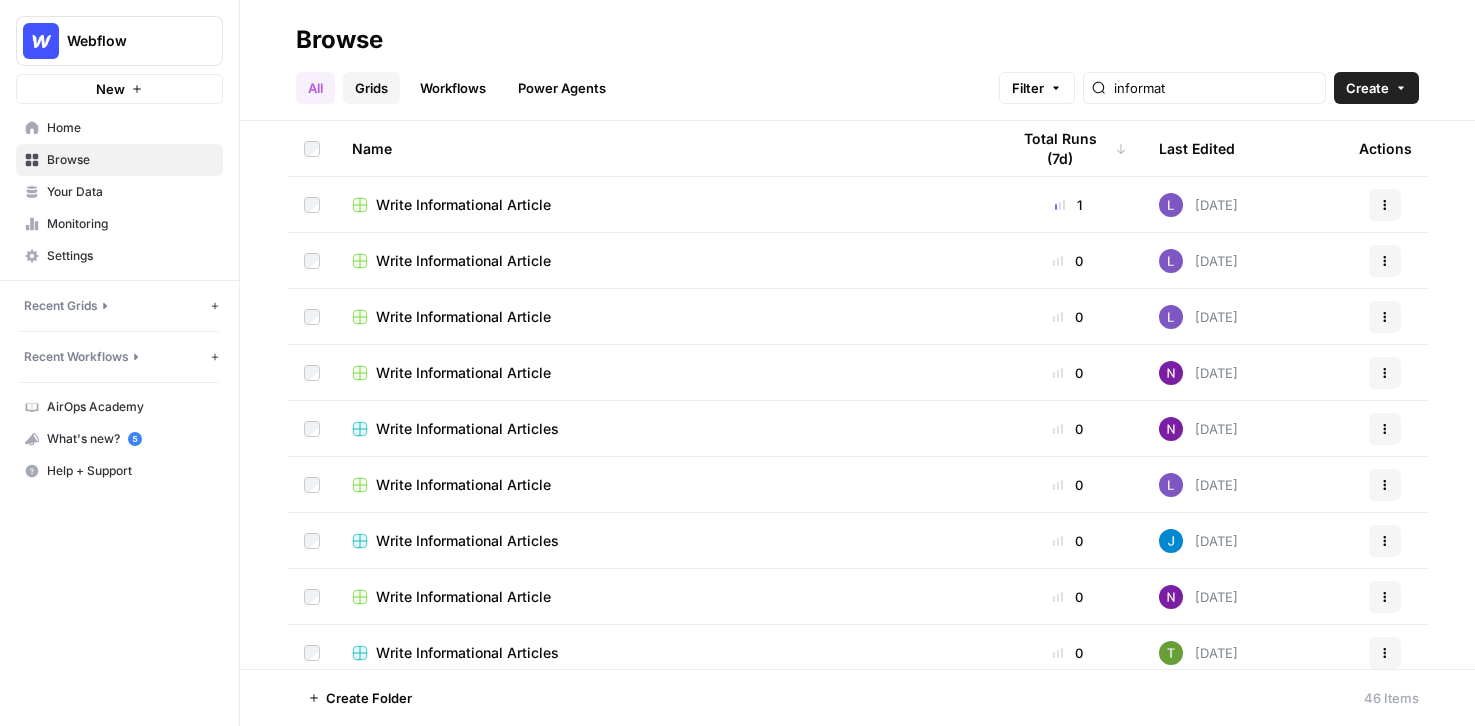 click on "Grids" at bounding box center [371, 88] 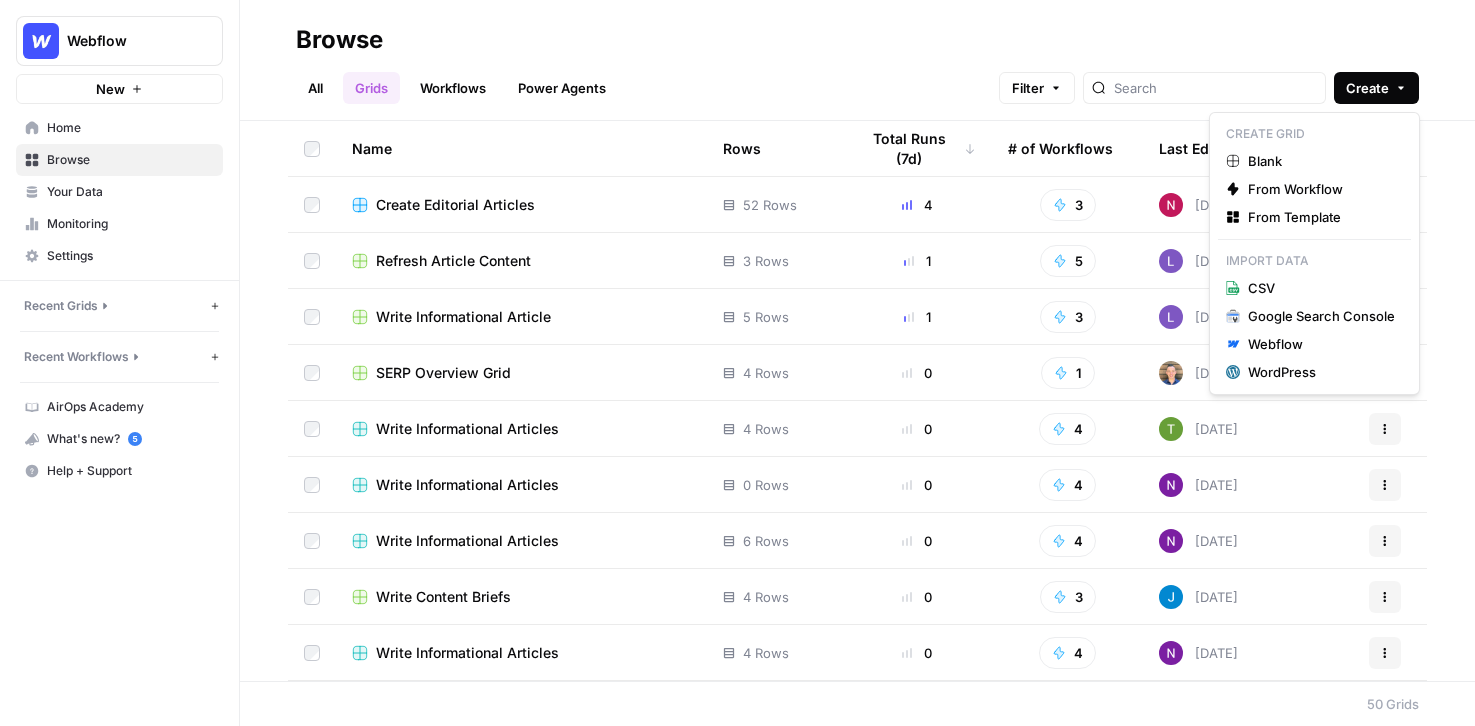 click on "Create" at bounding box center [1376, 88] 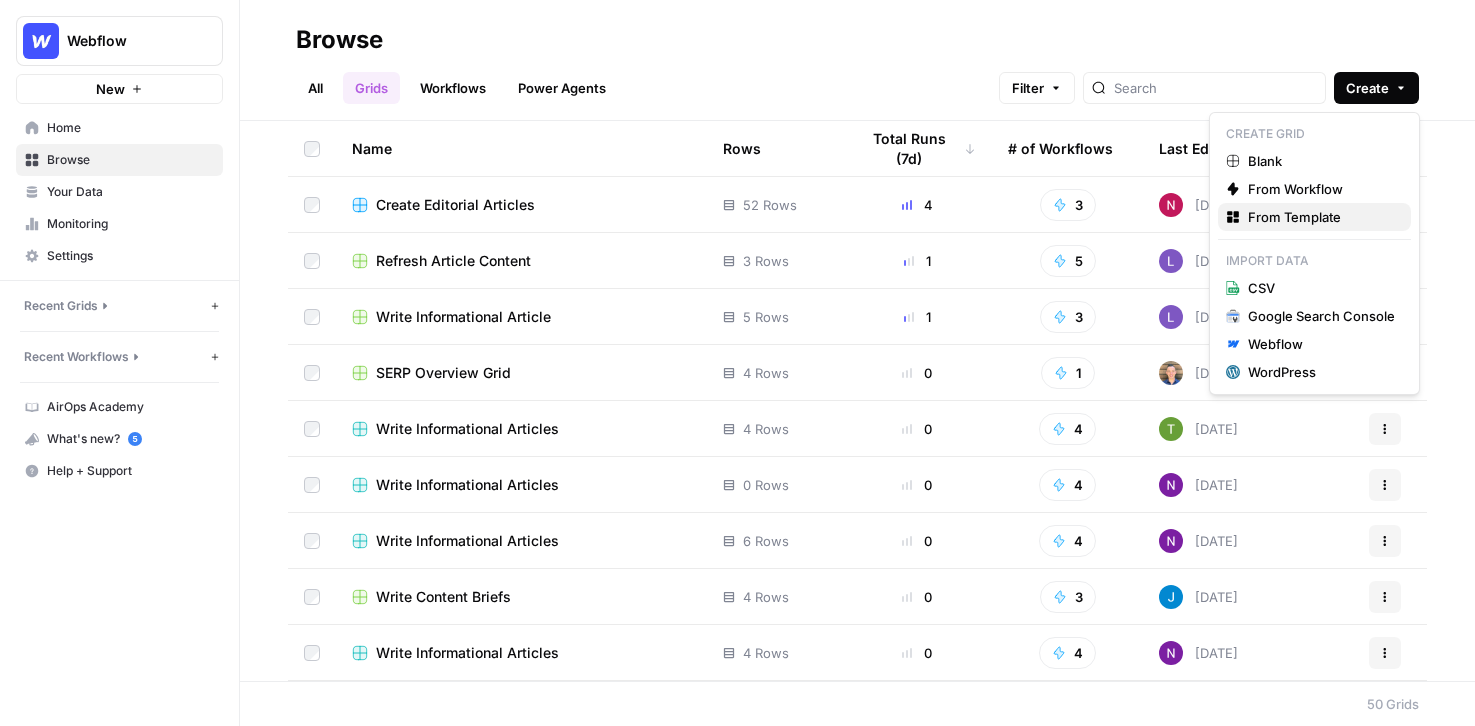 click on "From Template" at bounding box center (1294, 217) 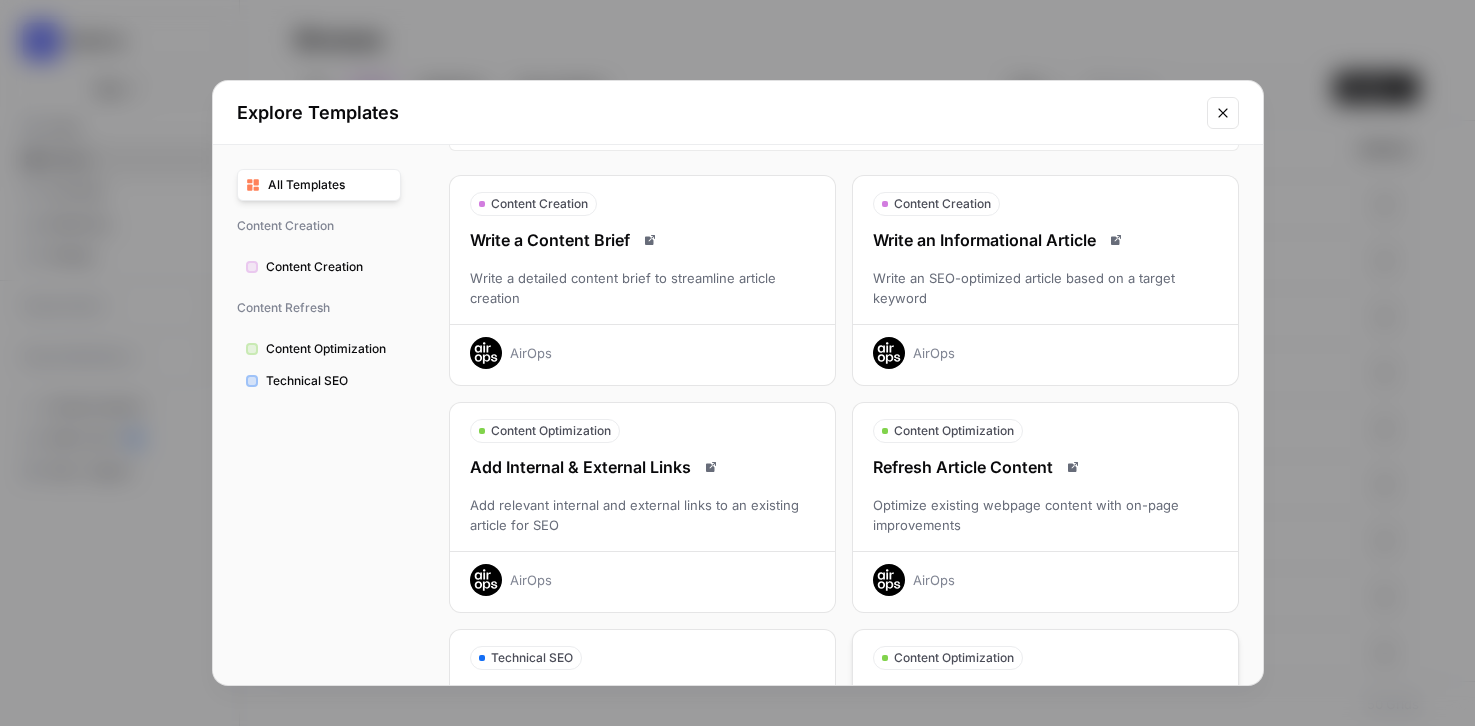 scroll, scrollTop: 139, scrollLeft: 0, axis: vertical 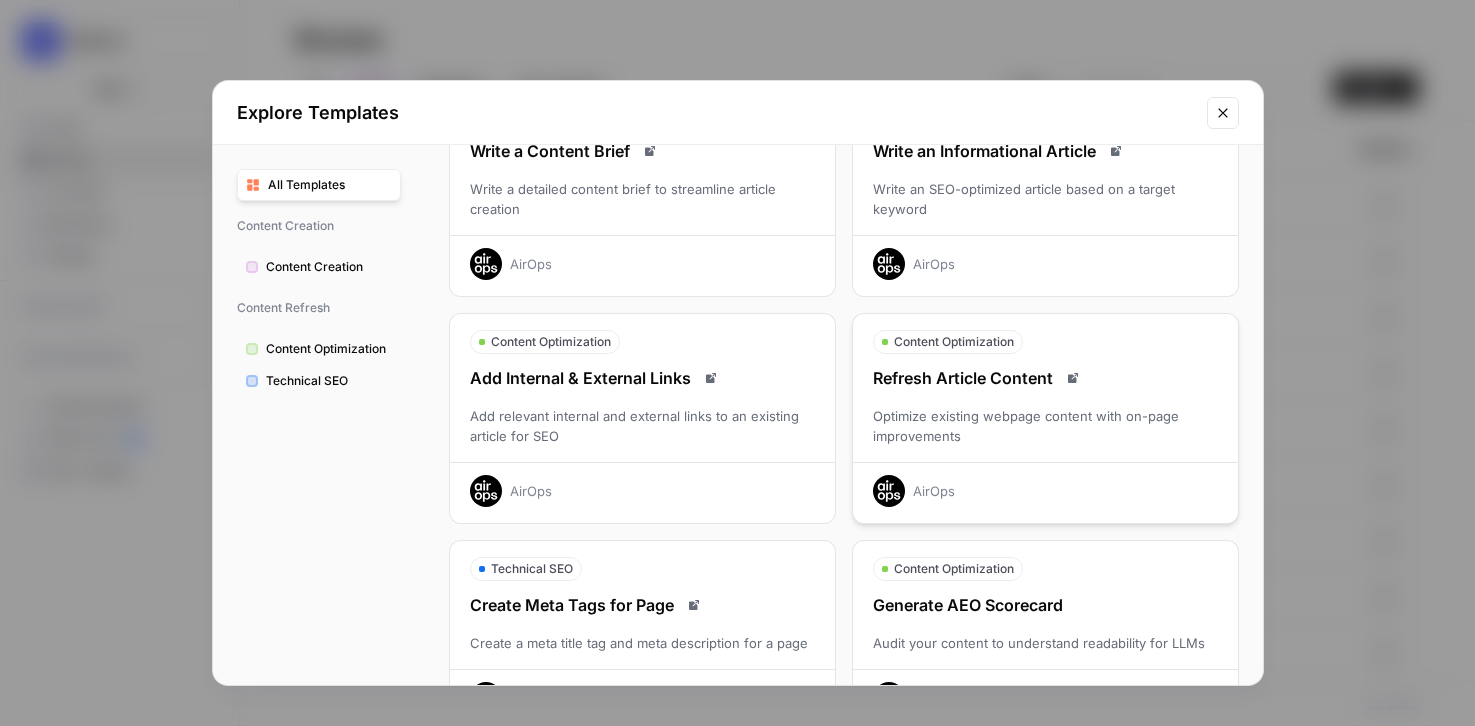 click on "Refresh Article Content Optimize existing webpage content with on-page improvements AirOps" at bounding box center [1045, 436] 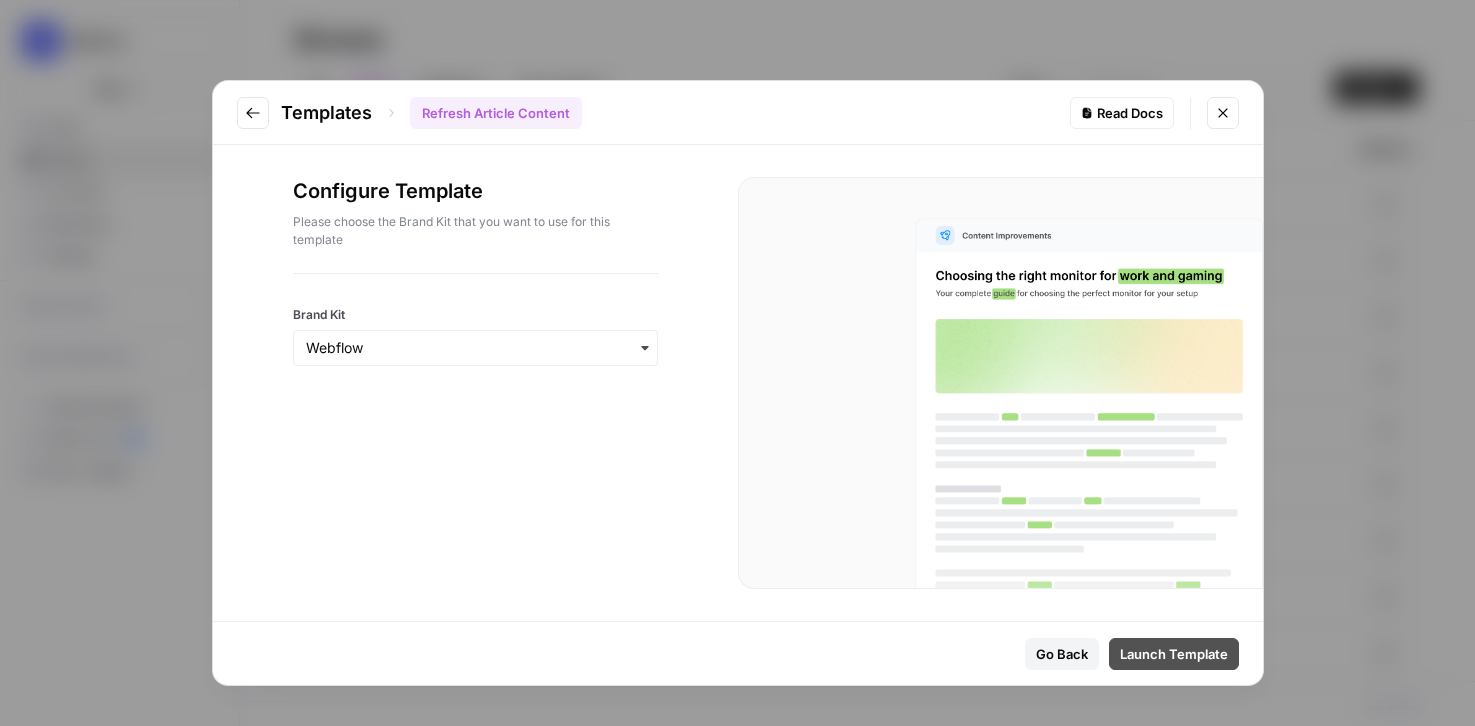 click on "Launch Template" at bounding box center (1174, 654) 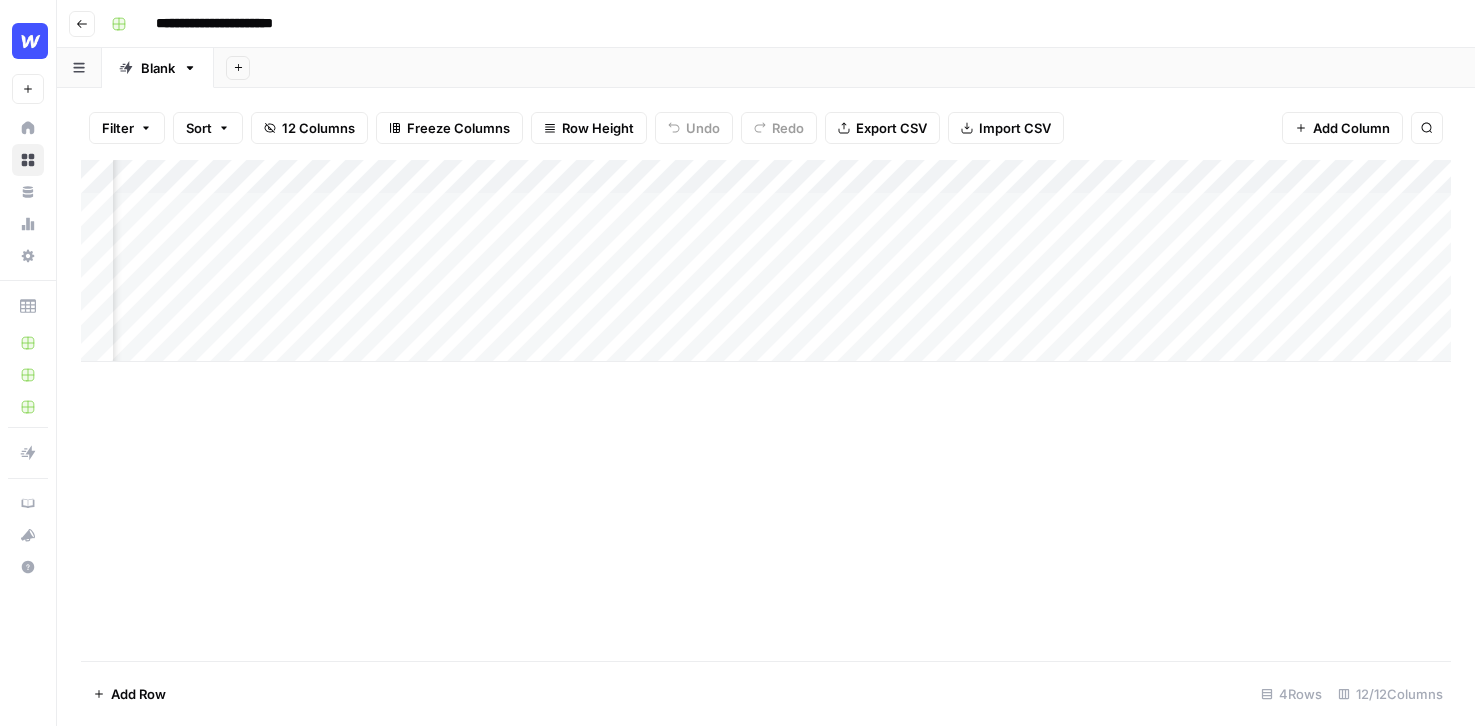 scroll, scrollTop: 0, scrollLeft: 728, axis: horizontal 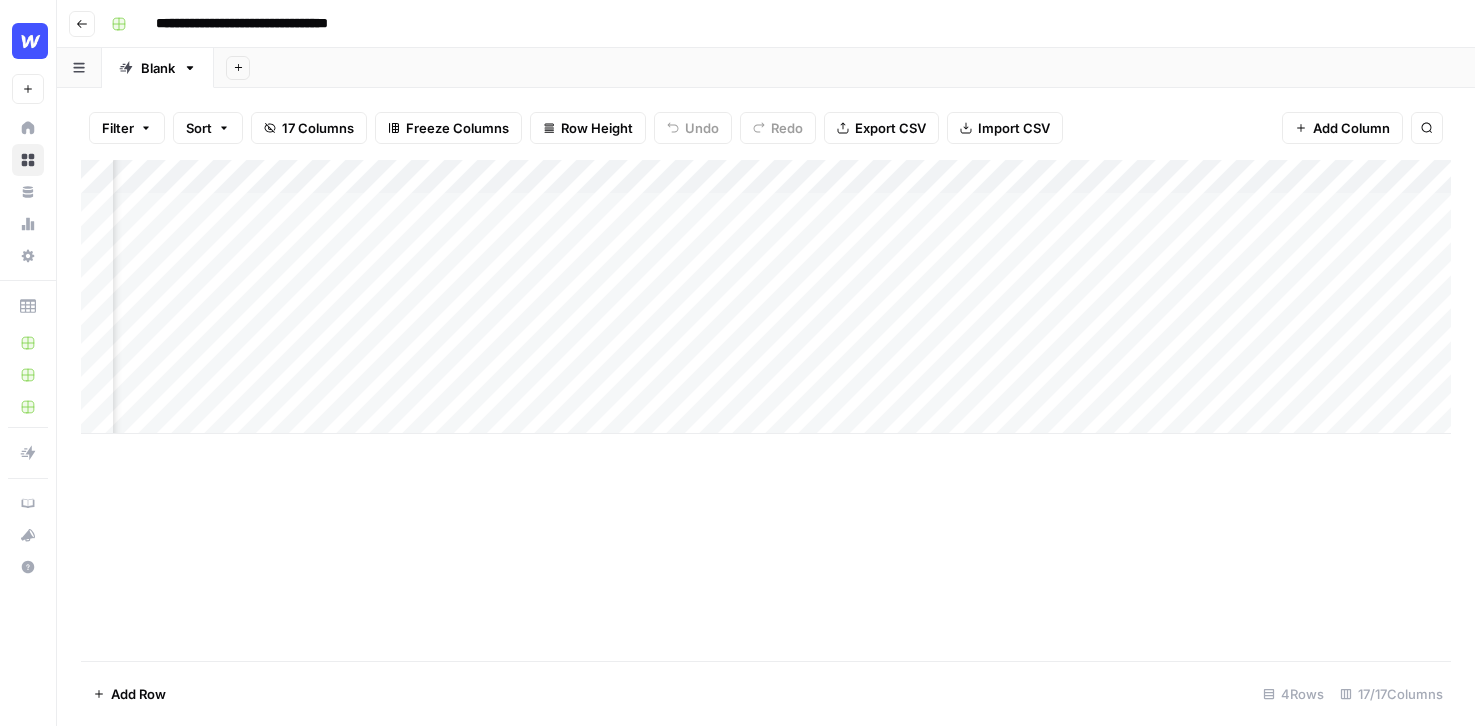 click on "Add Column" at bounding box center (766, 297) 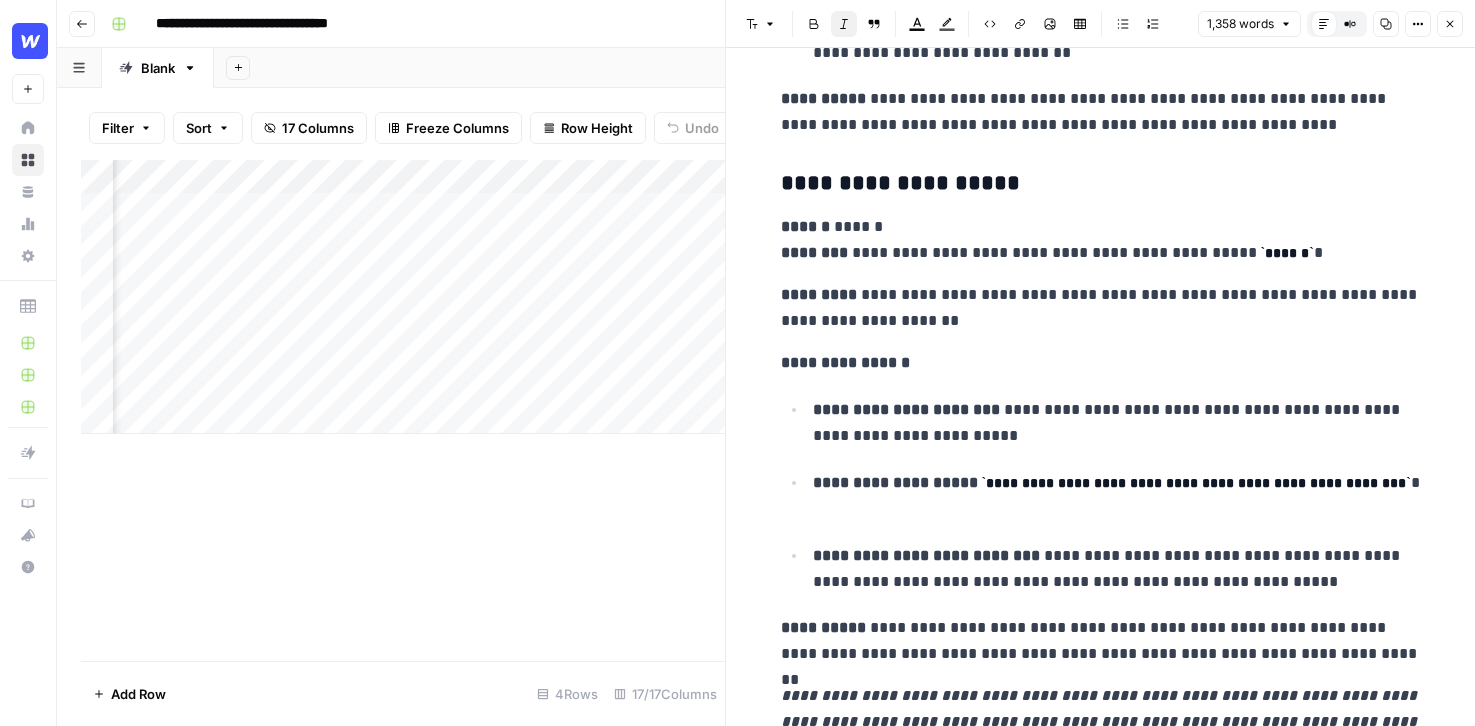scroll, scrollTop: 6734, scrollLeft: 0, axis: vertical 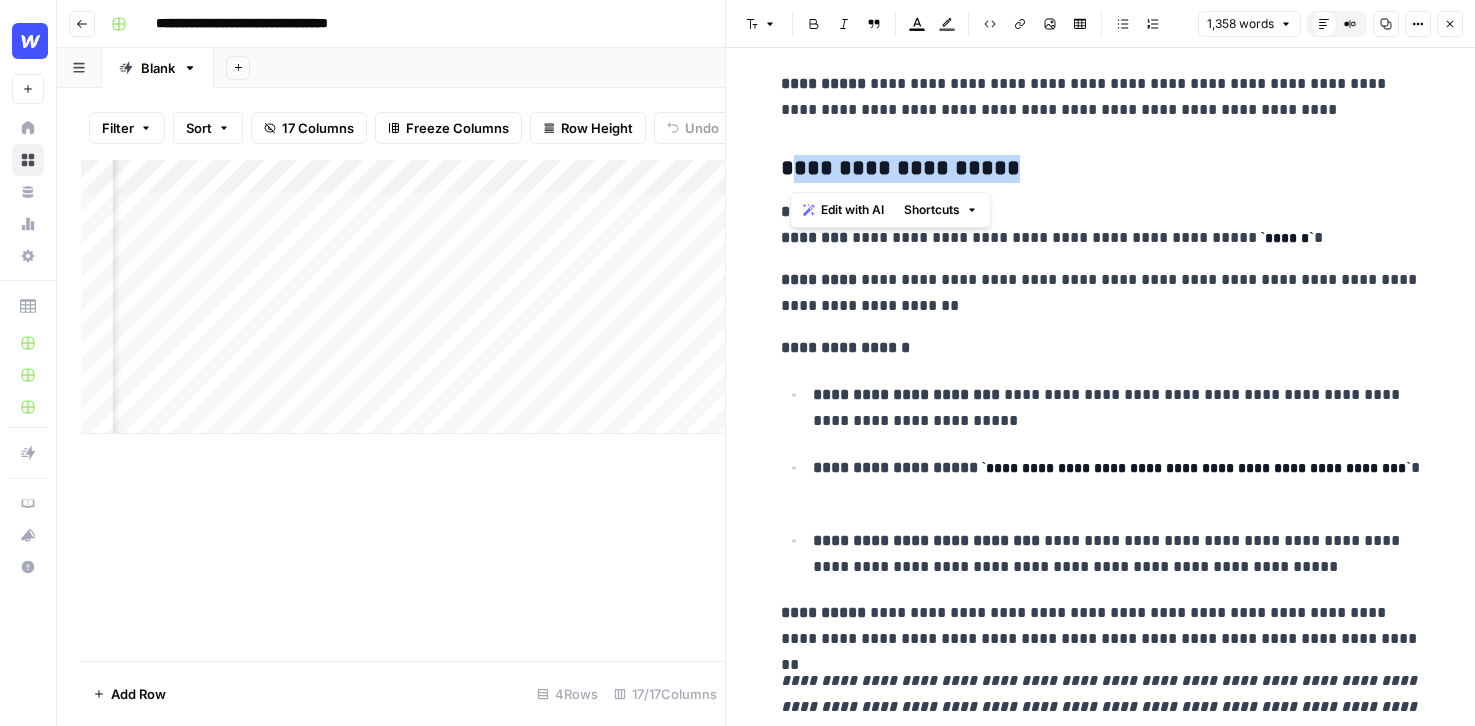 drag, startPoint x: 787, startPoint y: 169, endPoint x: 991, endPoint y: 167, distance: 204.0098 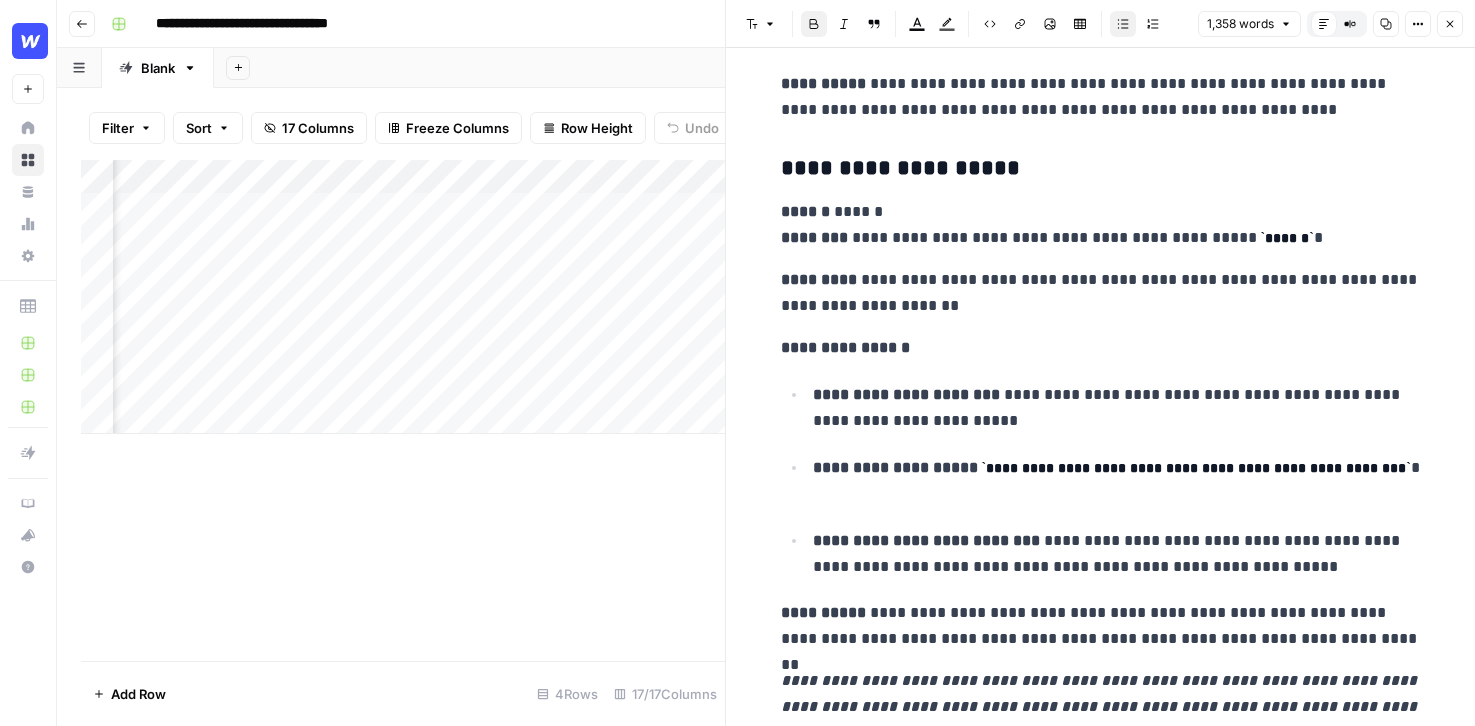 click on "**********" at bounding box center [1101, -2950] 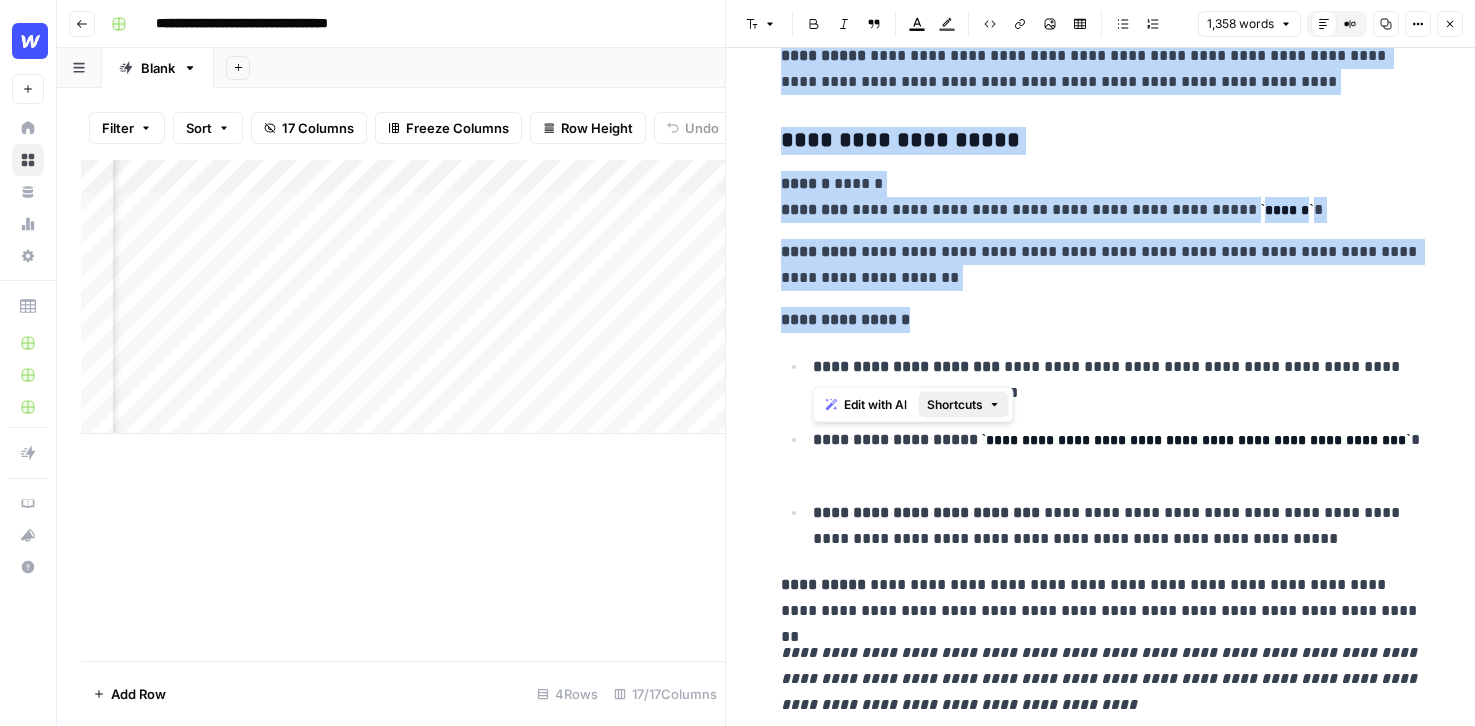 drag, startPoint x: 811, startPoint y: 366, endPoint x: 972, endPoint y: 396, distance: 163.77118 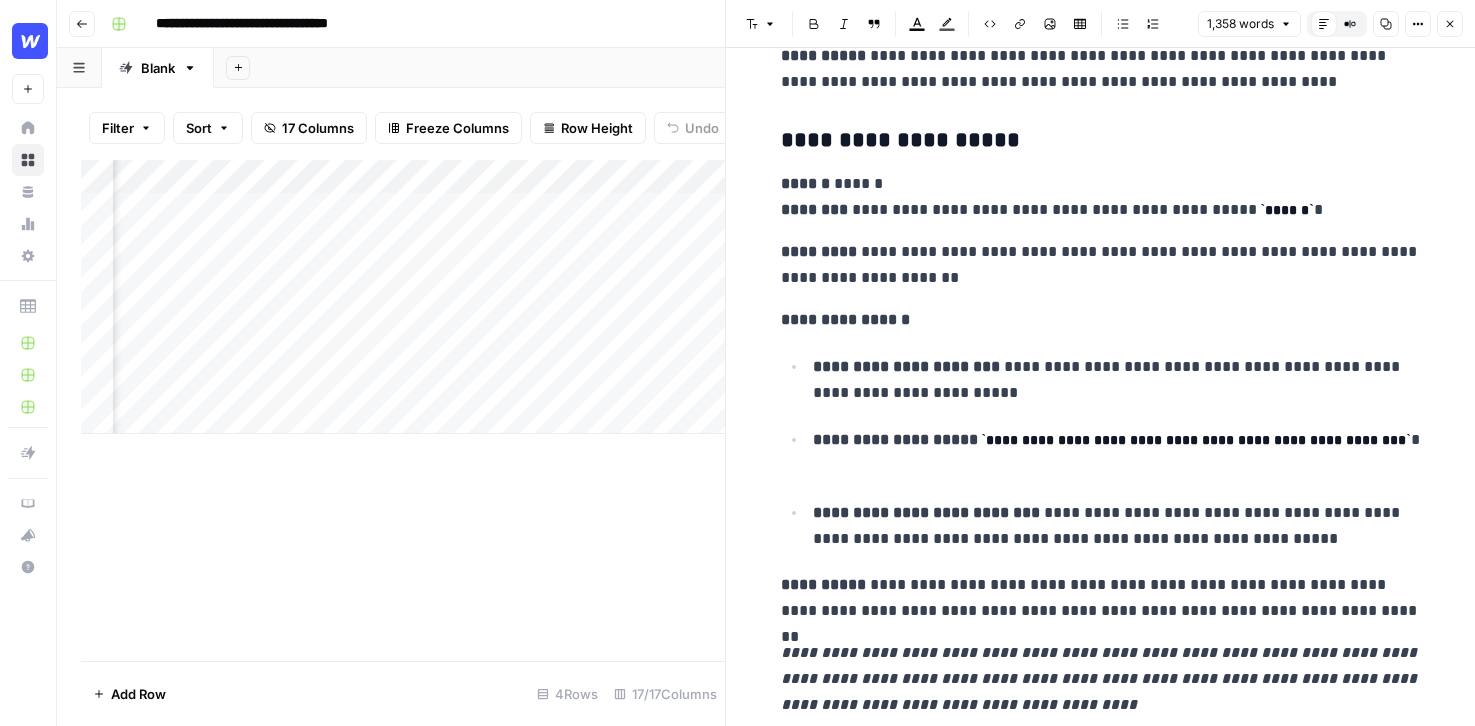 click on "**********" at bounding box center [1101, 265] 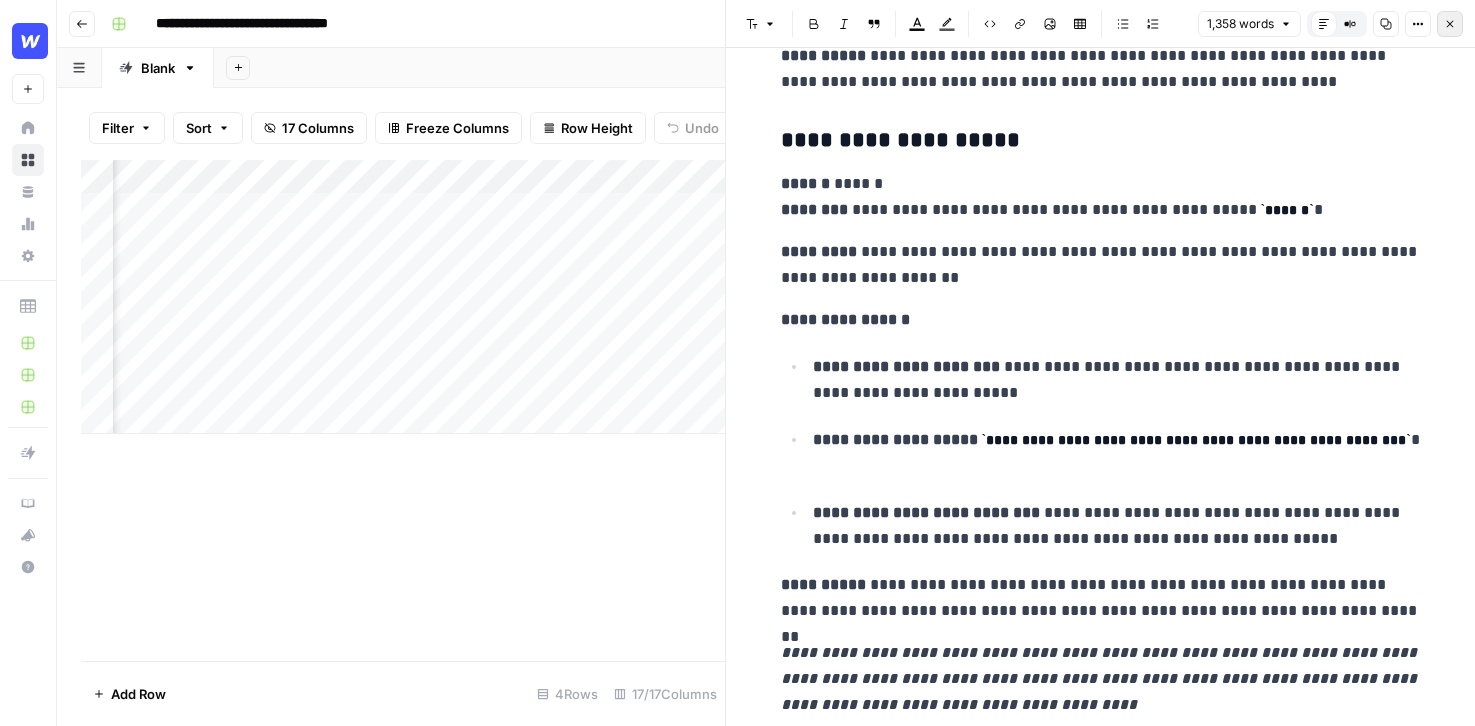 click 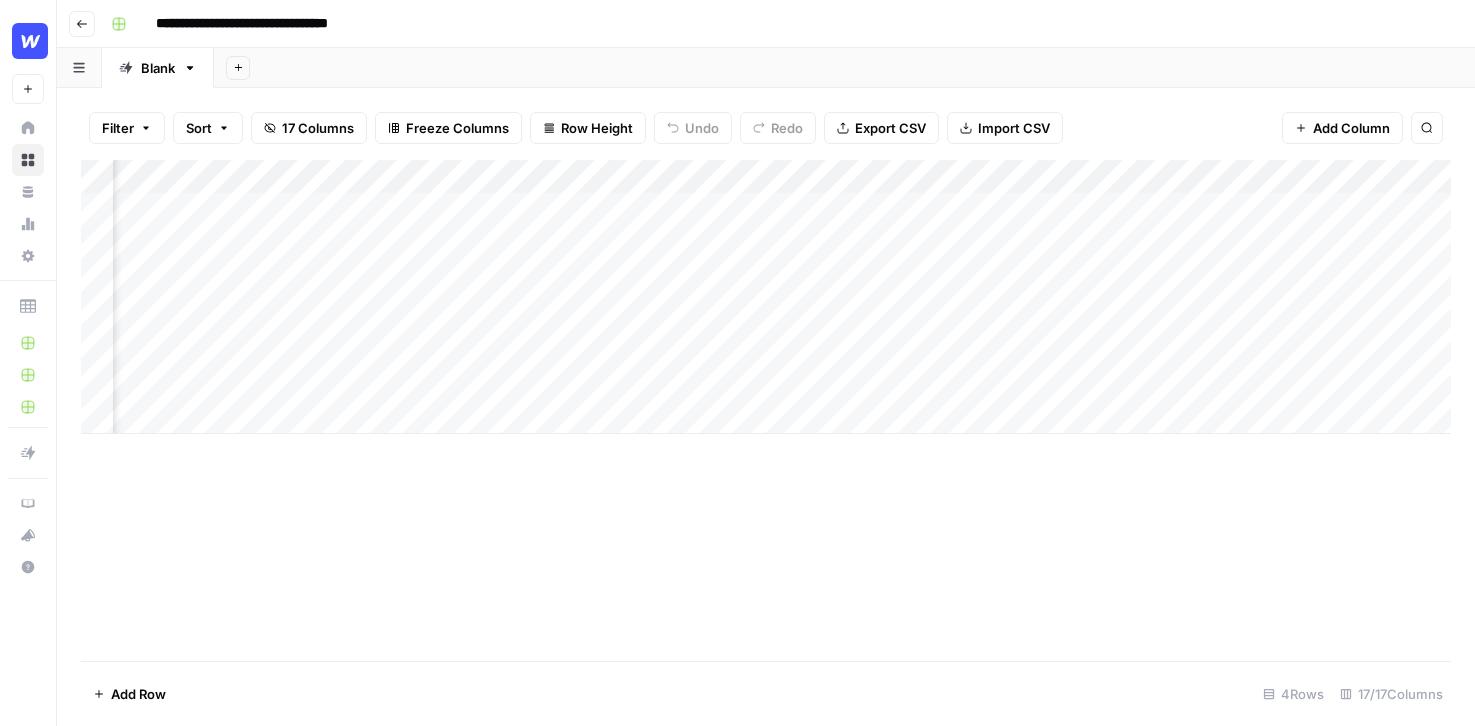 scroll, scrollTop: 0, scrollLeft: 1548, axis: horizontal 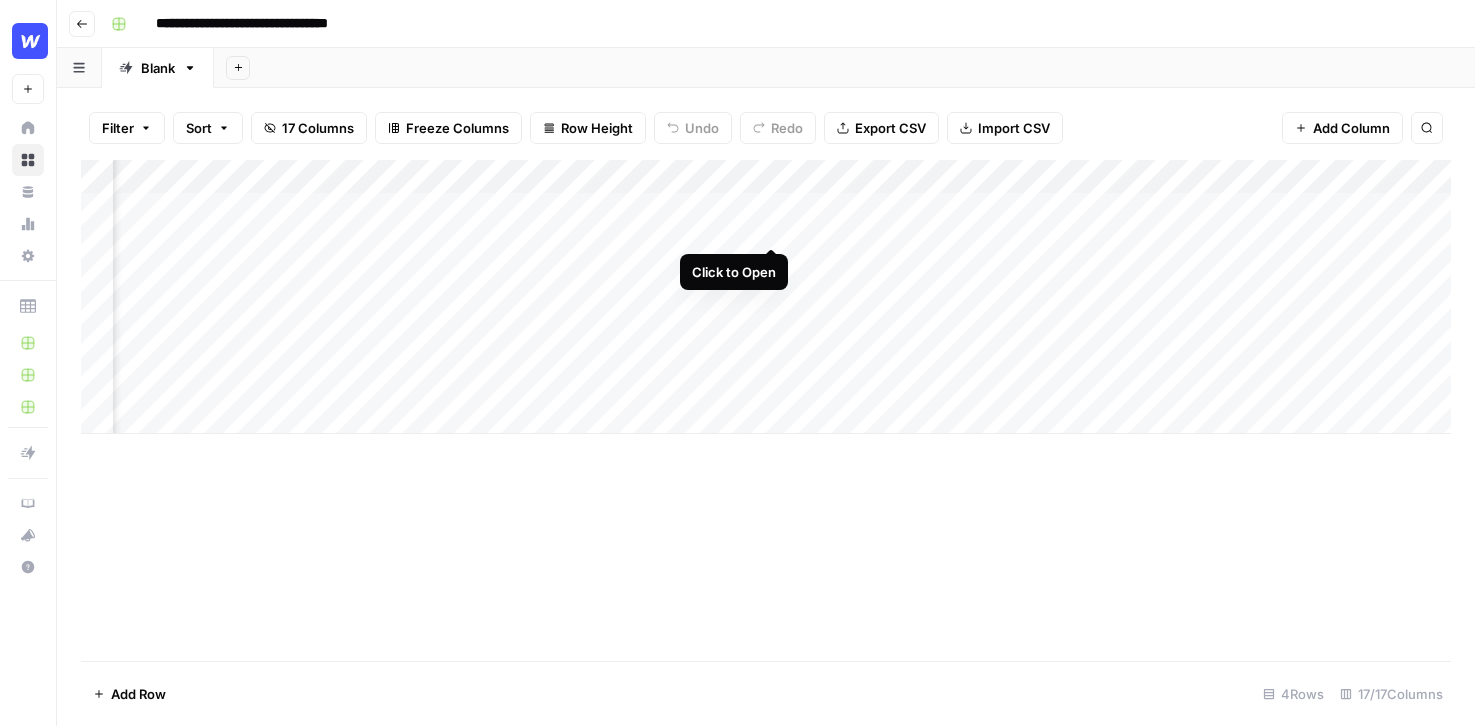 click on "Add Column" at bounding box center [766, 297] 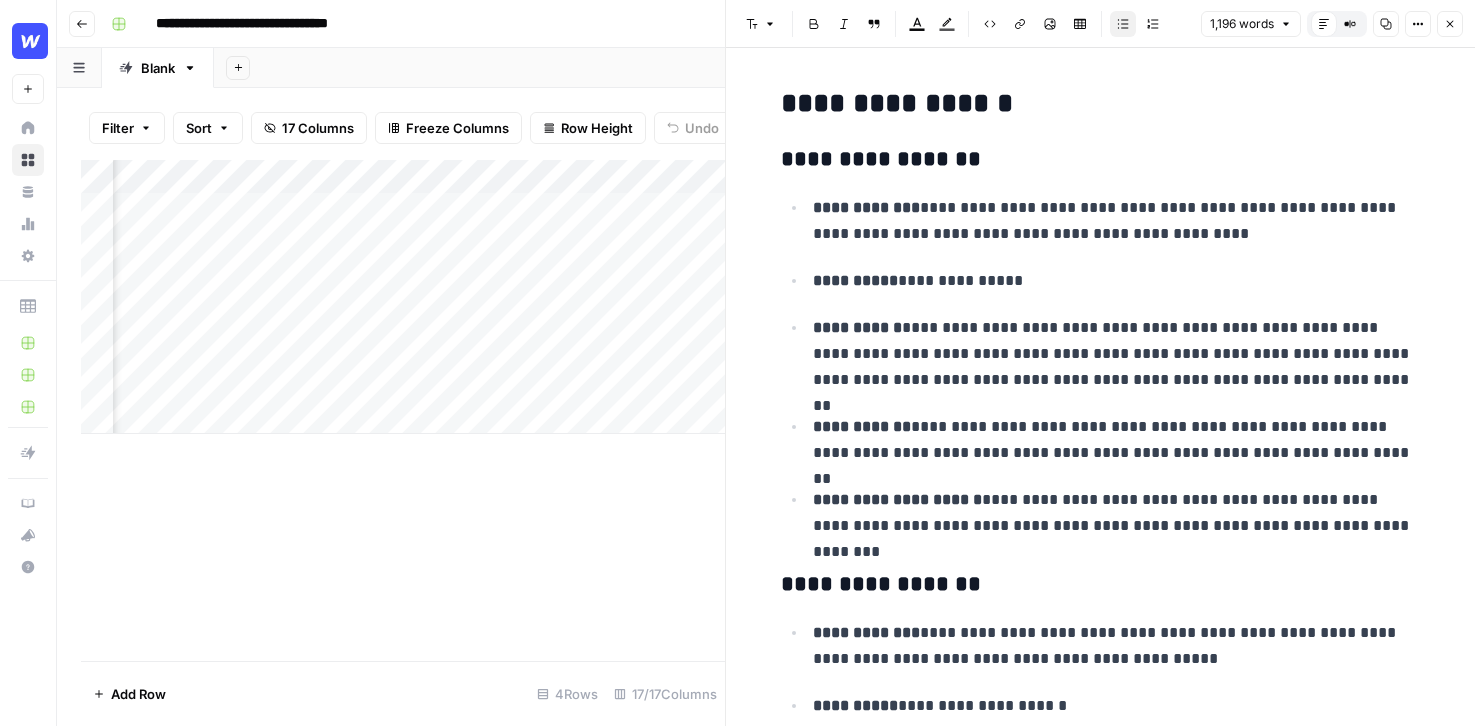 scroll, scrollTop: 53, scrollLeft: 0, axis: vertical 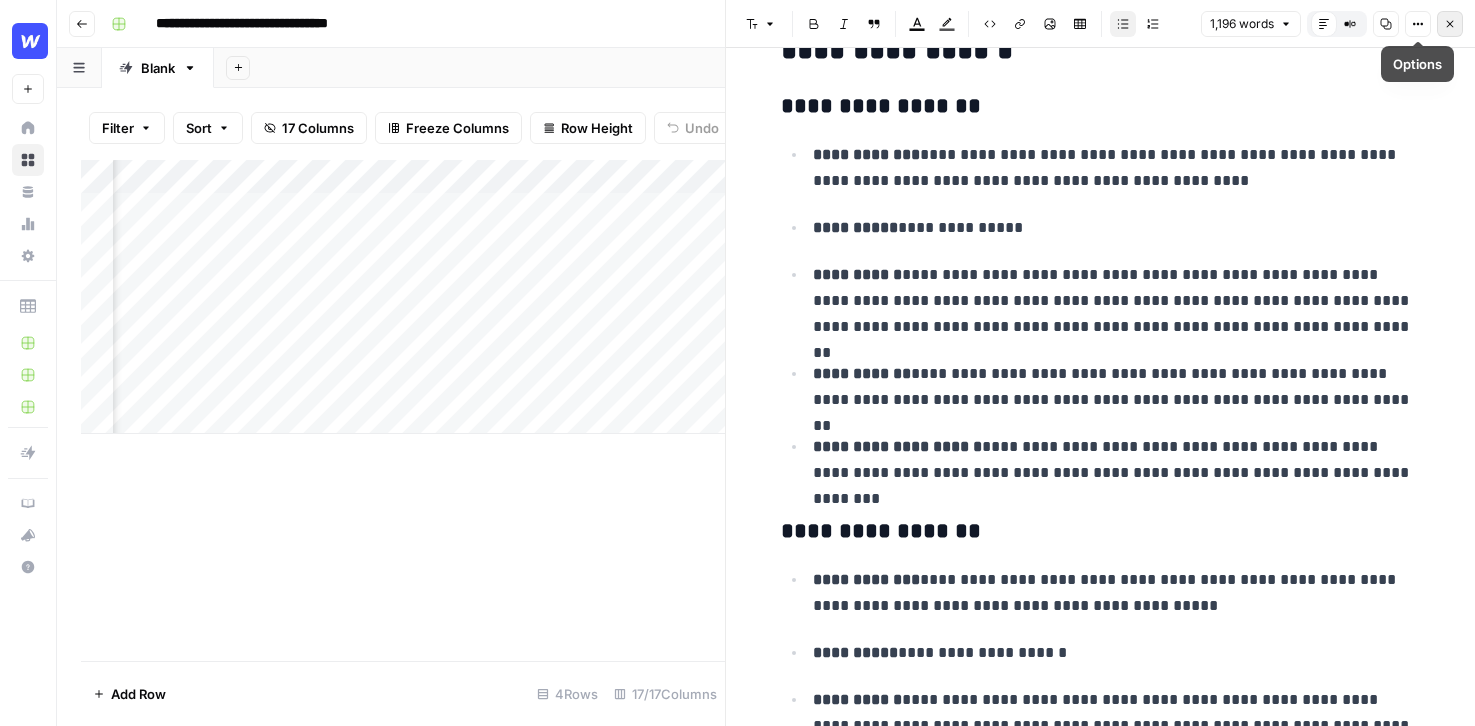click 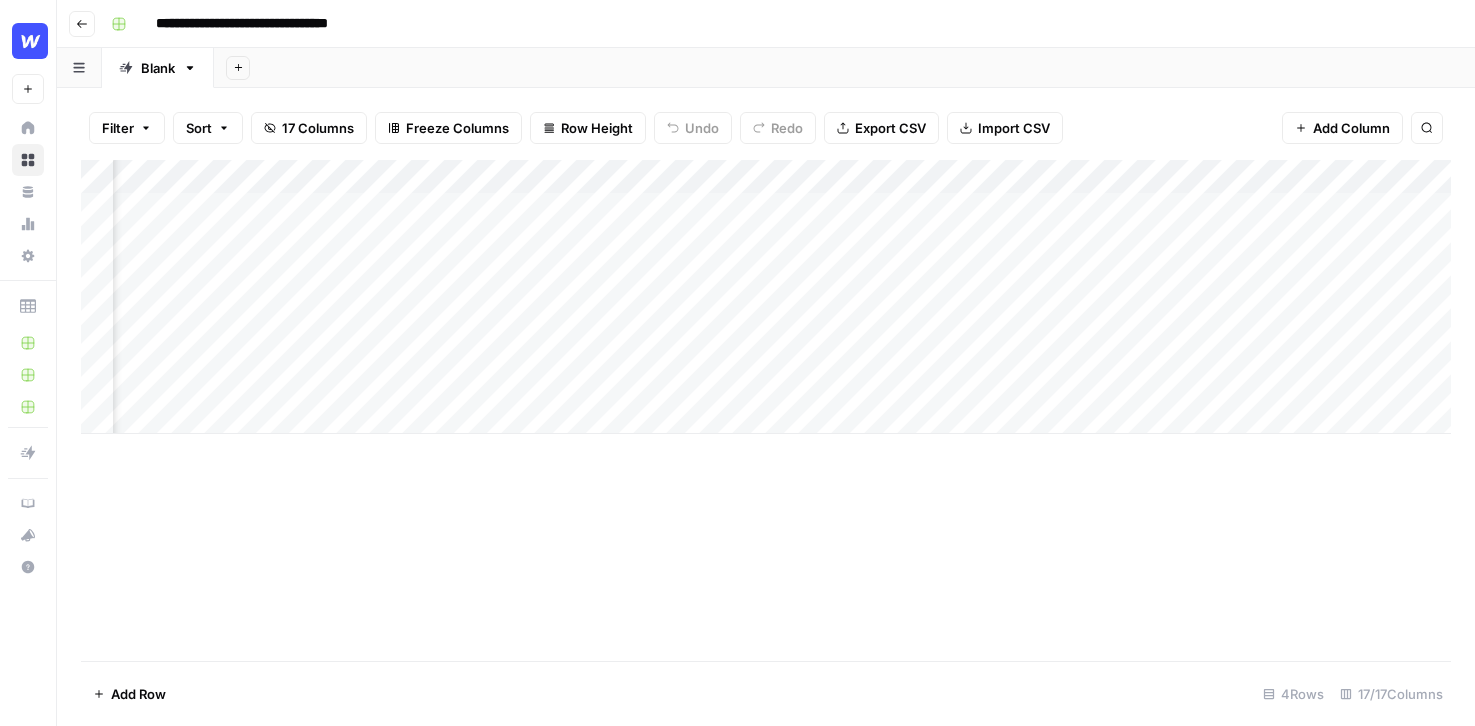 scroll, scrollTop: 0, scrollLeft: 1689, axis: horizontal 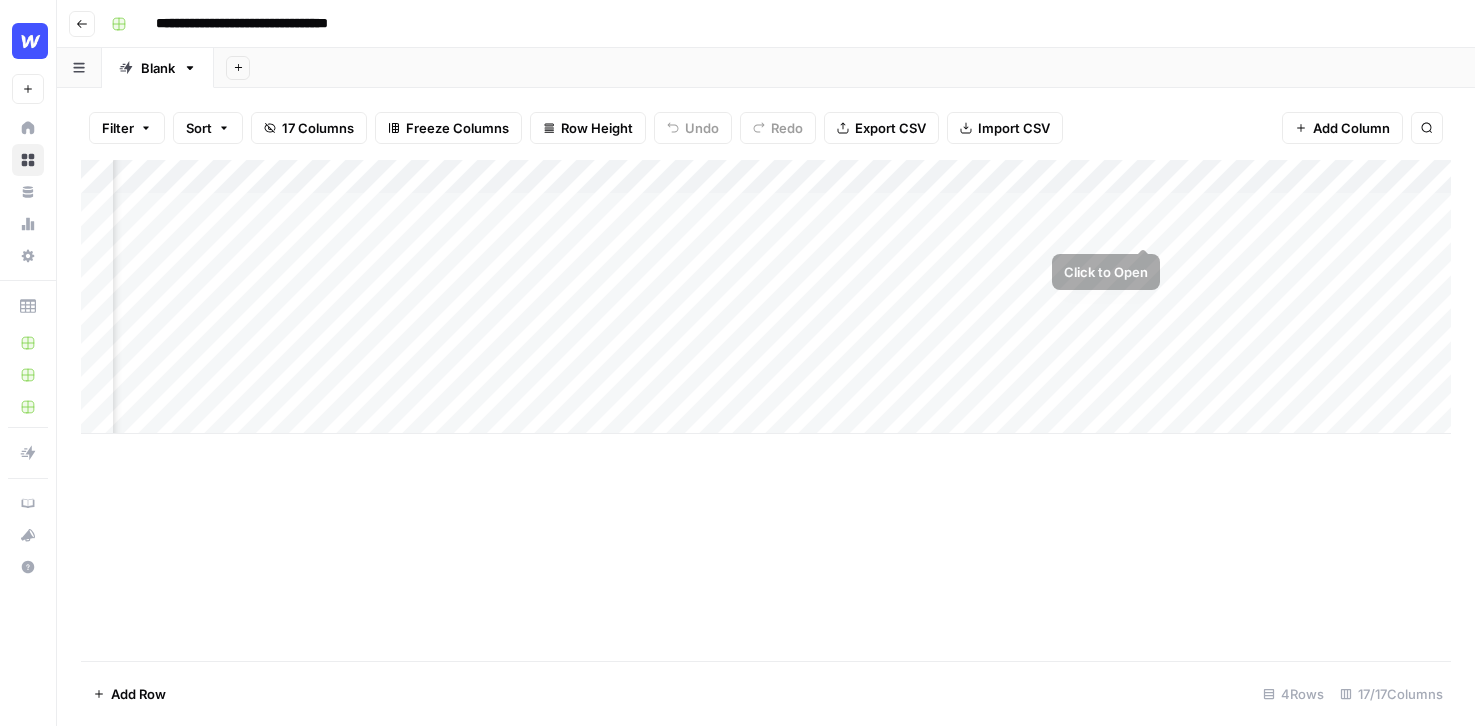 click on "Add Column" at bounding box center (766, 297) 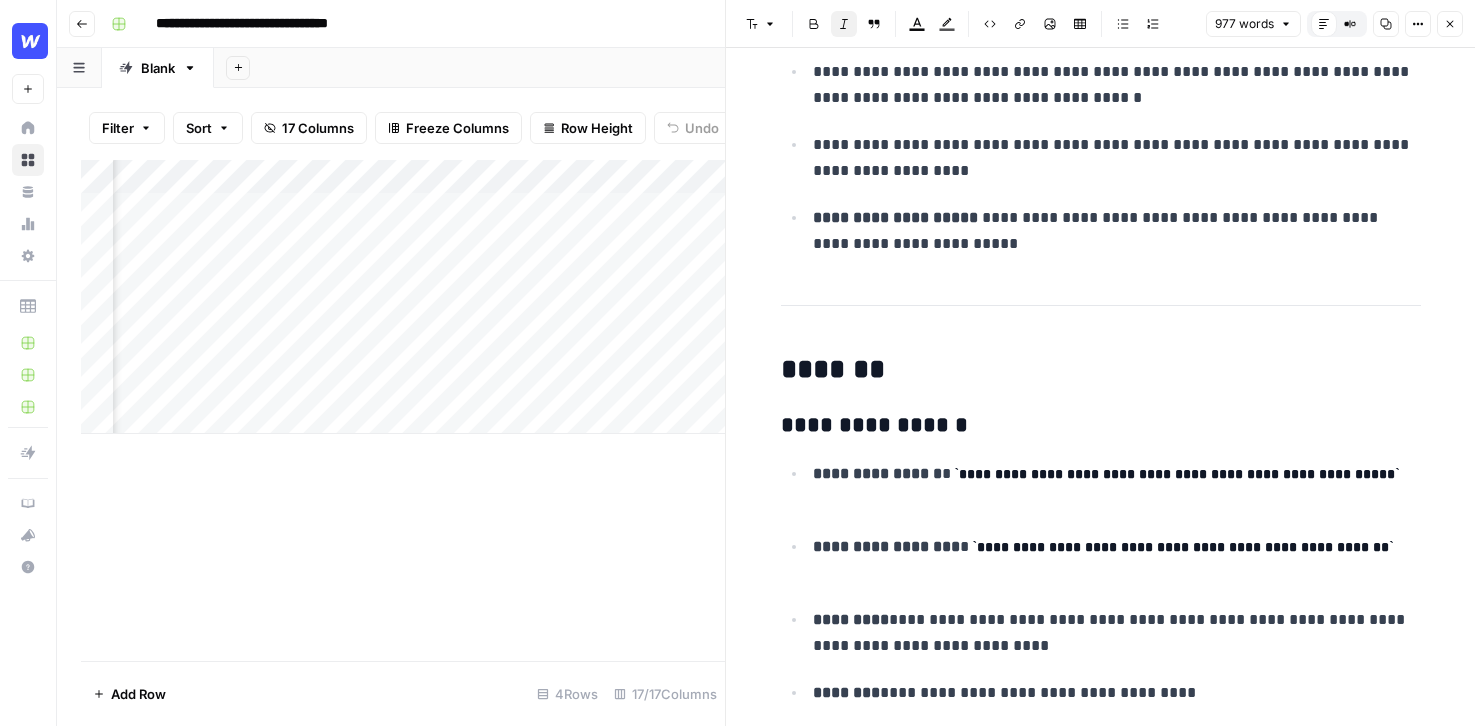 scroll, scrollTop: 372, scrollLeft: 0, axis: vertical 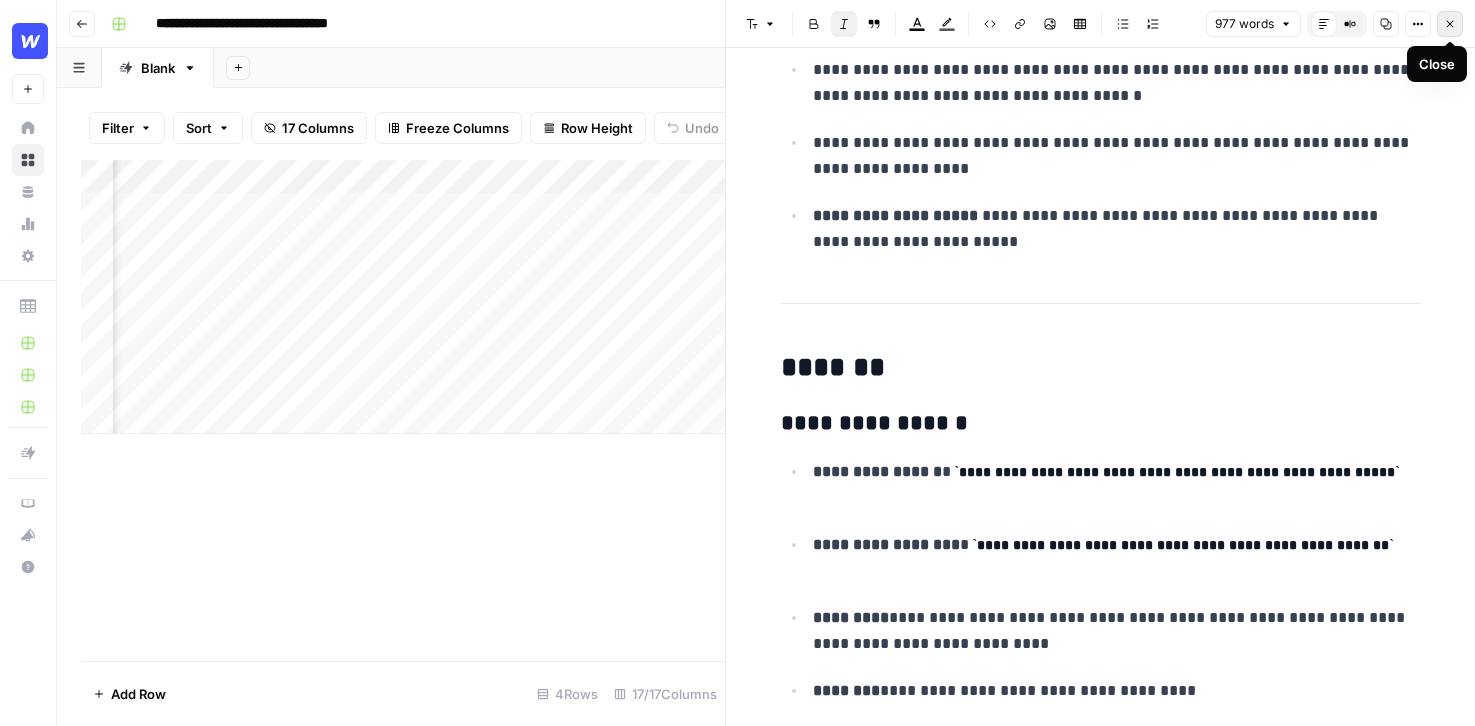 click 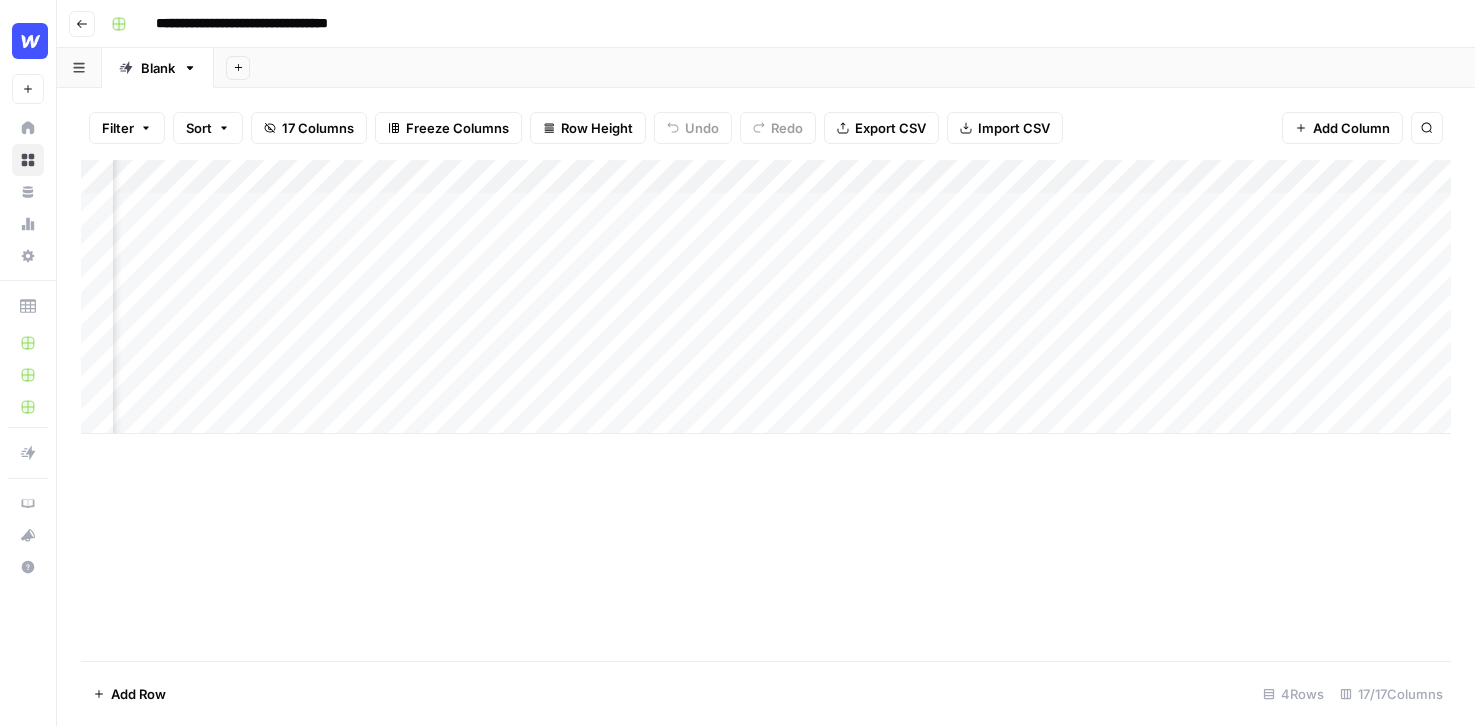 scroll, scrollTop: 0, scrollLeft: 2404, axis: horizontal 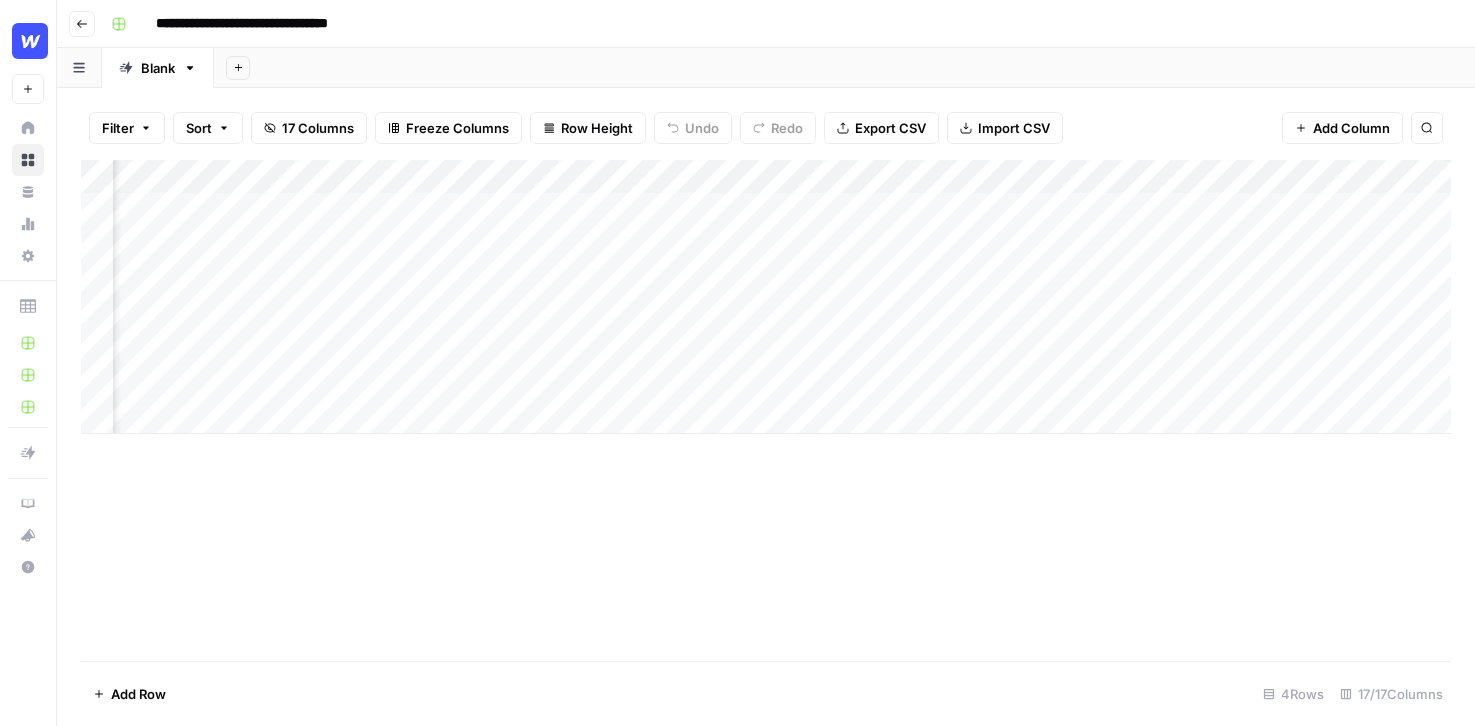click on "Add Column" at bounding box center [766, 297] 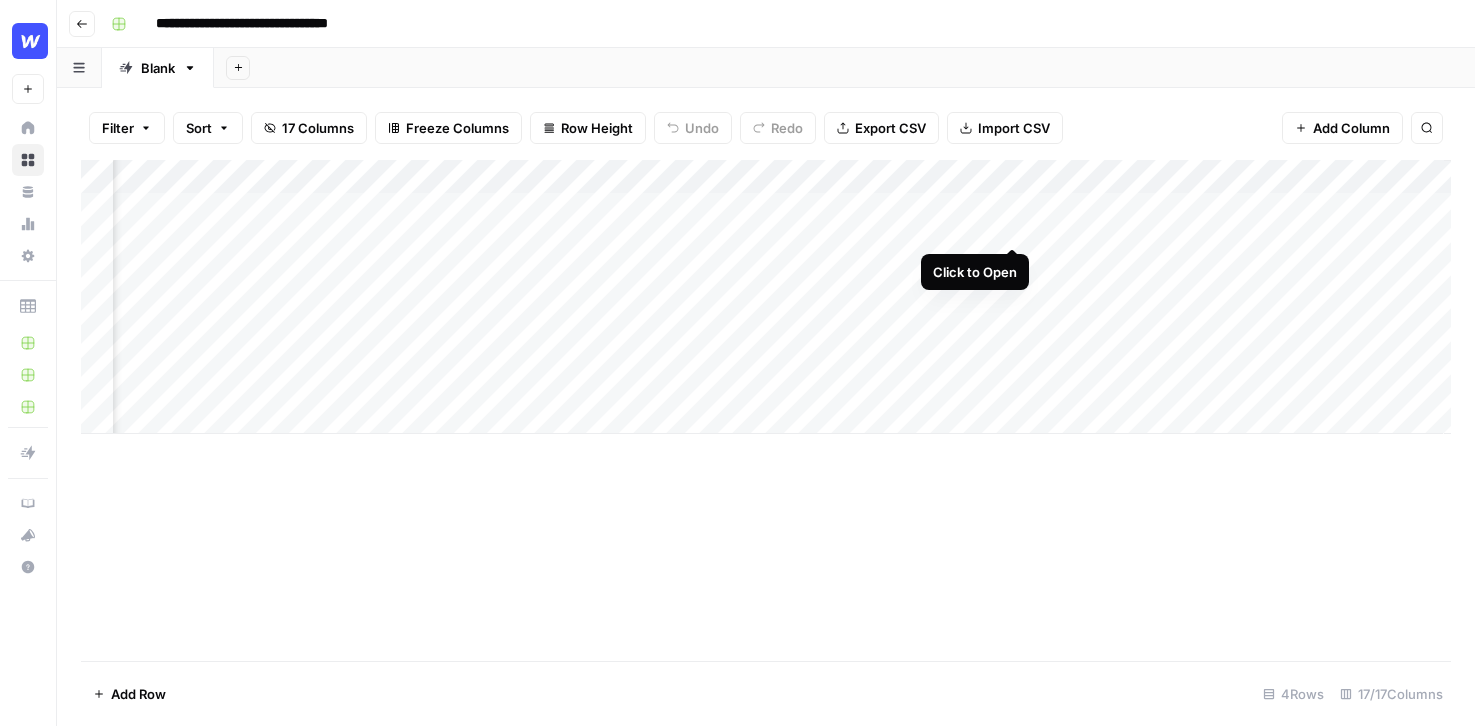 click on "Add Column" at bounding box center [766, 297] 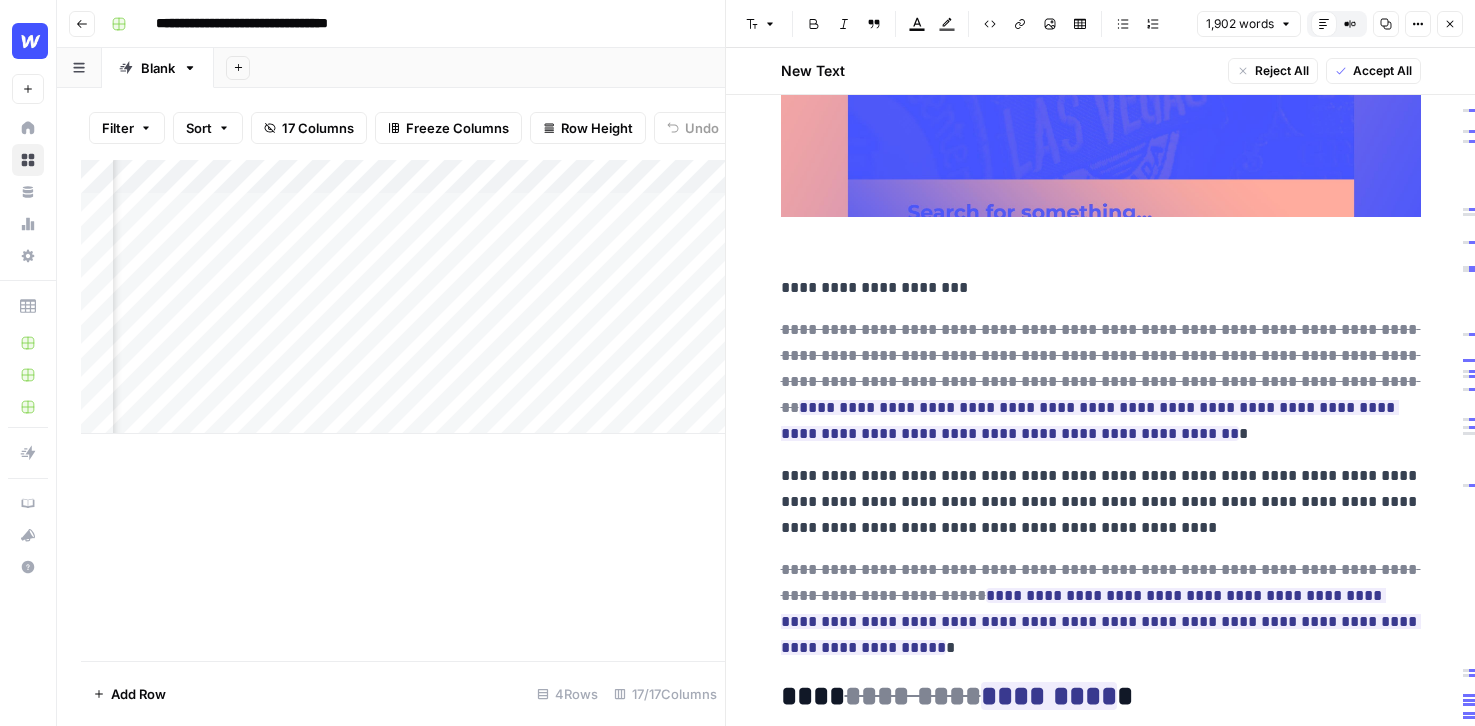 scroll, scrollTop: 464, scrollLeft: 0, axis: vertical 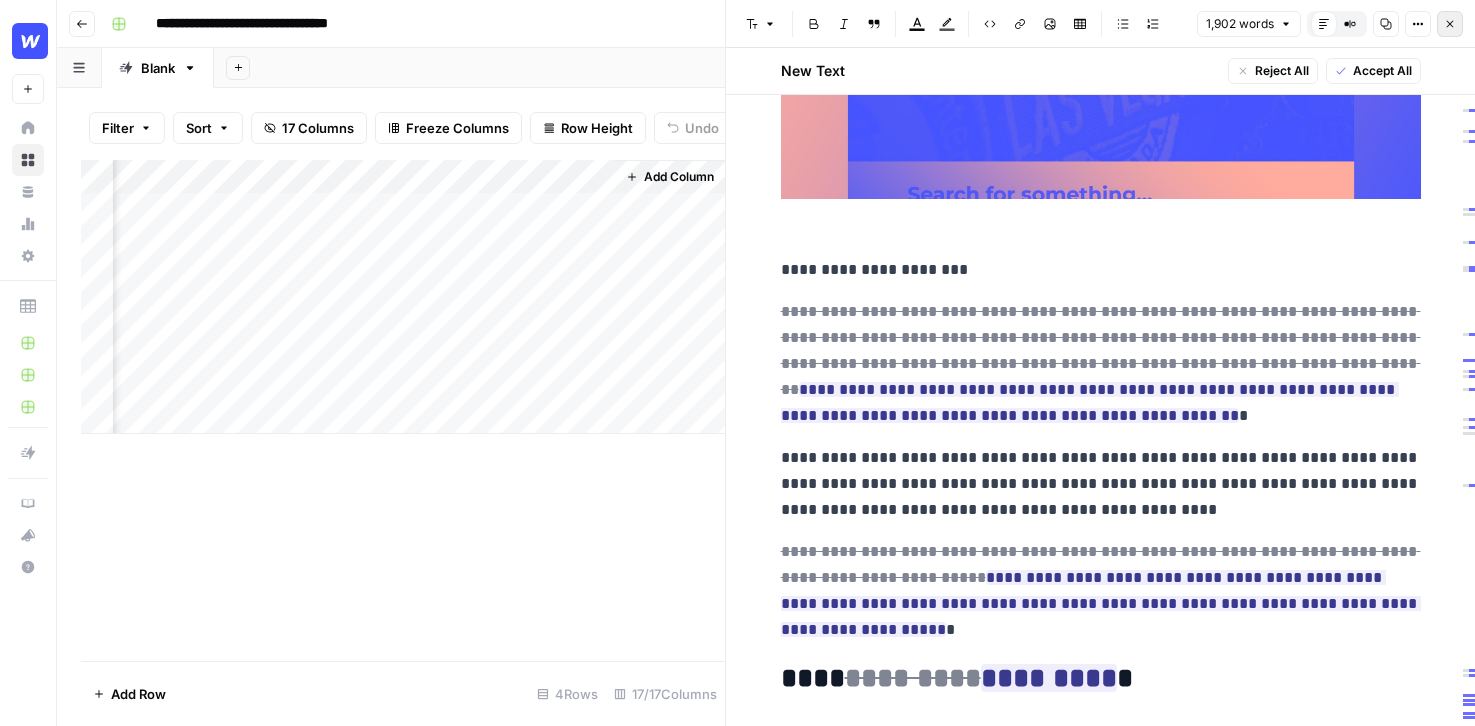 click on "Close" at bounding box center [1450, 24] 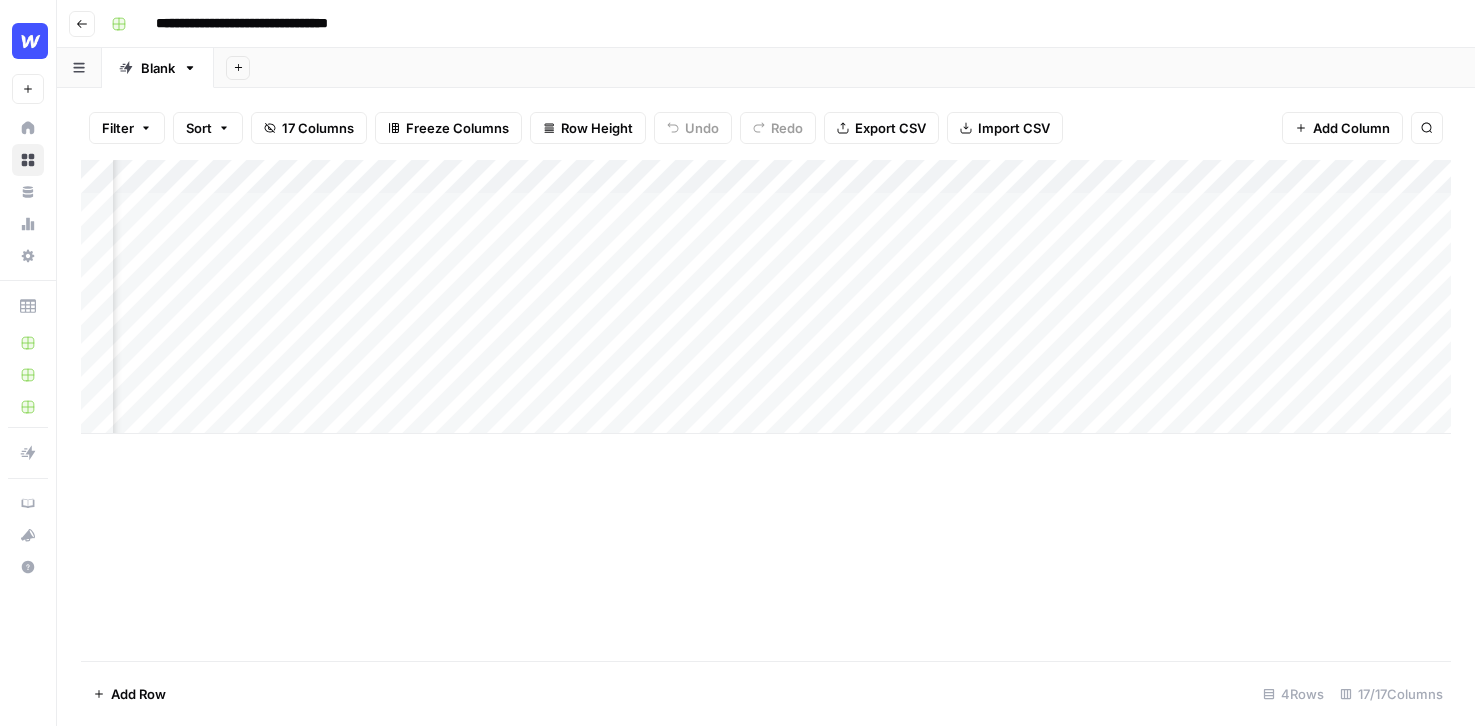 scroll, scrollTop: 0, scrollLeft: 1028, axis: horizontal 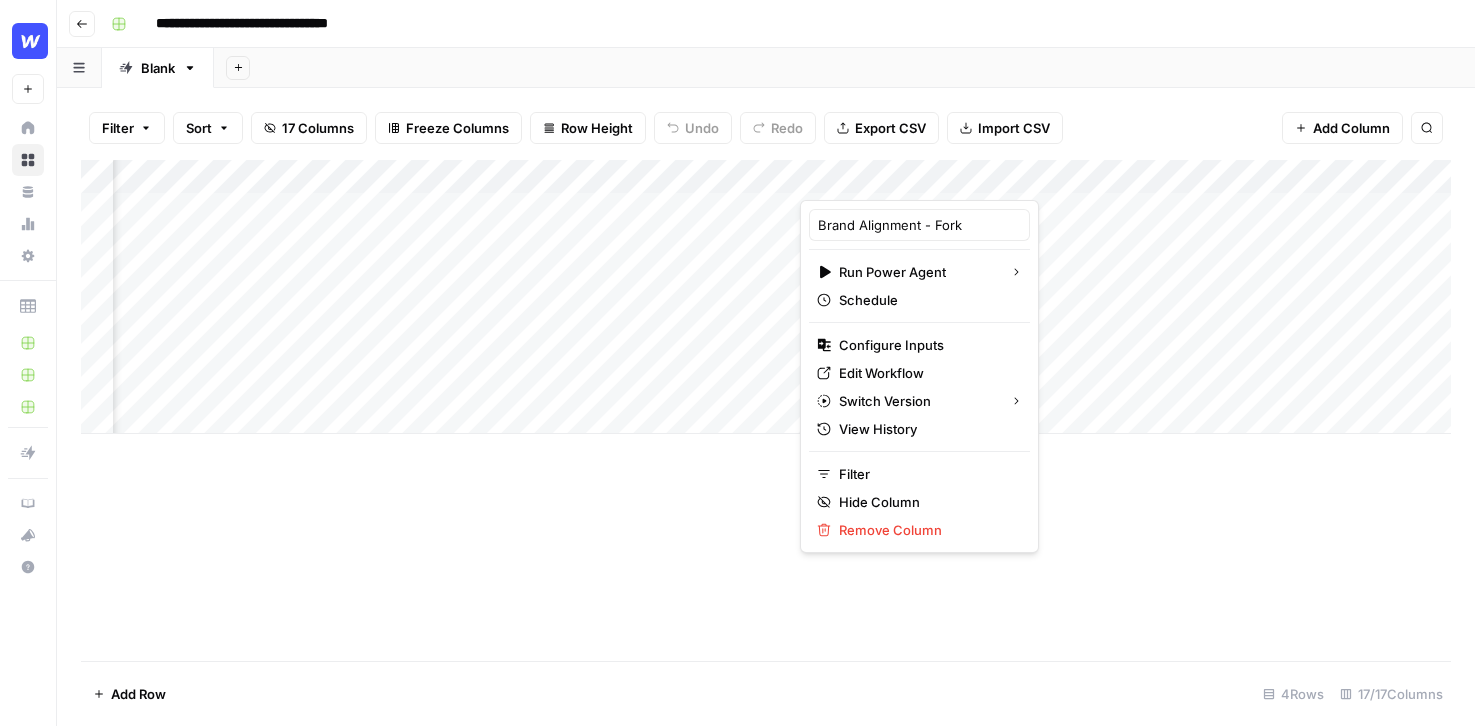 click on "Add Sheet" at bounding box center (844, 68) 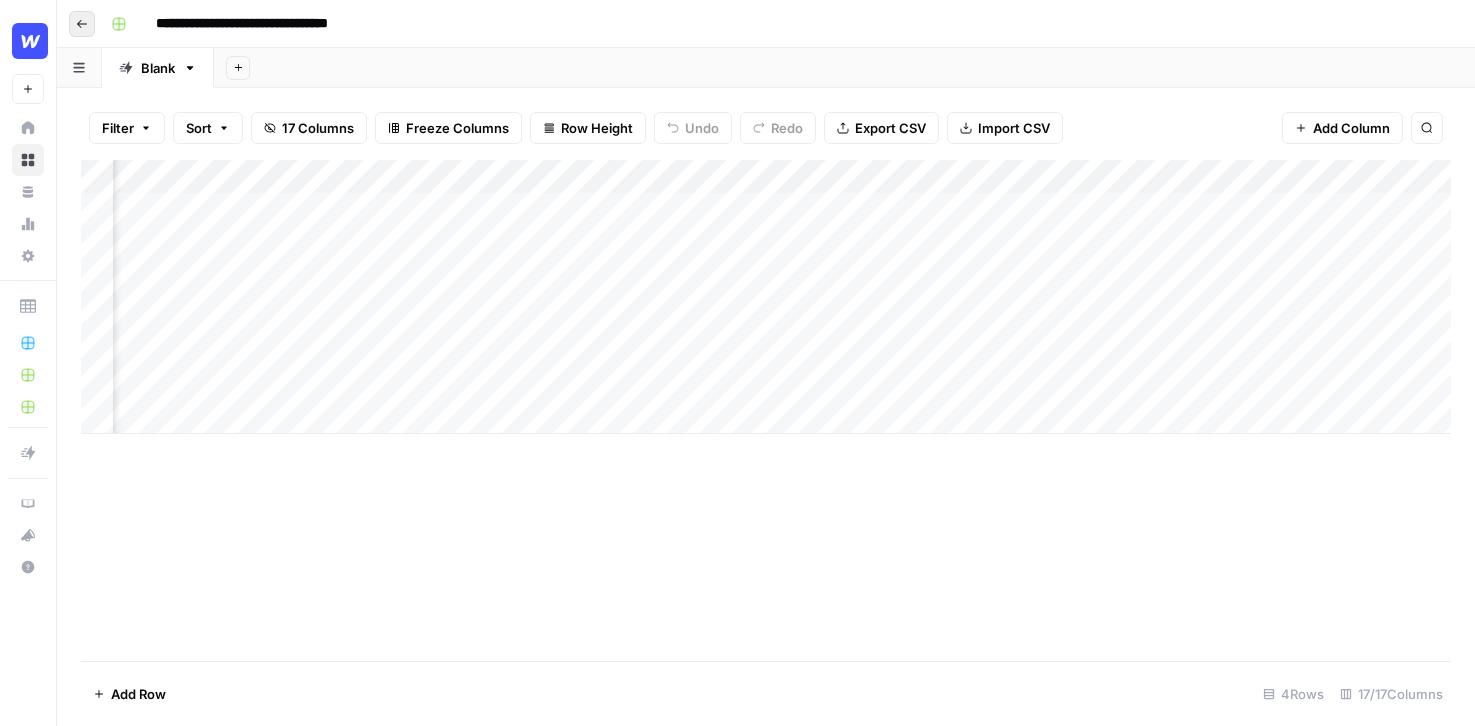 click on "Go back" at bounding box center (82, 24) 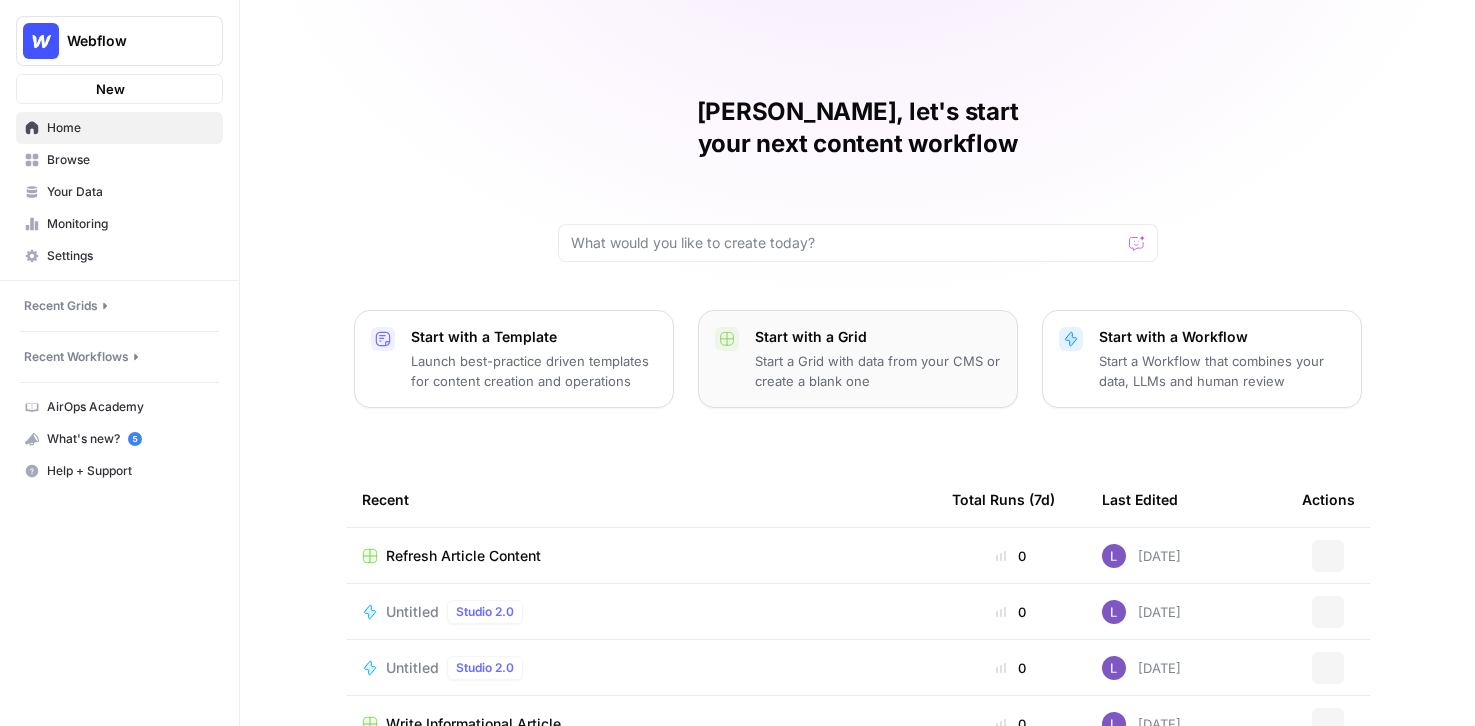 scroll, scrollTop: 0, scrollLeft: 0, axis: both 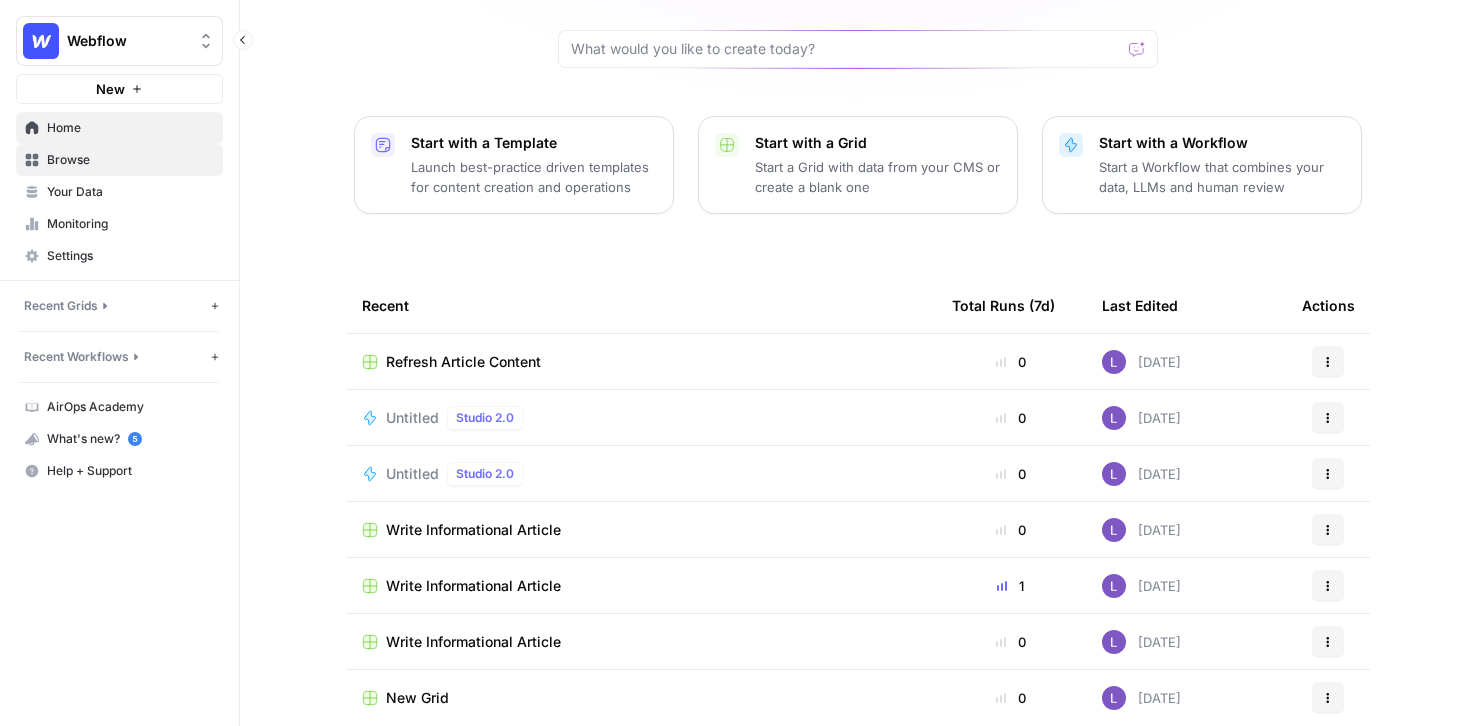 click on "Browse" at bounding box center [130, 160] 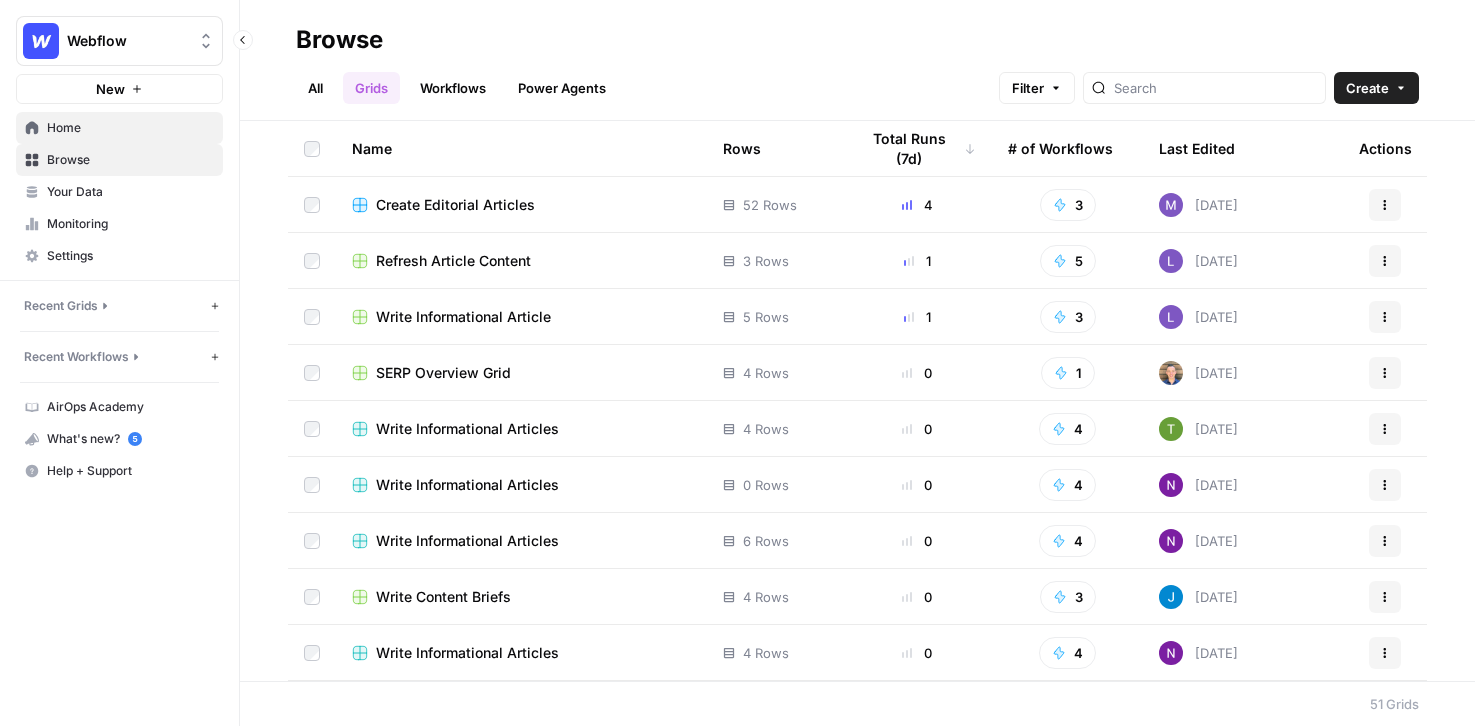 click on "Home" at bounding box center [130, 128] 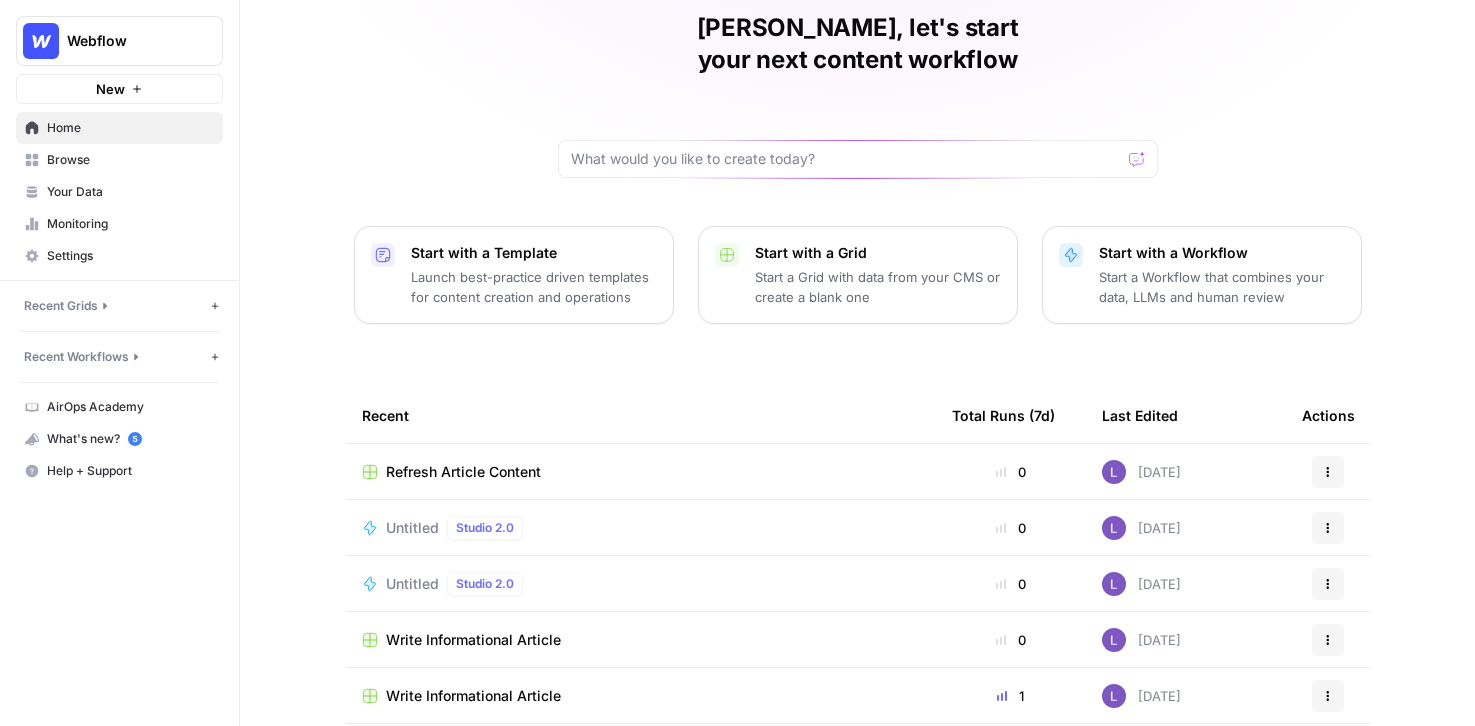 scroll, scrollTop: 194, scrollLeft: 0, axis: vertical 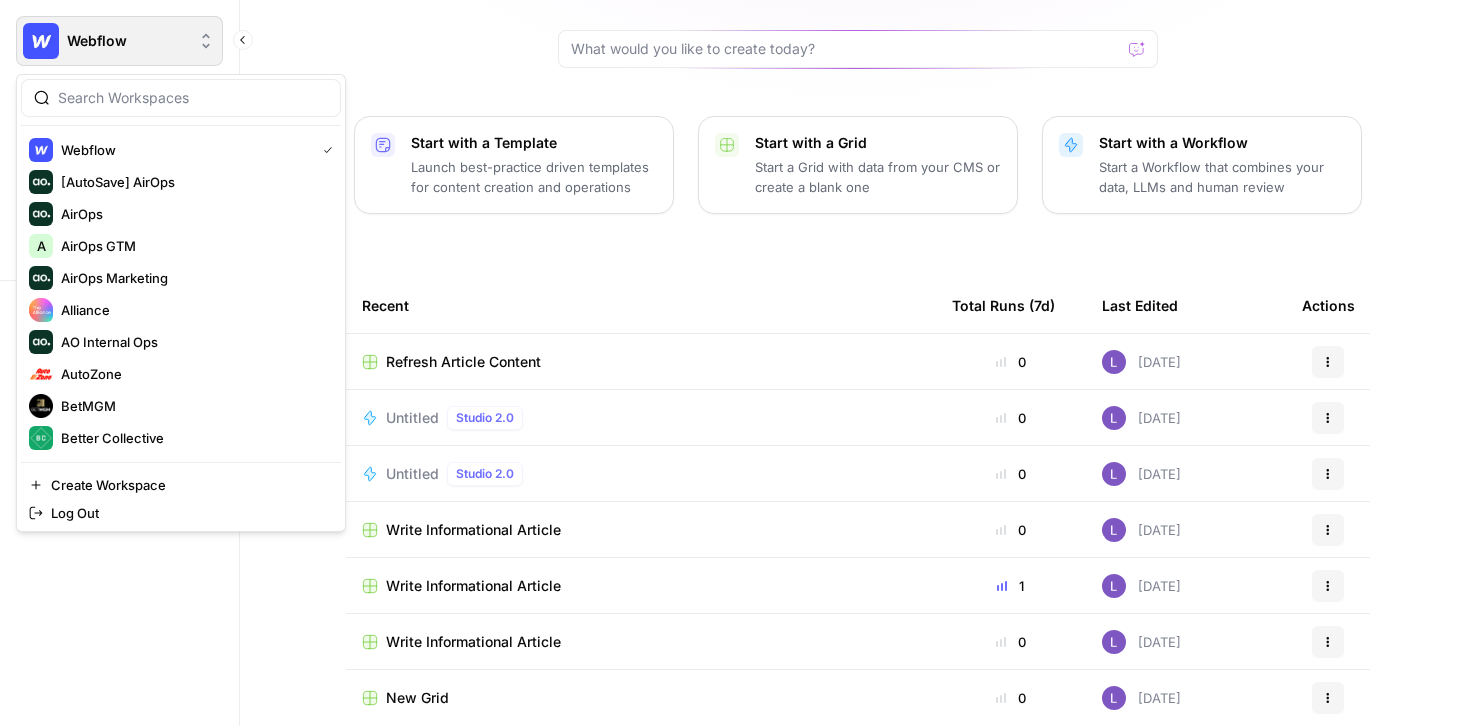 click on "Webflow" at bounding box center (119, 41) 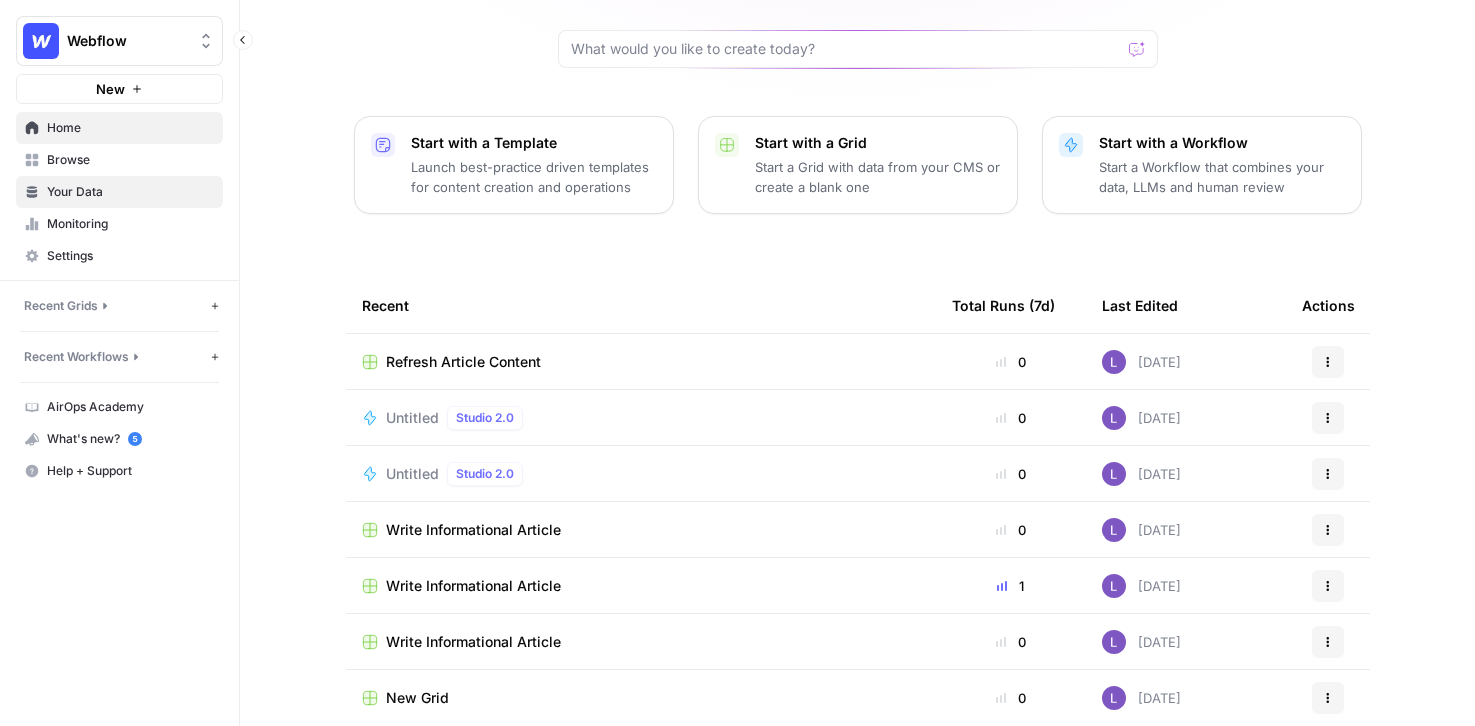 drag, startPoint x: 418, startPoint y: 33, endPoint x: 78, endPoint y: 206, distance: 381.48264 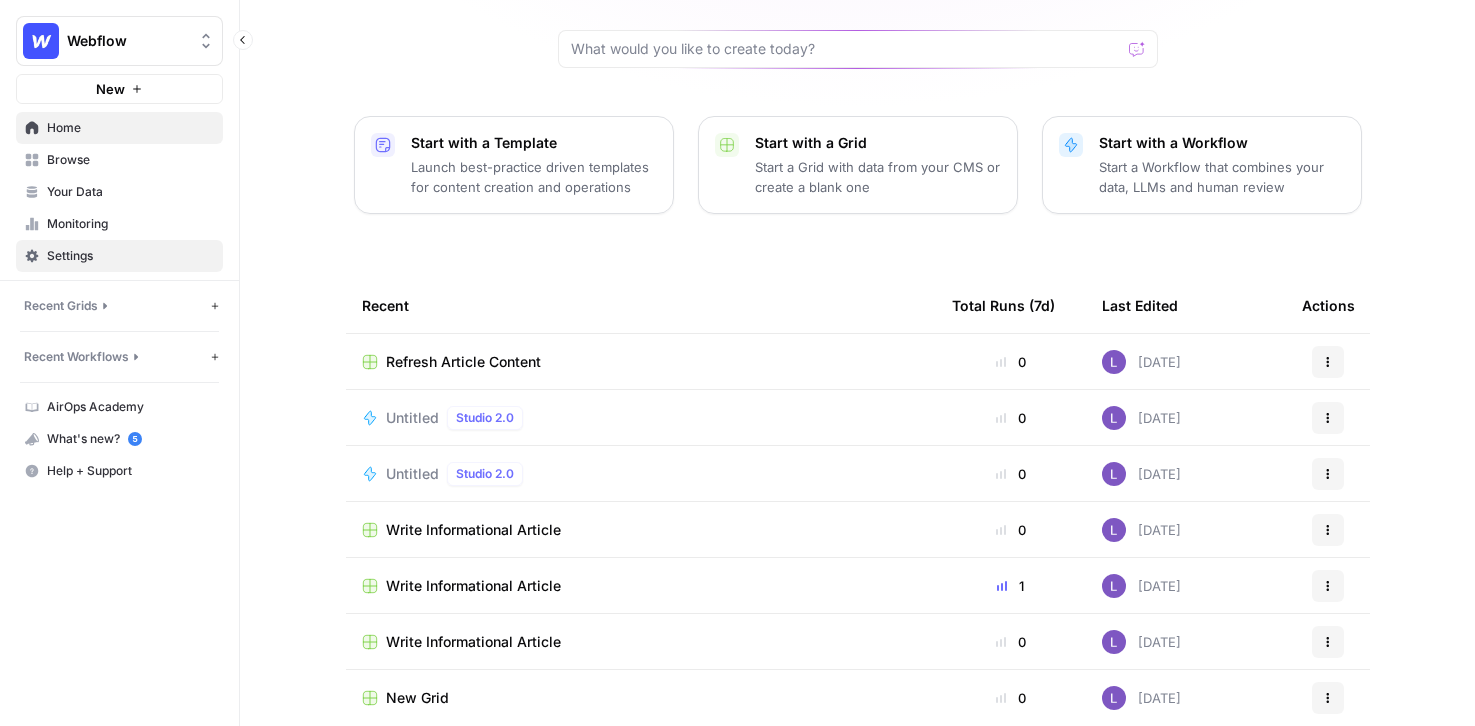 click on "Settings" at bounding box center (130, 256) 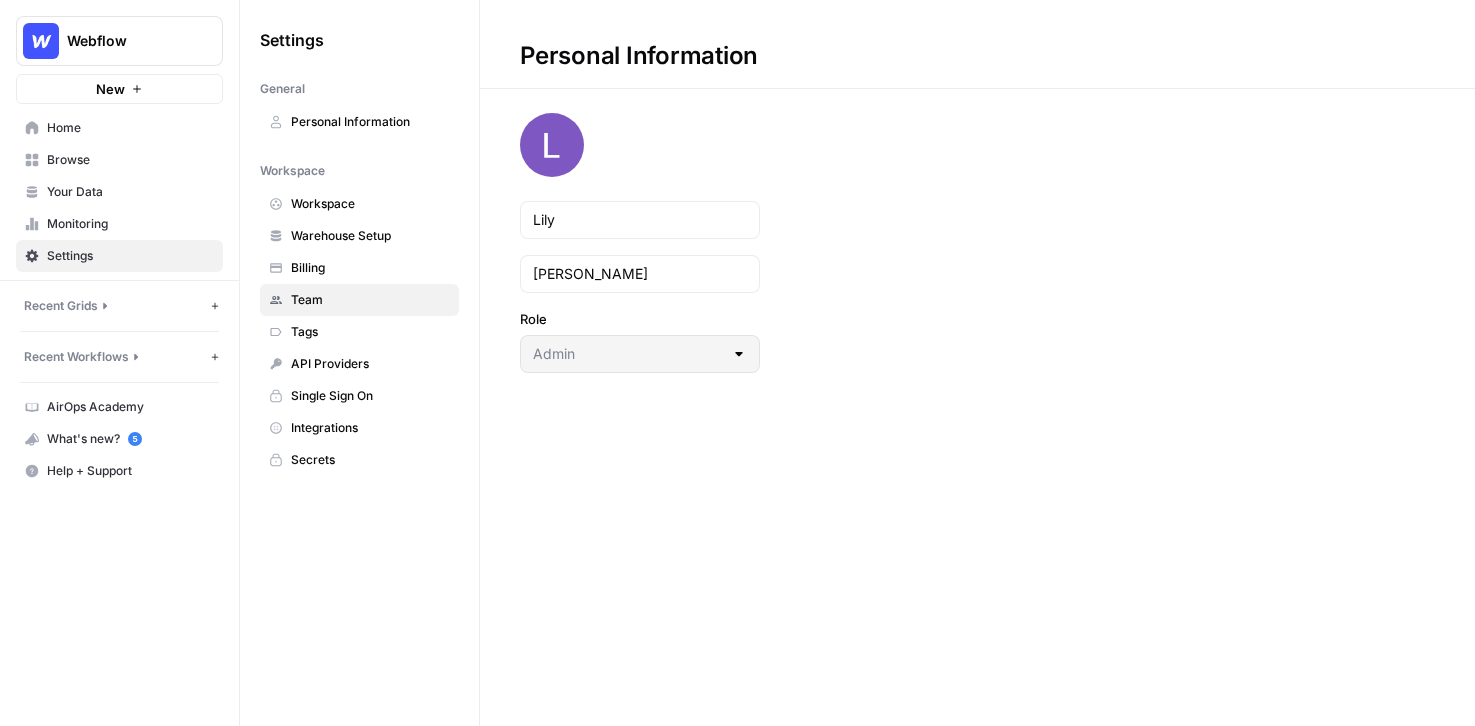 click on "Team" at bounding box center [370, 300] 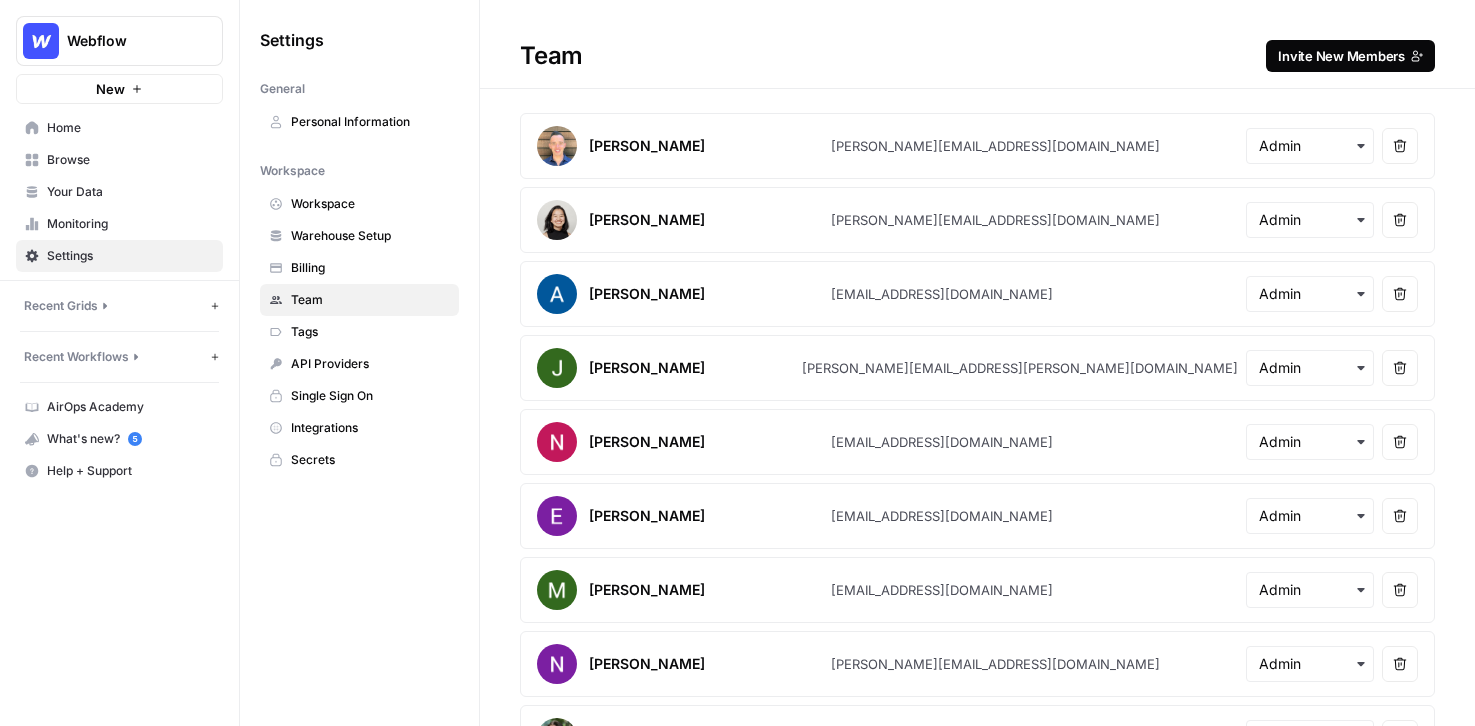 click on "Invite New Members" at bounding box center (1341, 56) 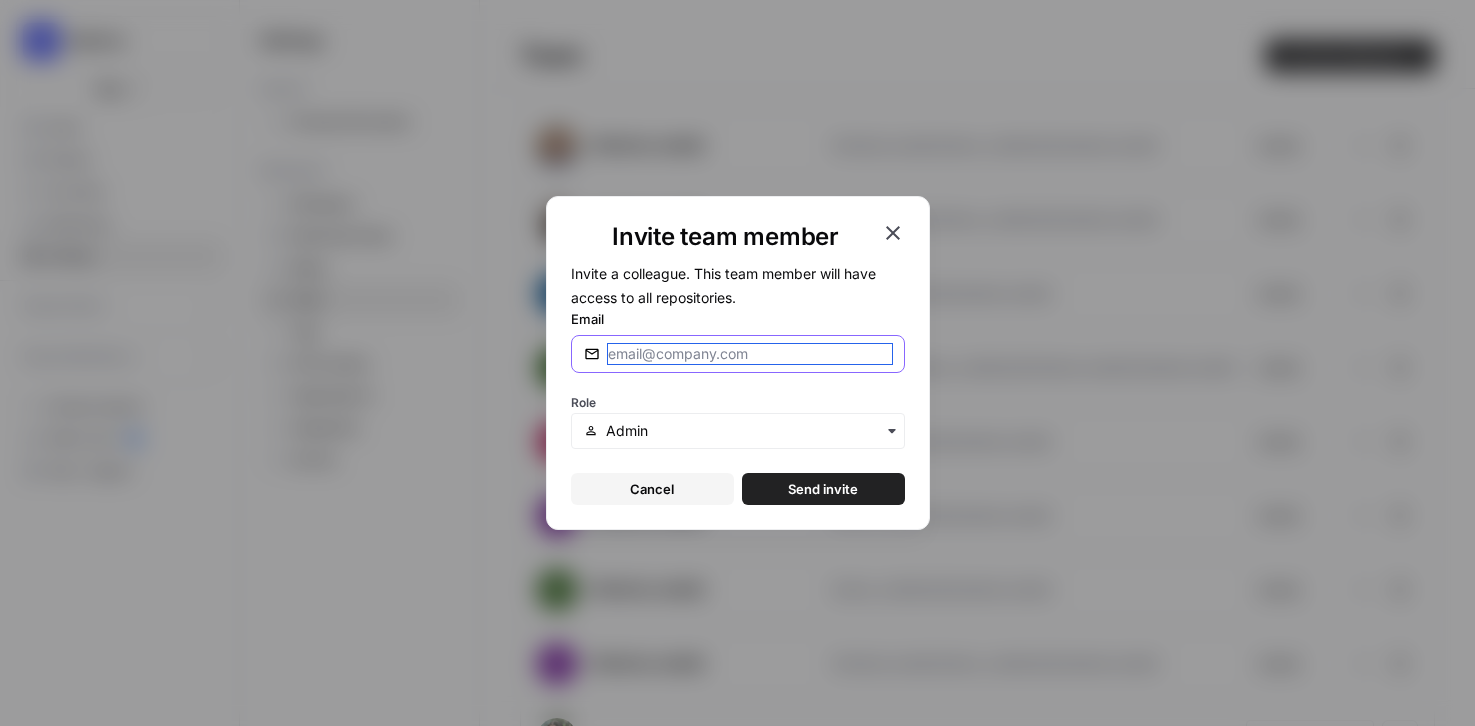 click on "Email" at bounding box center [750, 354] 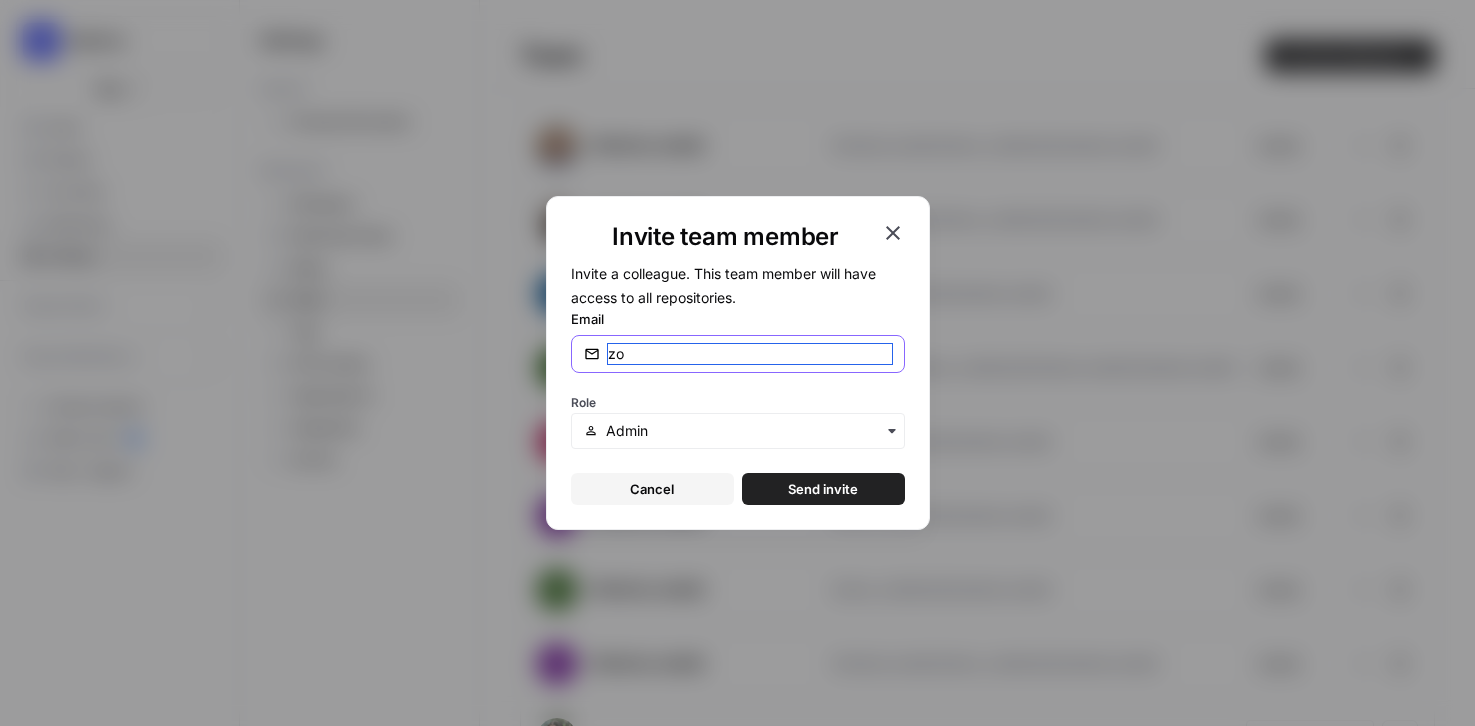 type on "z" 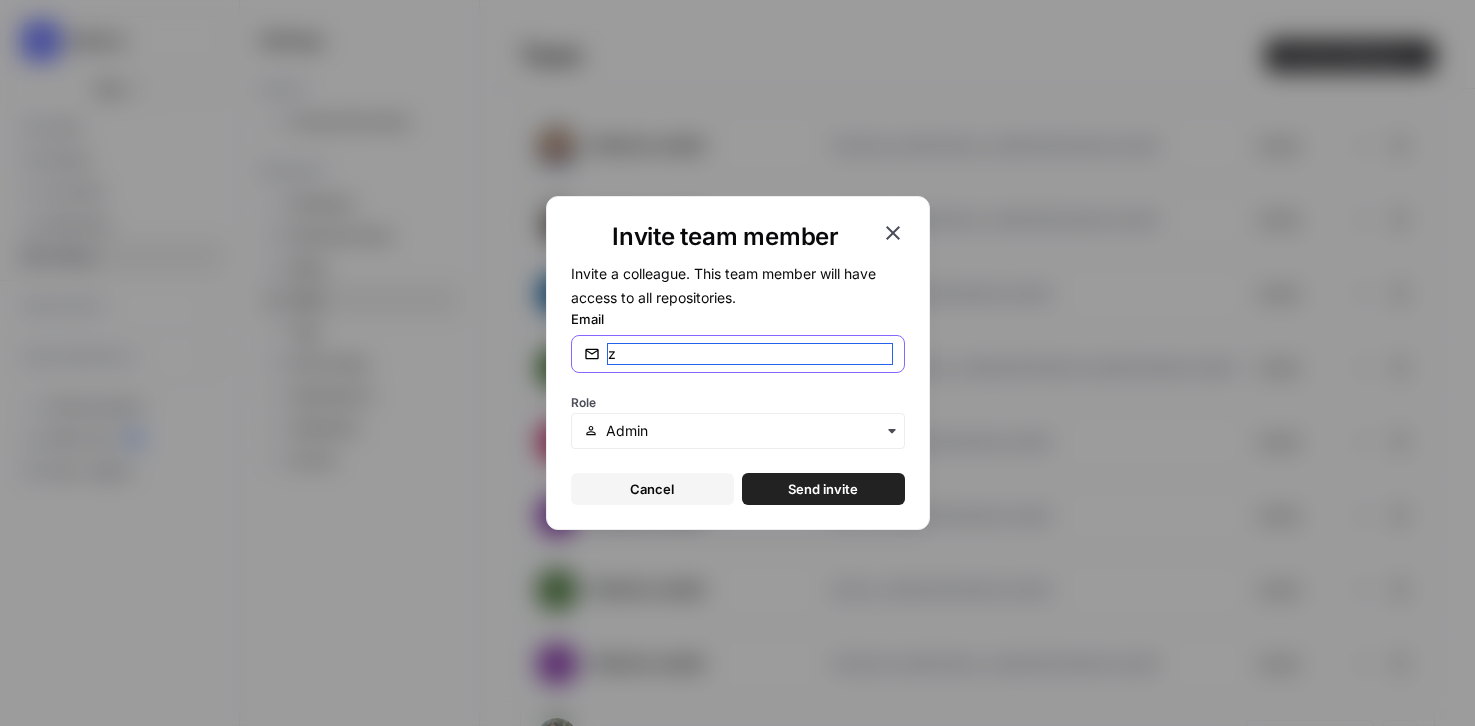 paste on "oe.jessup@airops.com" 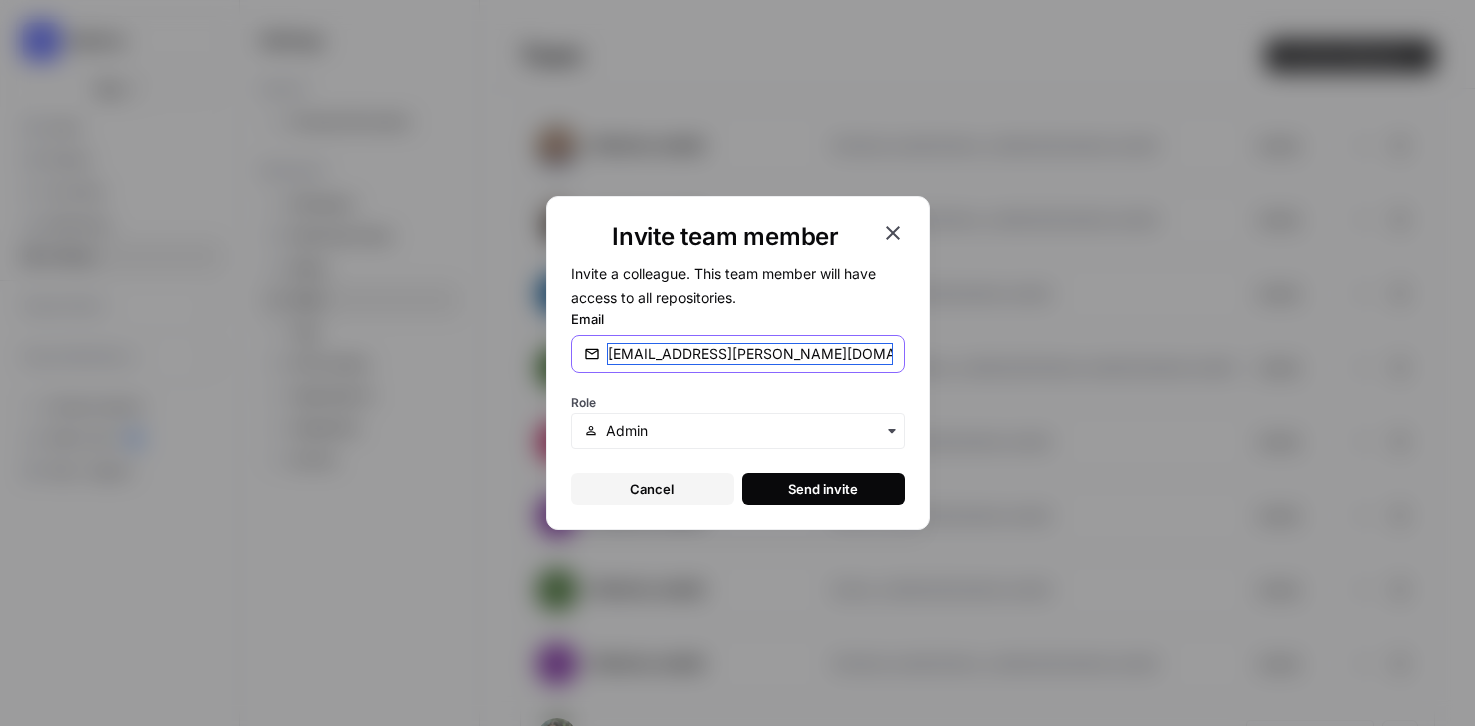 type on "zoe.jessup@airops.com" 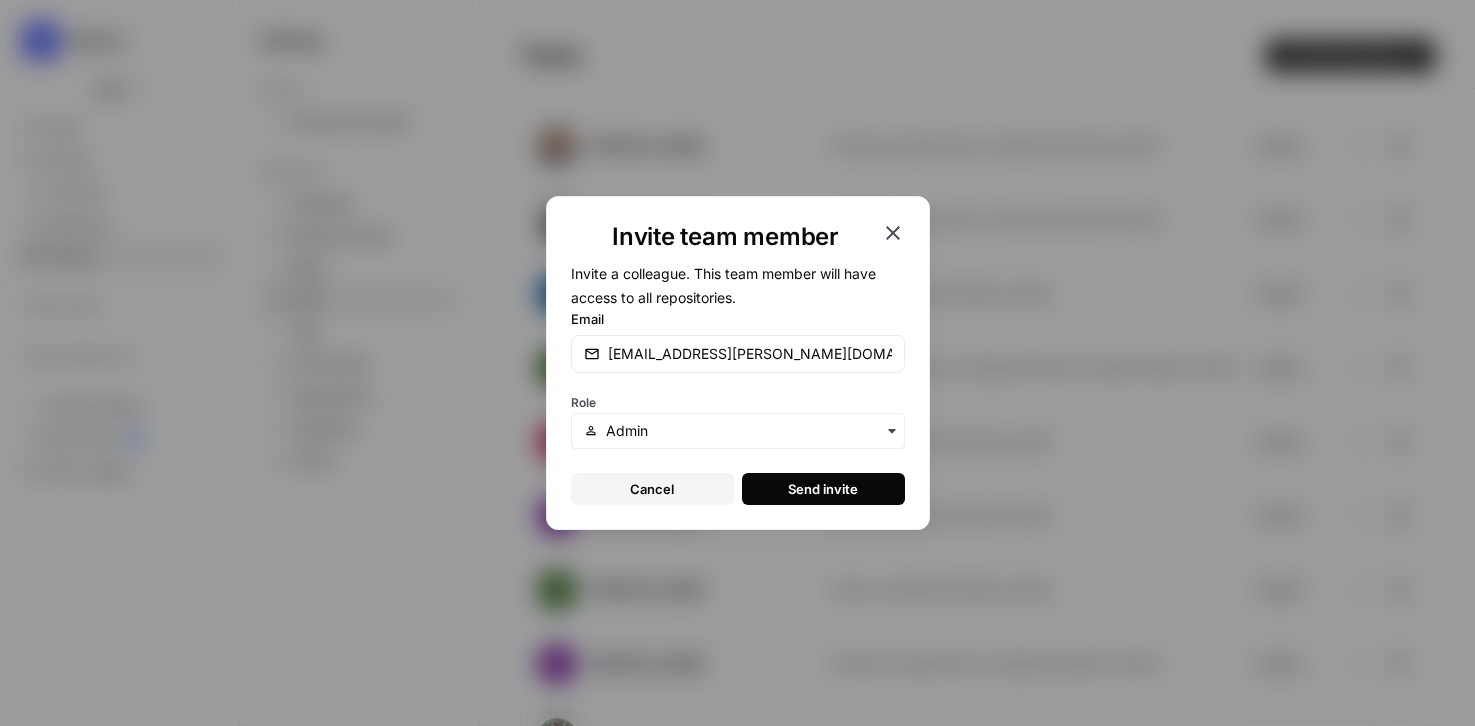 click on "Send invite" at bounding box center [823, 489] 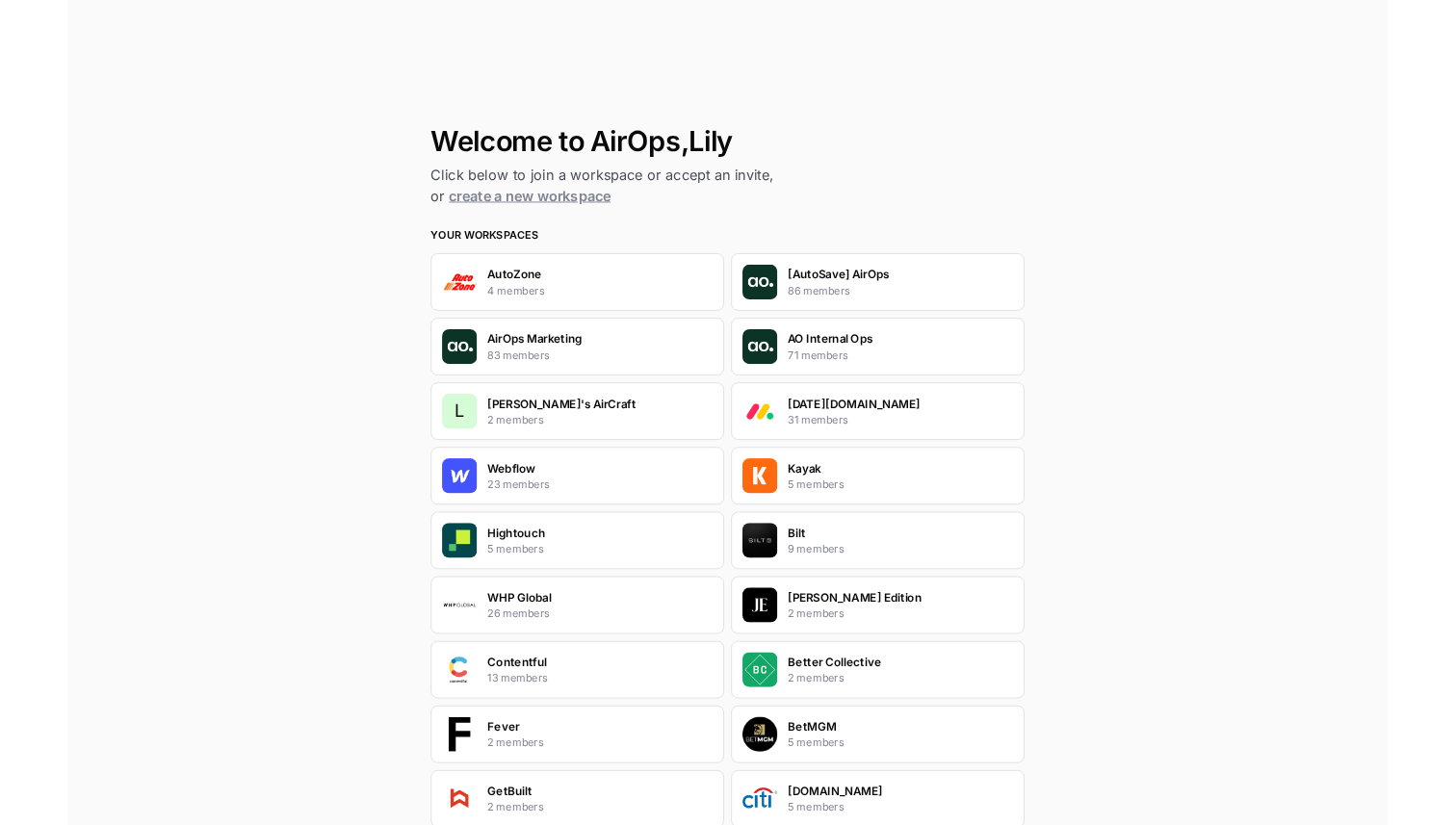 scroll, scrollTop: 0, scrollLeft: 0, axis: both 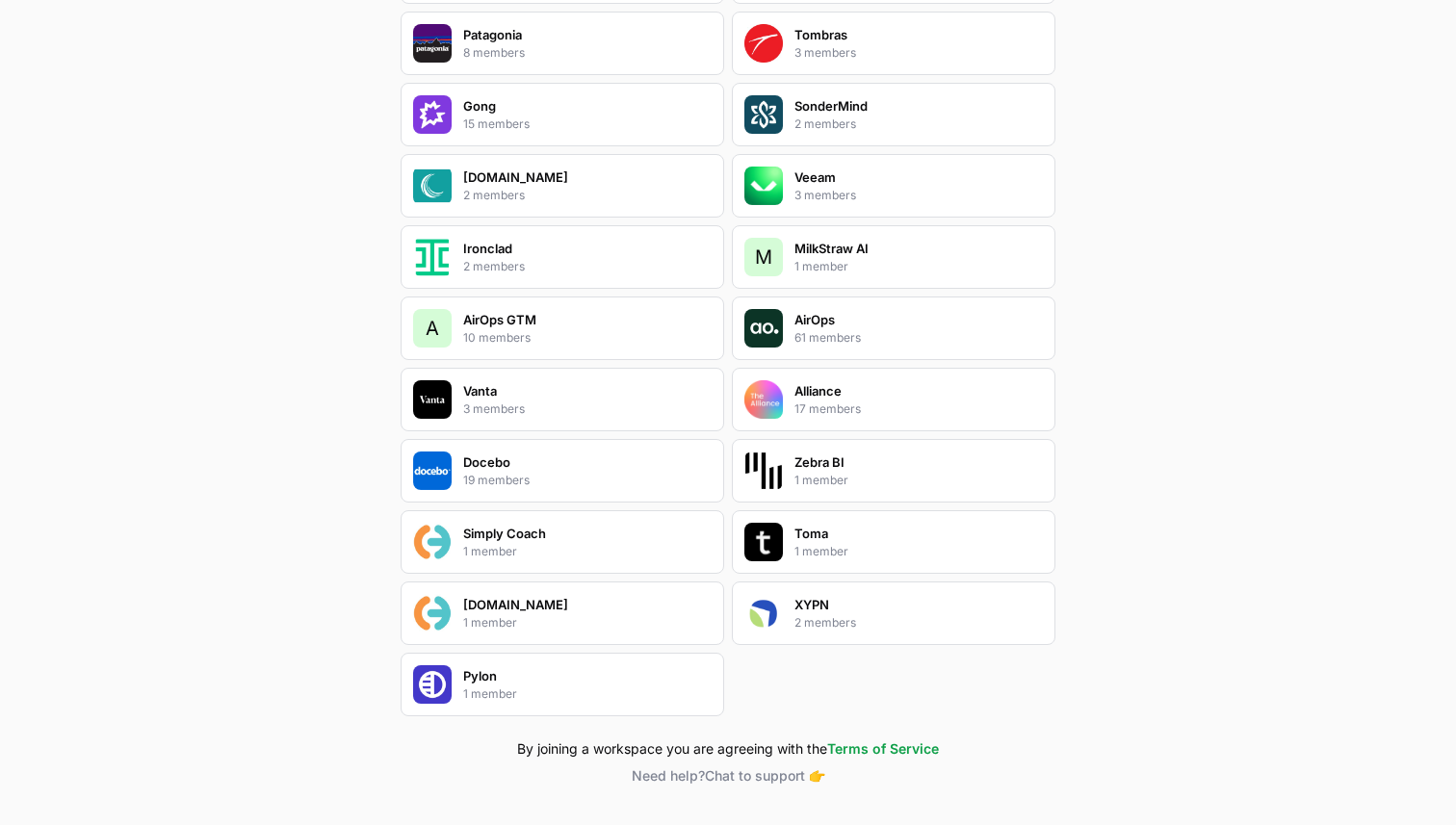 click on "Pylon 1 member" at bounding box center [562, 684] 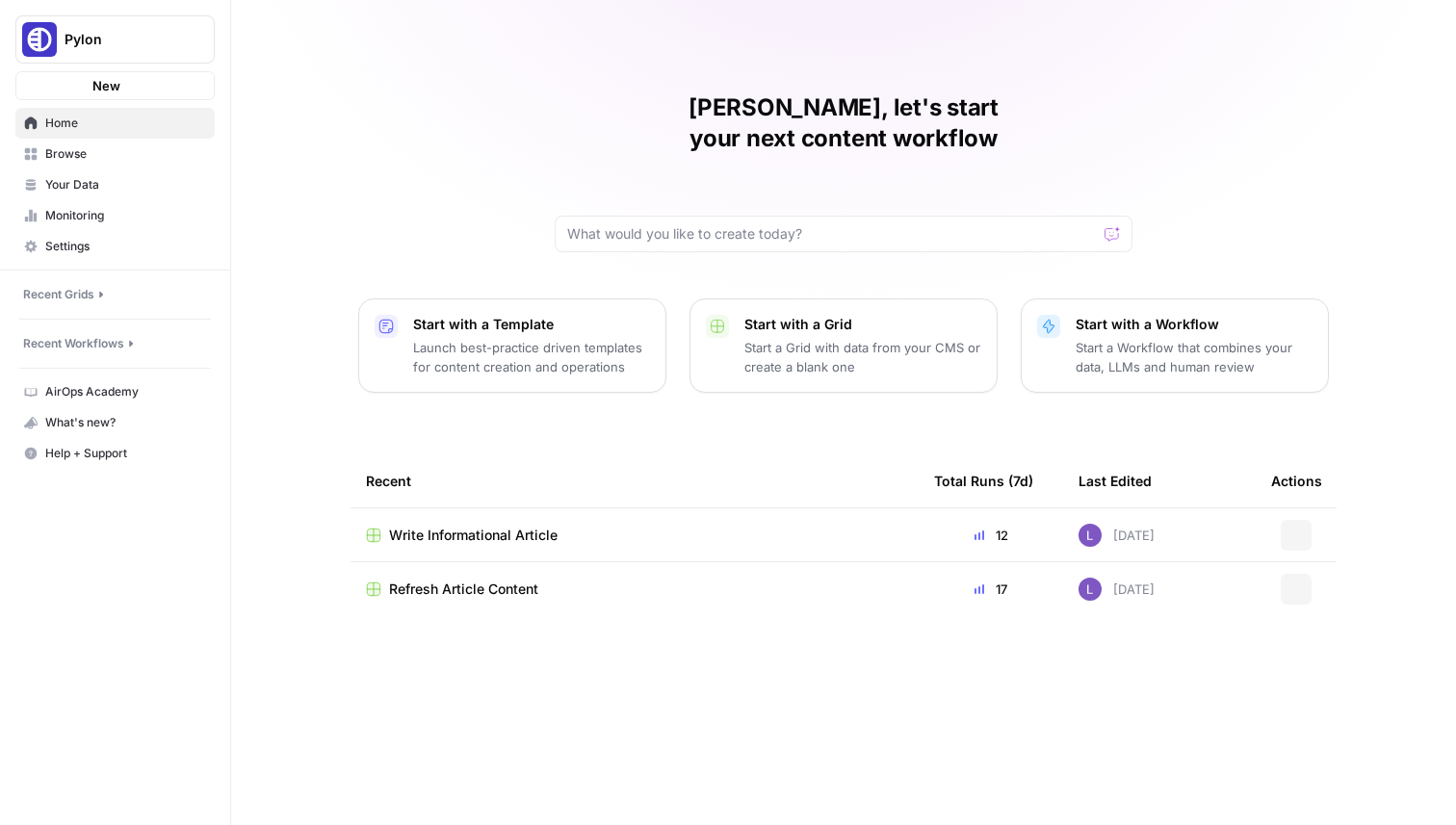 scroll, scrollTop: 0, scrollLeft: 0, axis: both 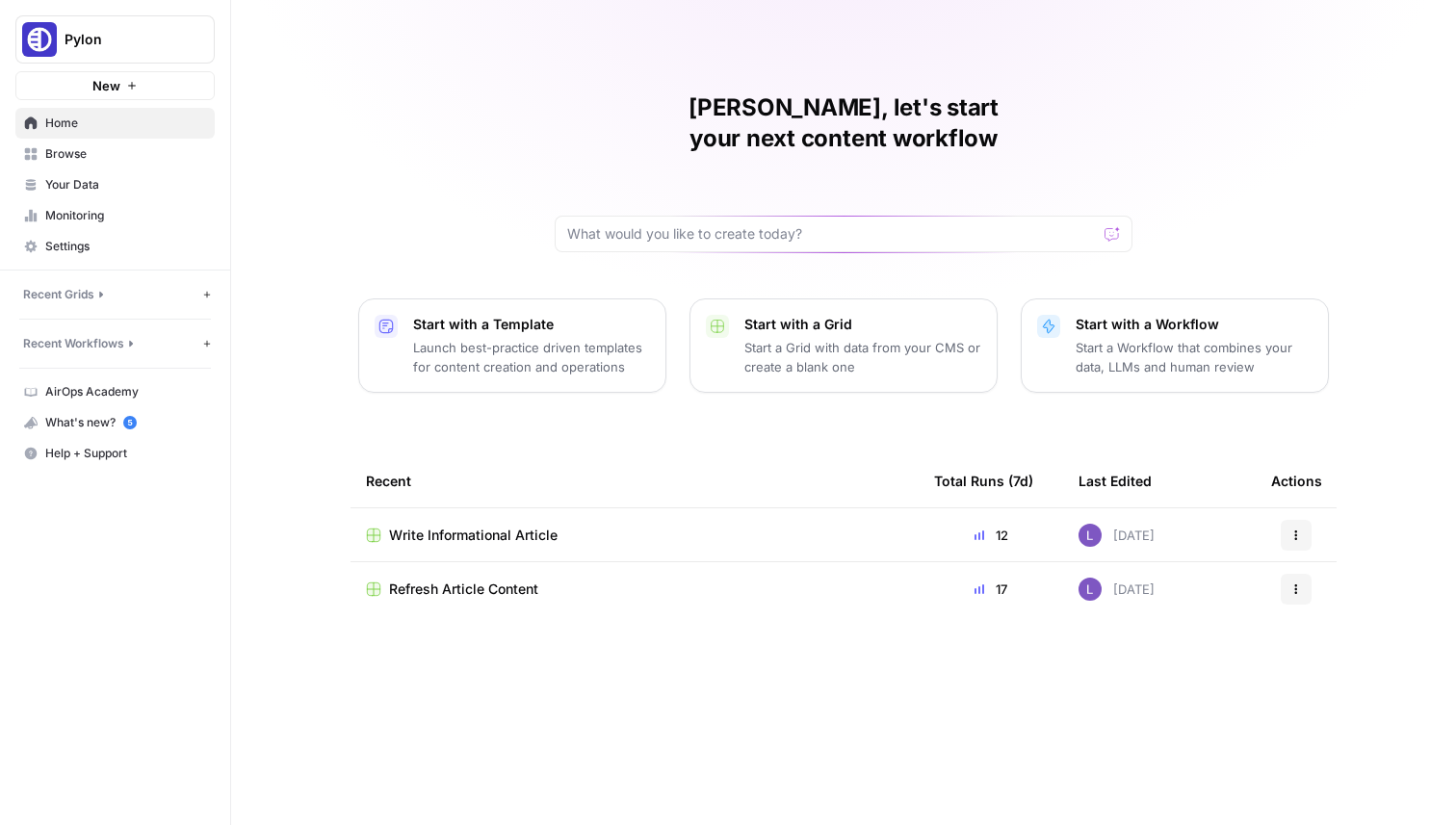 click on "Refresh Article Content" at bounding box center (463, 589) 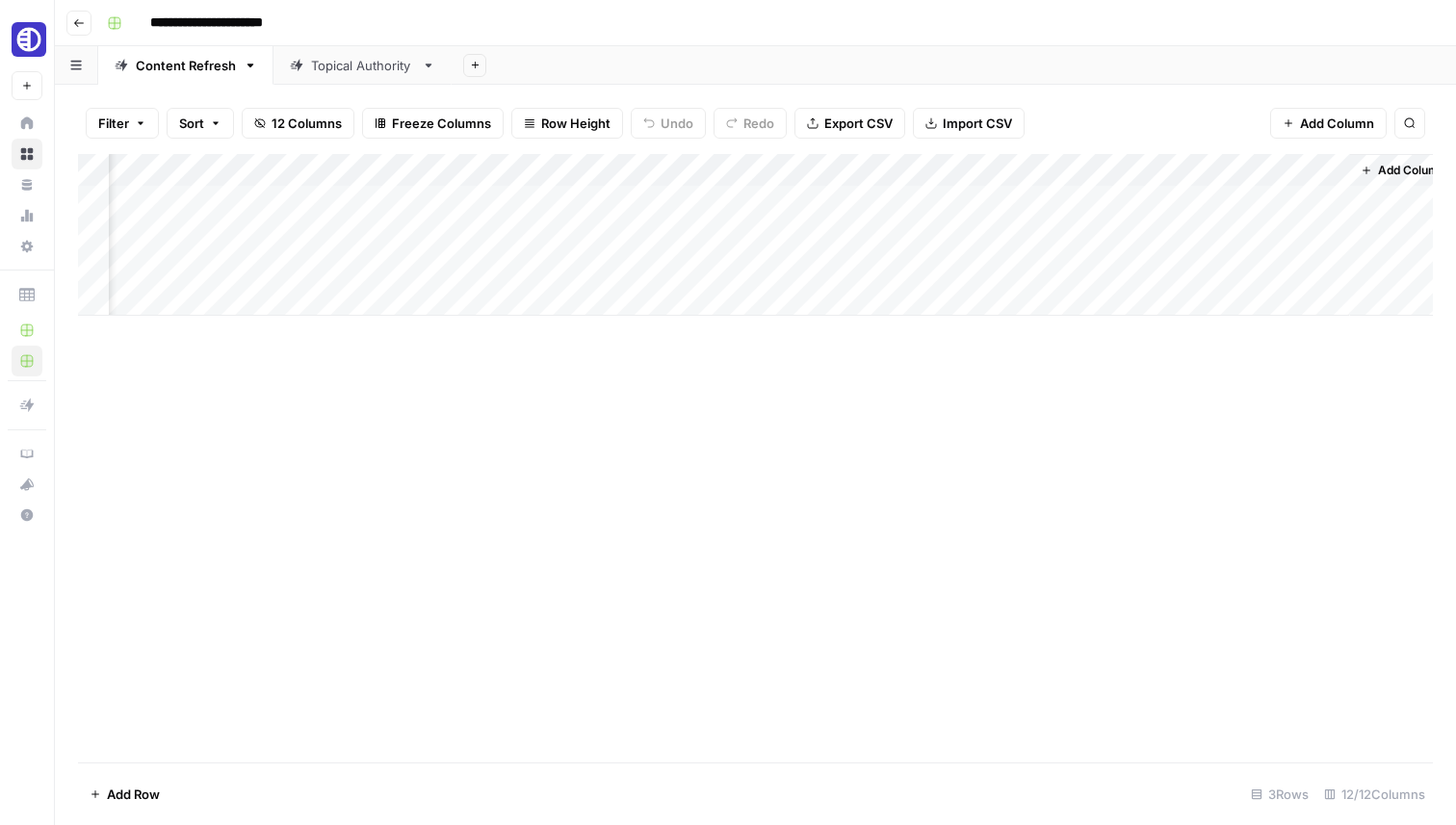 scroll, scrollTop: 0, scrollLeft: 1546, axis: horizontal 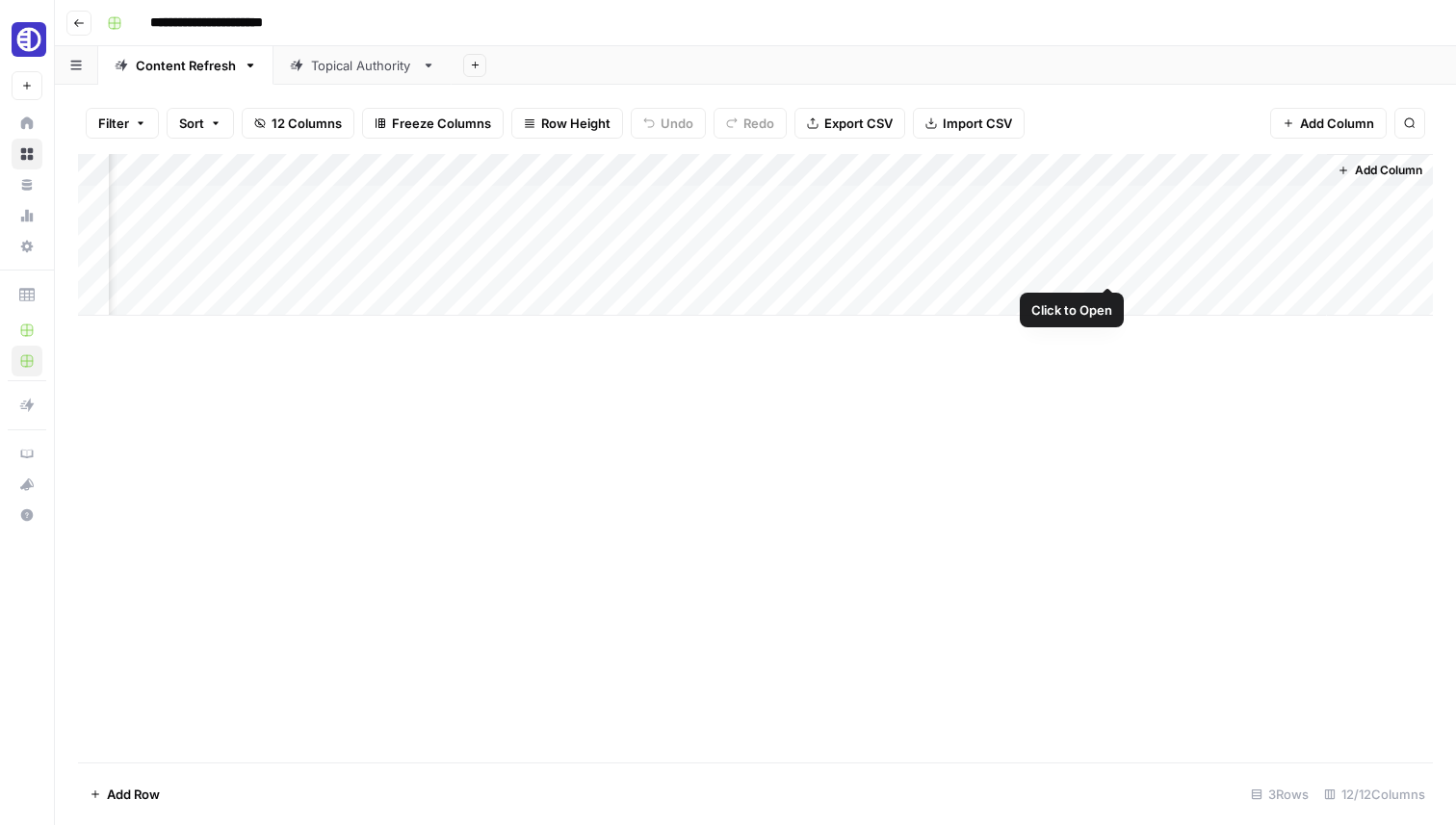 click on "Add Column" at bounding box center [755, 235] 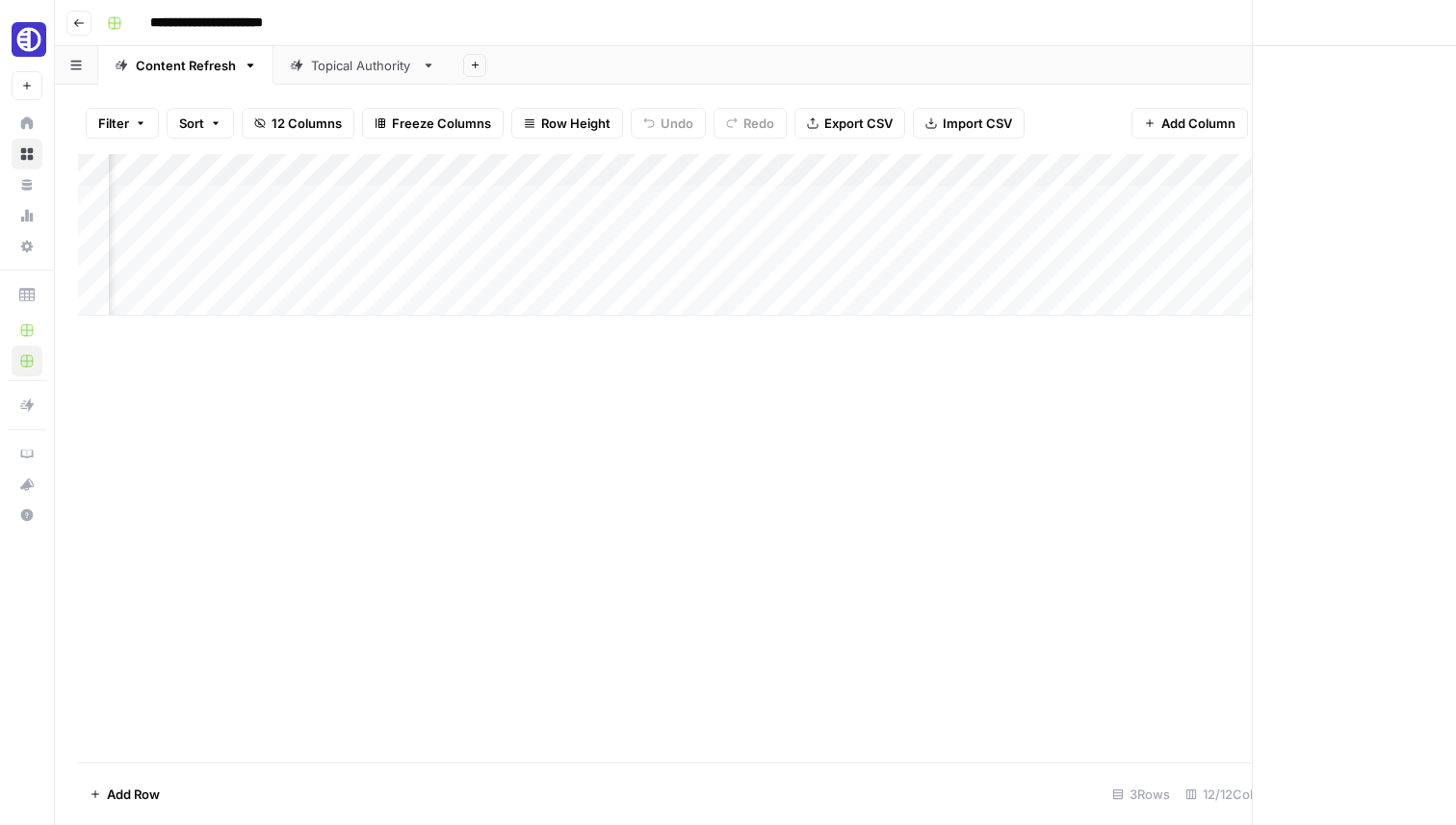 scroll, scrollTop: 0, scrollLeft: 1527, axis: horizontal 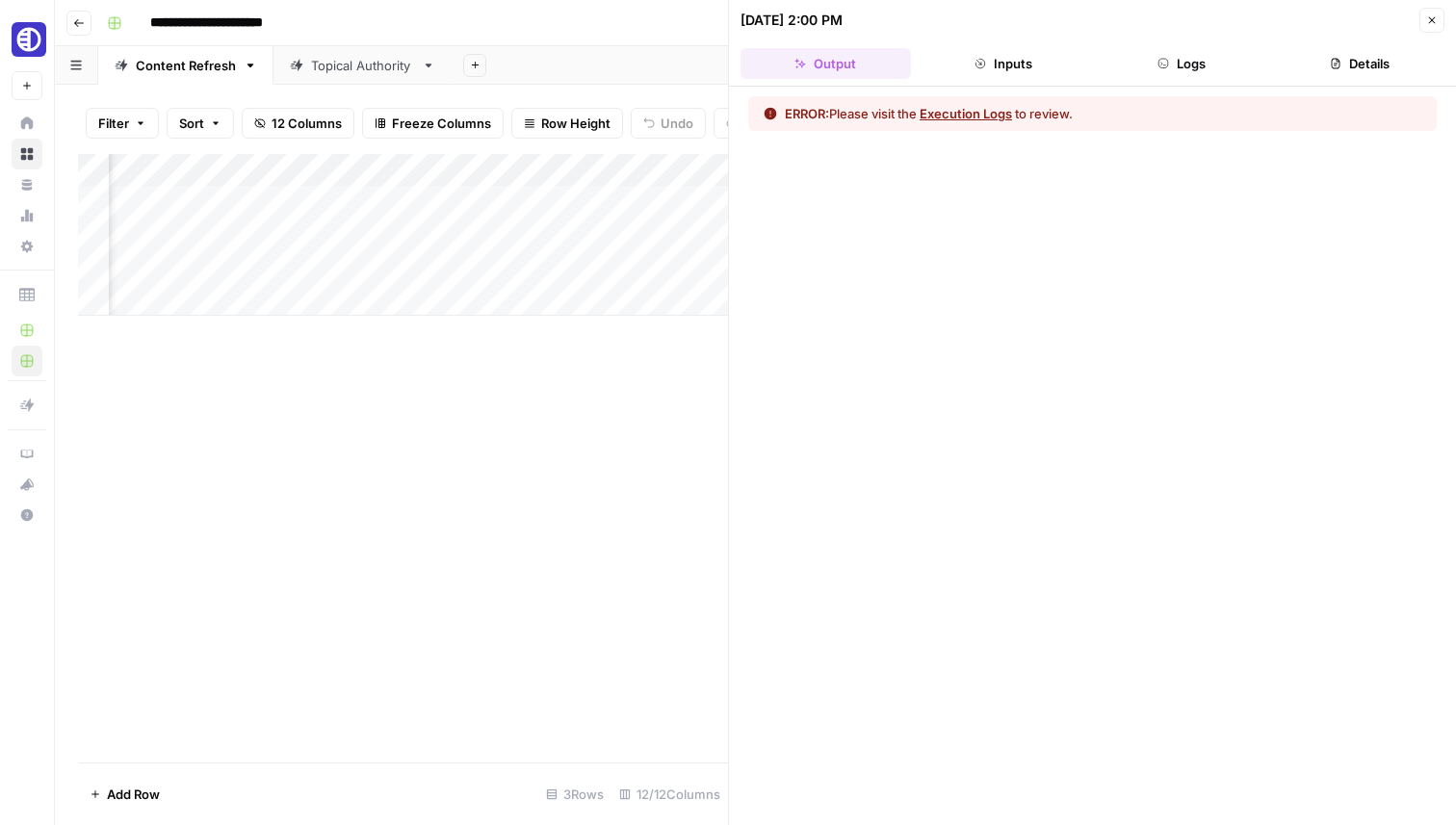 click on "Execution Logs" at bounding box center [966, 114] 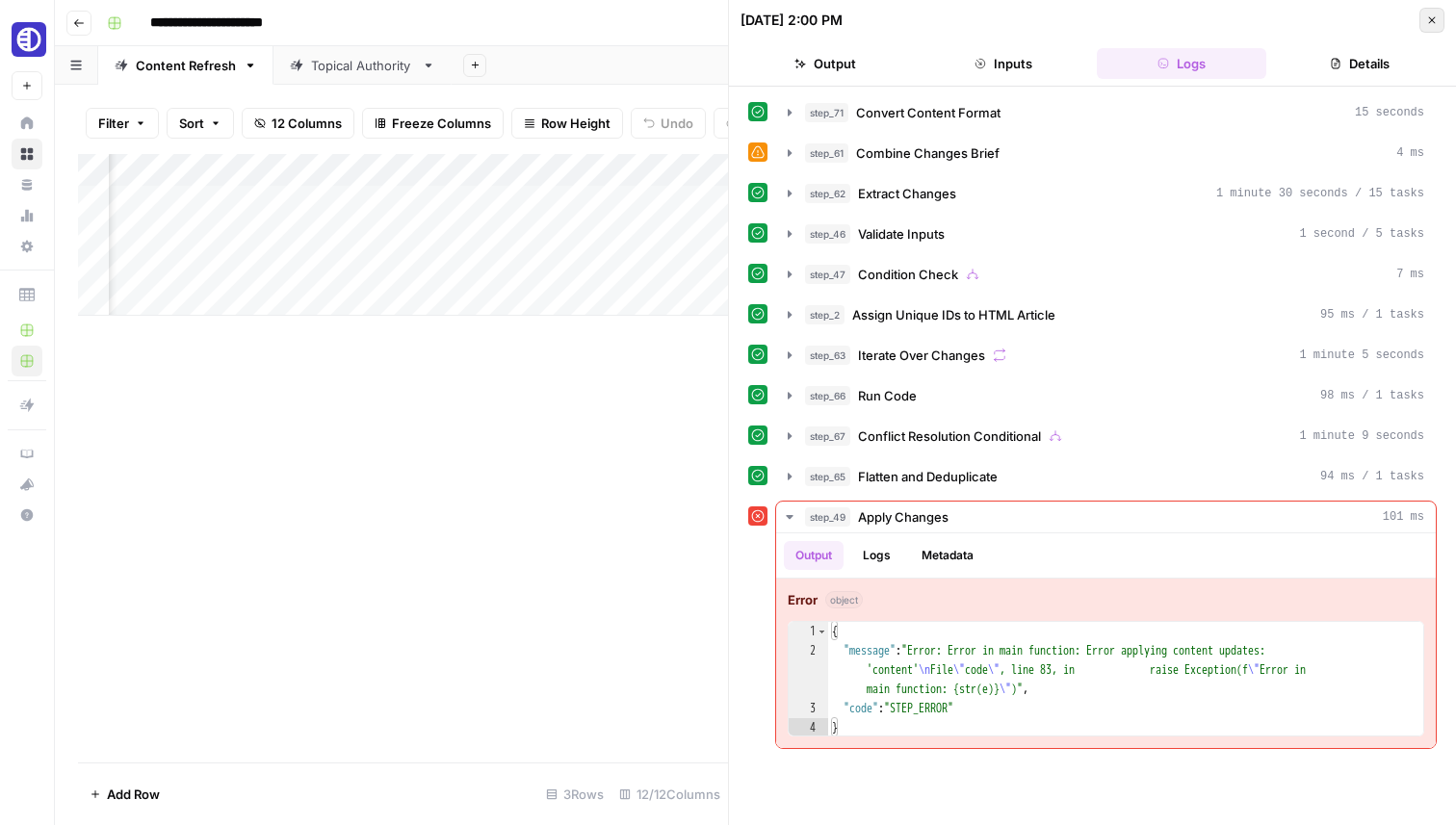 click on "Close" at bounding box center [1432, 20] 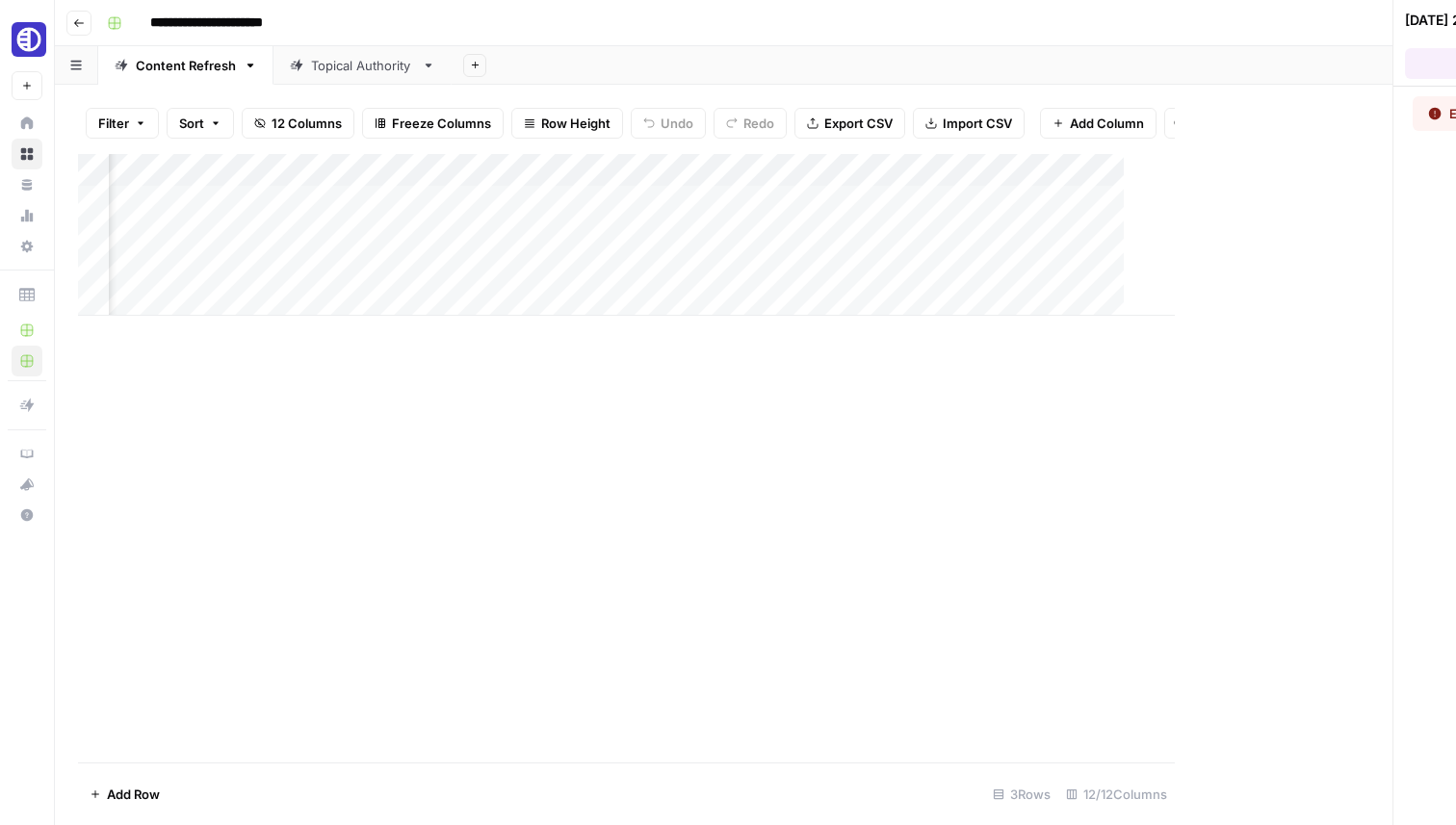 scroll, scrollTop: 0, scrollLeft: 1522, axis: horizontal 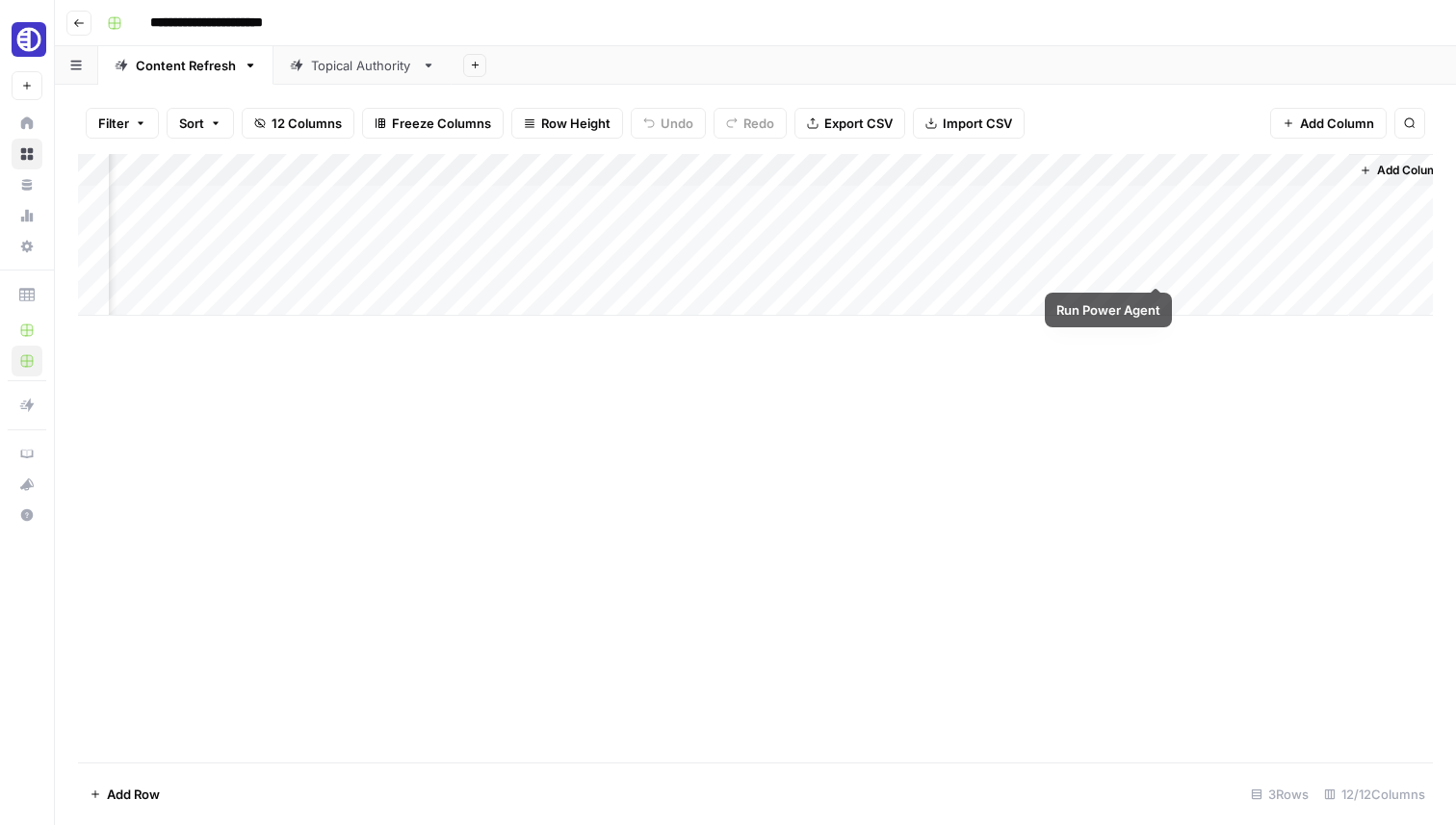 click on "Add Column" at bounding box center (755, 235) 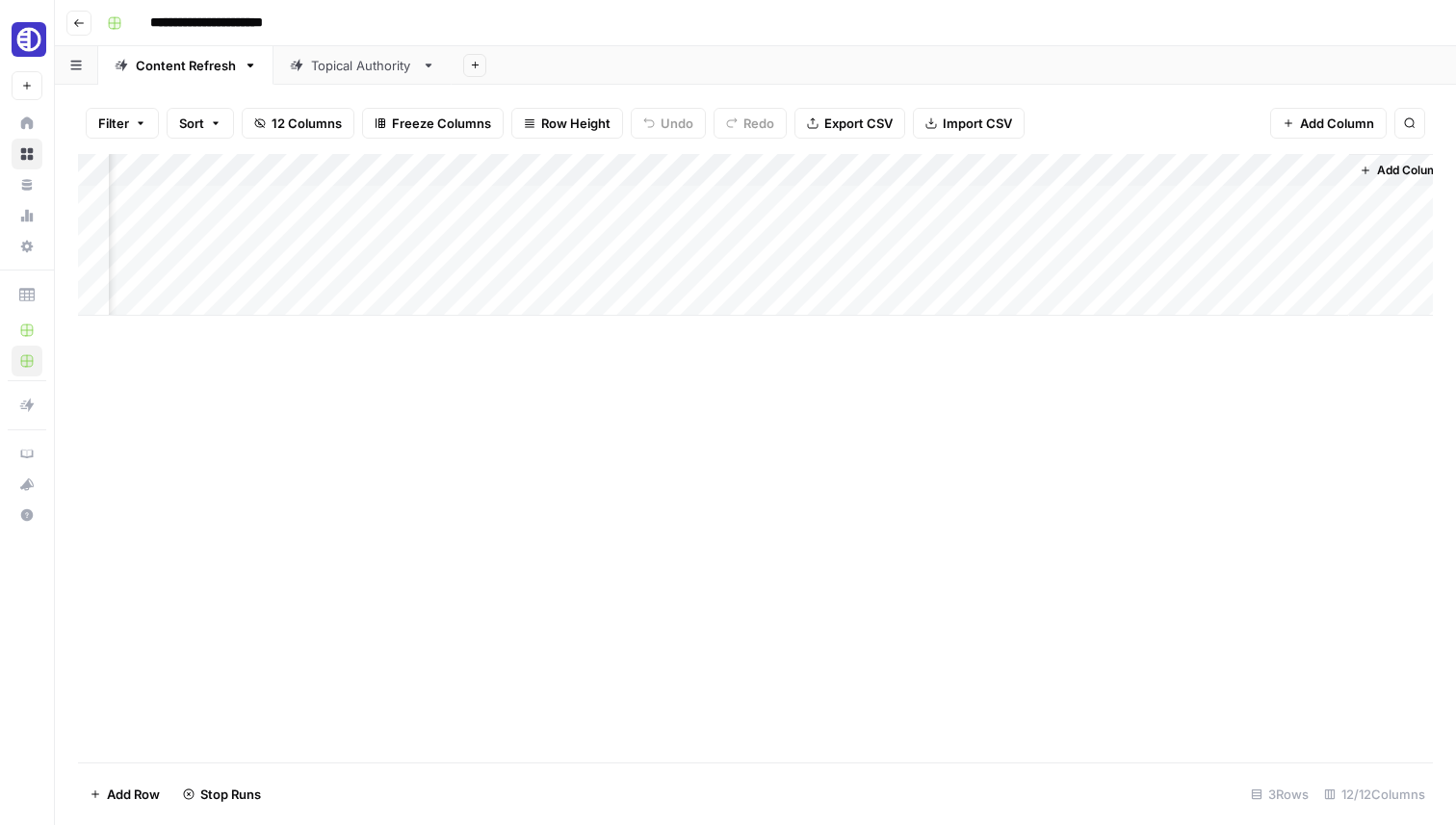 click on "Topical Authority" at bounding box center [362, 65] 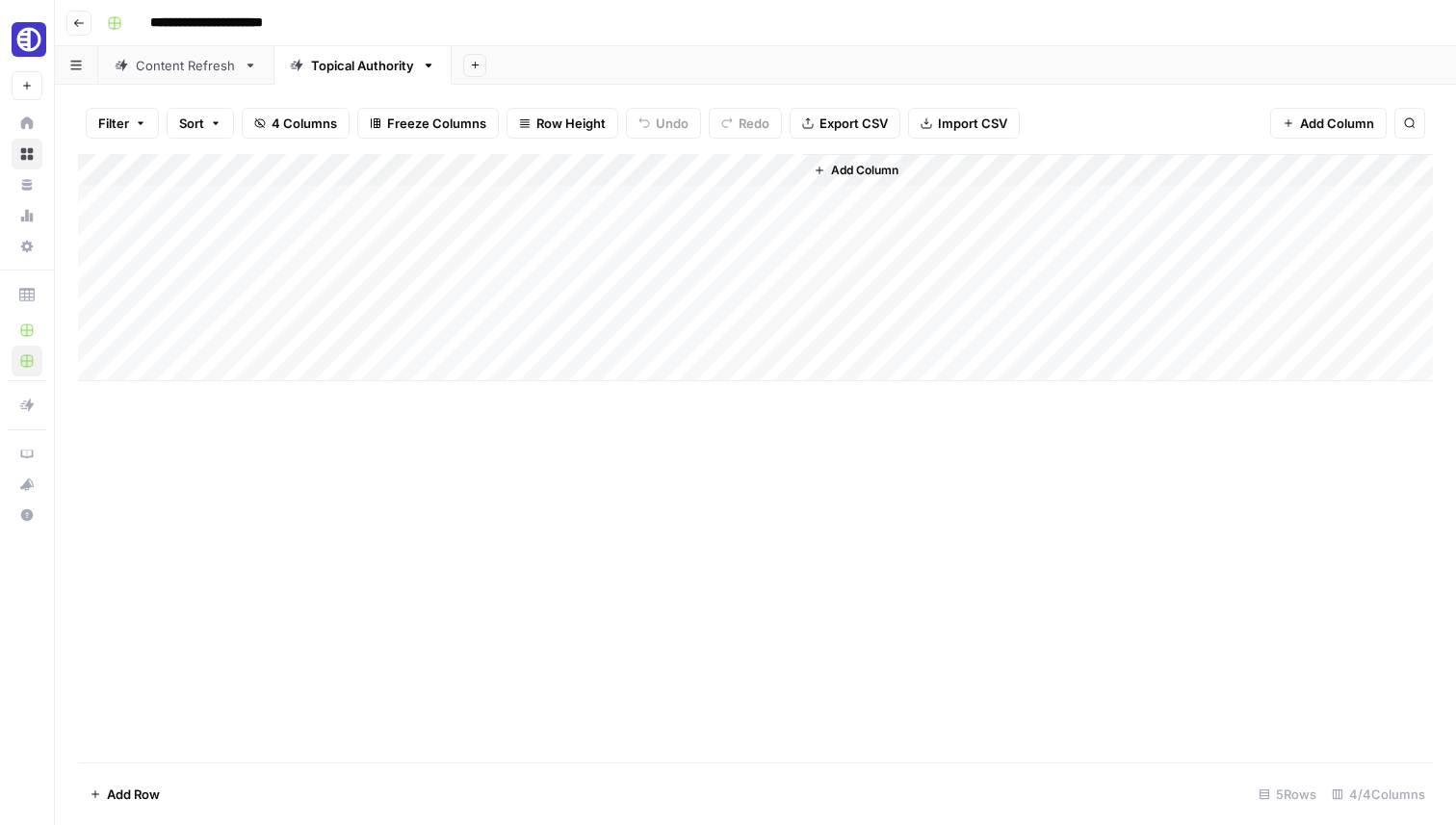 click on "Add Column" at bounding box center [755, 268] 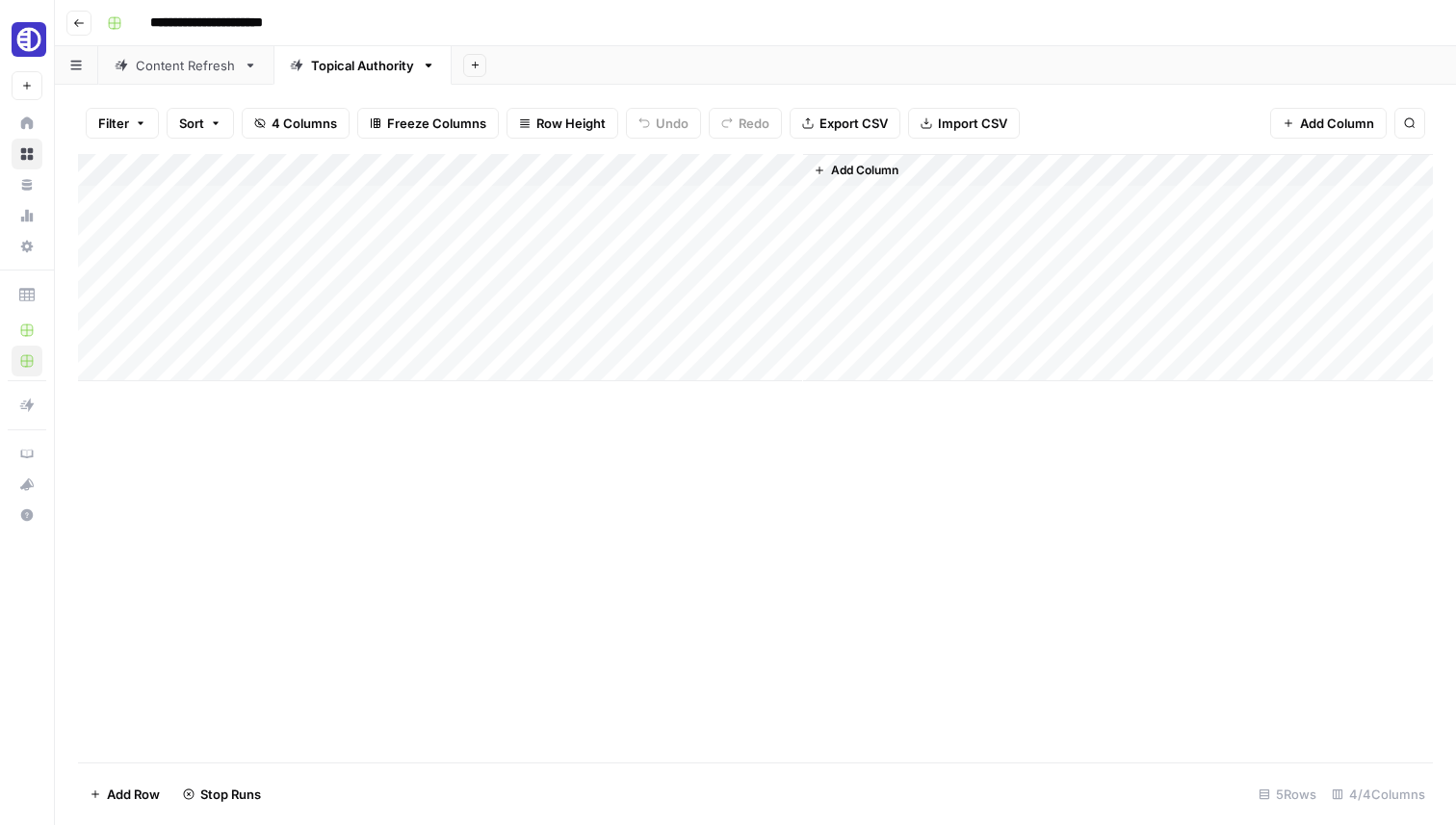 click on "Add Column" at bounding box center (755, 268) 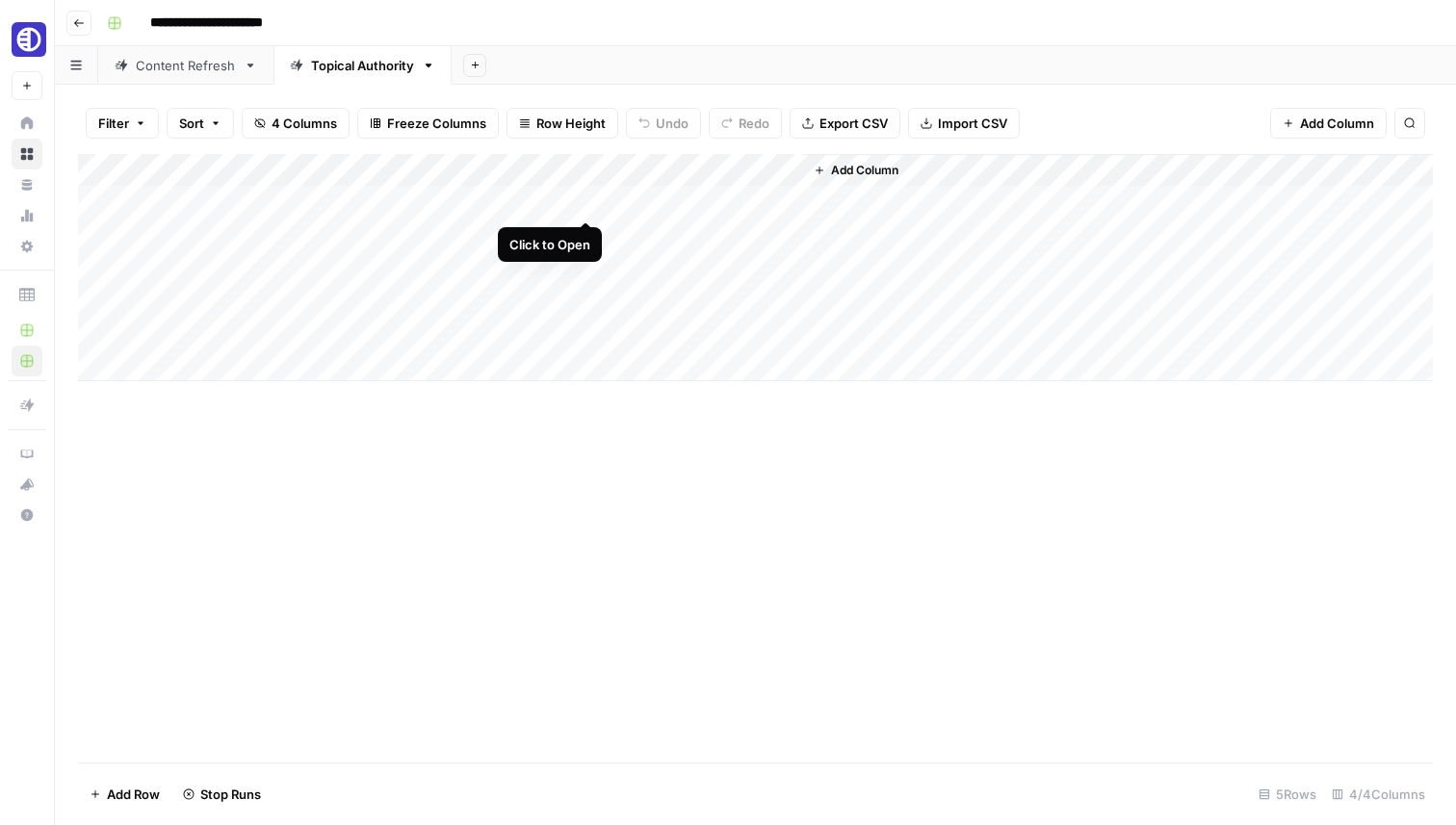 click on "Add Column" at bounding box center (755, 268) 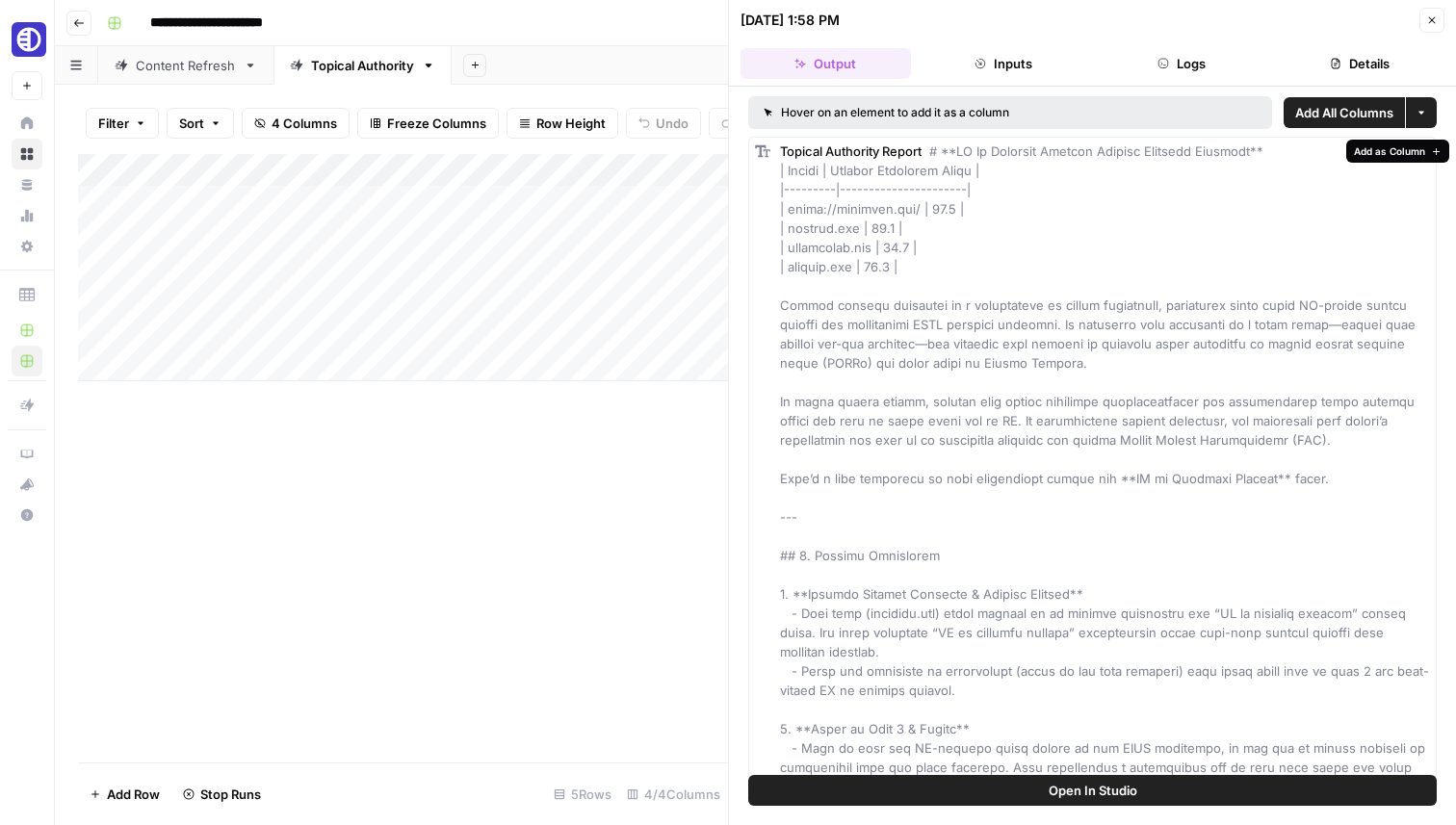 click on "Add as Column" at bounding box center (1390, 151) 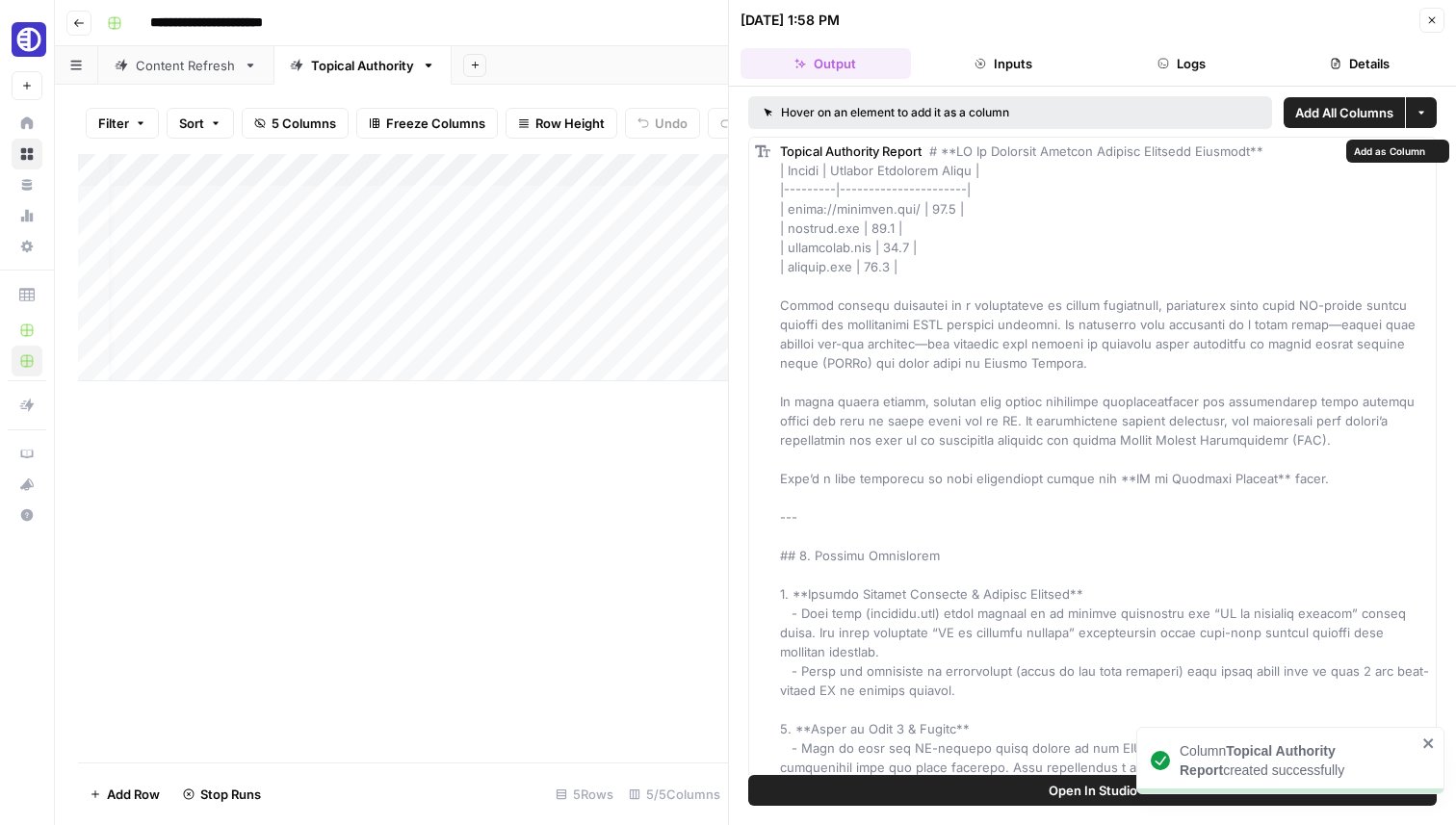 scroll, scrollTop: 0, scrollLeft: 219, axis: horizontal 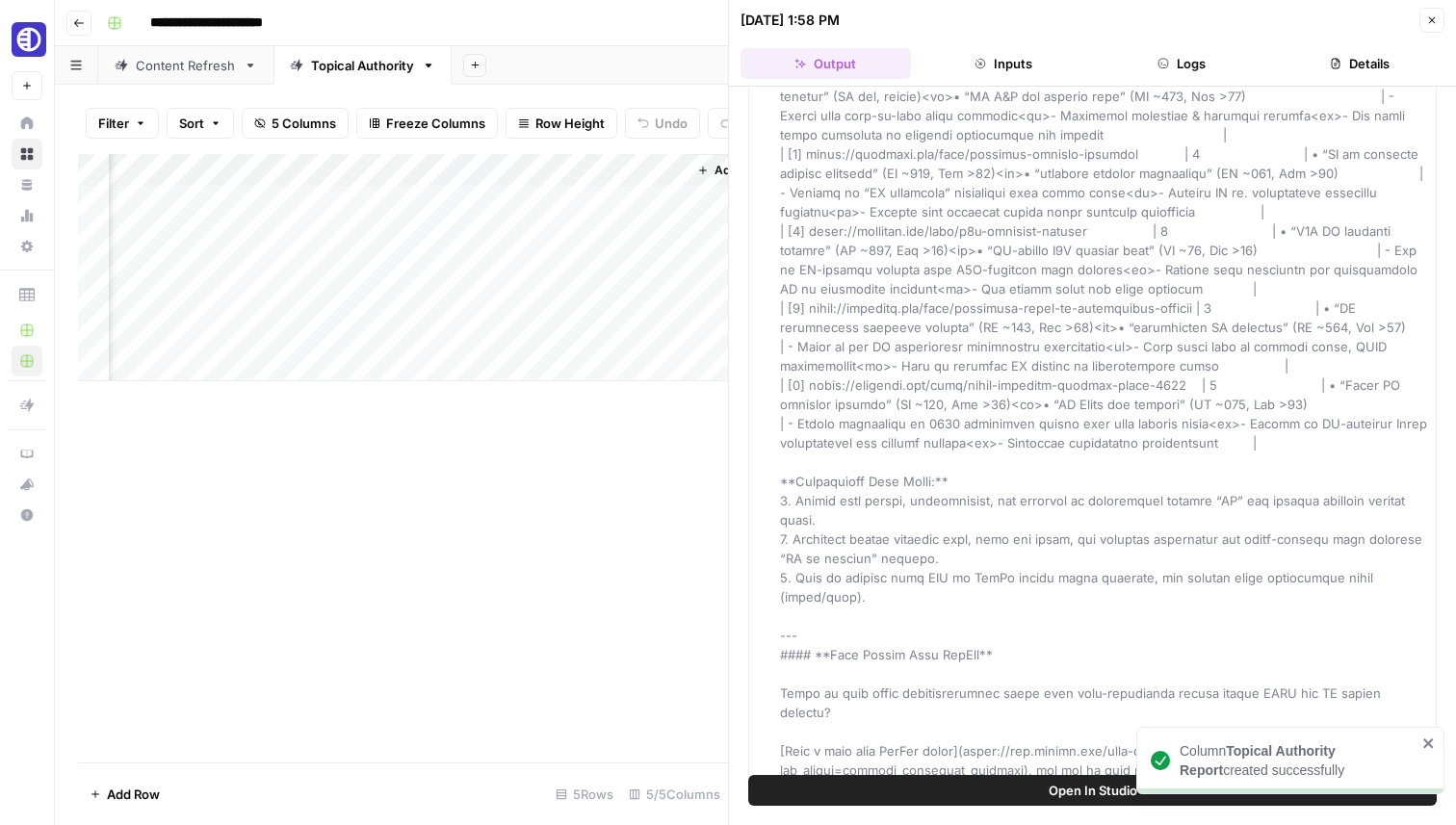 click on "Add Column" at bounding box center [403, 268] 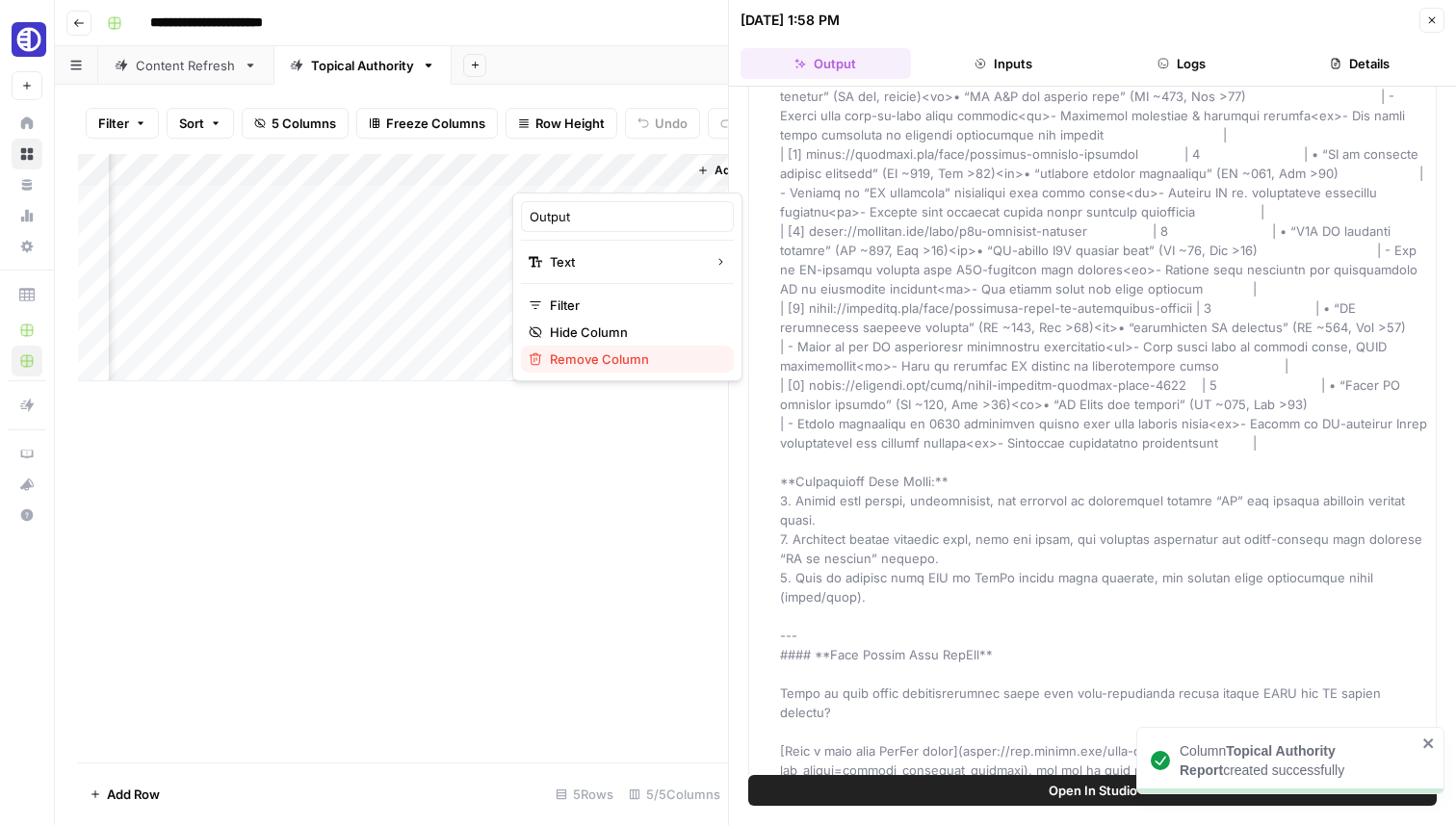 click on "Remove Column" at bounding box center (599, 359) 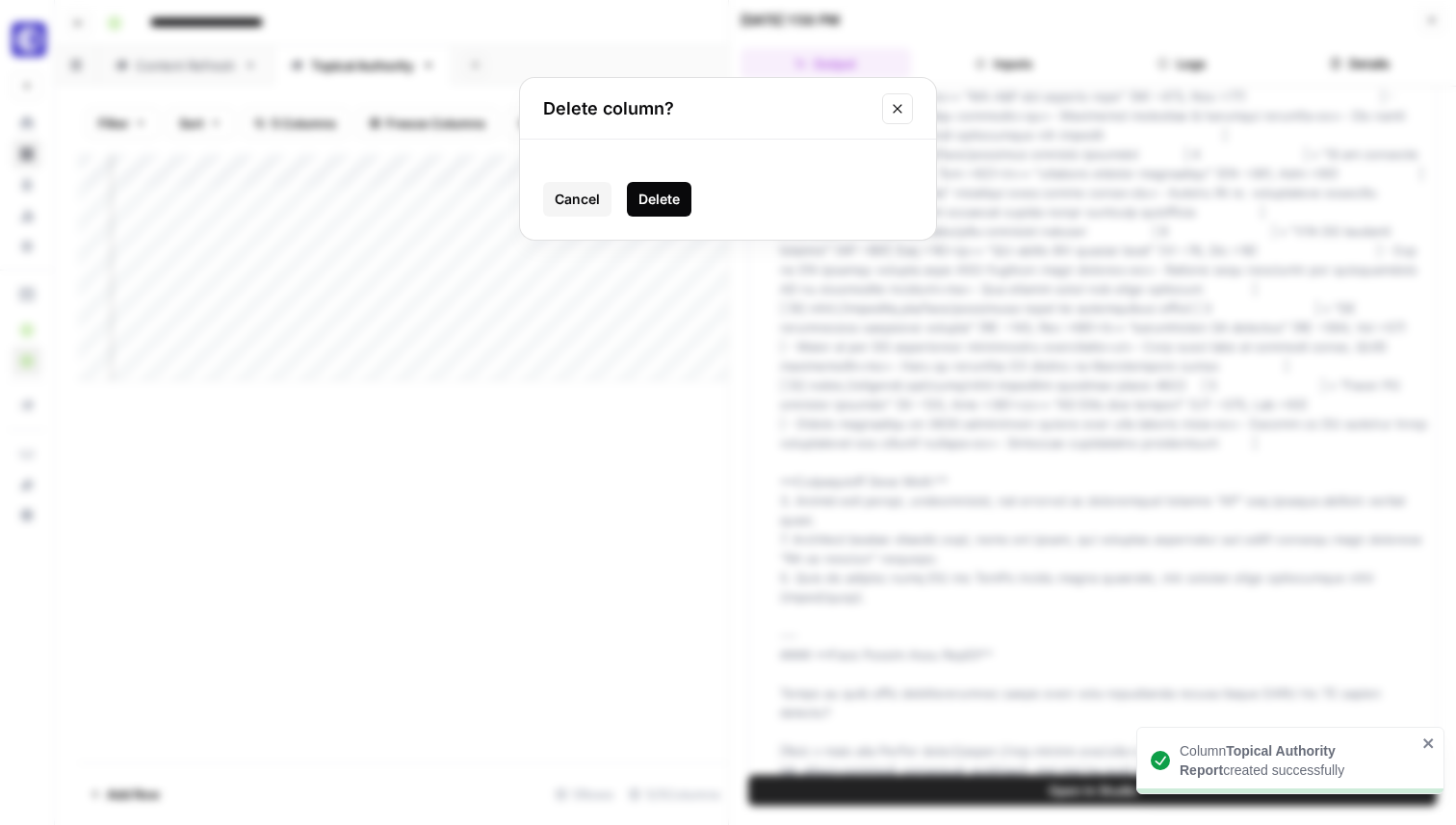 click on "Delete" at bounding box center (659, 199) 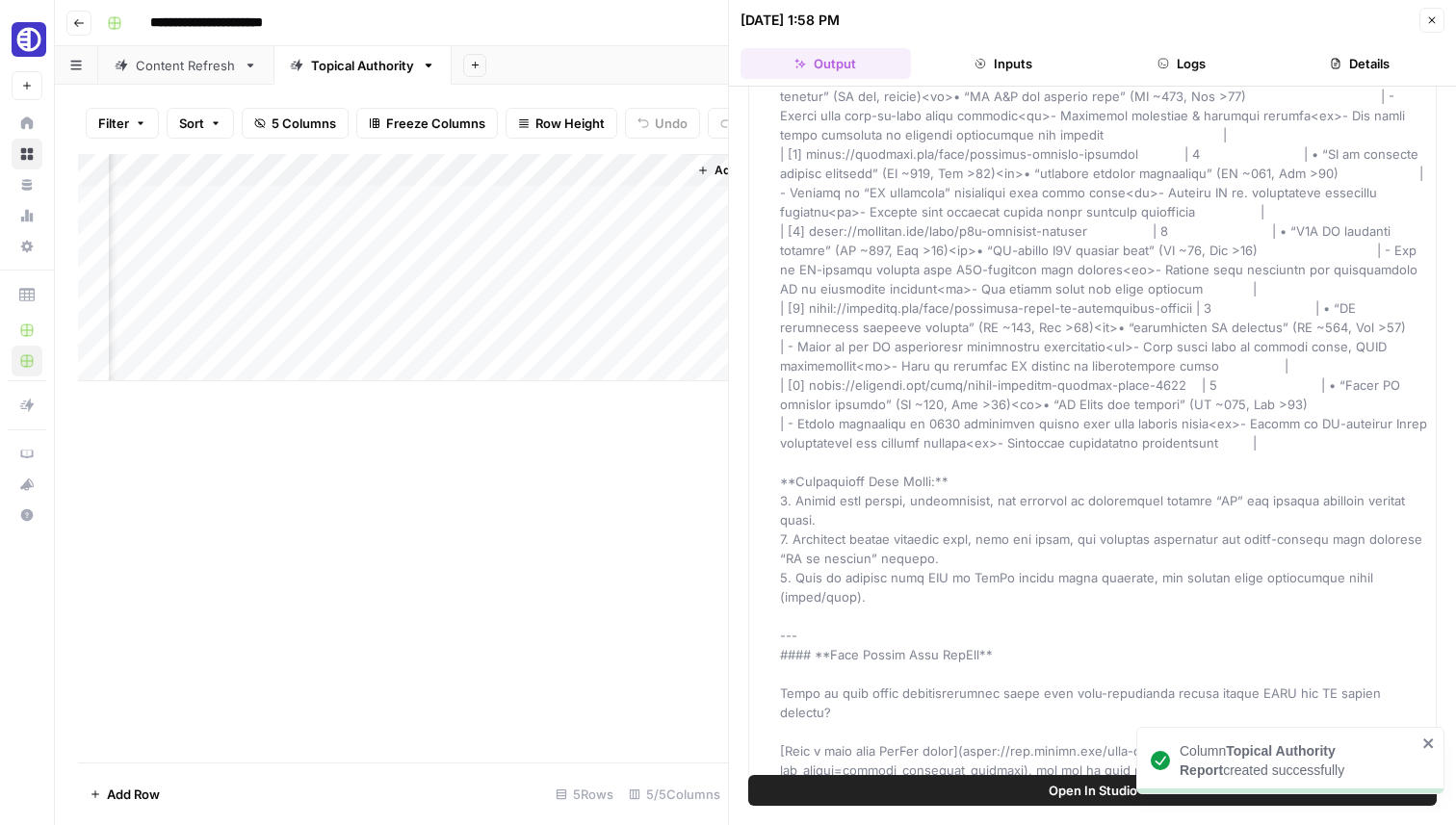 scroll, scrollTop: 0, scrollLeft: 182, axis: horizontal 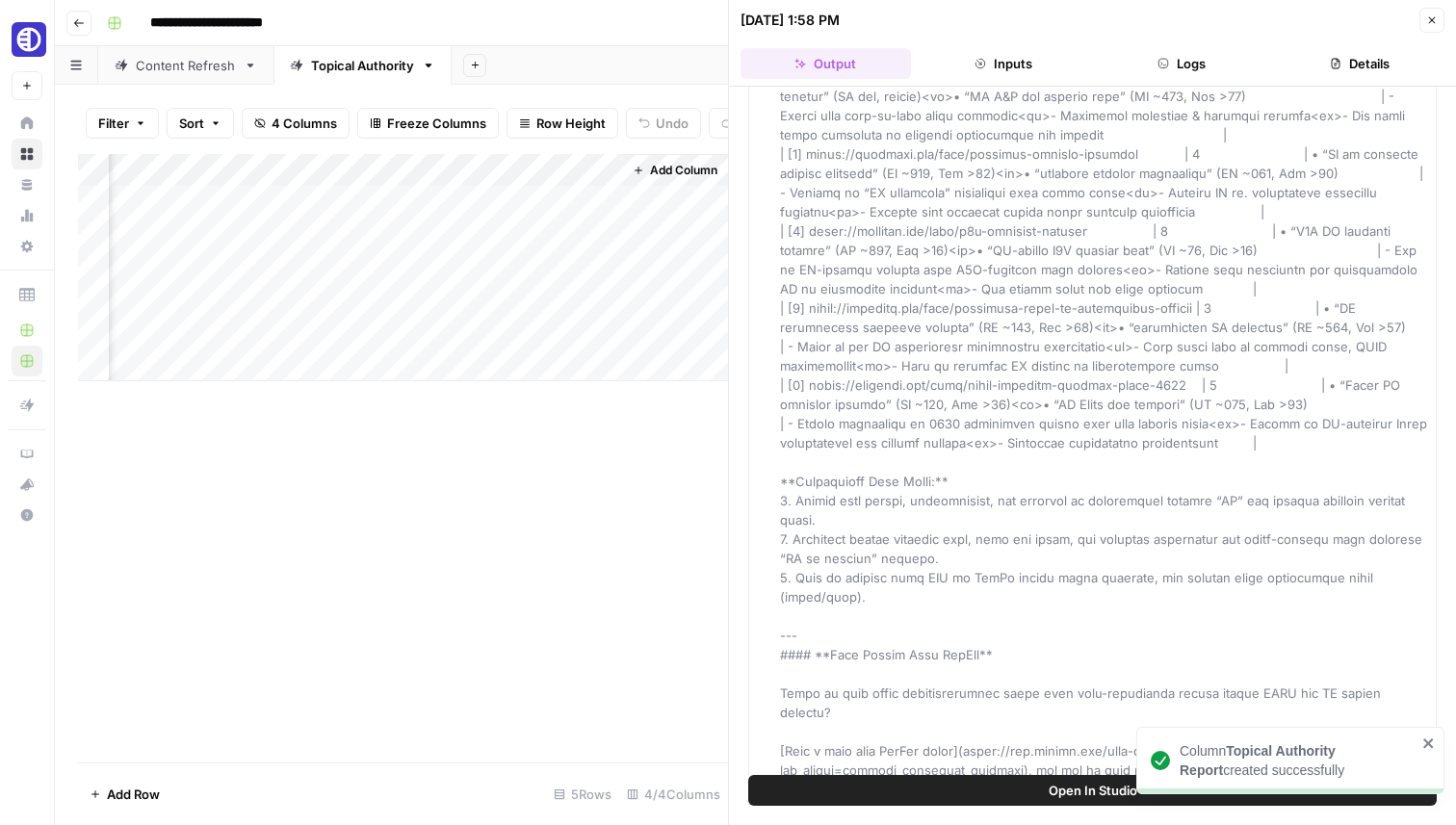 click on "Add Column" at bounding box center [403, 268] 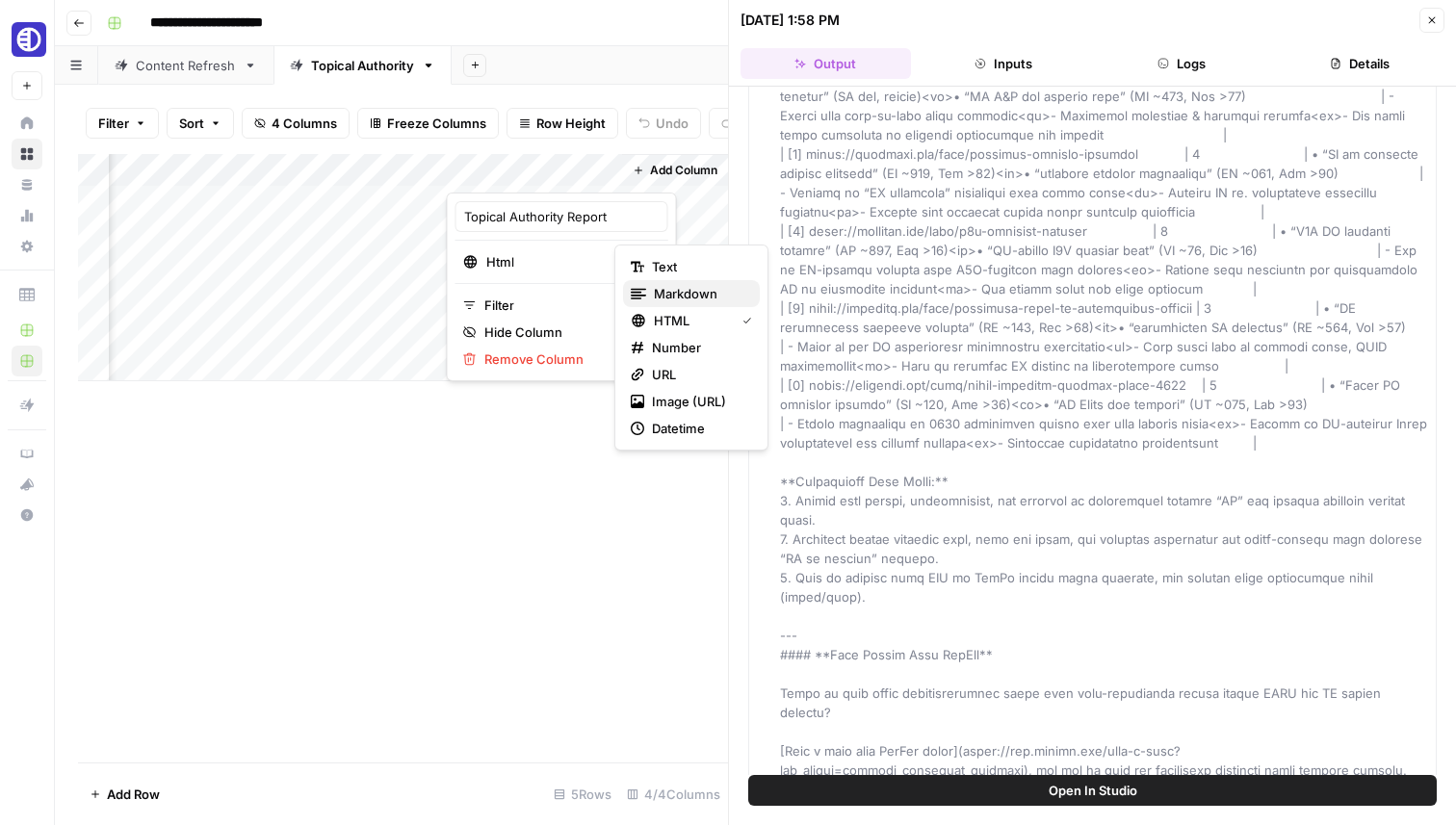 click on "markdown" at bounding box center (686, 294) 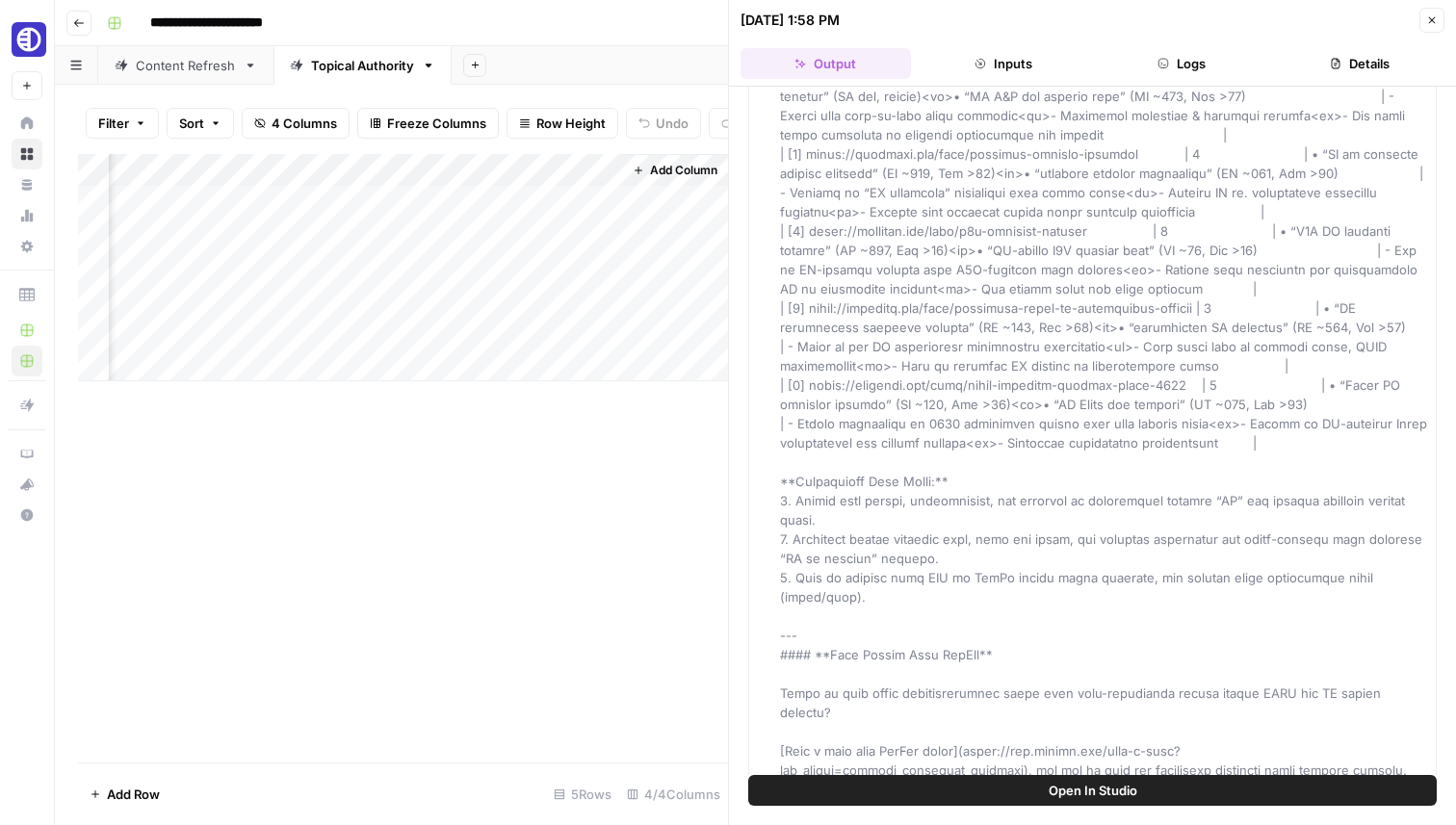 click on "Add Column" at bounding box center (403, 268) 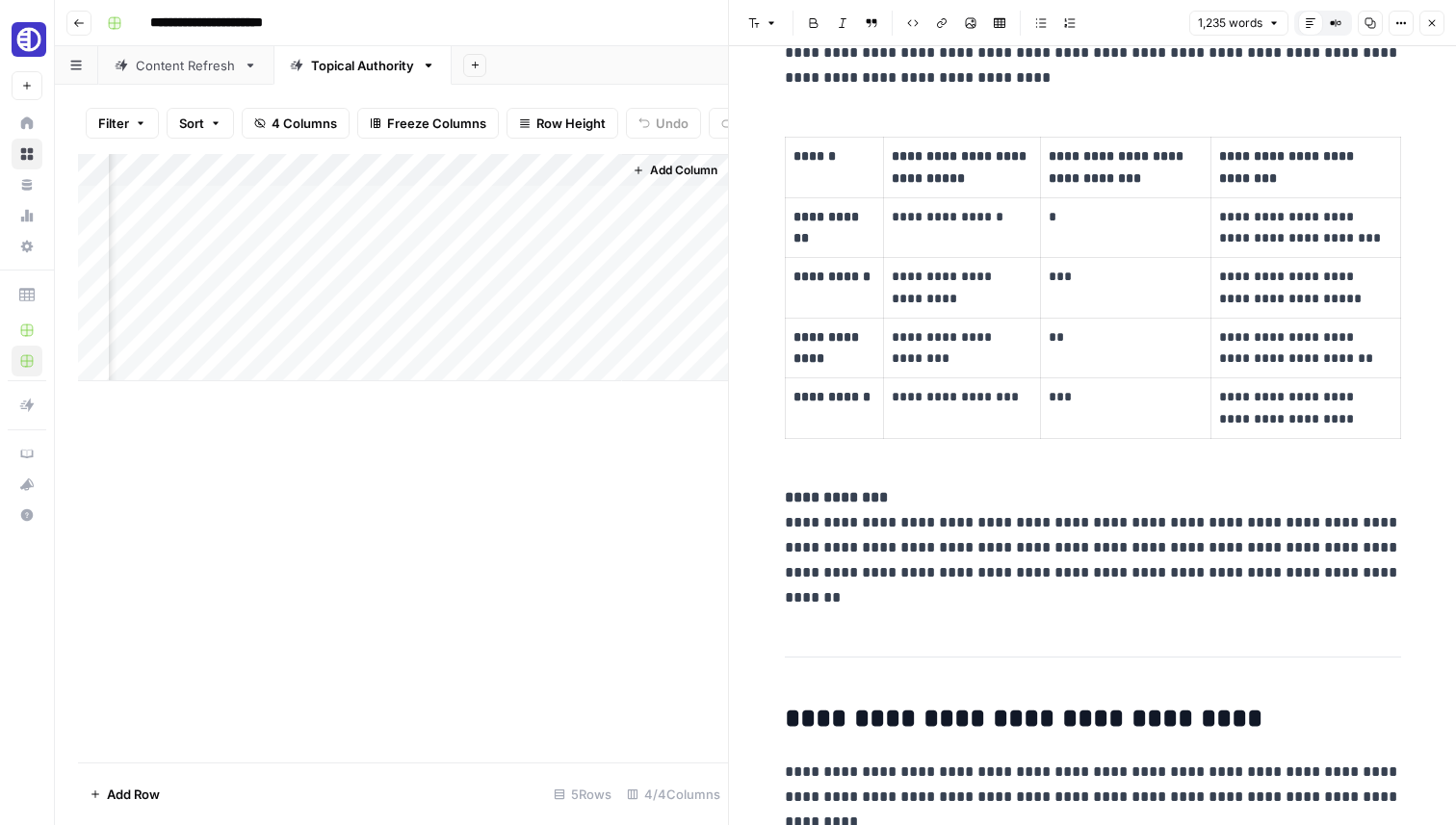 scroll, scrollTop: 1090, scrollLeft: 0, axis: vertical 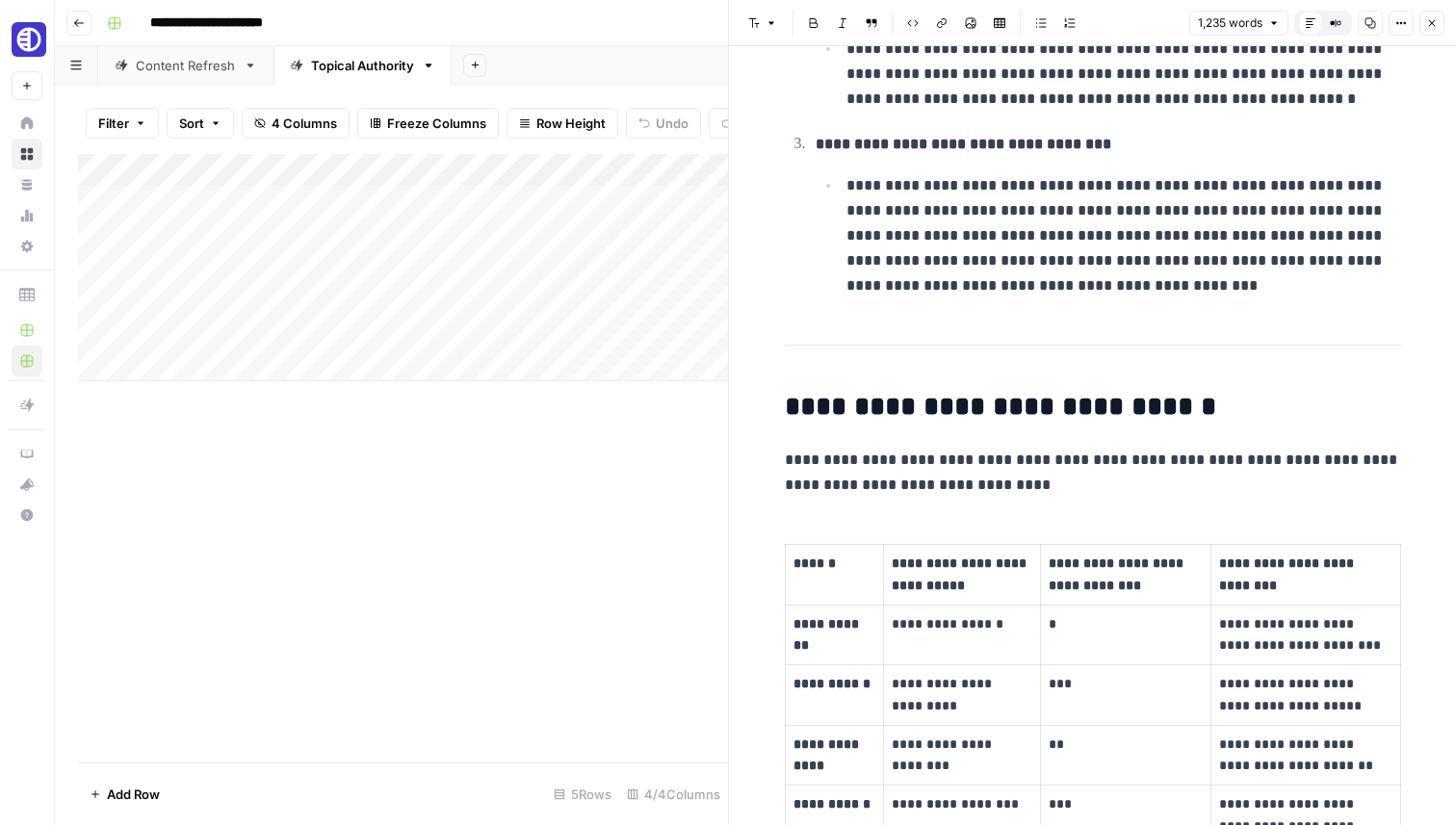 click on "Add Column" at bounding box center [403, 268] 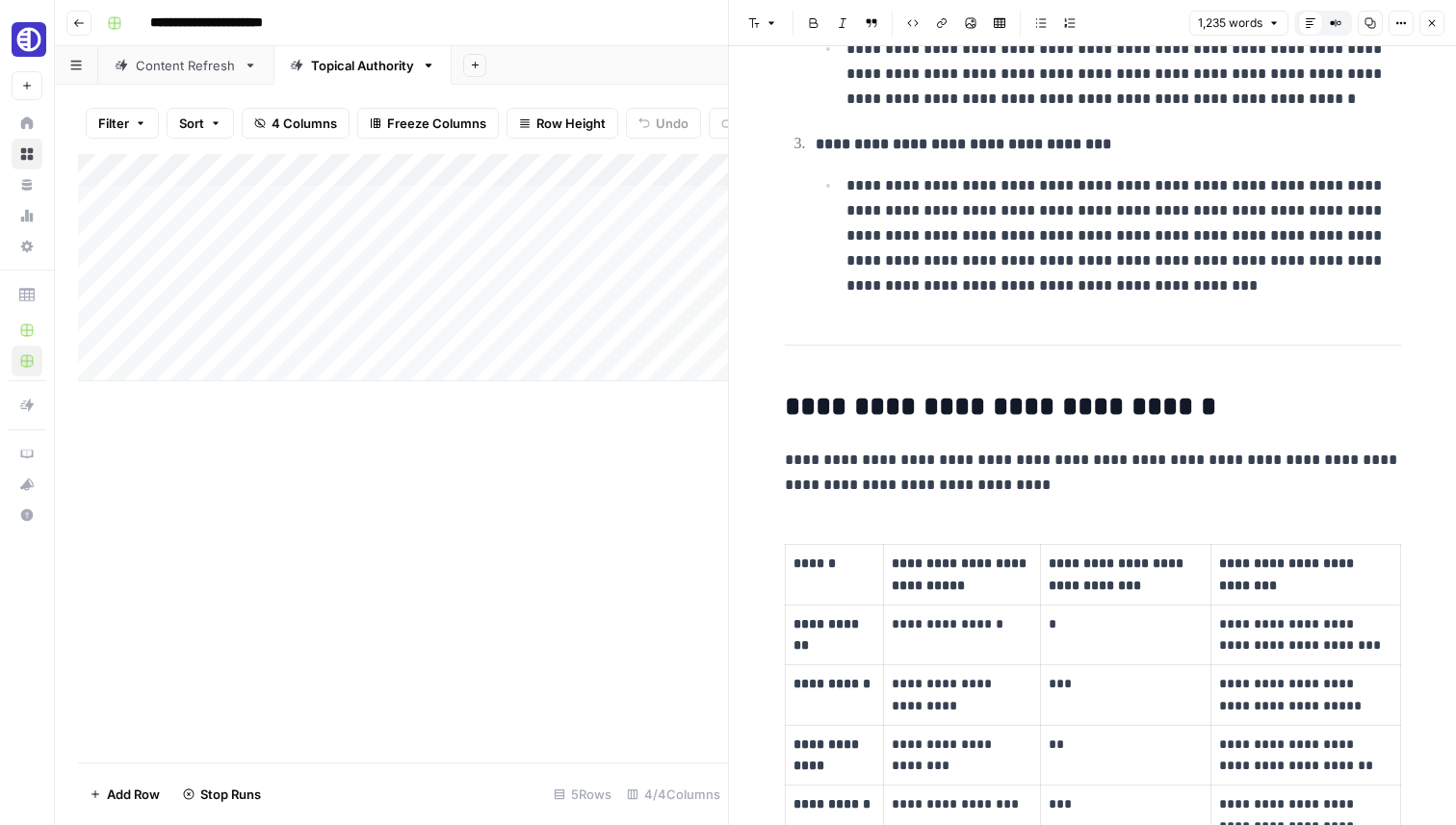 click on "Add Column" at bounding box center (403, 268) 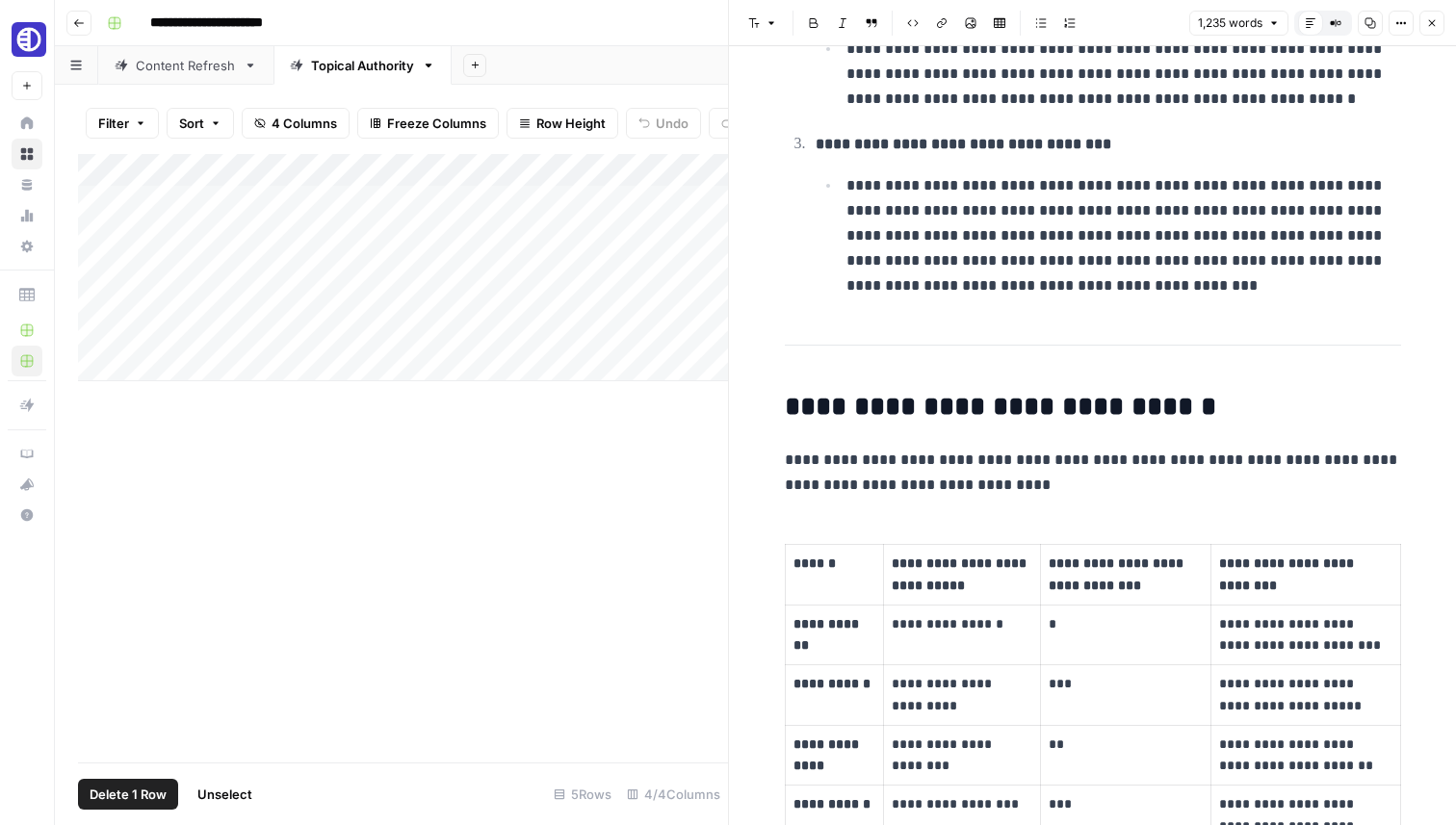 click on "Add Column" at bounding box center [403, 268] 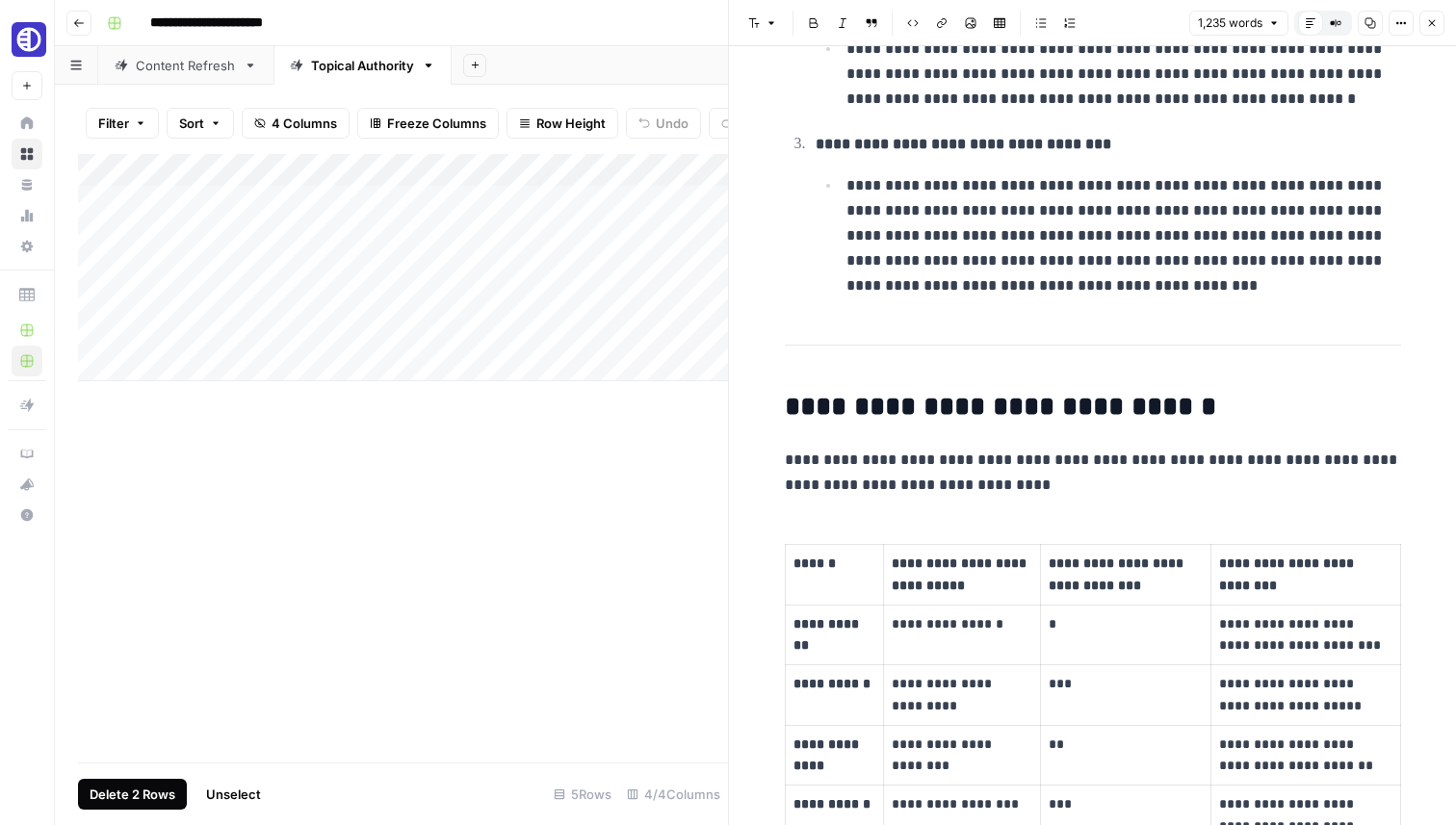 click on "Delete 2 Rows" at bounding box center (132, 794) 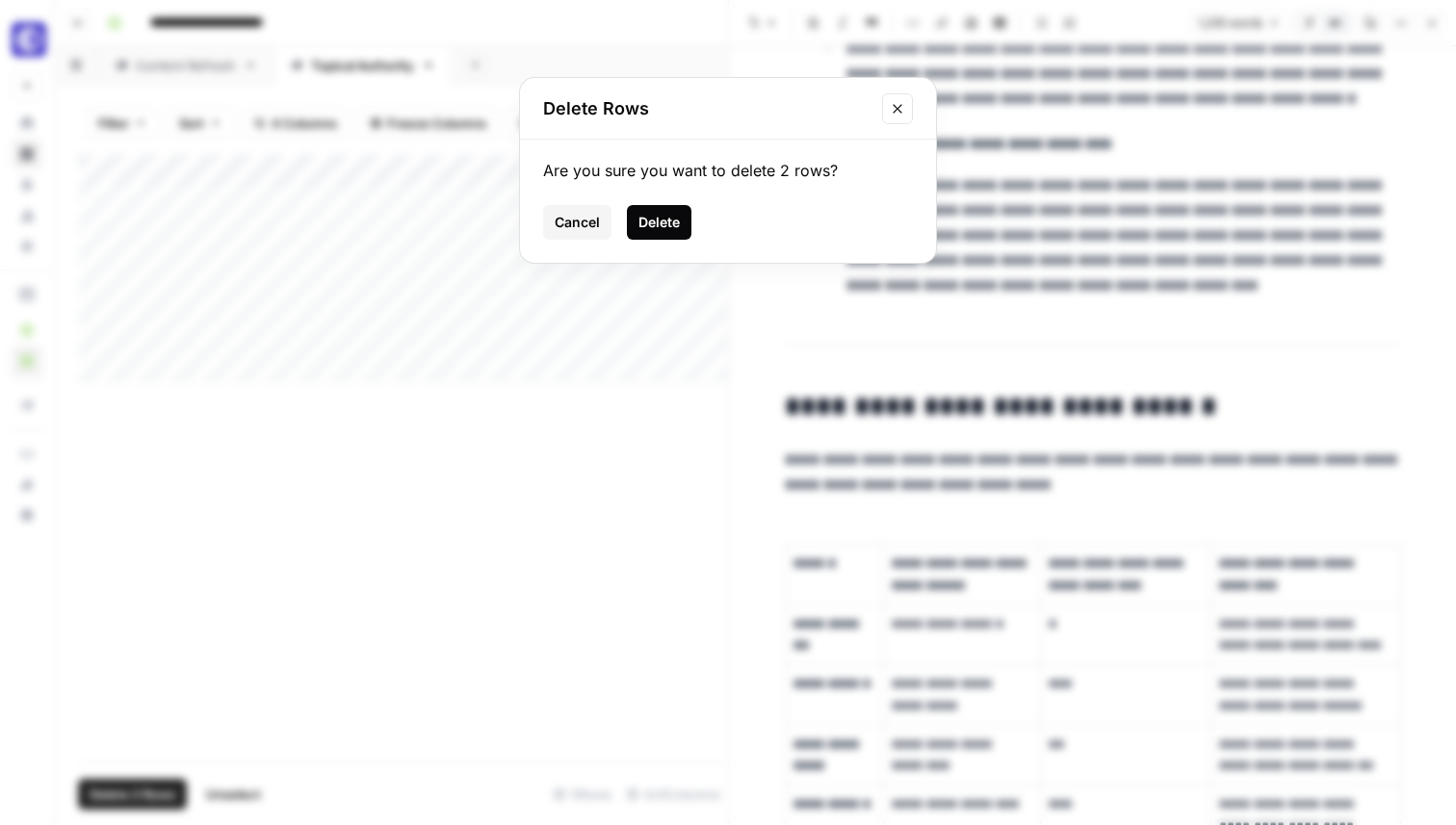 click on "Delete" at bounding box center (659, 222) 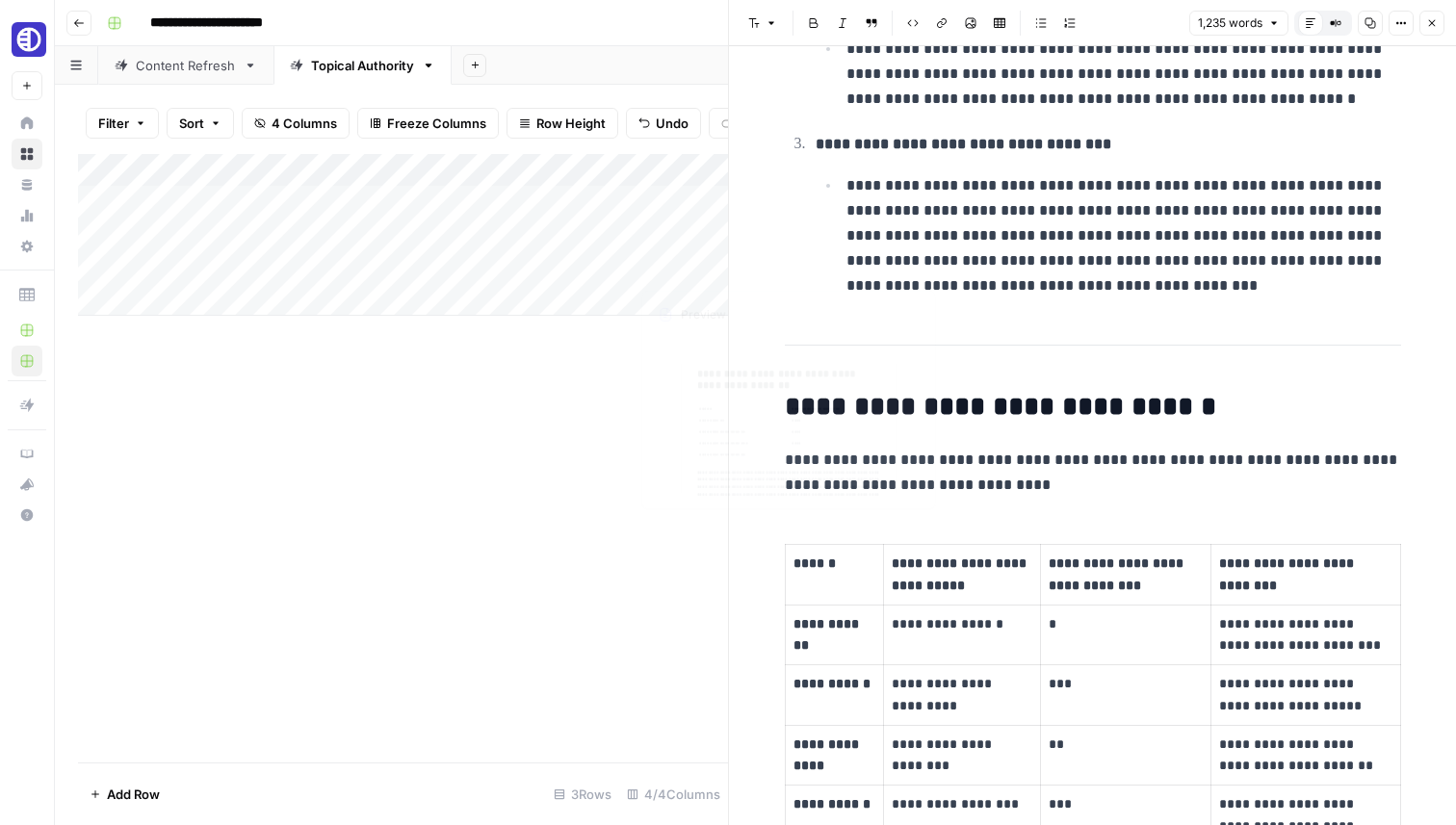scroll, scrollTop: 0, scrollLeft: 182, axis: horizontal 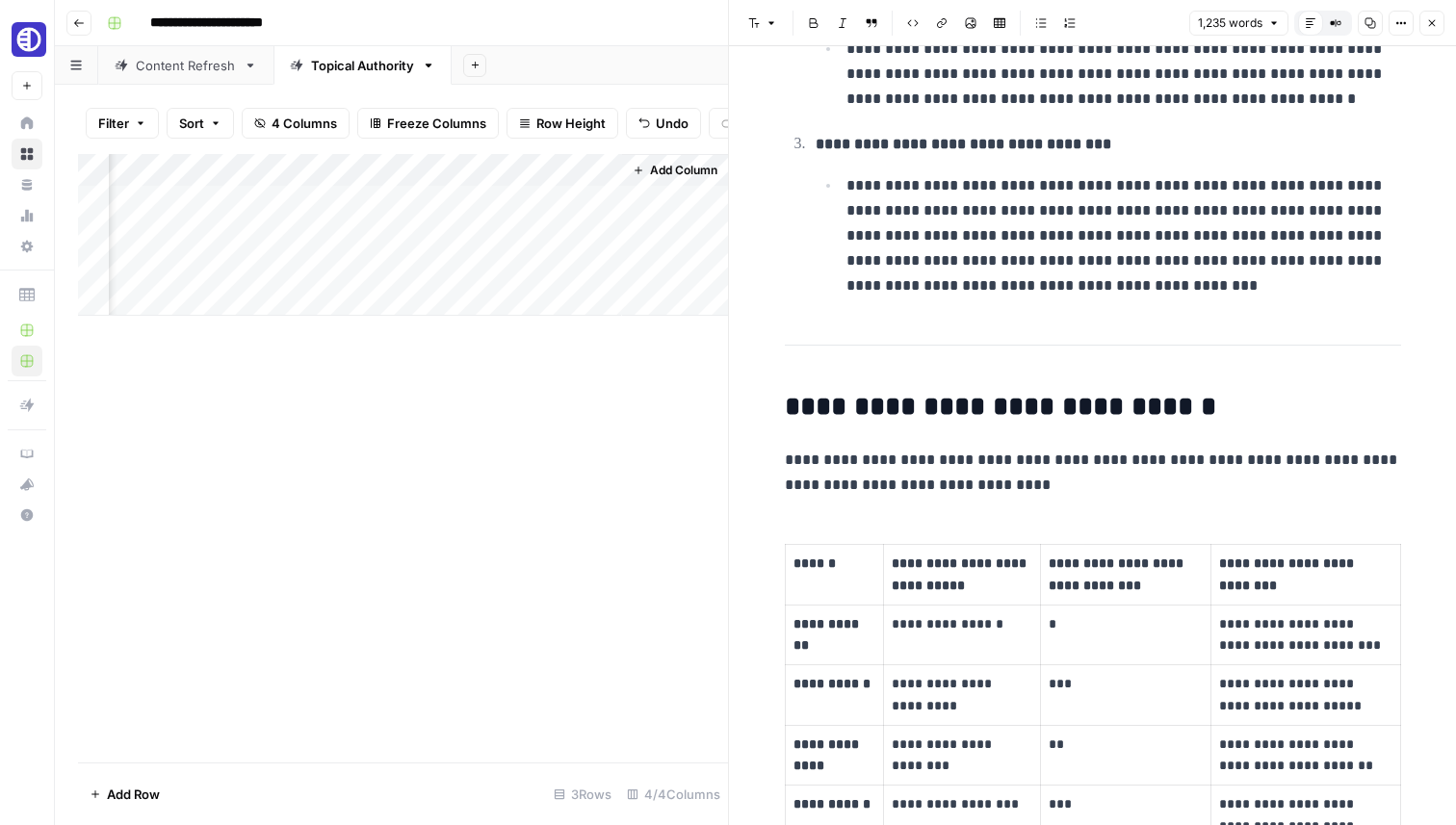 click on "Font style Bold Italic Block quote Code block Link Image Insert Table Bulleted list Numbered list 1,235 words Default Editor Compare Old vs New Content Copy Options Close" at bounding box center [1092, 23] 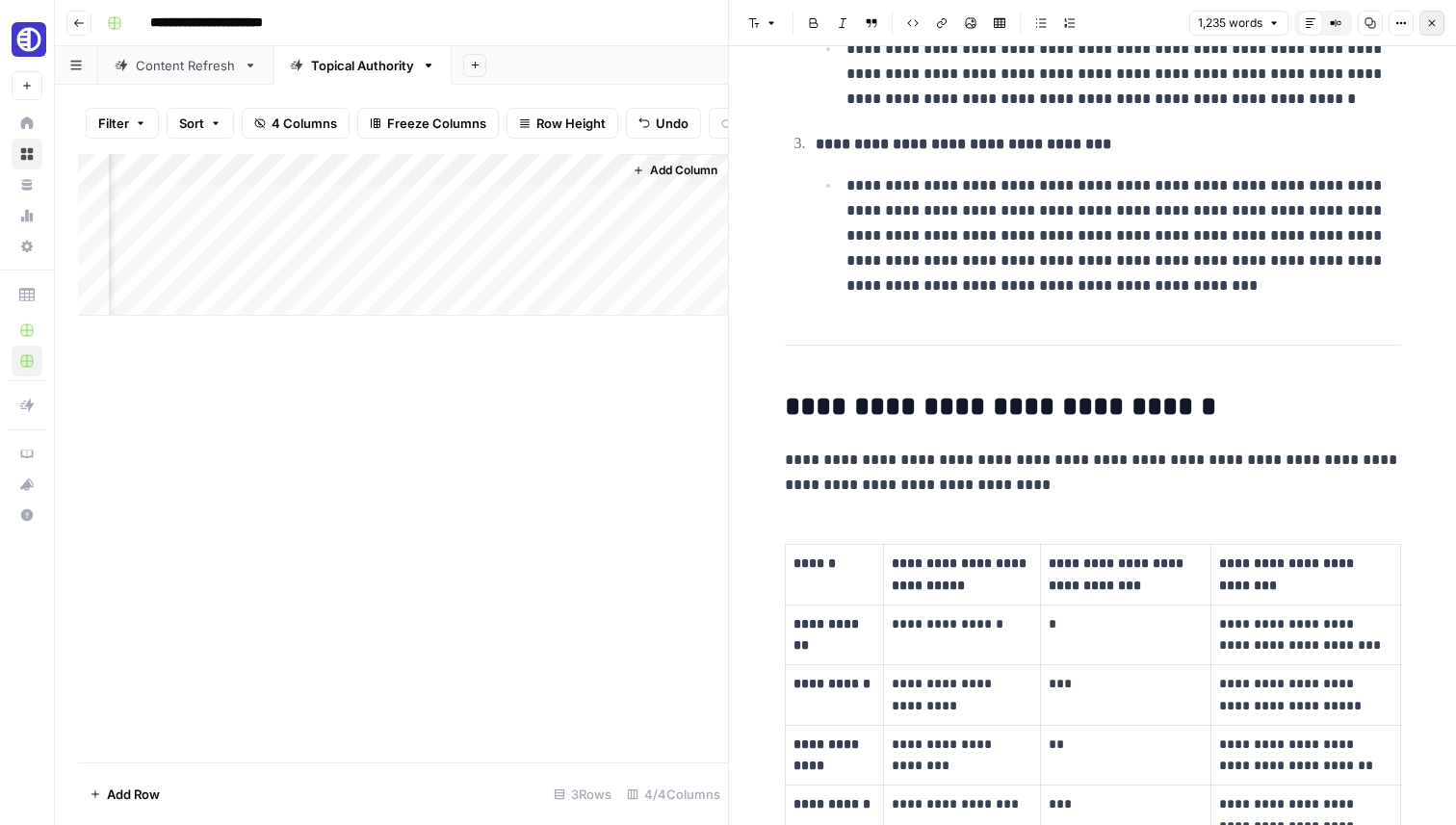 click on "Close" at bounding box center (1432, 23) 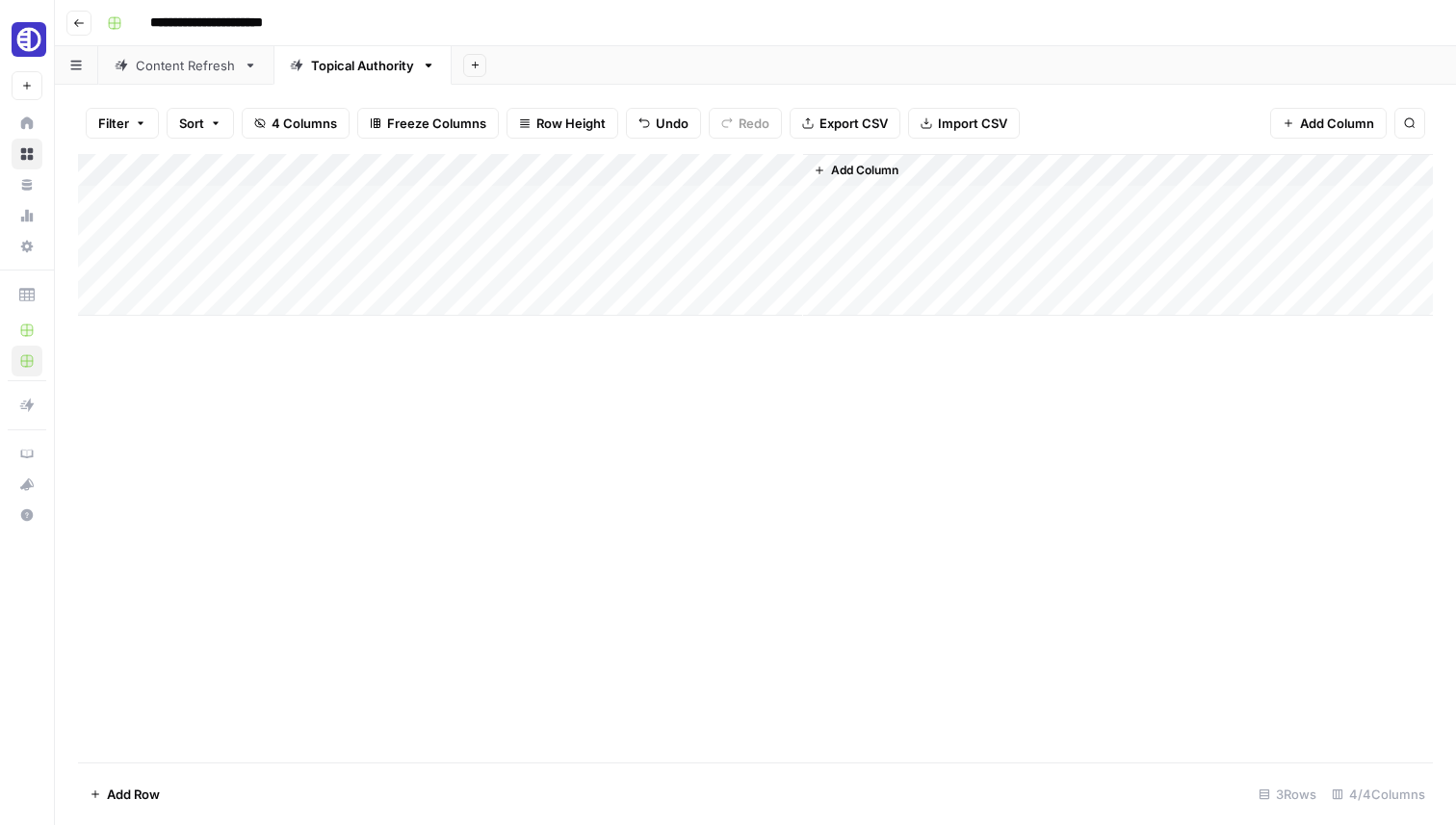 click on "Content Refresh" at bounding box center [186, 65] 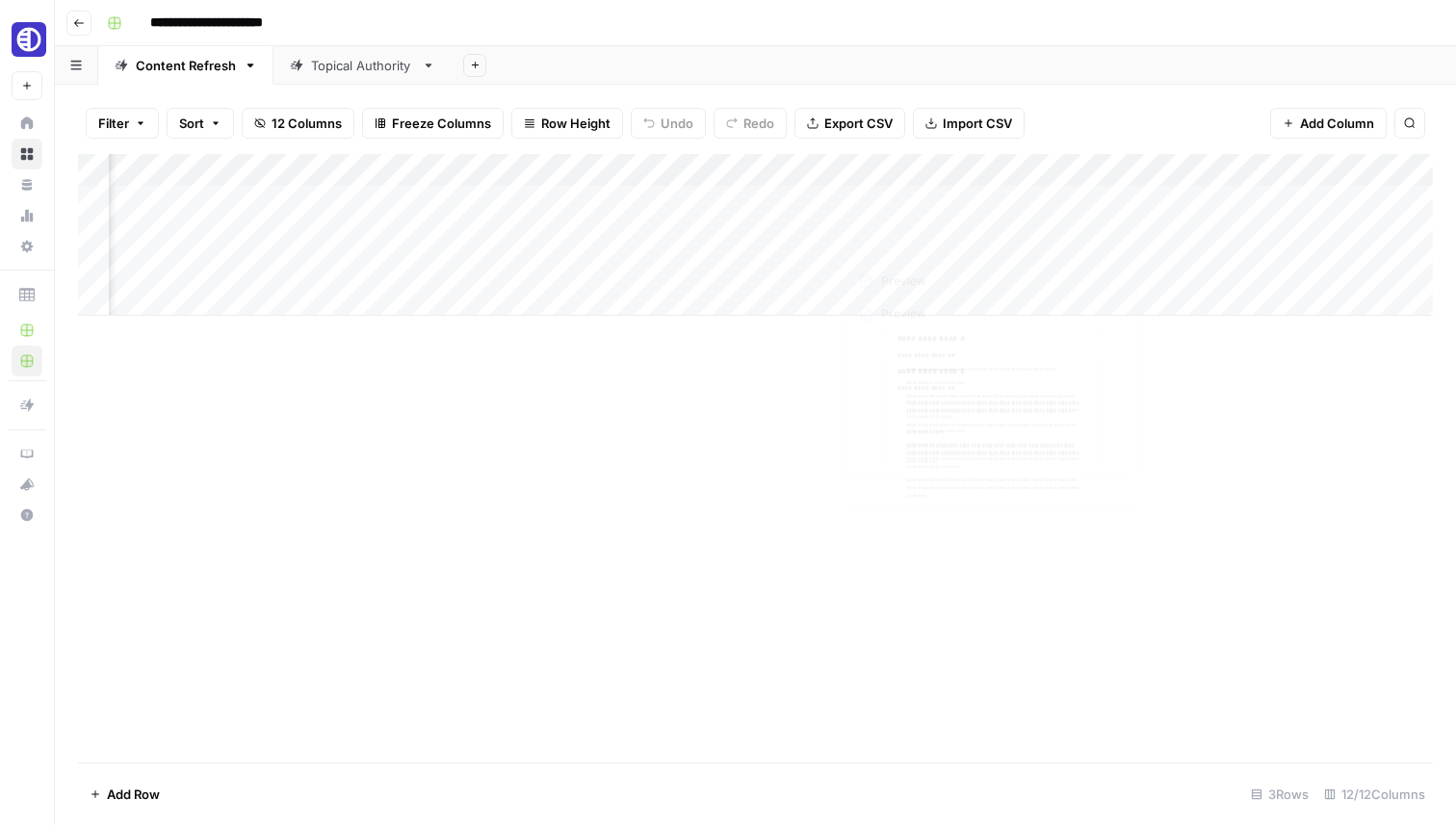 scroll, scrollTop: 0, scrollLeft: 1546, axis: horizontal 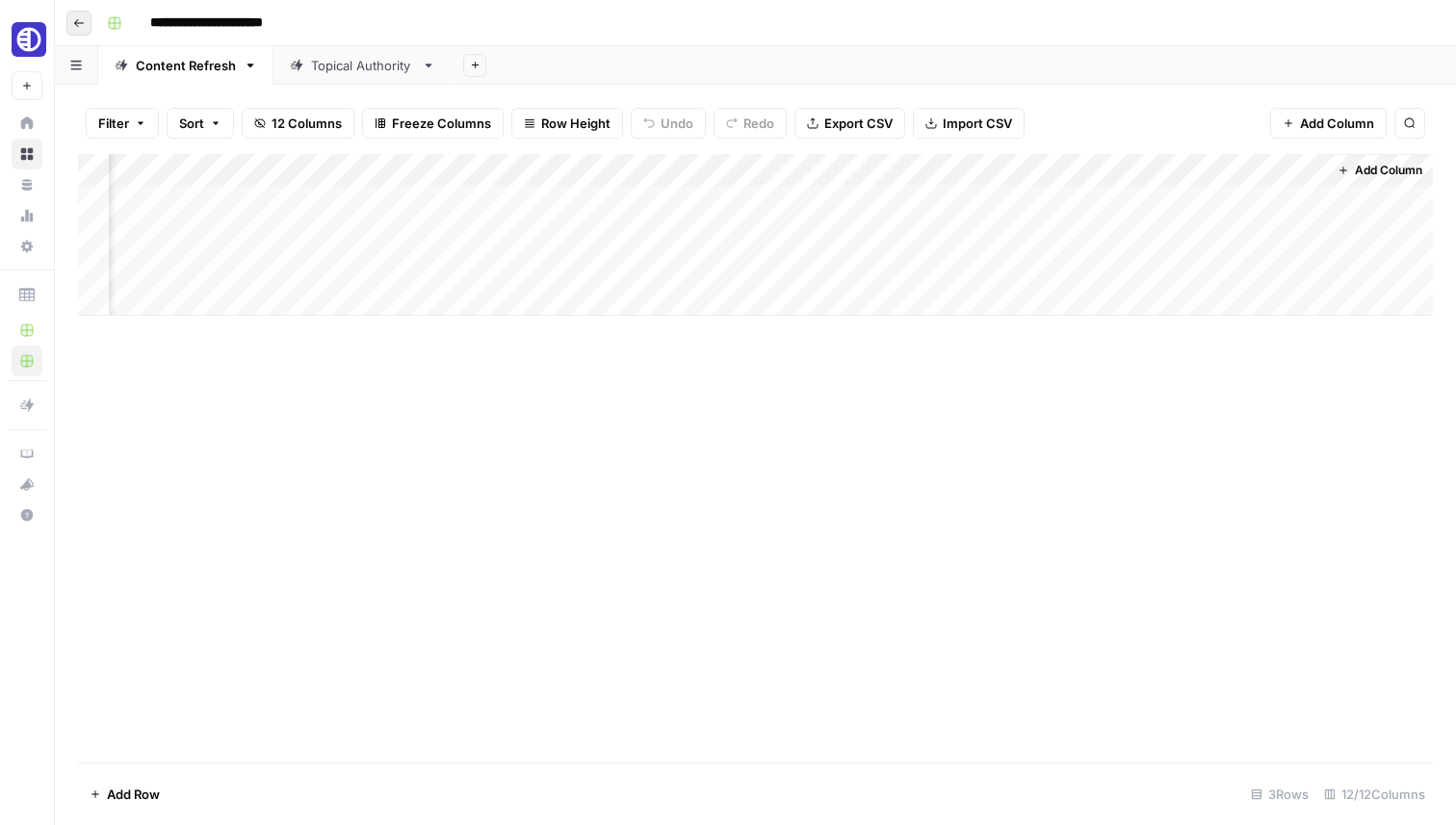 click 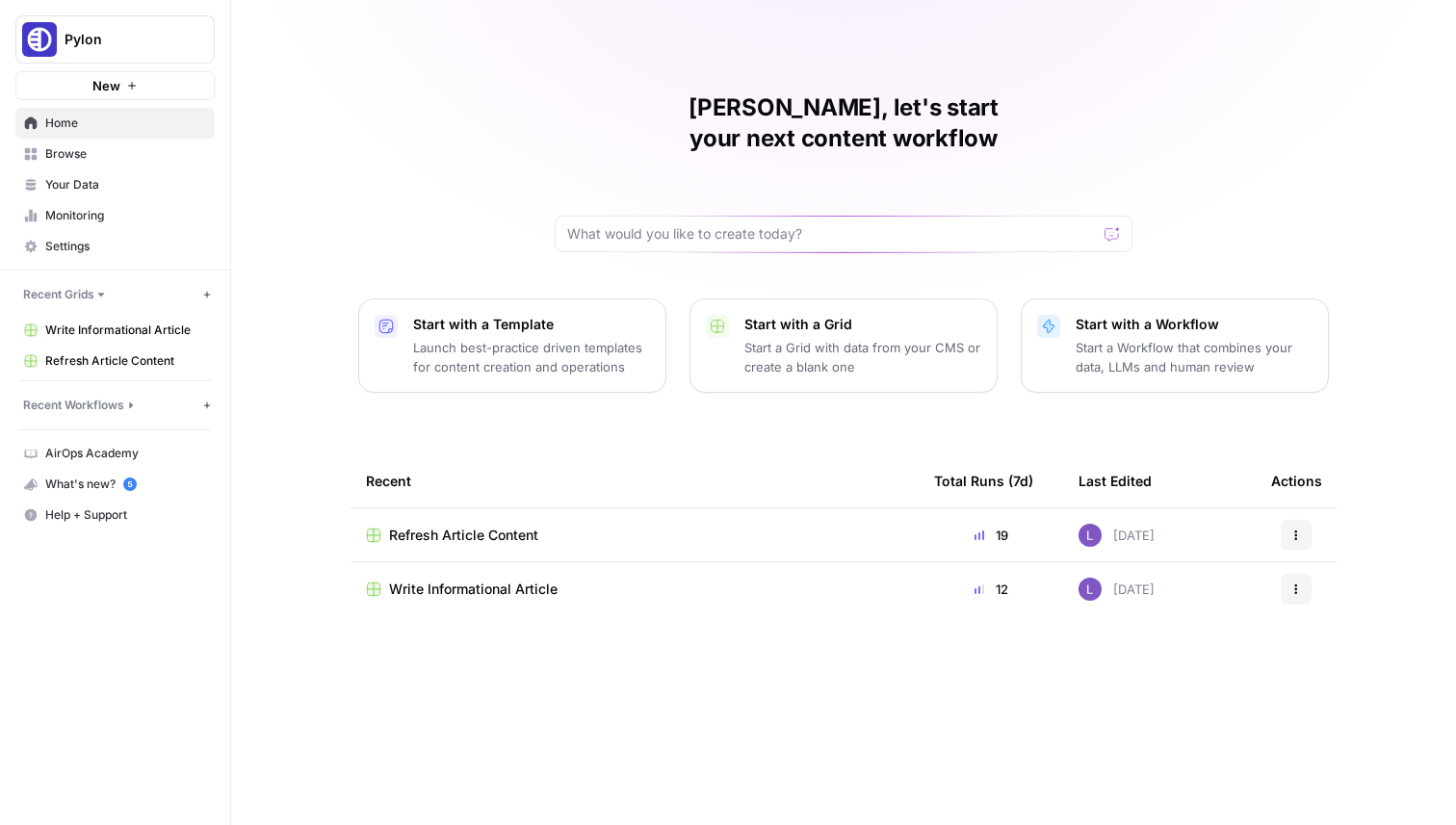 click on "Write Informational Article" at bounding box center [473, 589] 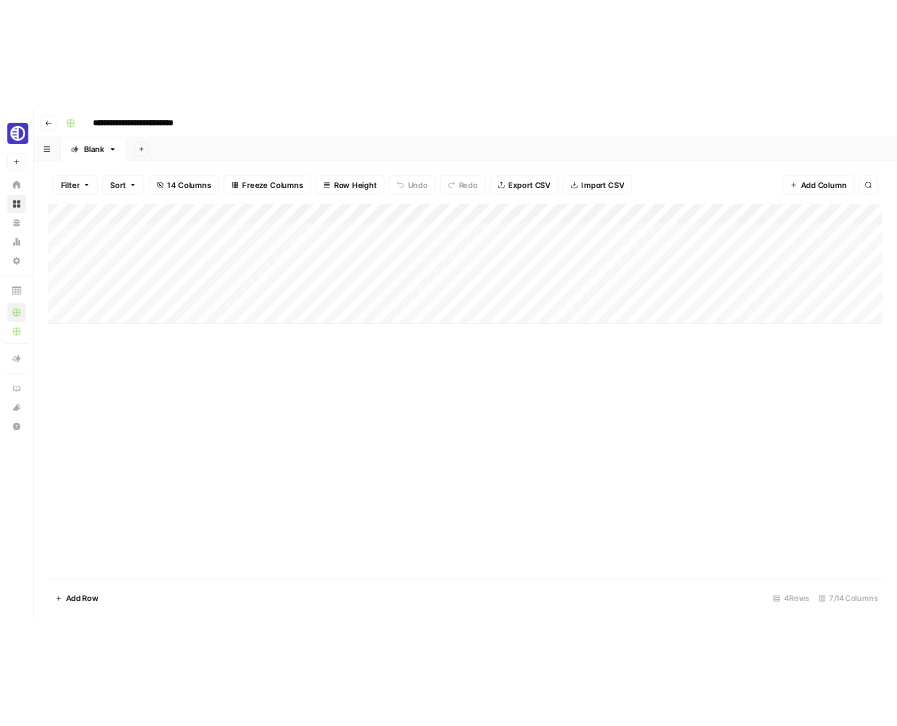 scroll, scrollTop: 0, scrollLeft: 405, axis: horizontal 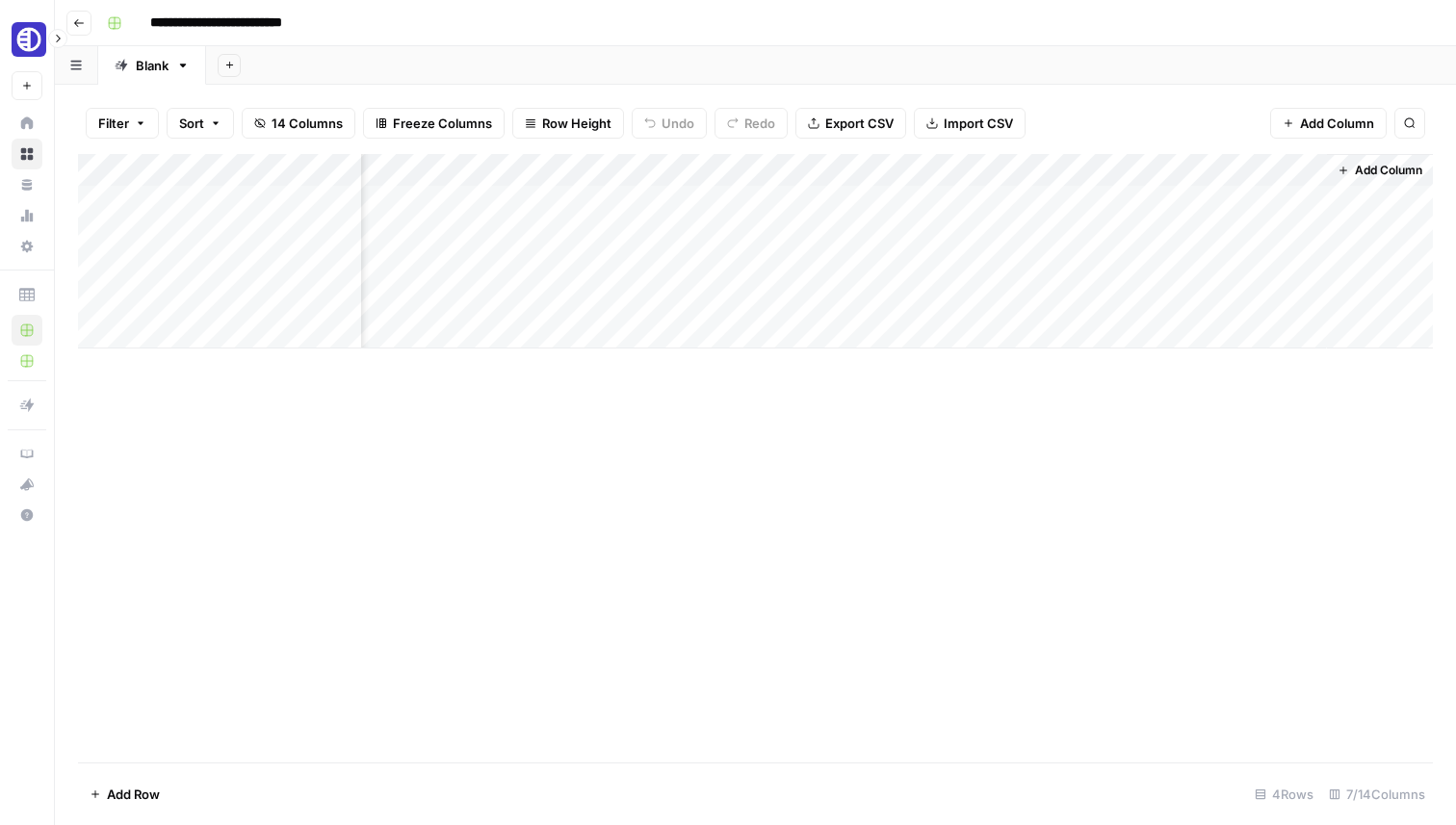 click at bounding box center [29, 39] 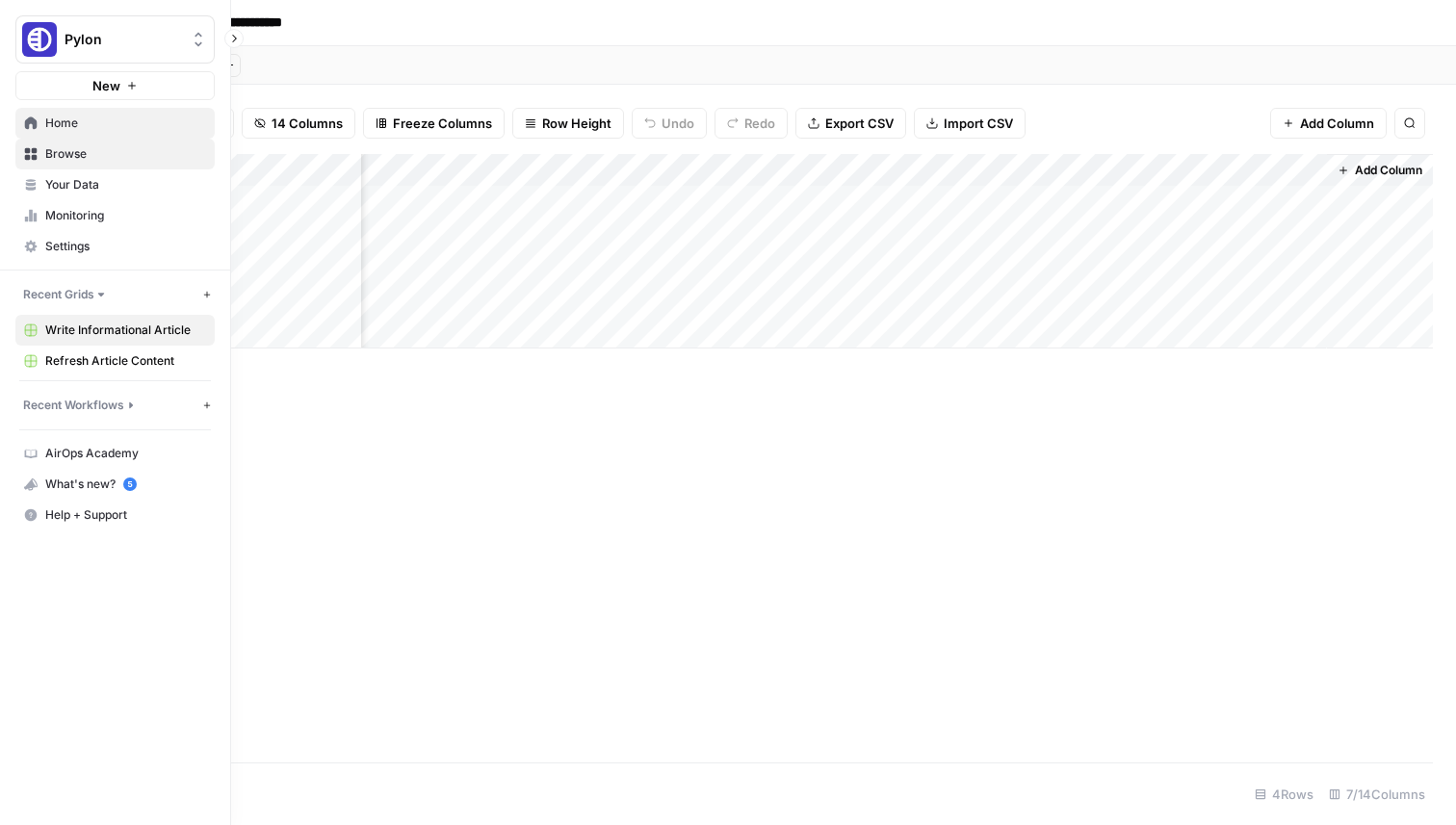 click on "Home" at bounding box center (125, 123) 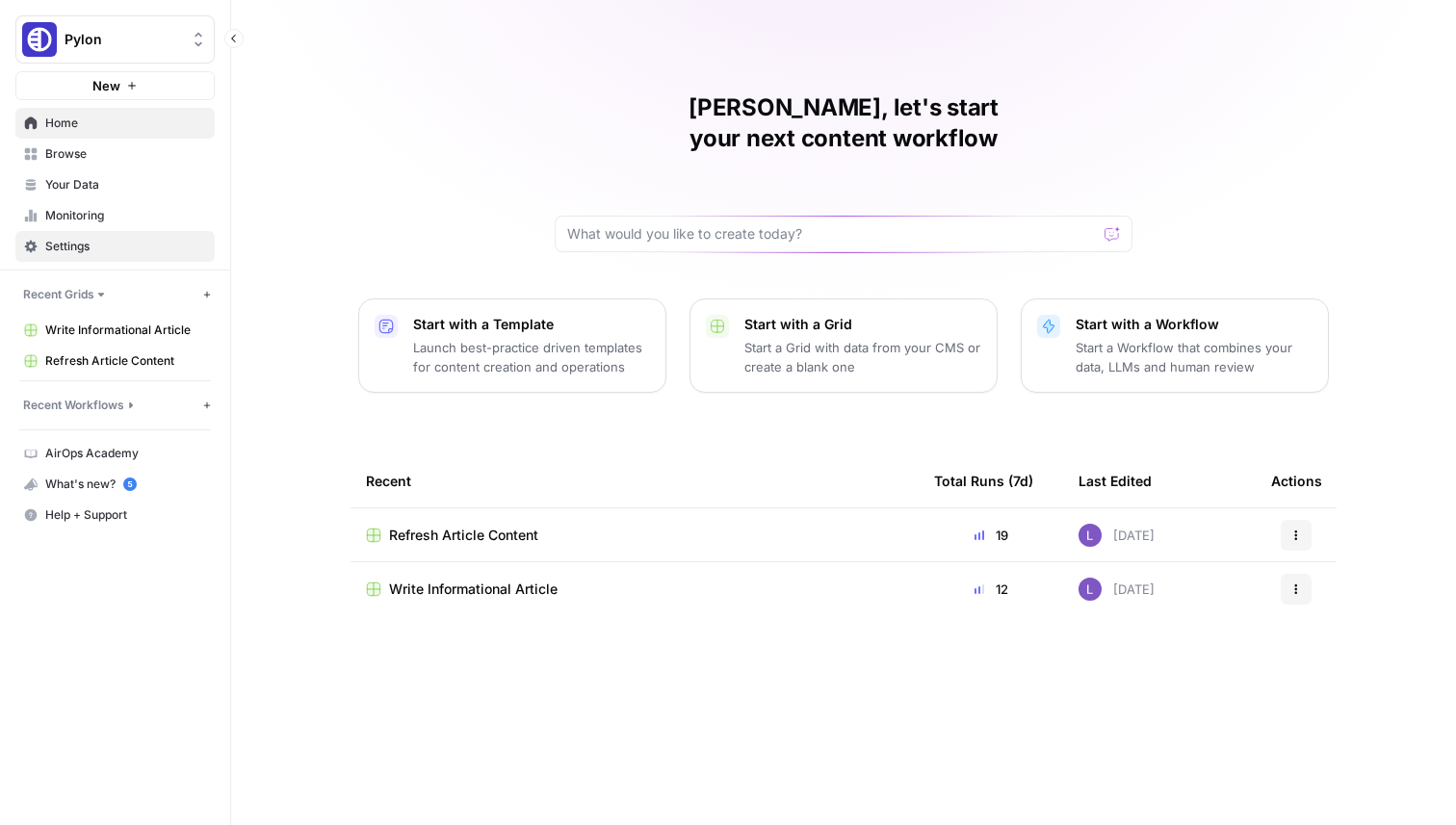 click on "Settings" at bounding box center (125, 246) 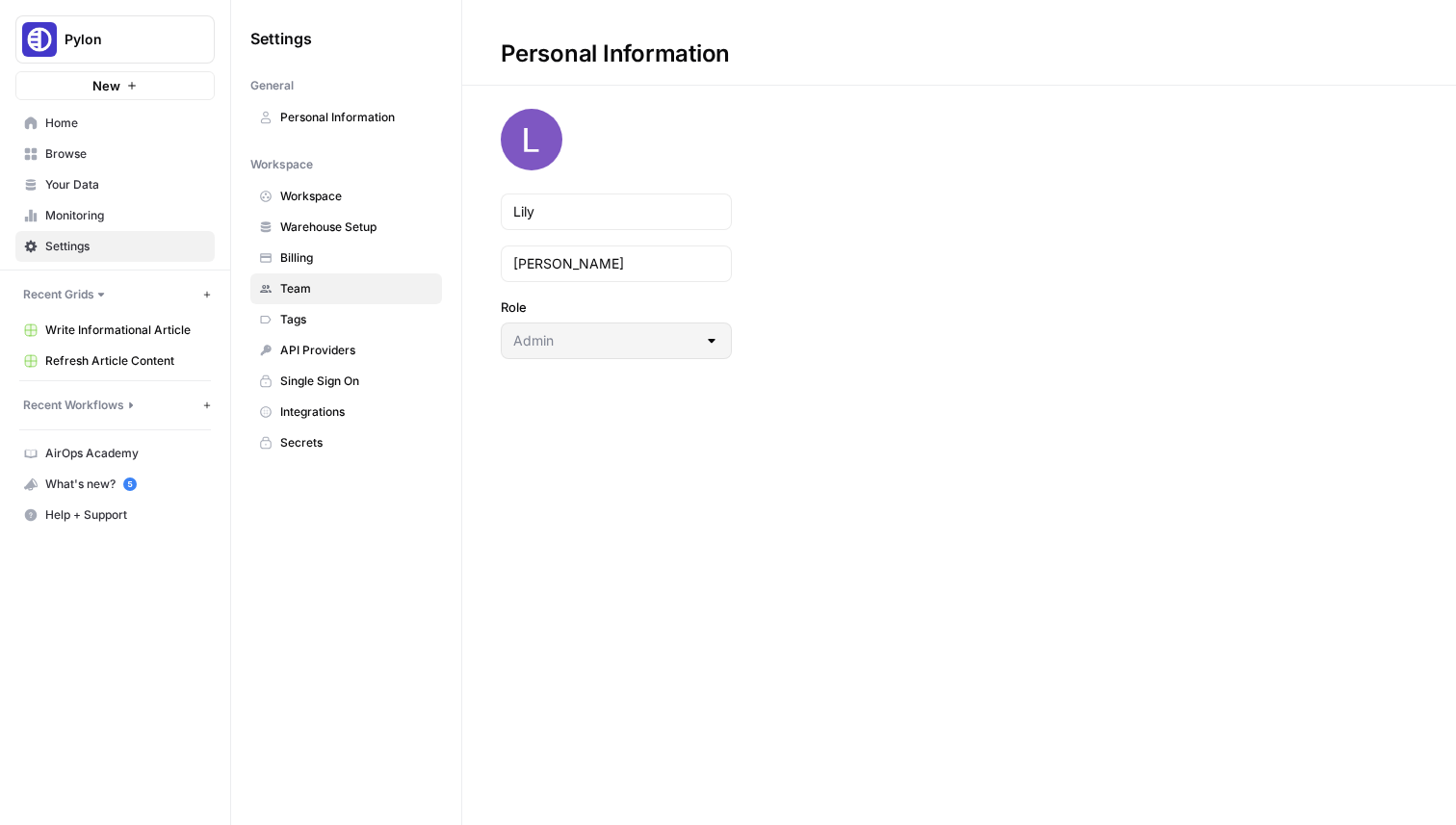 click on "Team" at bounding box center [356, 289] 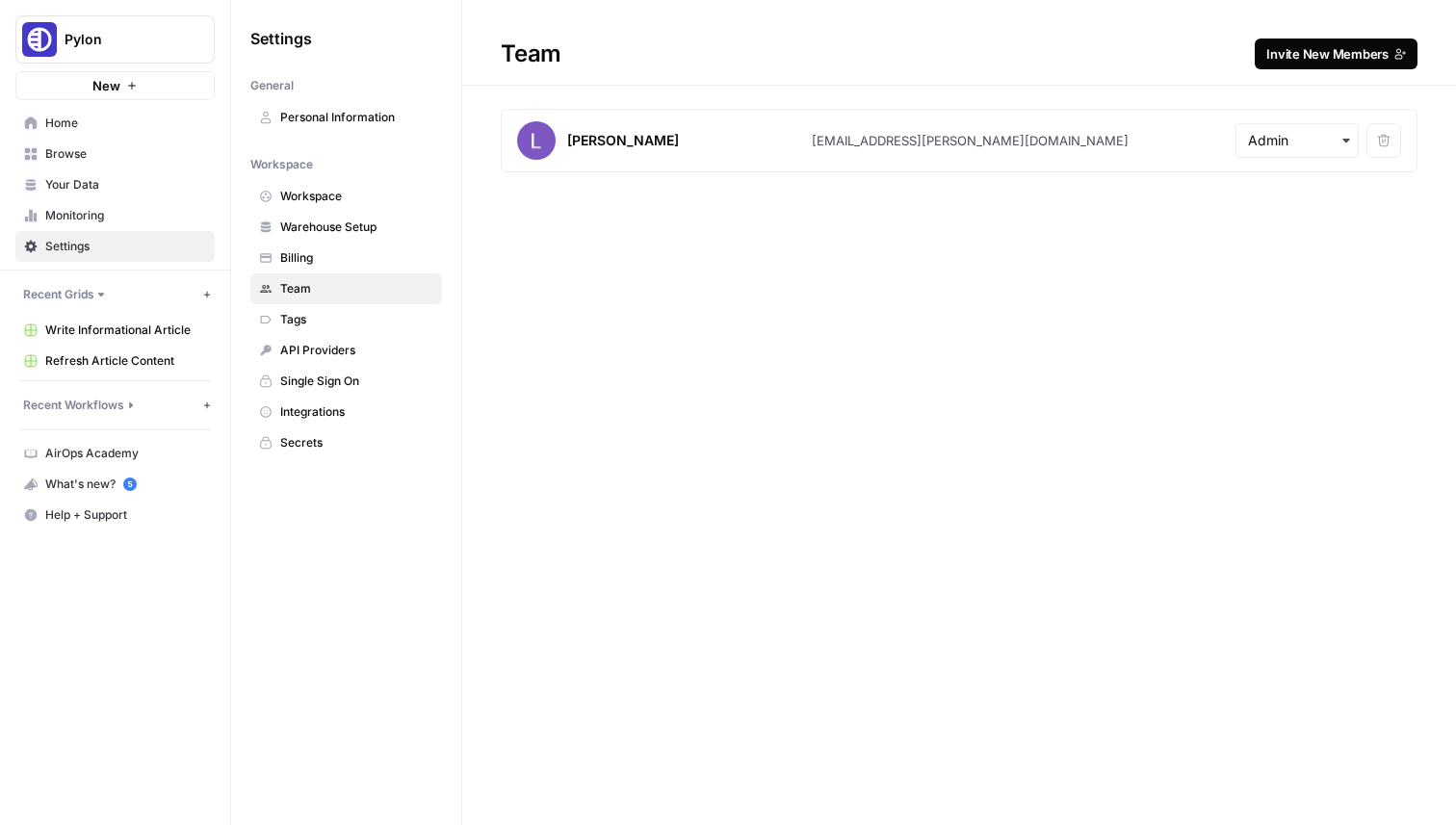 click on "Invite New Members" at bounding box center [1327, 54] 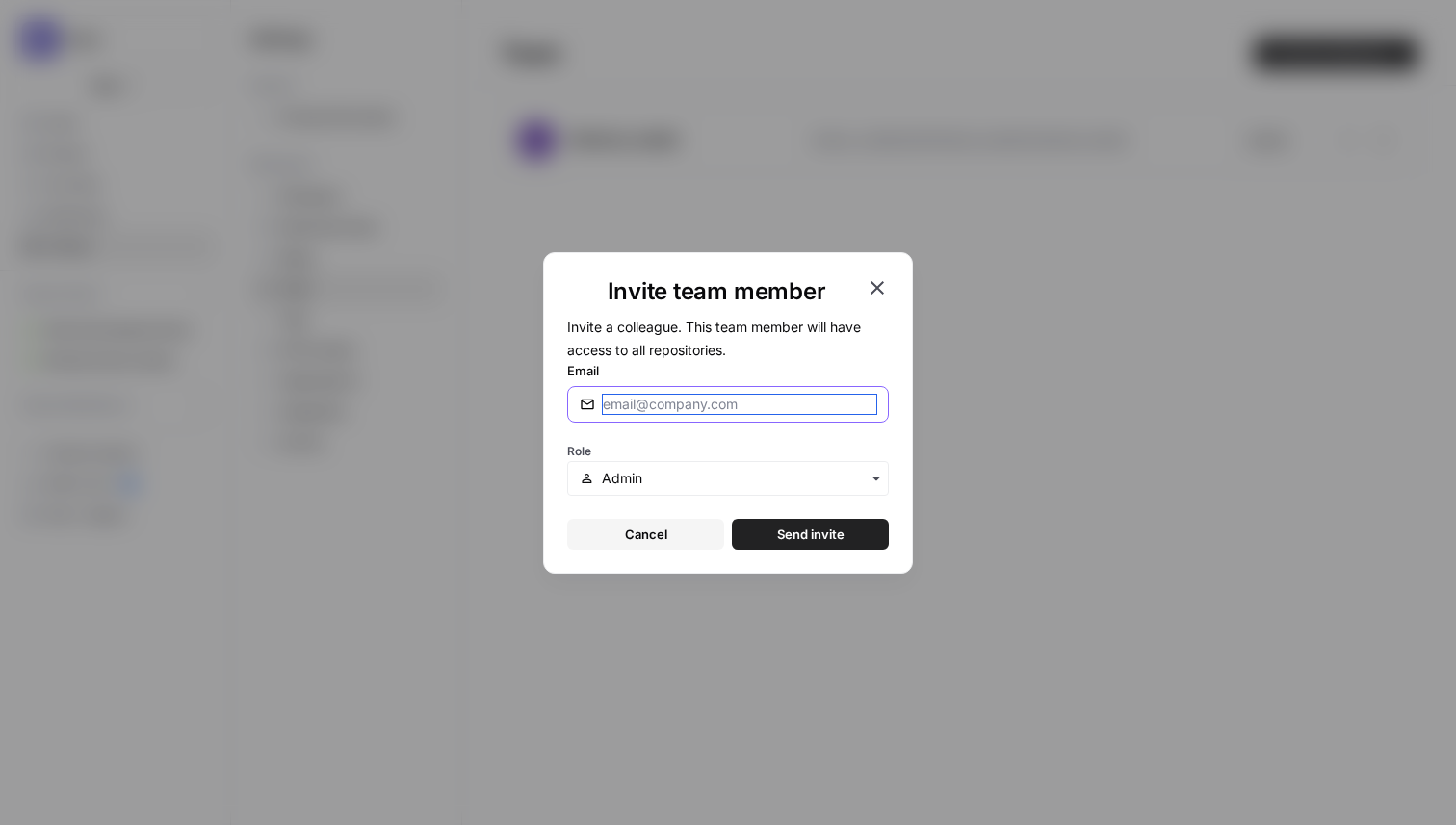 click on "Email" at bounding box center (740, 404) 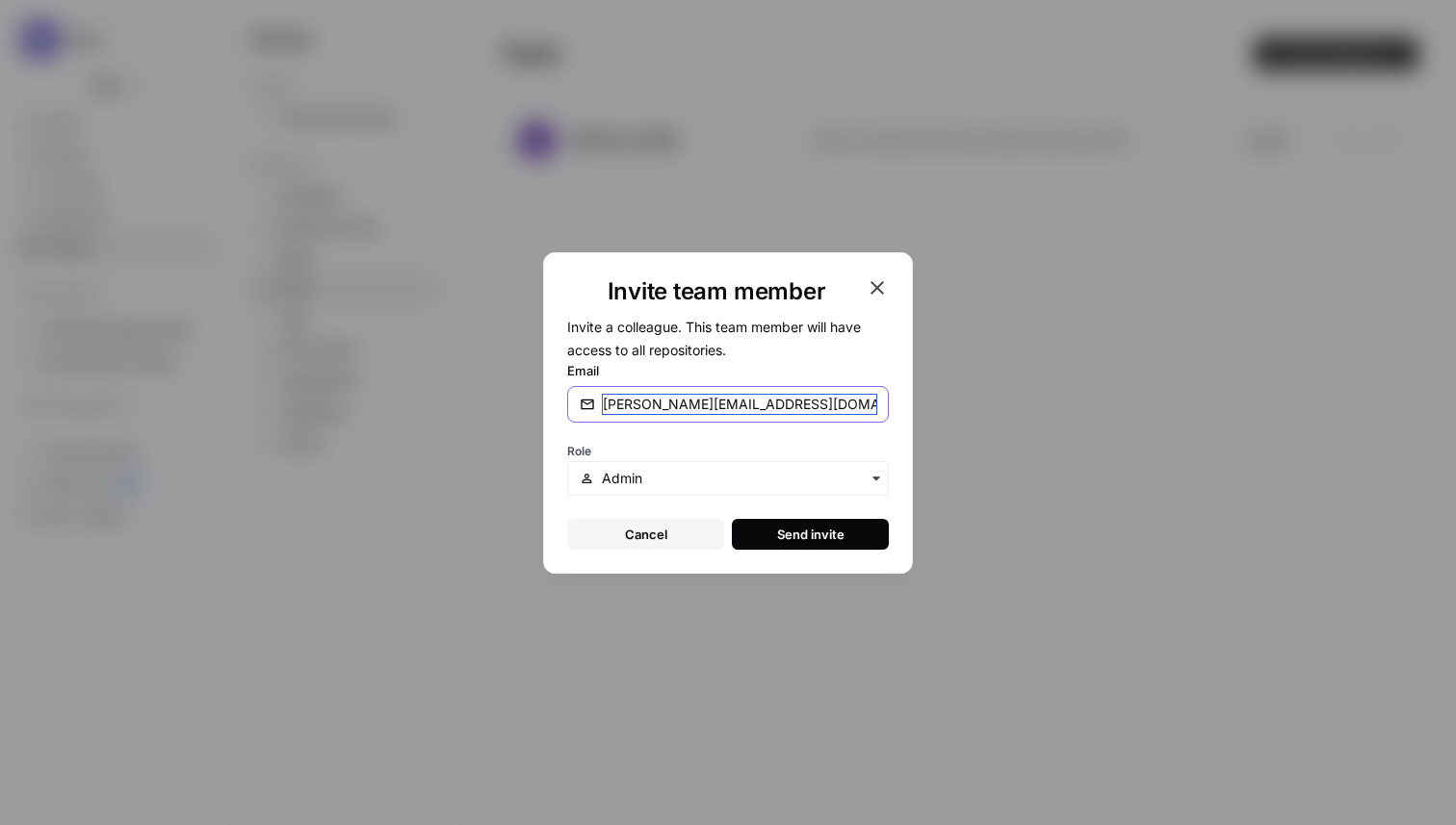 type on "travis@airops.com" 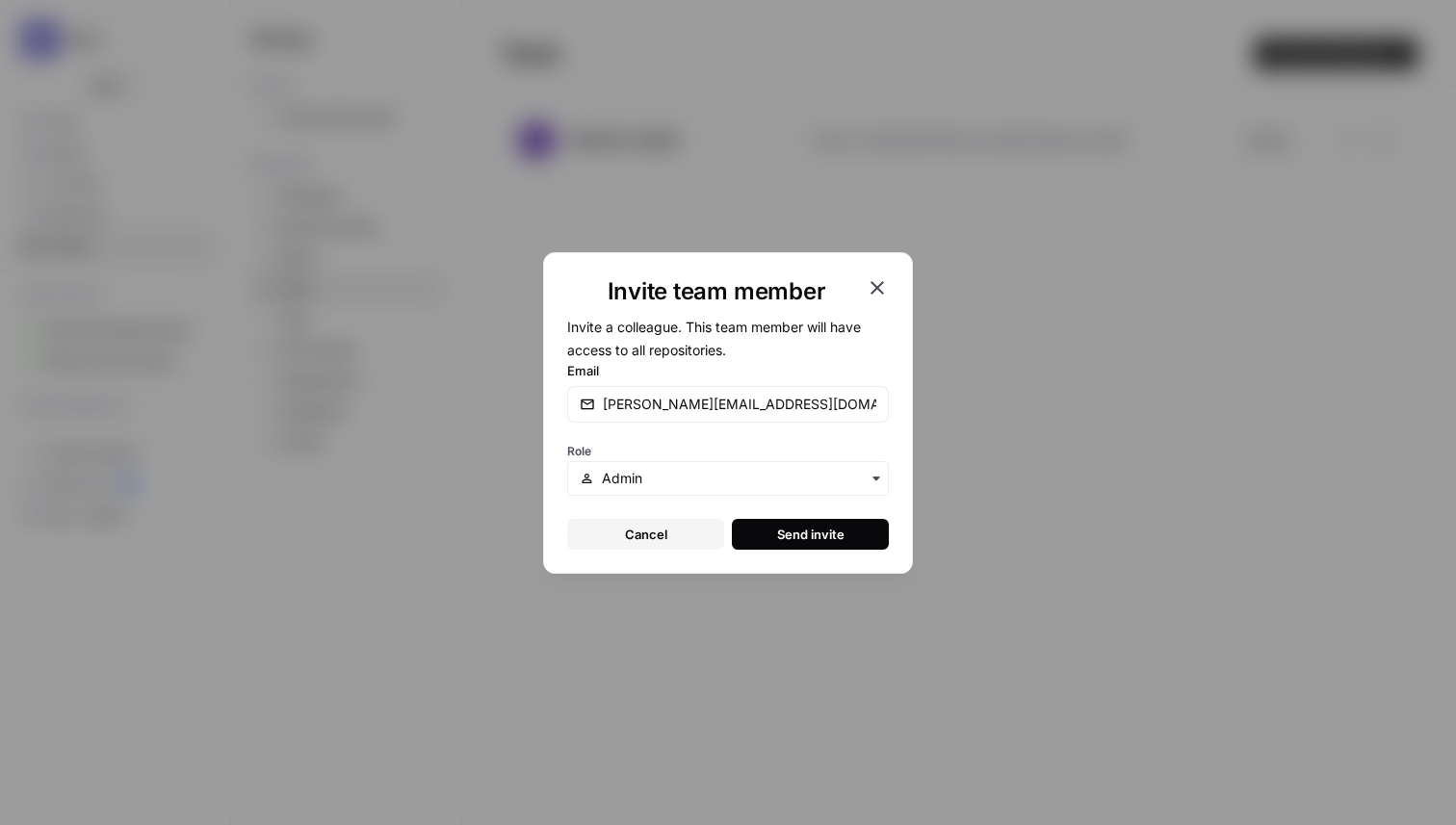 click on "Send invite" at bounding box center [810, 534] 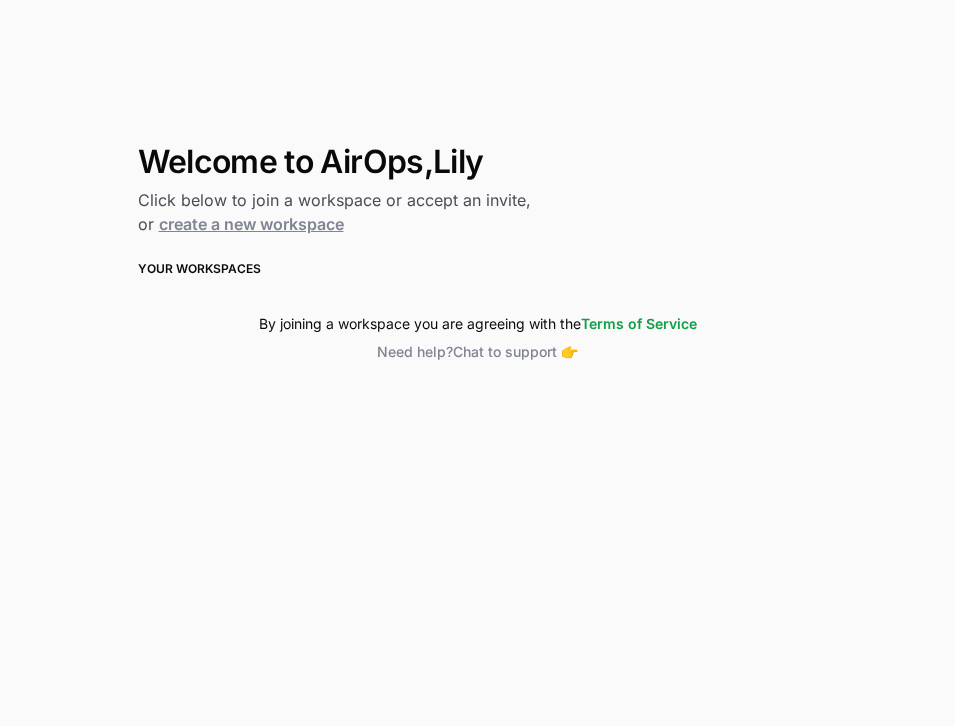 scroll, scrollTop: 0, scrollLeft: 0, axis: both 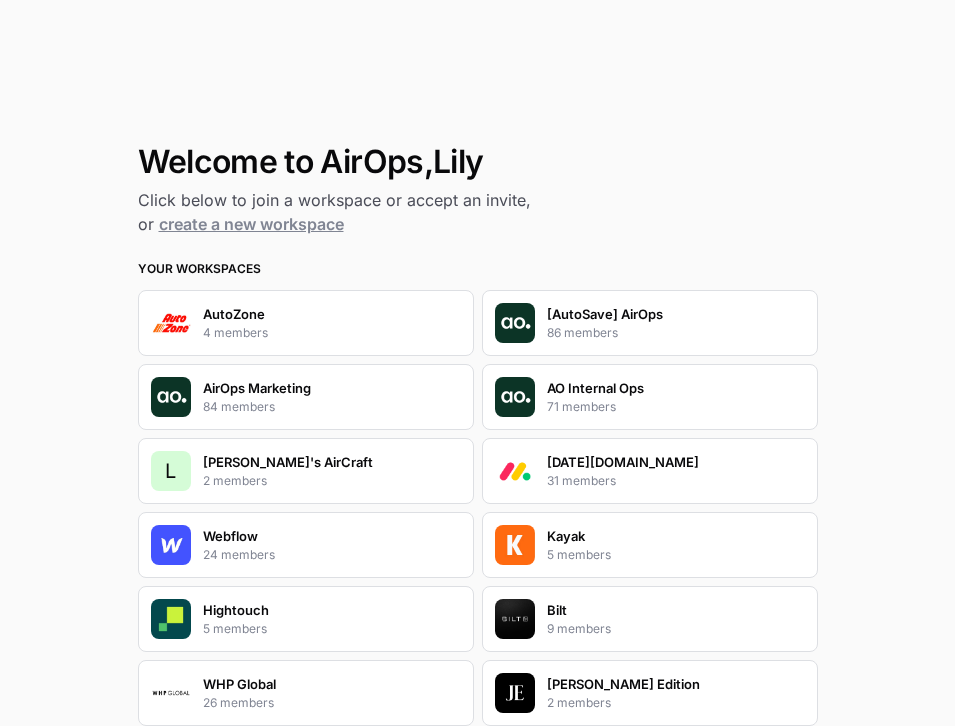 click on "24 members" at bounding box center [239, 555] 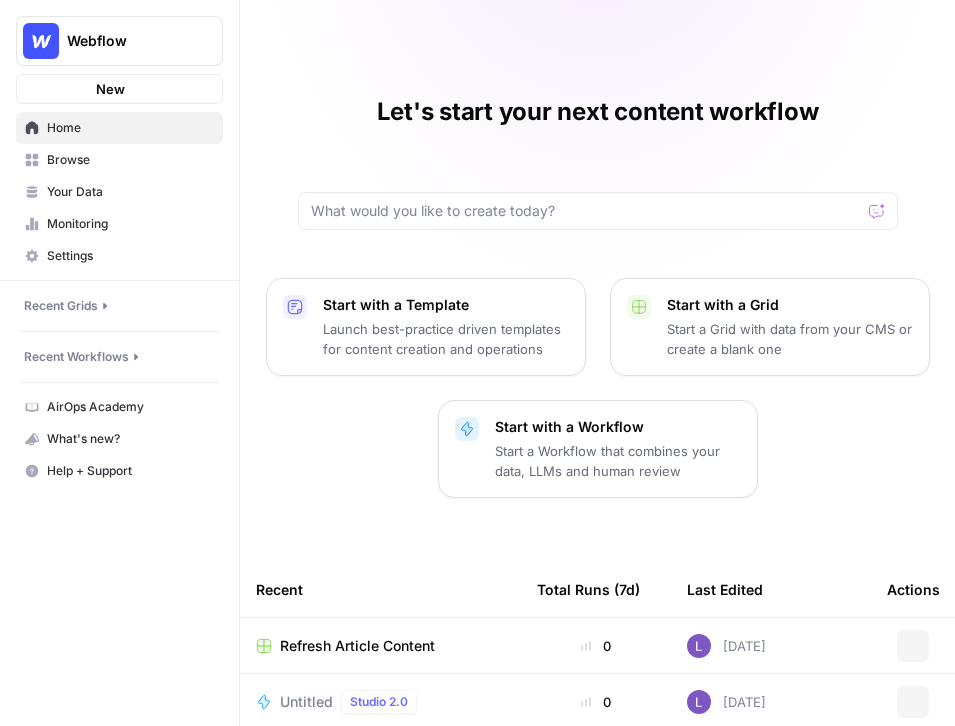 scroll, scrollTop: 0, scrollLeft: 0, axis: both 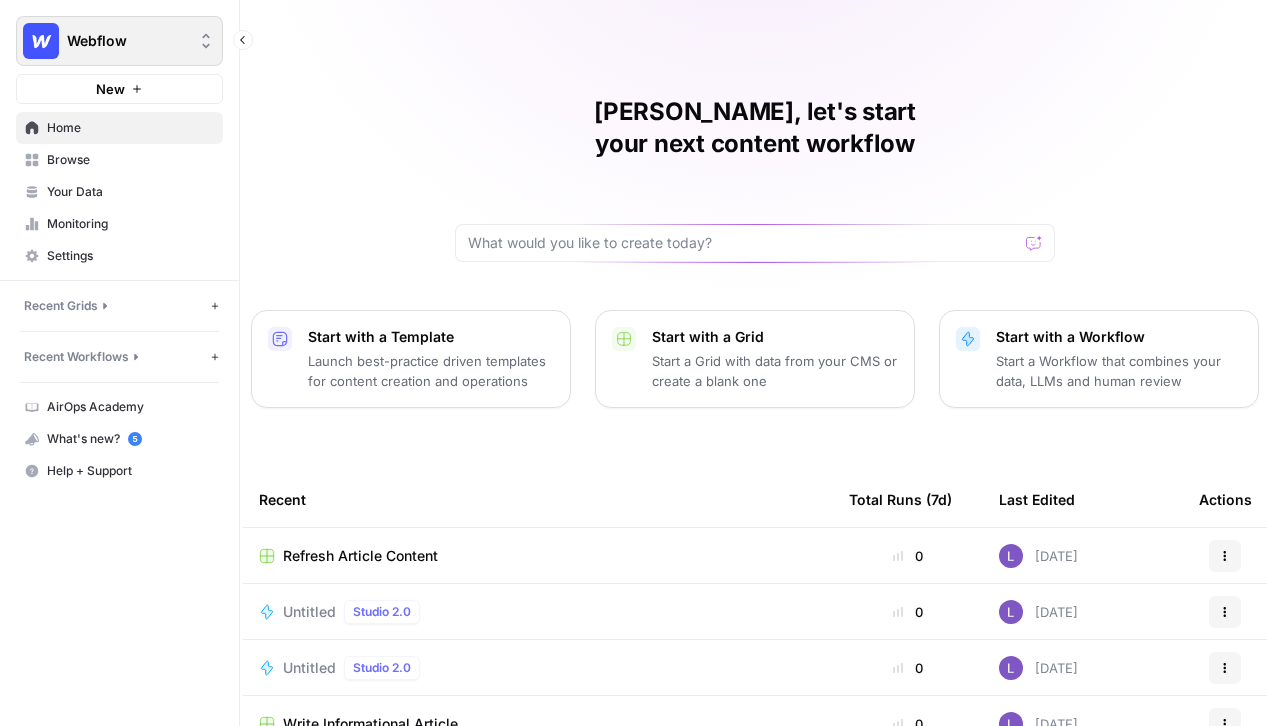 click on "Webflow" at bounding box center (127, 41) 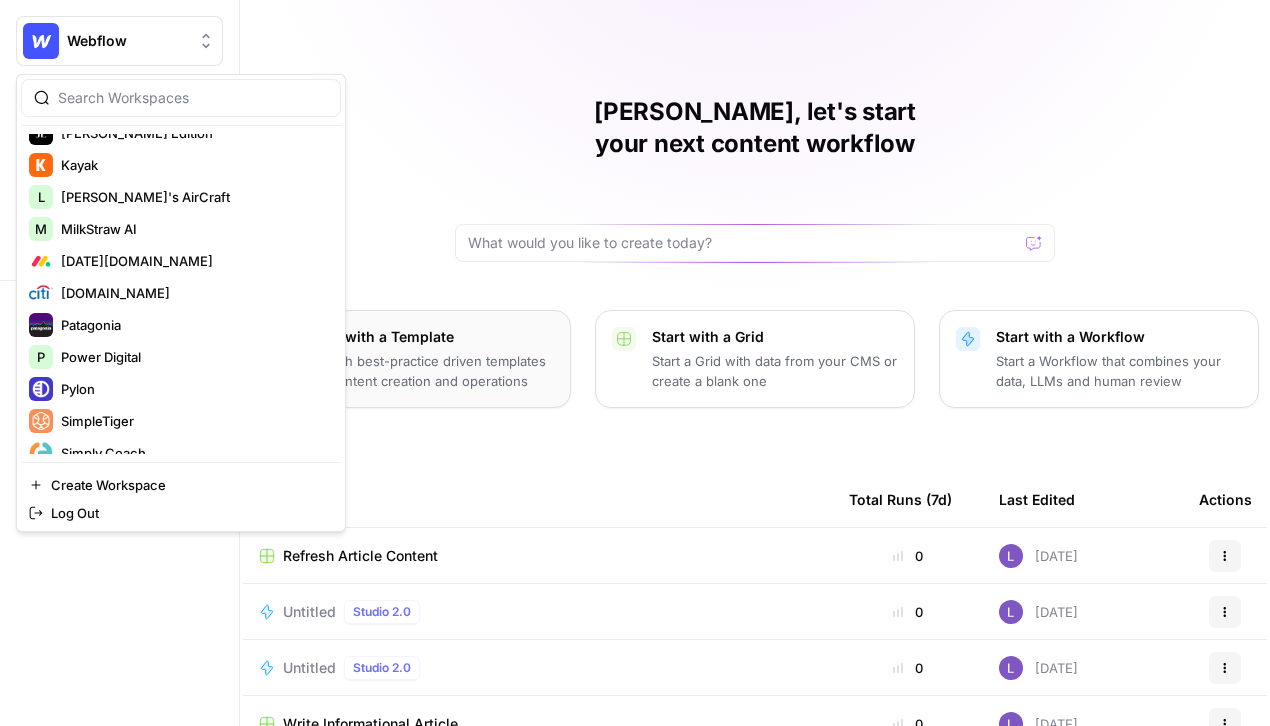 scroll, scrollTop: 696, scrollLeft: 0, axis: vertical 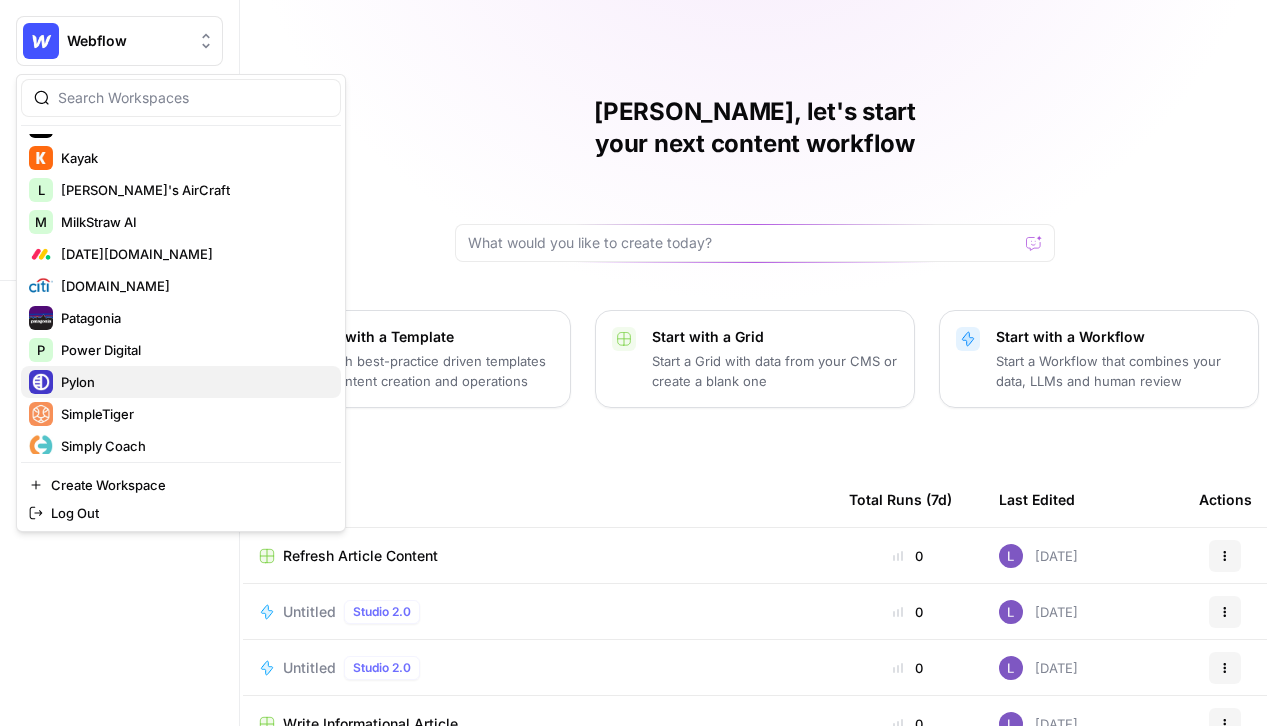 click on "Pylon" at bounding box center [181, 382] 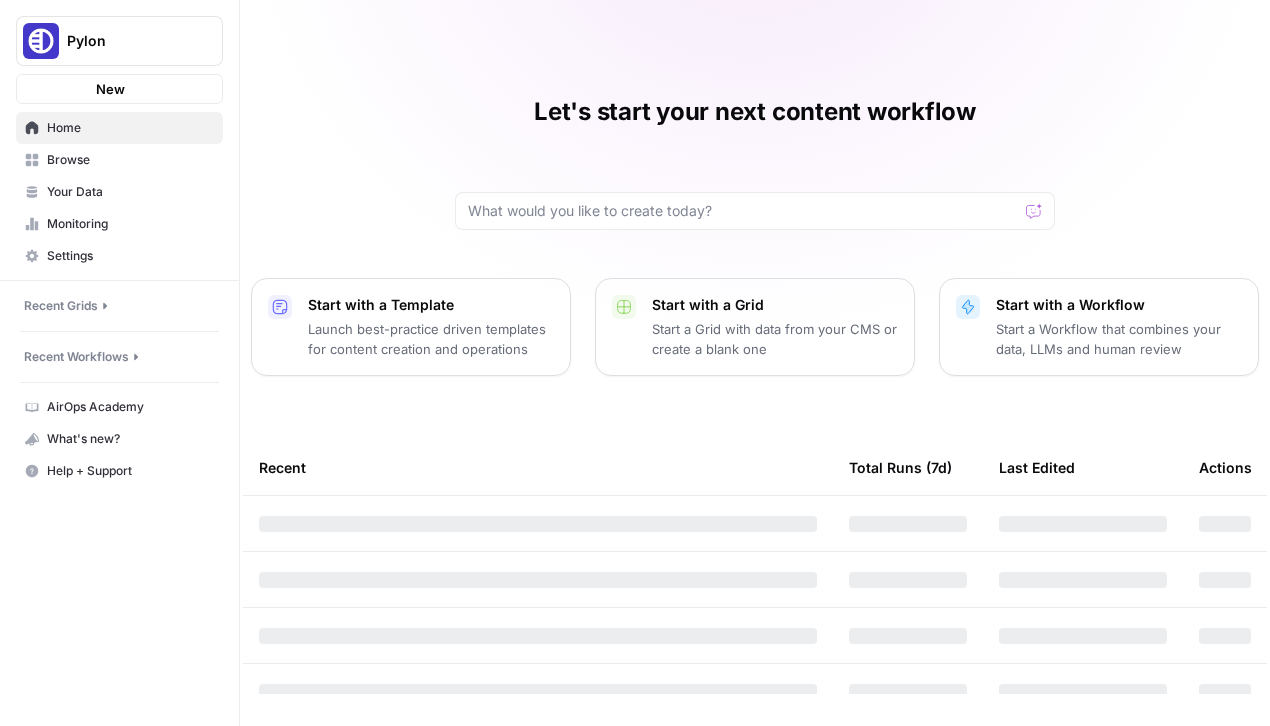 scroll, scrollTop: 0, scrollLeft: 0, axis: both 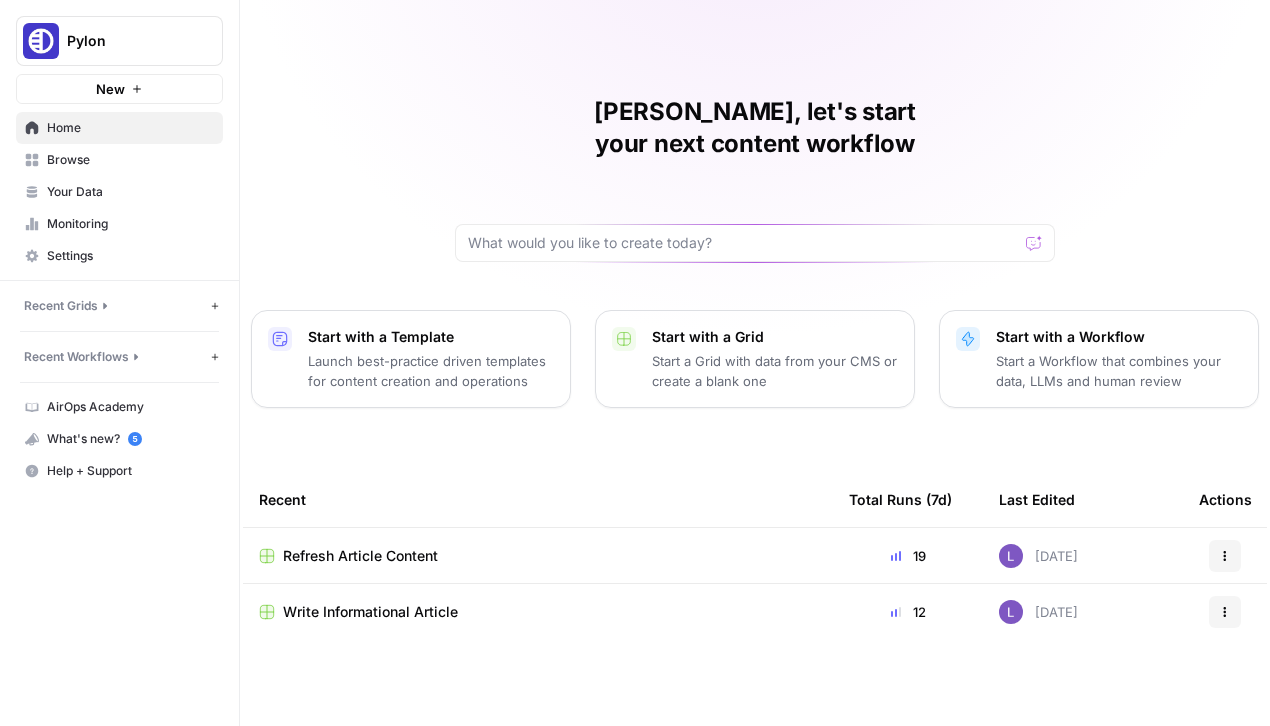 click on "Write Informational Article" at bounding box center [370, 612] 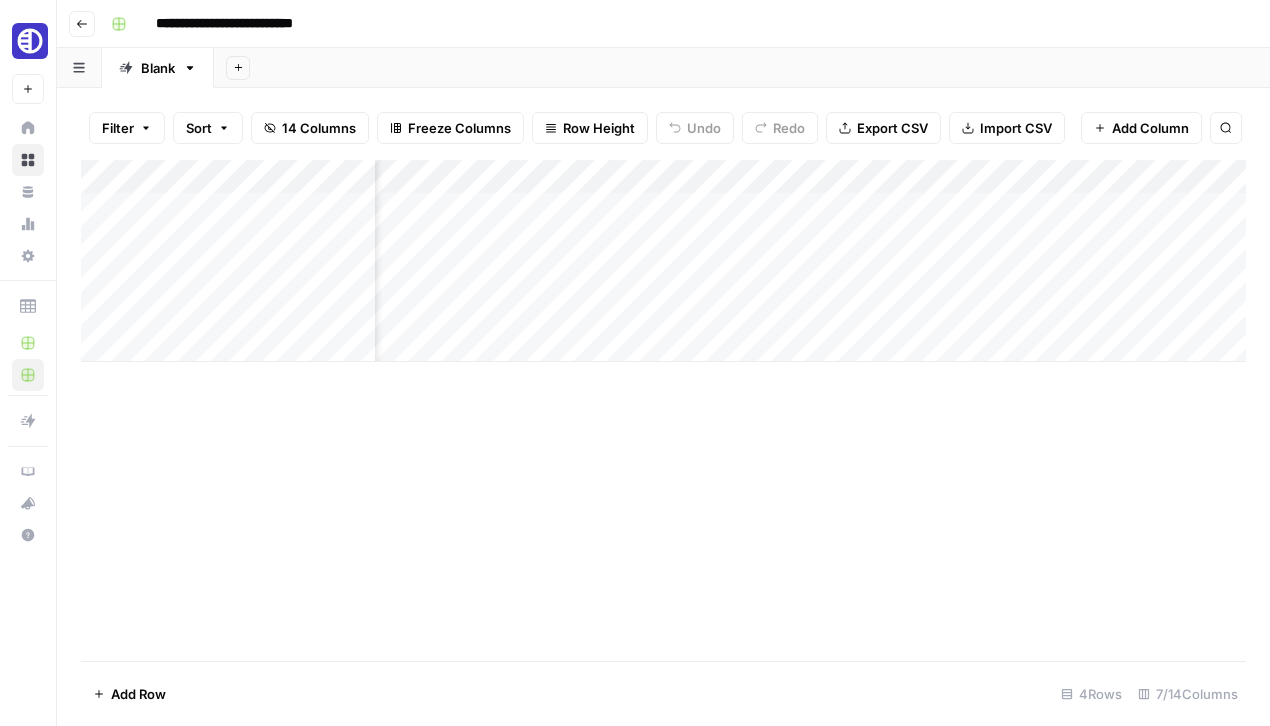 scroll, scrollTop: 0, scrollLeft: 647, axis: horizontal 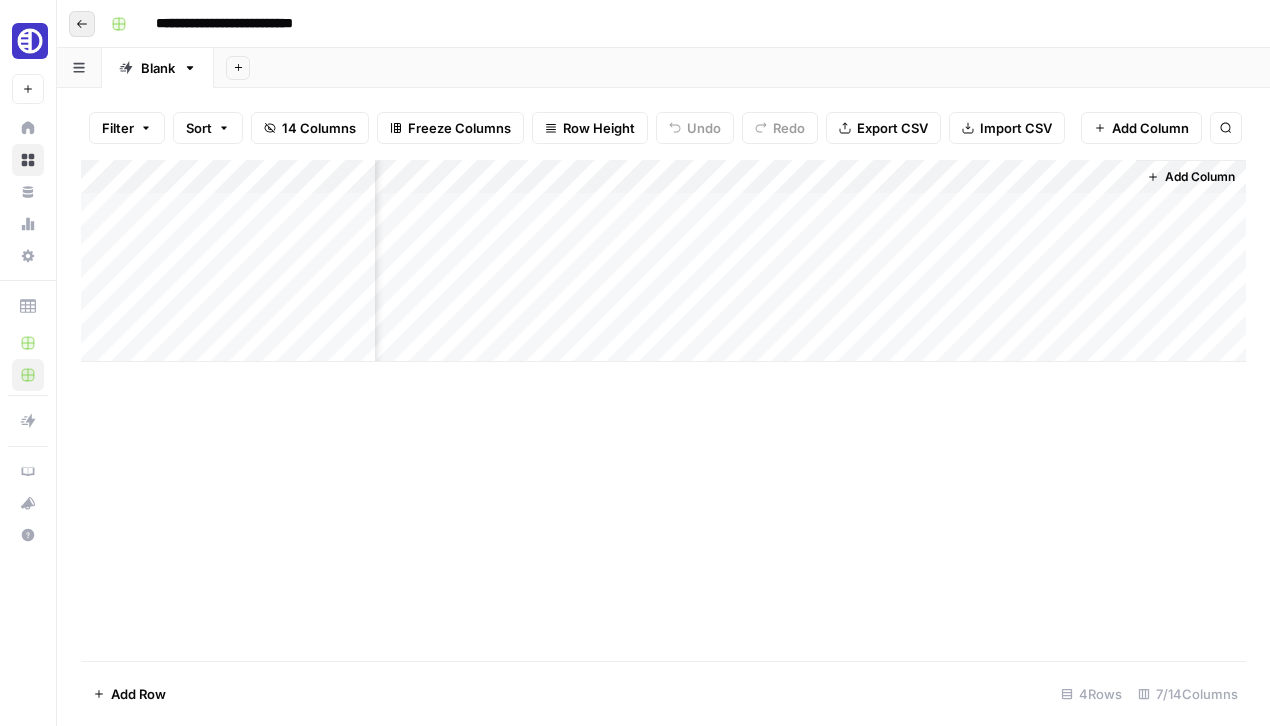 click 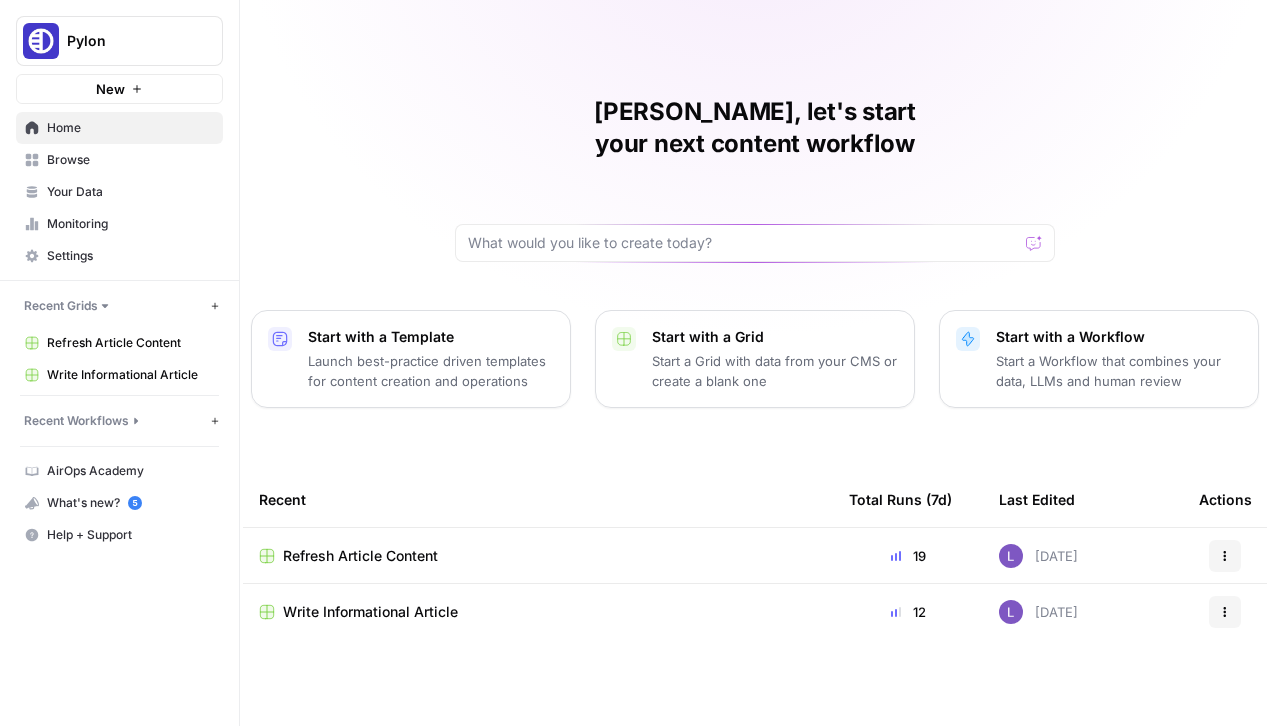 click on "Refresh Article Content" at bounding box center (360, 556) 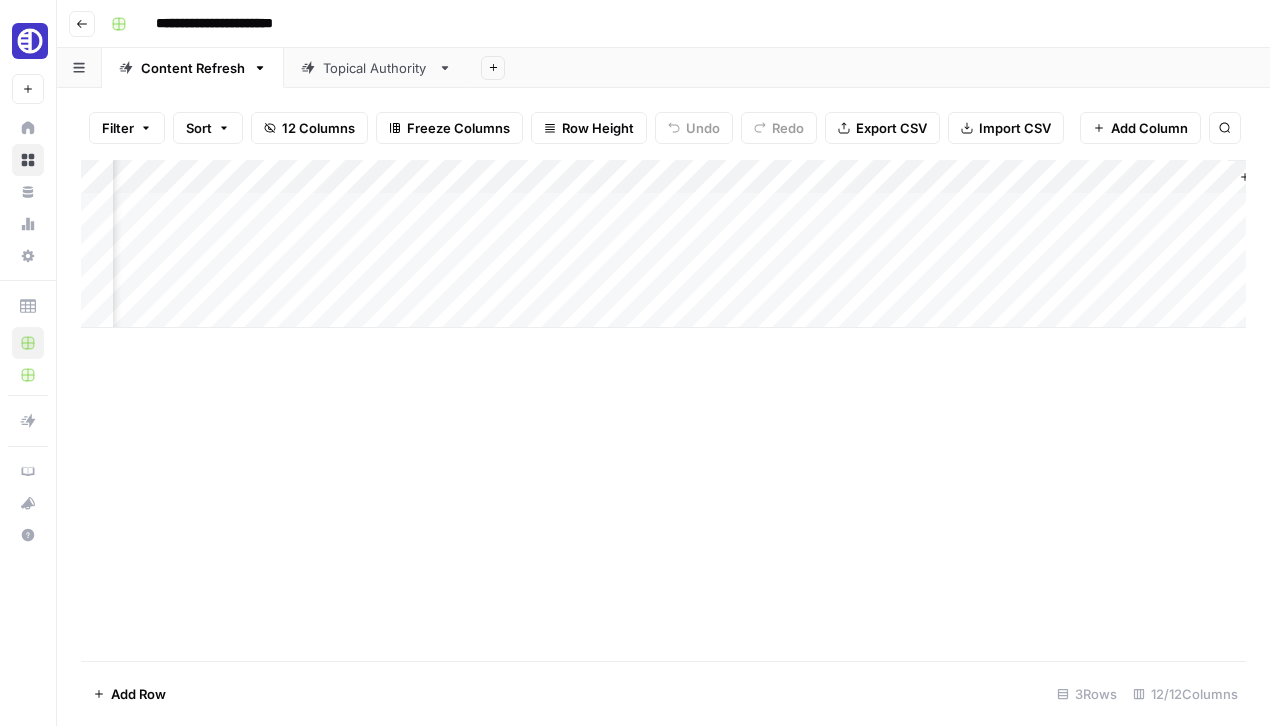 scroll, scrollTop: 0, scrollLeft: 1847, axis: horizontal 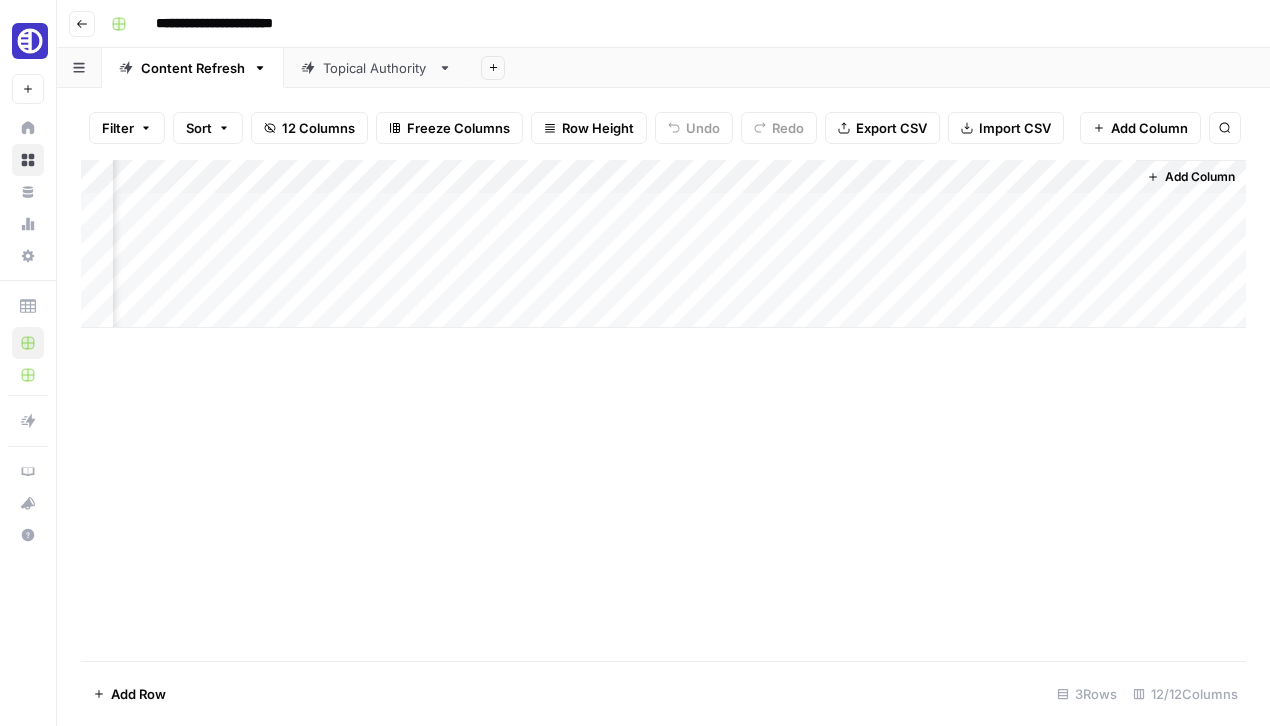 click on "Topical Authority" at bounding box center (376, 68) 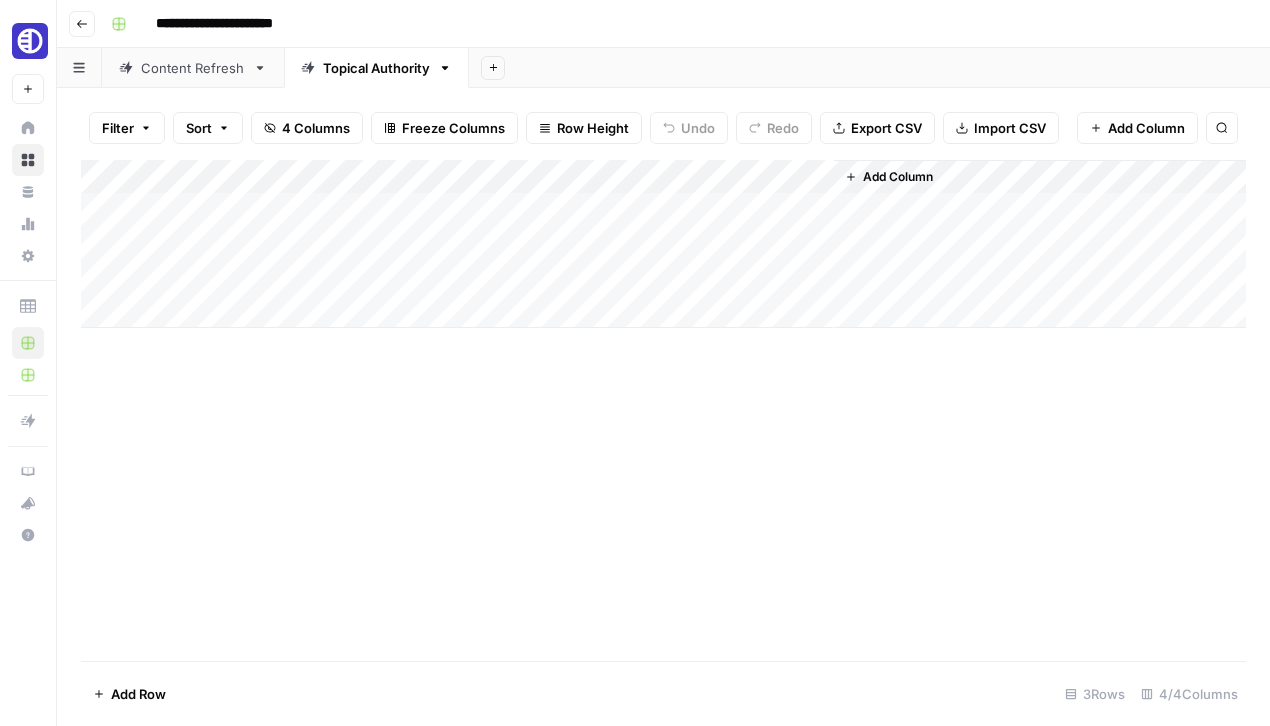 click on "Add Column" at bounding box center [663, 244] 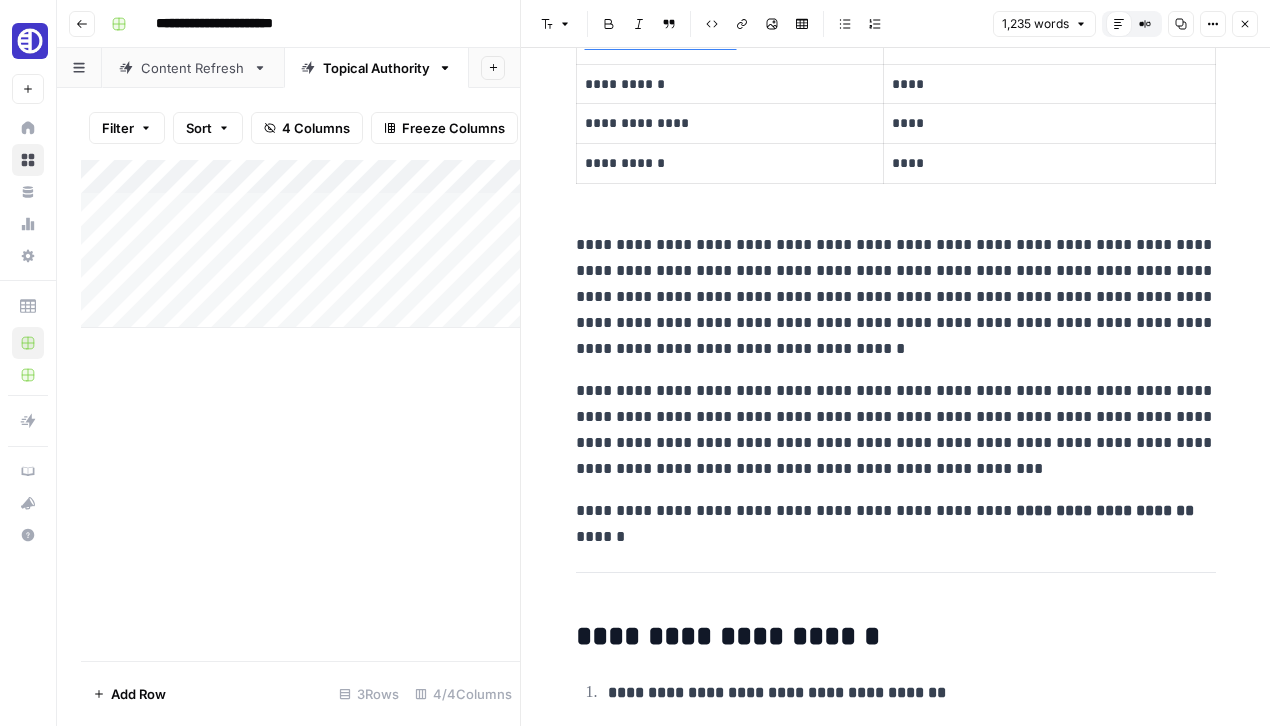 scroll, scrollTop: 240, scrollLeft: 0, axis: vertical 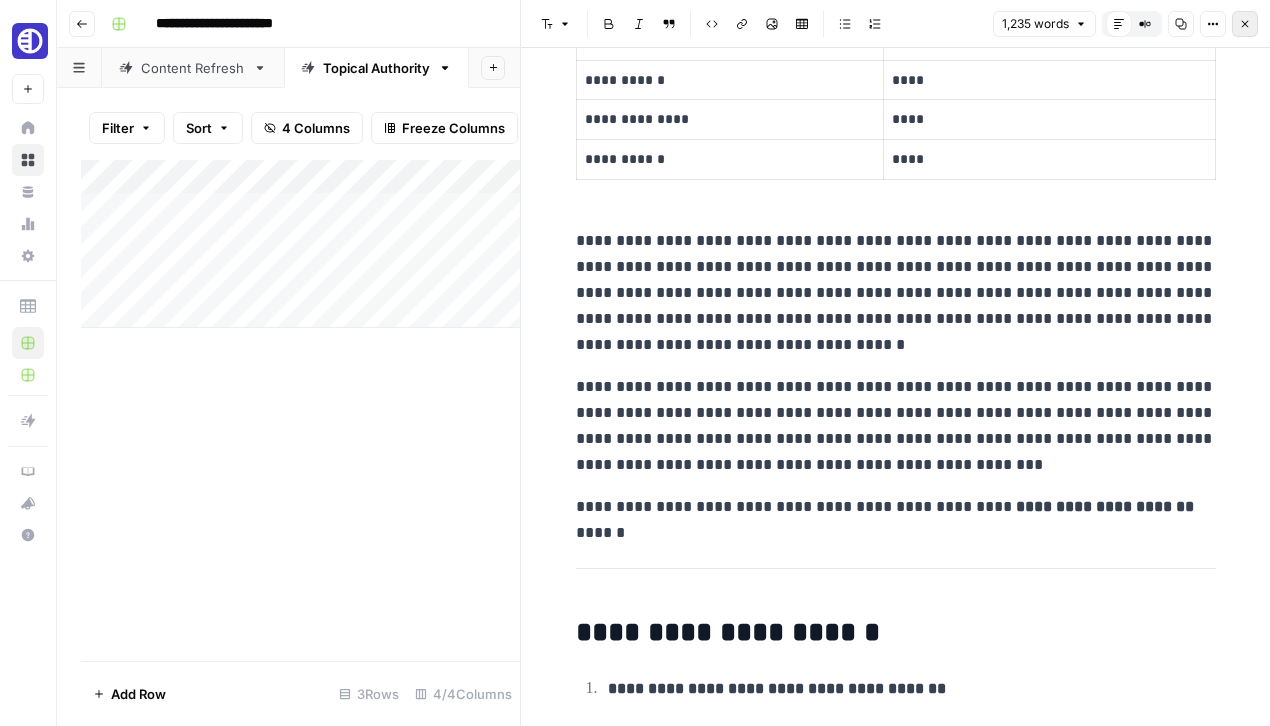 click 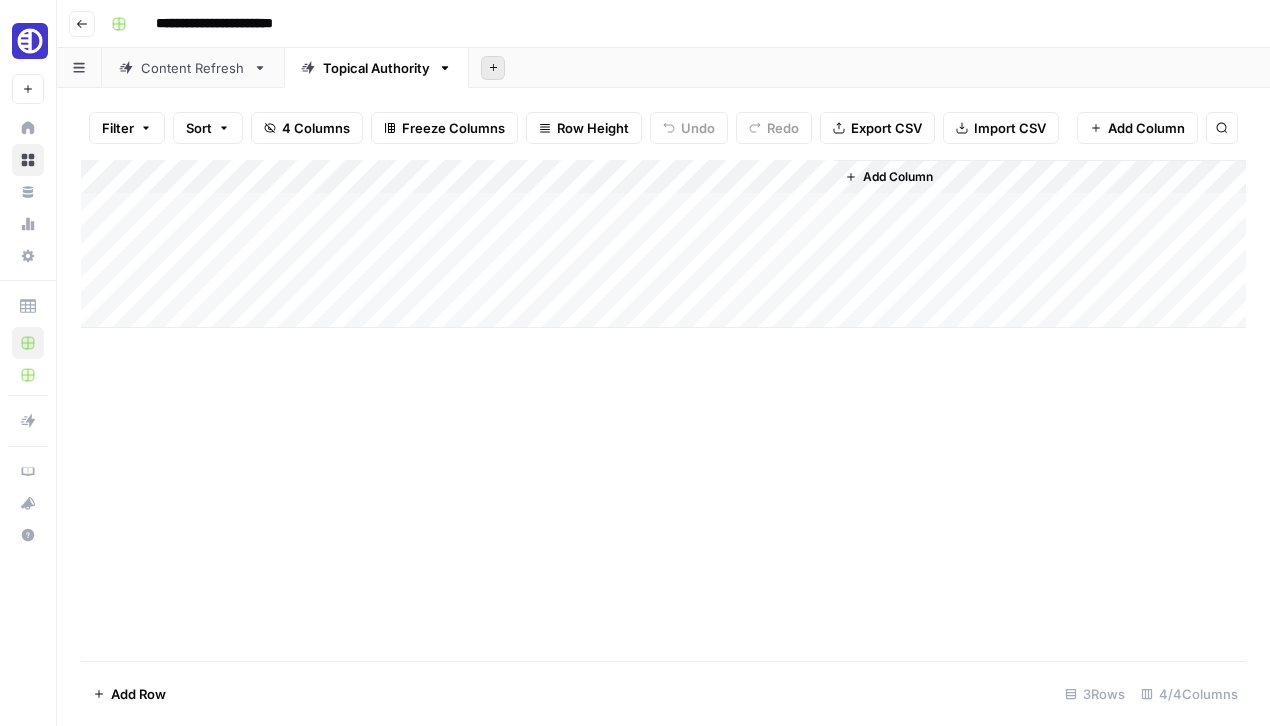 click 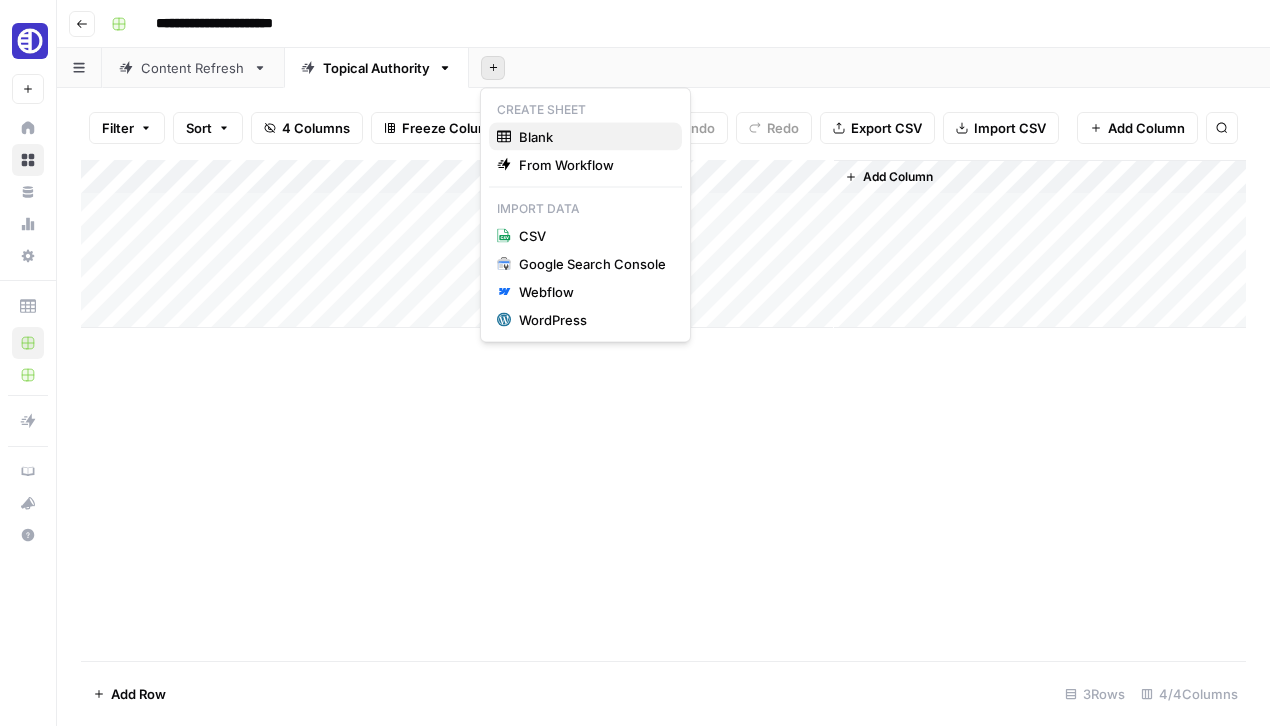 click on "Blank" at bounding box center (585, 137) 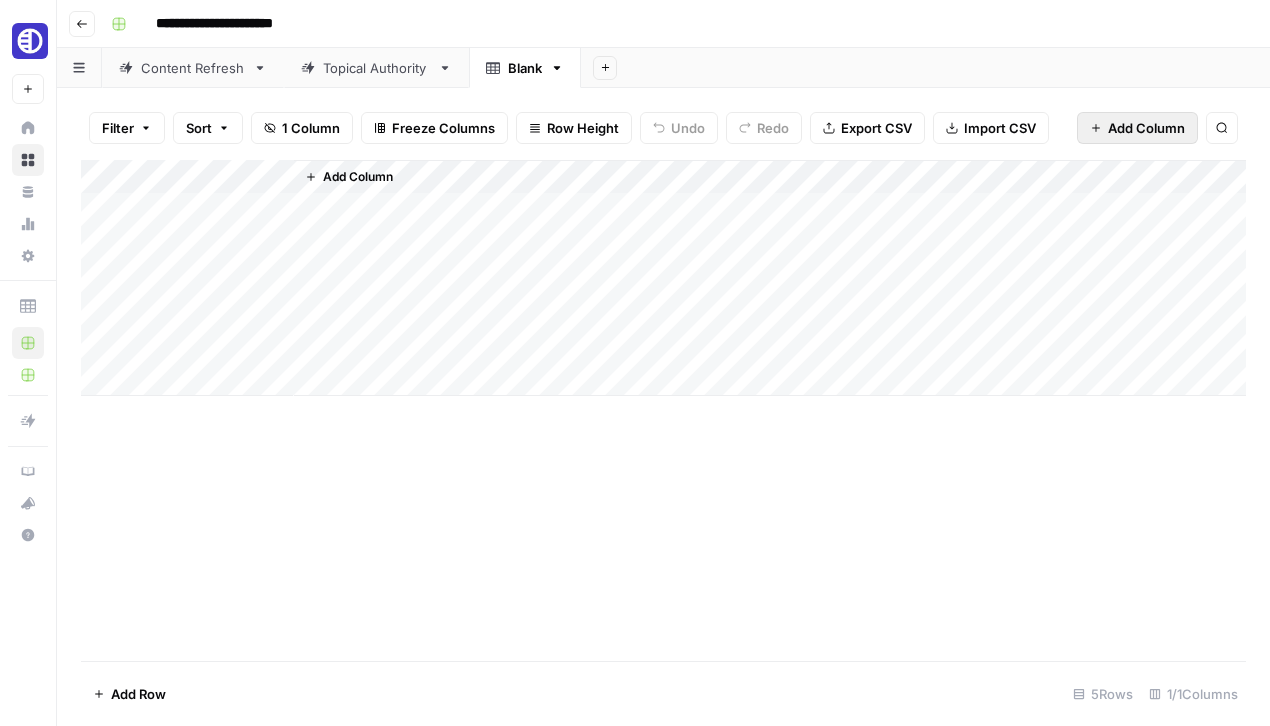 click on "Add Column" at bounding box center (1146, 128) 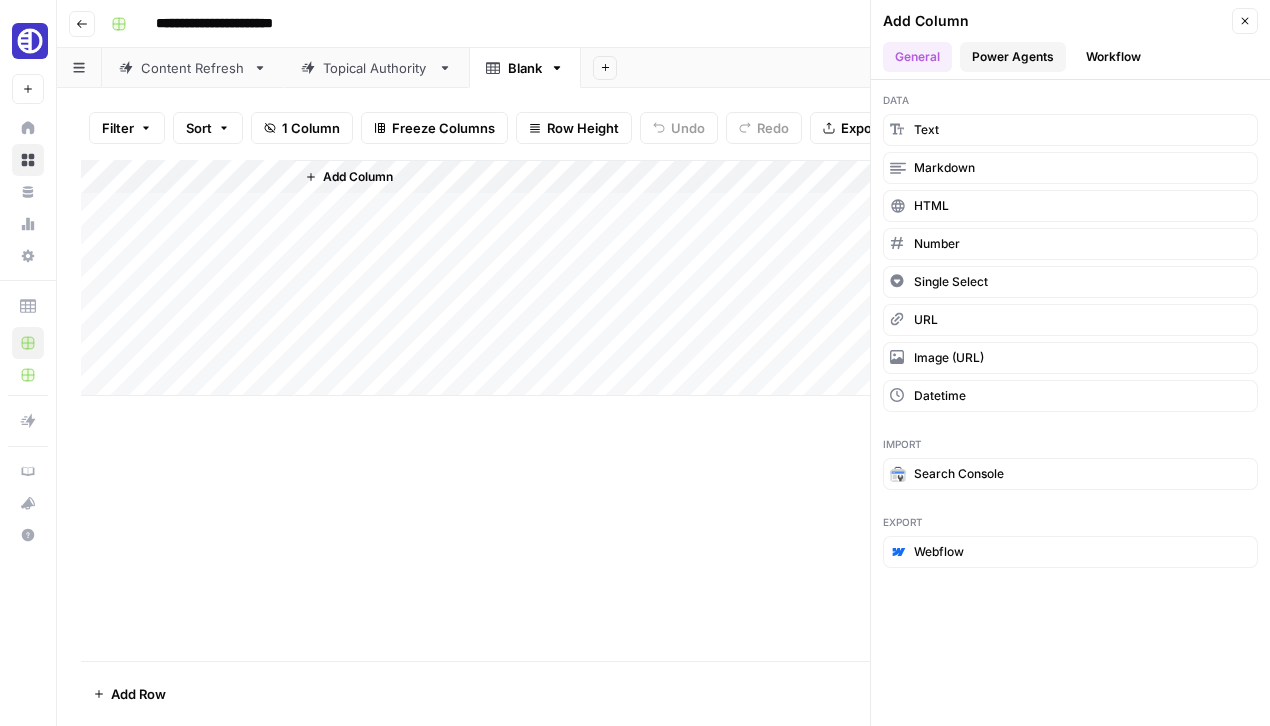 click on "Power Agents" at bounding box center [1013, 57] 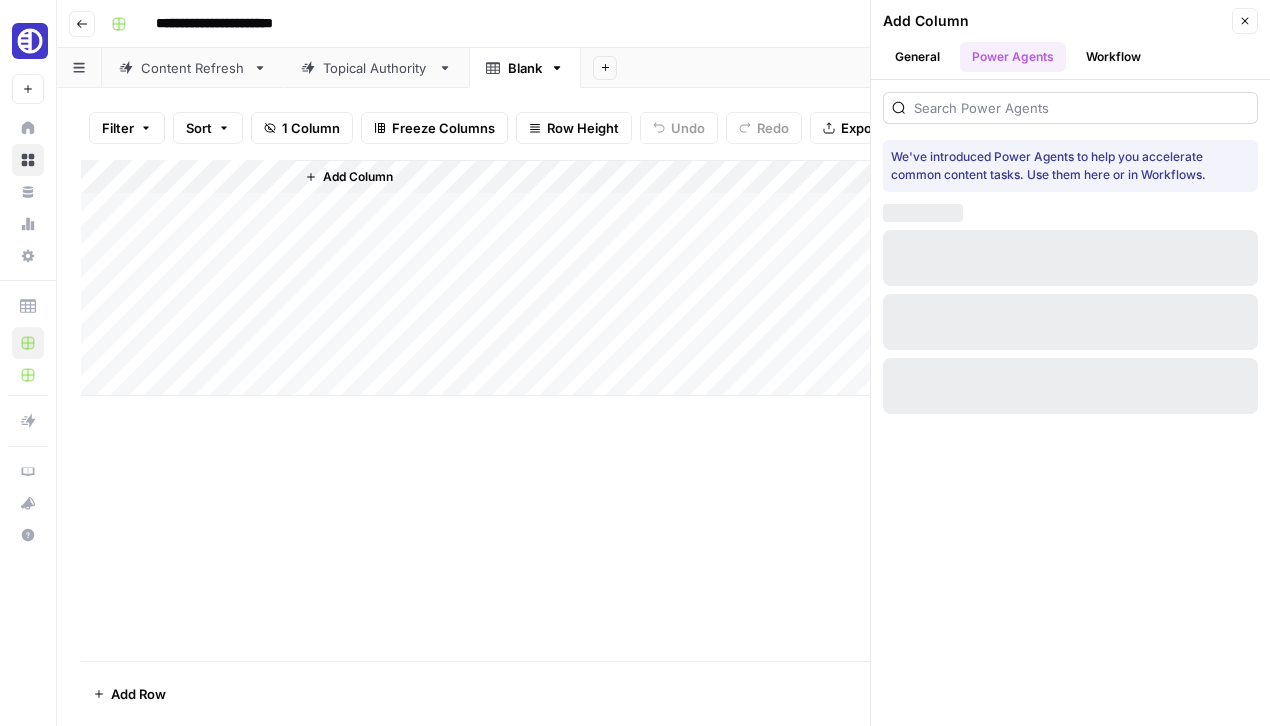 click at bounding box center (1070, 108) 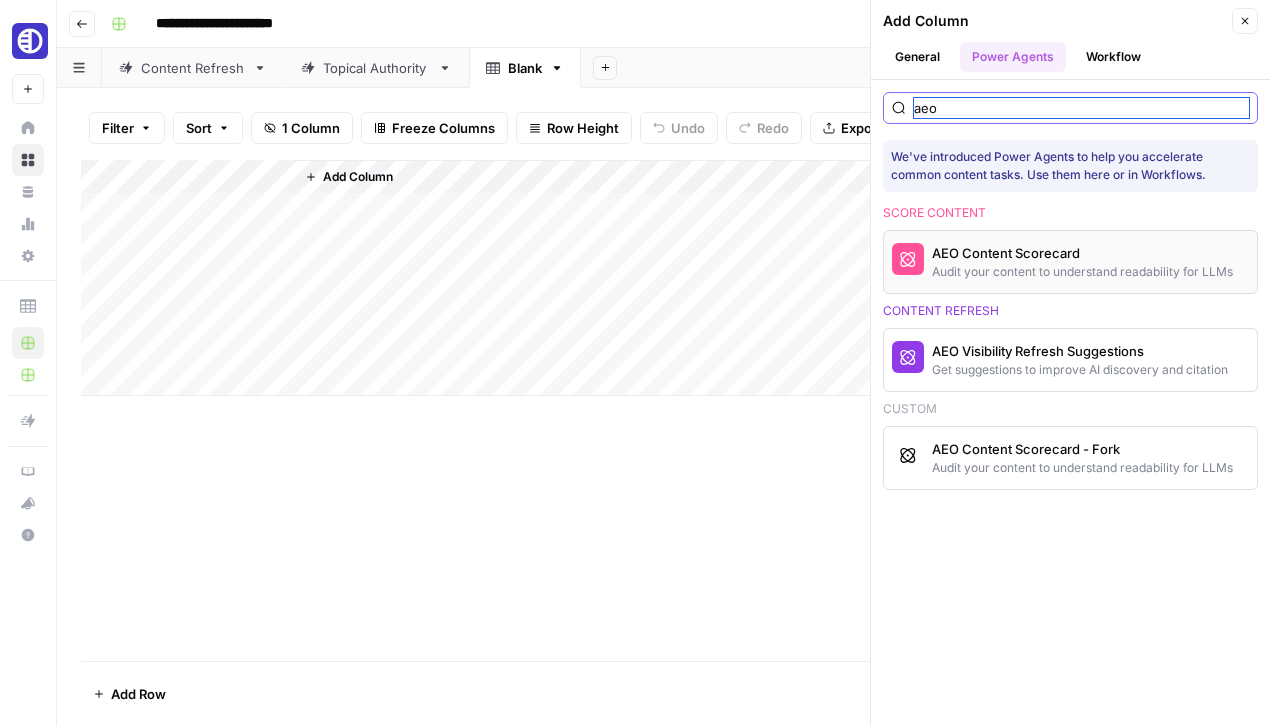 type on "aeo" 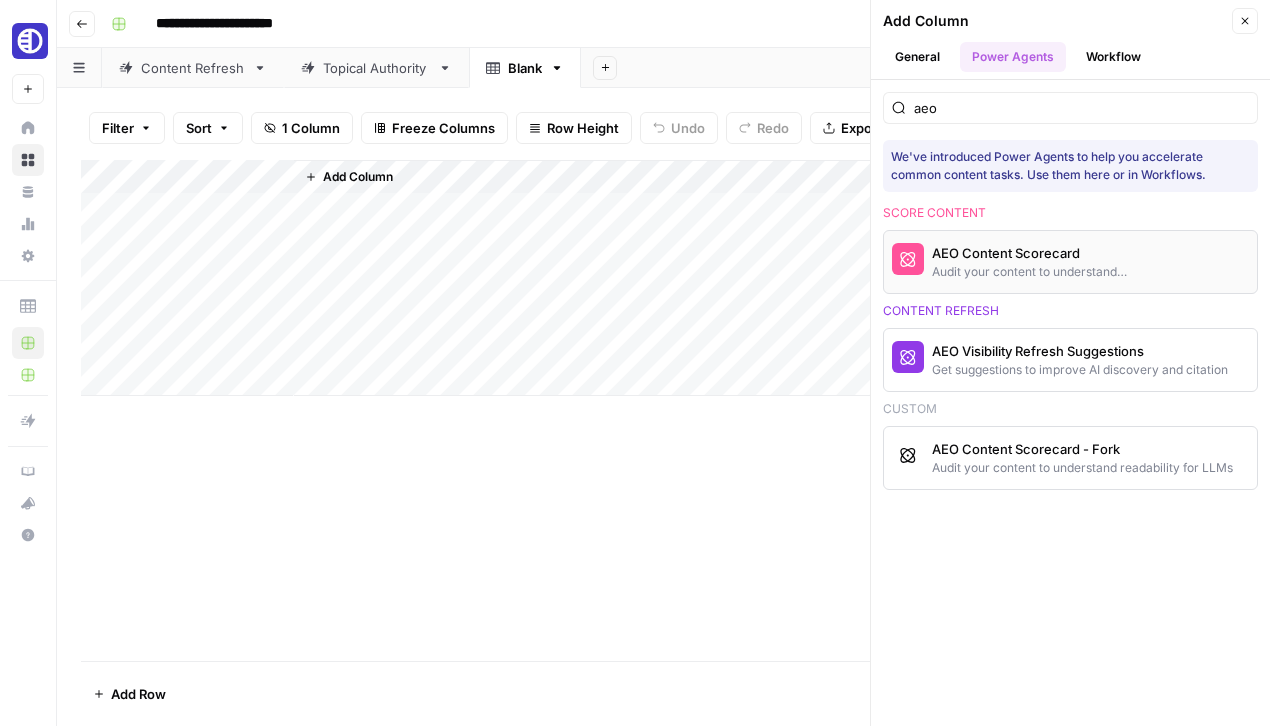click on "Audit your content to understand readability for LLMs" at bounding box center [1037, 272] 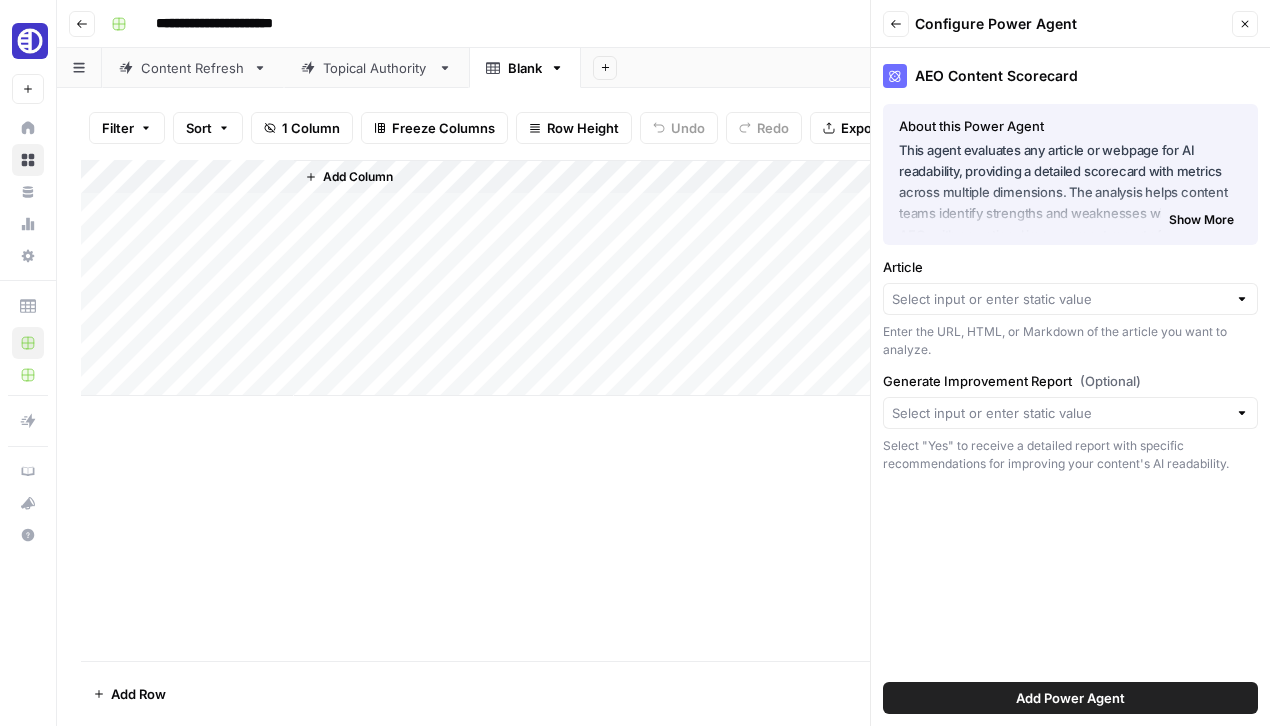 click on "Topical Authority" at bounding box center (376, 68) 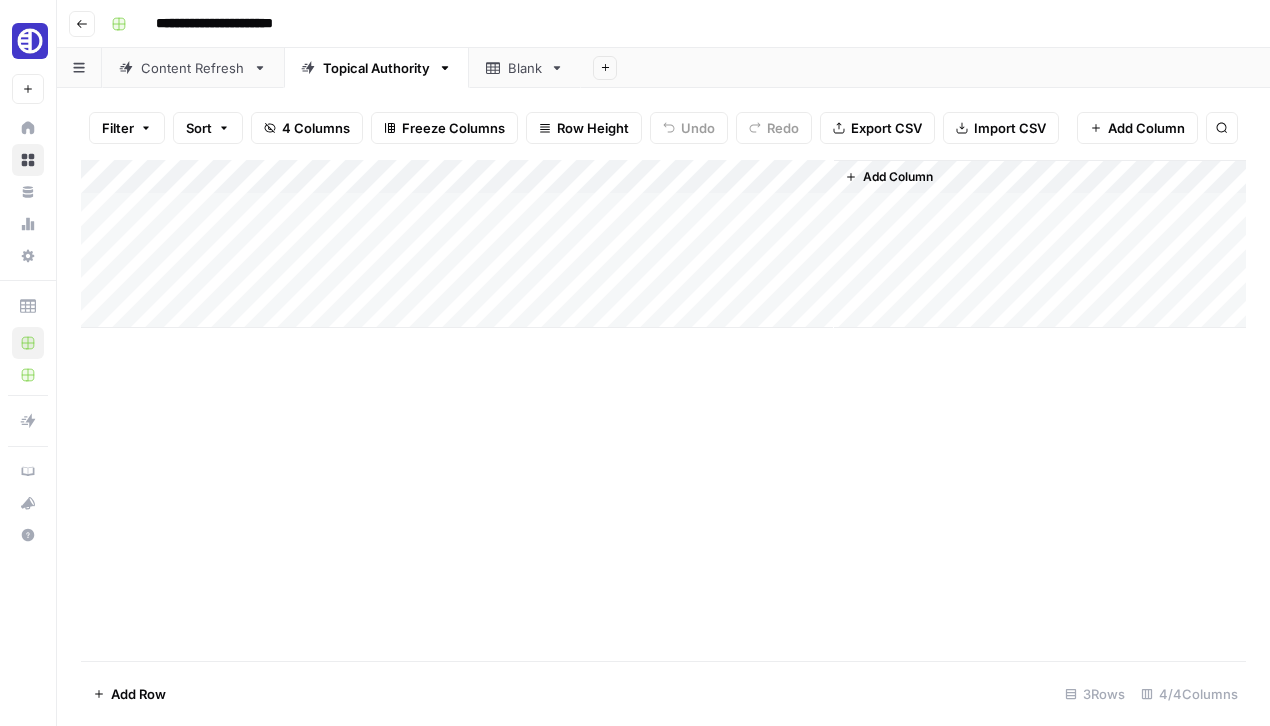 click on "Content Refresh" at bounding box center [193, 68] 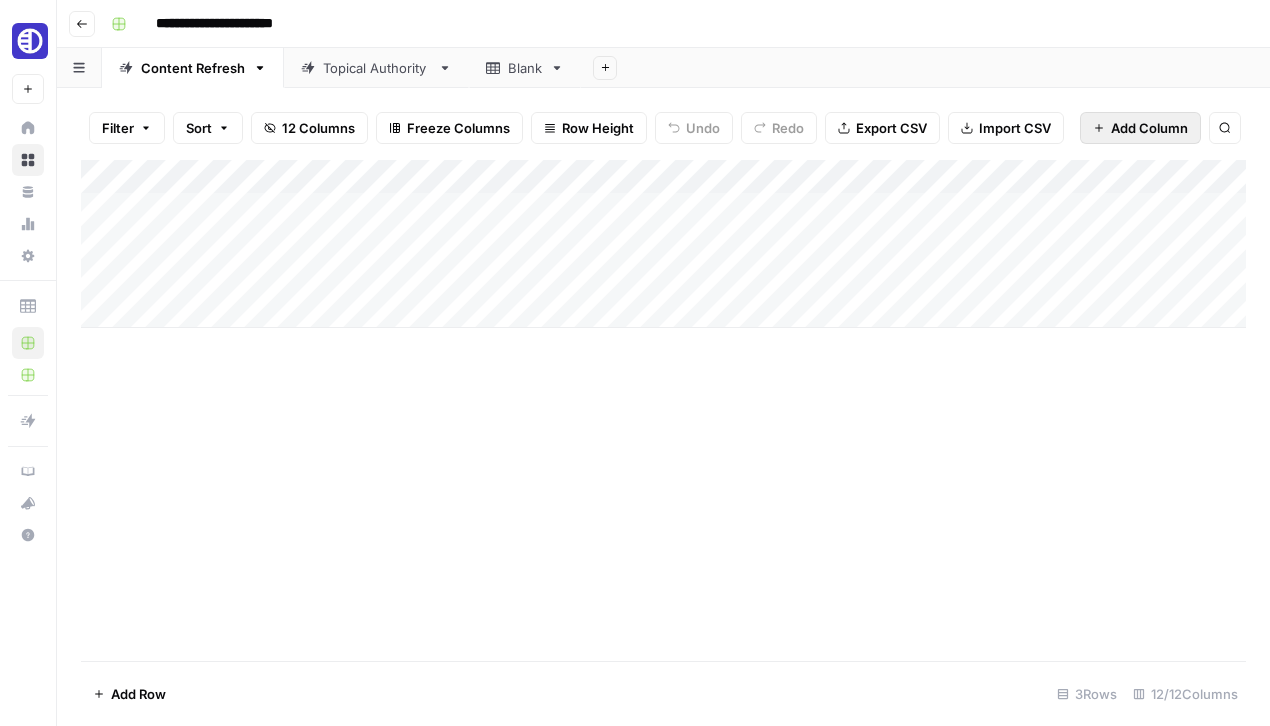 click on "Add Column" at bounding box center (1149, 128) 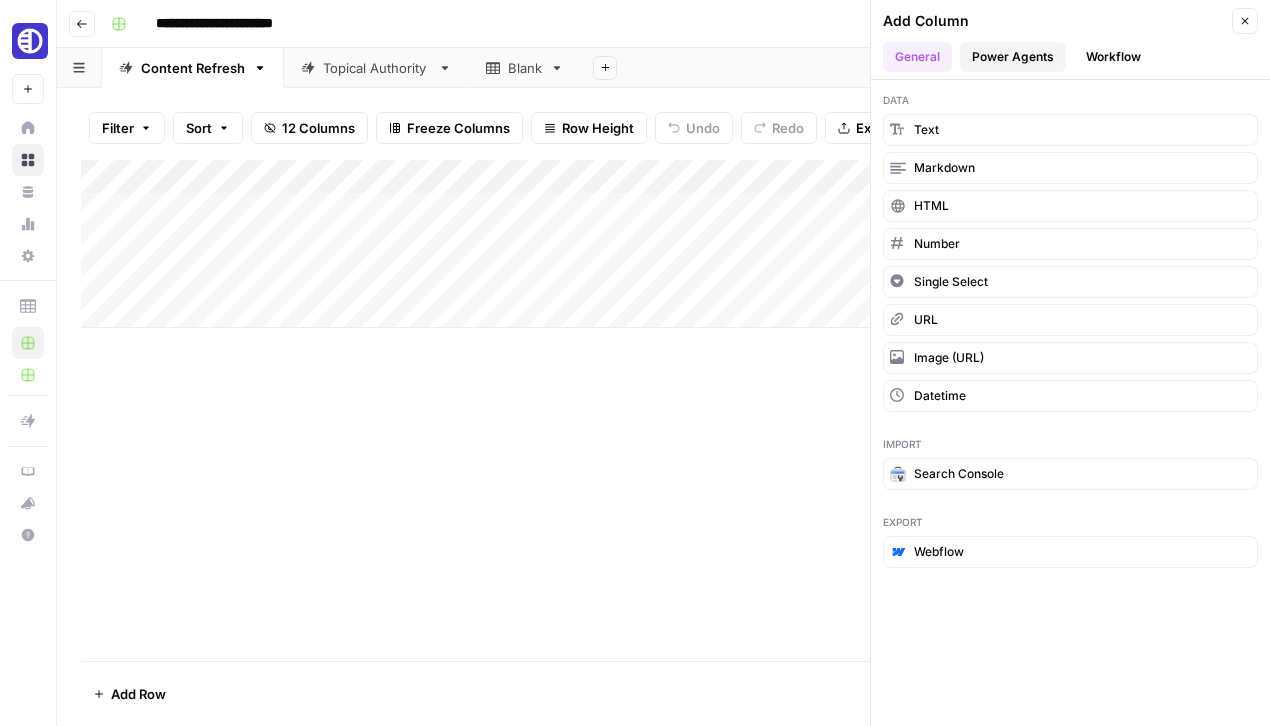 click on "Power Agents" at bounding box center [1013, 57] 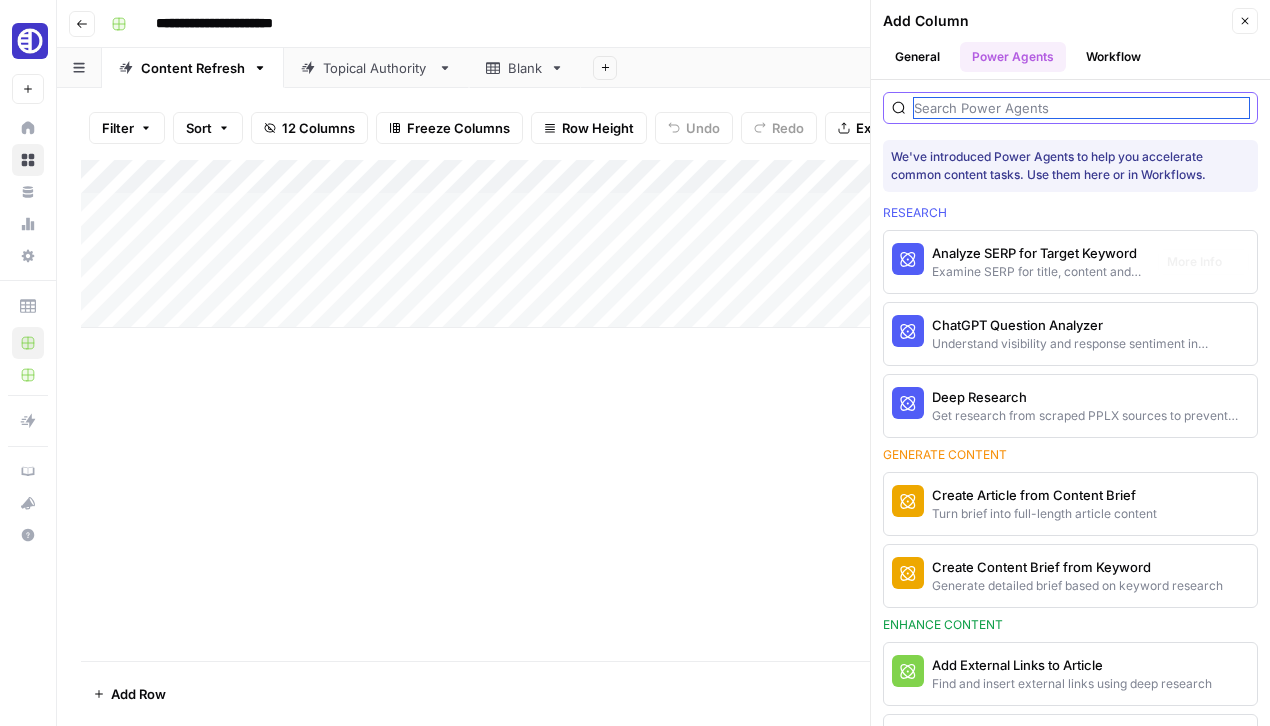 click at bounding box center [1081, 108] 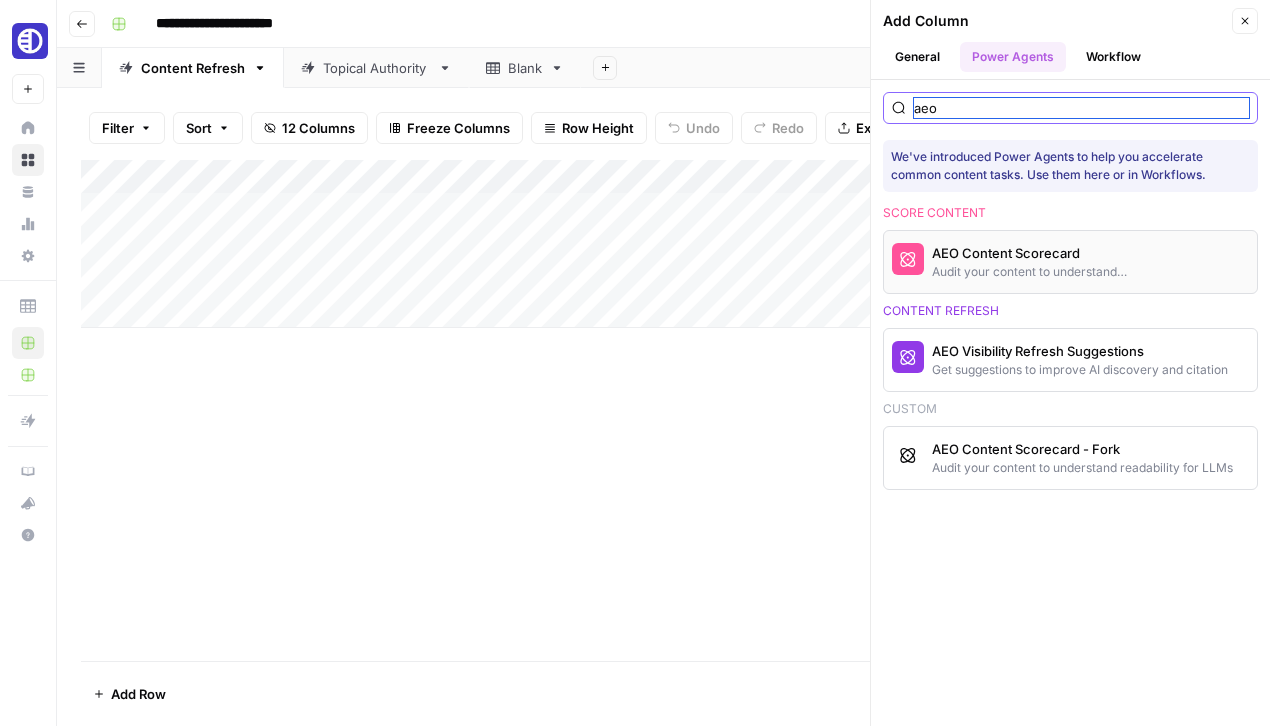type on "aeo" 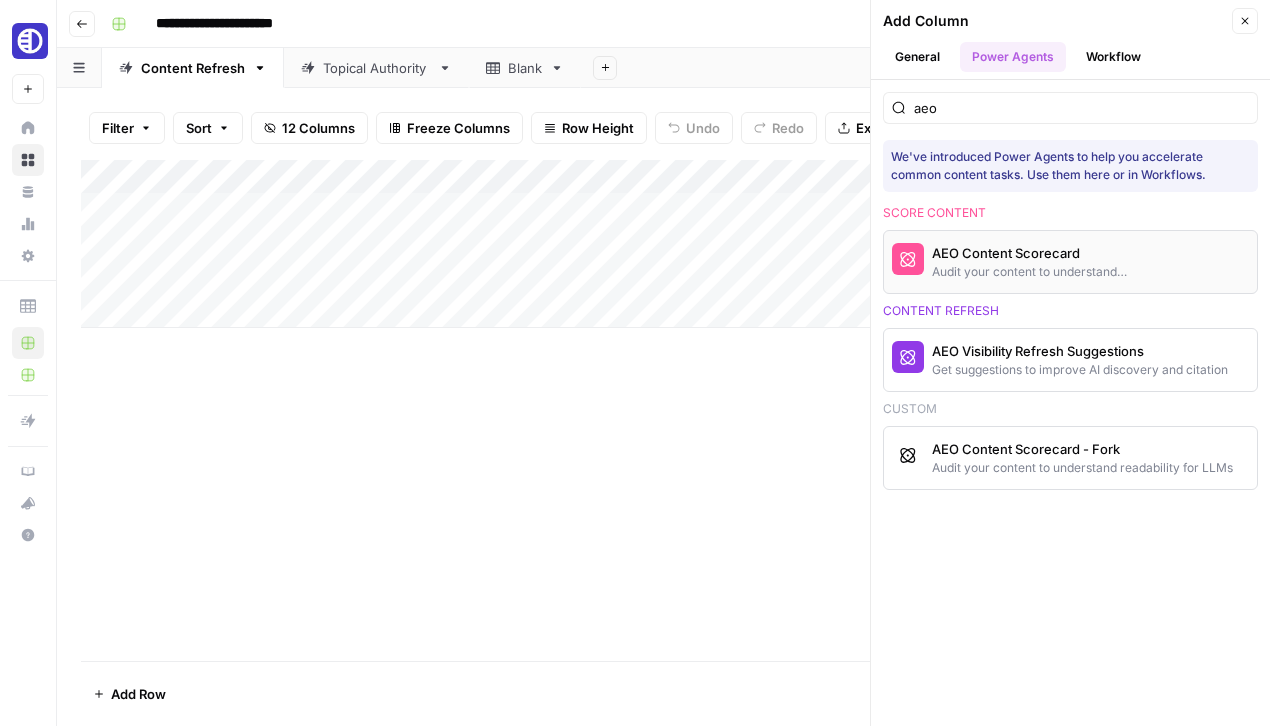 click on "AEO Content Scorecard" at bounding box center [1037, 253] 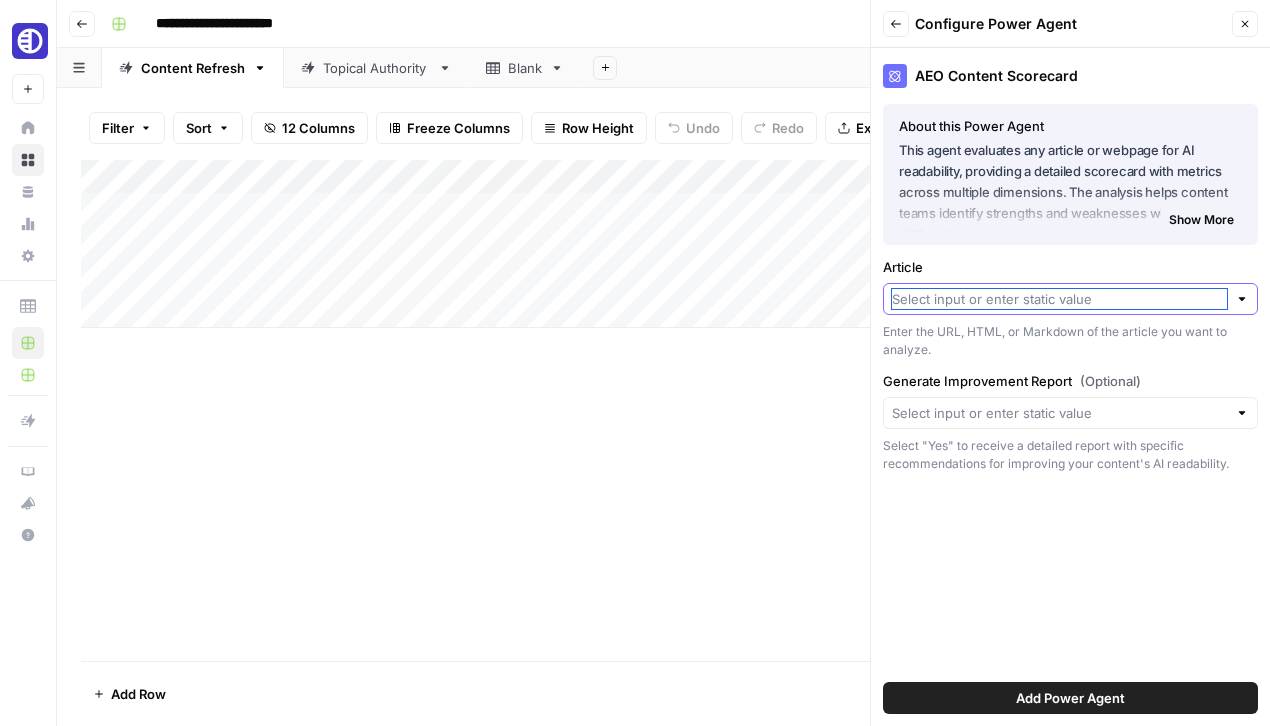 click on "Article" at bounding box center (1059, 299) 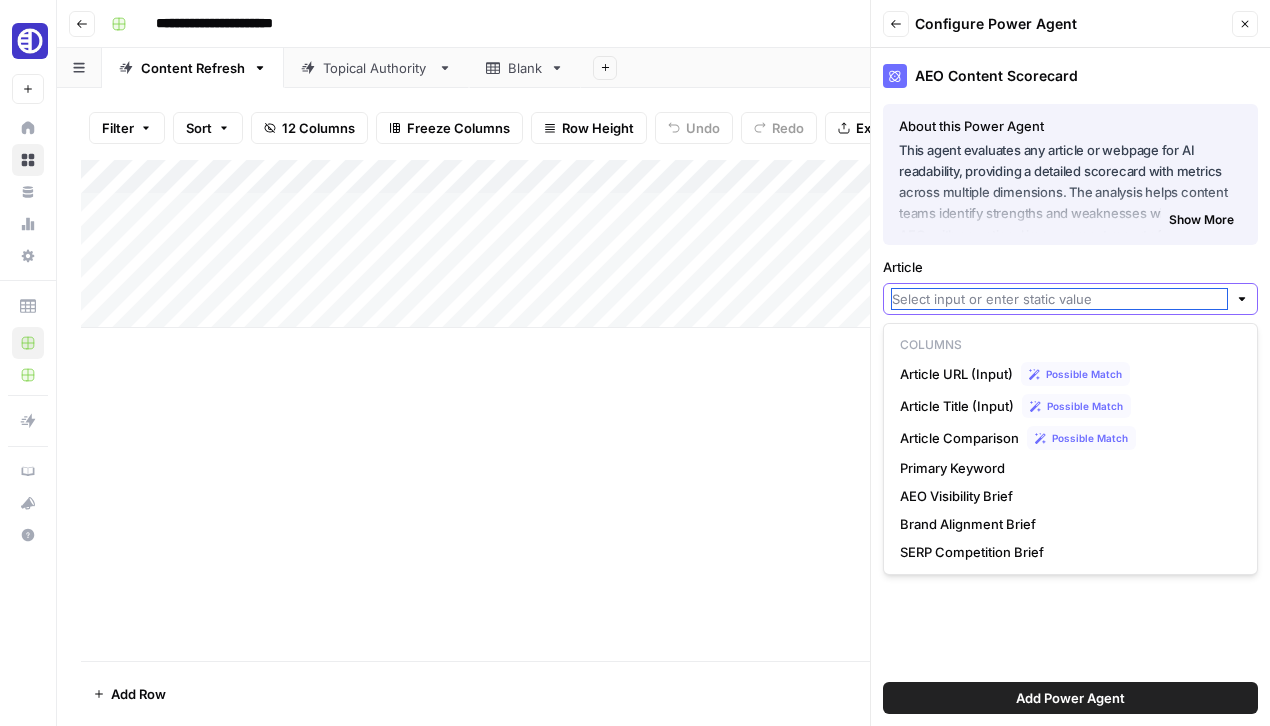 click on "Article" at bounding box center (1059, 299) 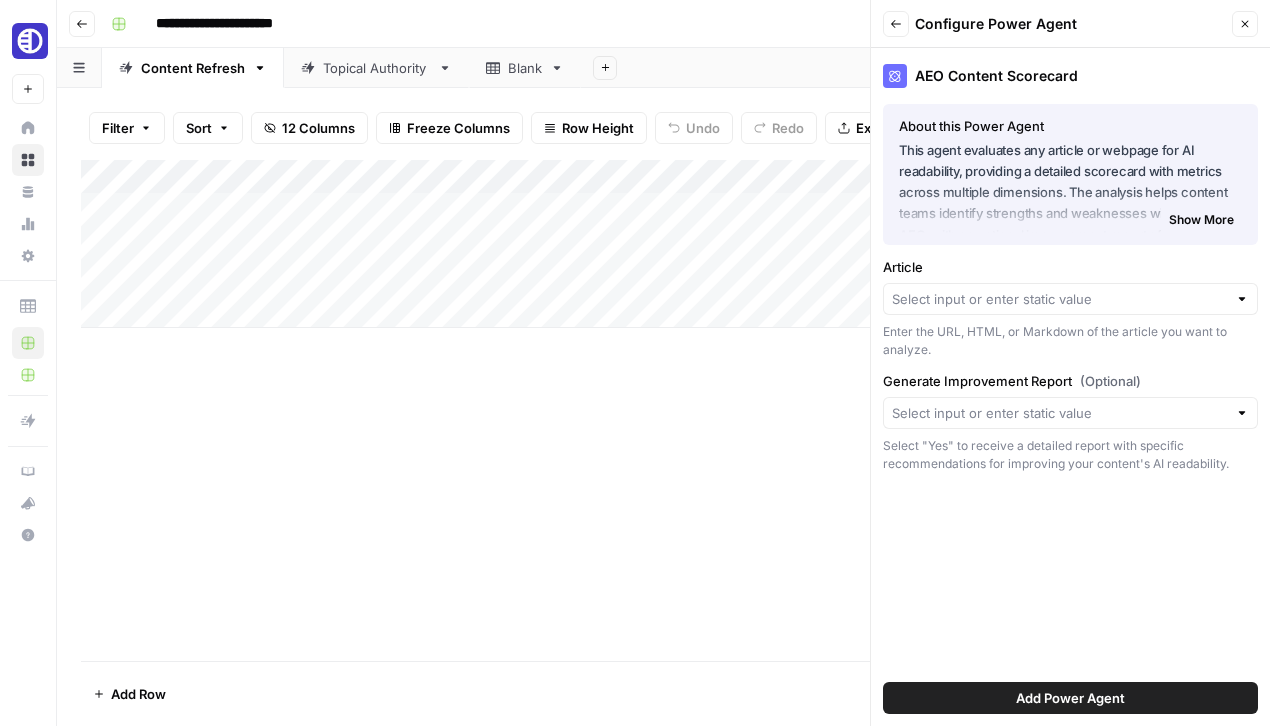 click on "Article" at bounding box center [1070, 267] 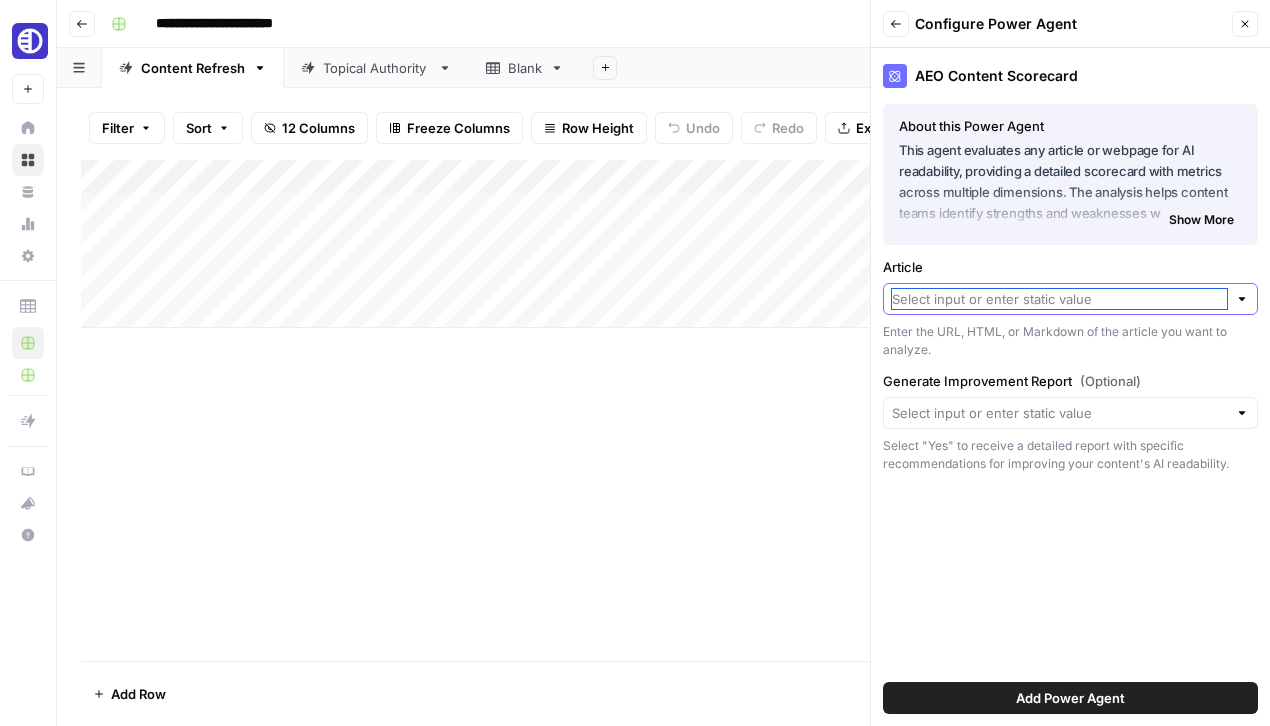 click on "Article" at bounding box center [1059, 299] 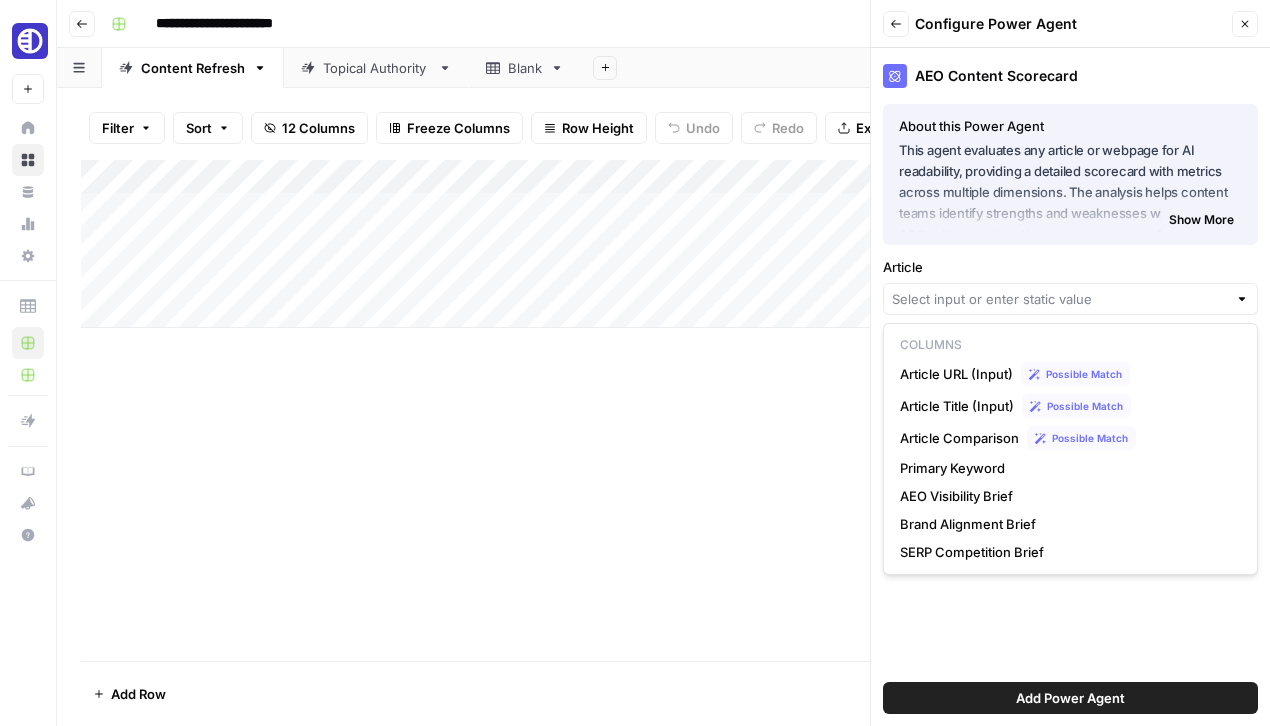 click on "Article" at bounding box center [1070, 267] 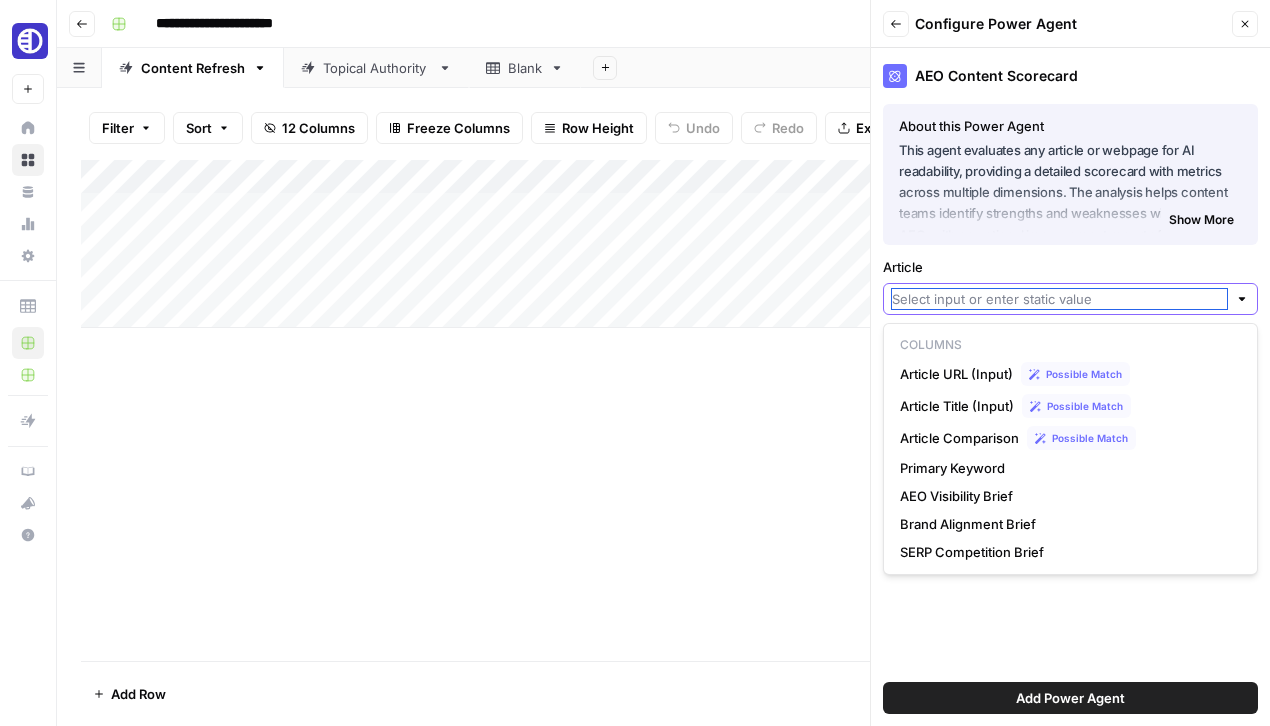 click on "Article" at bounding box center (1059, 299) 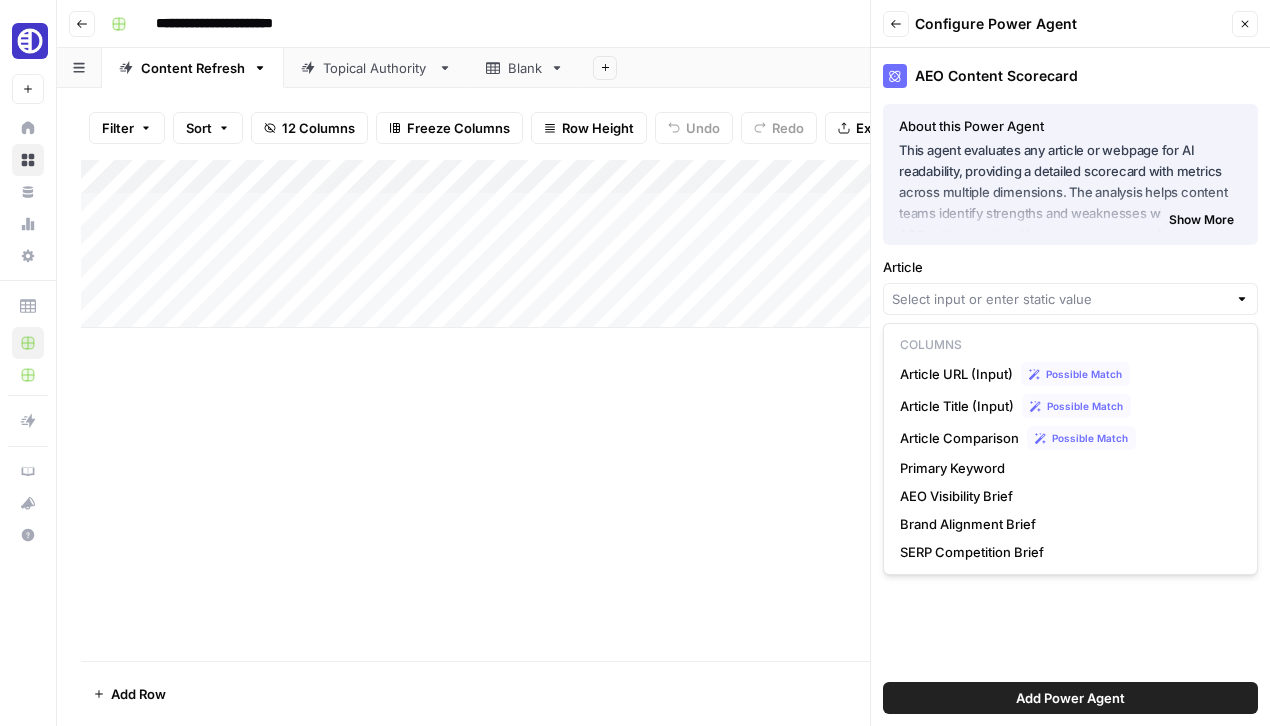click on "Article" at bounding box center [1070, 267] 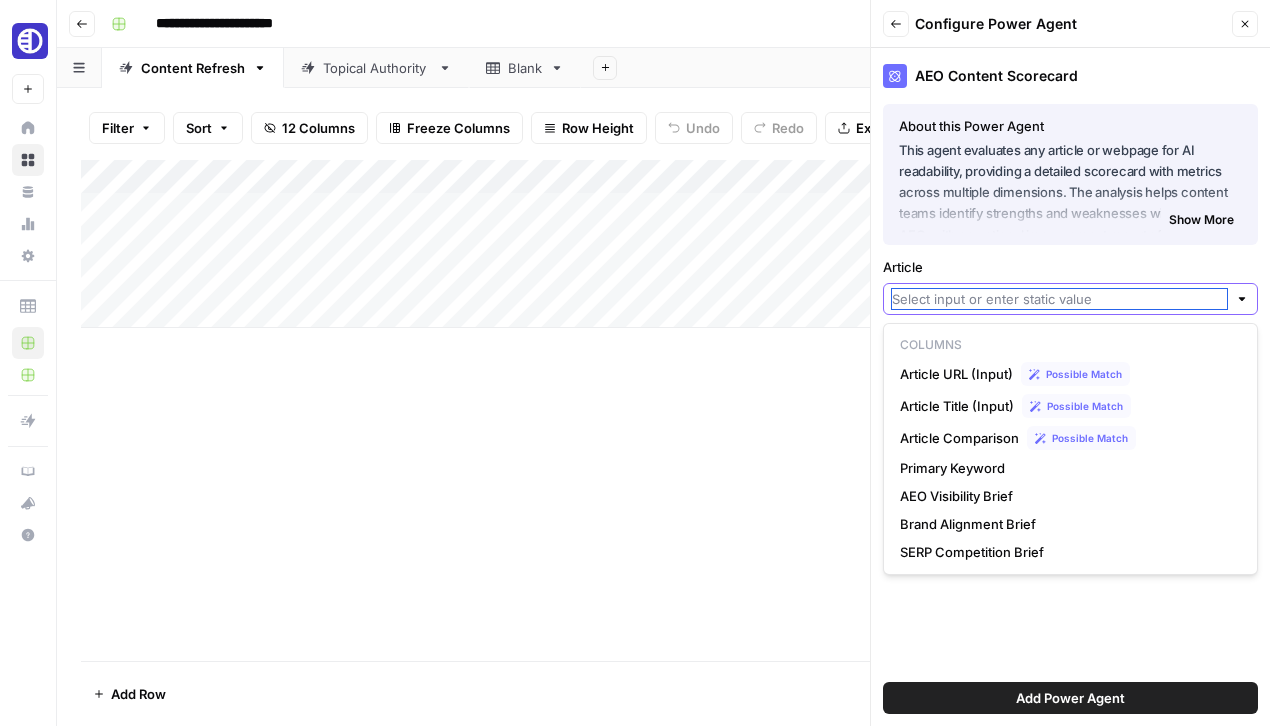 click on "Article" at bounding box center (1059, 299) 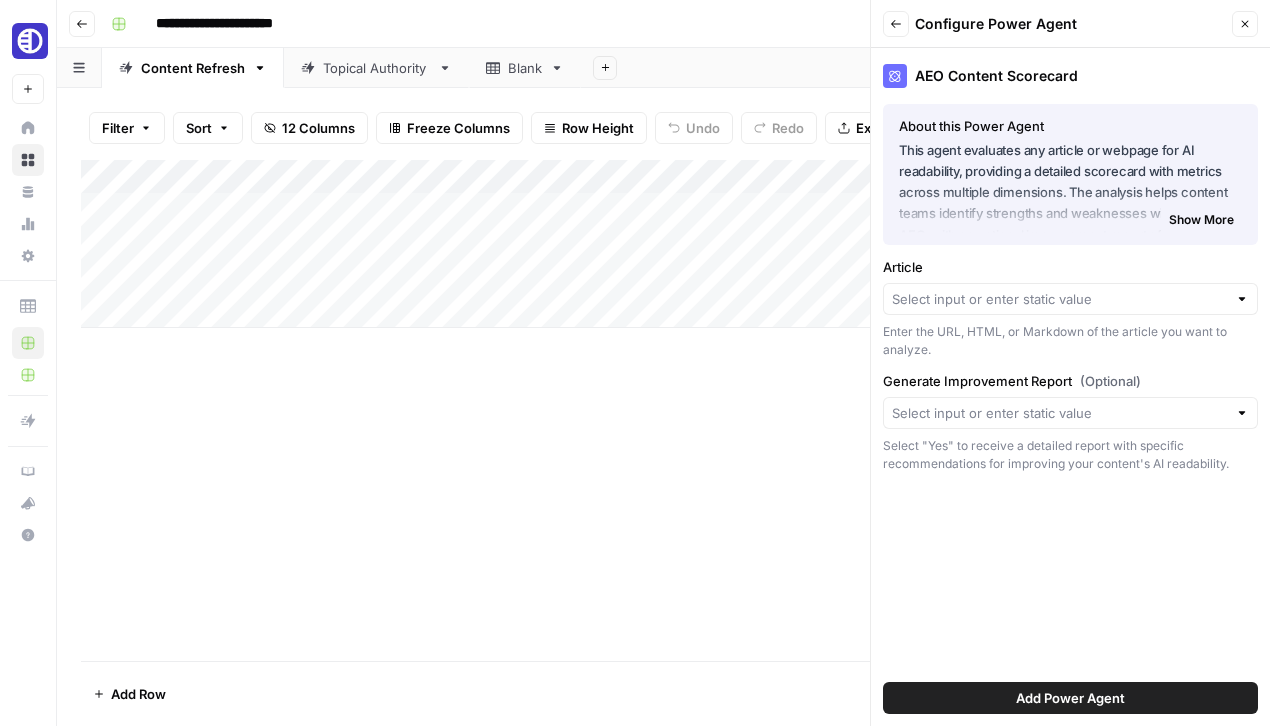 click on "Article" at bounding box center [1070, 267] 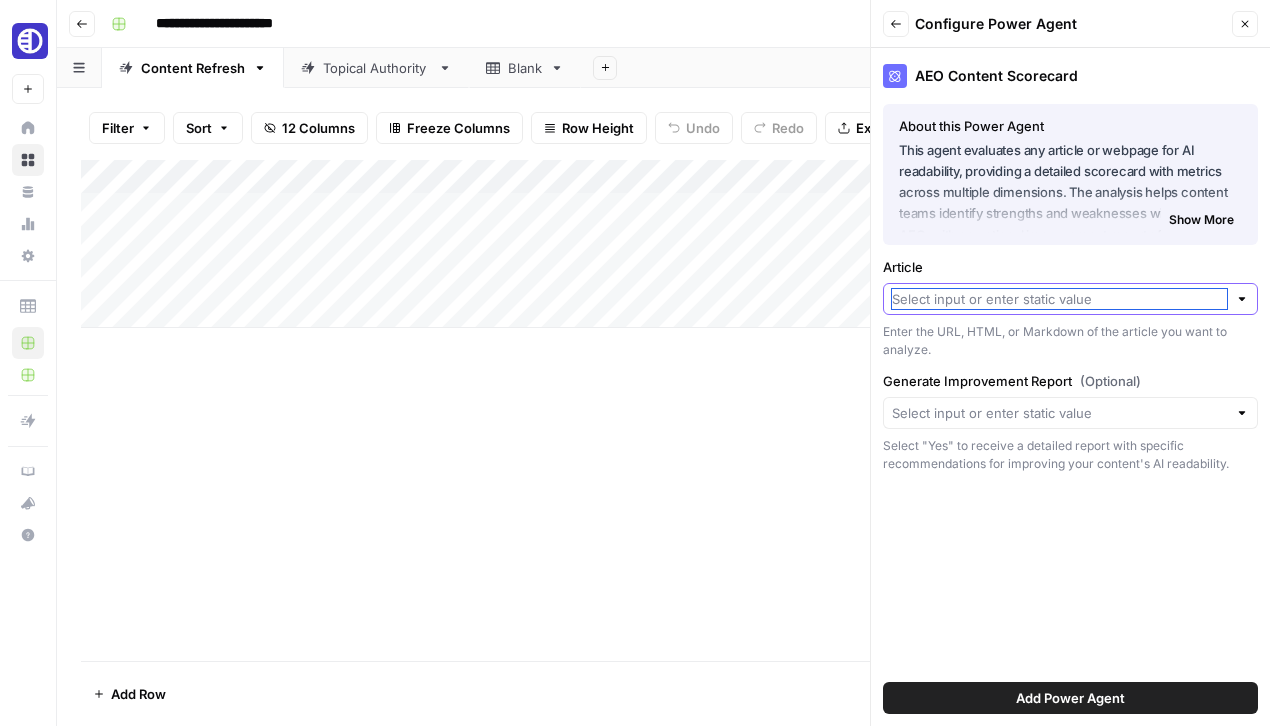 click on "Article" at bounding box center (1059, 299) 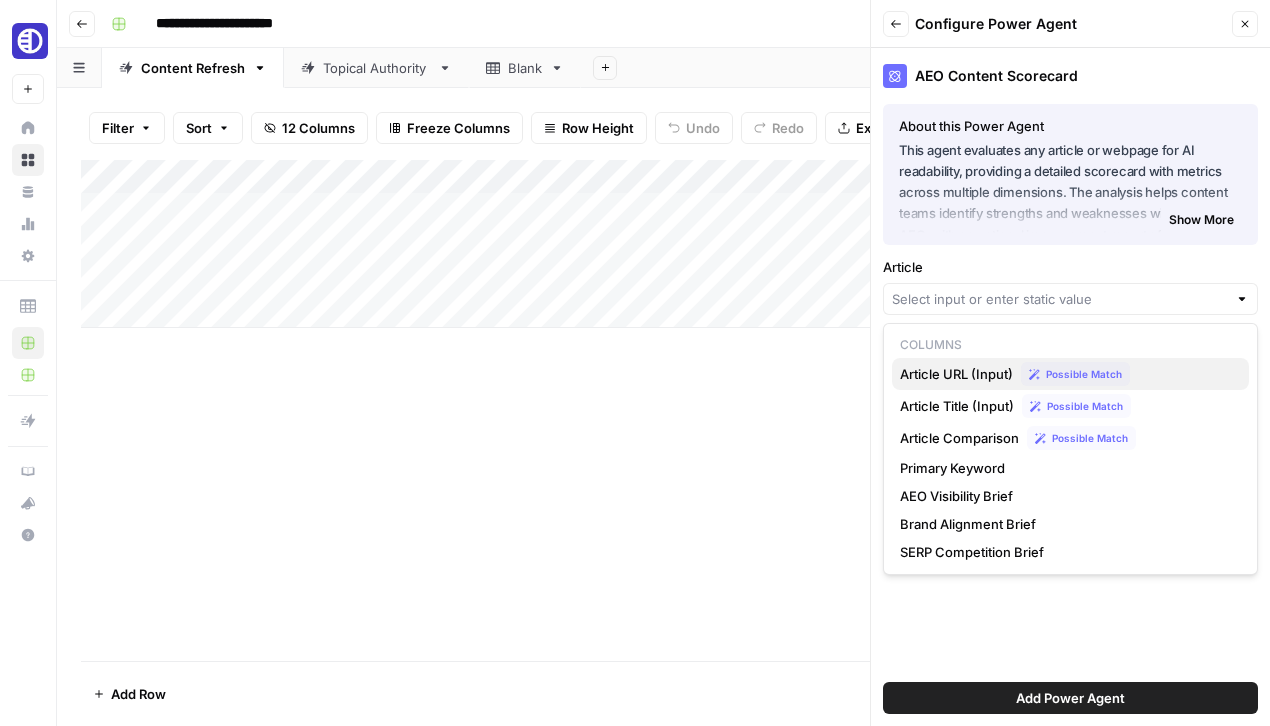 click on "Article URL (Input)" at bounding box center [956, 374] 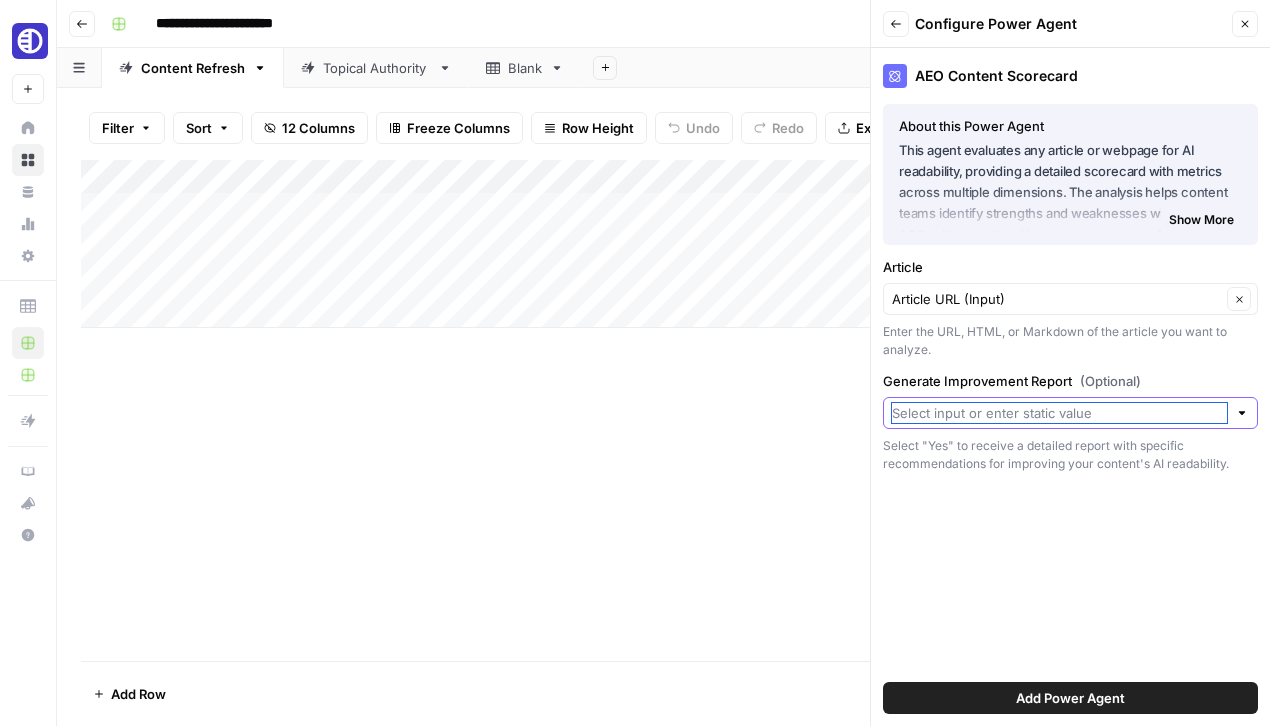 click on "Generate Improvement Report   (Optional)" at bounding box center [1059, 413] 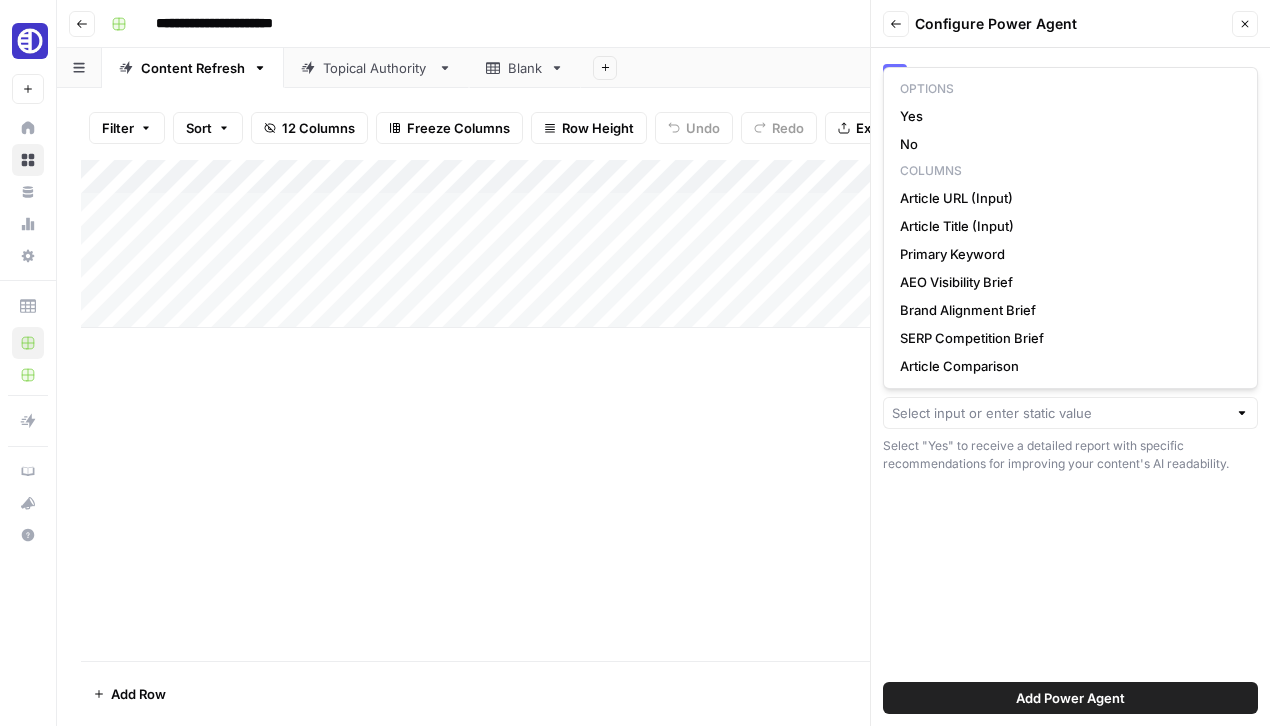 click on "AEO Content Scorecard About this Power Agent This agent evaluates any article or webpage for AI readability, providing a detailed scorecard with metrics across multiple dimensions. The analysis helps content teams identify strengths and weaknesses with respect to AEO, with an optional improvement report offering specific recommendations to enhance visibility in AI search results.
Key Features:
Generates a comprehensive scorecard with ratings across 9 critical dimensions
Evaluates evidence quality, content structure, freshness signals, and machine readability
Provides weighted scoring based on industry best practices
Offers optional detailed improvement report with actionable recommendations
Identifies specific content elements that need enhancement for better AI visibility
Show More About this Power Agent
Key Features:
Generates a comprehensive scorecard with ratings across 9 critical dimensions
Evaluates evidence quality, content structure, freshness signals, and machine readability" at bounding box center [1070, 387] 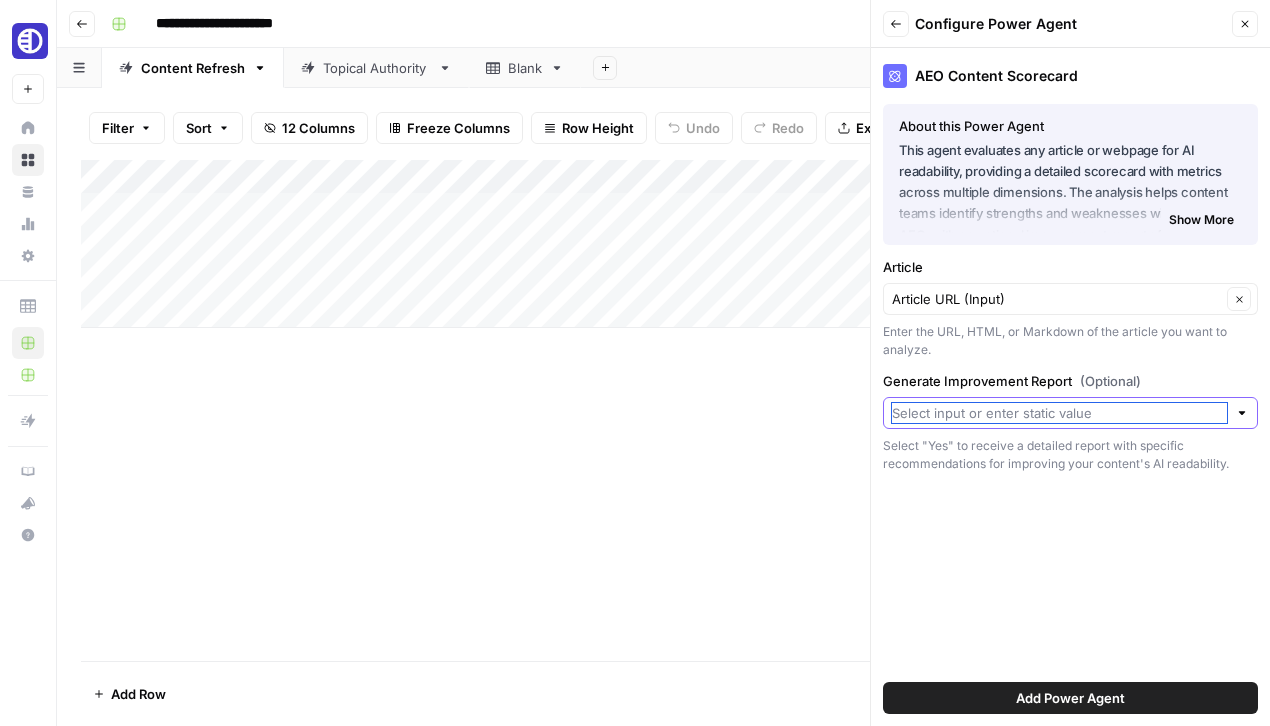 click on "Generate Improvement Report   (Optional)" at bounding box center (1059, 413) 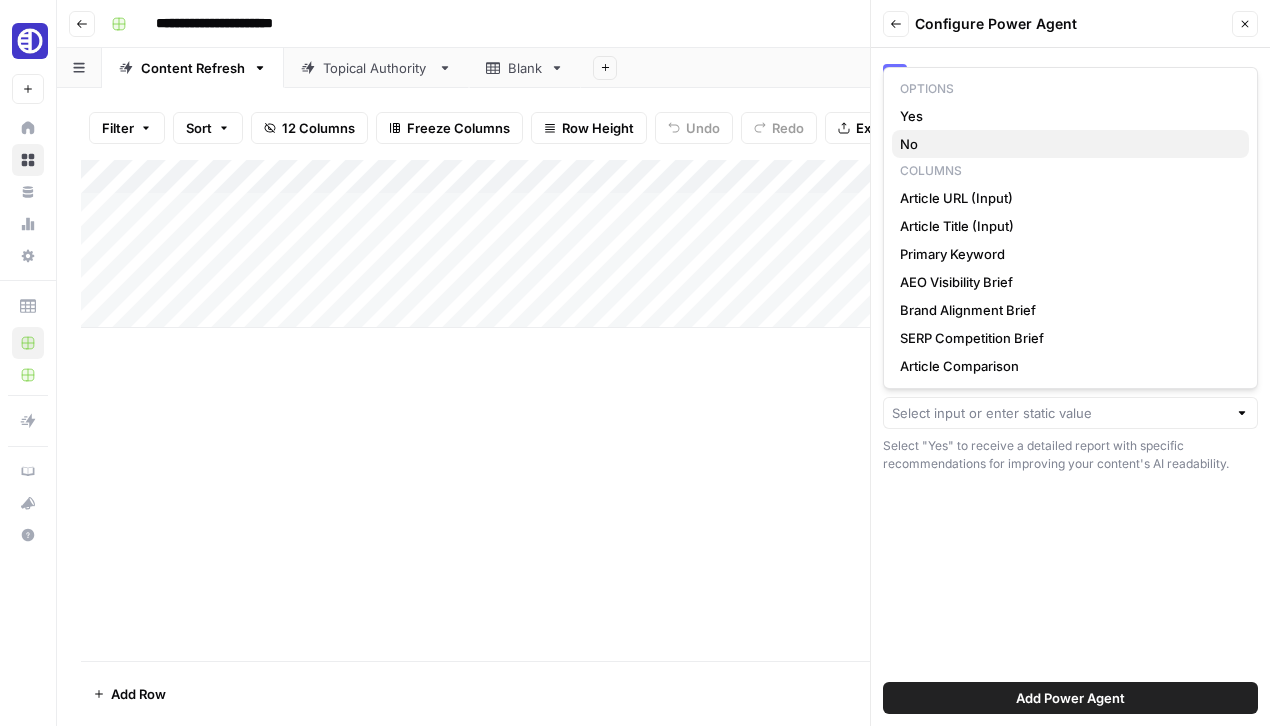 click on "No" at bounding box center [1070, 144] 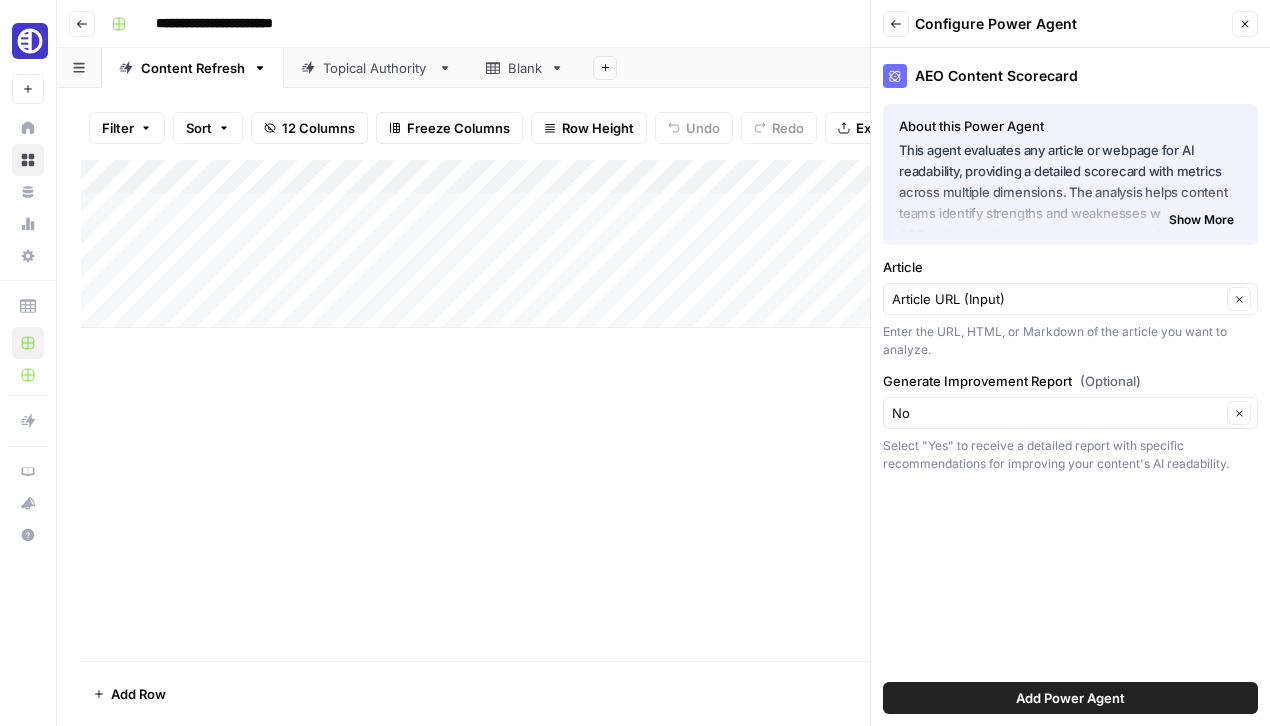 click on "Add Power Agent" at bounding box center (1070, 698) 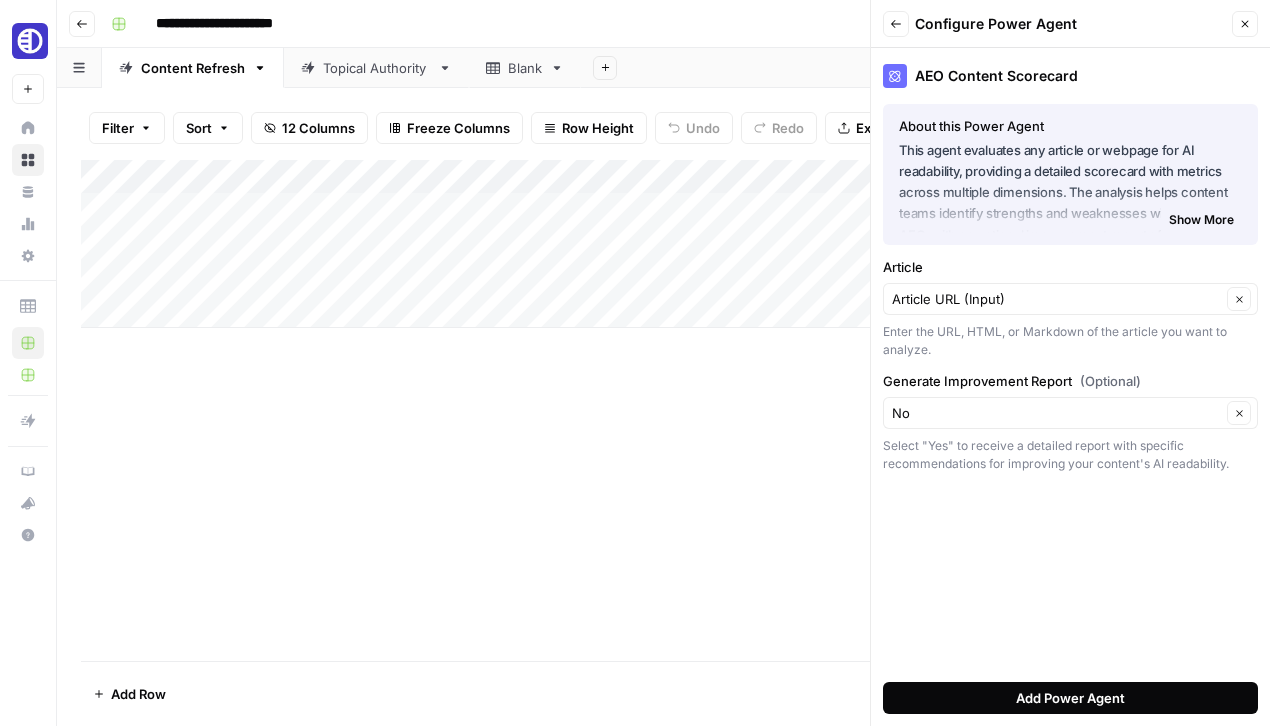 click on "Add Power Agent" at bounding box center (1070, 698) 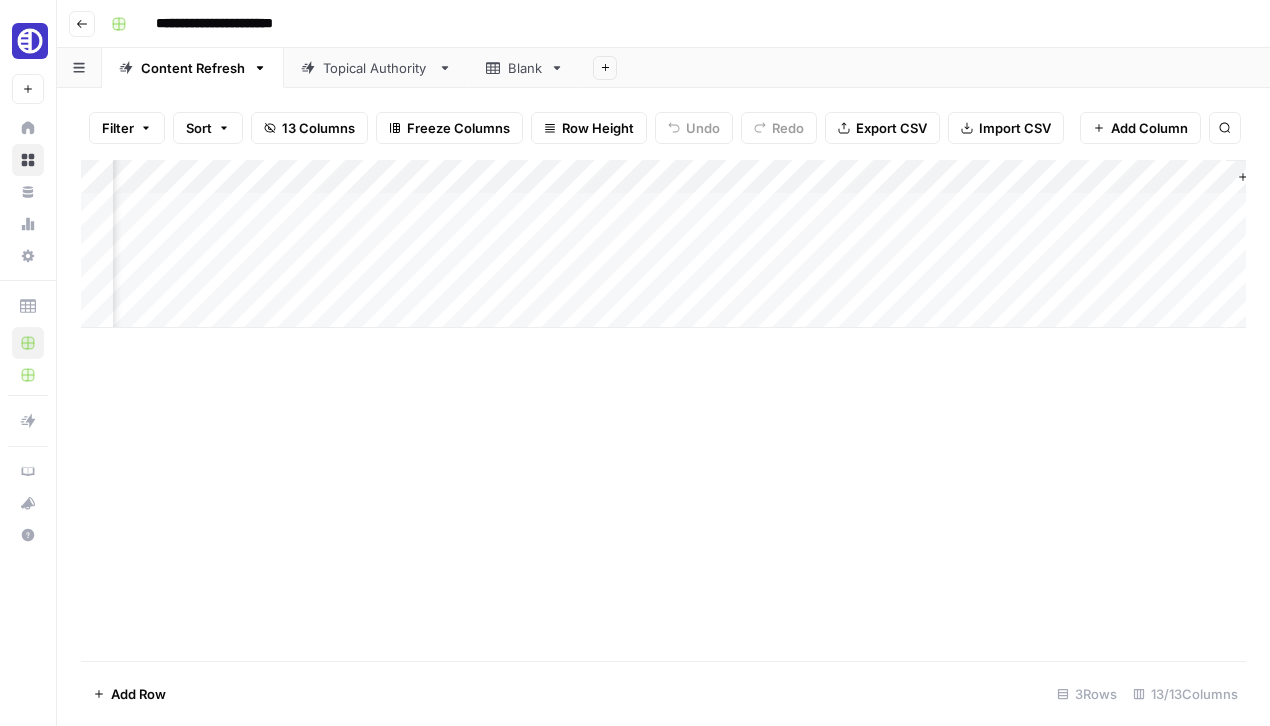 scroll, scrollTop: 0, scrollLeft: 2027, axis: horizontal 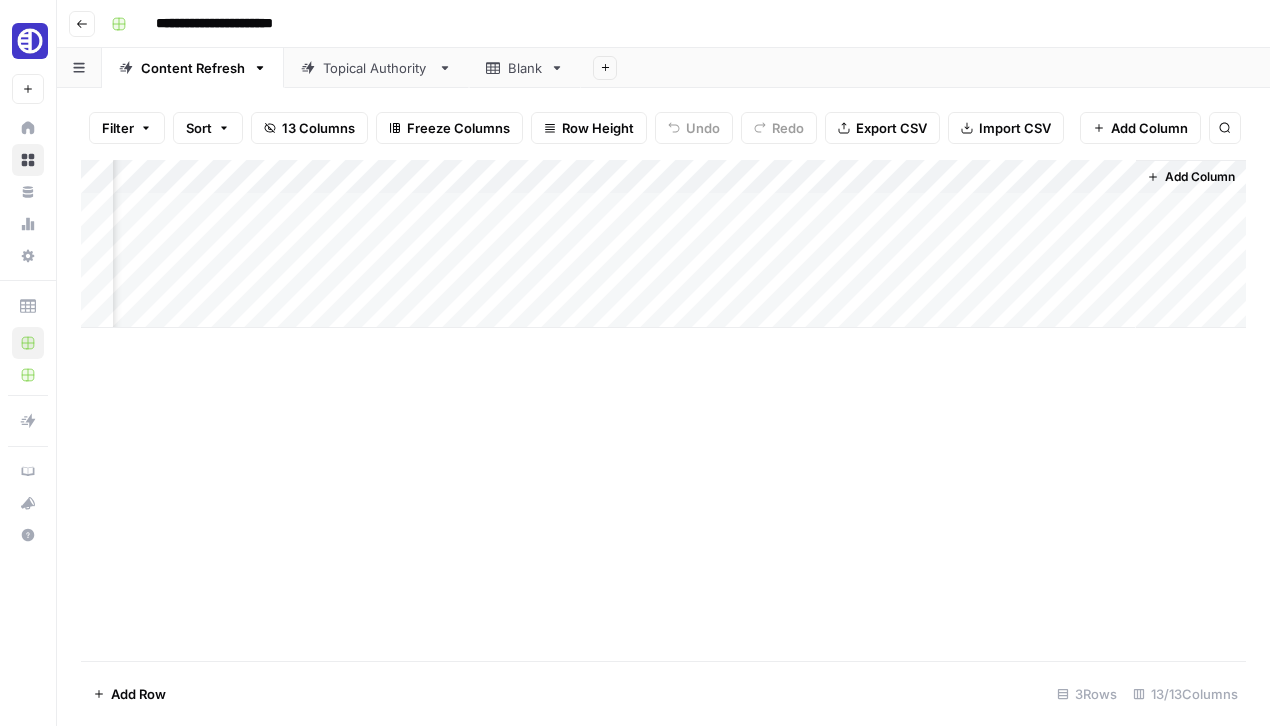 drag, startPoint x: 1051, startPoint y: 181, endPoint x: 1134, endPoint y: 184, distance: 83.0542 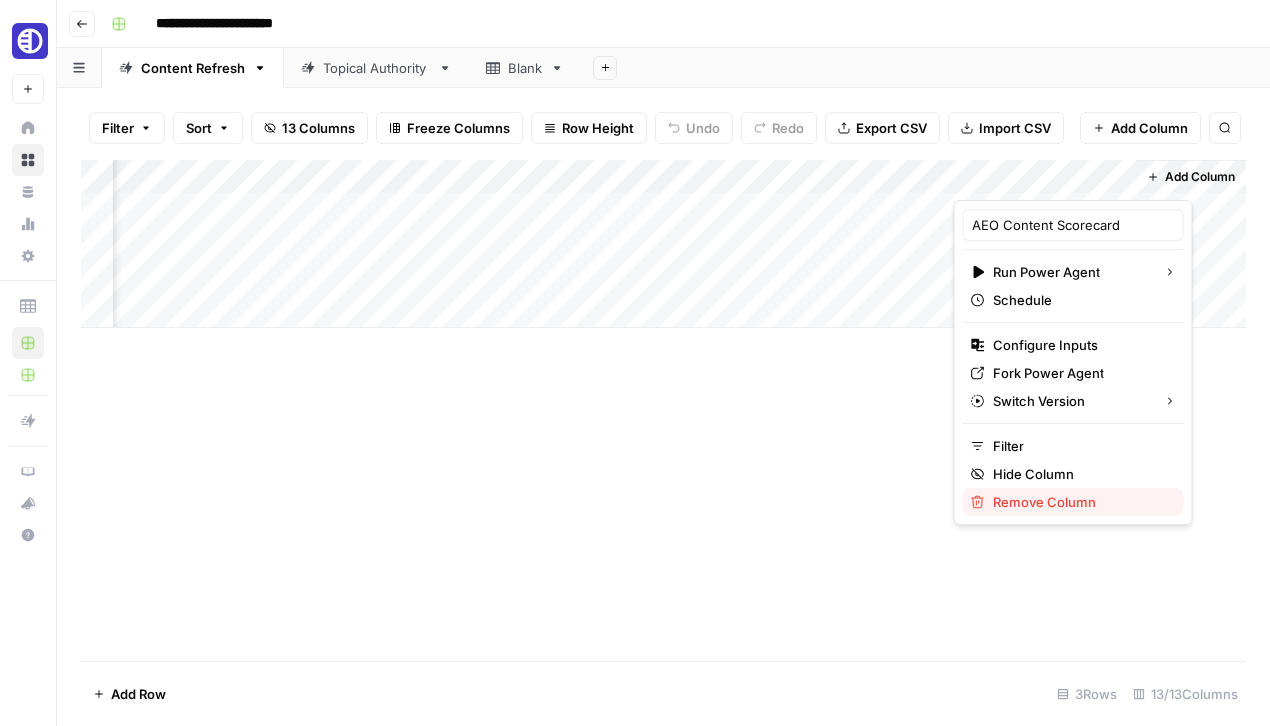 click on "Remove Column" at bounding box center [1044, 502] 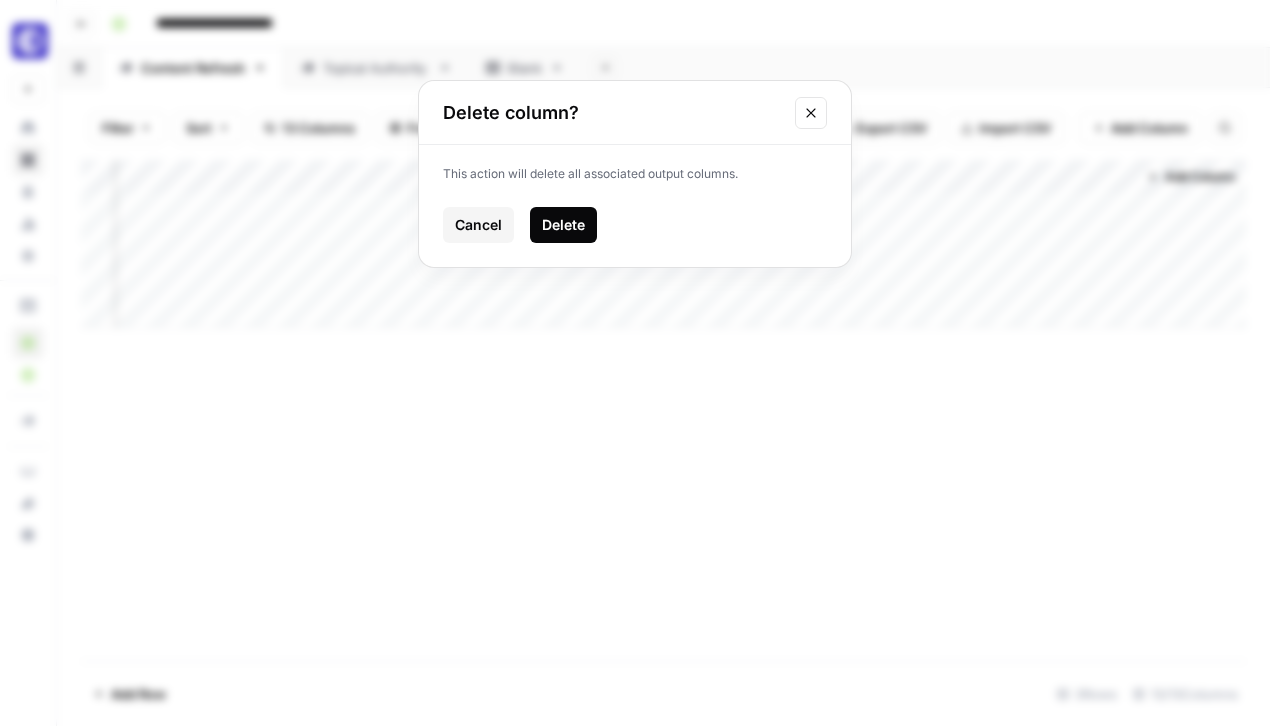 click on "Delete" at bounding box center [563, 225] 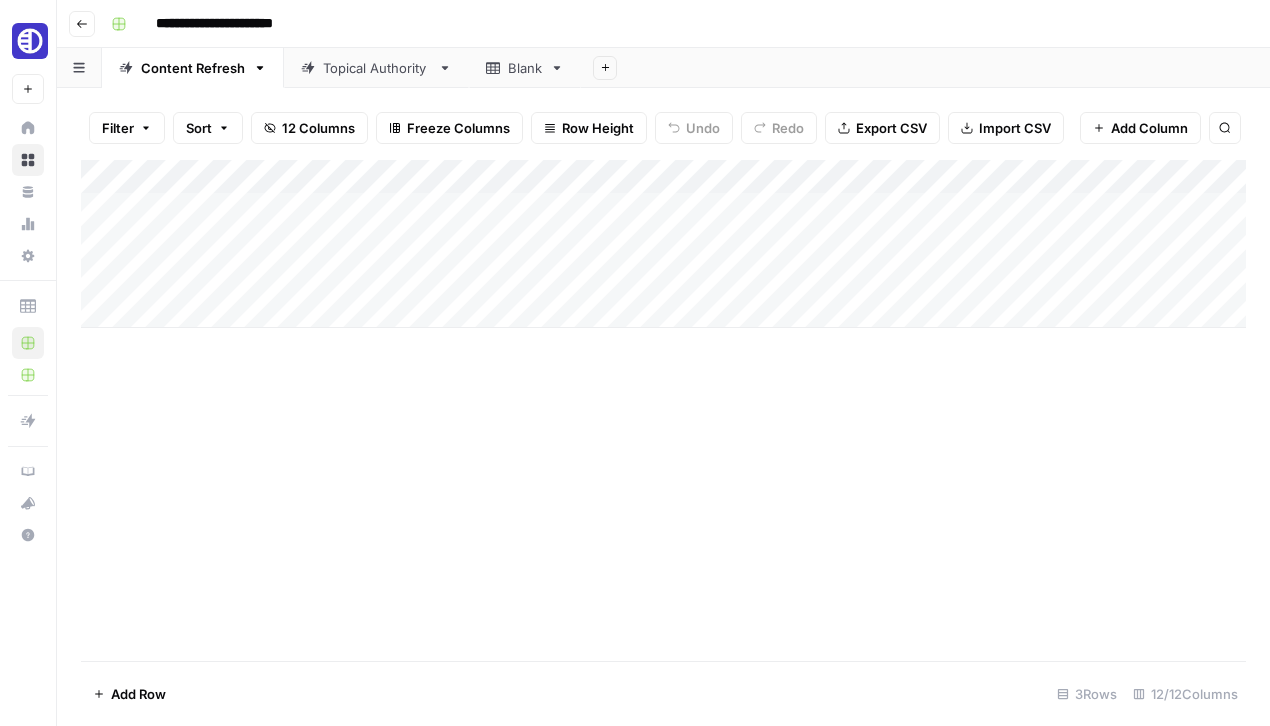scroll, scrollTop: 0, scrollLeft: 0, axis: both 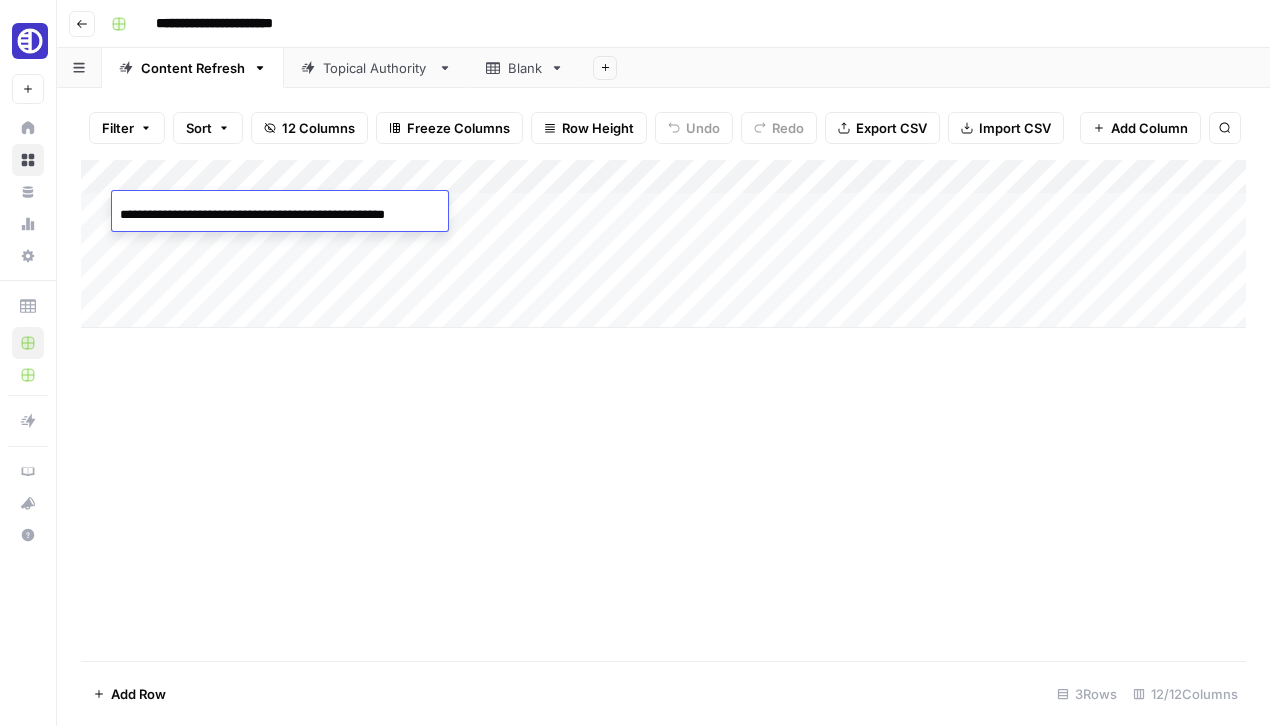 click on "**********" at bounding box center (280, 215) 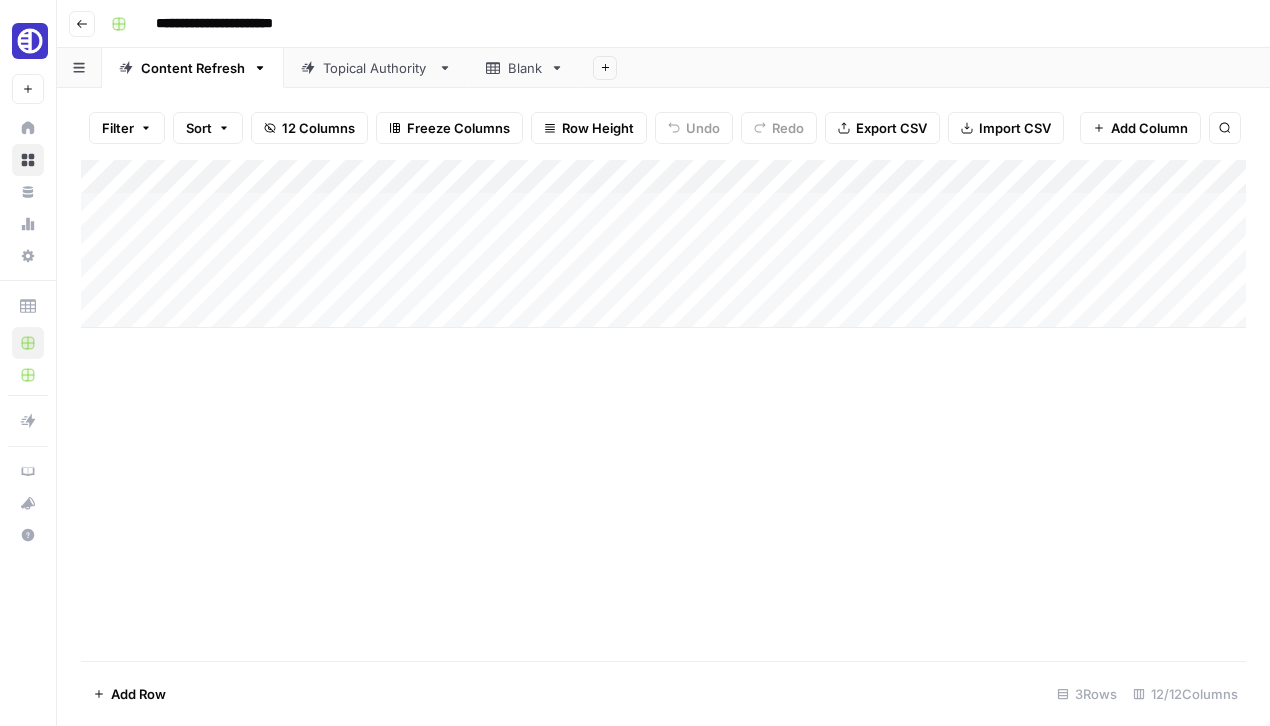 click on "Blank" at bounding box center (525, 68) 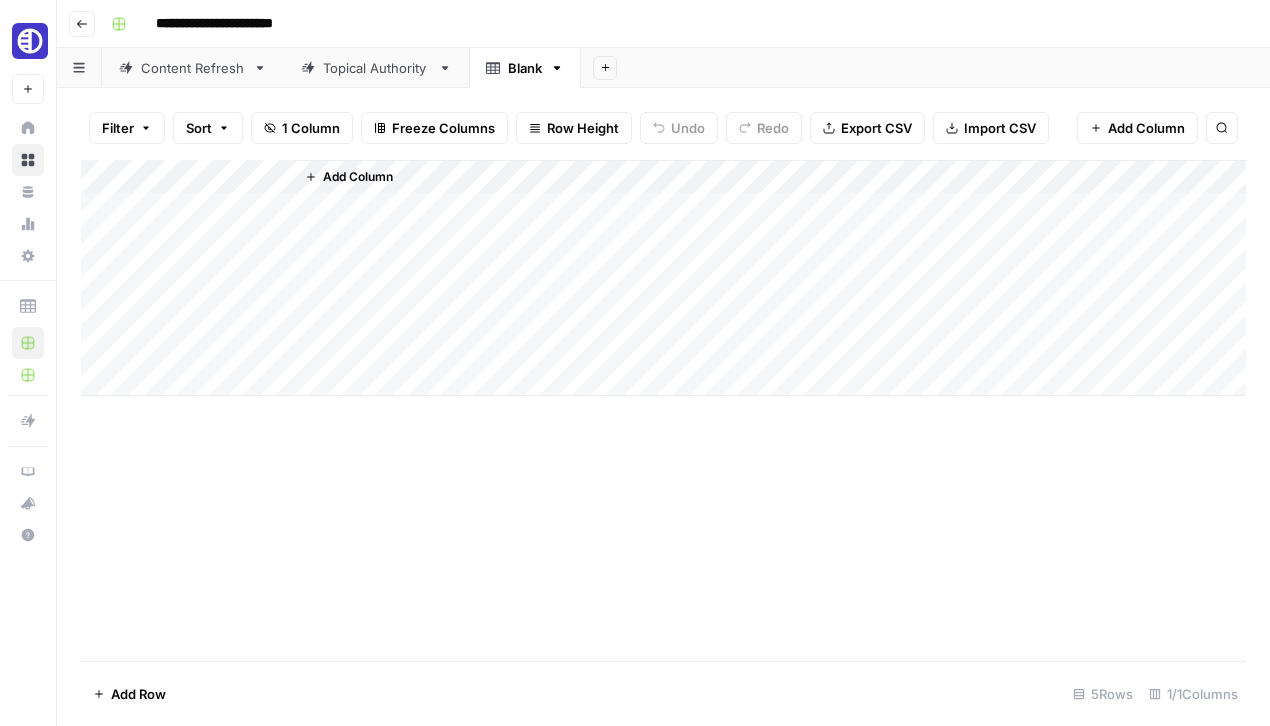 click on "Add Column" at bounding box center (663, 278) 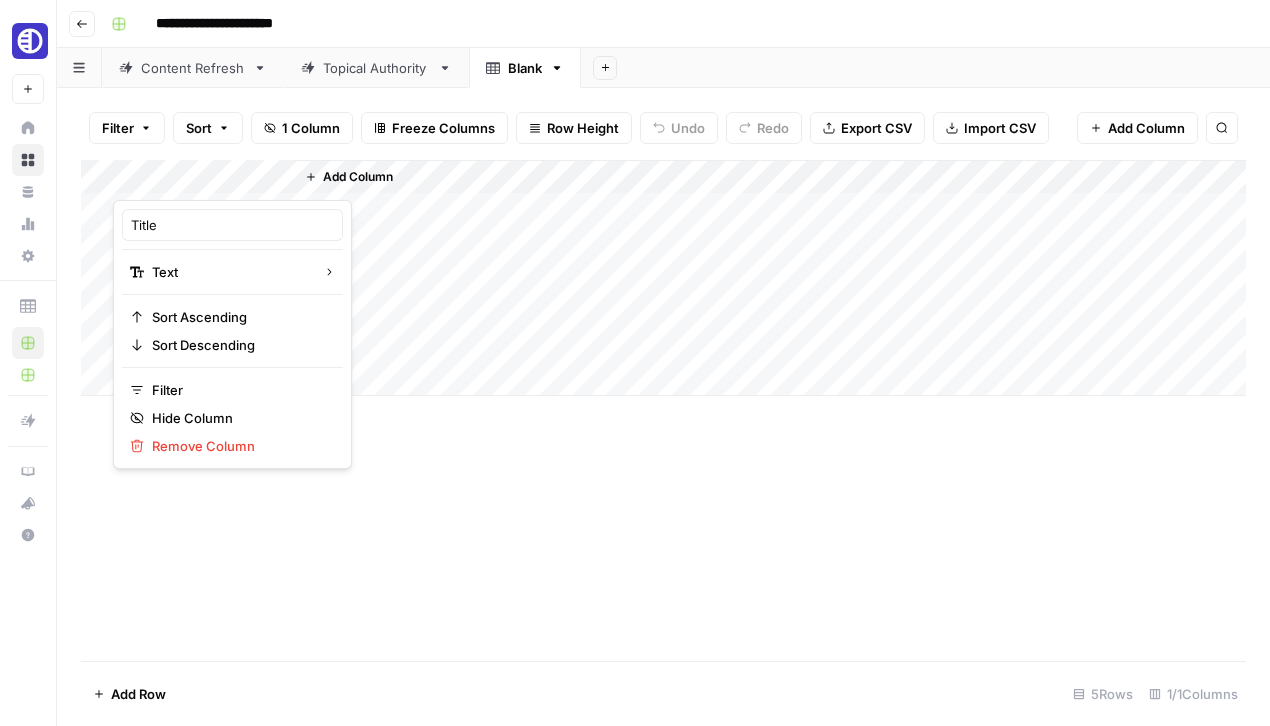 click at bounding box center [203, 180] 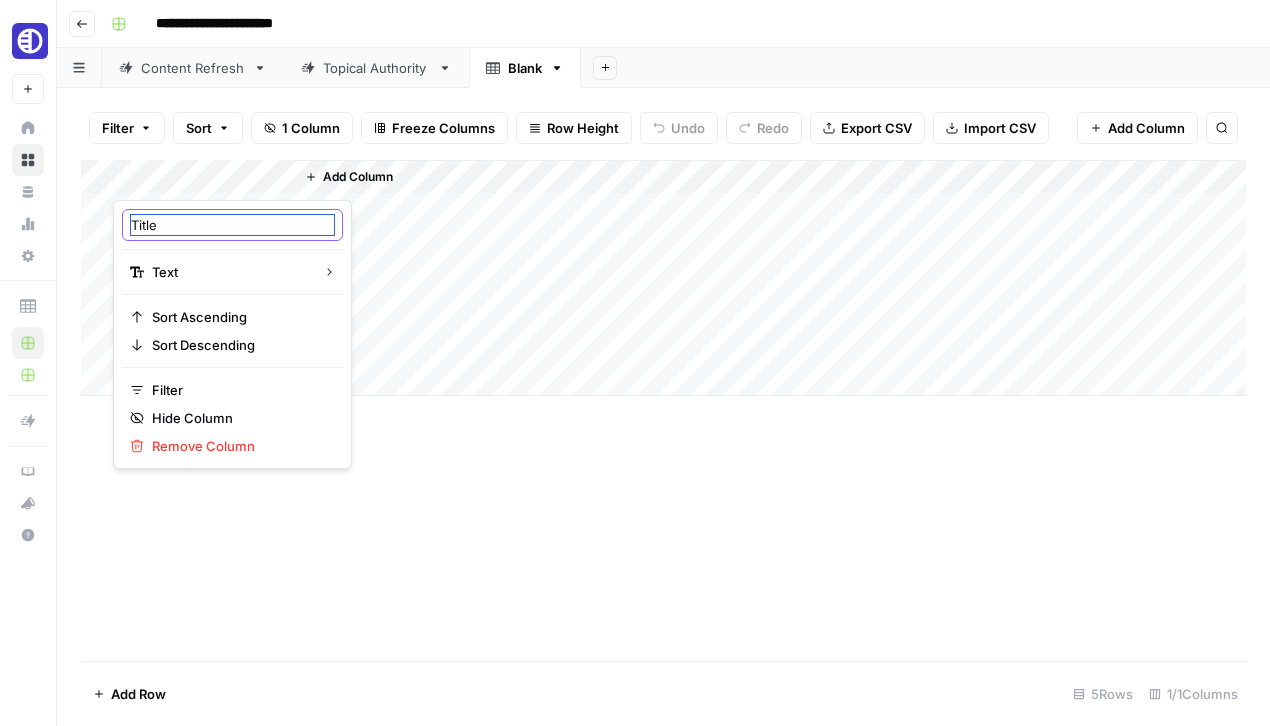 click on "Title" at bounding box center (232, 225) 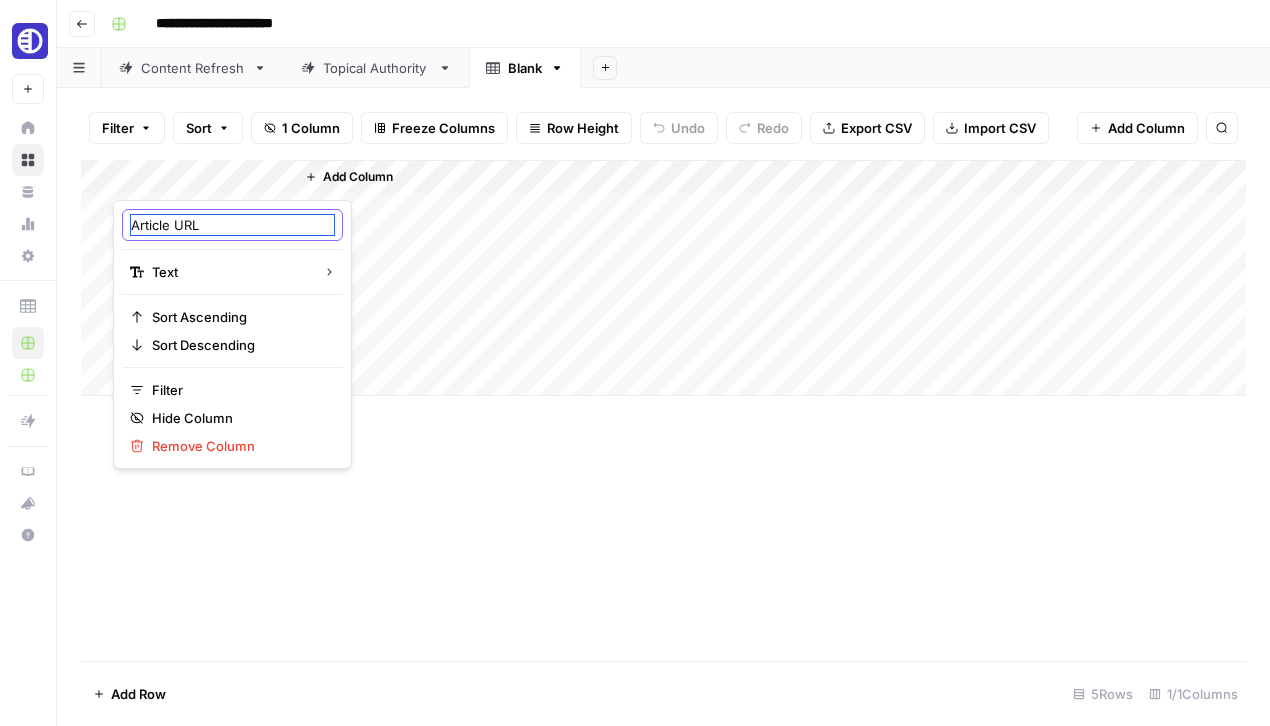 type on "Article URL" 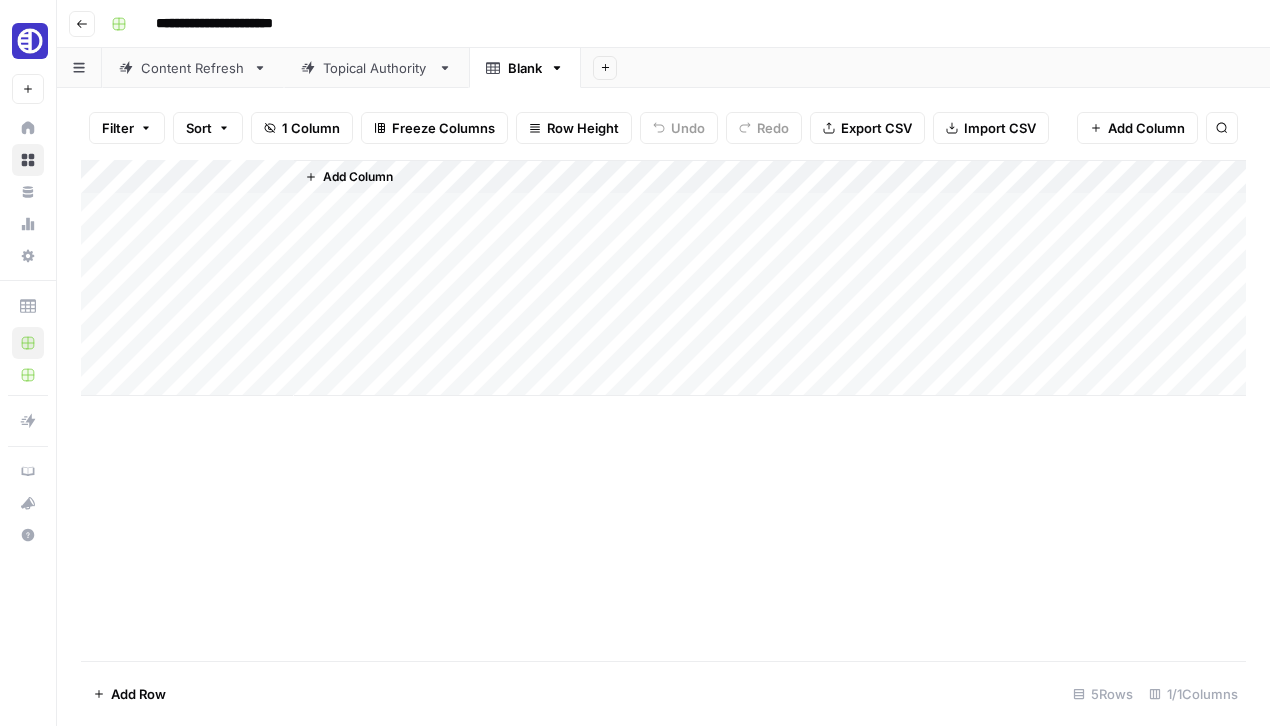 click on "Add Column" at bounding box center [663, 278] 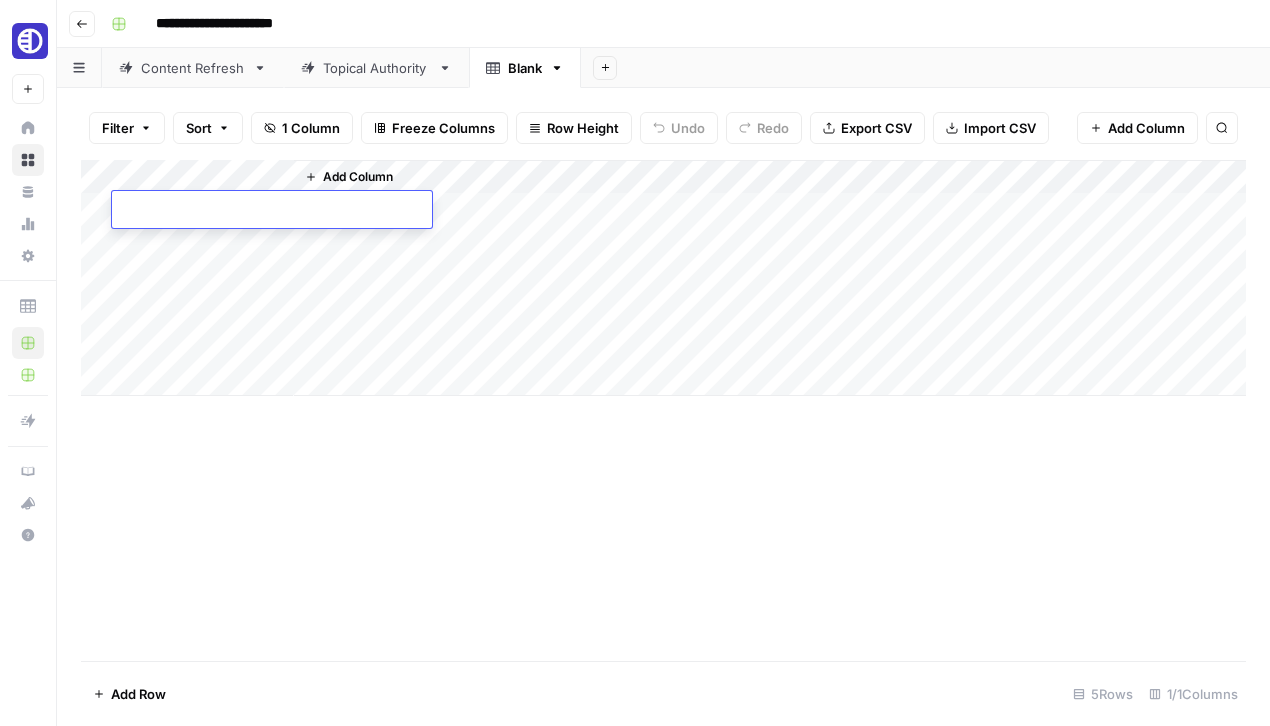 type on "**********" 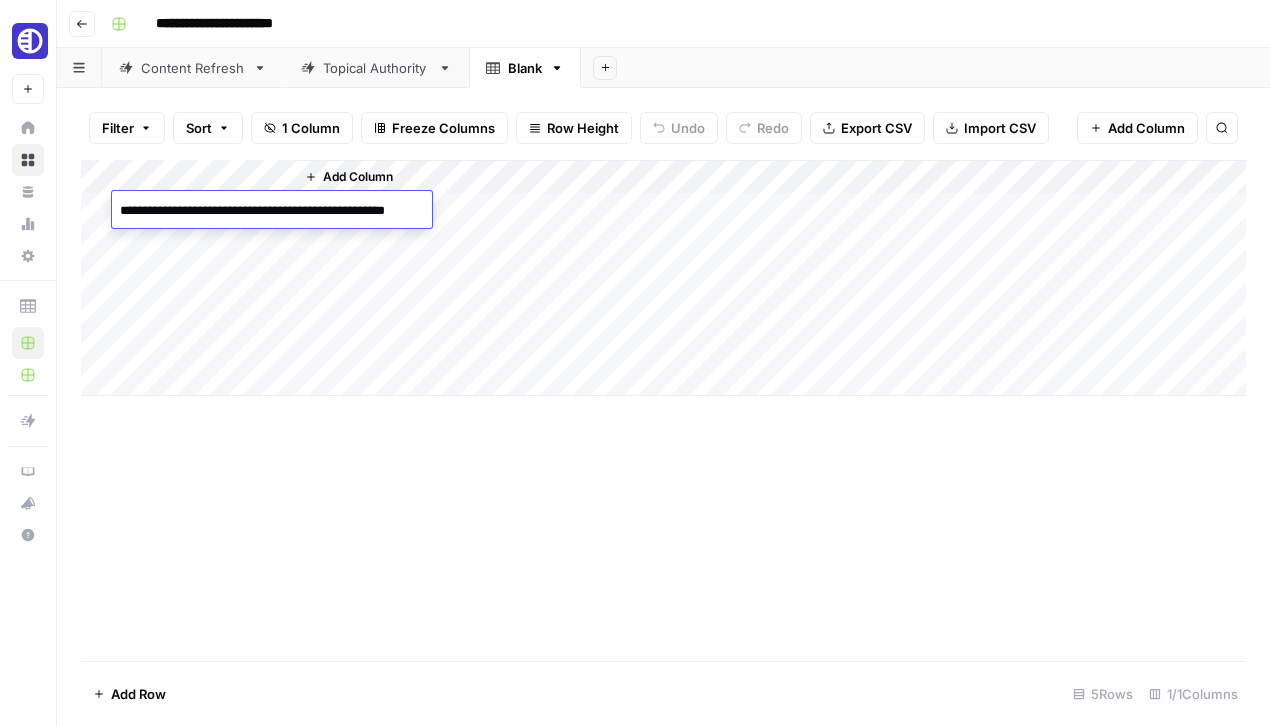 click on "Content Refresh" at bounding box center (193, 68) 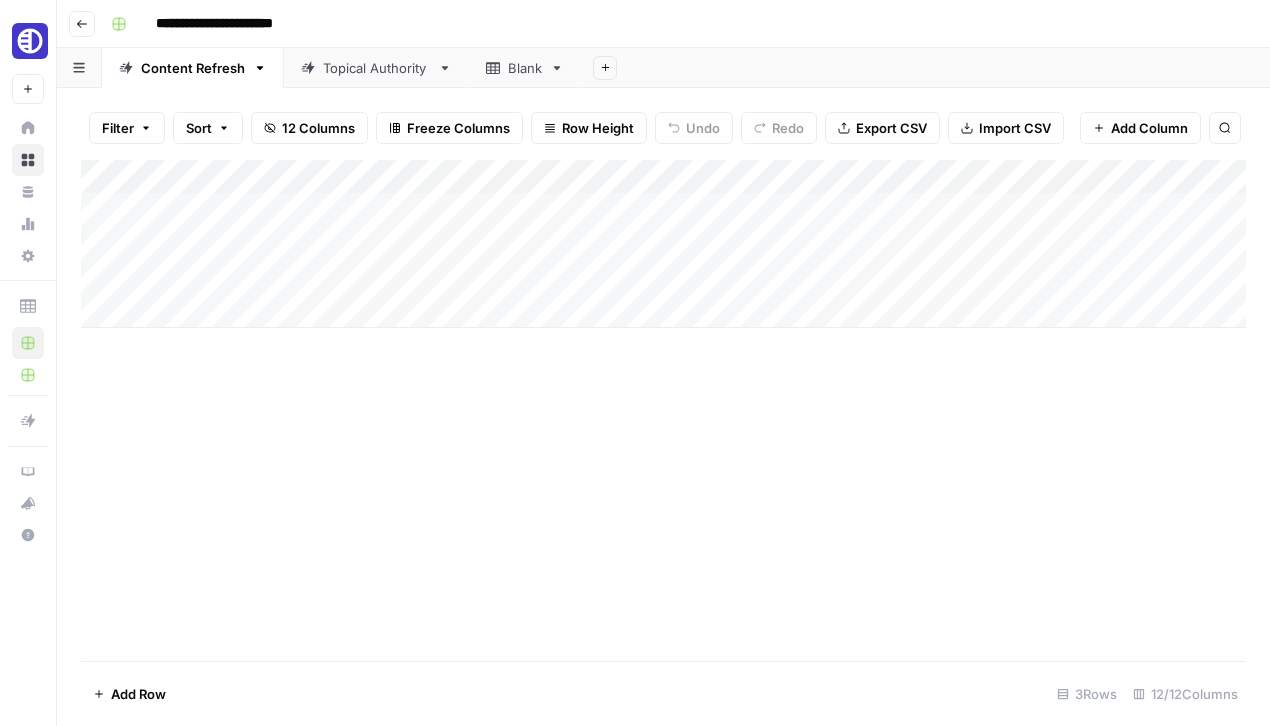 click on "Add Column" at bounding box center [663, 244] 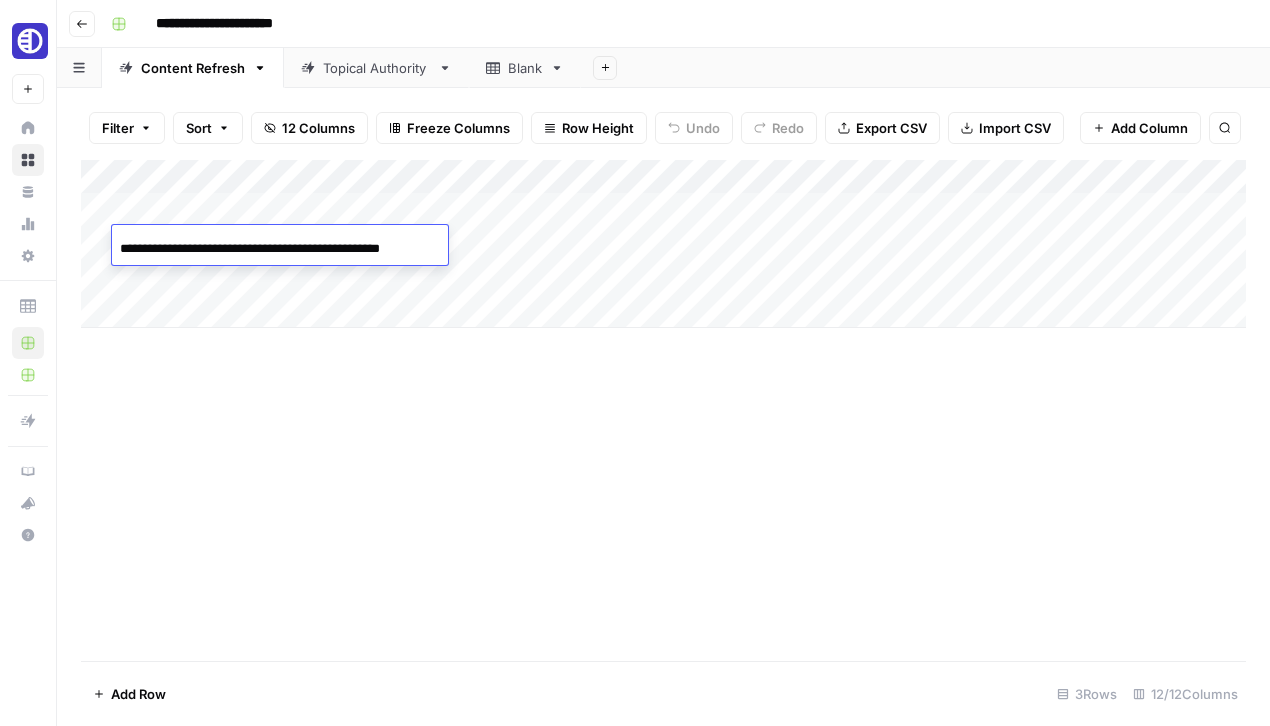 click on "Blank" at bounding box center [525, 68] 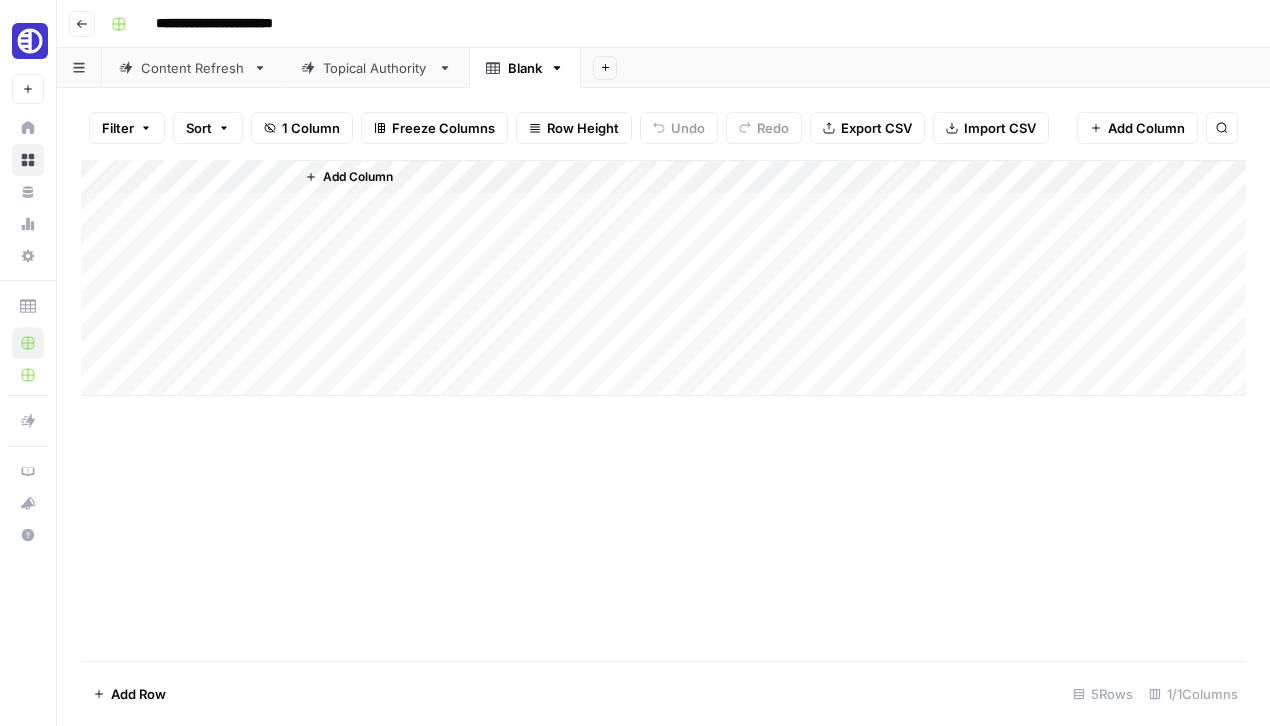 click on "Add Column" at bounding box center (663, 278) 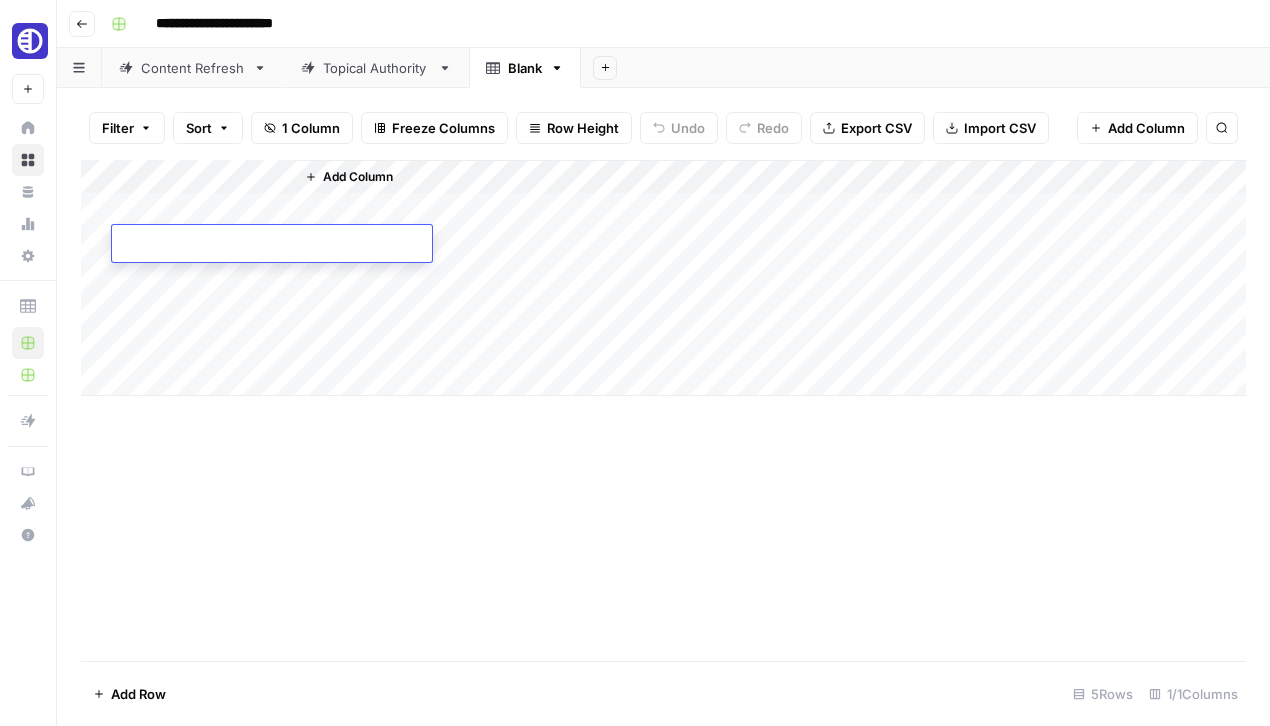 type on "**********" 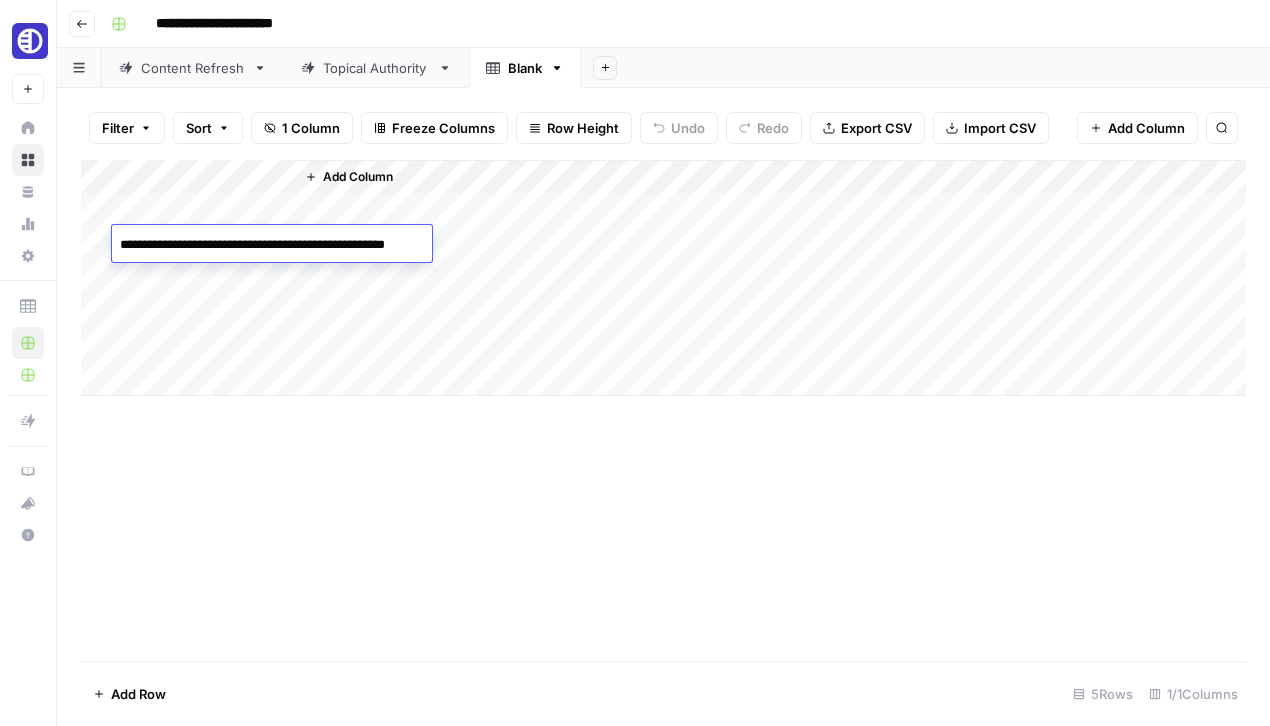 click on "Content Refresh" at bounding box center [193, 68] 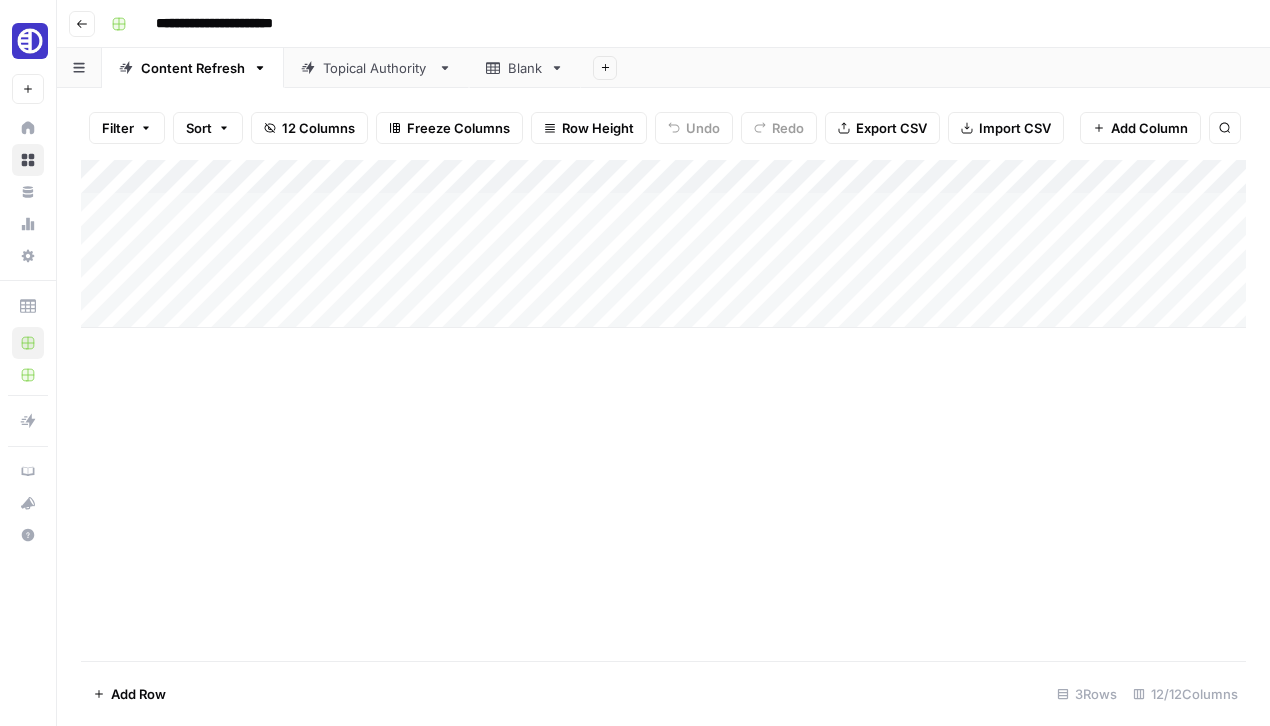 click on "Add Column" at bounding box center [663, 244] 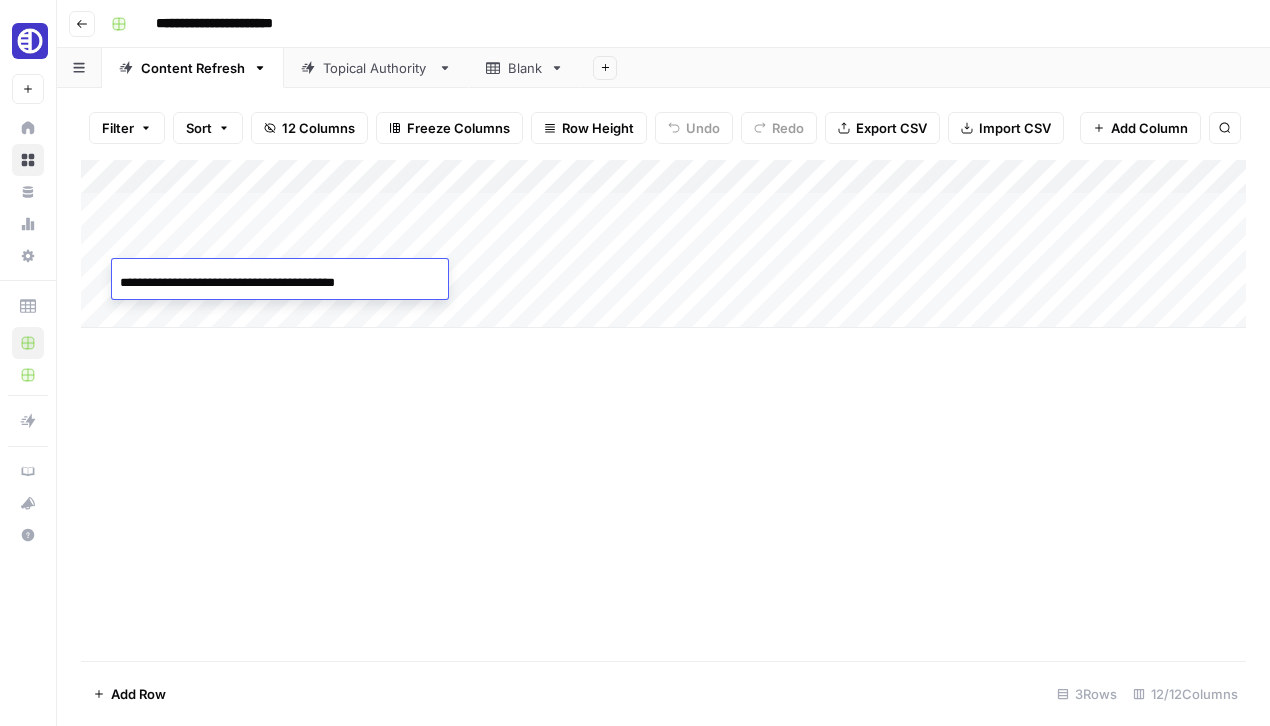 click on "**********" at bounding box center [280, 283] 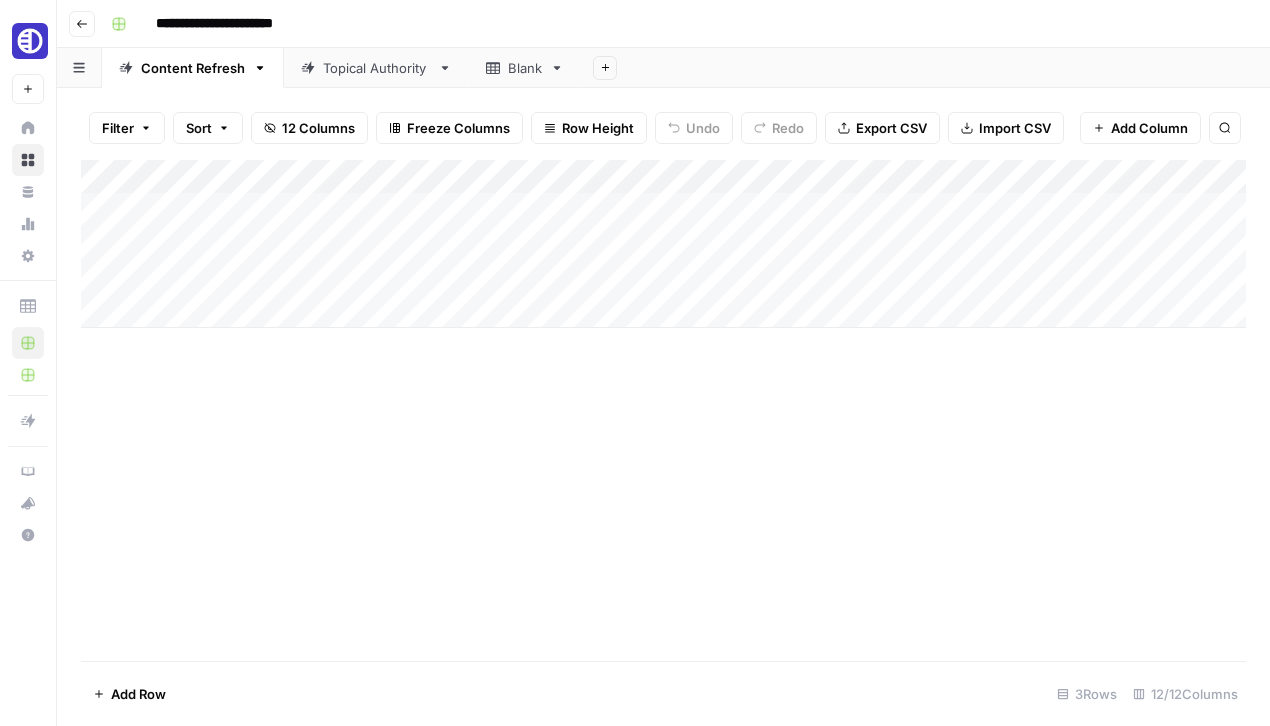 click on "Blank" at bounding box center (525, 68) 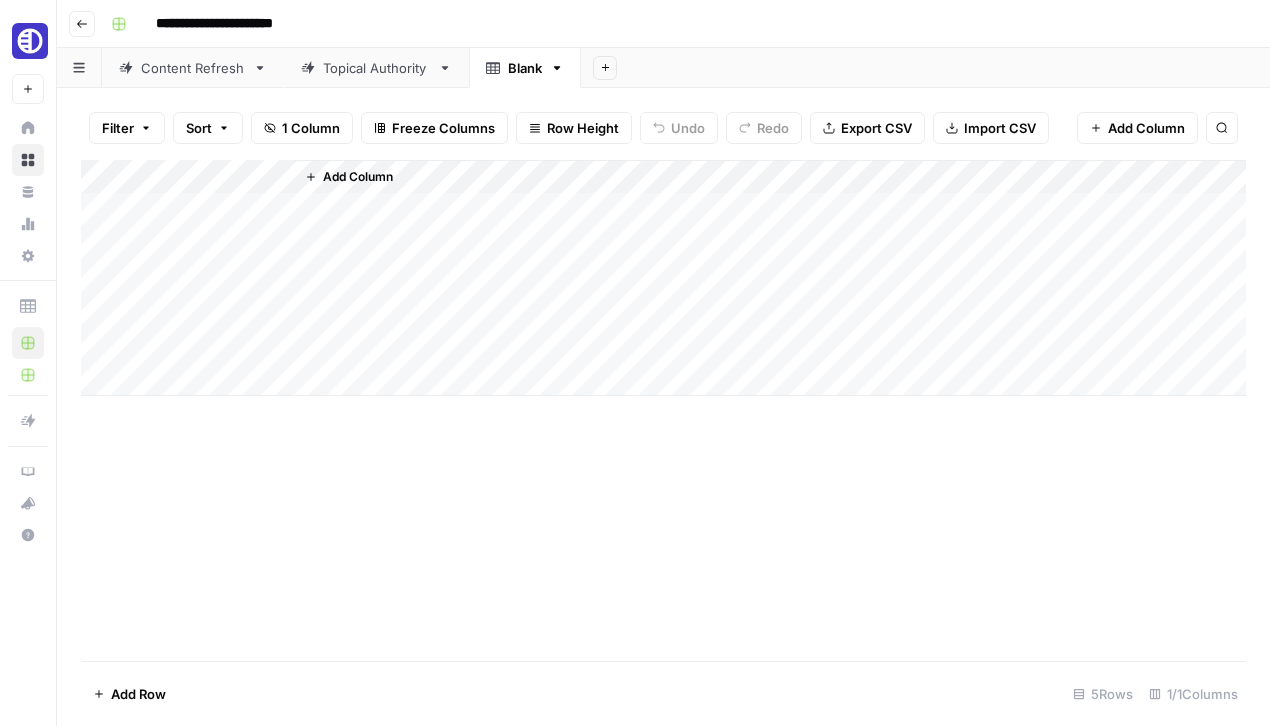click on "Add Column" at bounding box center [663, 278] 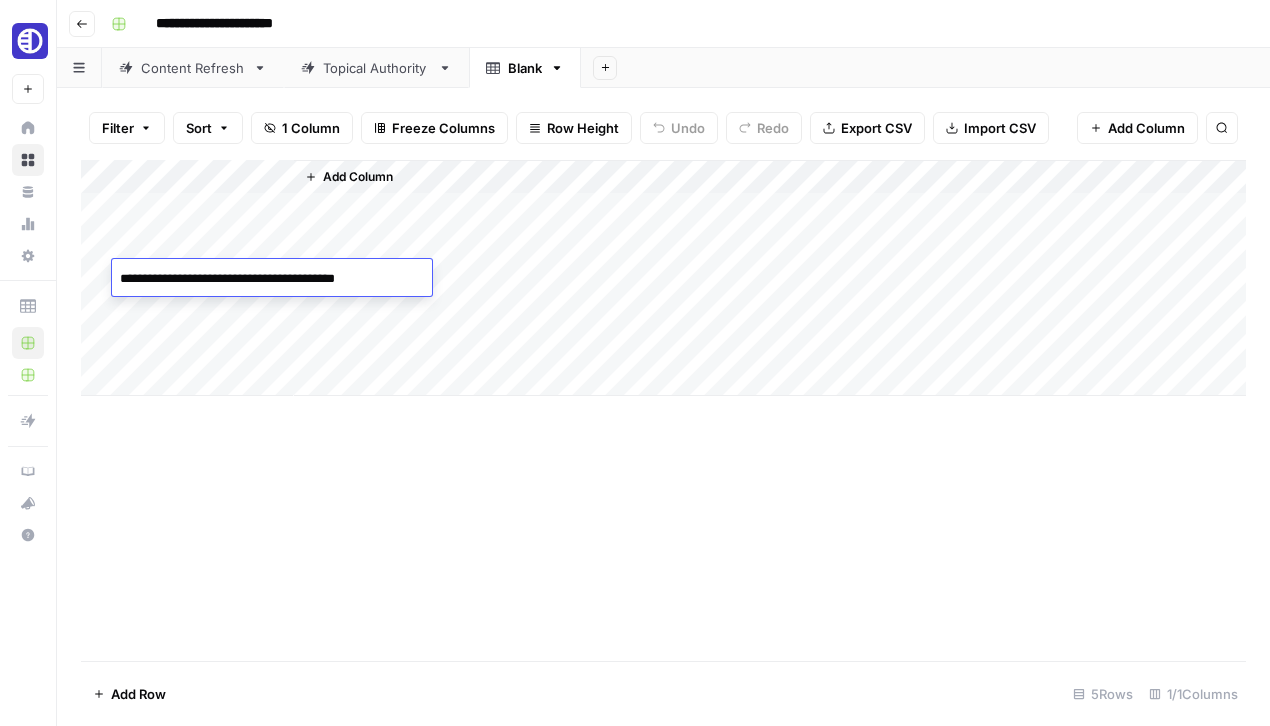 click on "Blank" at bounding box center (525, 68) 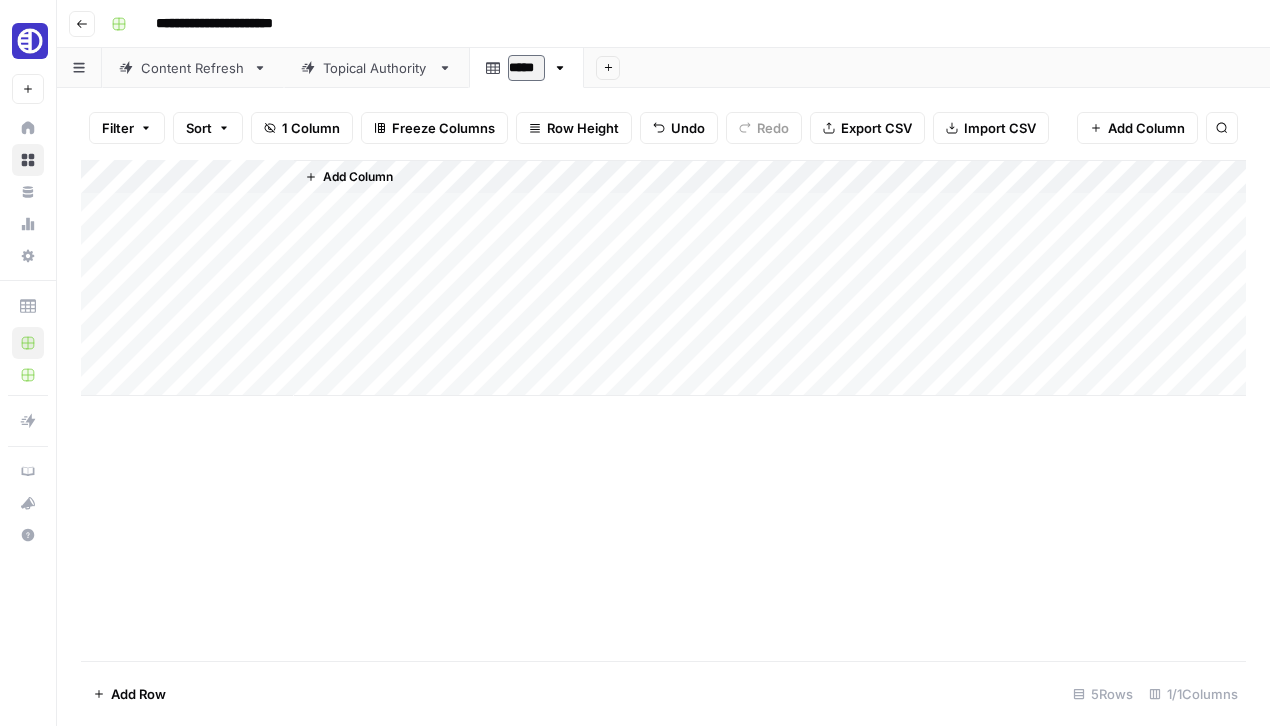 click on "*****" at bounding box center [526, 68] 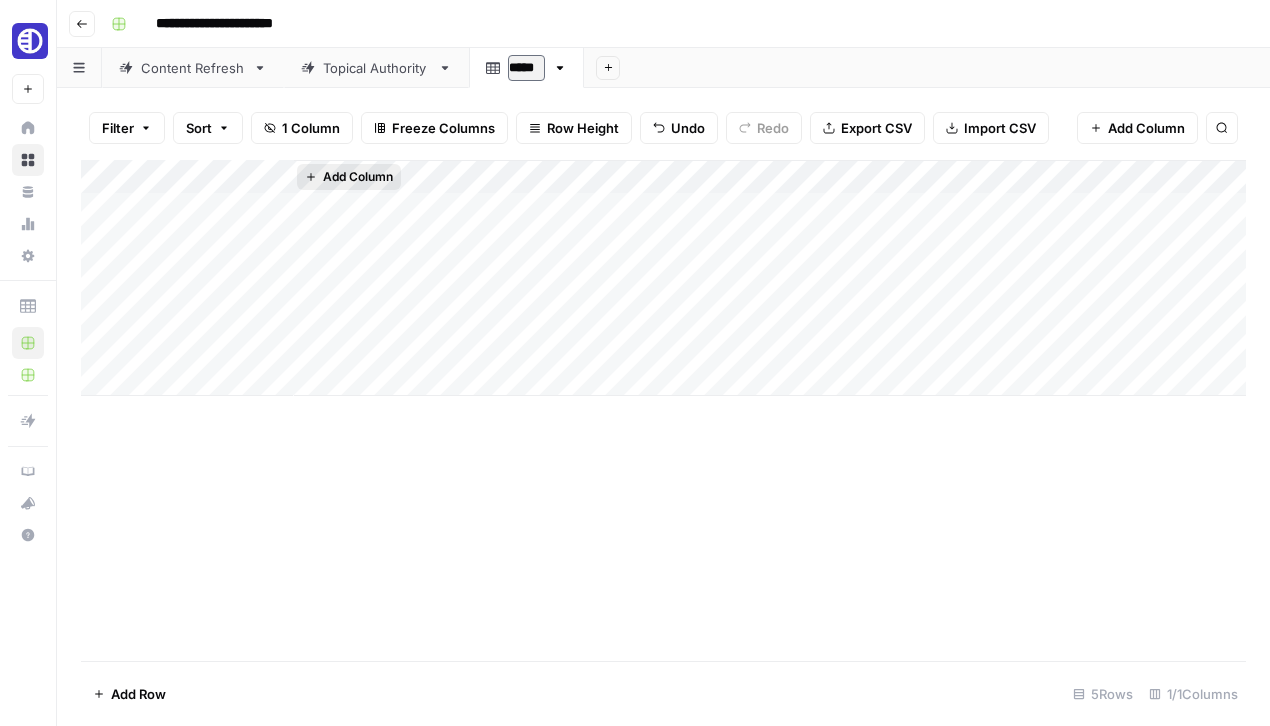click on "Add Column" at bounding box center (358, 177) 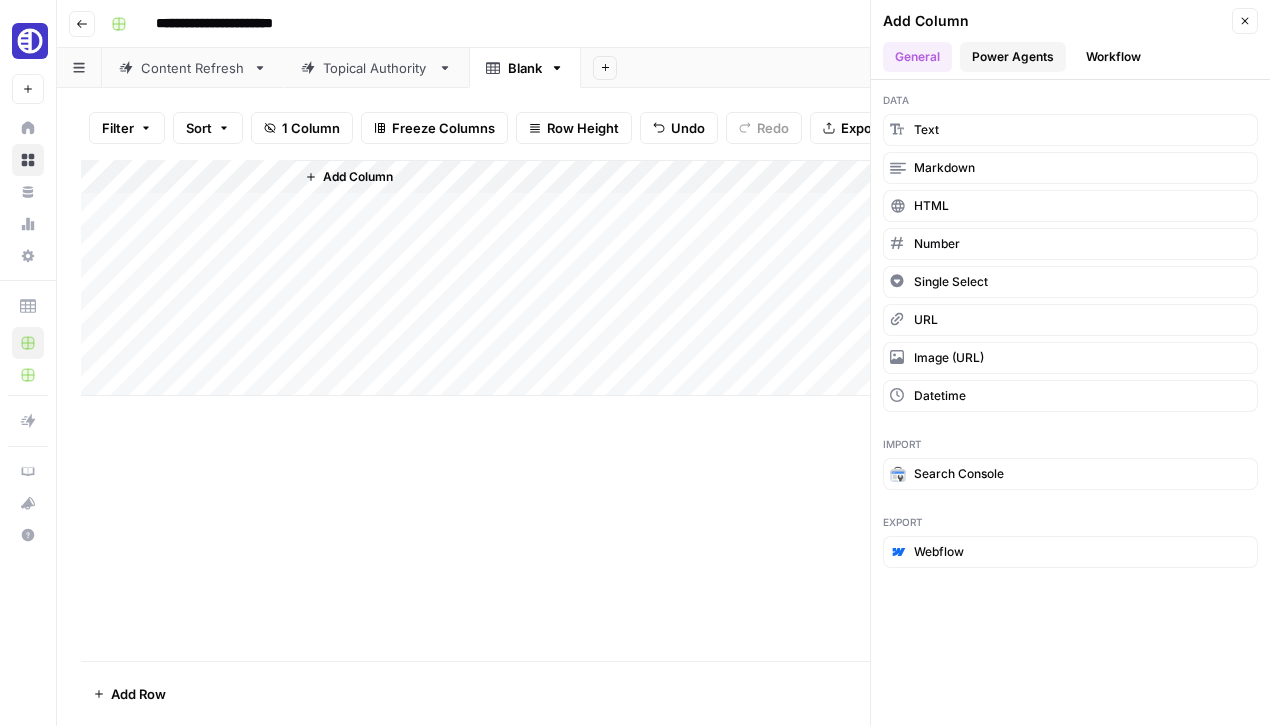 click on "Power Agents" at bounding box center (1013, 57) 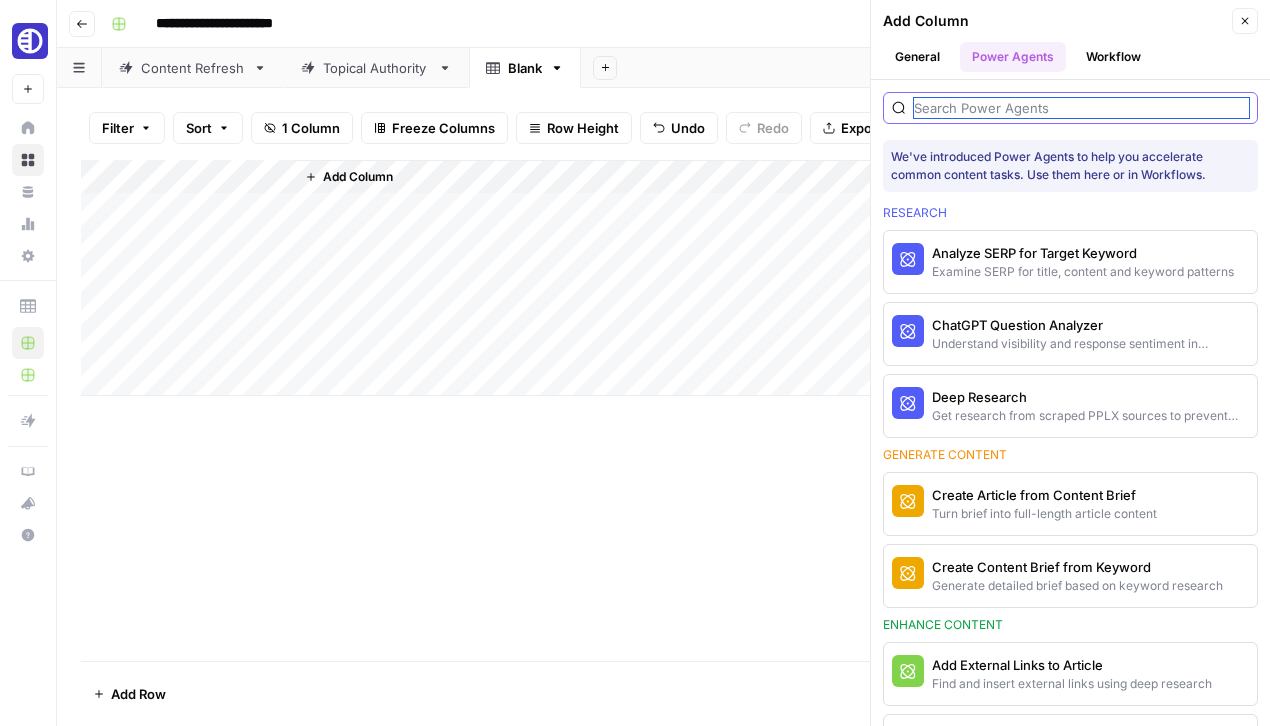 click at bounding box center [1081, 108] 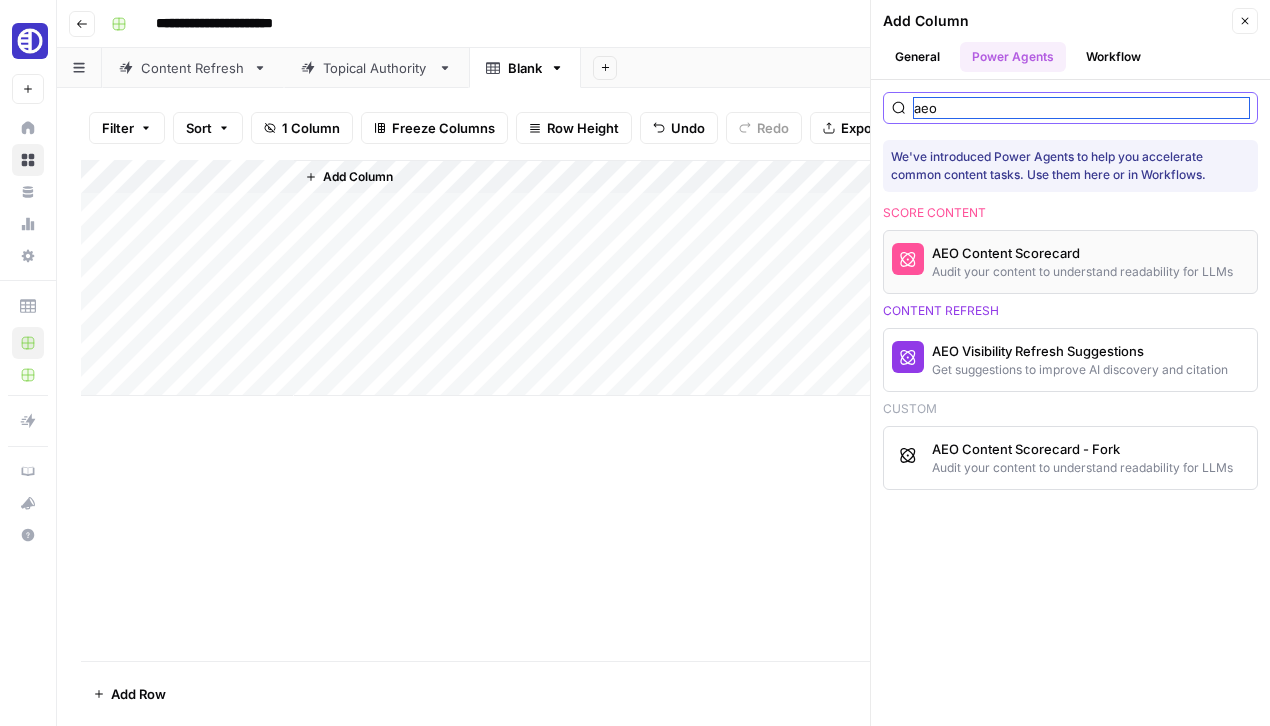 type on "aeo" 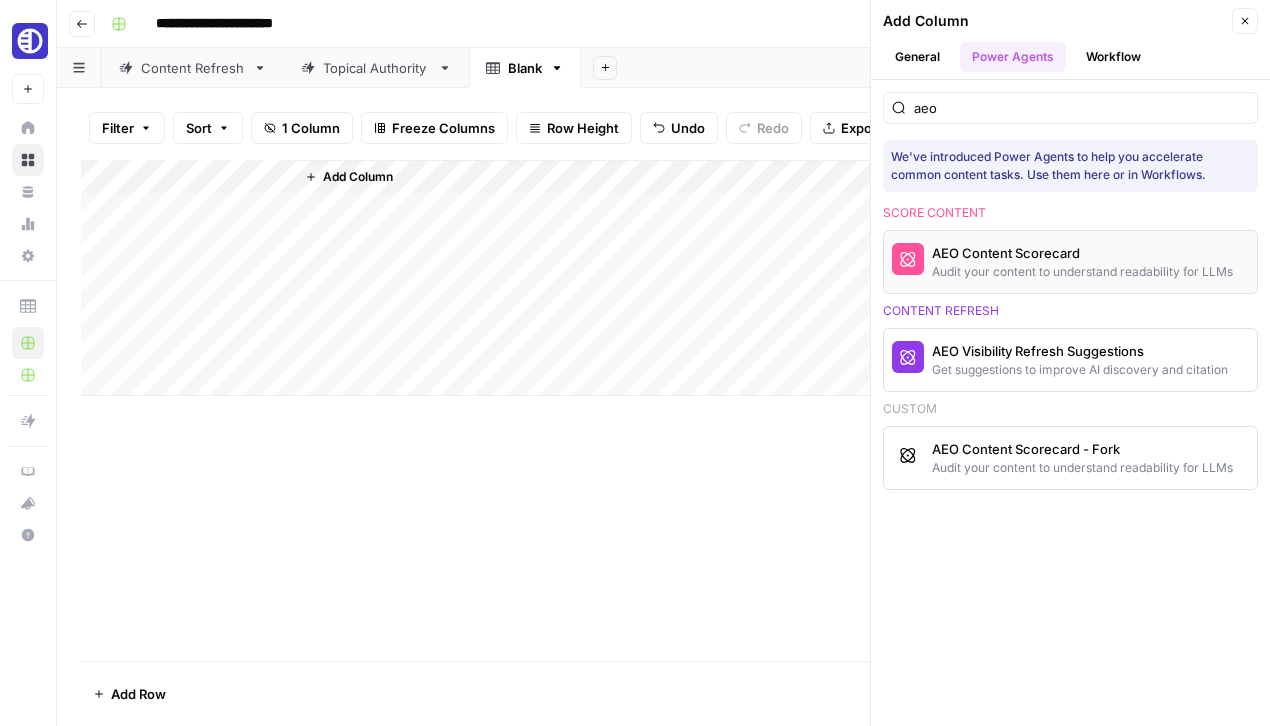 click on "AEO Content Scorecard Audit your content to understand readability for LLMs" at bounding box center (1070, 262) 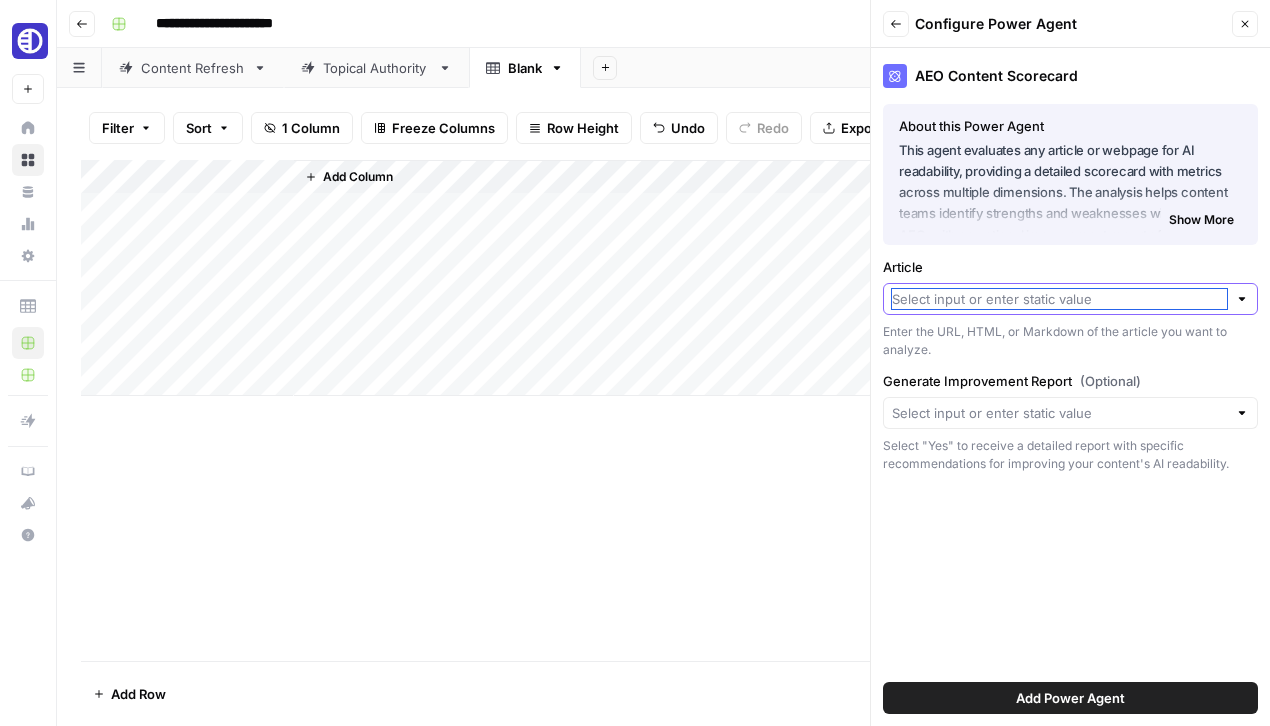 click on "Article" at bounding box center [1059, 299] 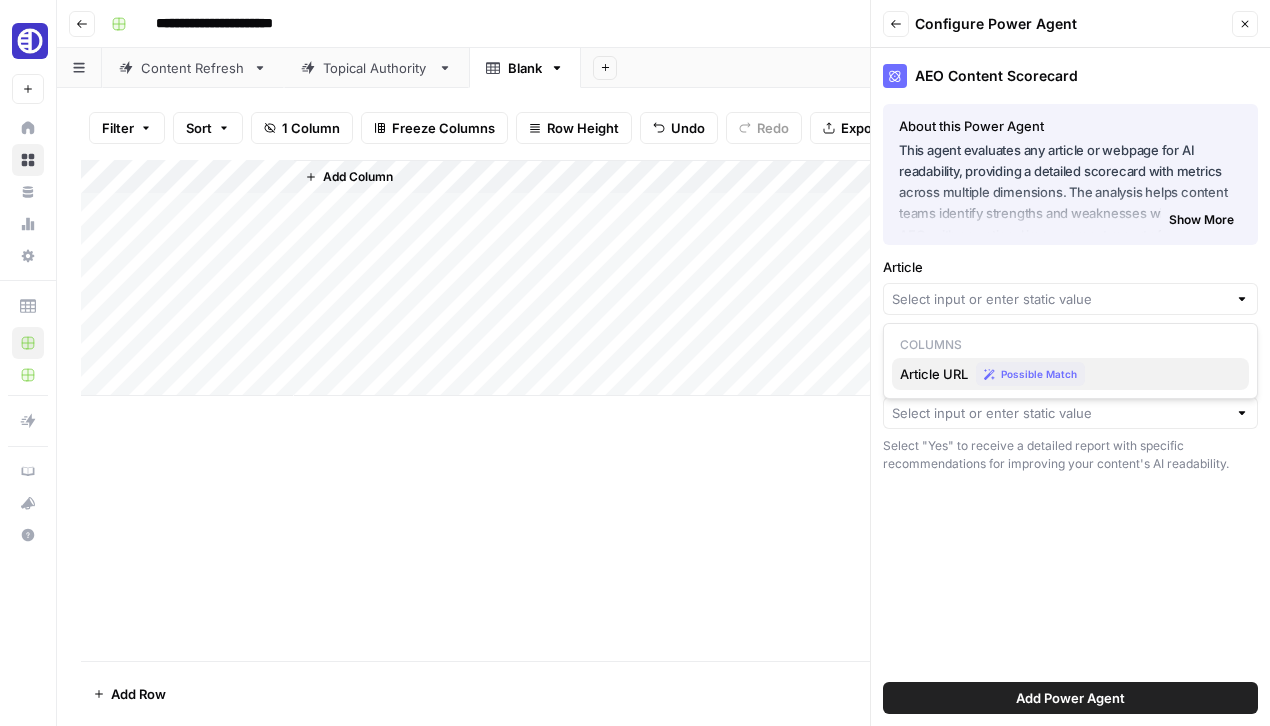 click on "Possible Match" at bounding box center [1039, 374] 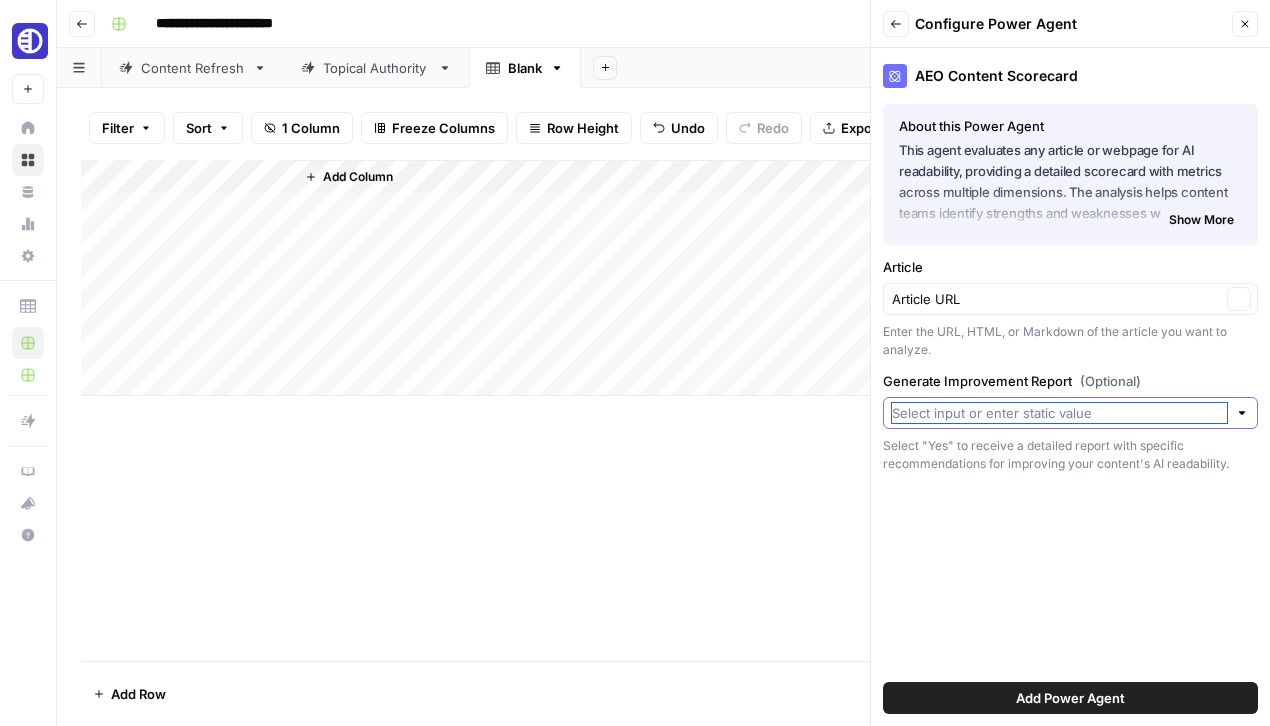 click on "Generate Improvement Report   (Optional)" at bounding box center (1059, 413) 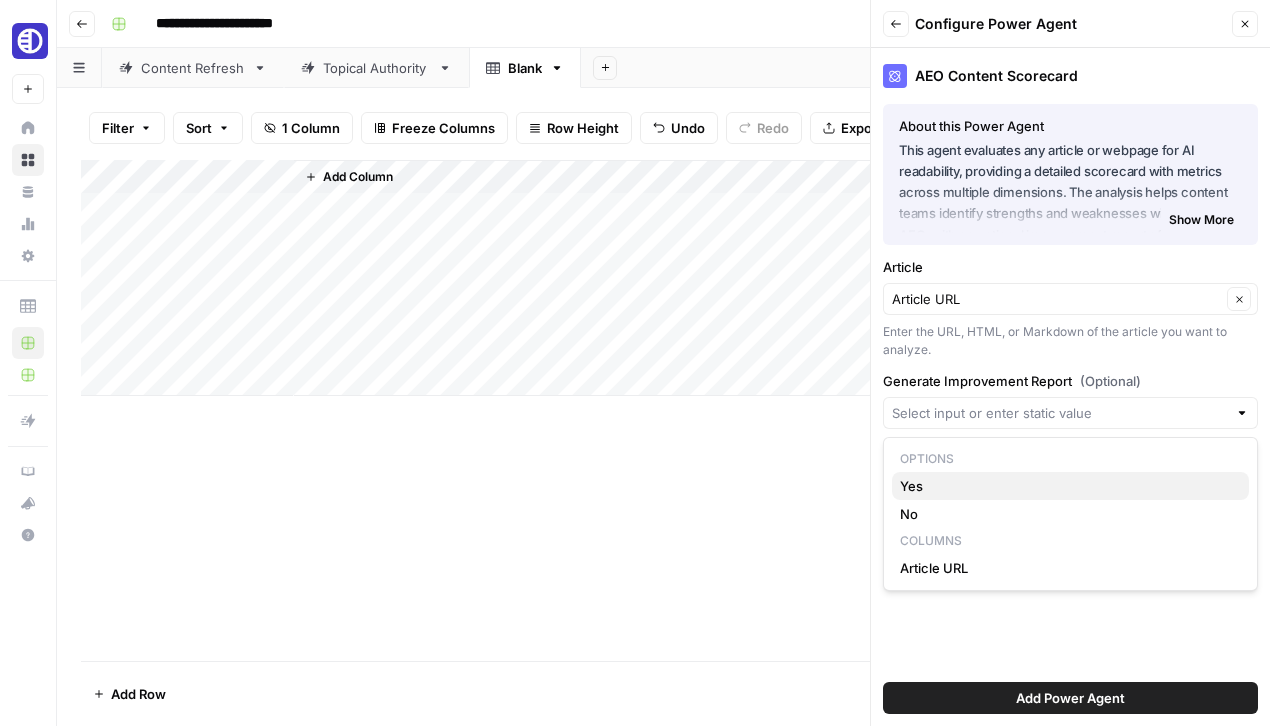 click on "Yes" at bounding box center (1070, 486) 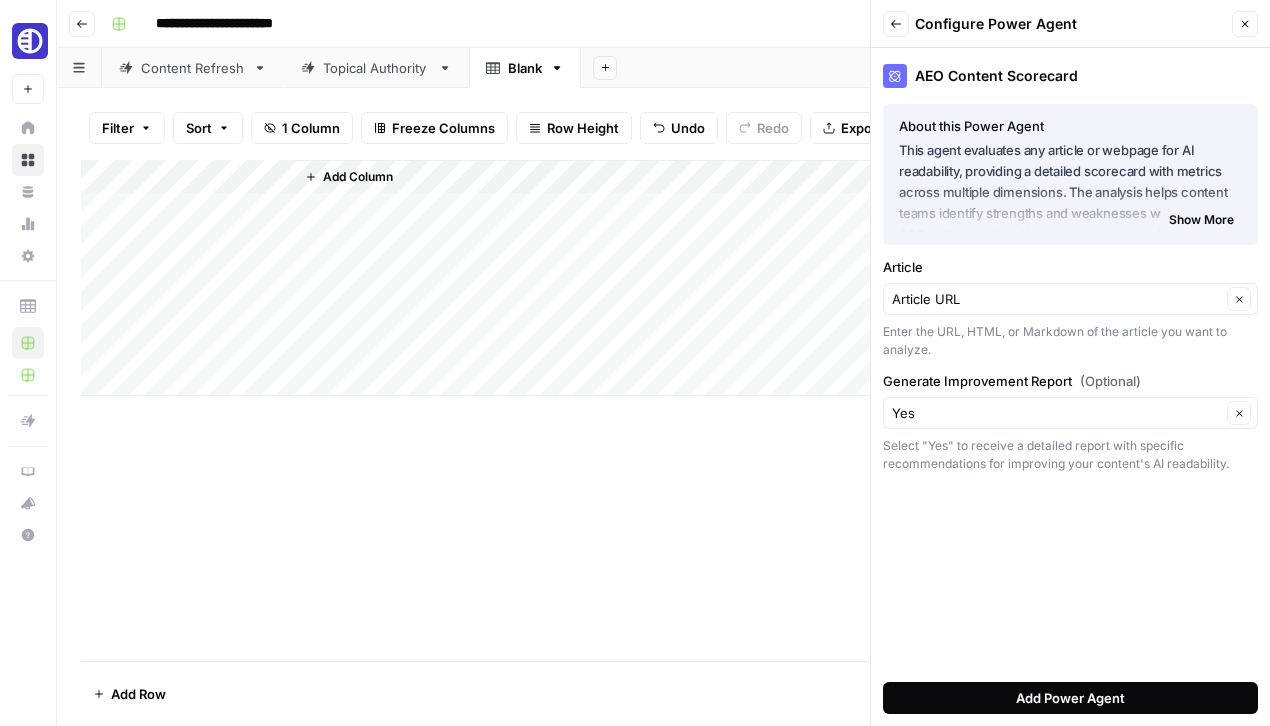 click on "Add Power Agent" at bounding box center (1070, 698) 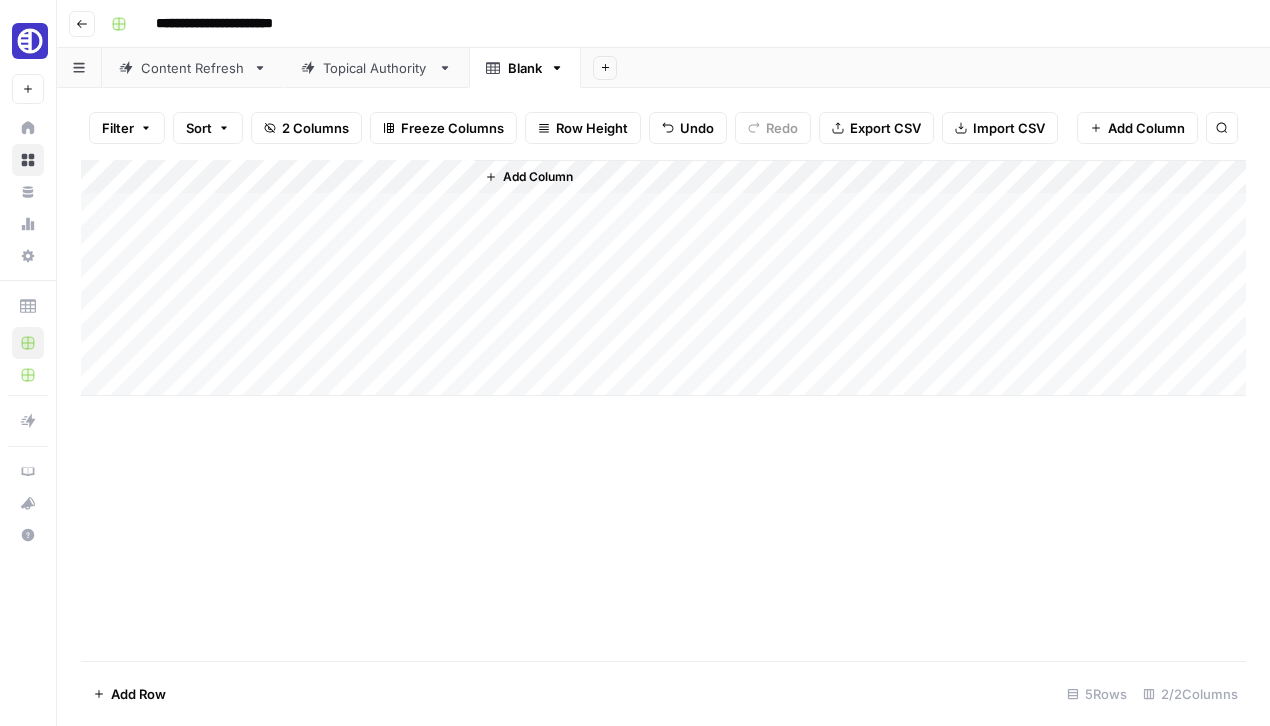 click on "Add Column" at bounding box center [663, 278] 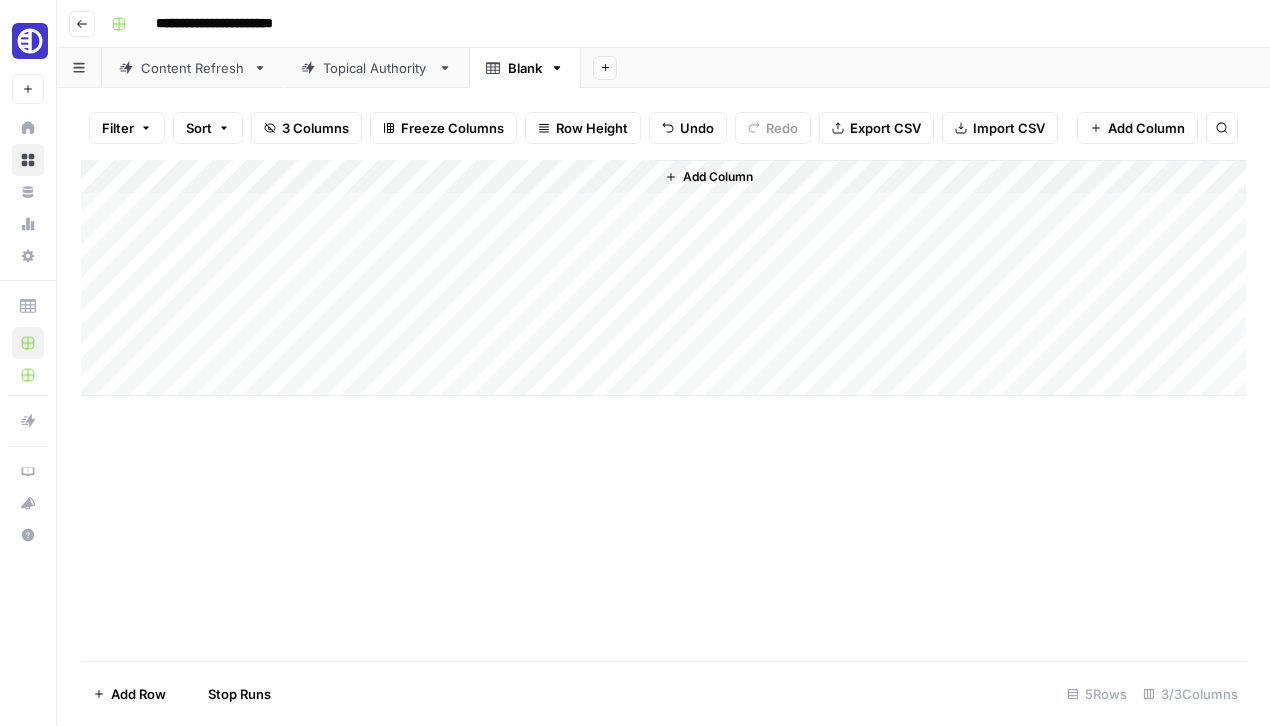 click on "Add Column" at bounding box center [663, 278] 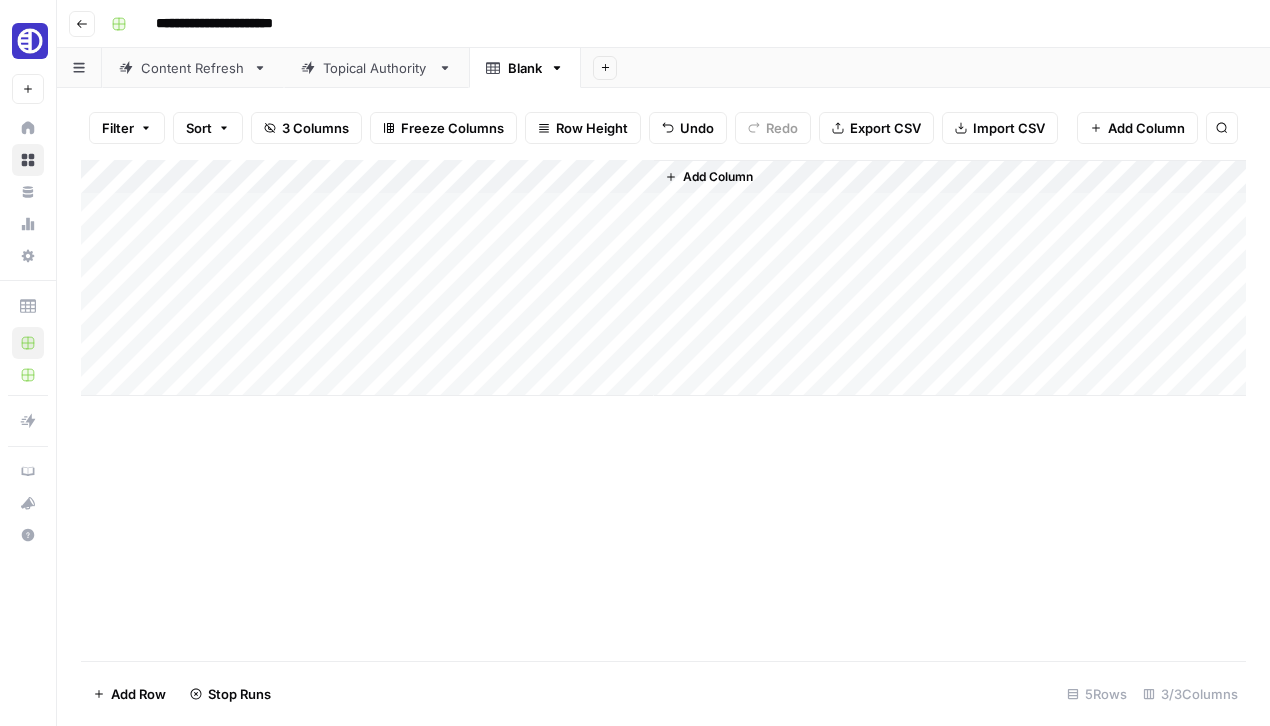 click on "Add Column" at bounding box center (663, 278) 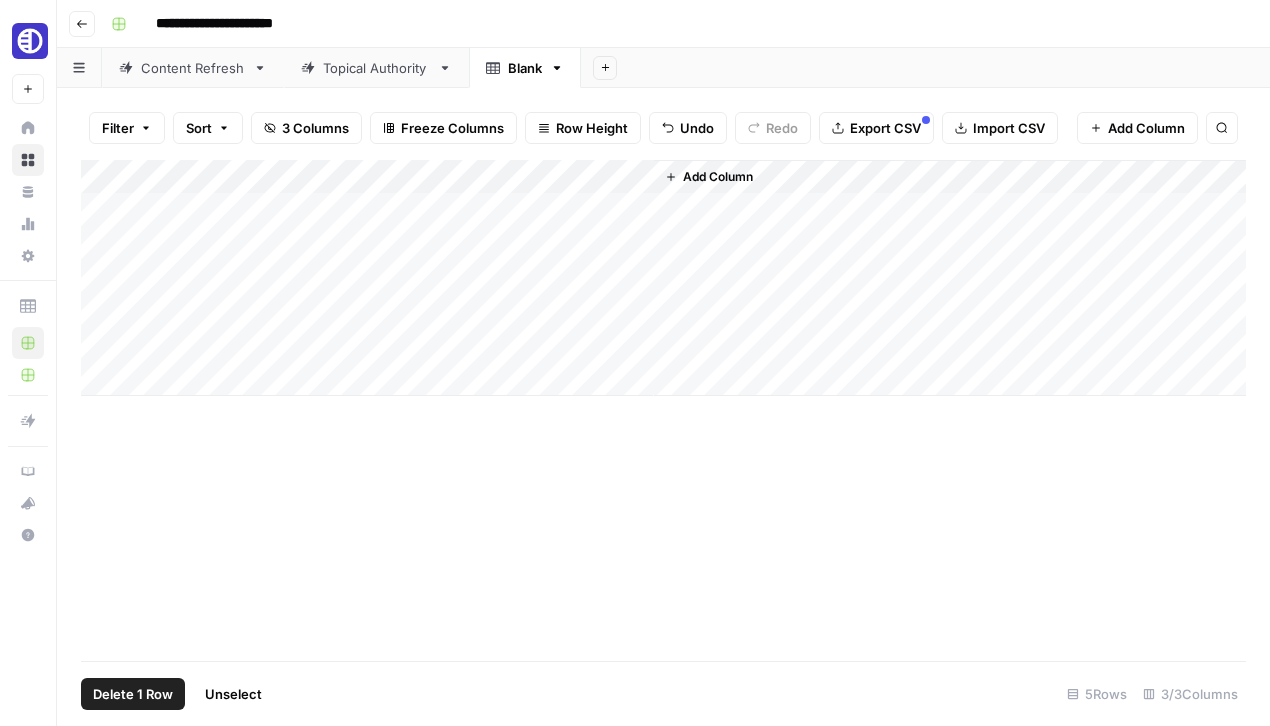 click on "Add Column" at bounding box center [663, 278] 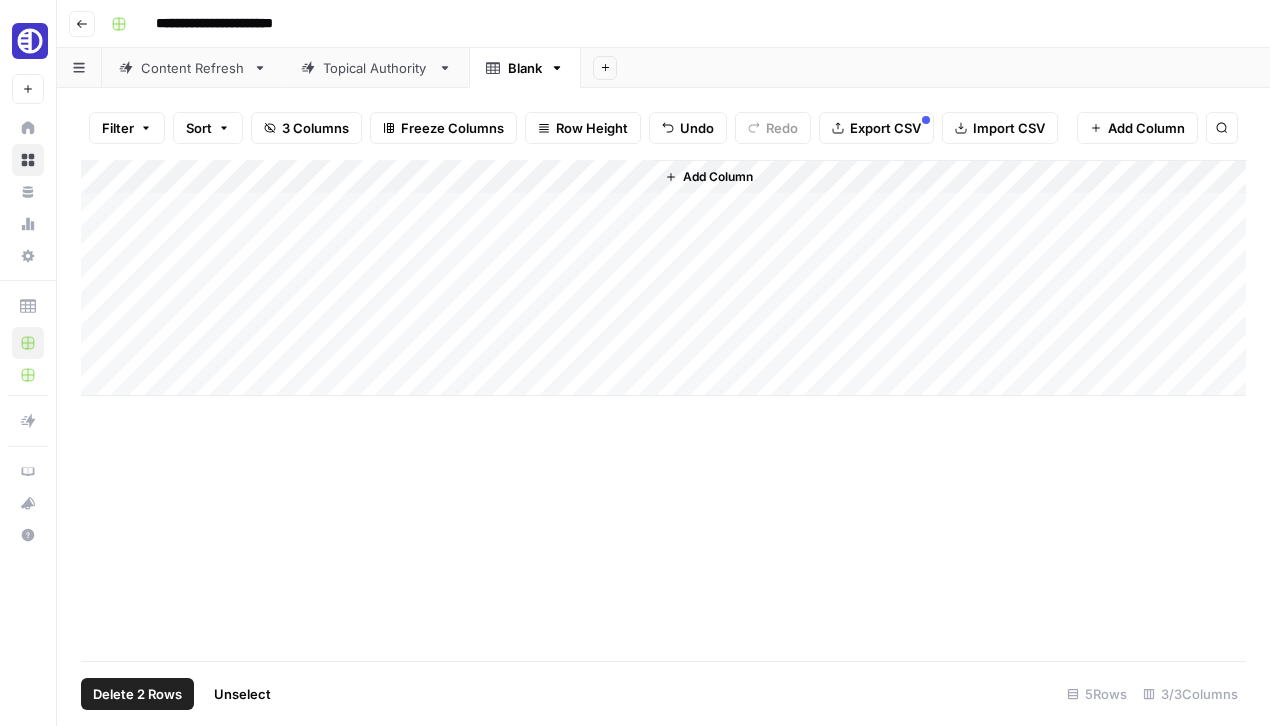 click on "Add Column" at bounding box center (663, 278) 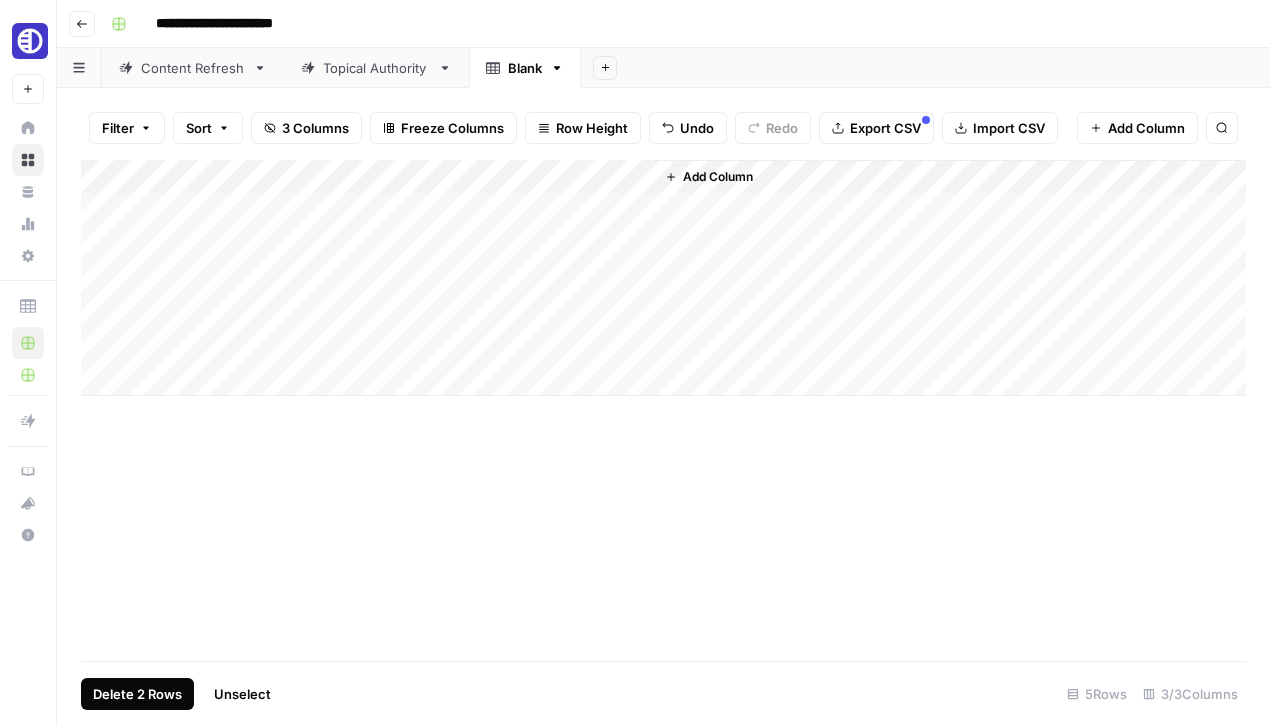 click on "Delete 2 Rows" at bounding box center (137, 694) 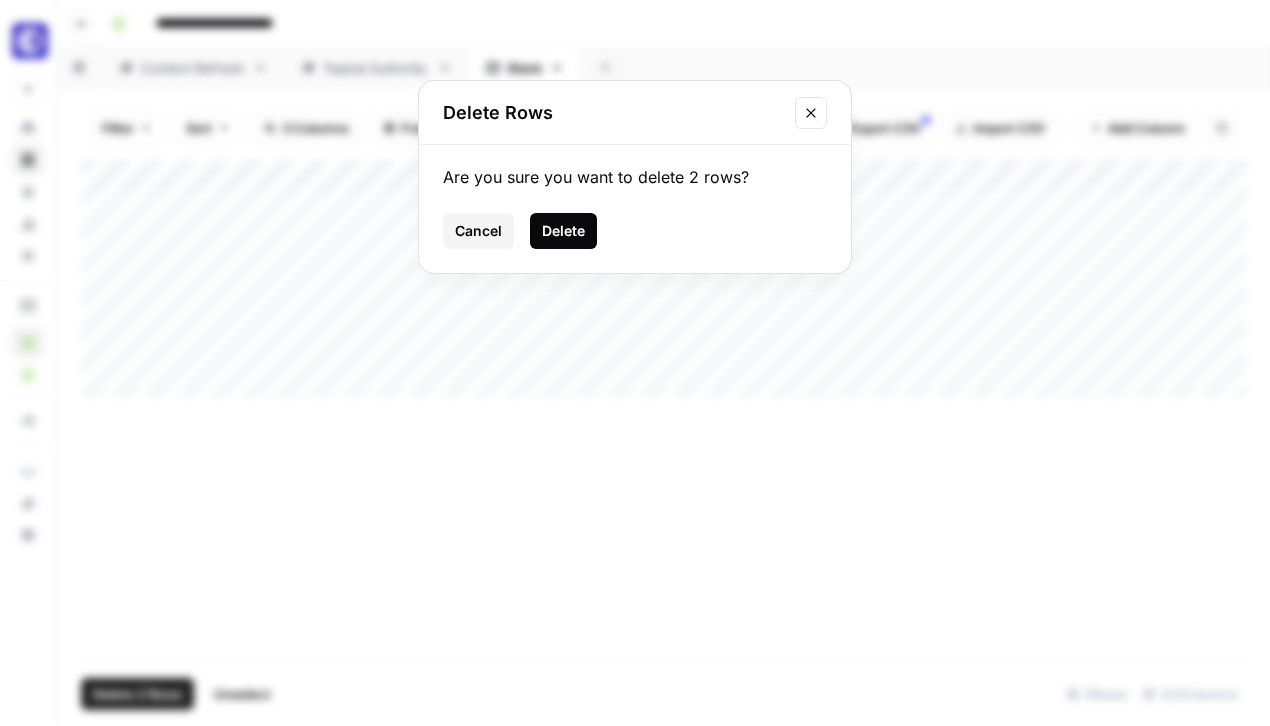 click on "Delete" at bounding box center [563, 231] 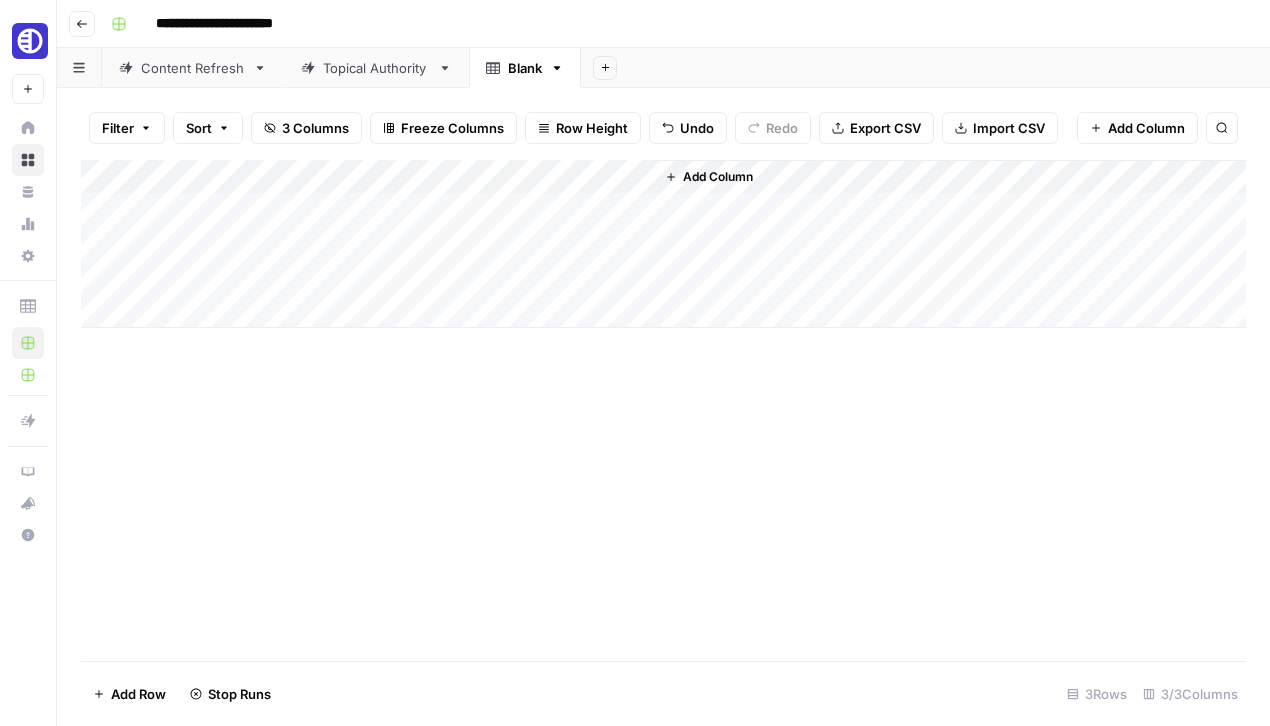 click on "Add Column" at bounding box center (663, 244) 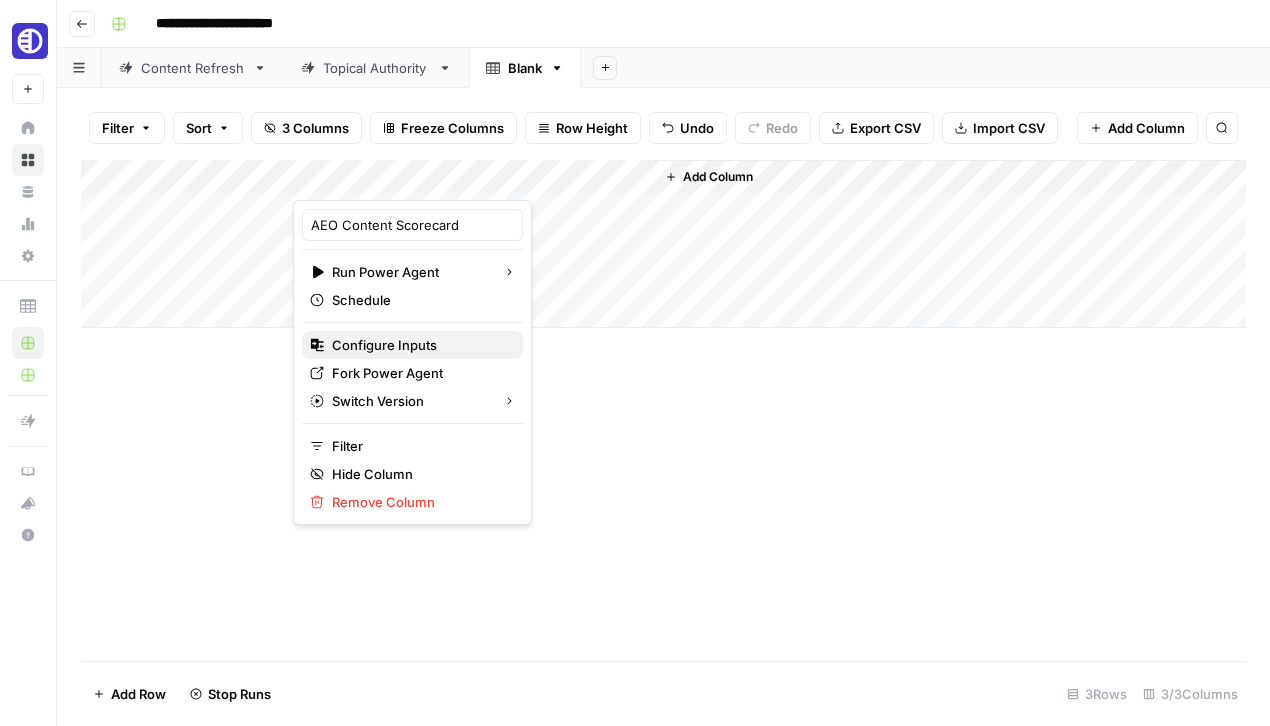 click on "Configure Inputs" at bounding box center [384, 345] 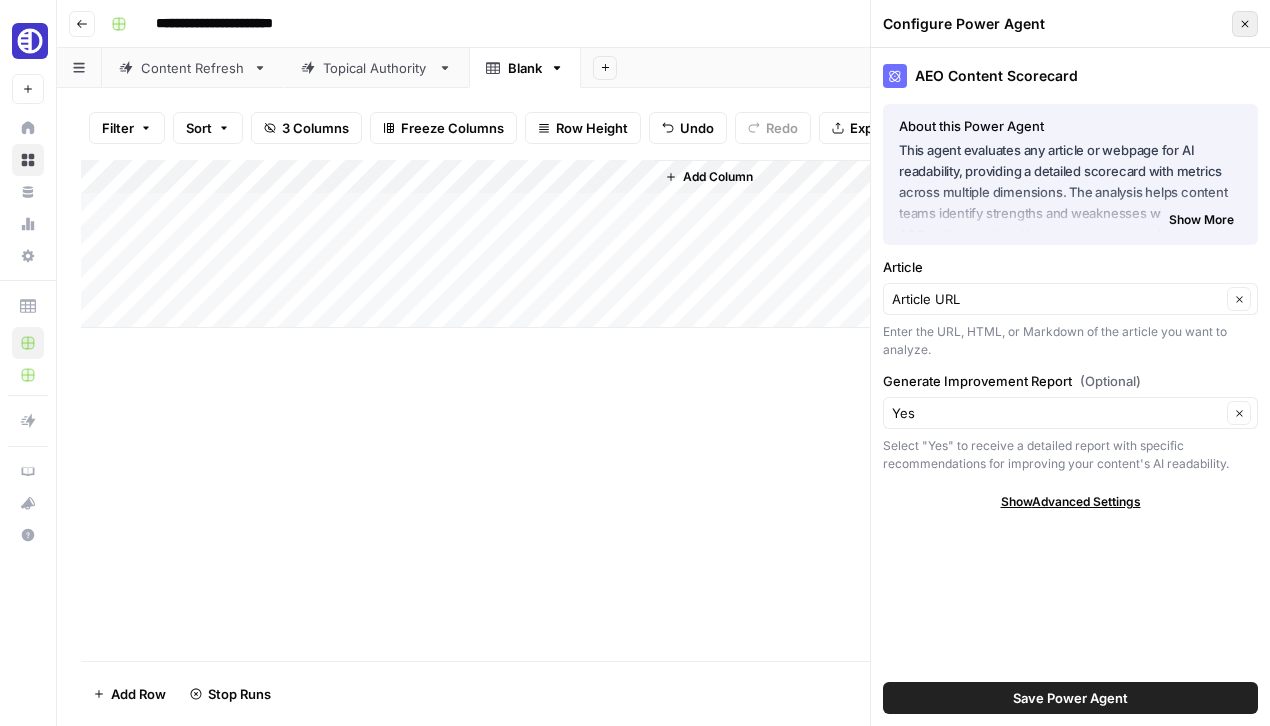 click on "Close" at bounding box center [1245, 24] 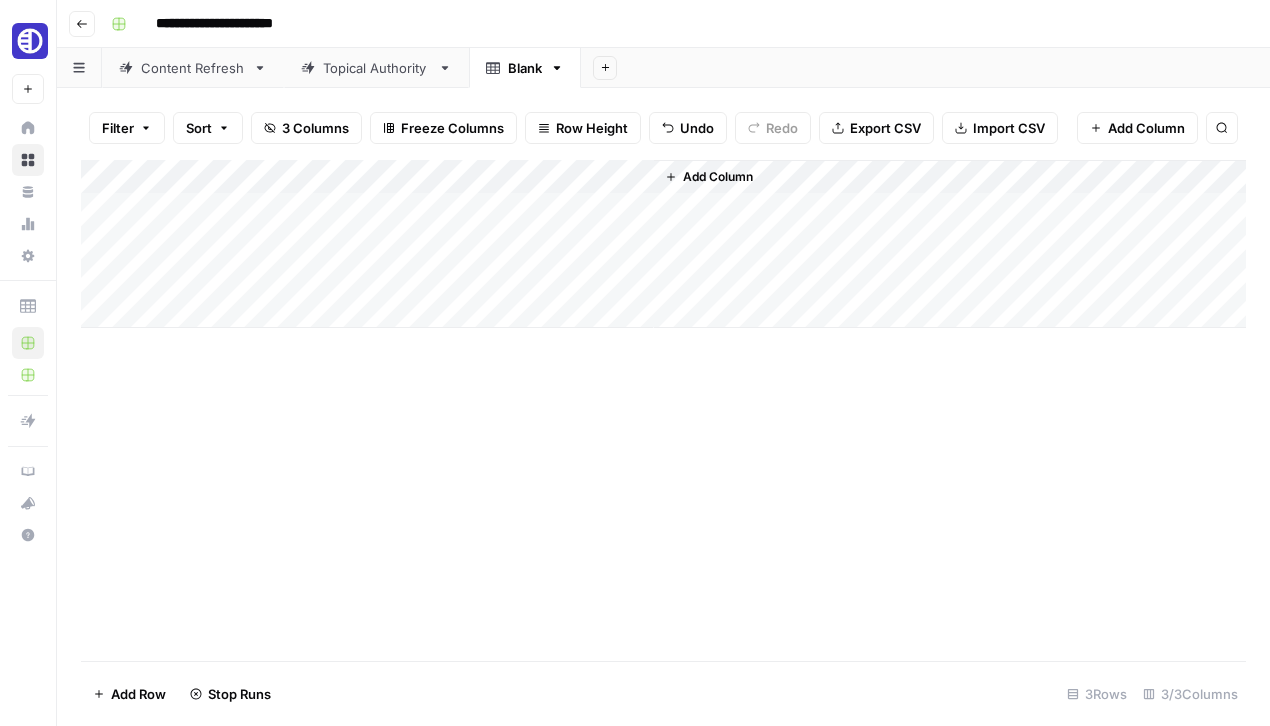 click 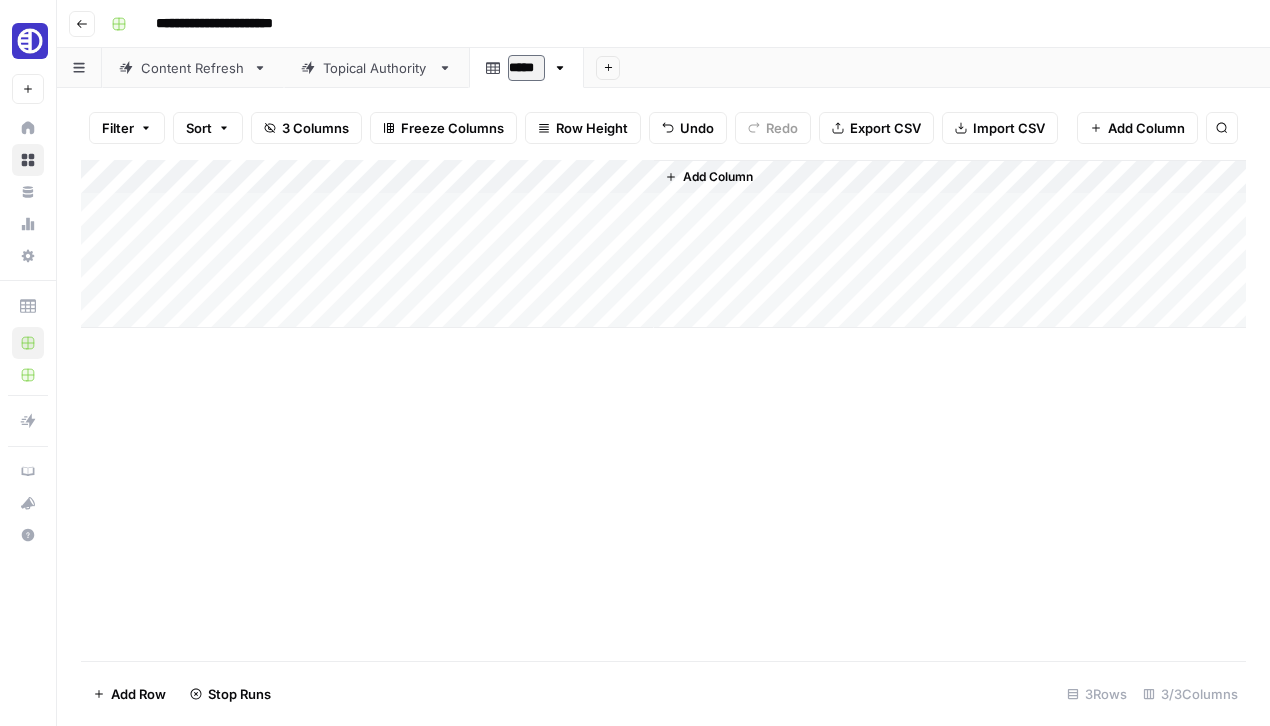click 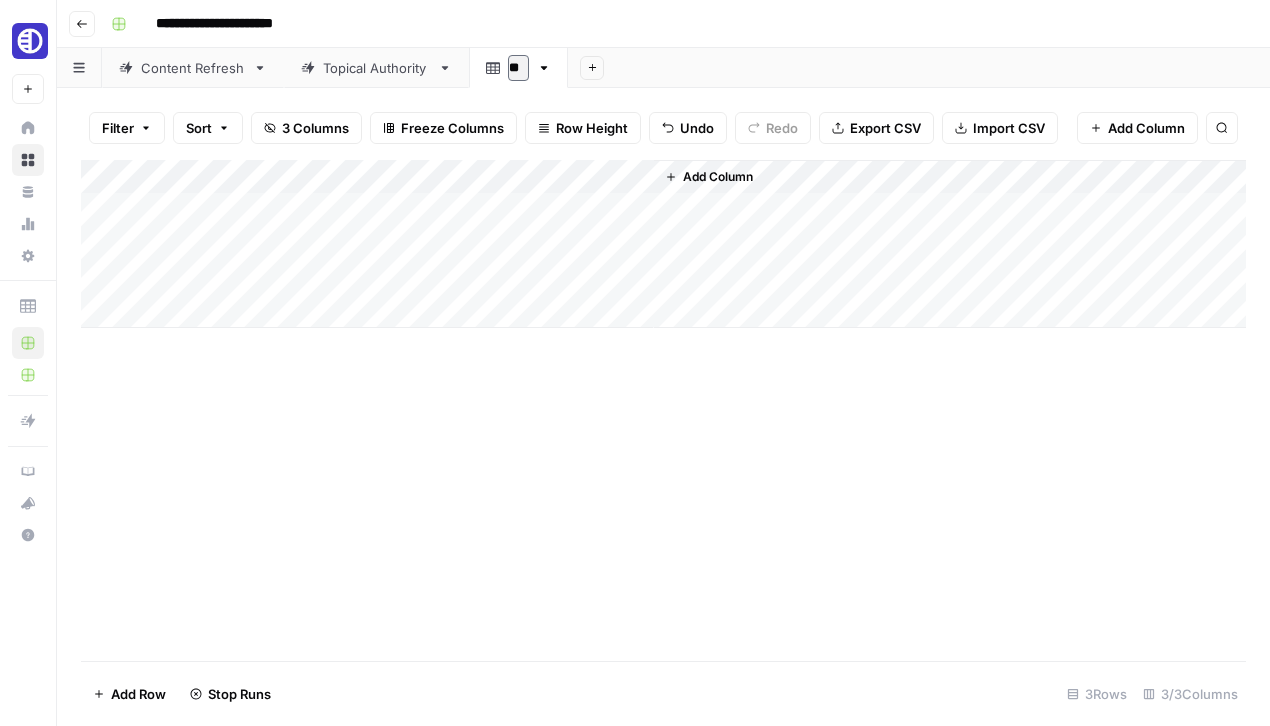 type on "*" 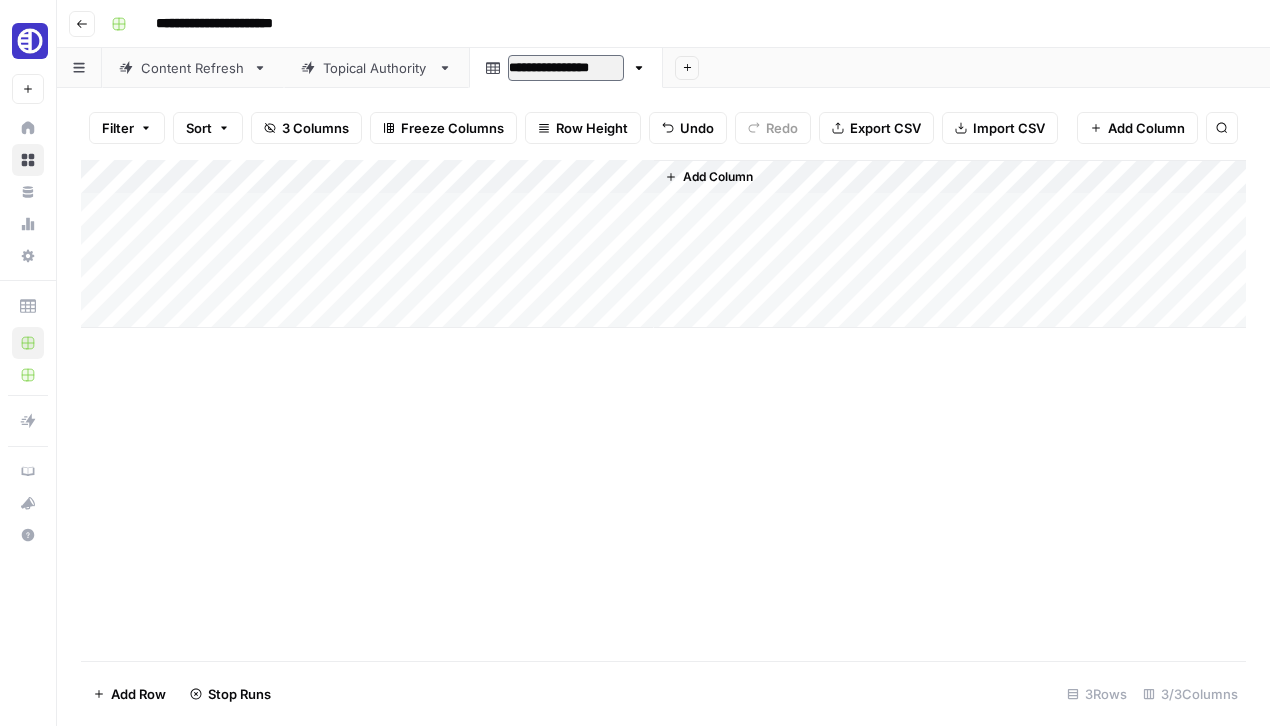 type on "**********" 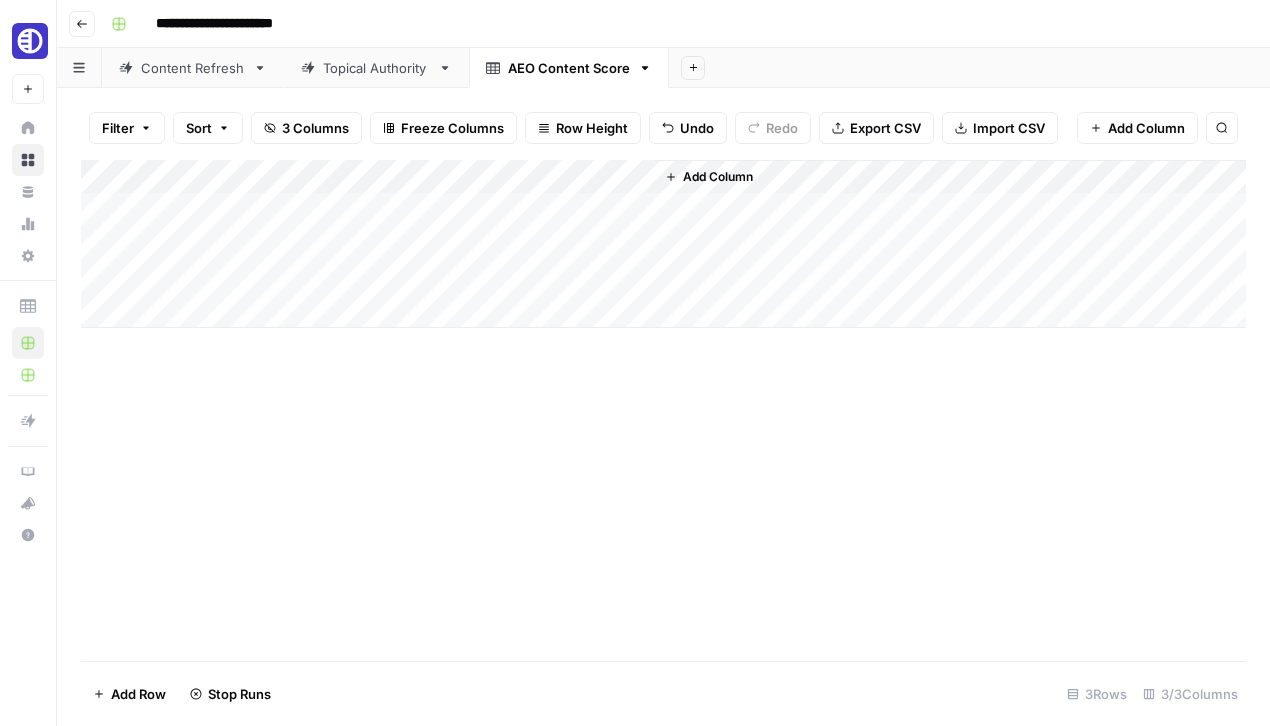 click on "Add Column" at bounding box center [663, 244] 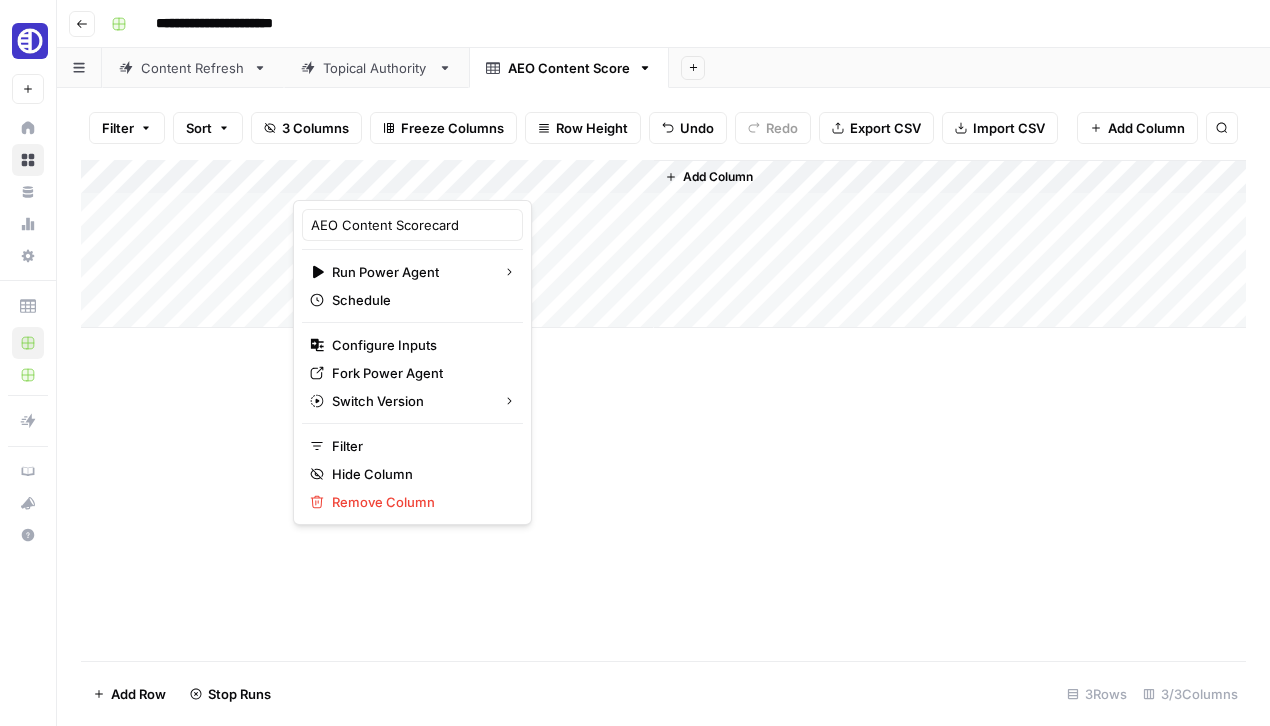 click at bounding box center [383, 180] 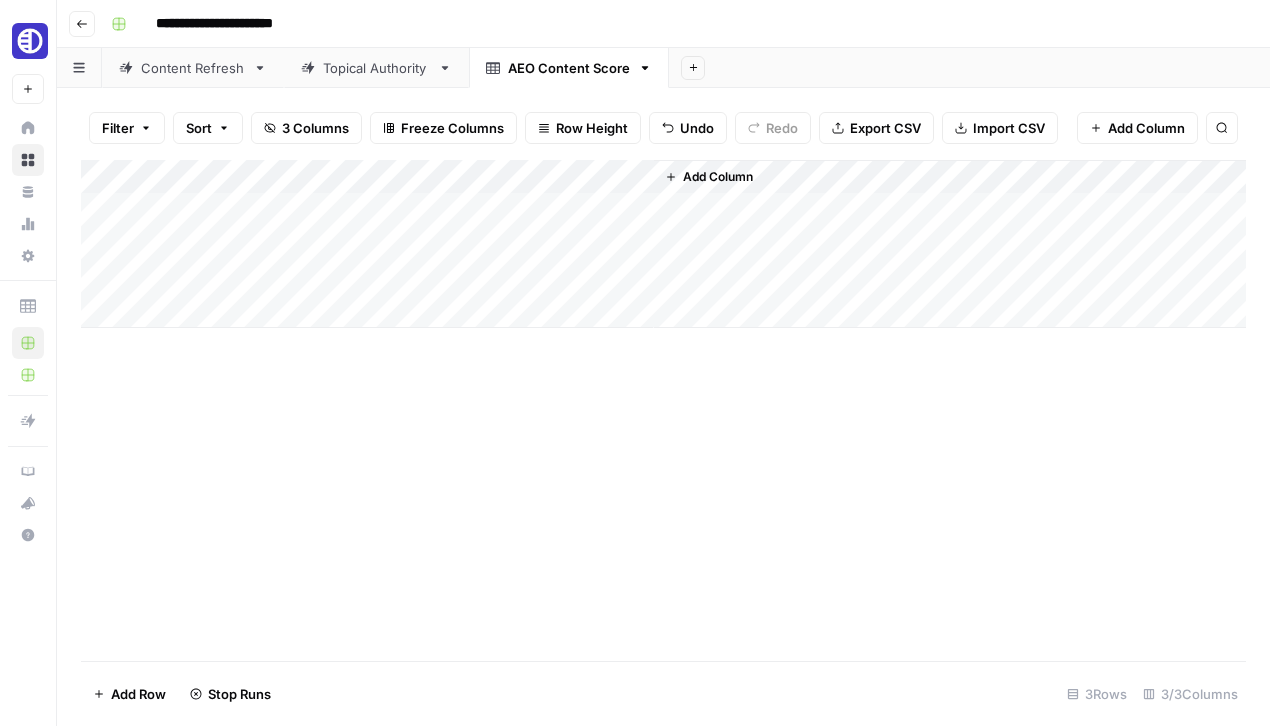 click on "AEO Content Score" at bounding box center (569, 68) 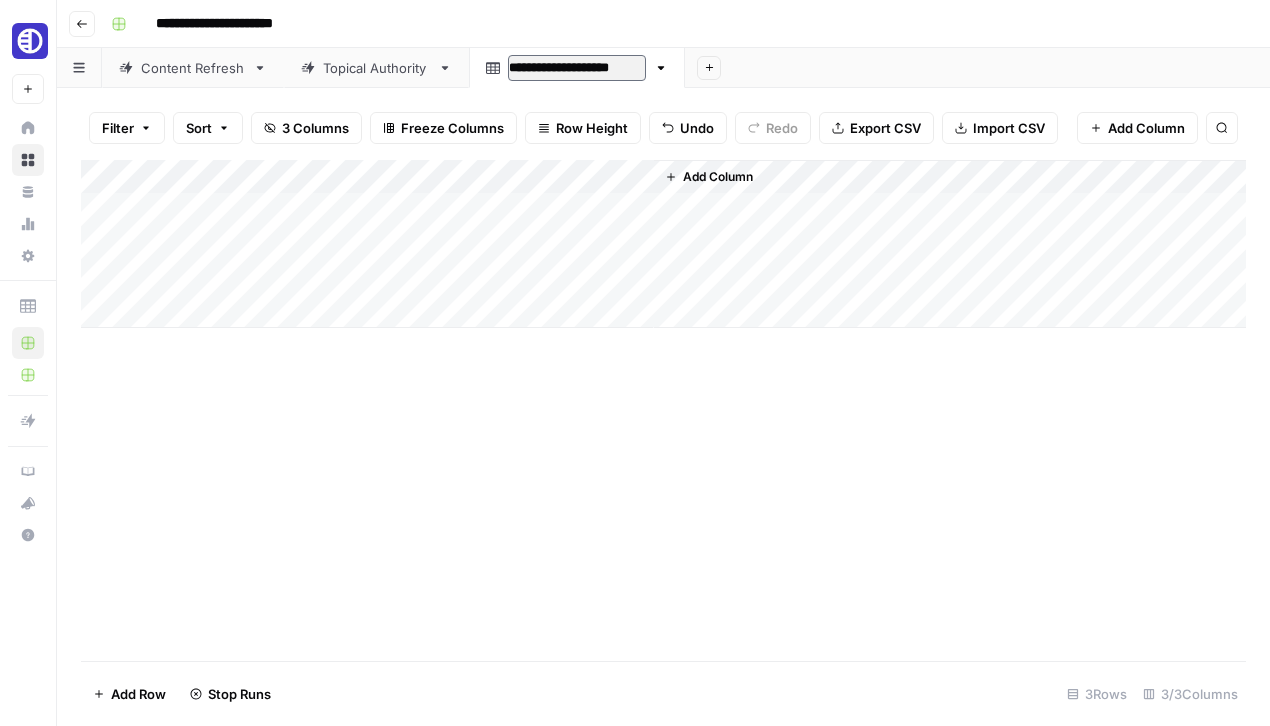 type on "**********" 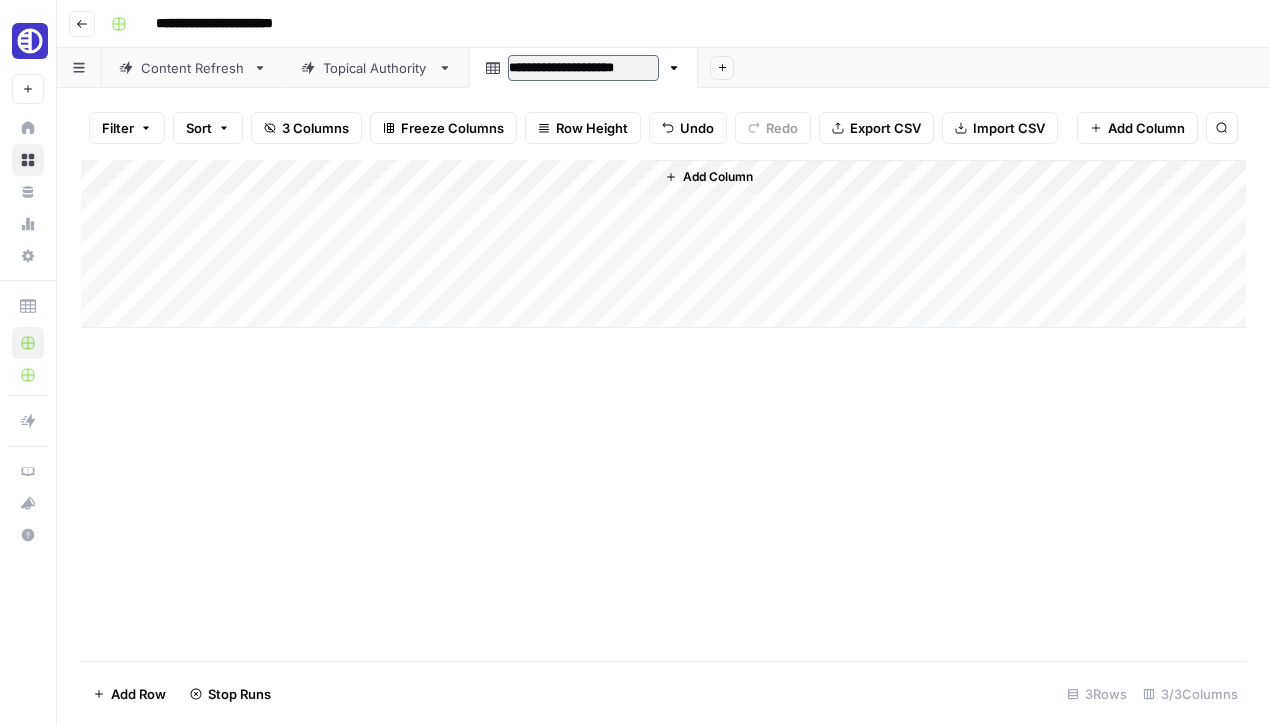 click on "Add Column" at bounding box center (663, 410) 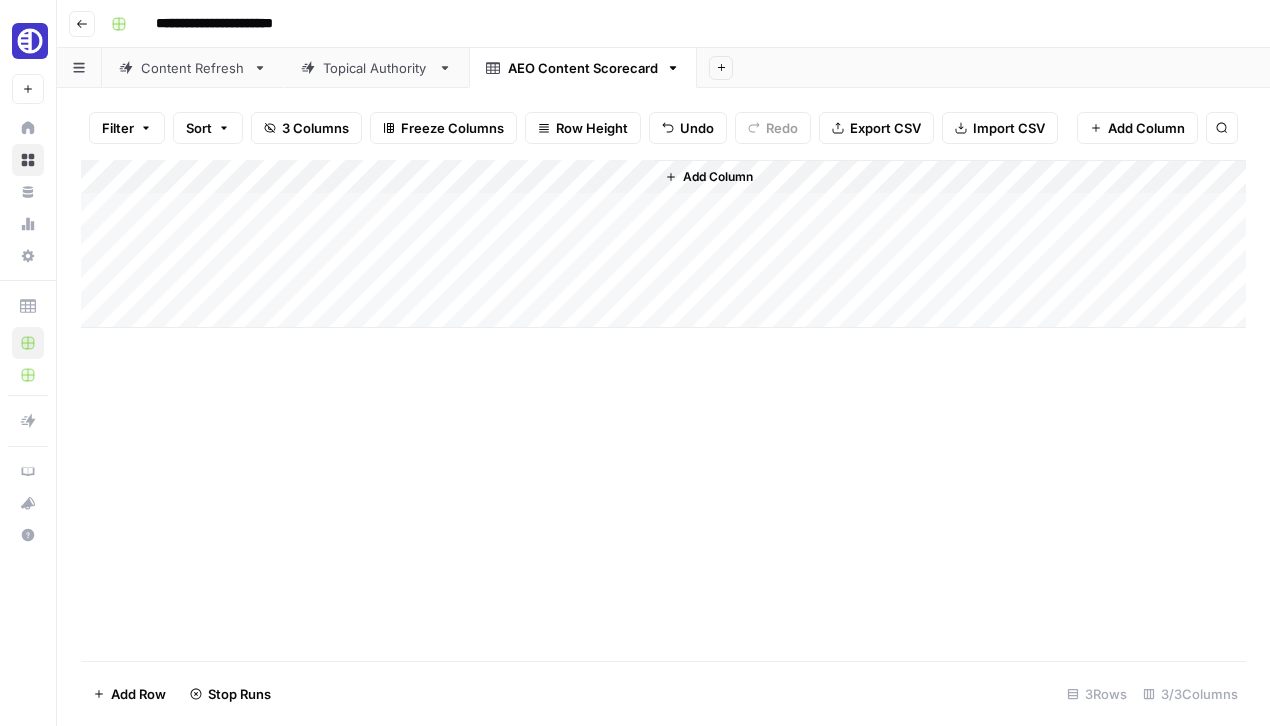 click on "Topical Authority" at bounding box center [376, 68] 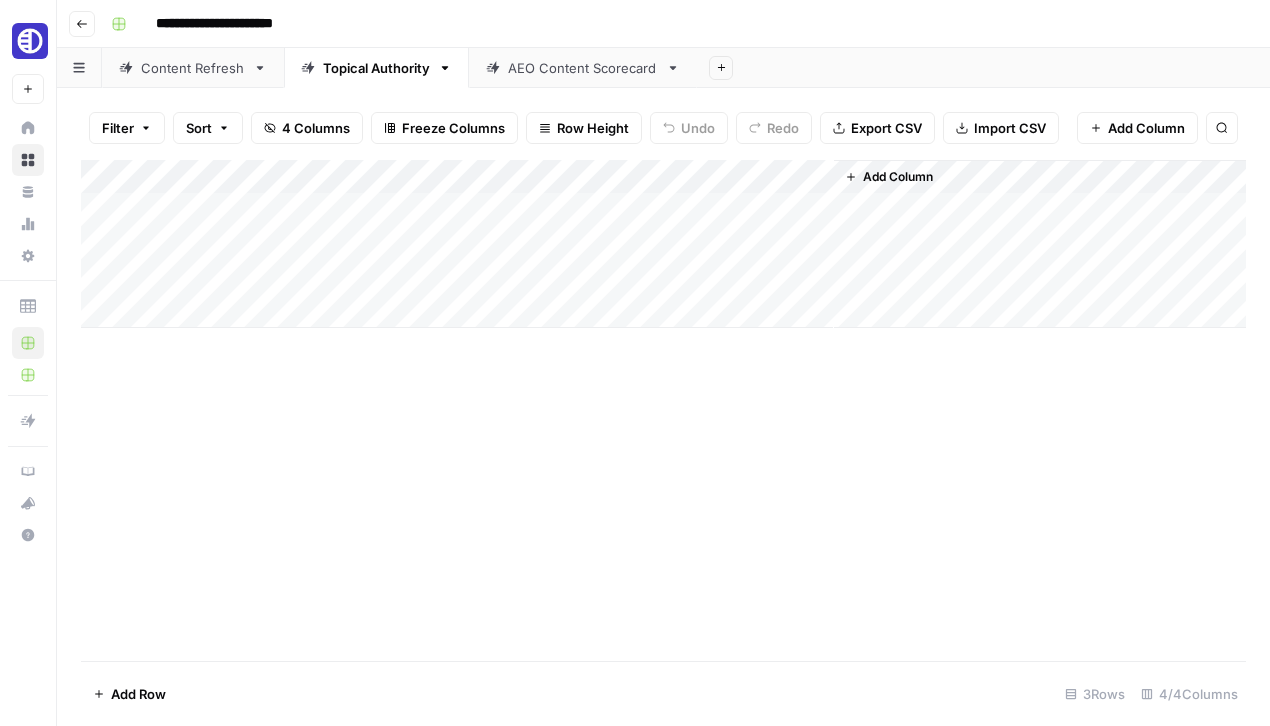 click on "Add Column" at bounding box center [663, 244] 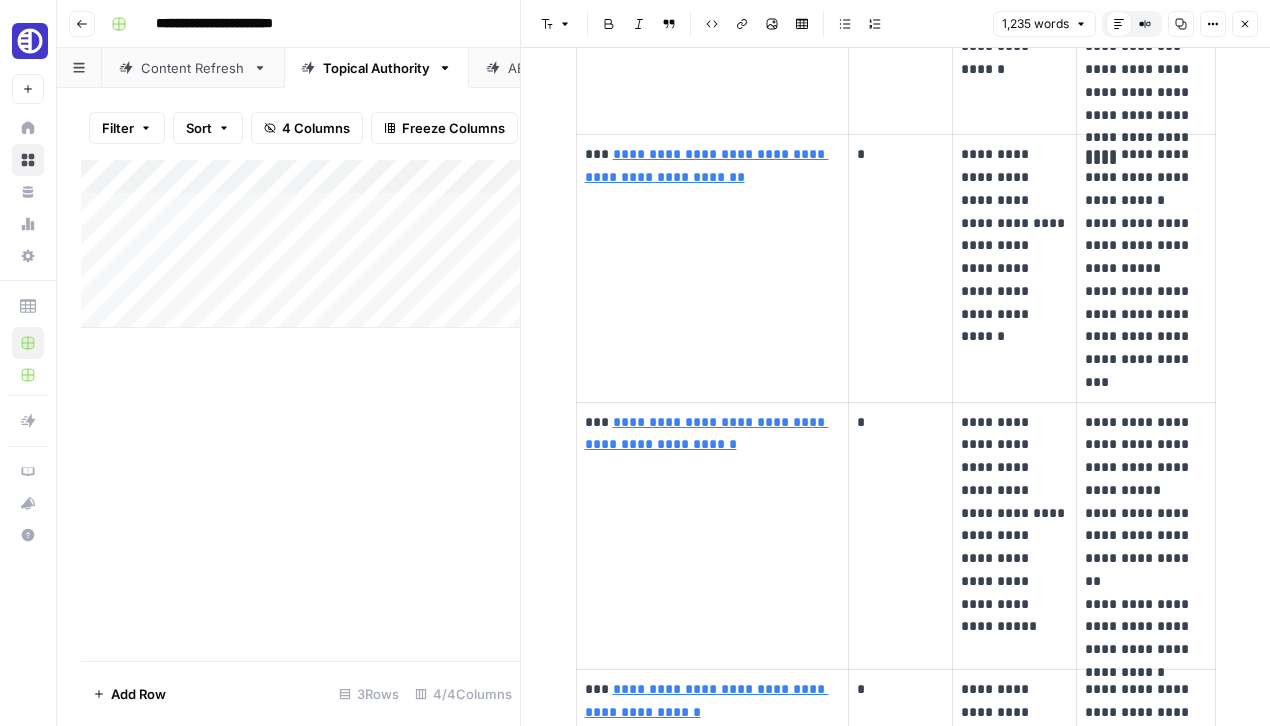 scroll, scrollTop: 6357, scrollLeft: 0, axis: vertical 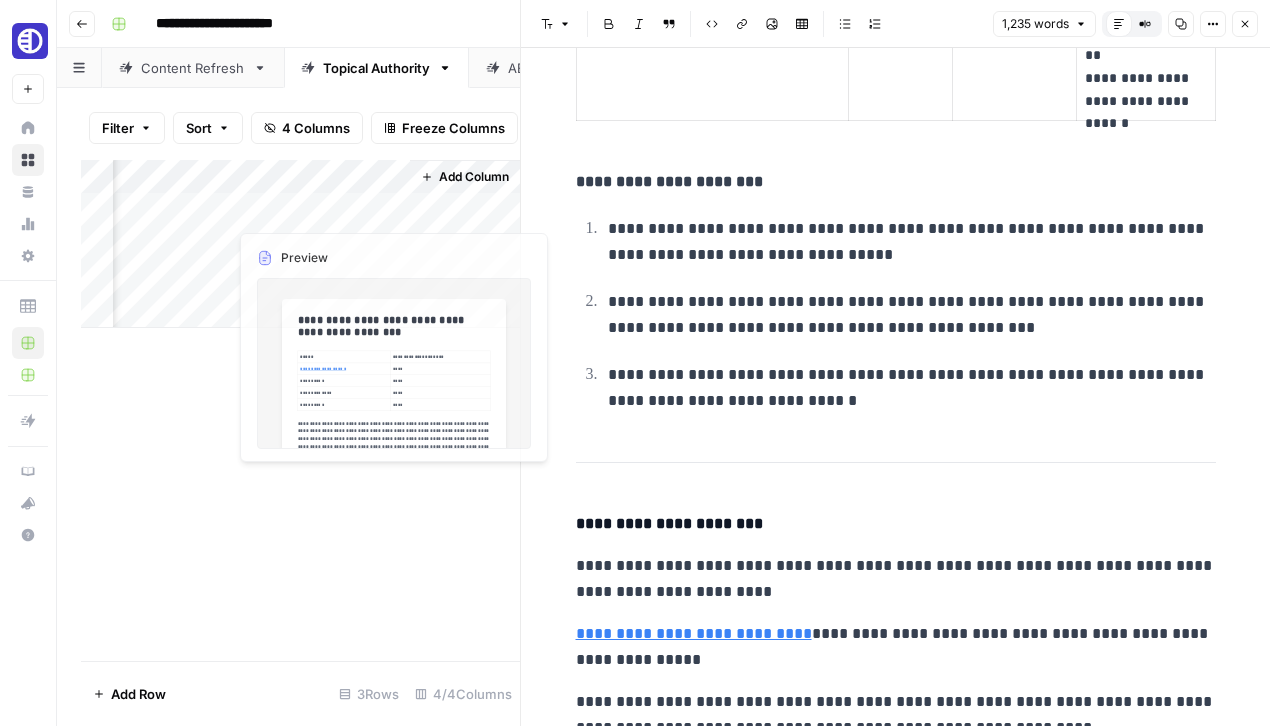 click on "Add Column" at bounding box center [300, 244] 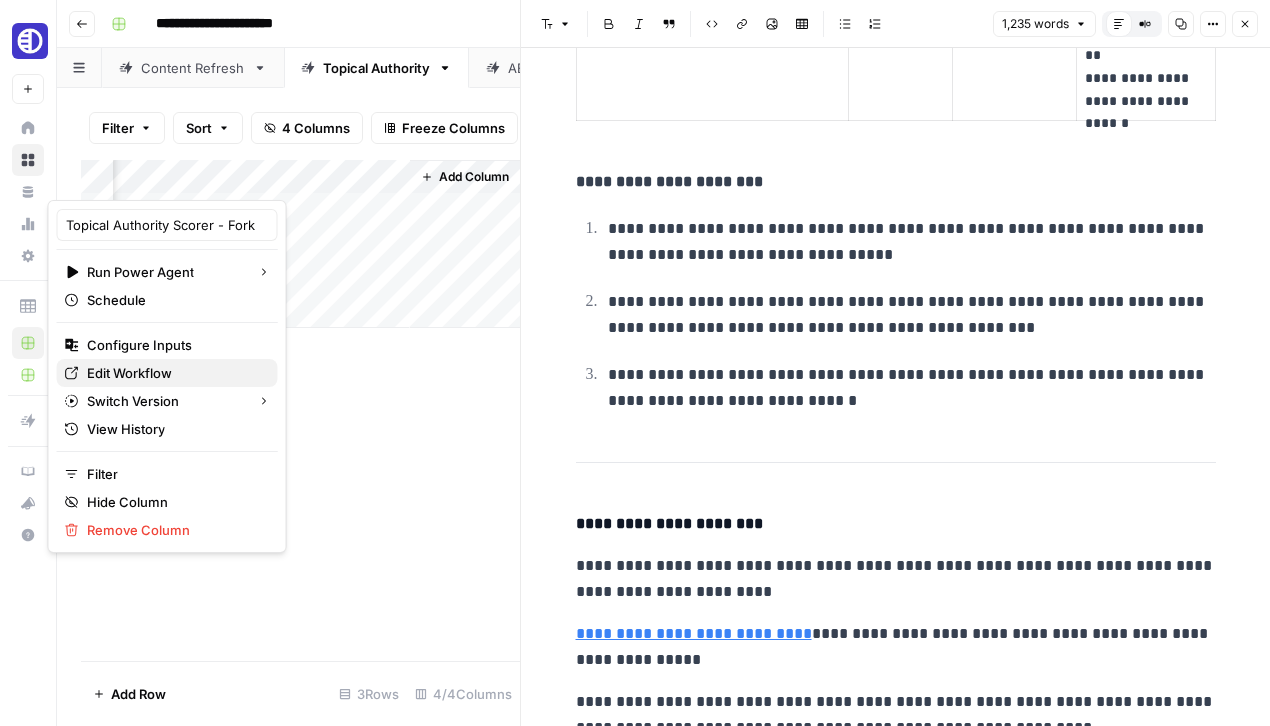click on "Edit Workflow" at bounding box center [129, 373] 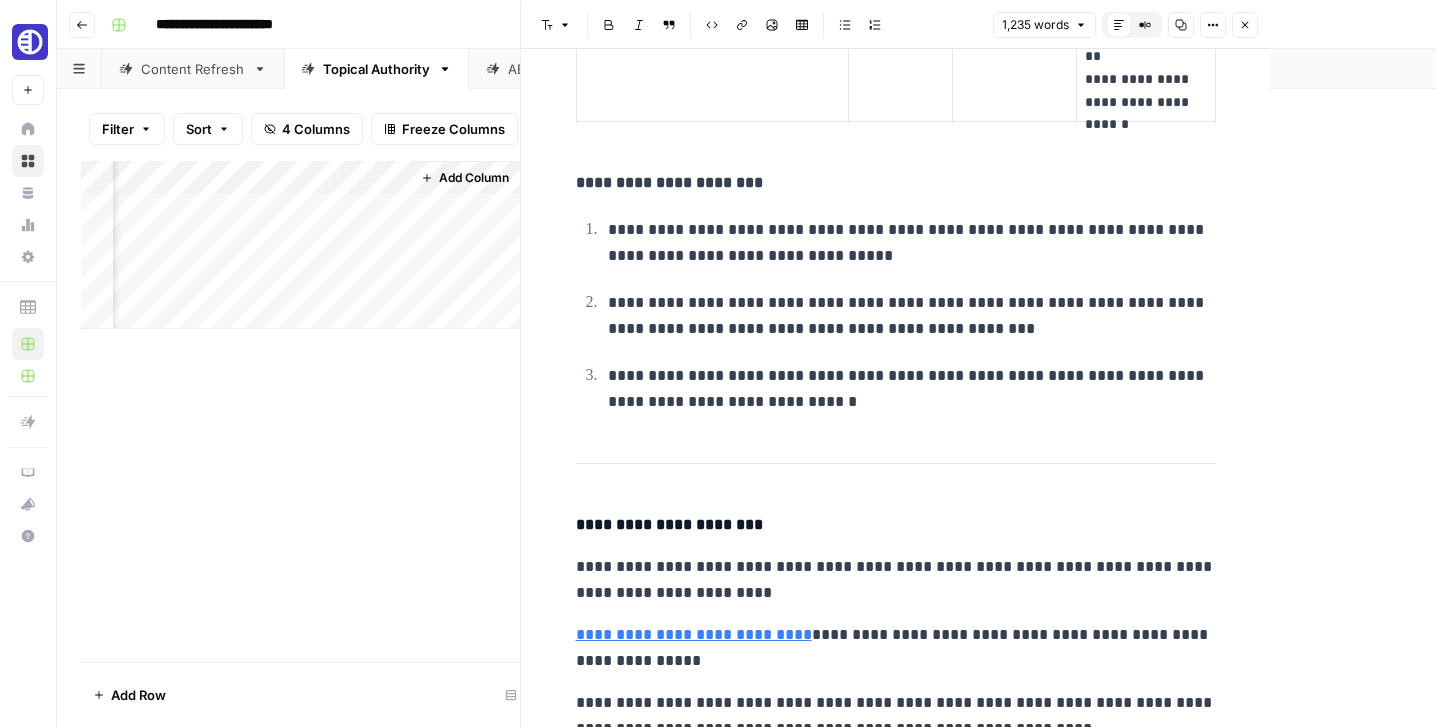 scroll, scrollTop: 0, scrollLeft: 259, axis: horizontal 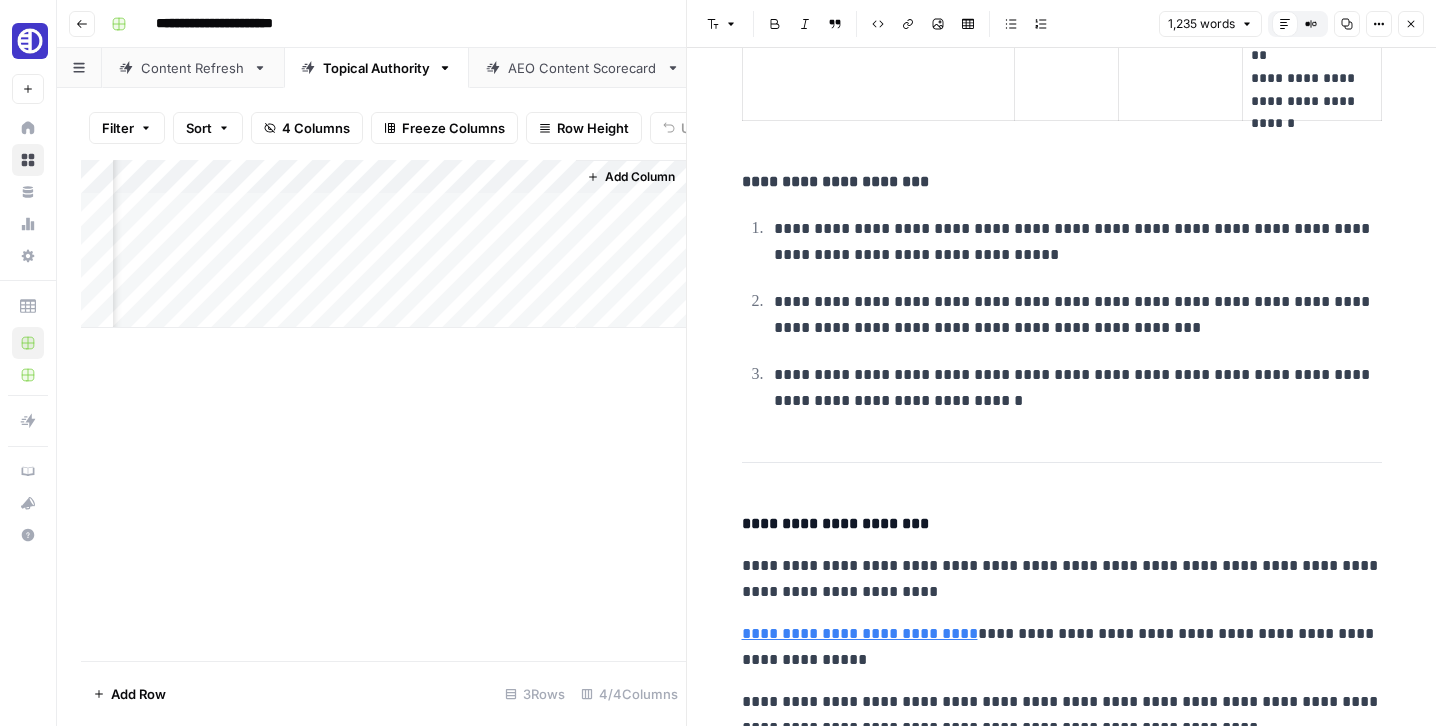 click on "AEO Content Scorecard" at bounding box center [583, 68] 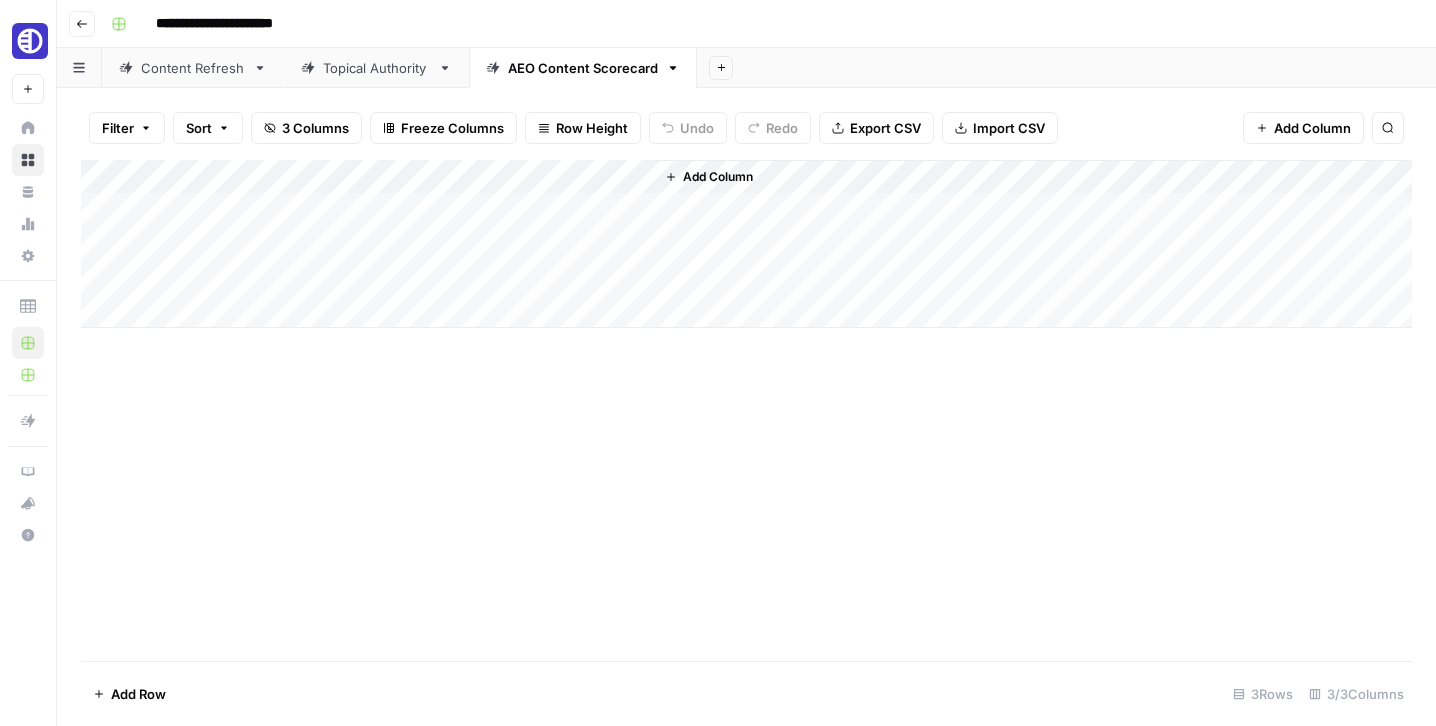 click on "Add Column" at bounding box center (746, 244) 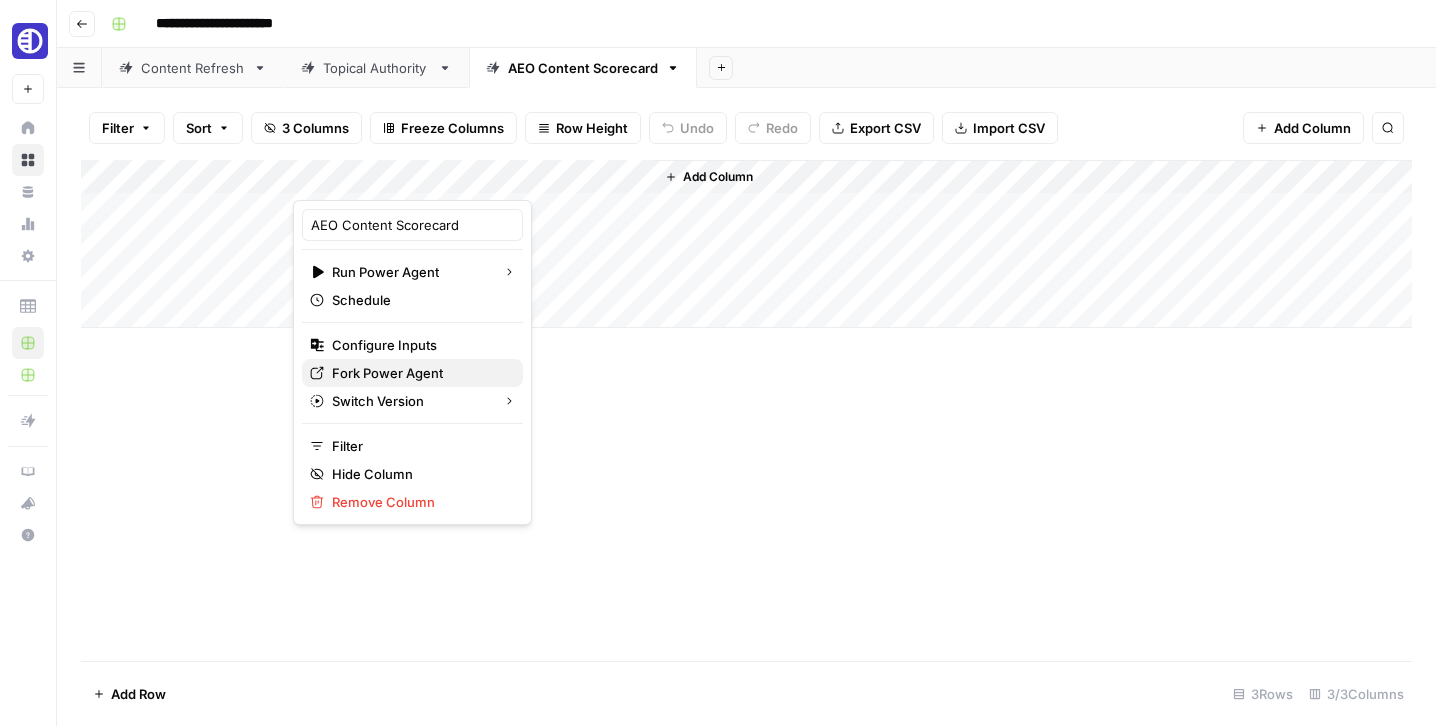 click on "Fork Power Agent" at bounding box center [387, 373] 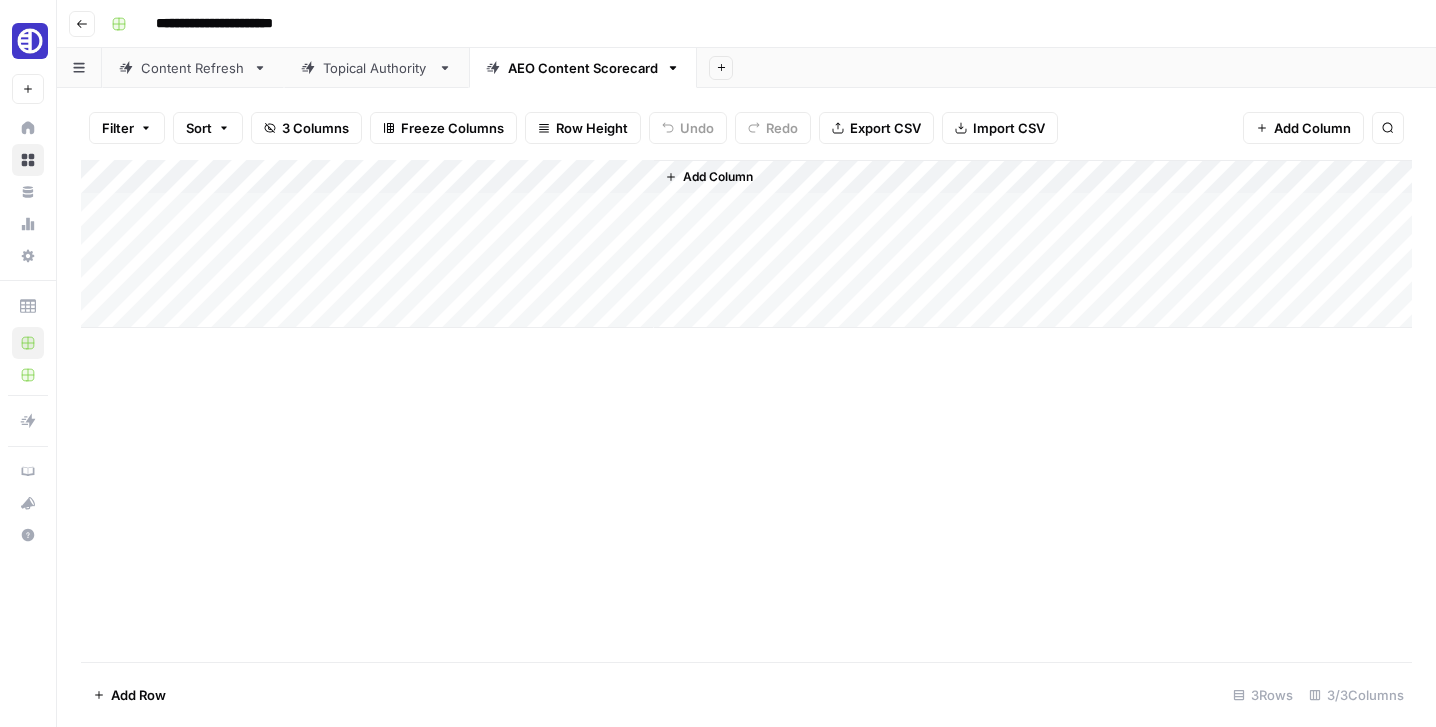 click on "Add Column" at bounding box center (746, 411) 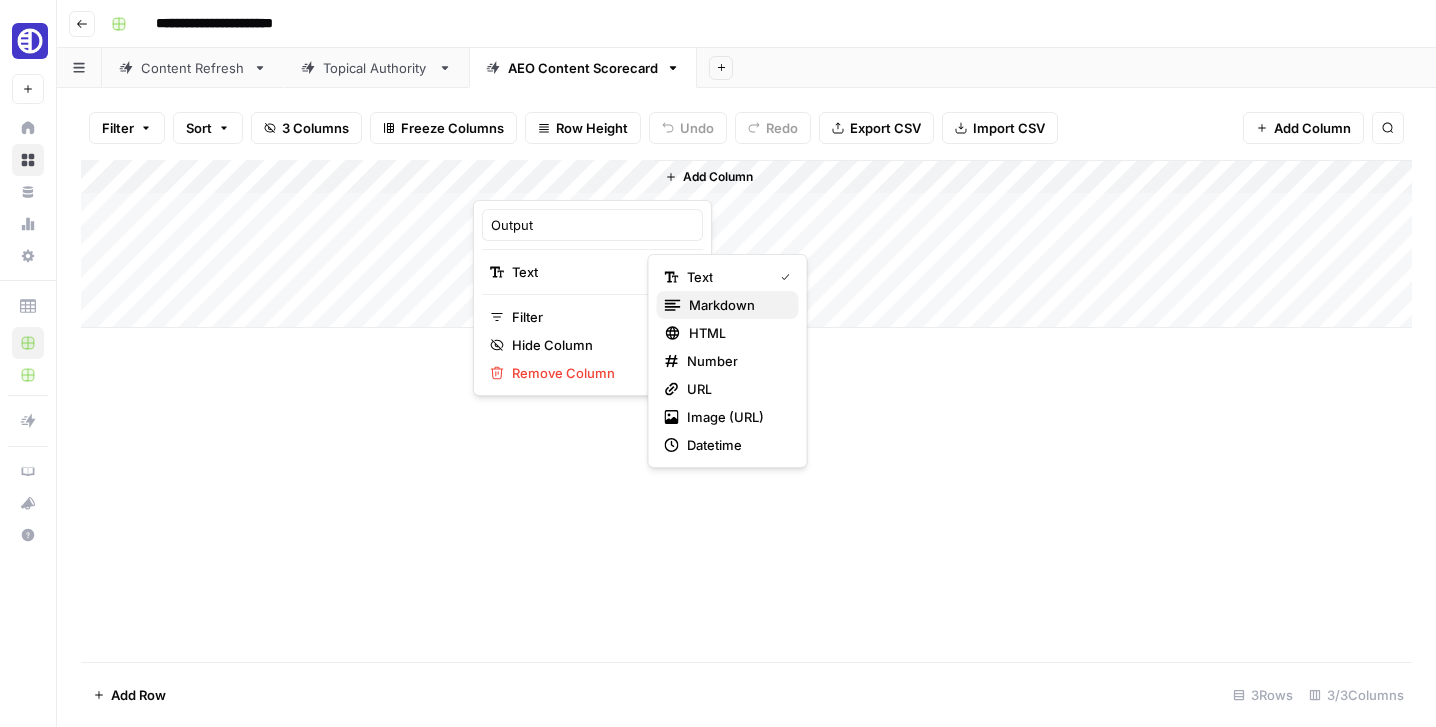 click on "markdown" at bounding box center [722, 305] 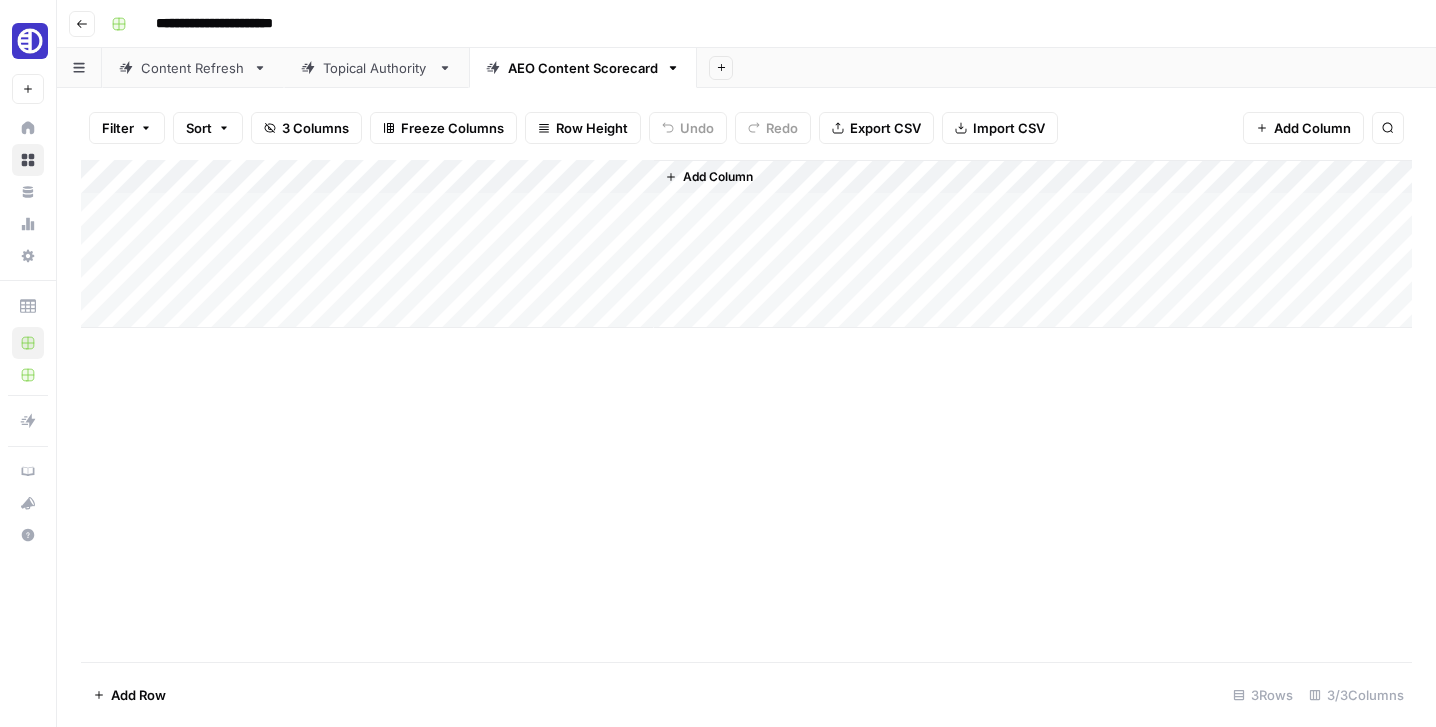 click on "Add Column" at bounding box center (746, 244) 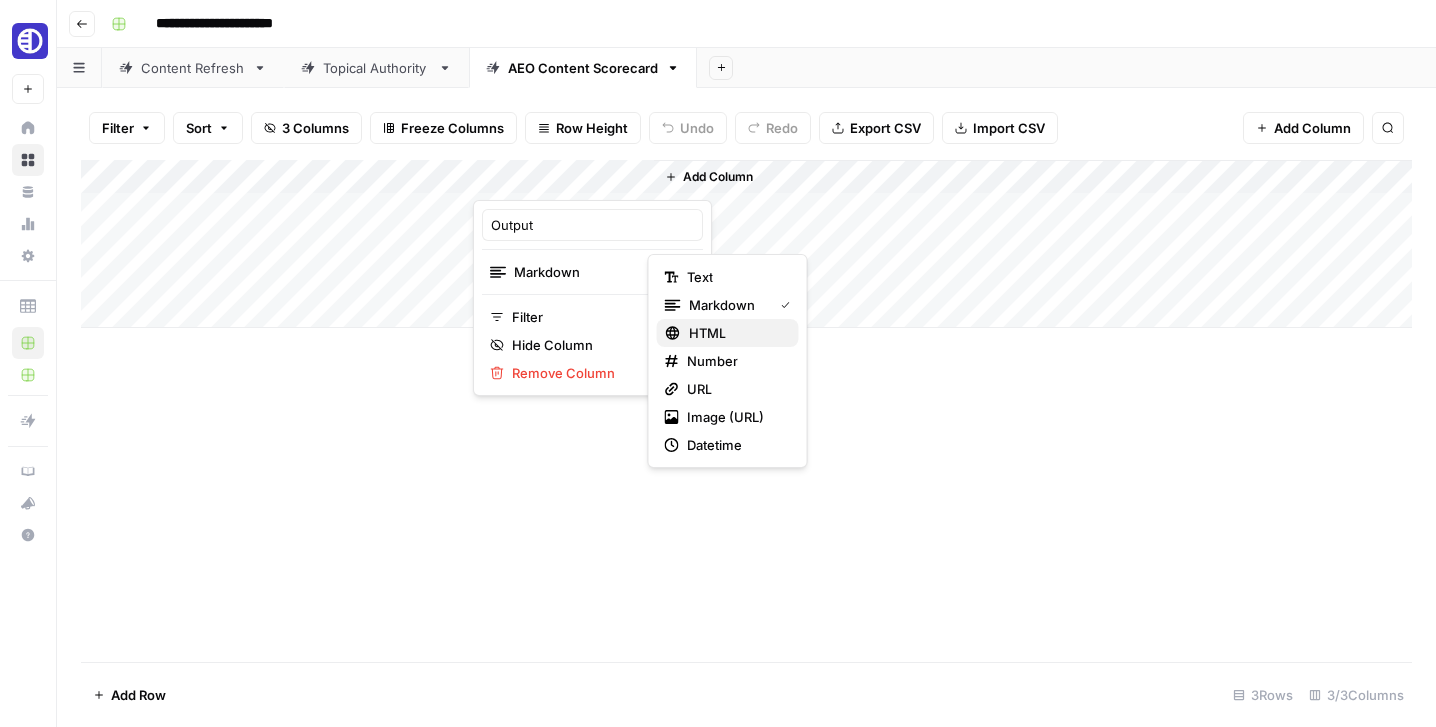 click on "HTML" at bounding box center (728, 333) 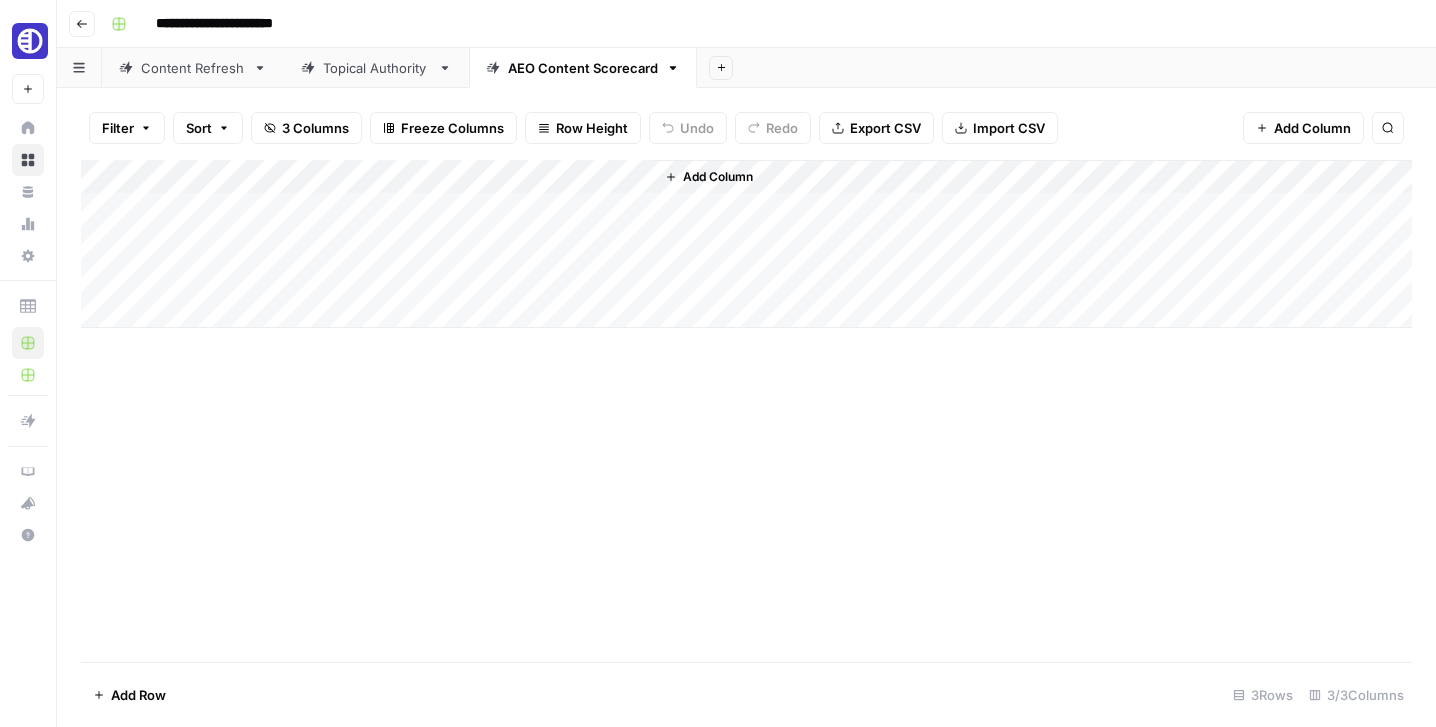 click on "Add Column" at bounding box center [746, 244] 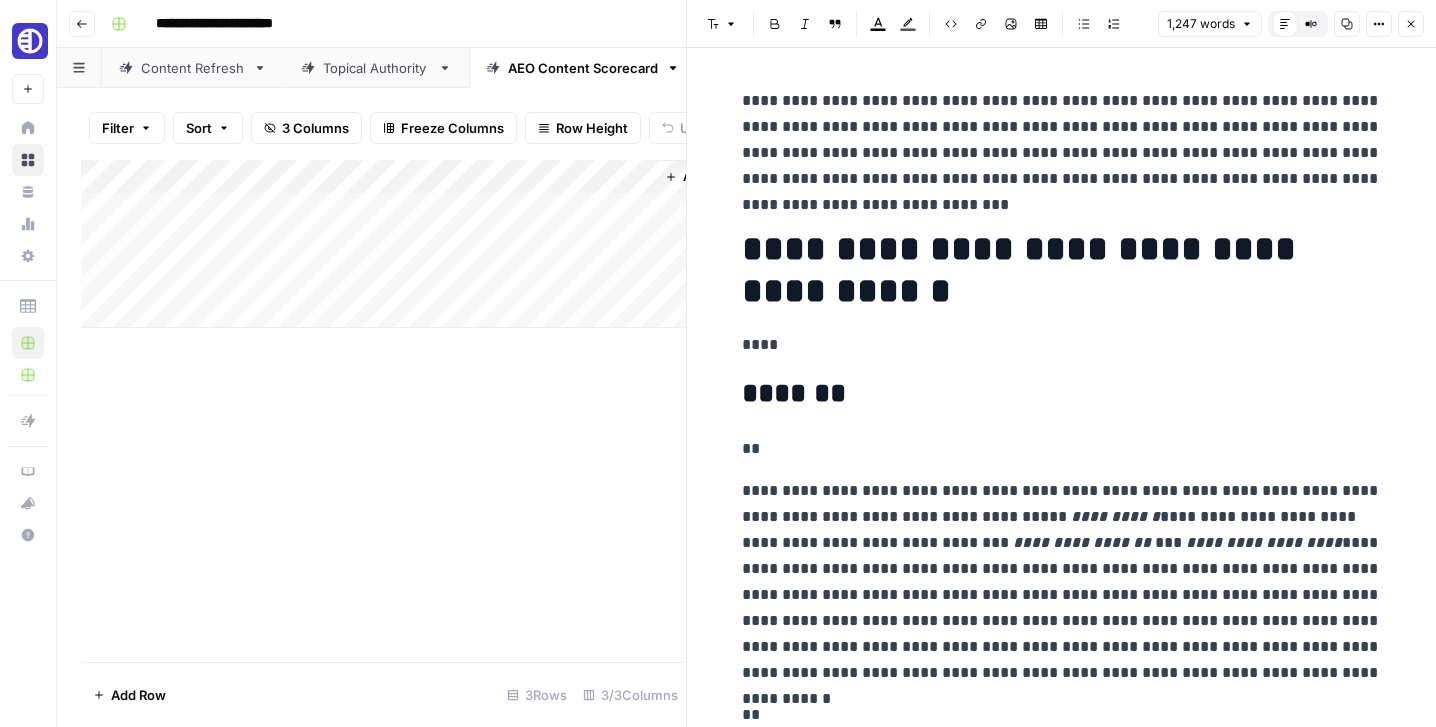 click on "Add Column" at bounding box center [383, 244] 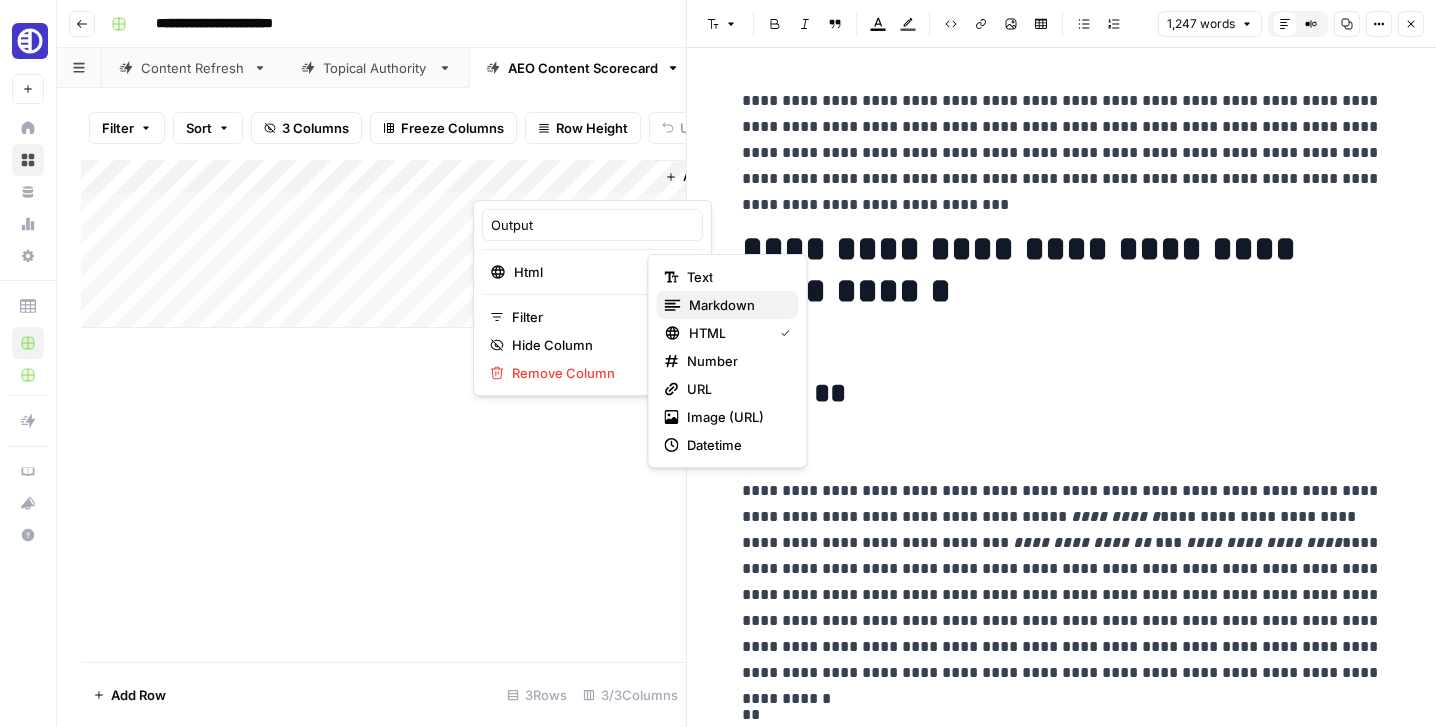 click on "markdown" at bounding box center [722, 305] 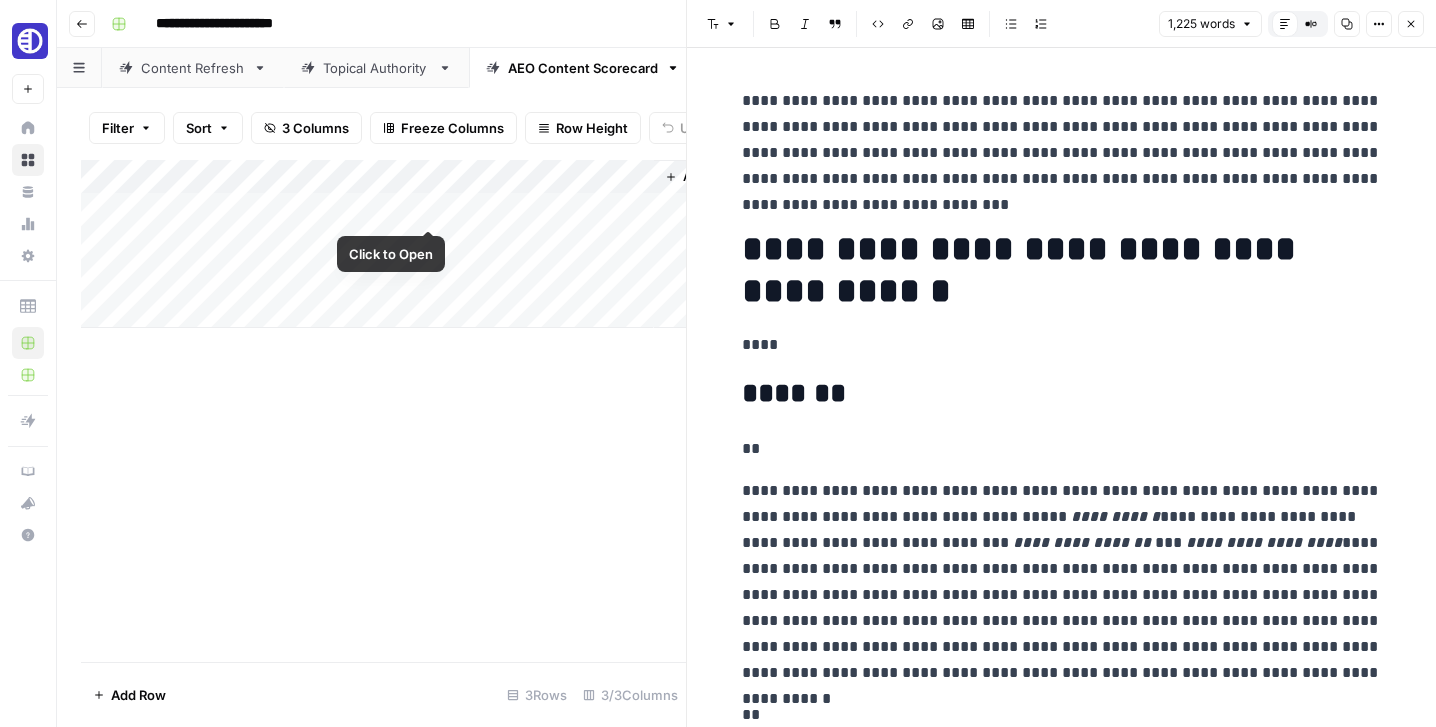 click on "Add Column" at bounding box center [383, 244] 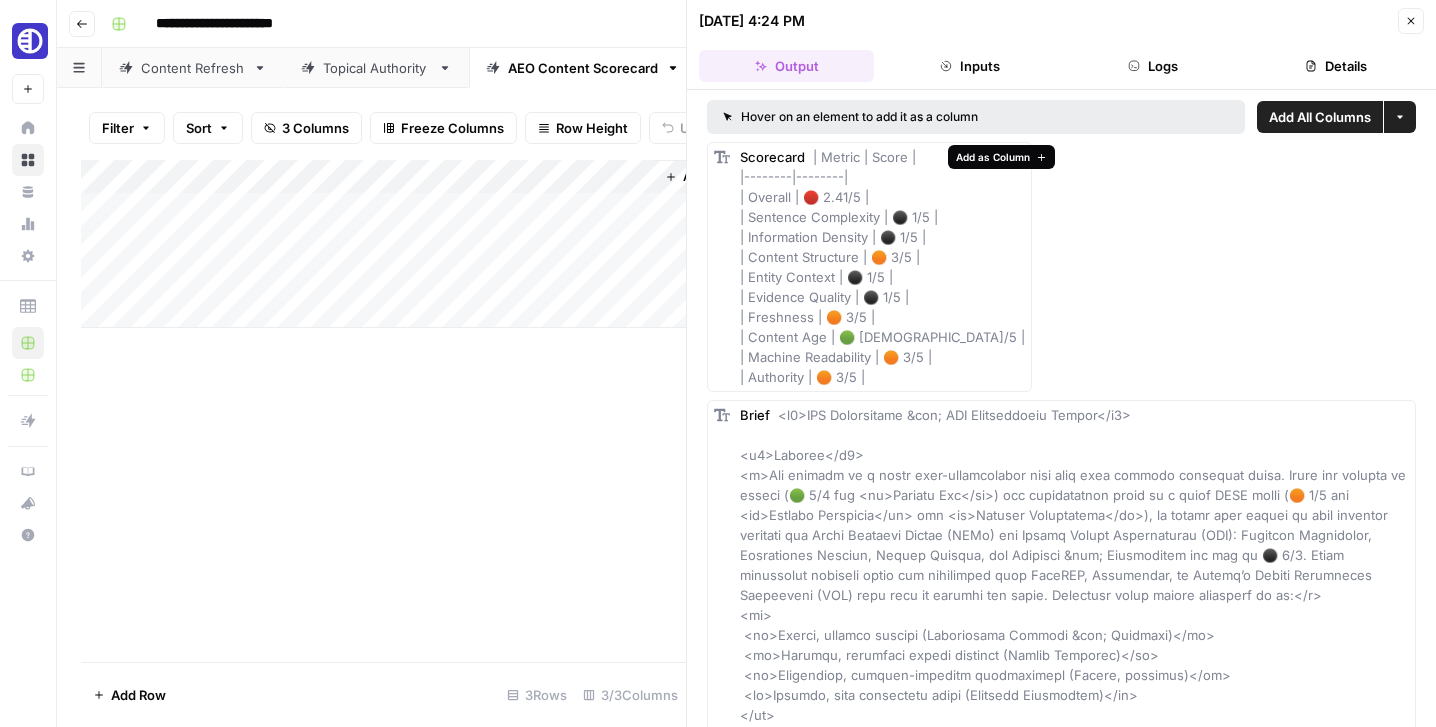 click on "Add as Column" at bounding box center (993, 157) 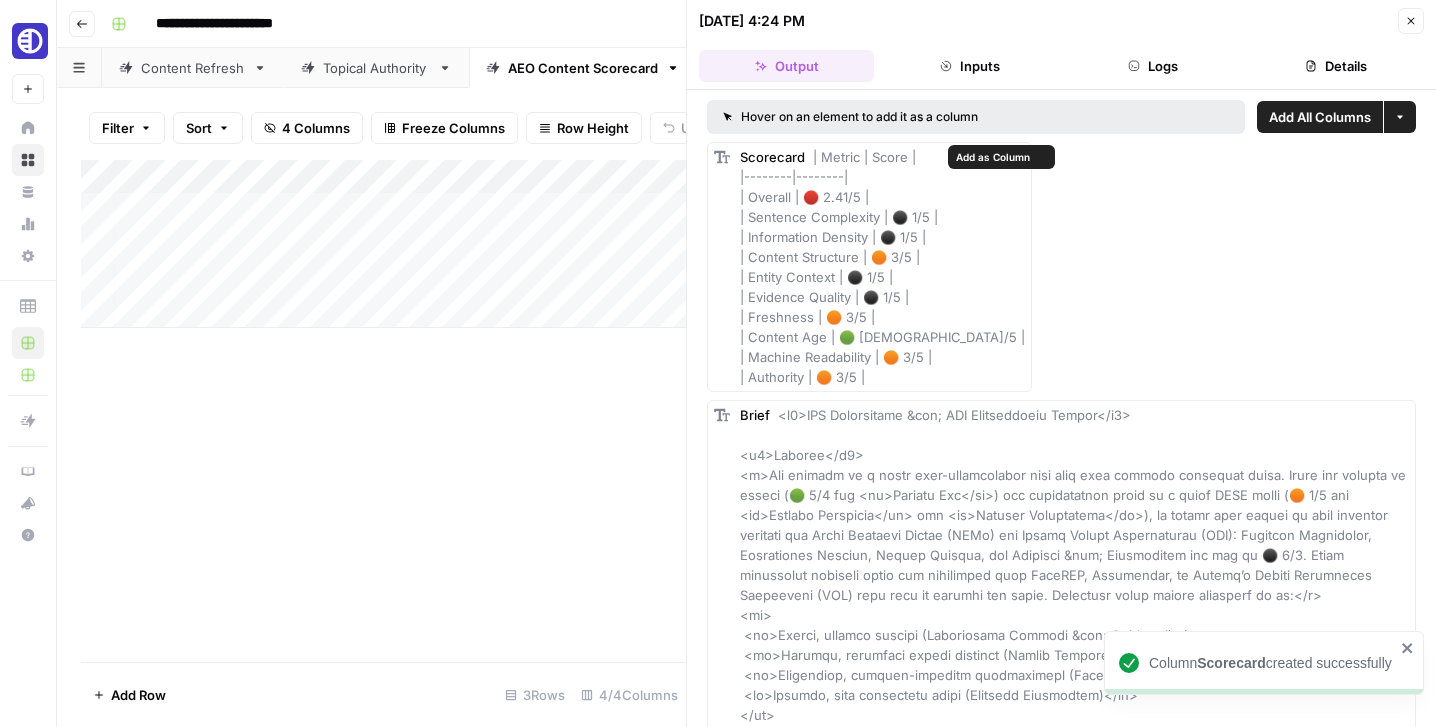 scroll, scrollTop: 0, scrollLeft: 118, axis: horizontal 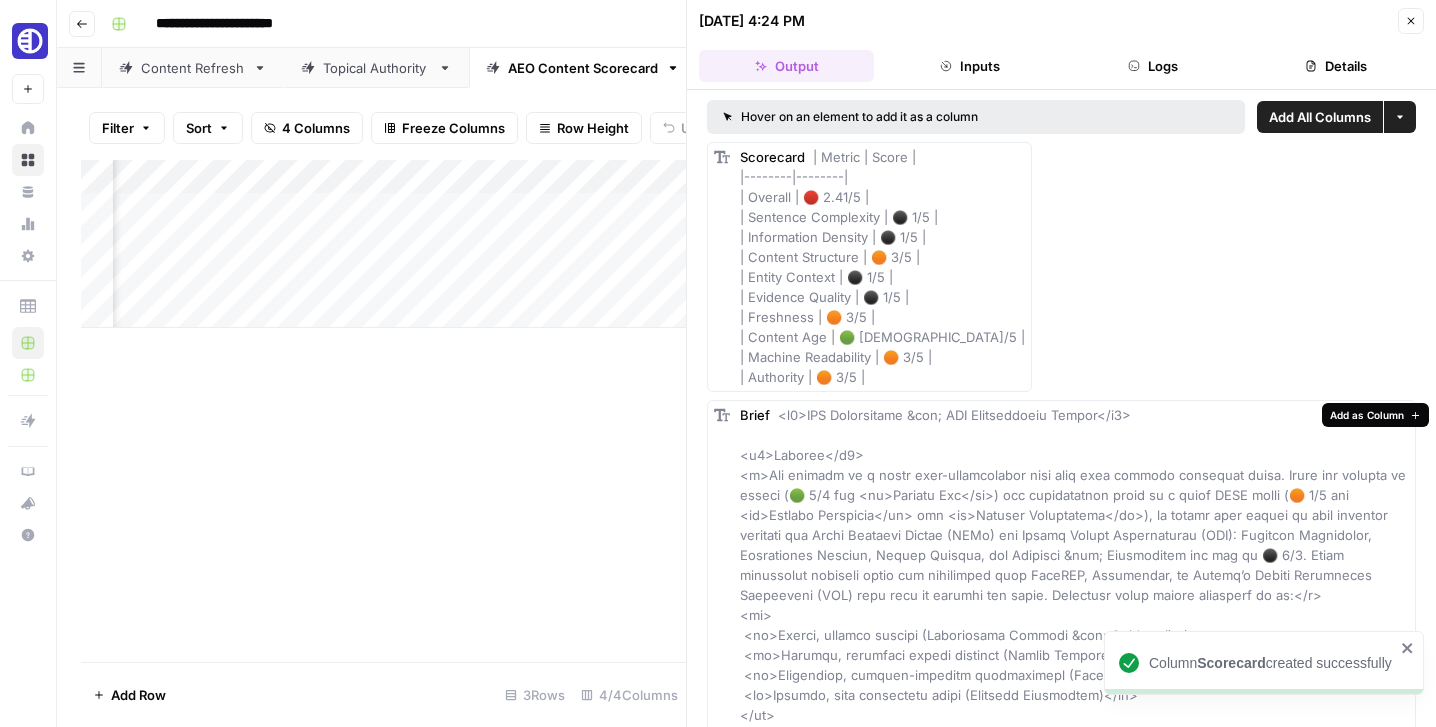 click on "Add as Column" at bounding box center (1375, 415) 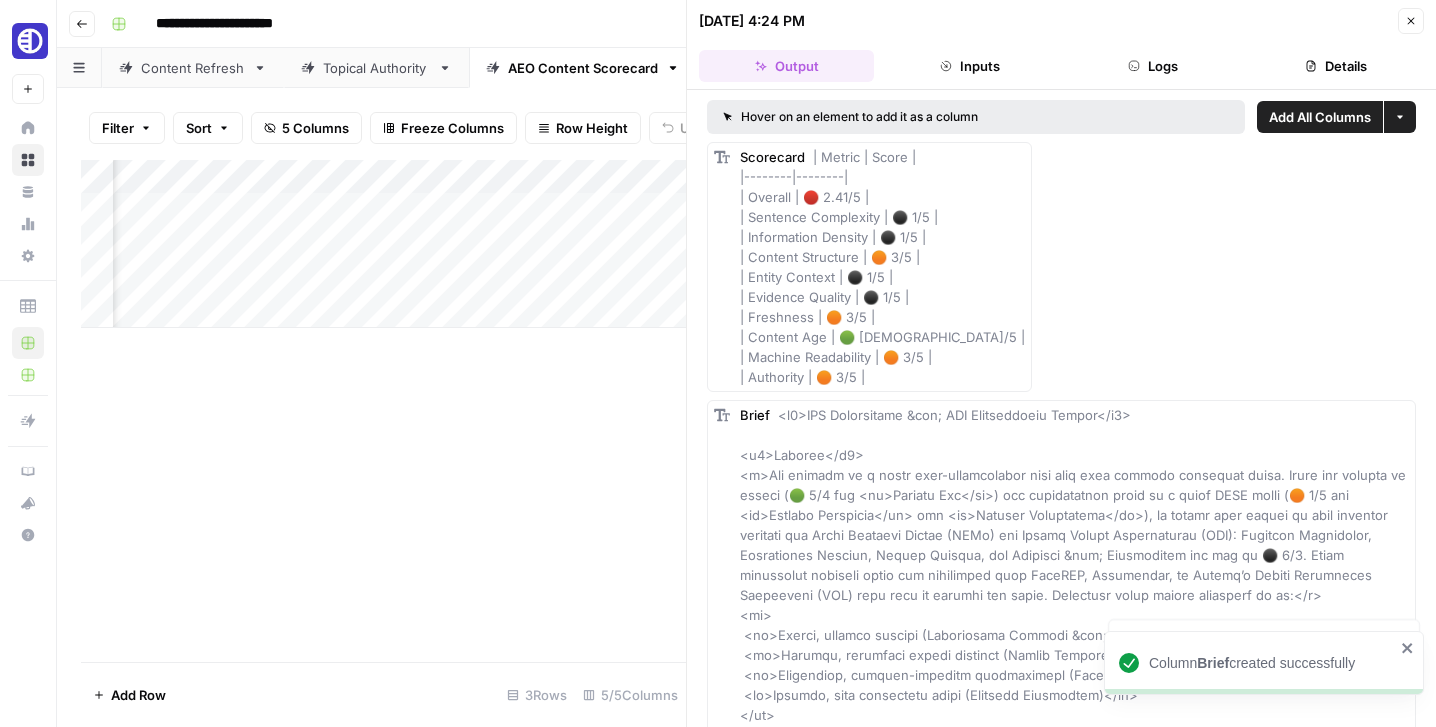 scroll, scrollTop: 0, scrollLeft: 336, axis: horizontal 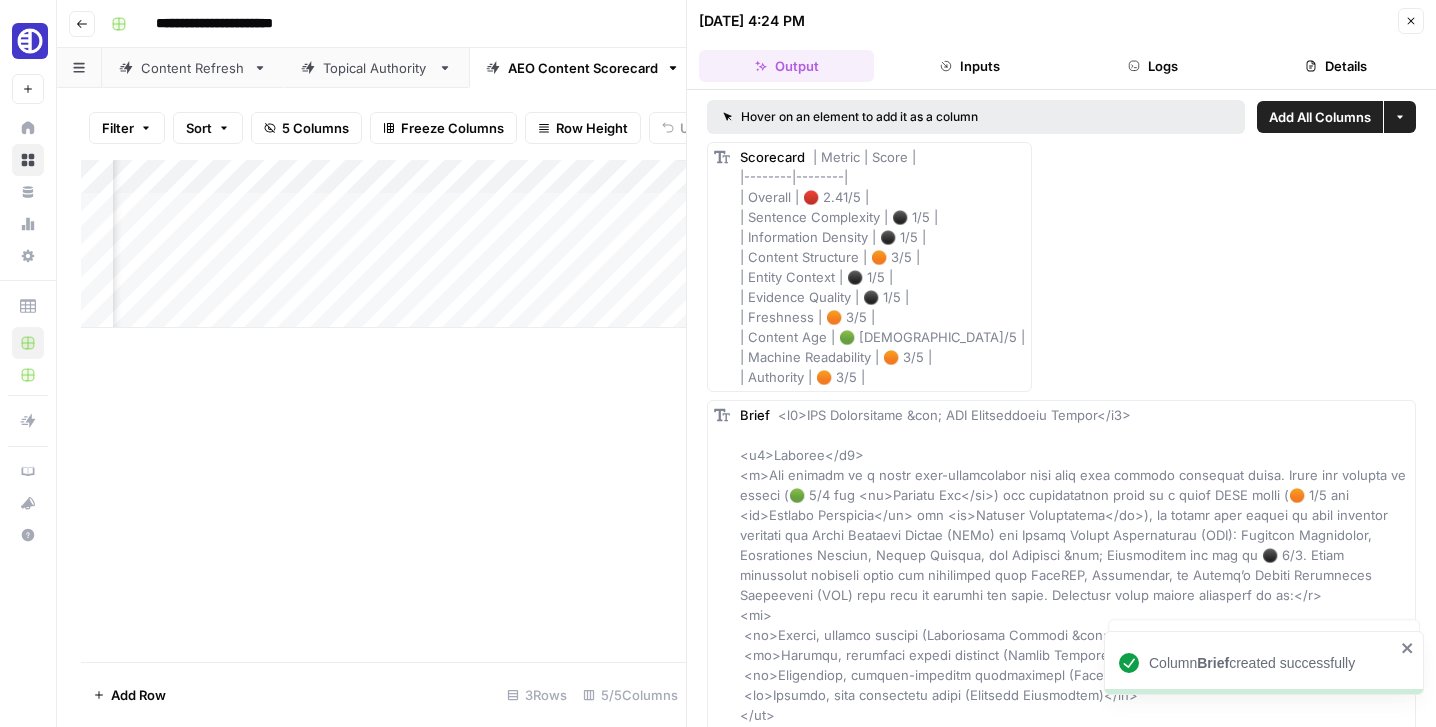 click on "Add Column" at bounding box center [383, 244] 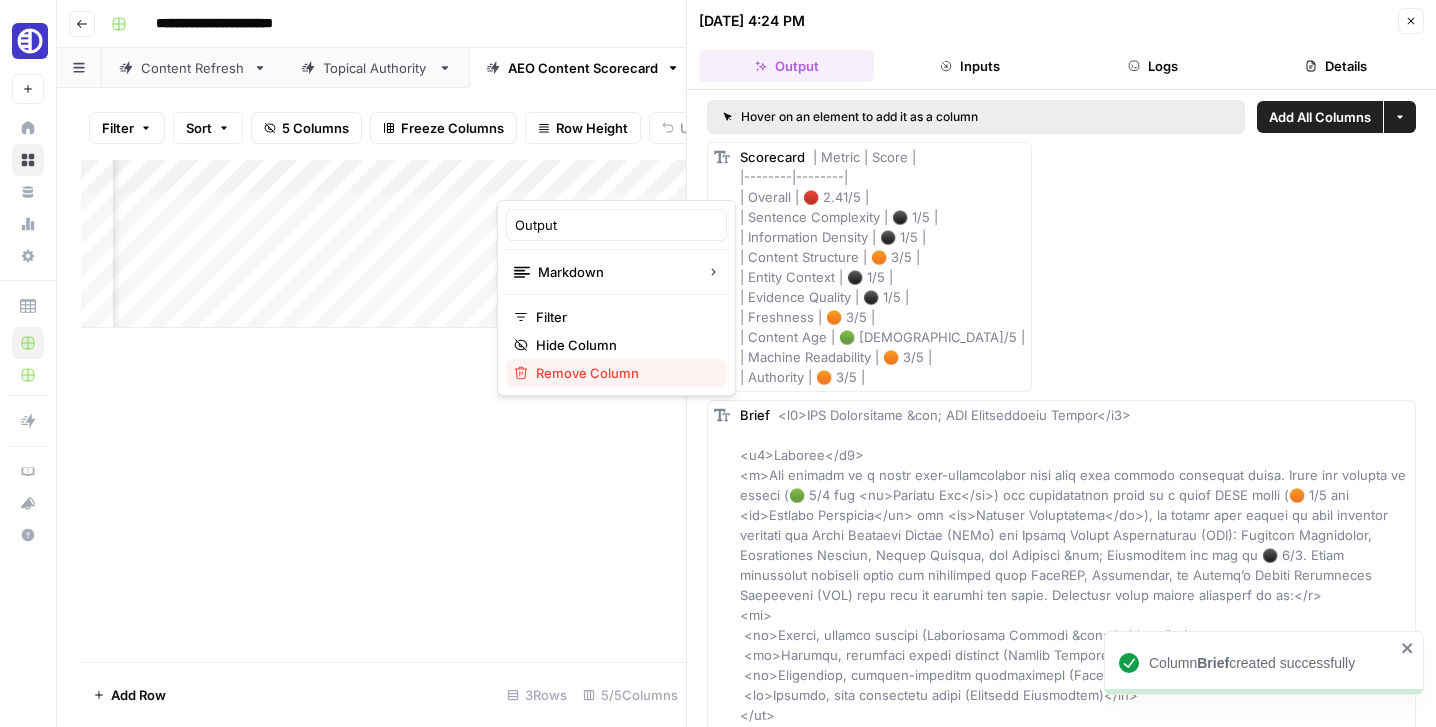 click on "Remove Column" at bounding box center [587, 373] 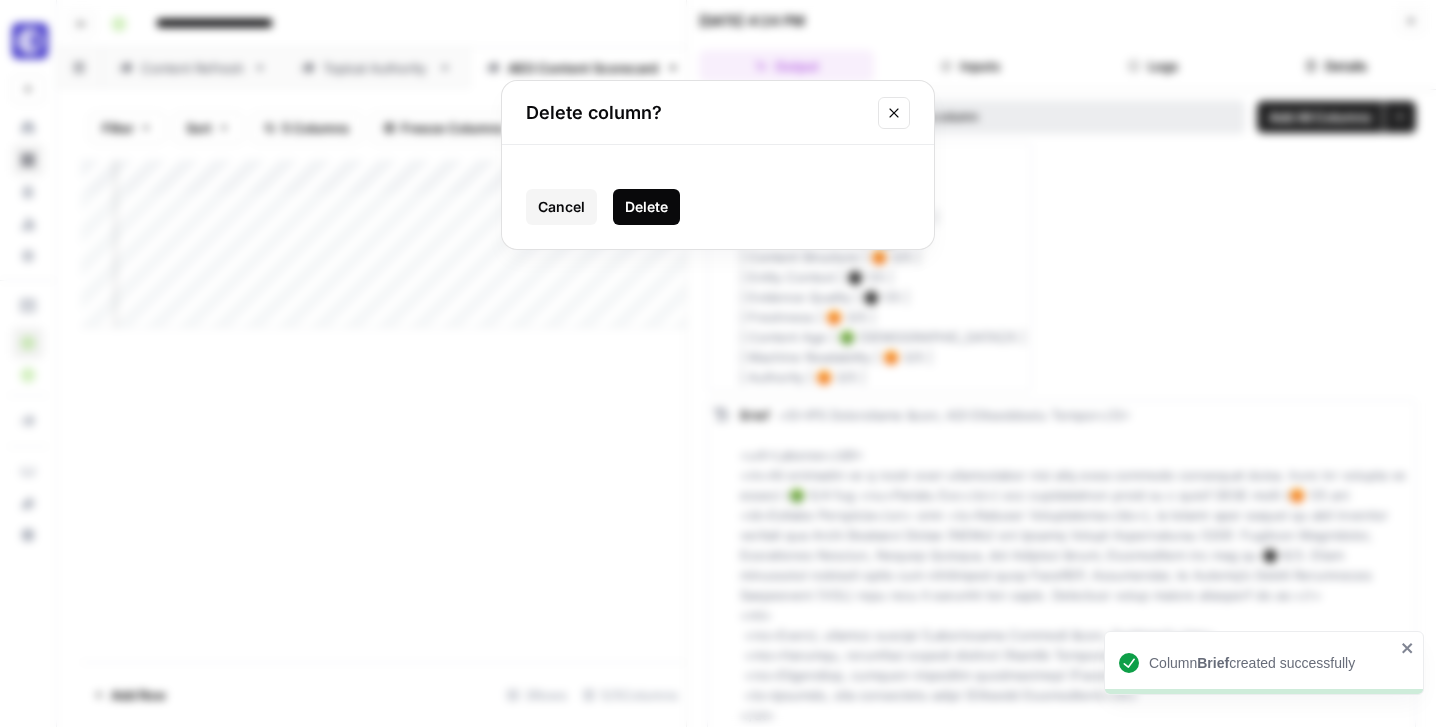 click on "Delete" at bounding box center (646, 207) 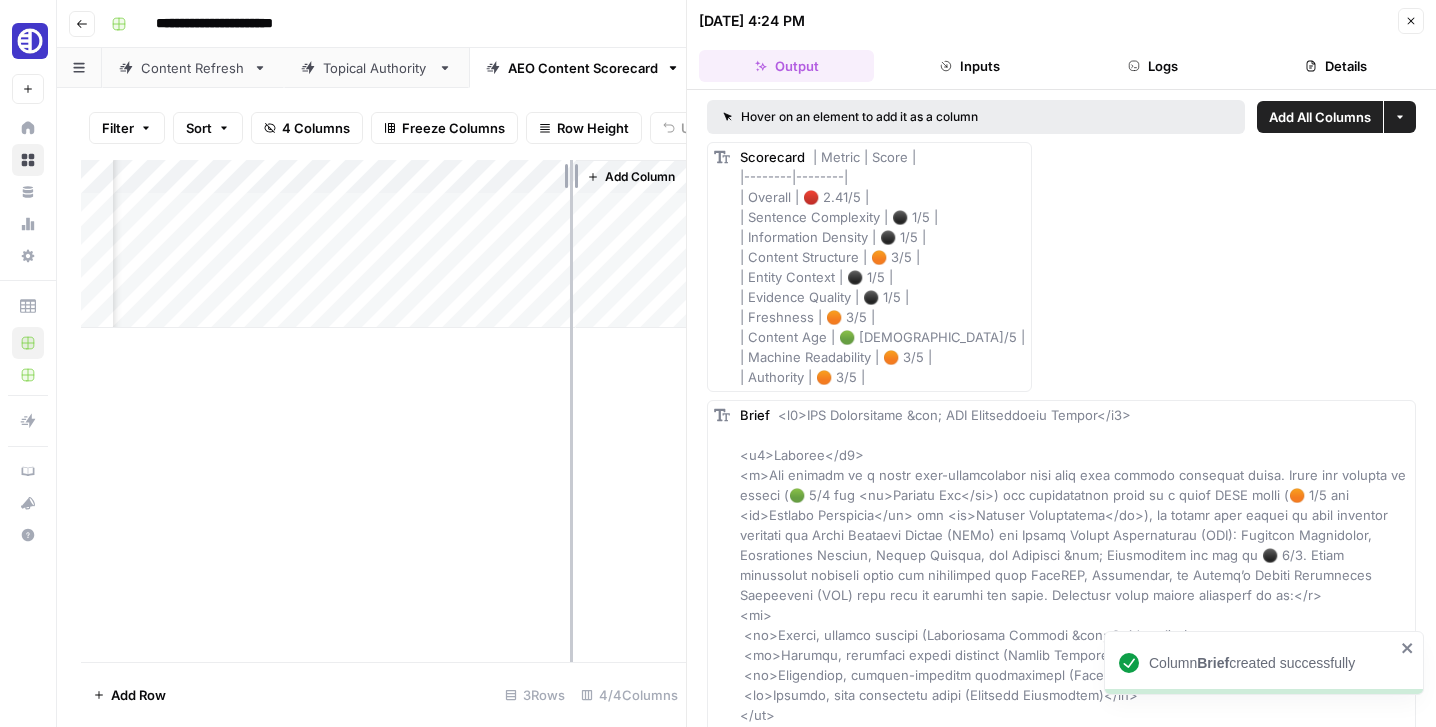 click on "Add Column" at bounding box center (383, 244) 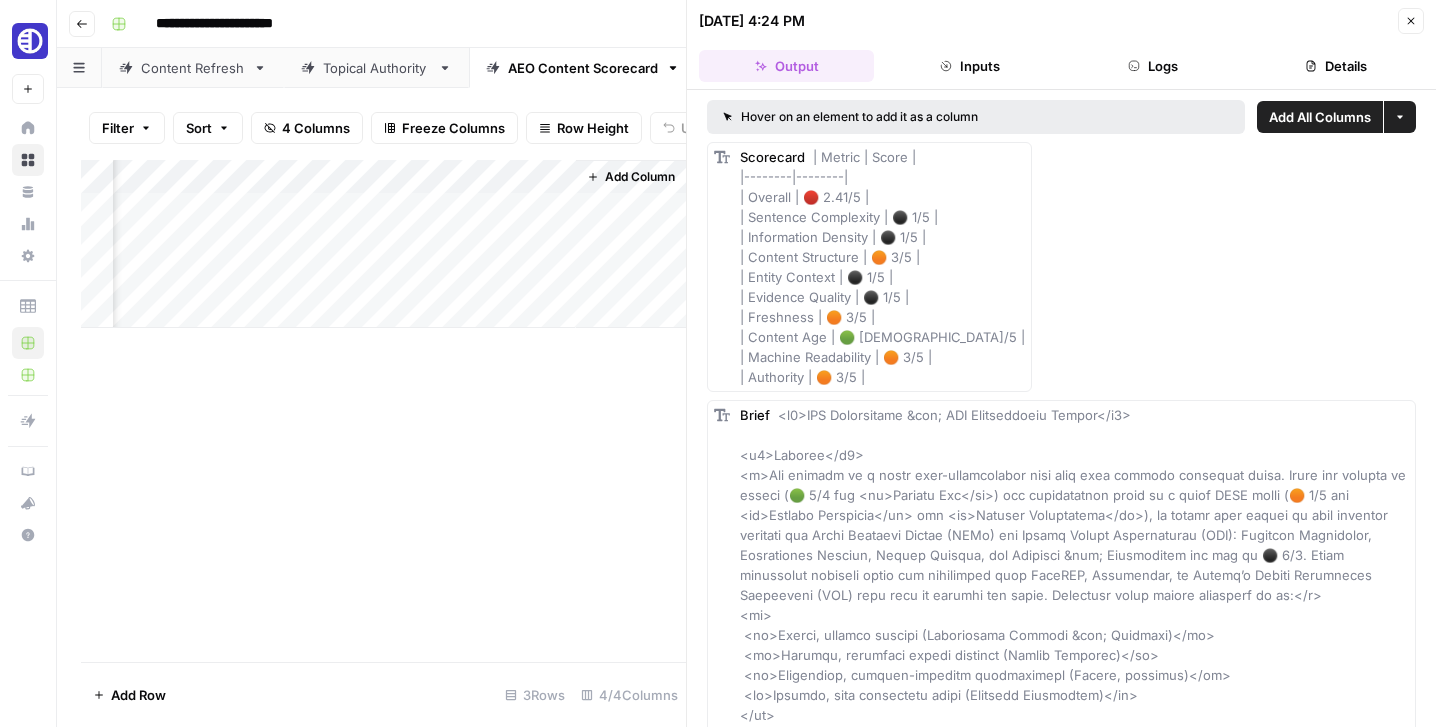 click on "Add Column" at bounding box center [383, 244] 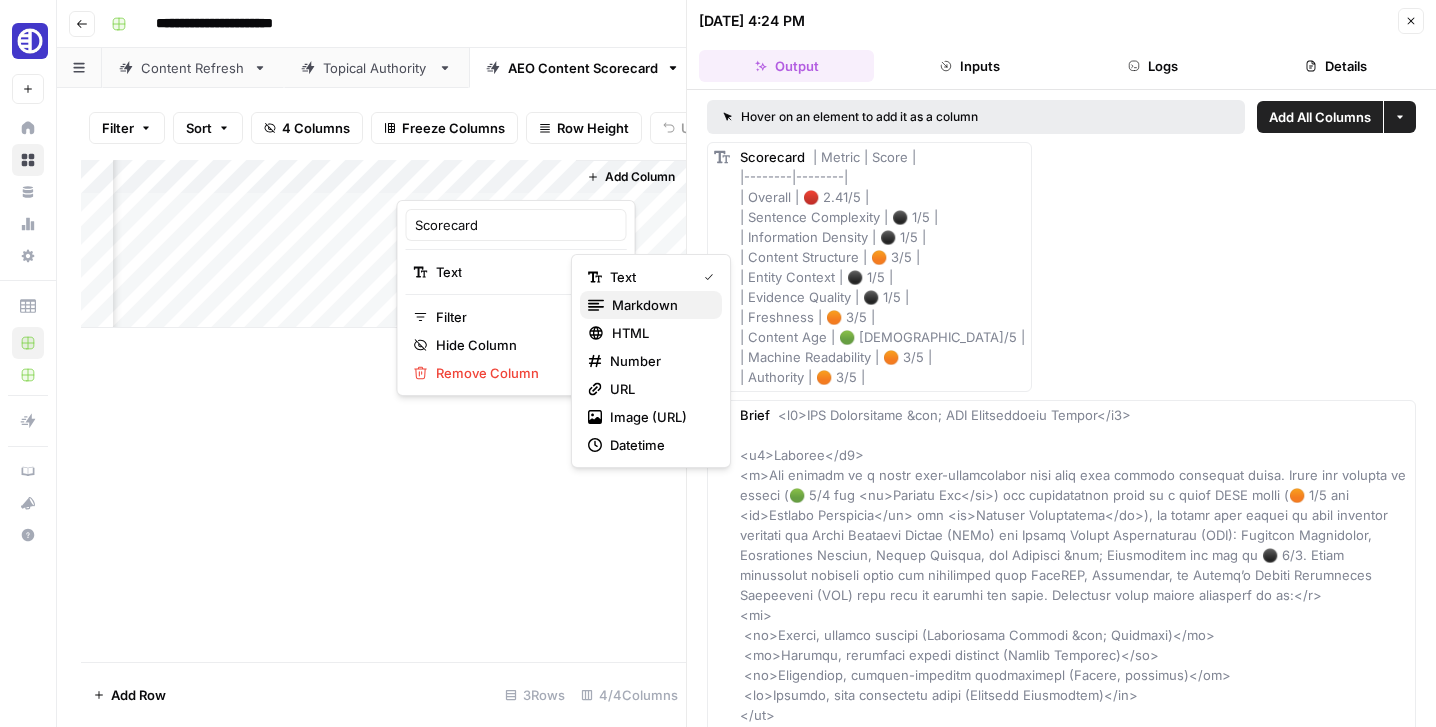 click on "markdown" at bounding box center [645, 305] 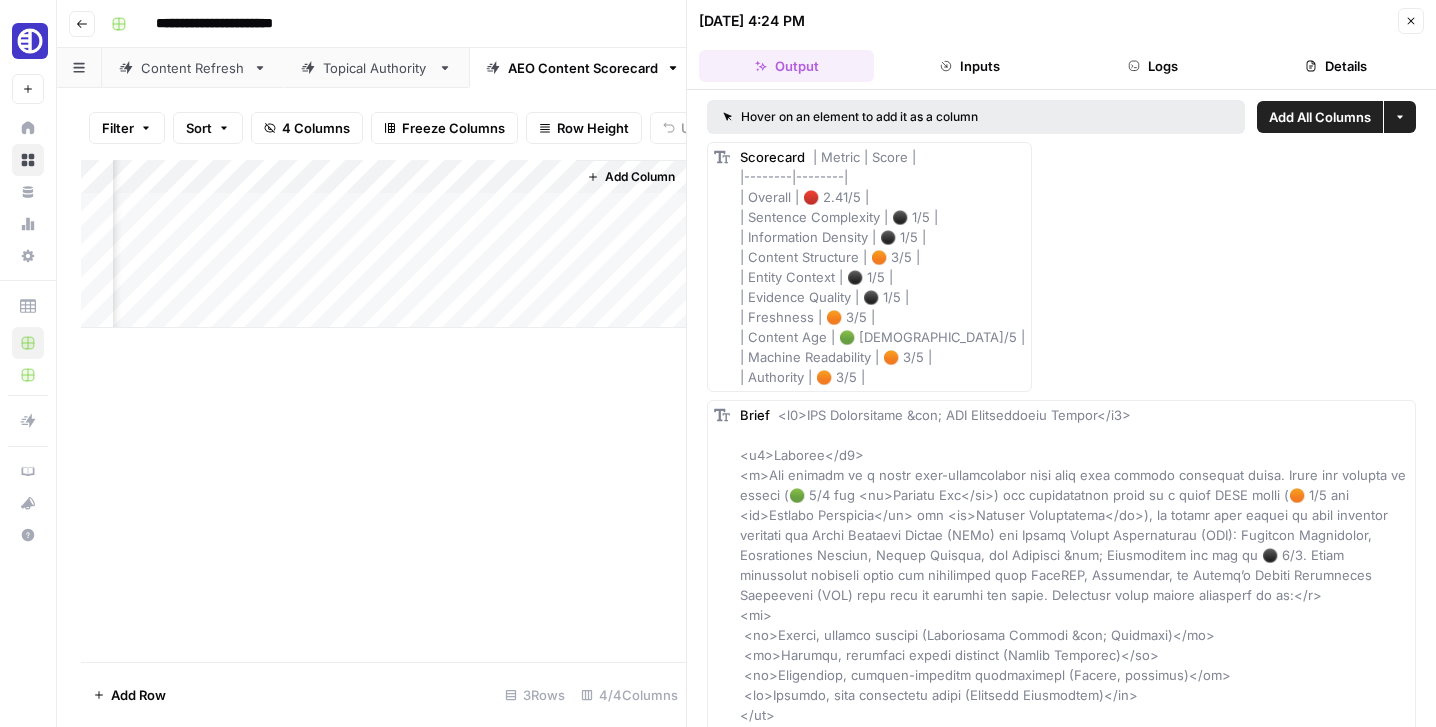 click on "Add Column" at bounding box center (383, 244) 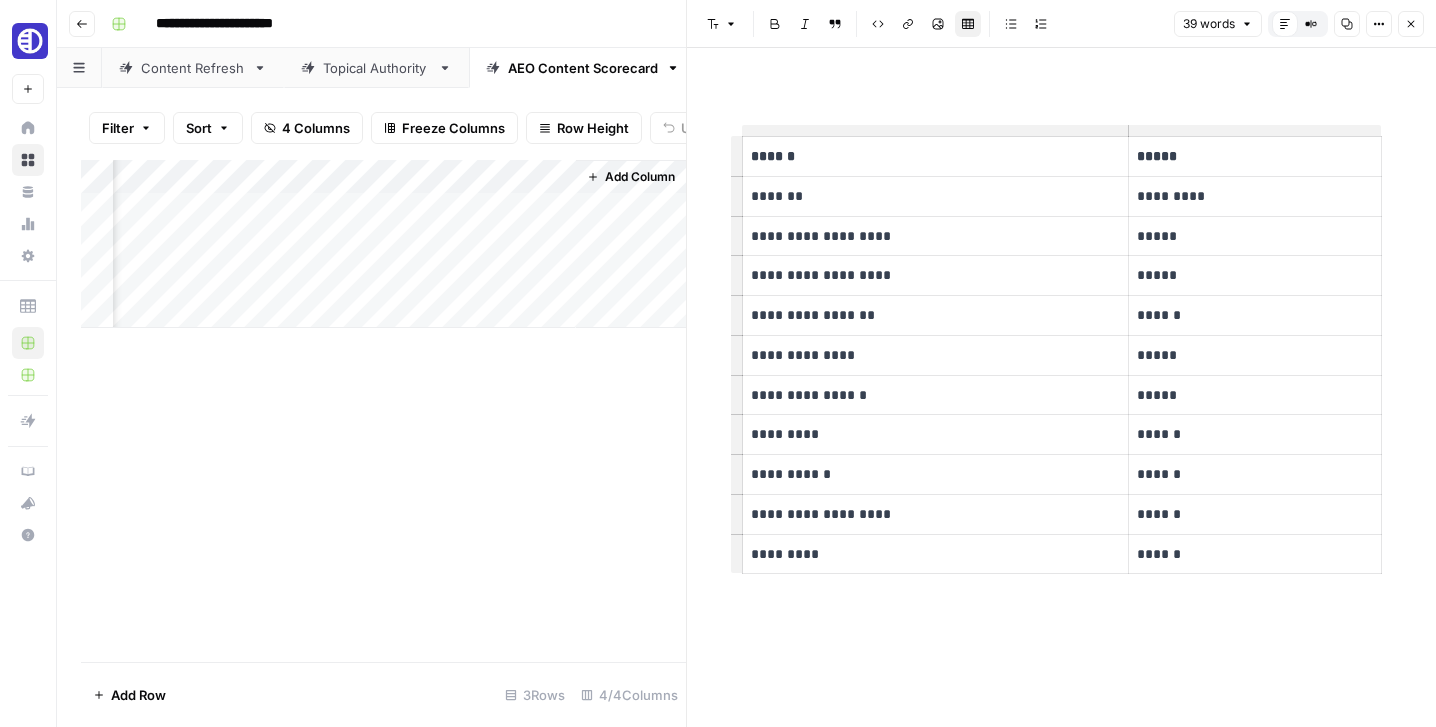 click on "Add Column" at bounding box center [383, 244] 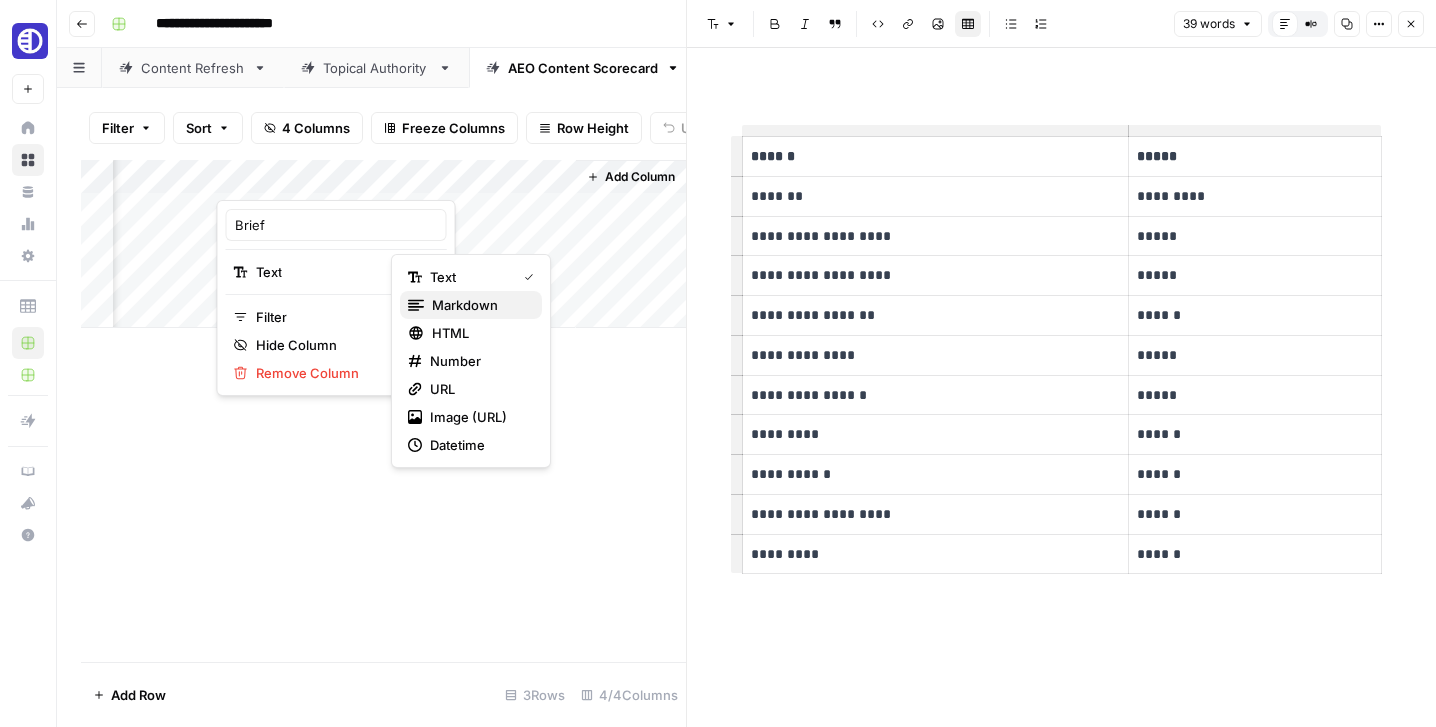 click on "markdown" at bounding box center [465, 305] 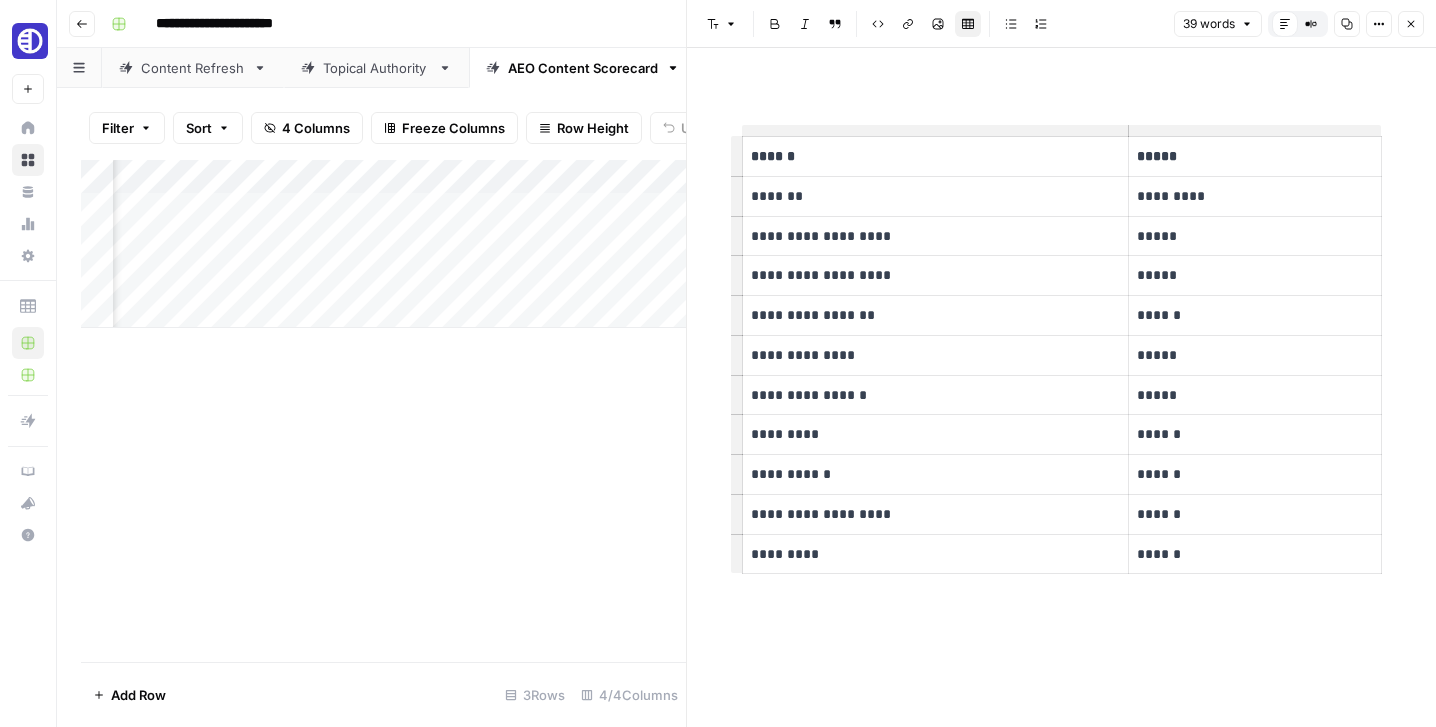 scroll, scrollTop: 0, scrollLeft: 52, axis: horizontal 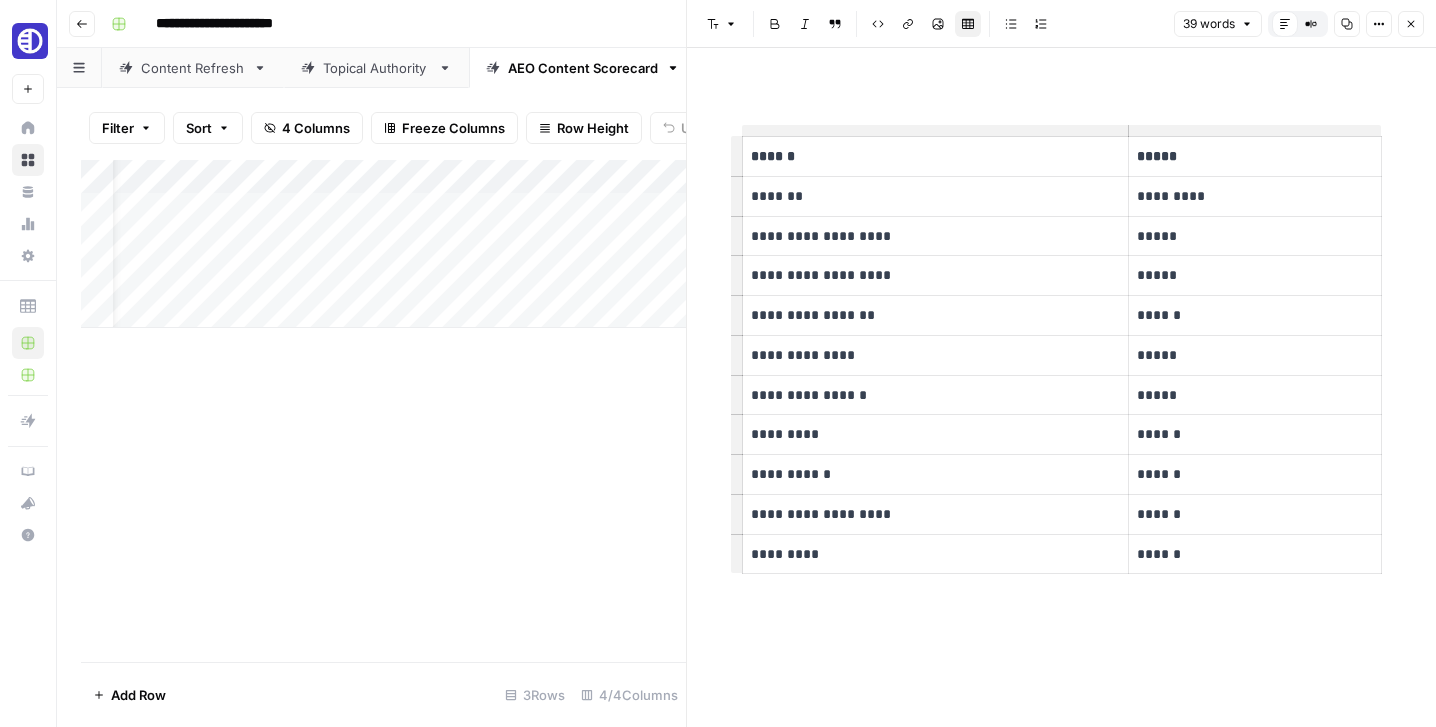 click on "Add Column" at bounding box center (383, 244) 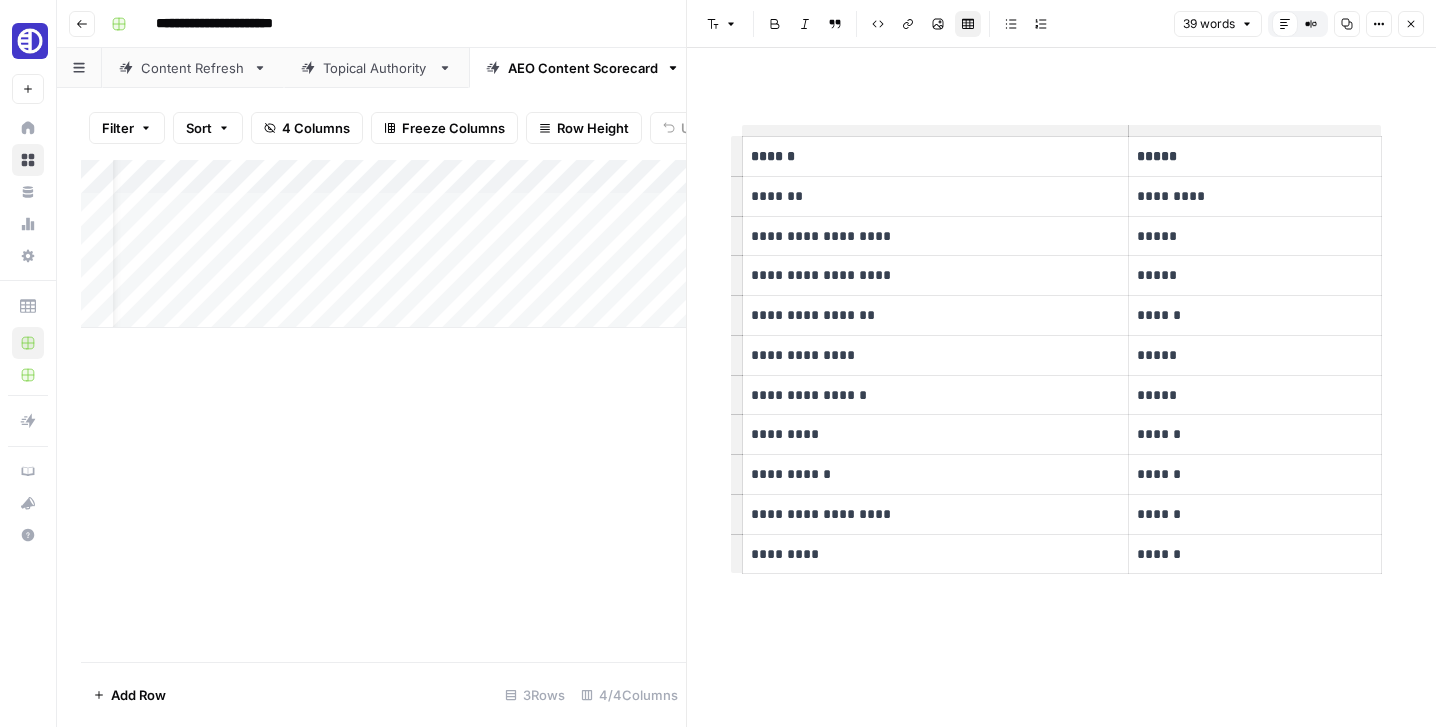 click on "Content Refresh" at bounding box center [193, 68] 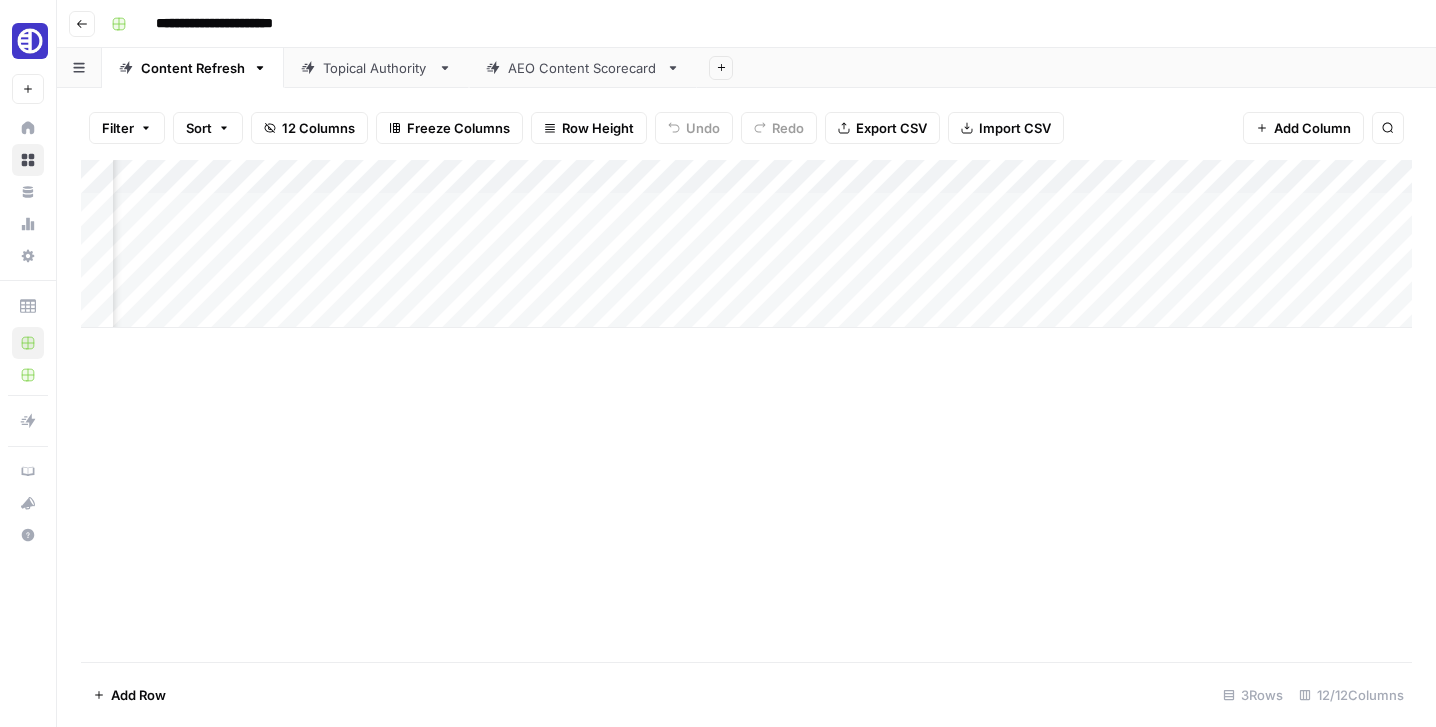 scroll, scrollTop: 0, scrollLeft: 644, axis: horizontal 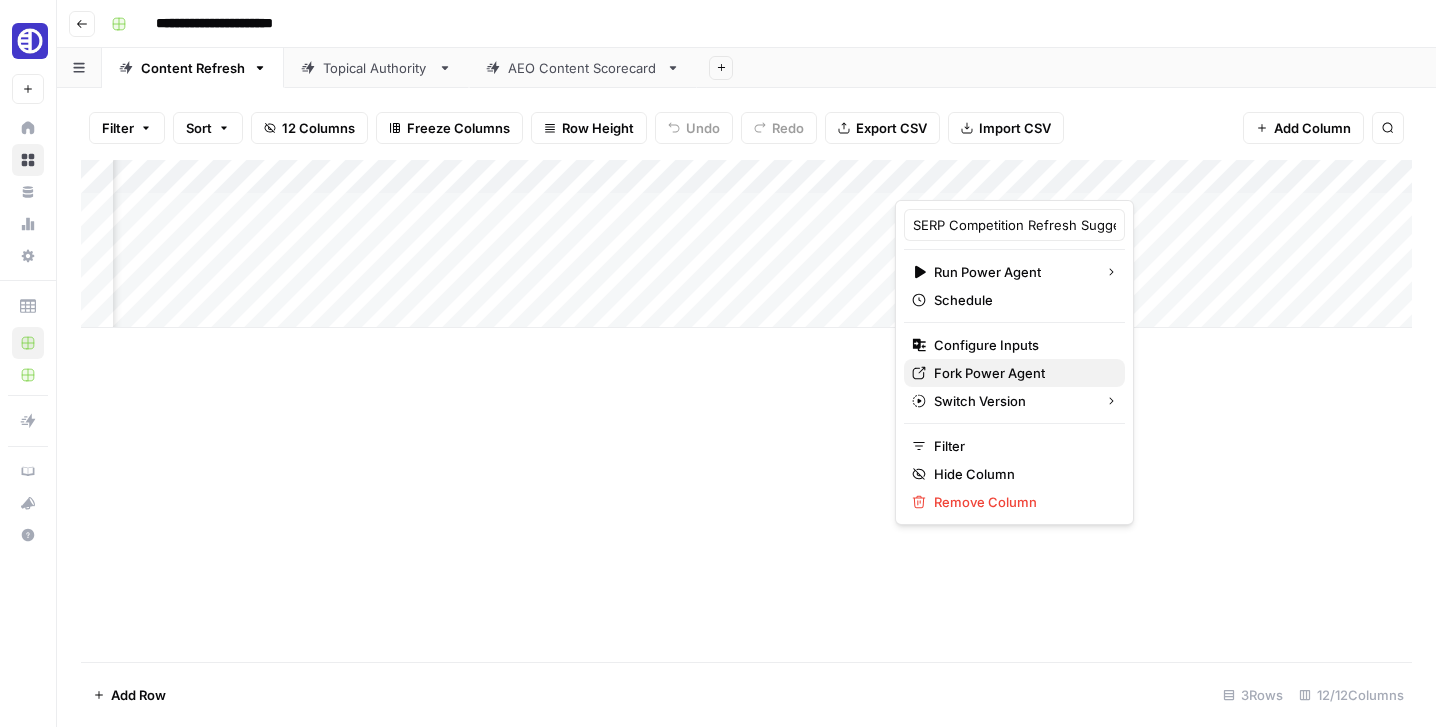 click on "Fork Power Agent" at bounding box center (989, 373) 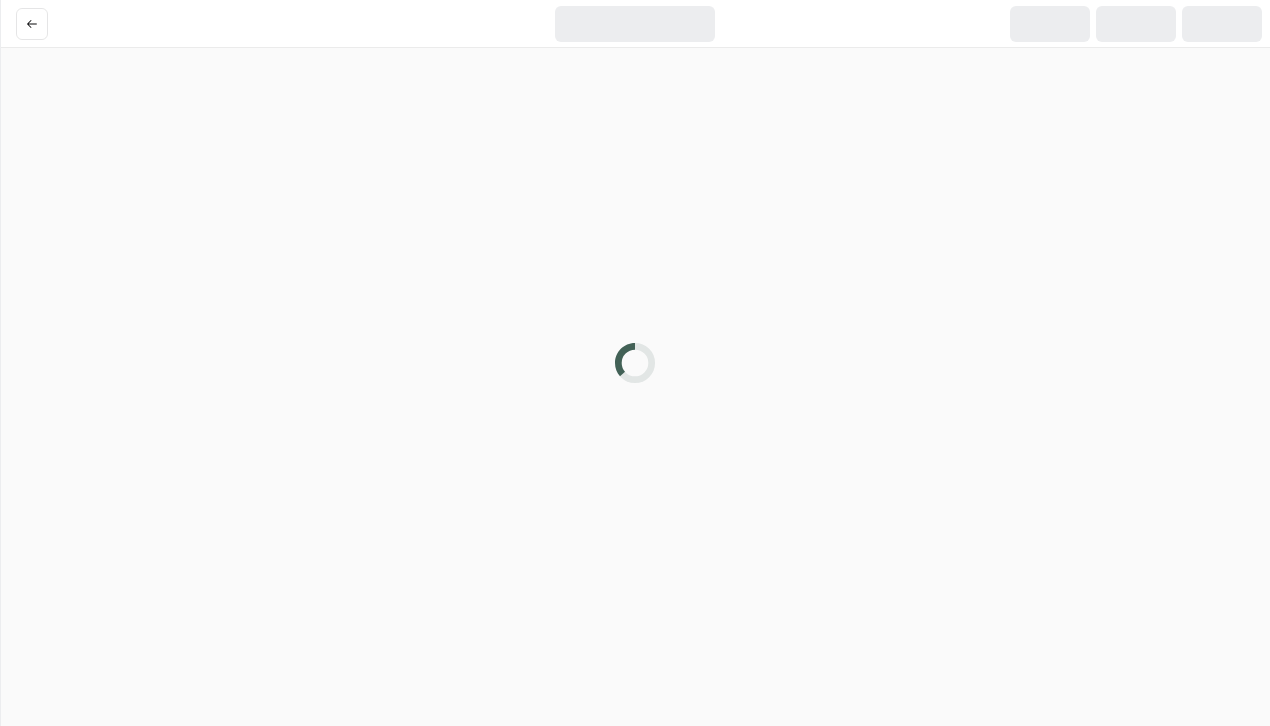 scroll, scrollTop: 0, scrollLeft: 0, axis: both 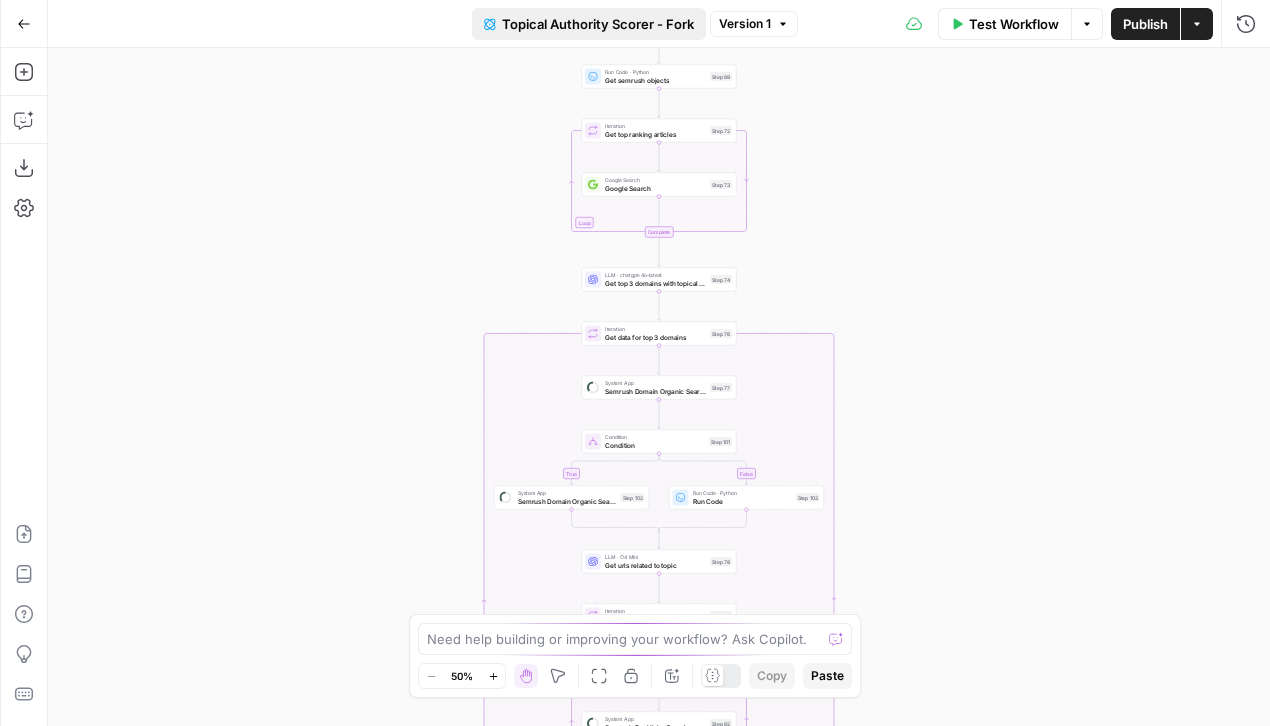 click on "Topical Authority Scorer - Fork" at bounding box center [598, 24] 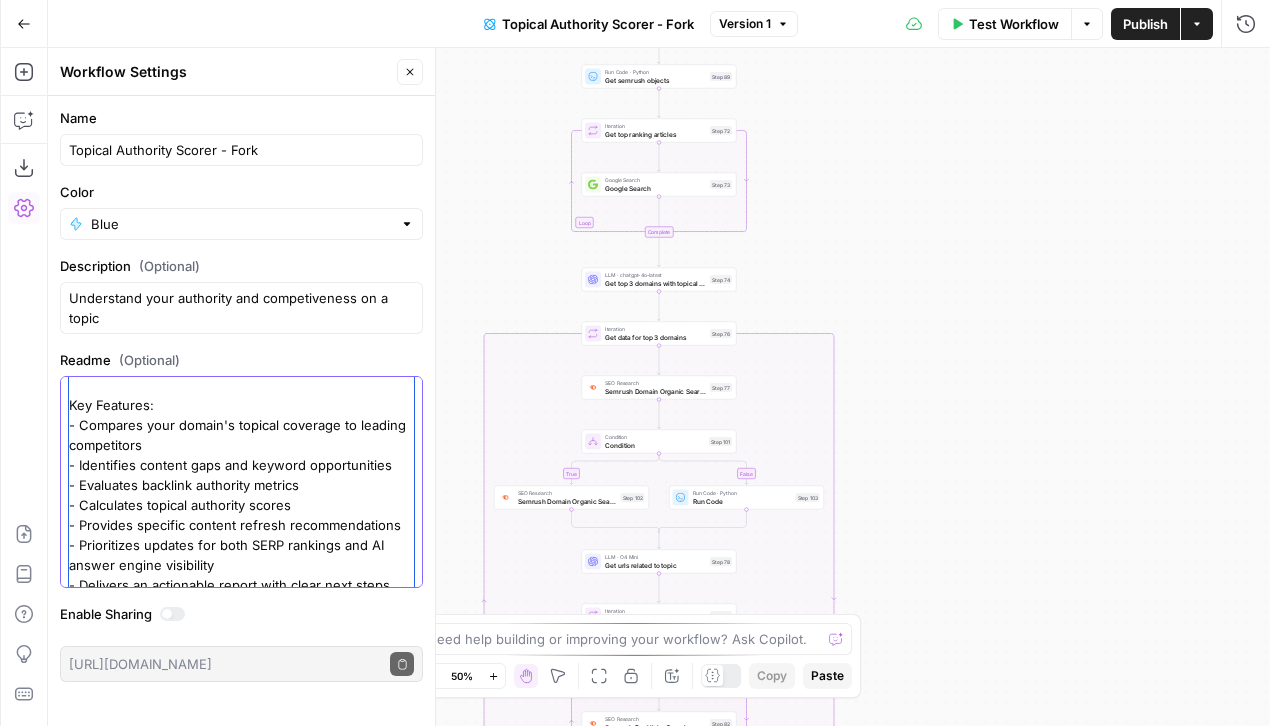 scroll, scrollTop: 140, scrollLeft: 0, axis: vertical 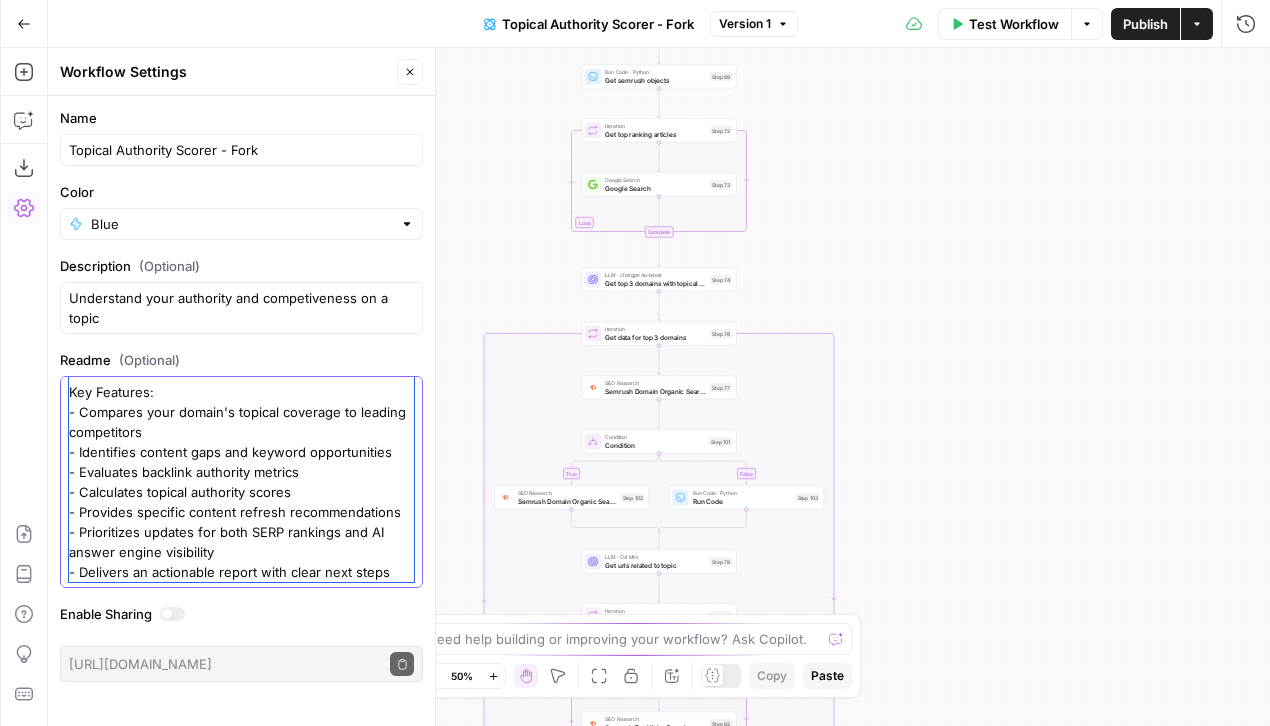 drag, startPoint x: 73, startPoint y: 394, endPoint x: 175, endPoint y: 595, distance: 225.39964 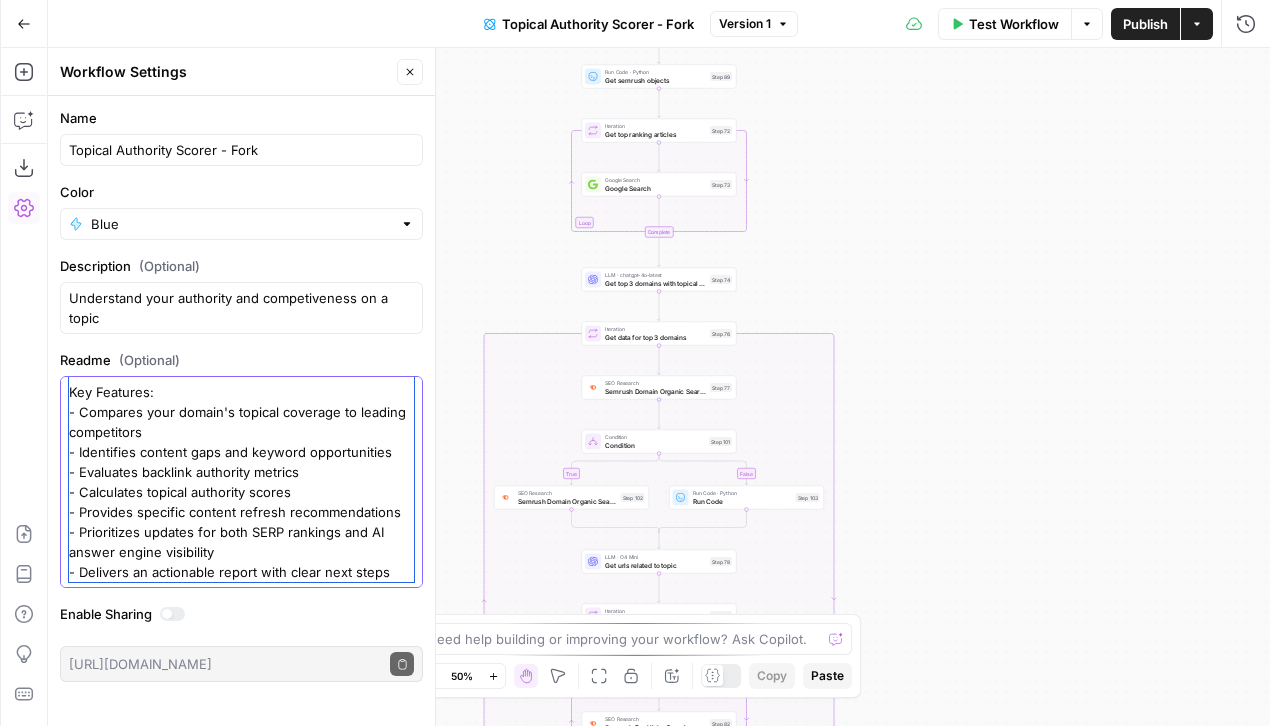 click on "Name Topical Authority Scorer - Fork Color Blue Description   (Optional) Understand your authority and competiveness on a topic Readme   (Optional) This agent analyzes your website's topical authority against top competitors by examining content coverage, keyword rankings, and backlink profiles. It delivers actionable recommendations focused on content refresh opportunities to strengthen your position as an authoritative source.
Key Features:
- Compares your domain's topical coverage to leading competitors
- Identifies content gaps and keyword opportunities
- Evaluates backlink authority metrics
- Calculates topical authority scores
- Provides specific content refresh recommendations
- Prioritizes updates for both SERP rankings and AI answer engine visibility
- Delivers an actionable report with clear next steps Enable Sharing [URL][DOMAIN_NAME] Copy public execute URL" at bounding box center (241, 395) 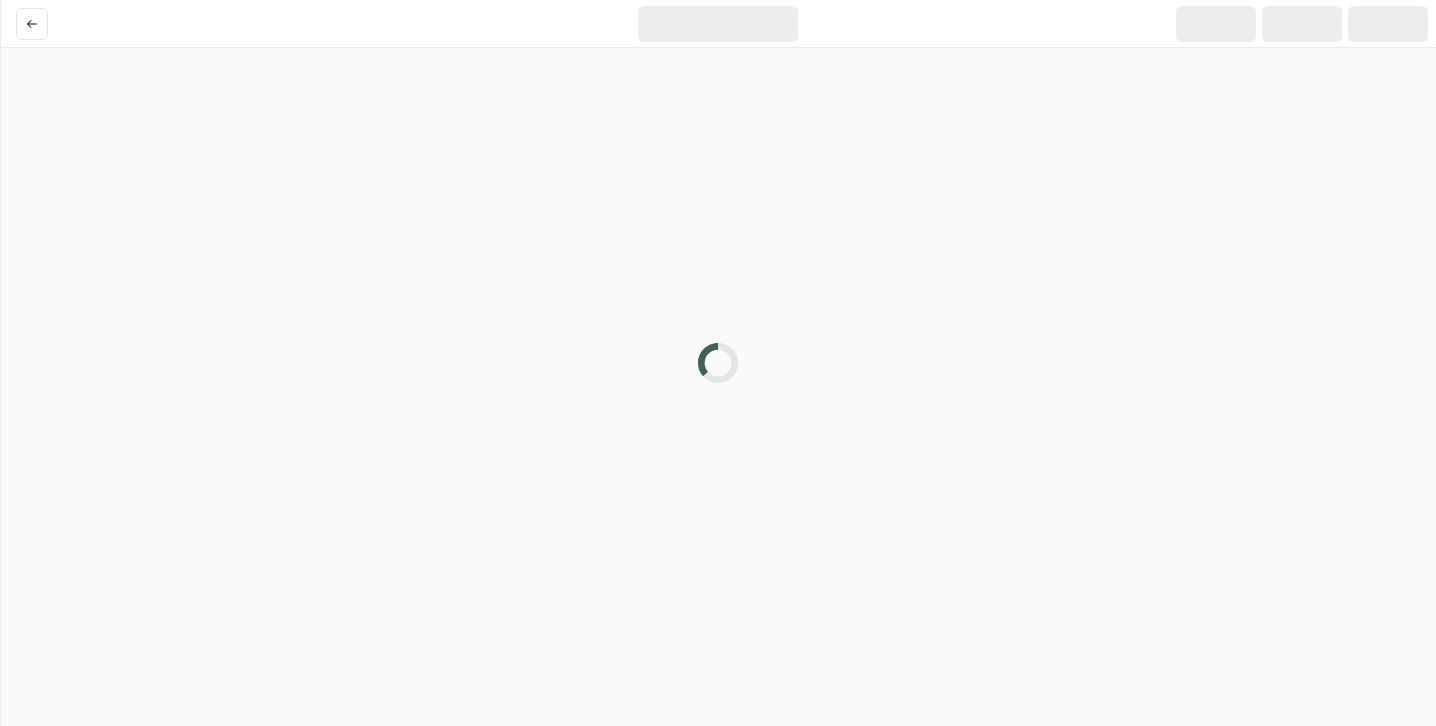 scroll, scrollTop: 0, scrollLeft: 0, axis: both 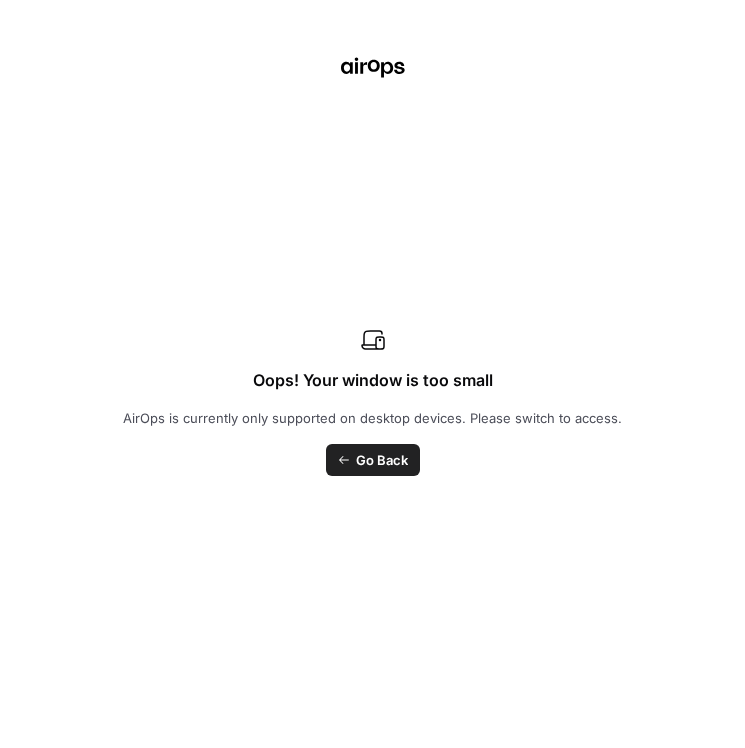 click on "Oops! Your window is too small AirOps is currently only supported on desktop devices. Please switch to access. Go Back" at bounding box center [372, 374] 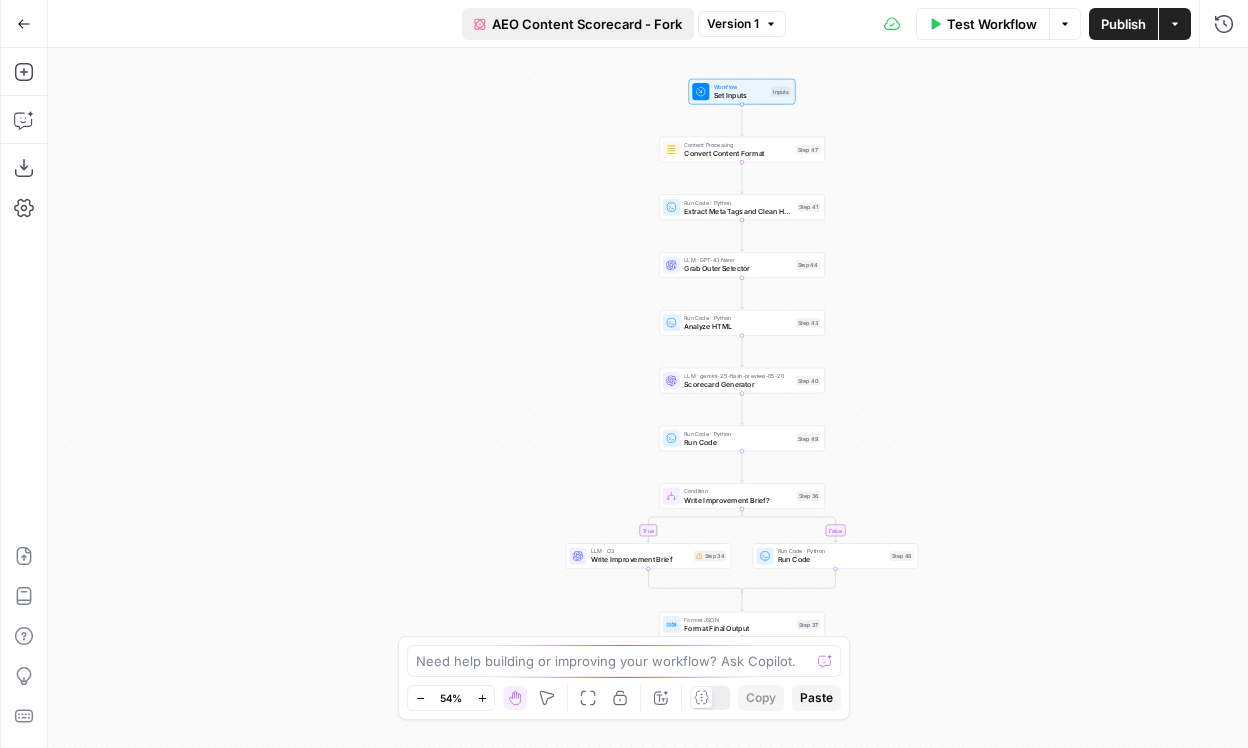 click on "AEO Content Scorecard - Fork" at bounding box center (587, 24) 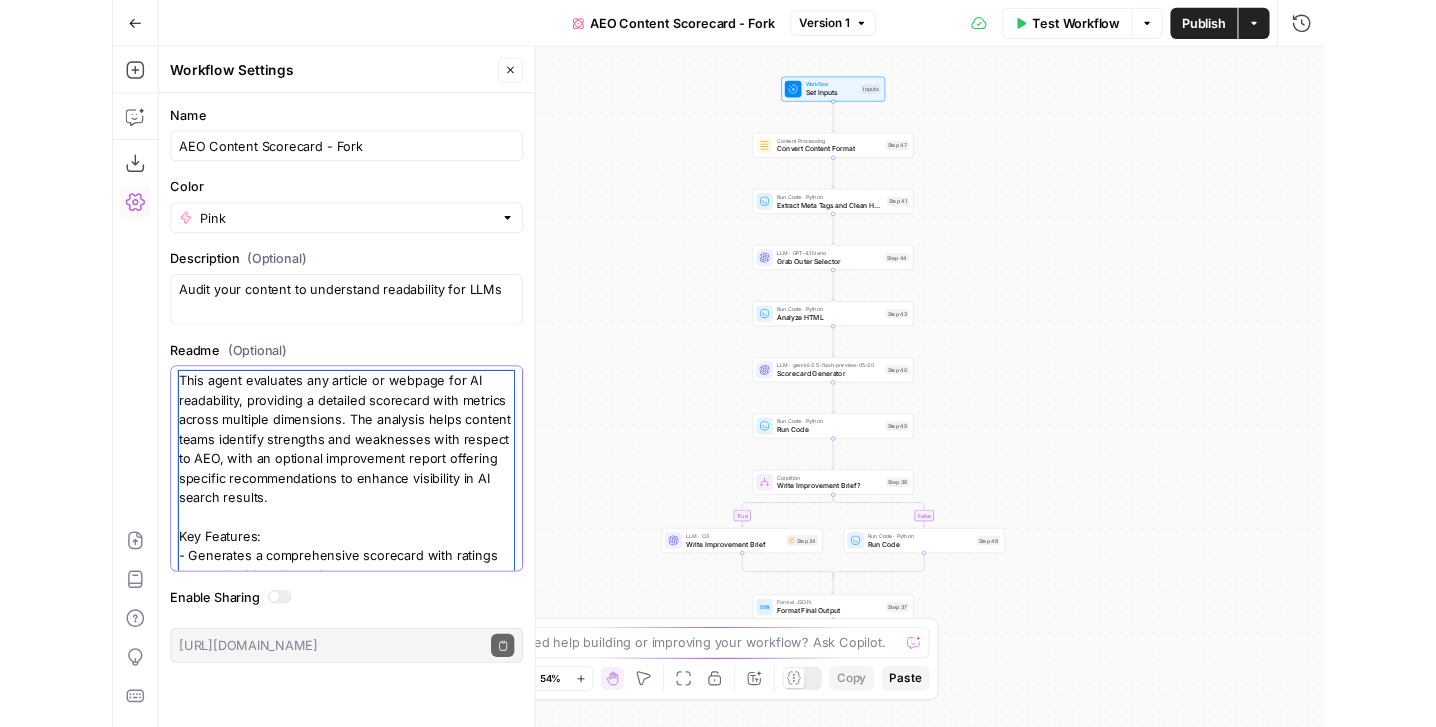 scroll, scrollTop: 180, scrollLeft: 0, axis: vertical 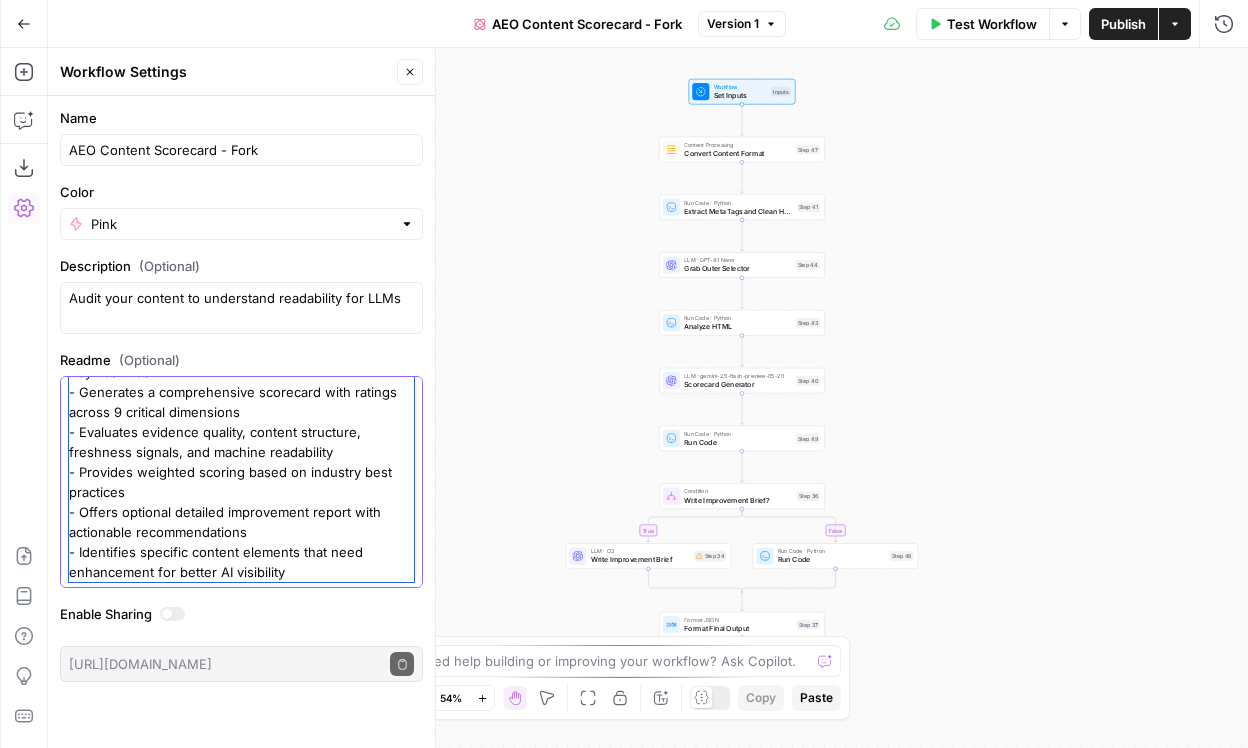 drag, startPoint x: 138, startPoint y: 395, endPoint x: 220, endPoint y: 634, distance: 252.67567 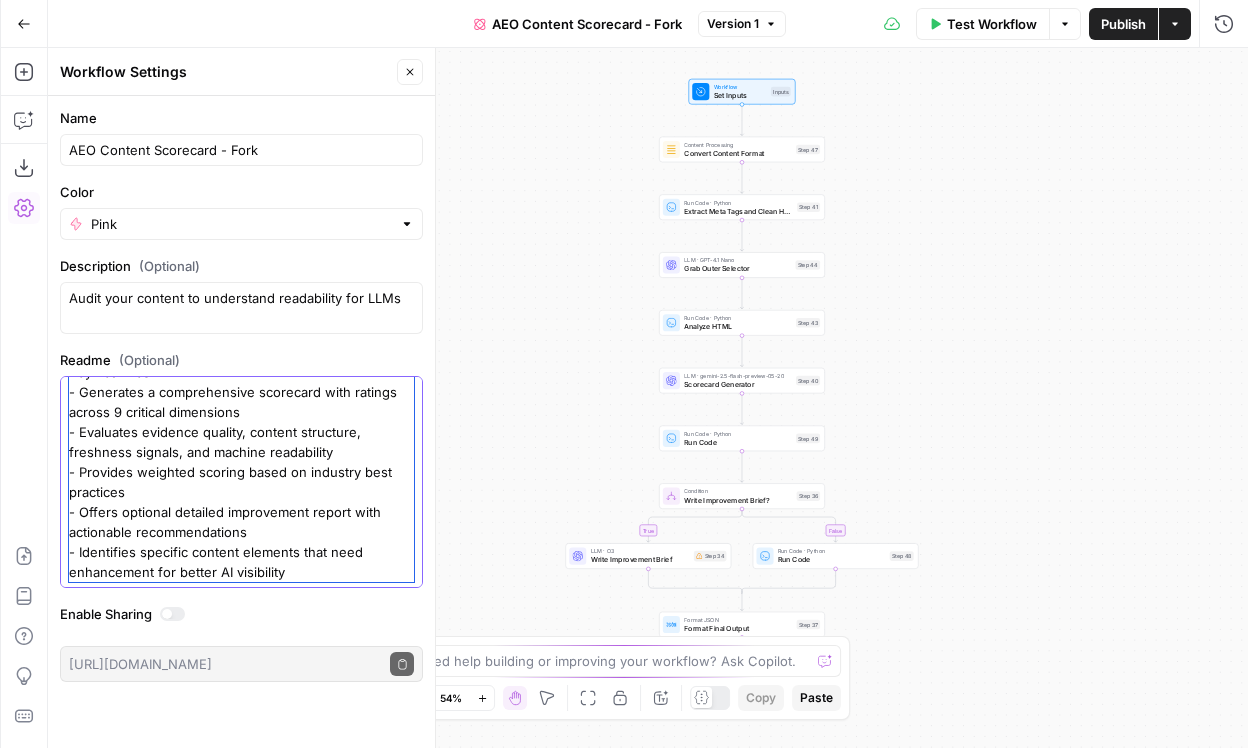 click on "Name AEO Content Scorecard - Fork Color Pink Description   (Optional) Audit your content to understand readability for LLMs Readme   (Optional) This agent evaluates any article or webpage for AI readability, providing a detailed scorecard with metrics across multiple dimensions. The analysis helps content teams identify strengths and weaknesses with respect to AEO, with an optional improvement report offering specific recommendations to enhance visibility in AI search results.
Key Features:
- Generates a comprehensive scorecard with ratings across 9 critical dimensions
- Evaluates evidence quality, content structure, freshness signals, and machine readability
- Provides weighted scoring based on industry best practices
- Offers optional detailed improvement report with actionable recommendations
- Identifies specific content elements that need enhancement for better AI visibility Enable Sharing [URL][DOMAIN_NAME] Copy public execute URL" at bounding box center (241, 395) 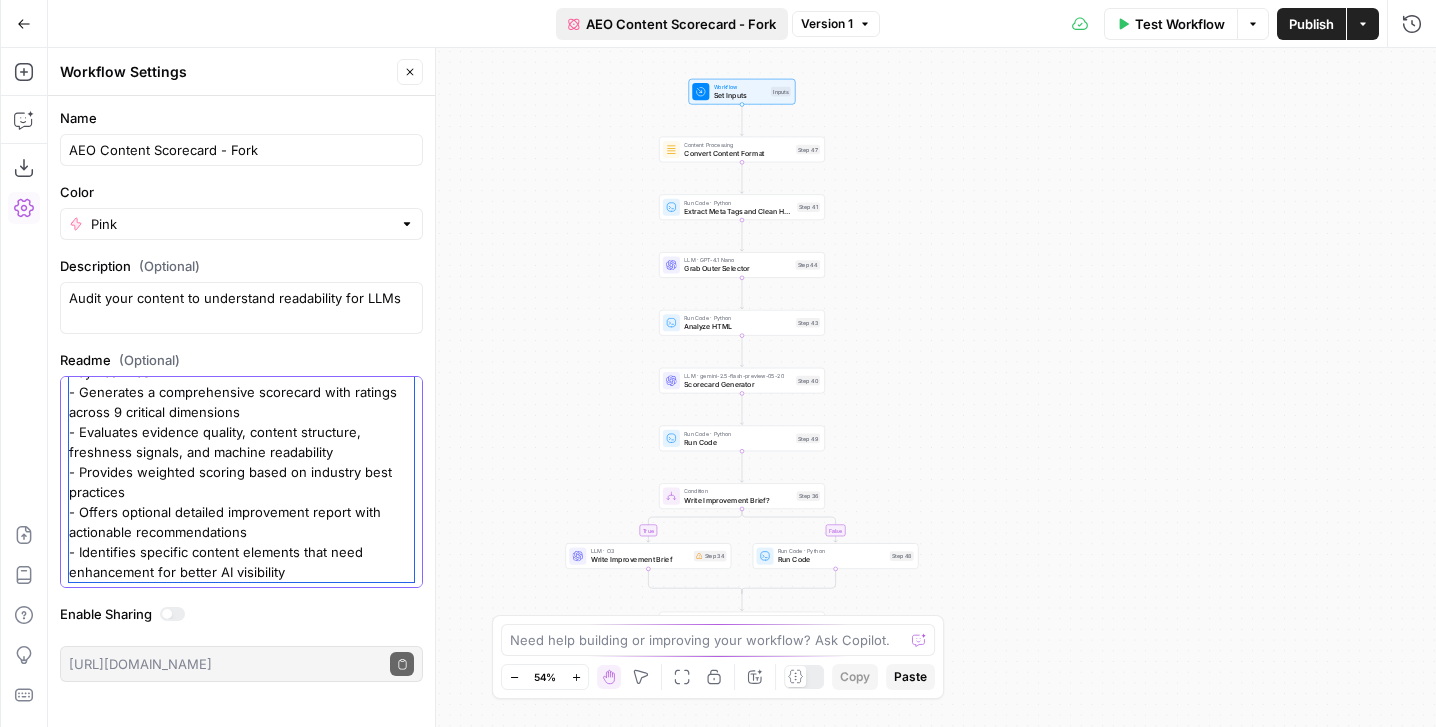scroll, scrollTop: 0, scrollLeft: 0, axis: both 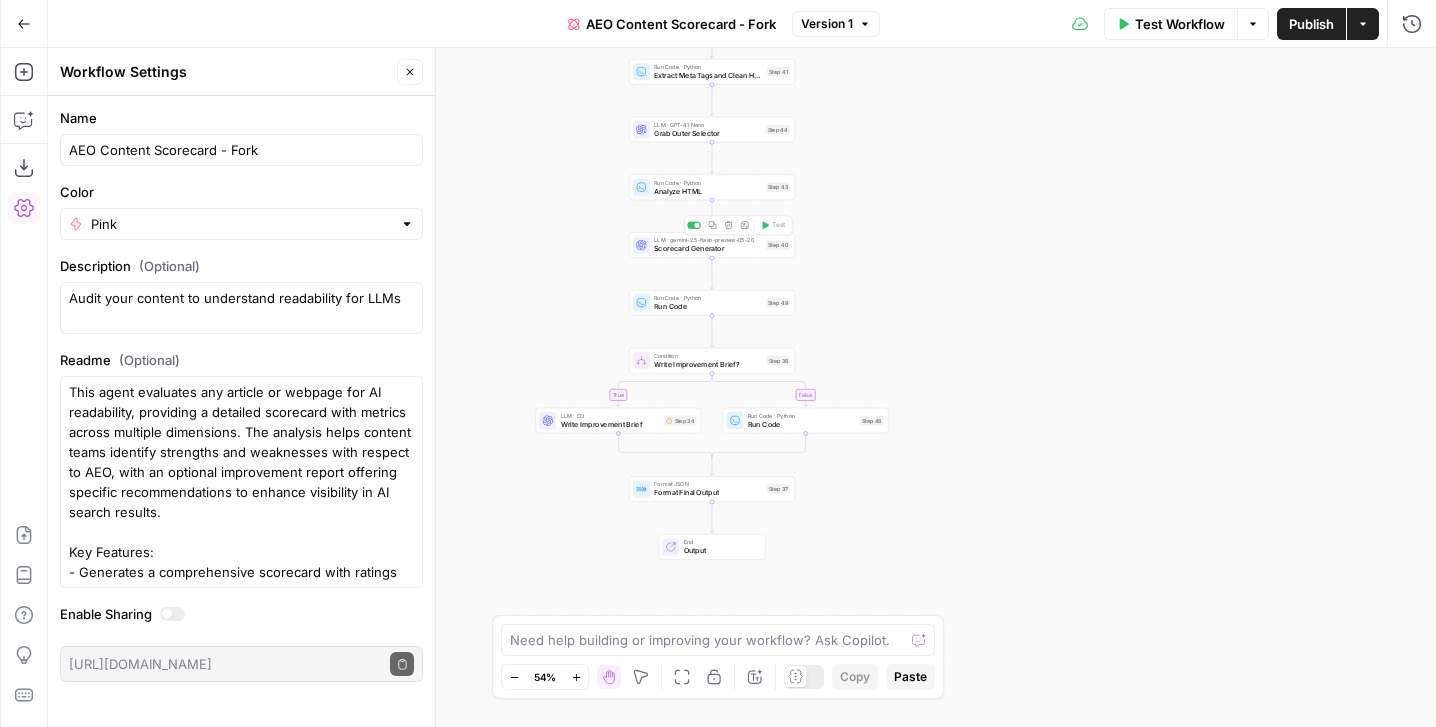click on "Scorecard Generator" at bounding box center (708, 248) 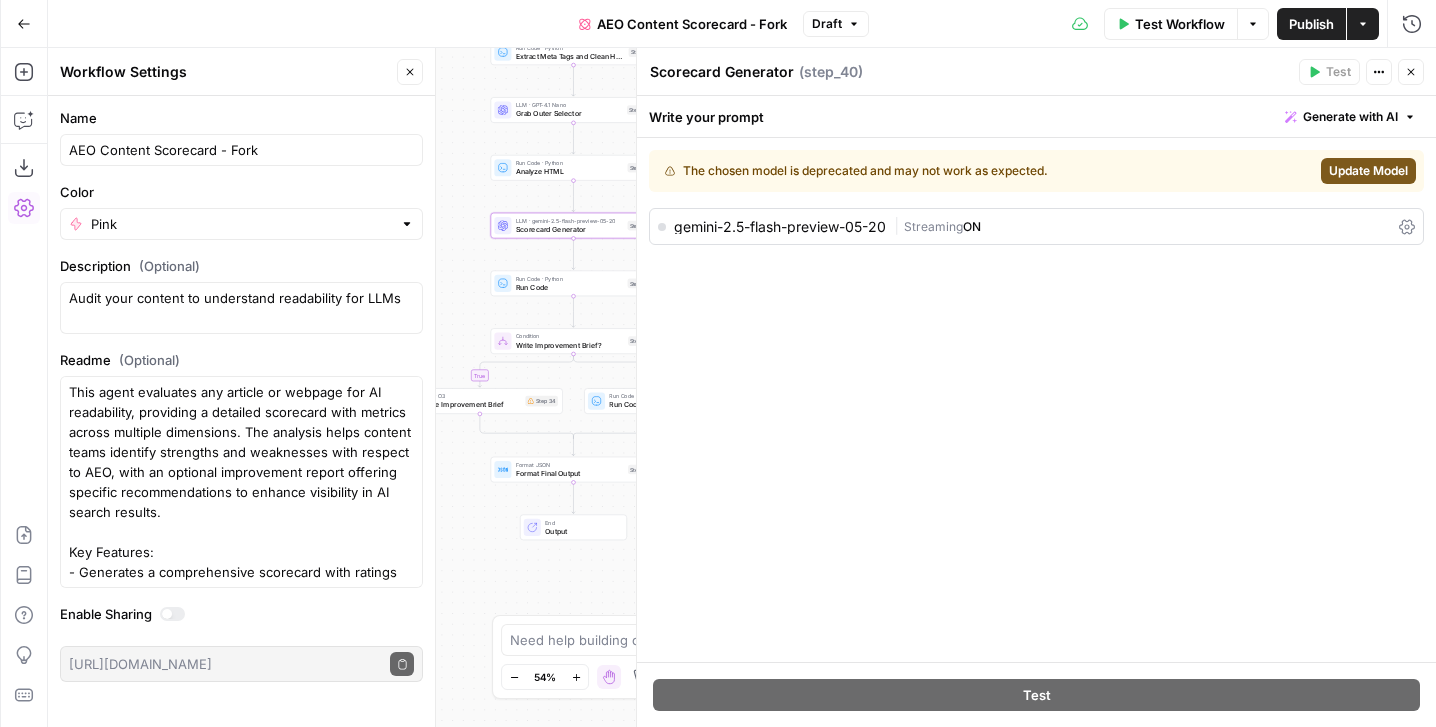 click 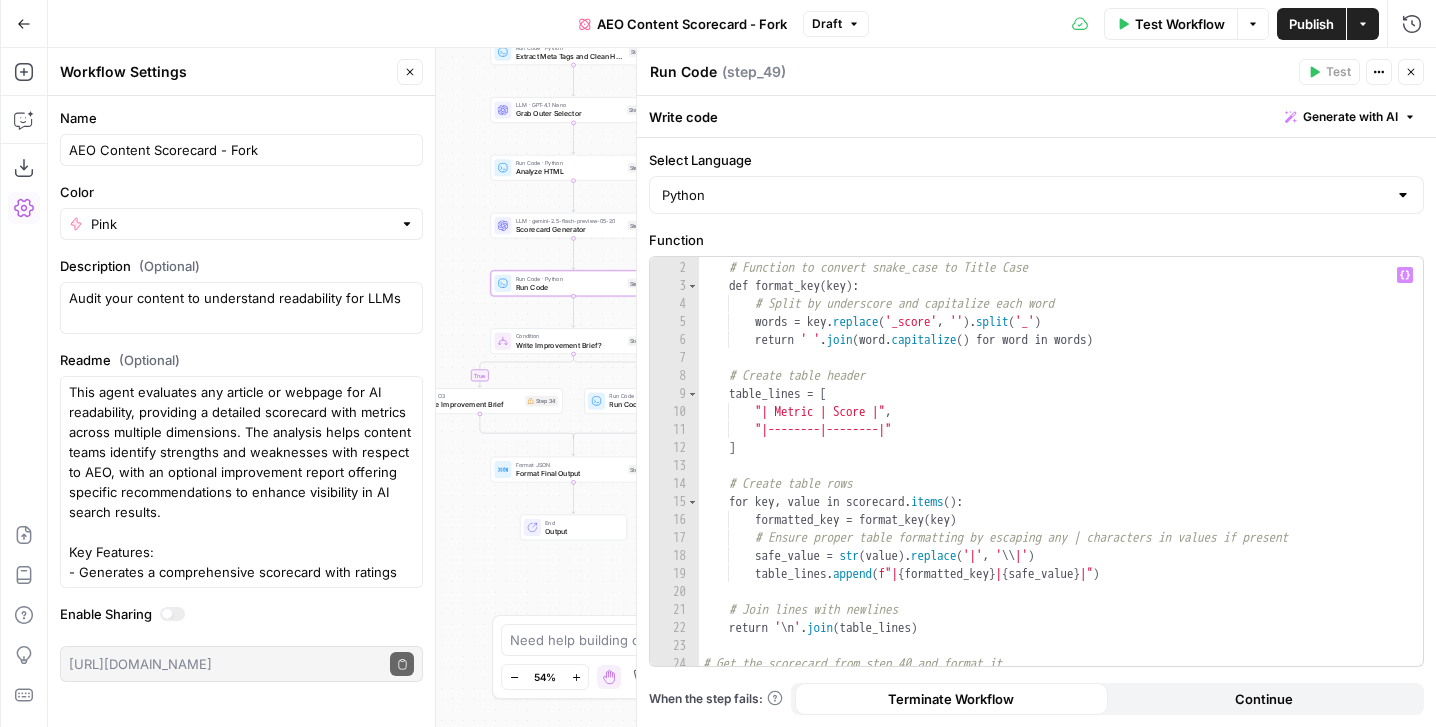 scroll, scrollTop: 41, scrollLeft: 0, axis: vertical 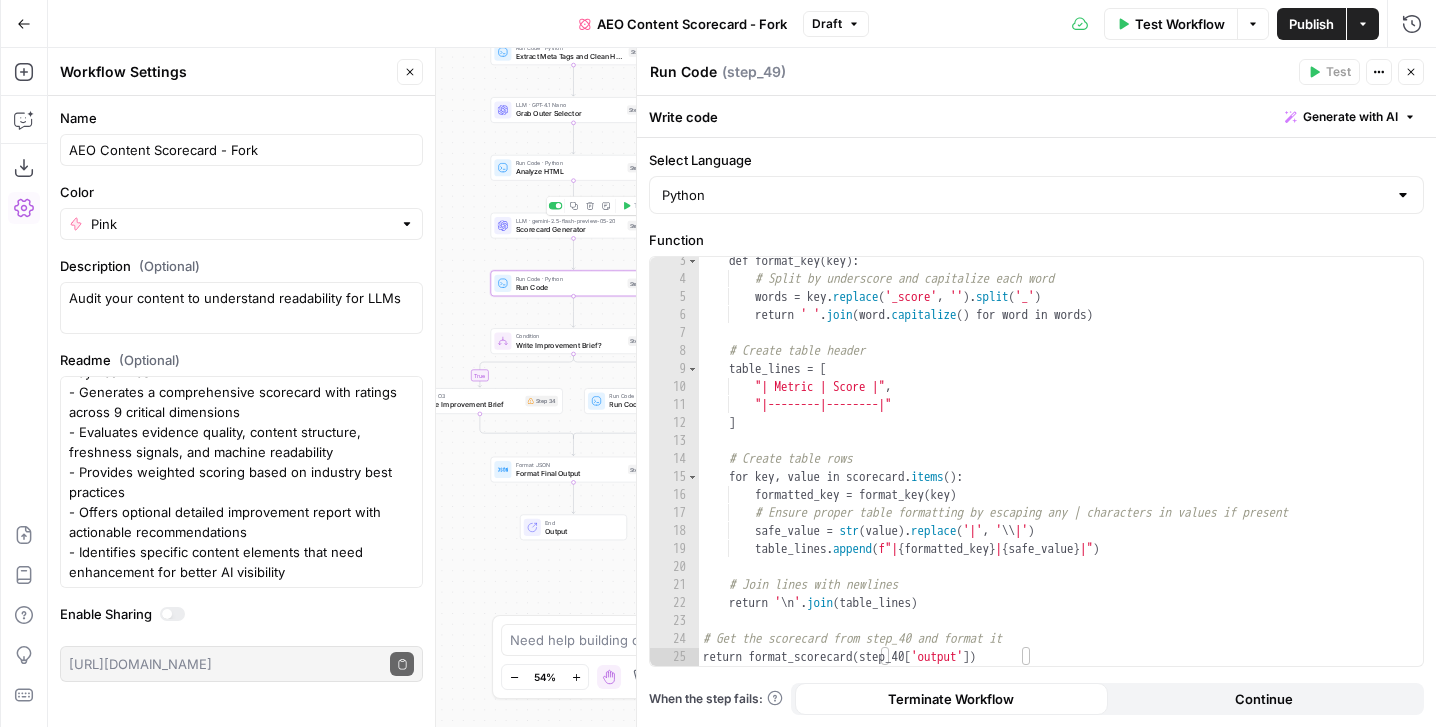 click on "Scorecard Generator" at bounding box center [570, 229] 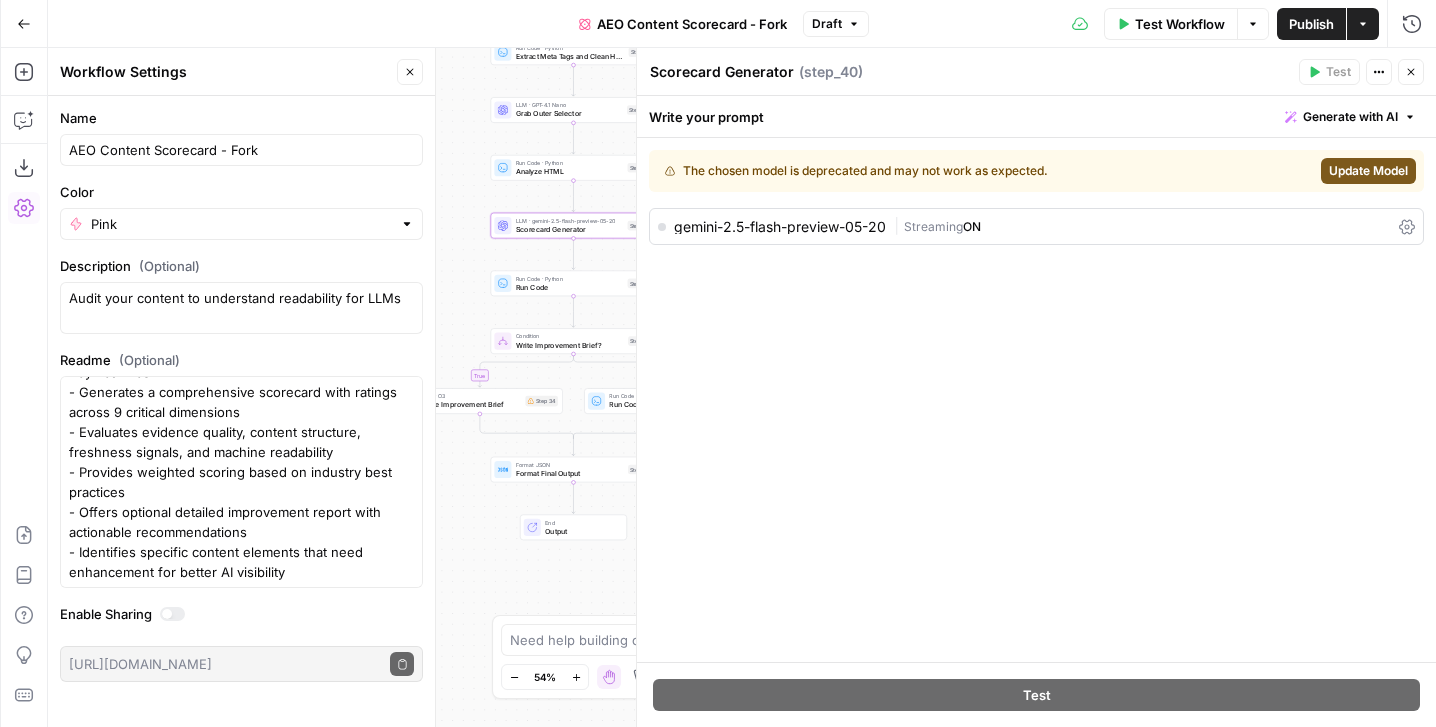 click on "Analyze HTML" at bounding box center (570, 171) 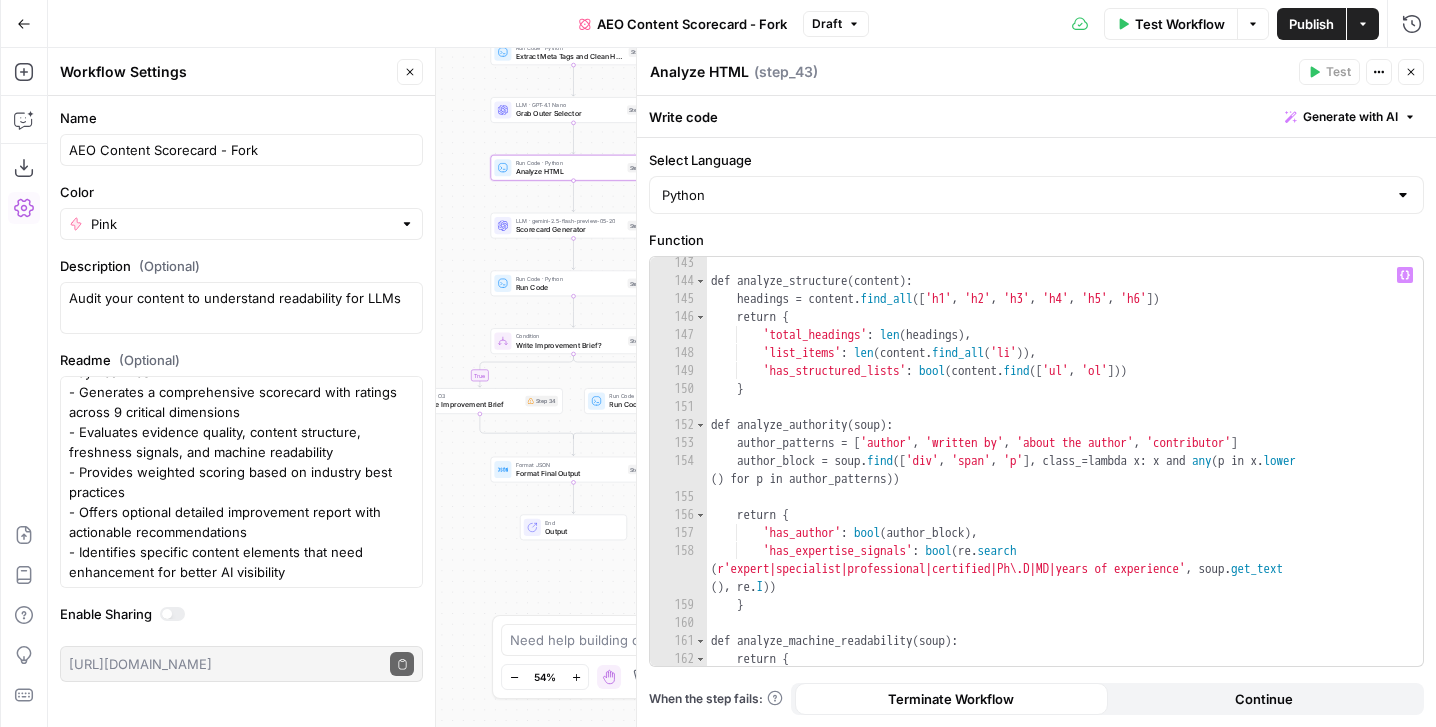 scroll, scrollTop: 2667, scrollLeft: 0, axis: vertical 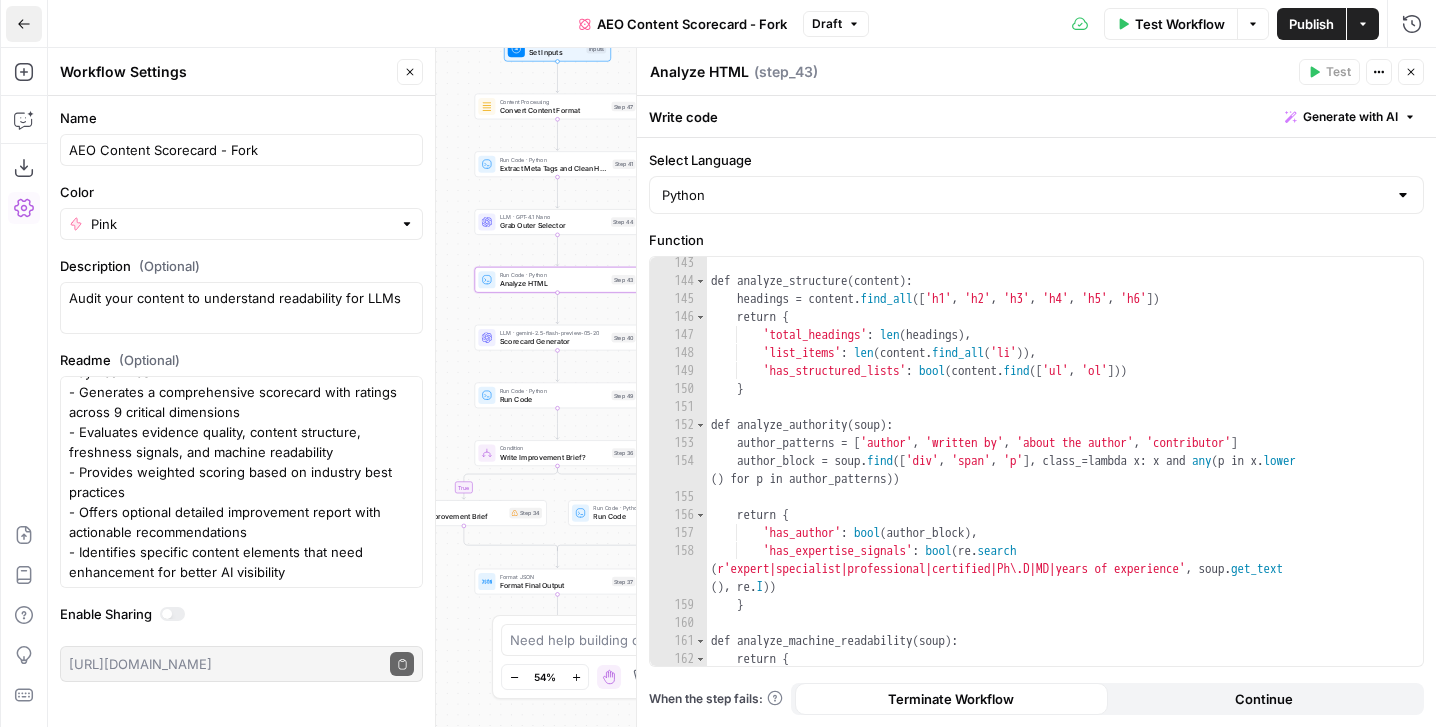 click 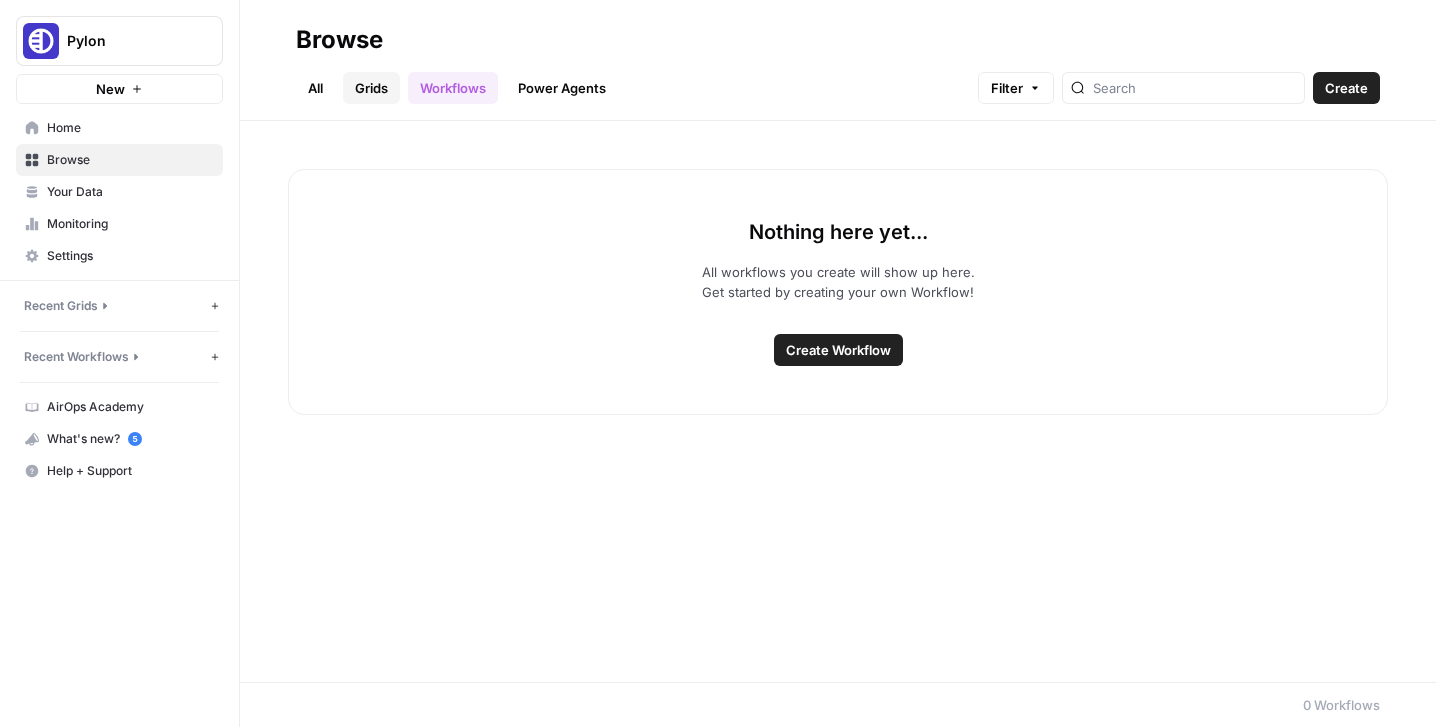 click on "Grids" at bounding box center (371, 88) 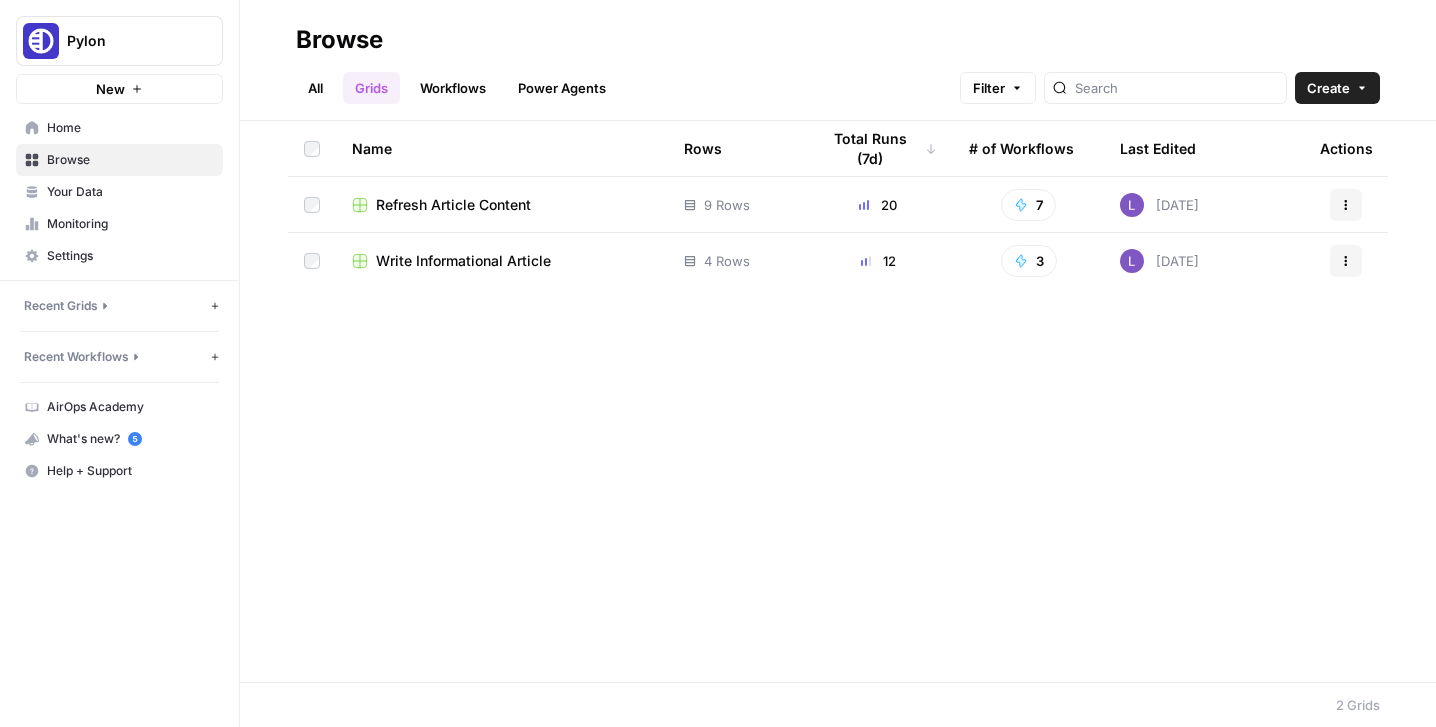 click on "Refresh Article Content" at bounding box center [453, 205] 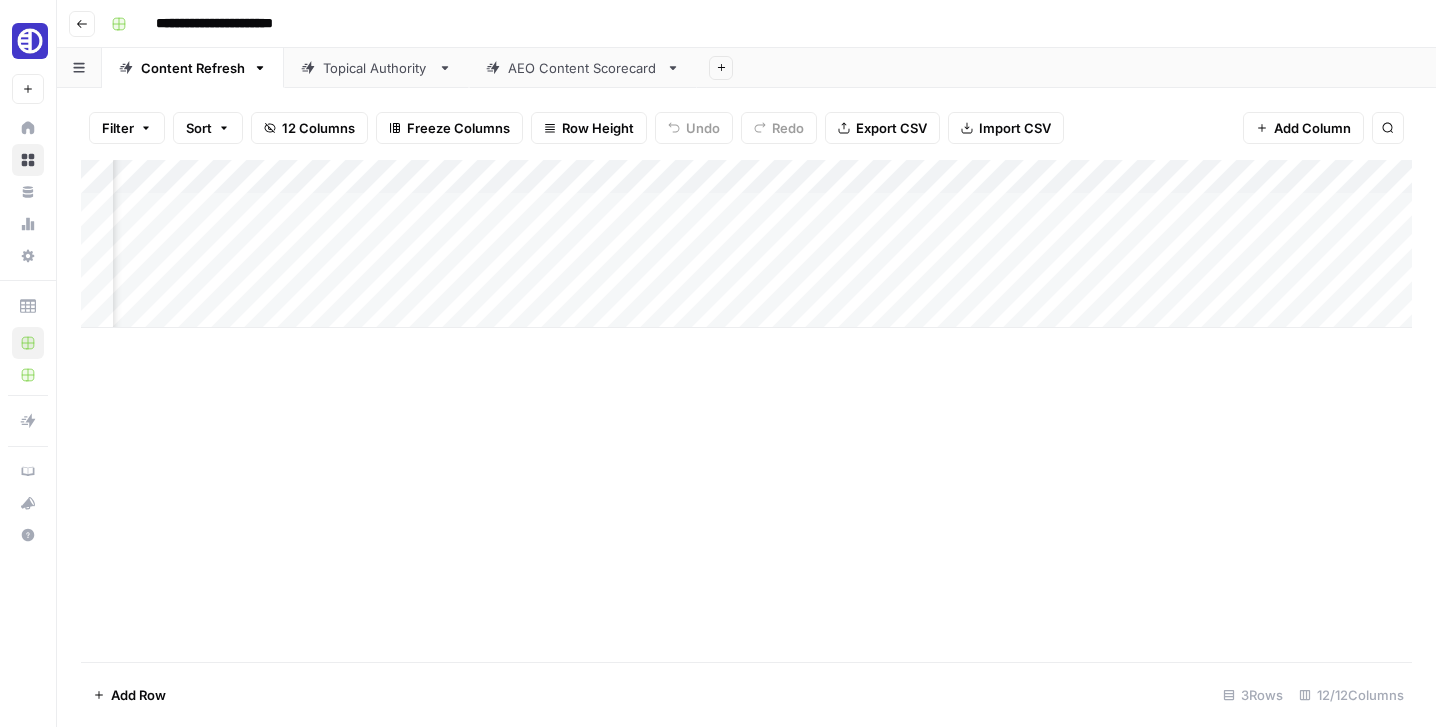 scroll, scrollTop: 0, scrollLeft: 274, axis: horizontal 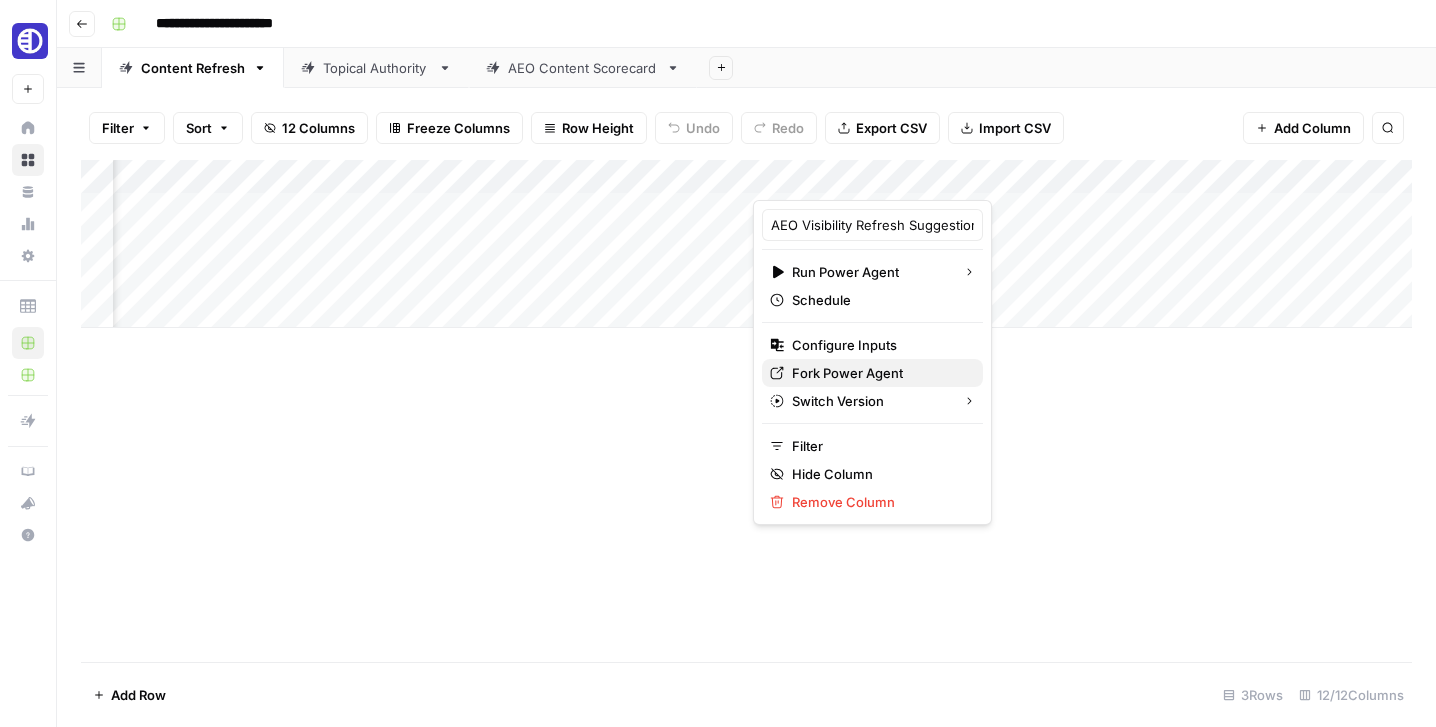 click on "Fork Power Agent" at bounding box center [847, 373] 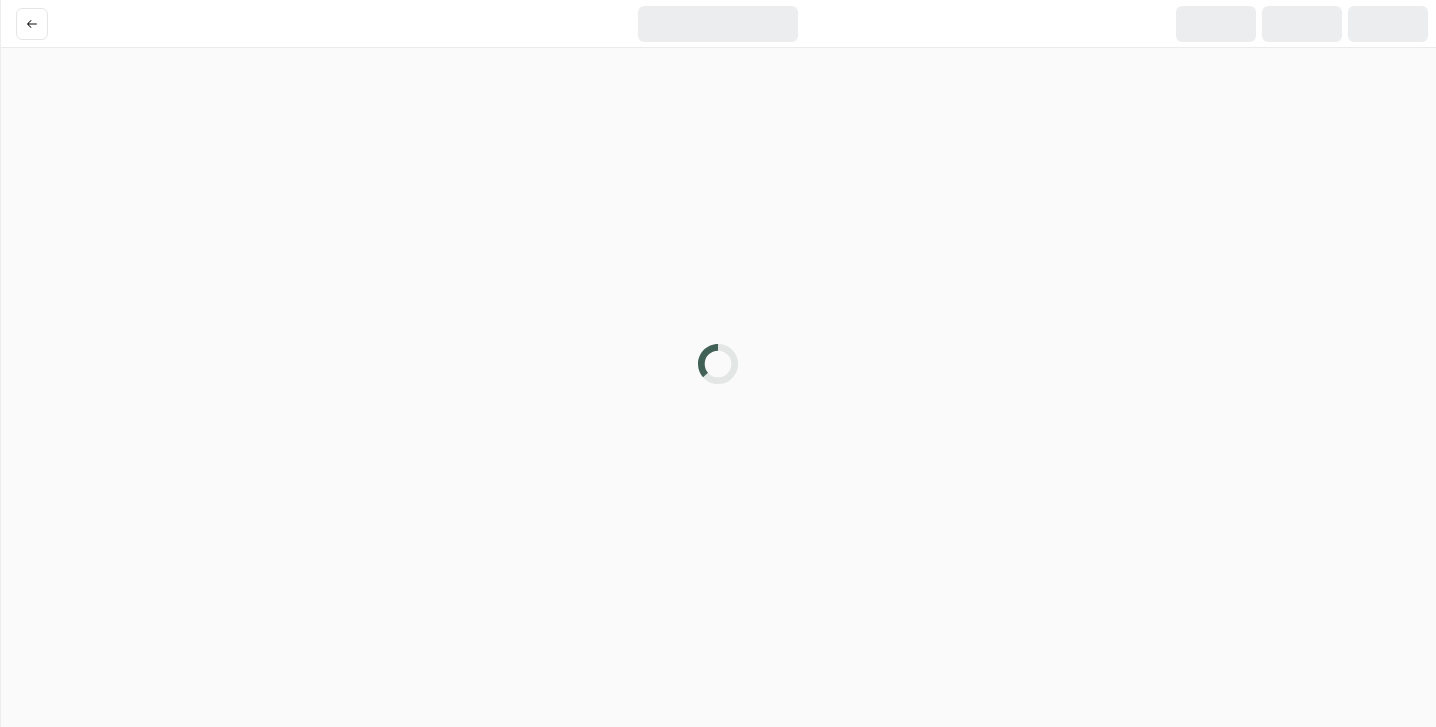 scroll, scrollTop: 0, scrollLeft: 0, axis: both 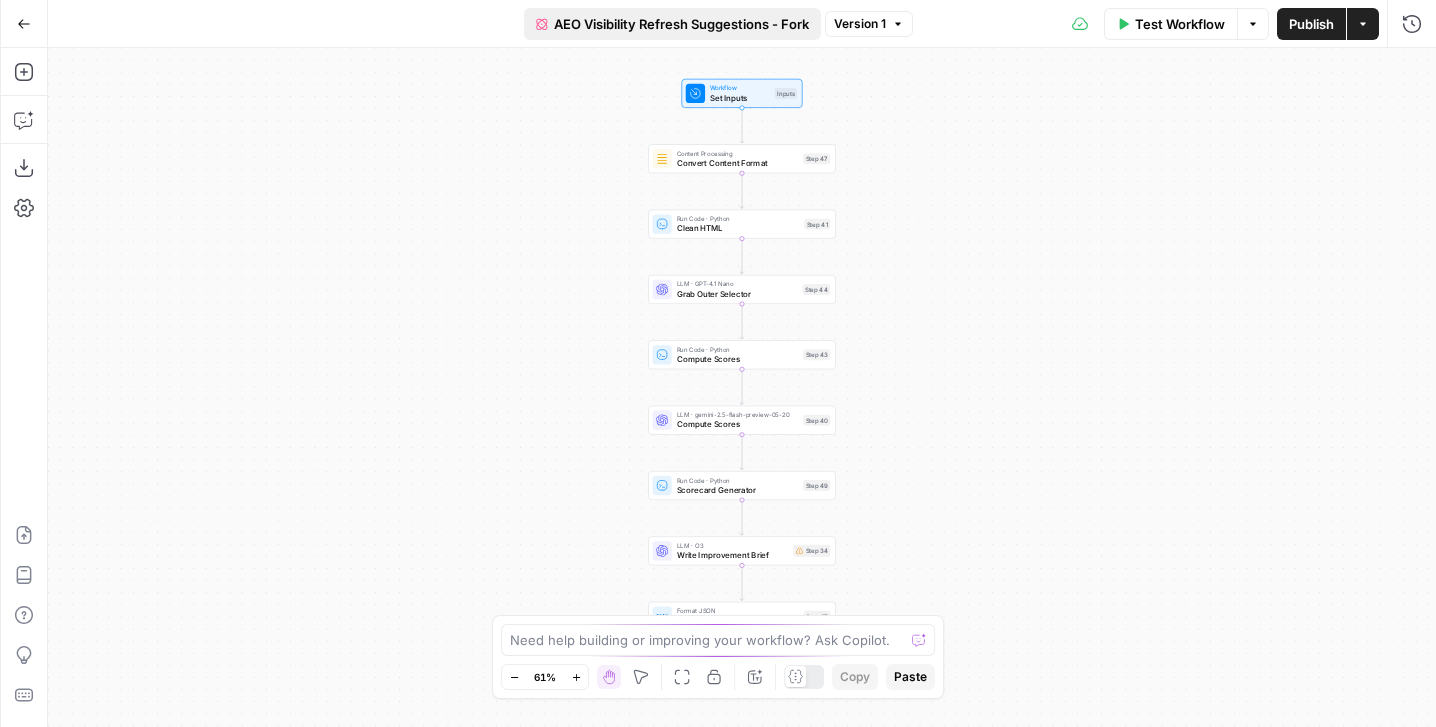 click on "AEO Visibility Refresh Suggestions - Fork" at bounding box center [681, 24] 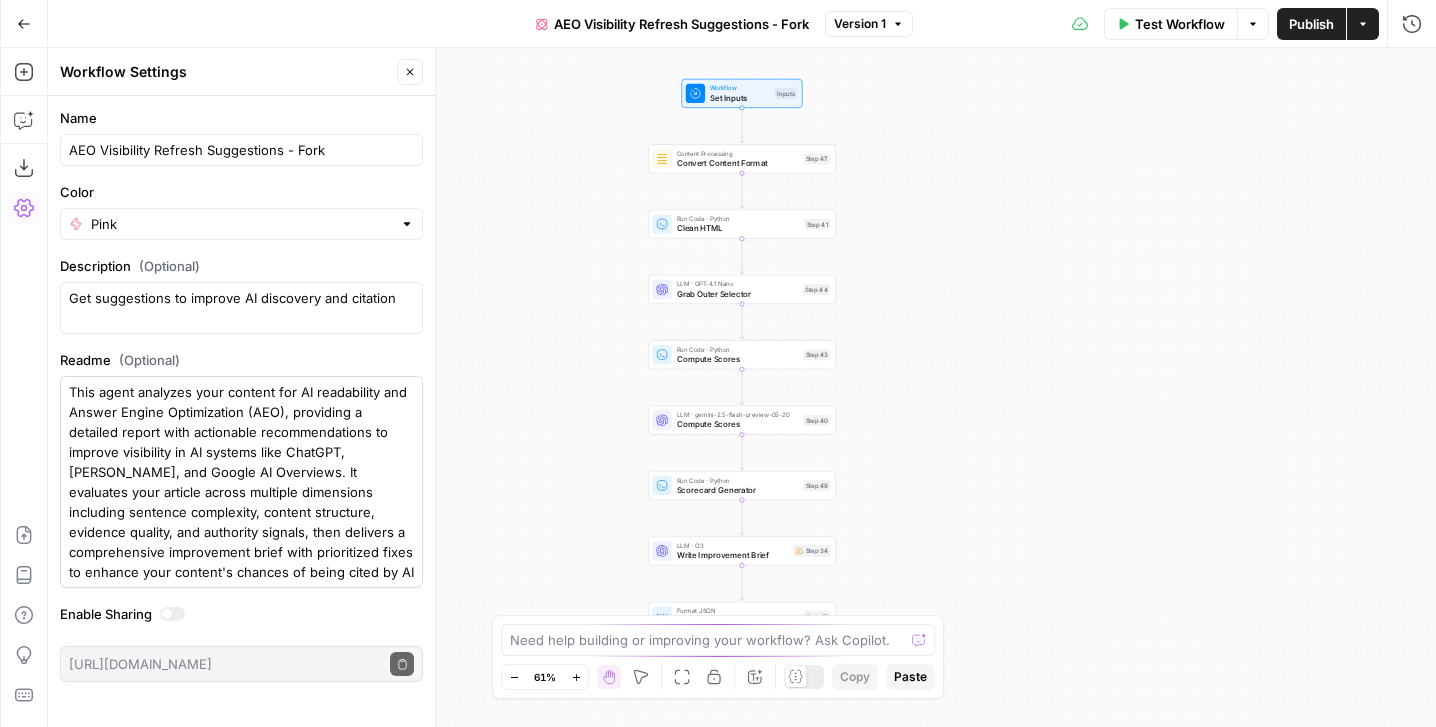 scroll, scrollTop: 25, scrollLeft: 0, axis: vertical 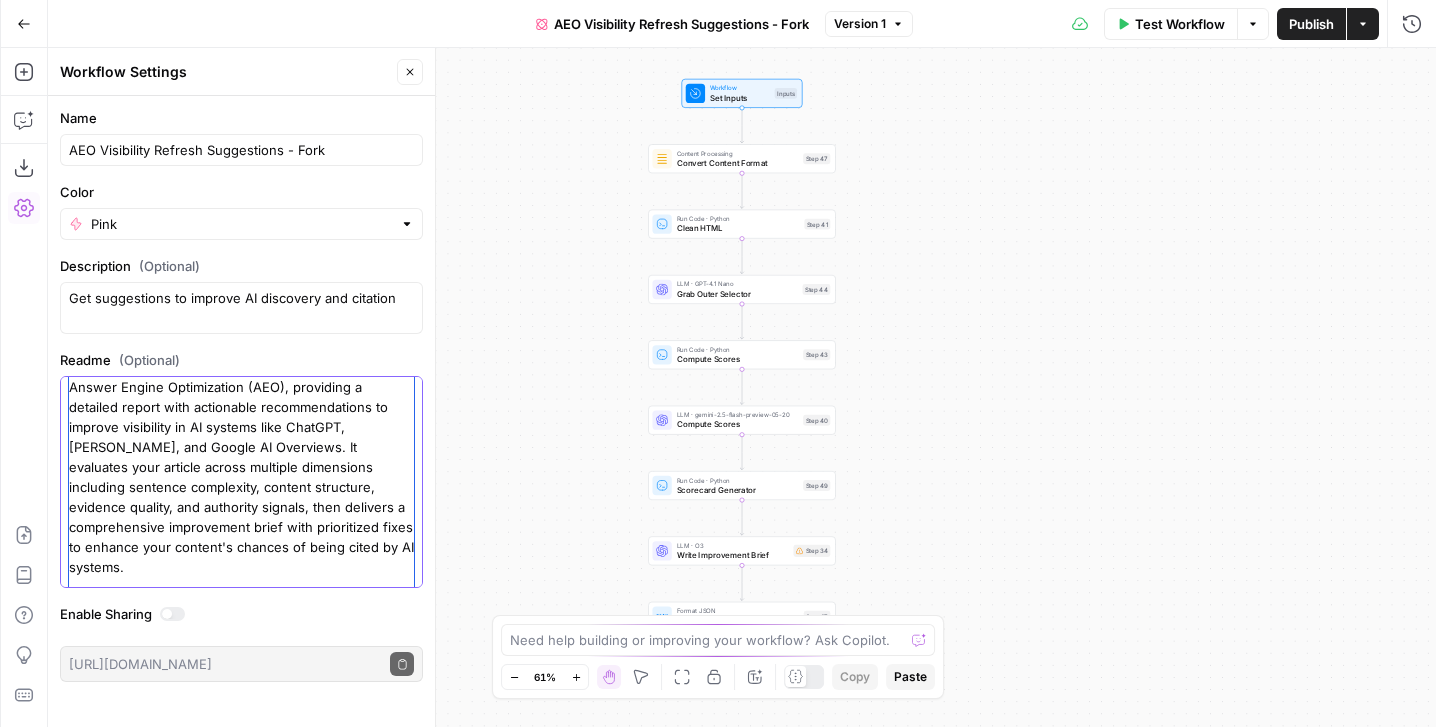 drag, startPoint x: 120, startPoint y: 403, endPoint x: 363, endPoint y: 539, distance: 278.46902 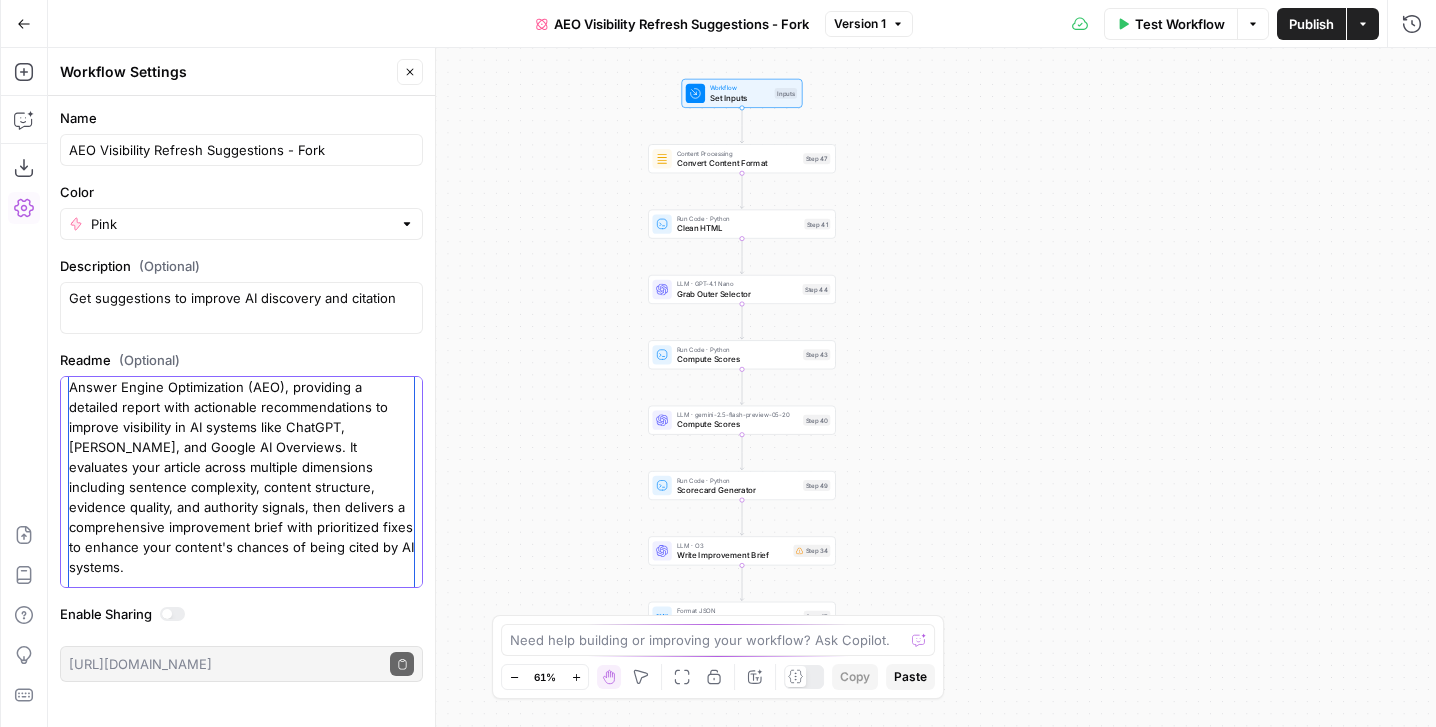 click on "This agent analyzes your content for AI readability and Answer Engine Optimization (AEO), providing a detailed report with actionable recommendations to improve visibility in AI systems like ChatGPT, [PERSON_NAME], and Google AI Overviews. It evaluates your article across multiple dimensions including sentence complexity, content structure, evidence quality, and authority signals, then delivers a comprehensive improvement brief with prioritized fixes to enhance your content's chances of being cited by AI systems.
Key Features:
- Performs multi-dimensional content analysis across 7 key readability factors
- Generates quality scores with visual indicators for each content dimension
- Identifies critical issues affecting AI visibility and citation potential
- Provides a prioritized list of high-impact improvements with detailed rationales
- Delivers dimension-by-dimension analysis with specific recommendations
- Includes technical explanations of how each improvement affects AI processing" at bounding box center [241, 607] 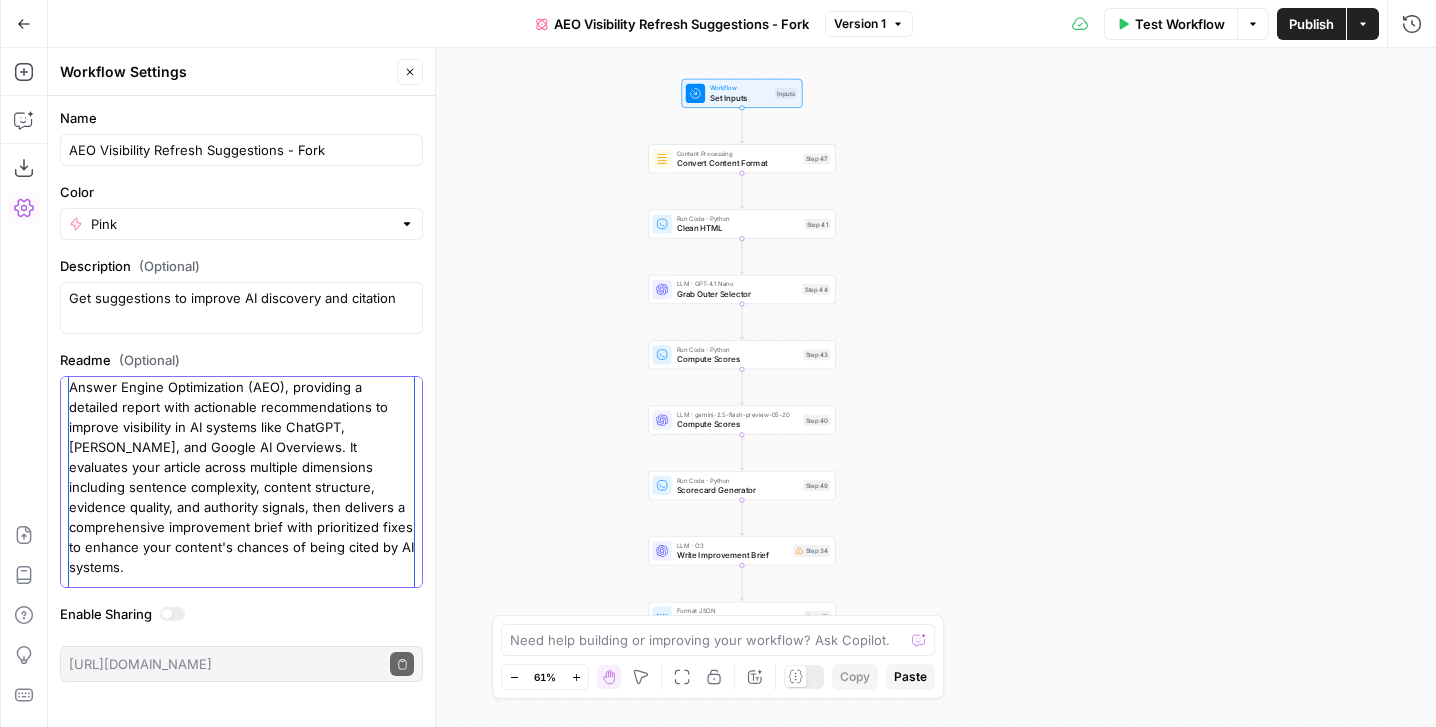 drag, startPoint x: 209, startPoint y: 444, endPoint x: 331, endPoint y: 552, distance: 162.93558 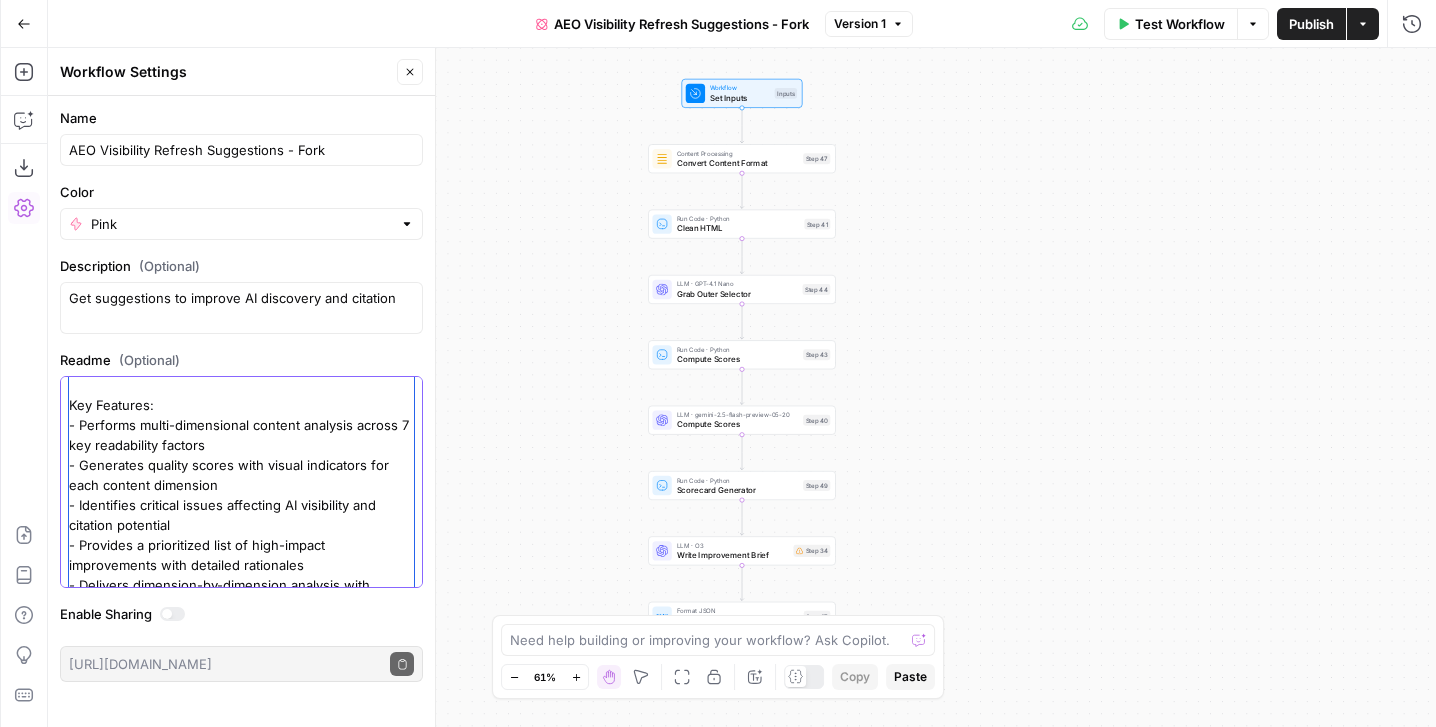 scroll, scrollTop: 280, scrollLeft: 0, axis: vertical 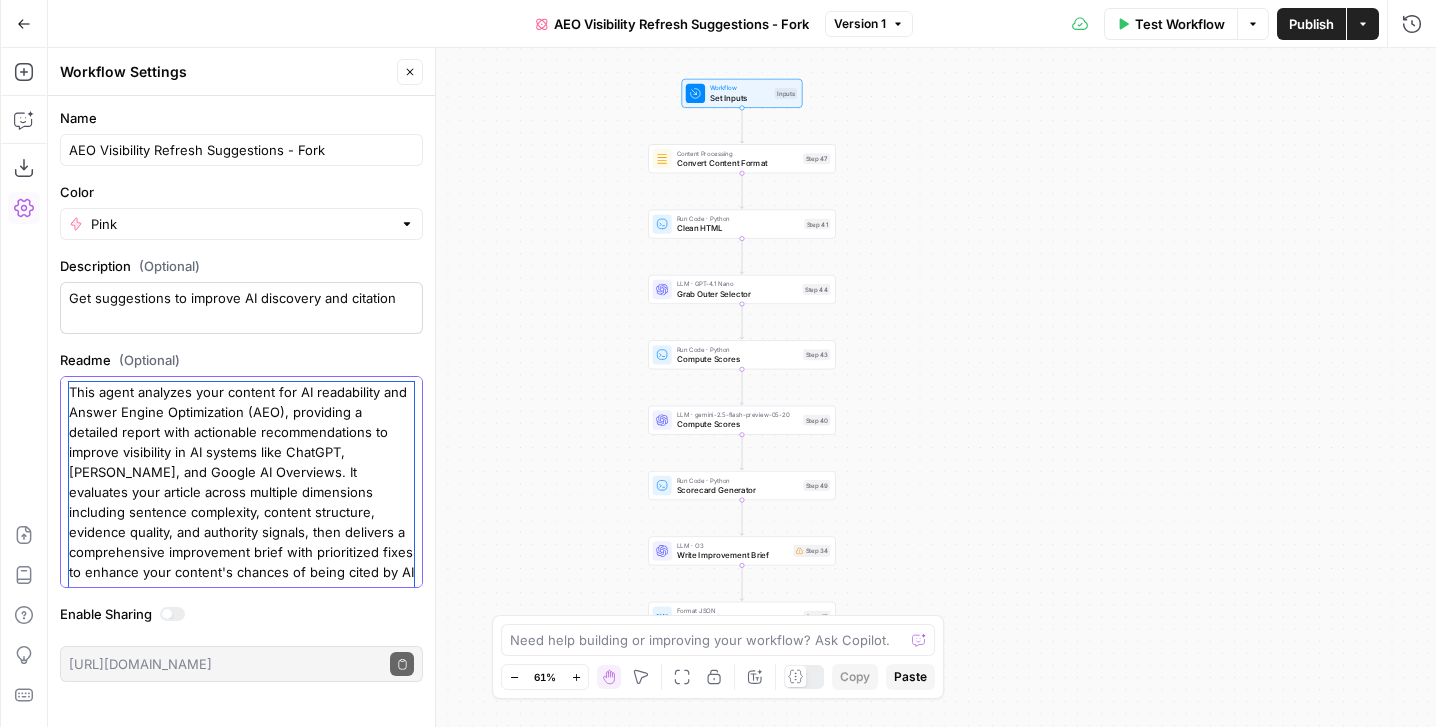 drag, startPoint x: 309, startPoint y: 569, endPoint x: 101, endPoint y: 331, distance: 316.08228 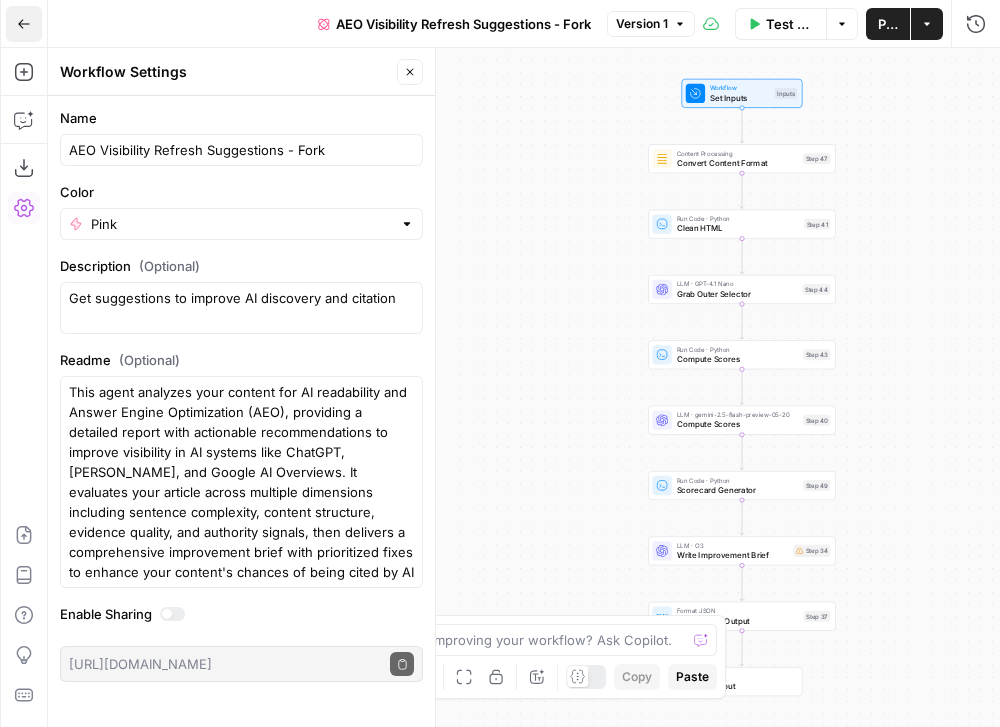 click 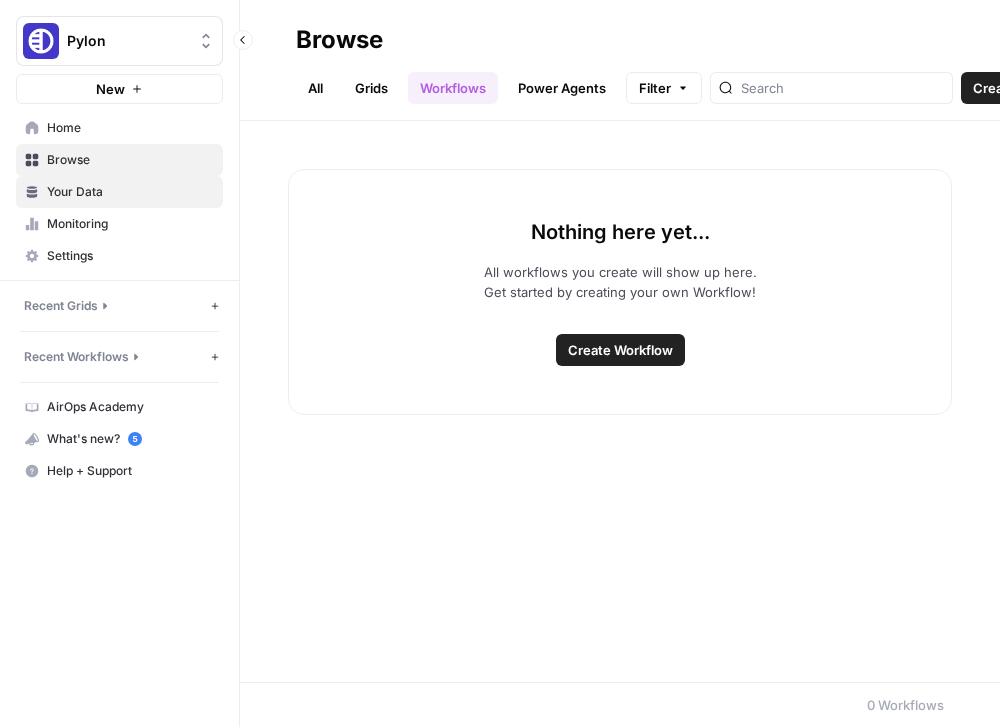 click on "Your Data" at bounding box center [130, 192] 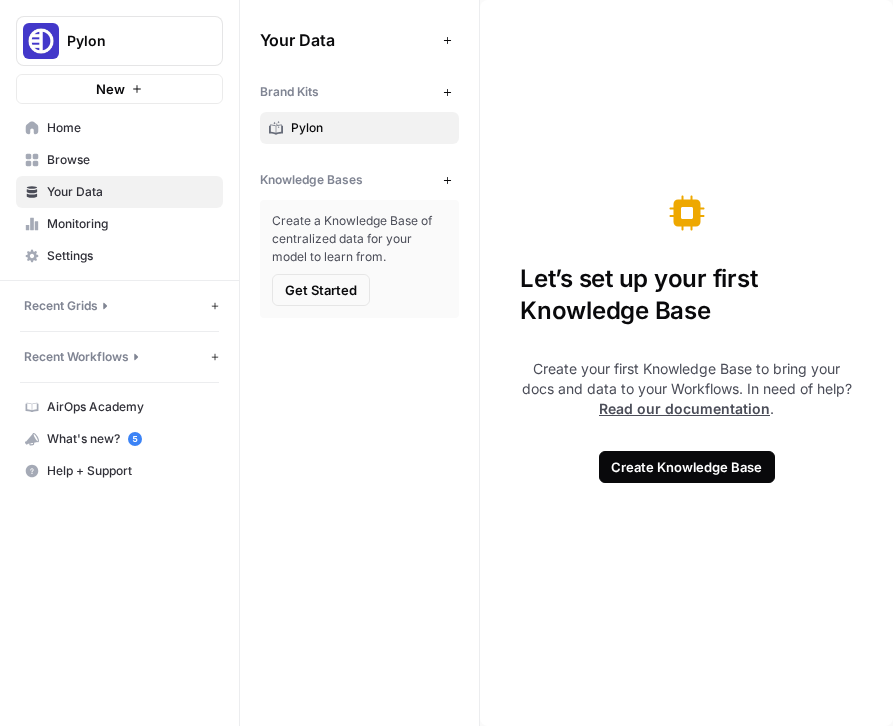 click on "Pylon" at bounding box center [370, 128] 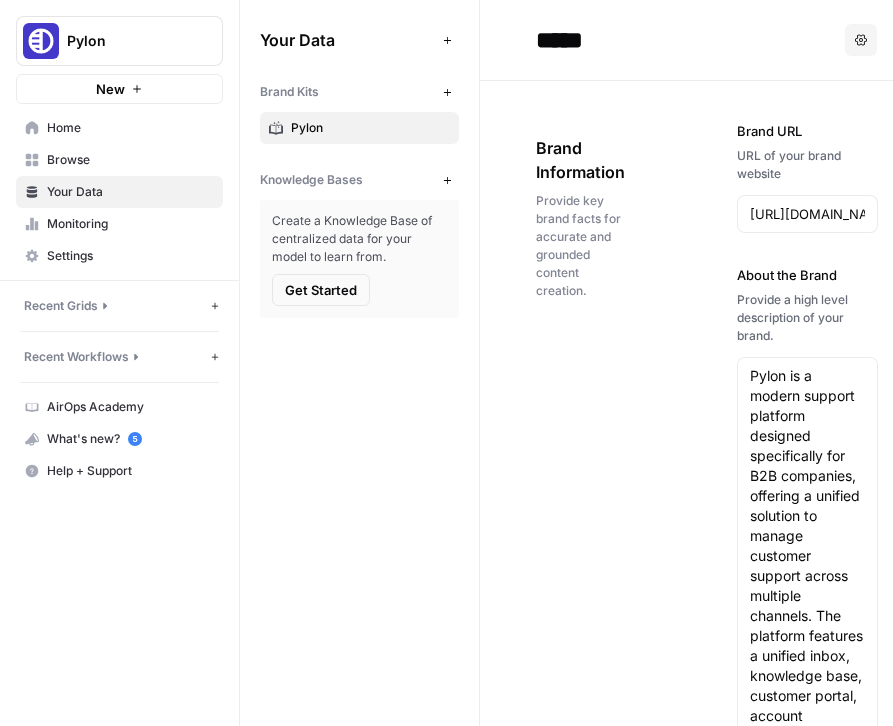 click on "Your Data Add Data Brand Kits New Pylon Knowledge Bases New Create a Knowledge Base of centralized data for your model to learn from. Get Started" at bounding box center (359, 171) 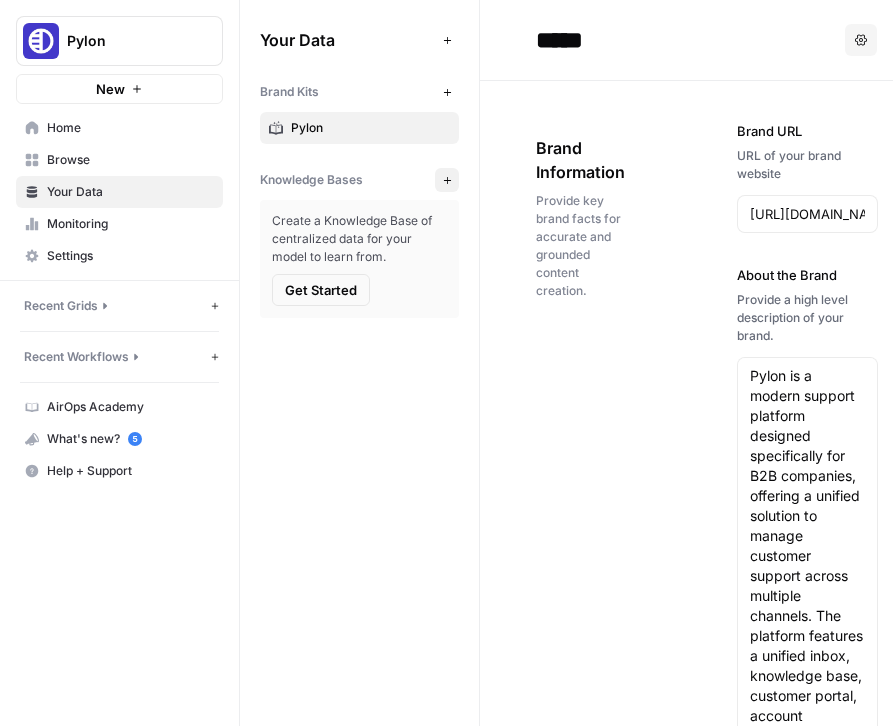 click on "New" at bounding box center (447, 180) 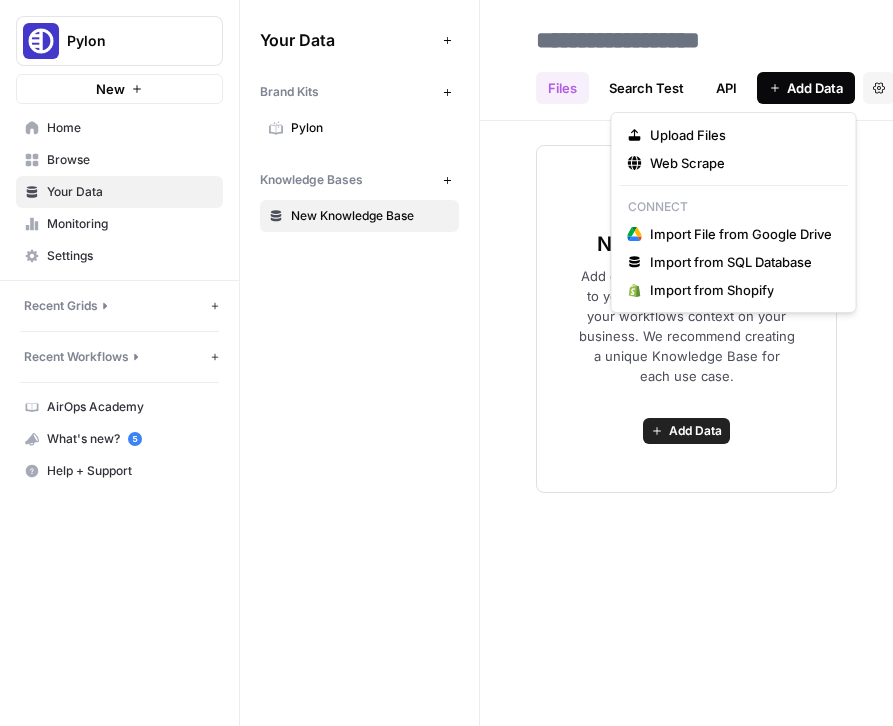 click on "Add Data" at bounding box center (815, 88) 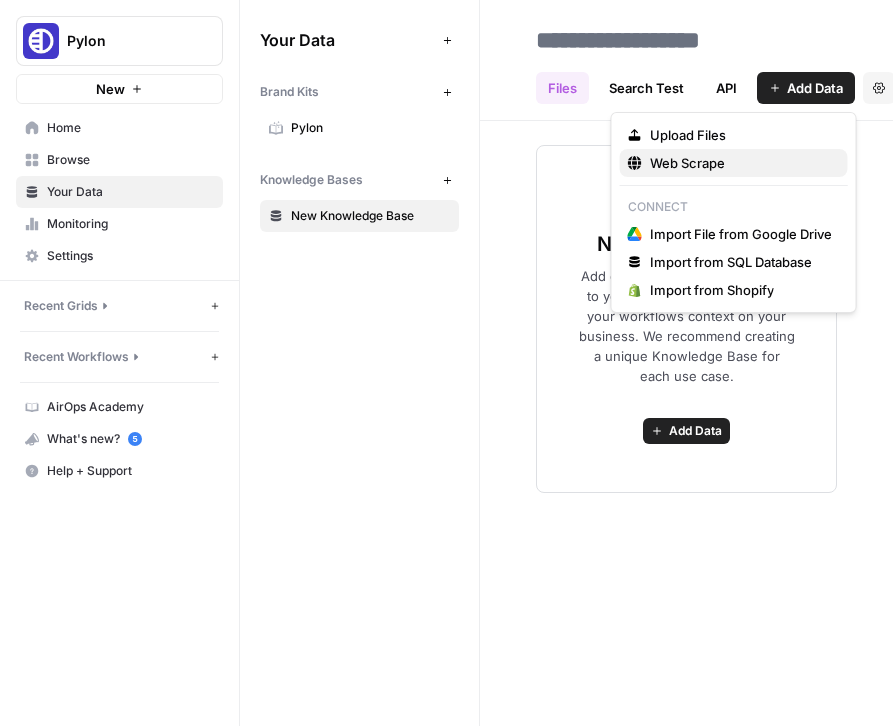 click on "Web Scrape" at bounding box center (687, 163) 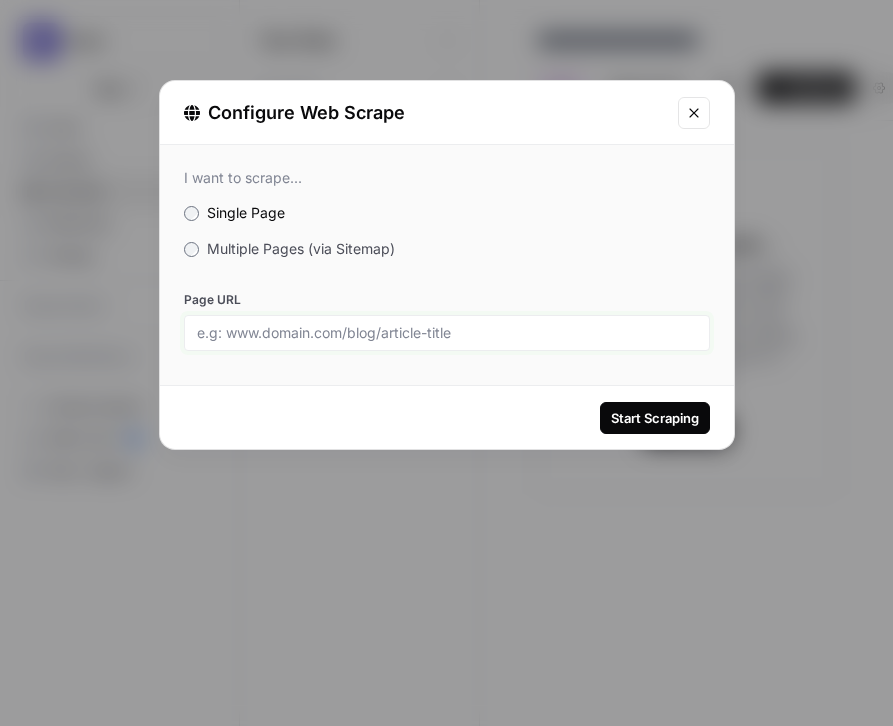 click on "Page URL" at bounding box center [447, 333] 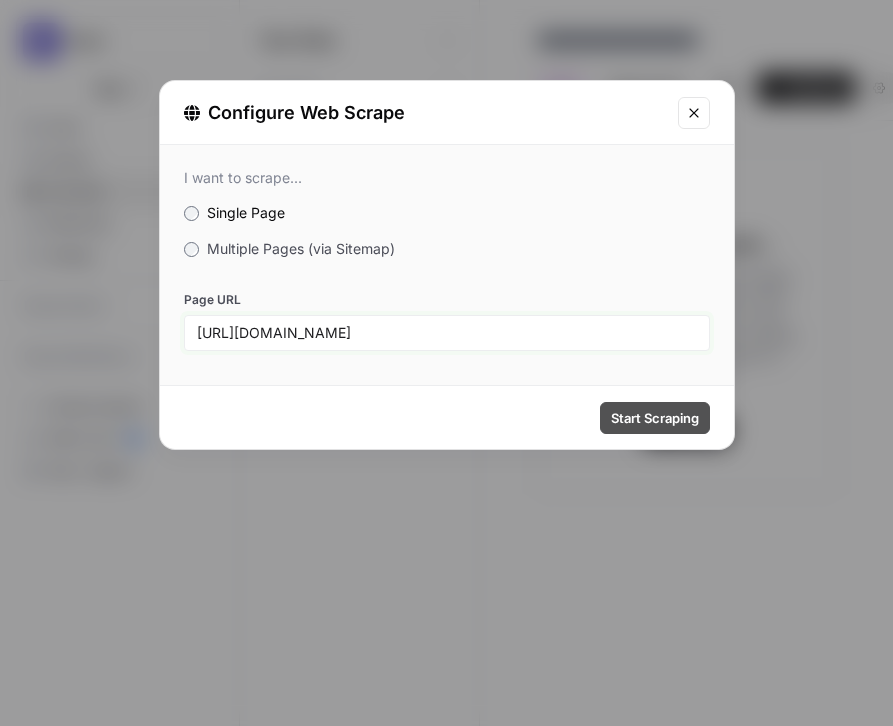 type on "https://usepylon.com/blog/customer-support-on-discord" 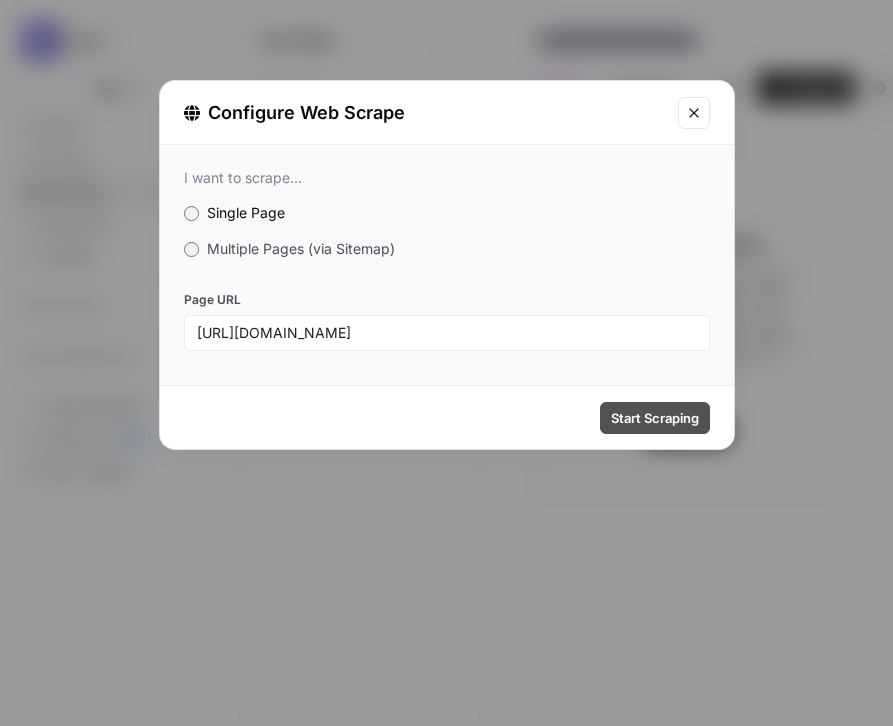 click on "Start Scraping" at bounding box center [655, 418] 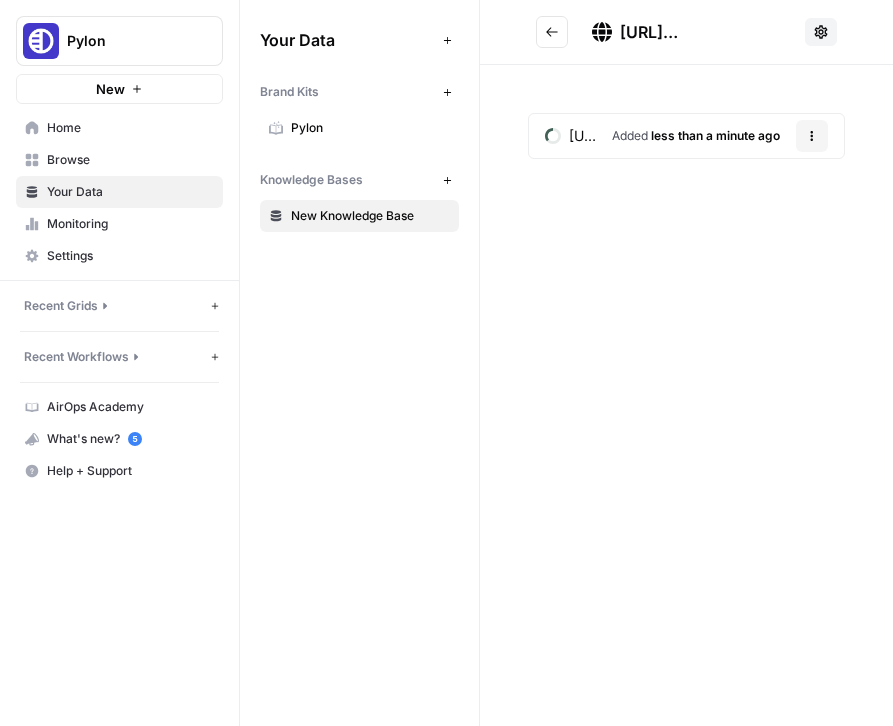 click at bounding box center [552, 32] 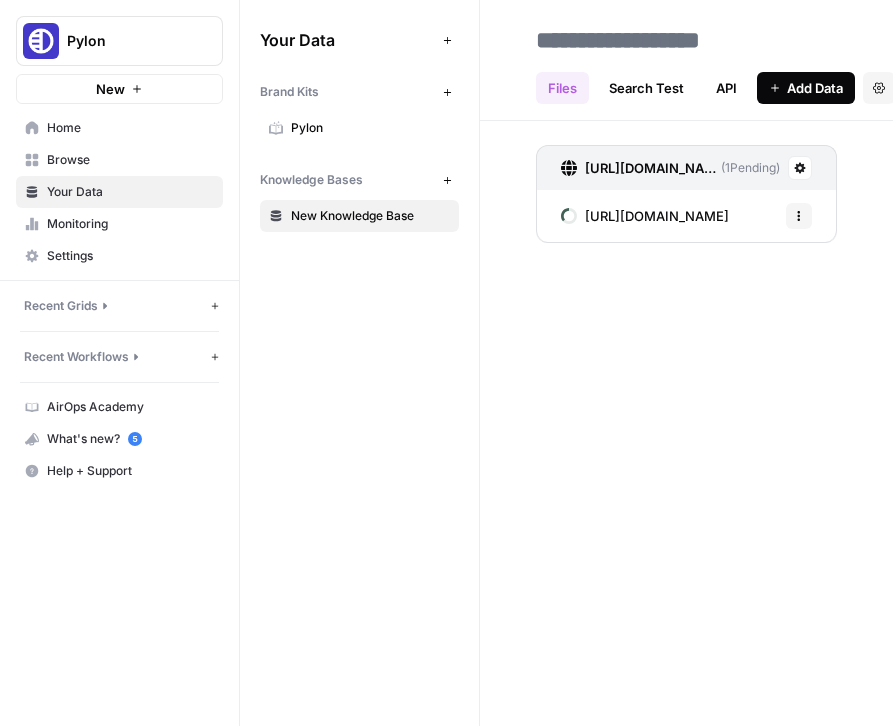 click on "Add Data" at bounding box center [806, 88] 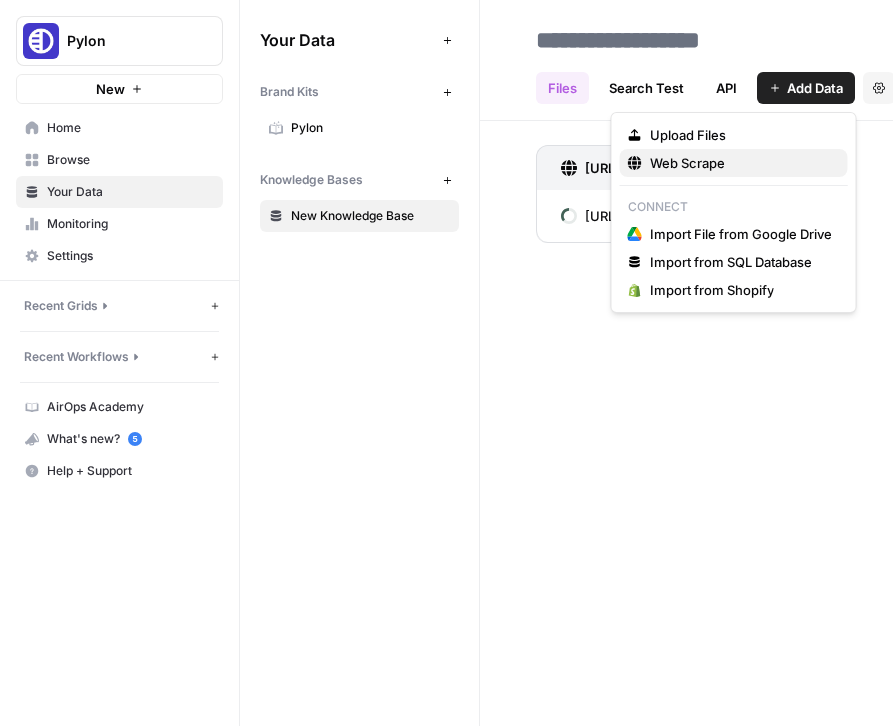 click on "Web Scrape" at bounding box center [734, 163] 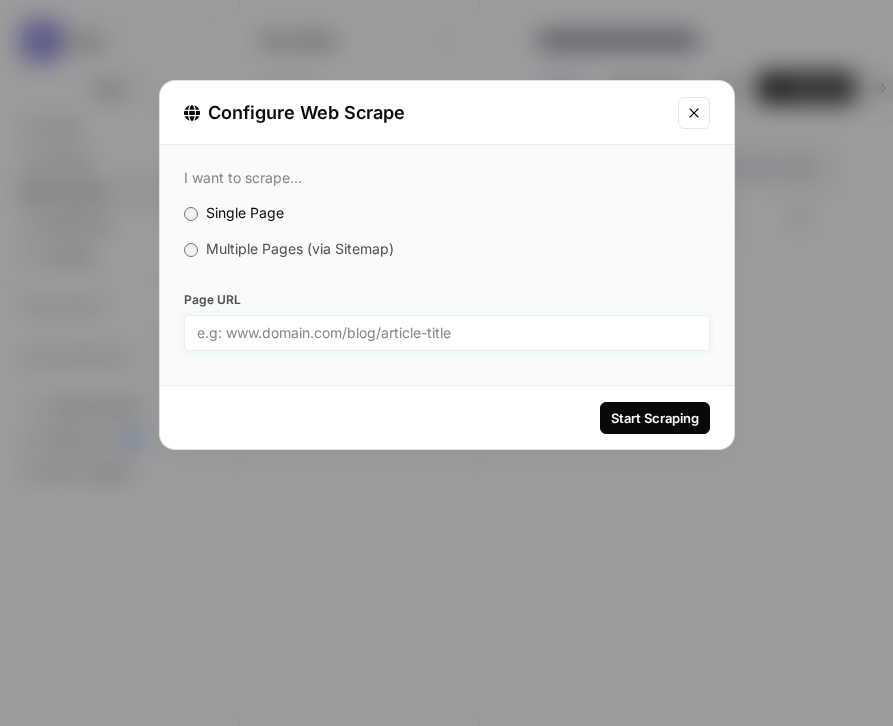 click on "Page URL" at bounding box center [447, 333] 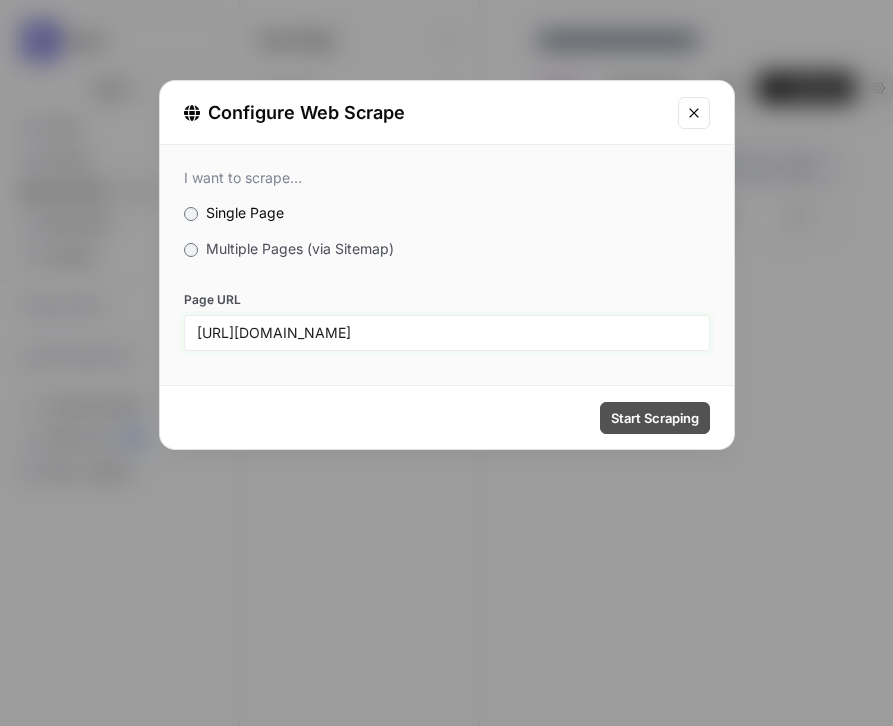 type on "https://usepylon.com/blog/customer-success-strategy" 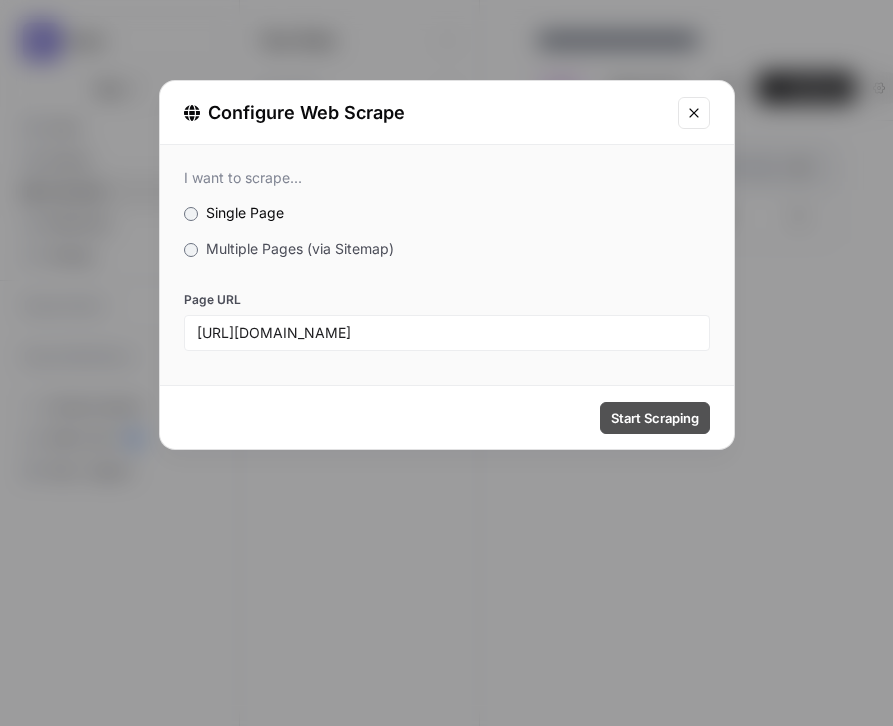 click on "Start Scraping" at bounding box center (655, 418) 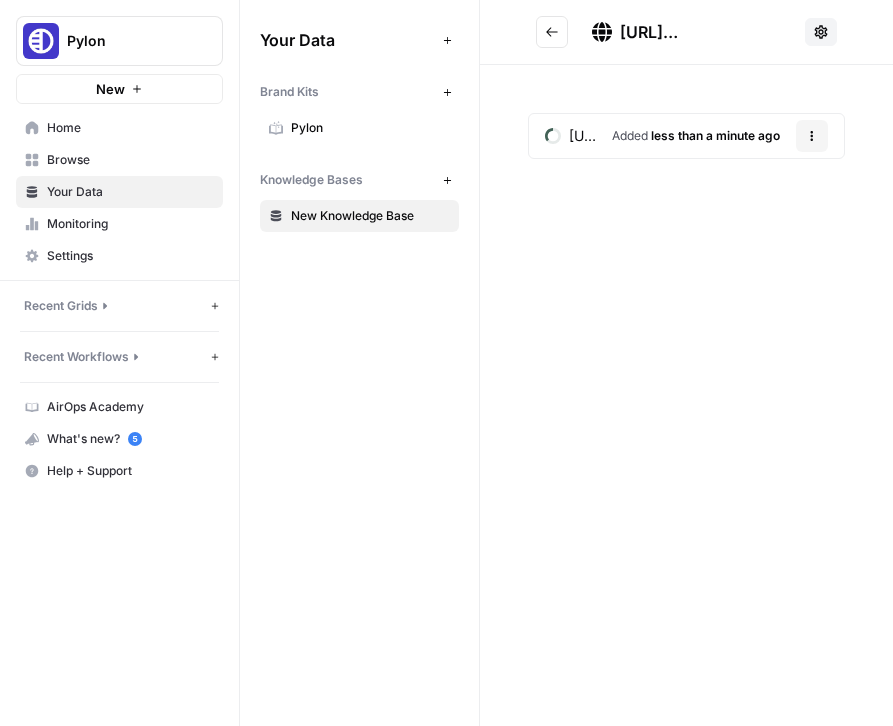 click at bounding box center [552, 32] 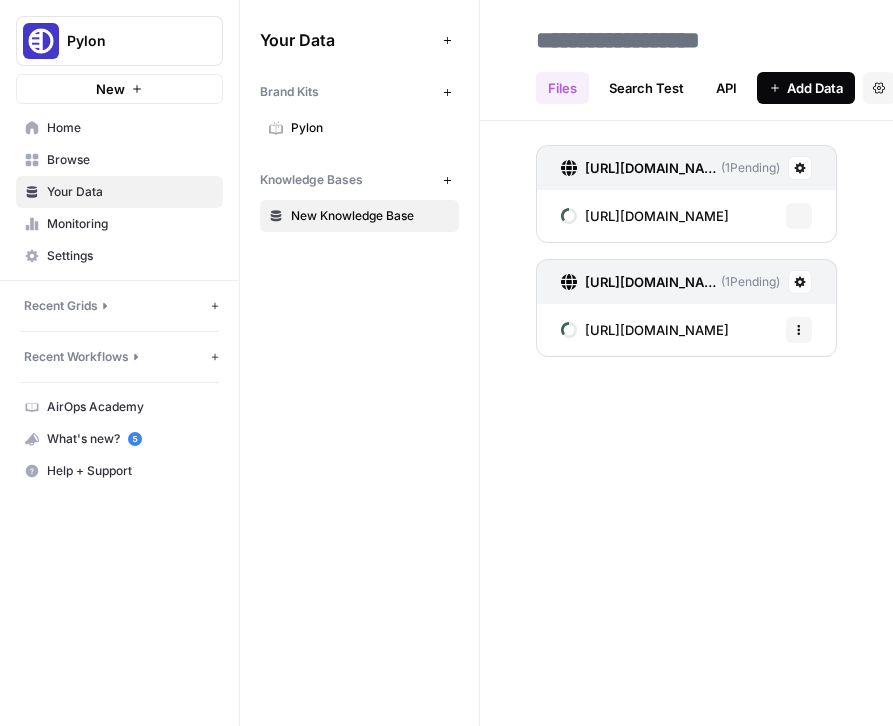 click on "Add Data" at bounding box center (815, 88) 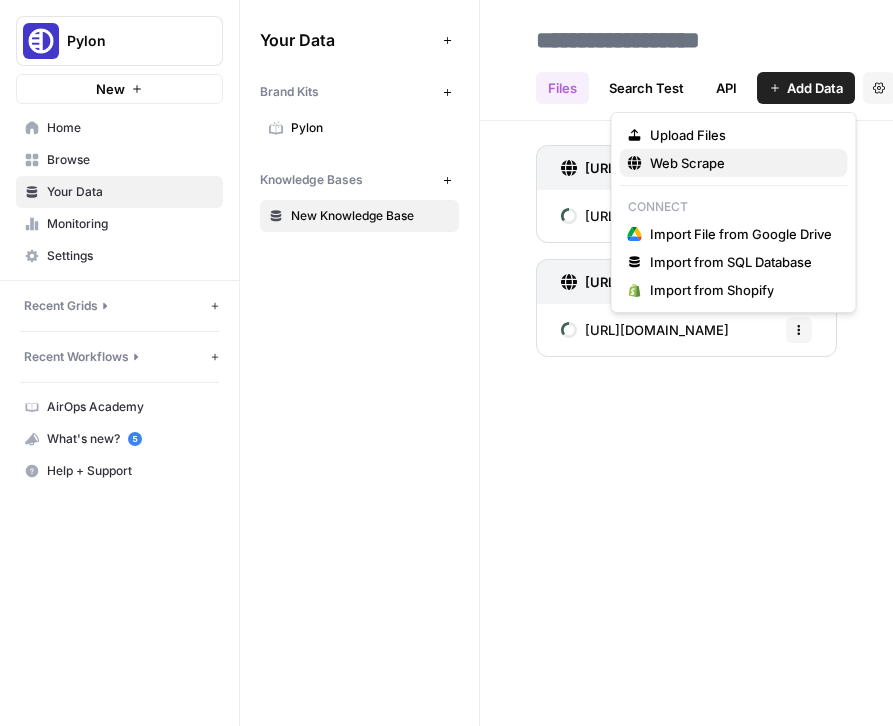 click on "Web Scrape" at bounding box center [734, 163] 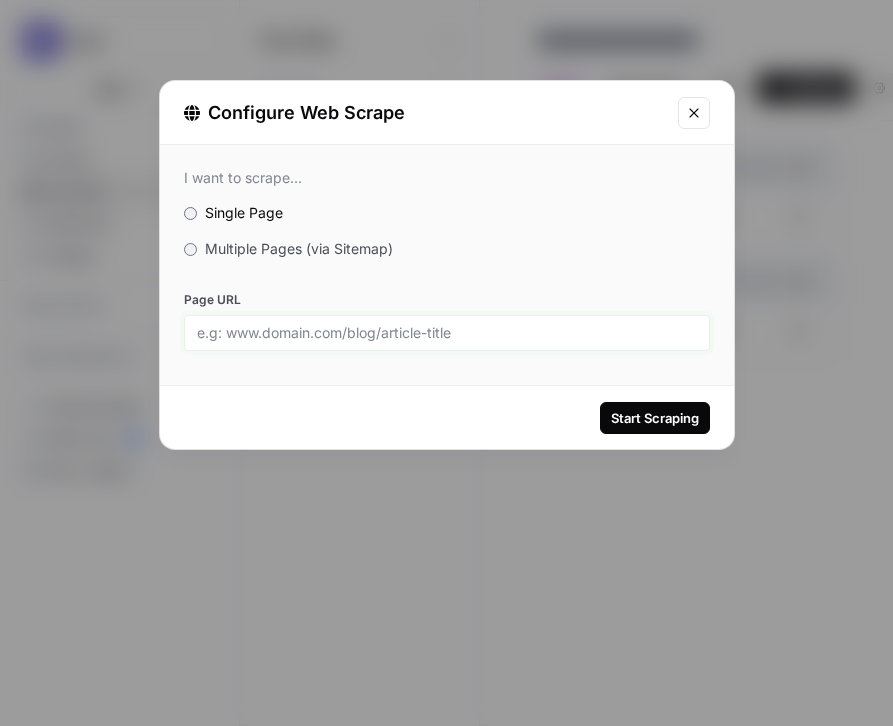 click on "Page URL" at bounding box center [447, 333] 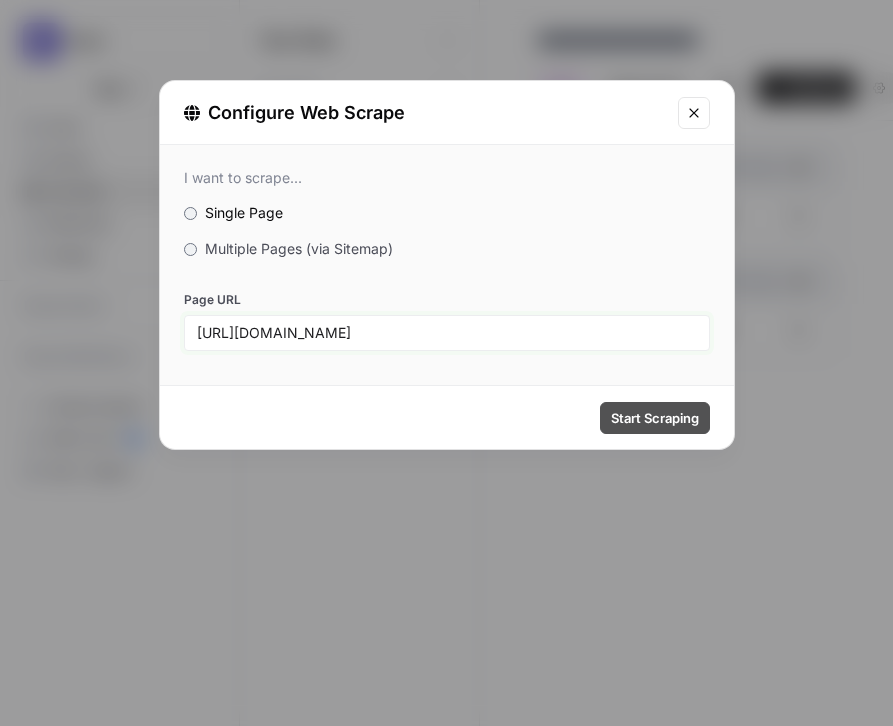 type on "https://usepylon.com/blog/microsoft-teams-helpdesk-2025-guide" 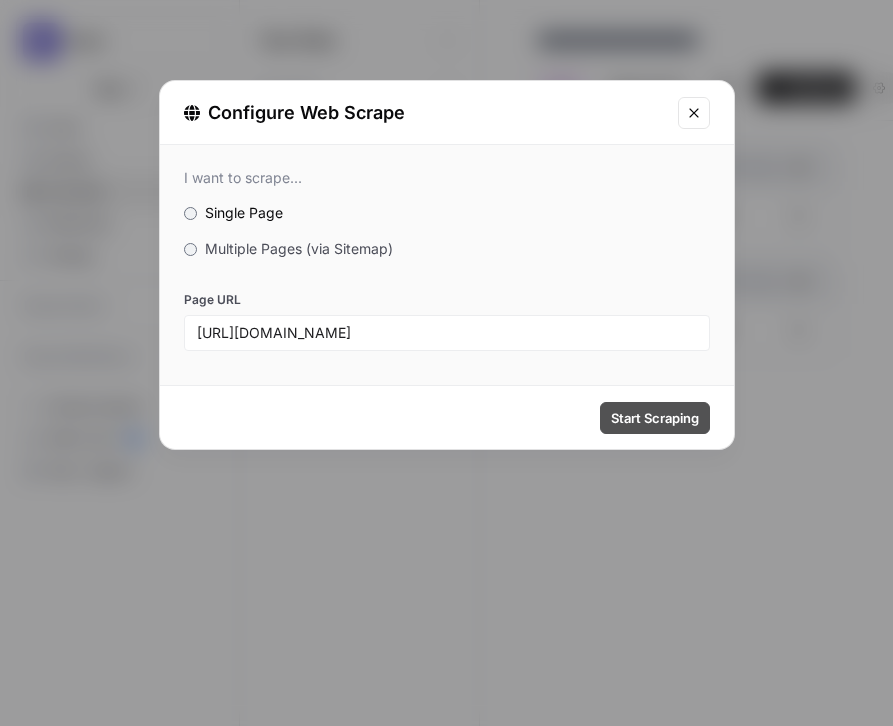 click on "Start Scraping" at bounding box center [655, 418] 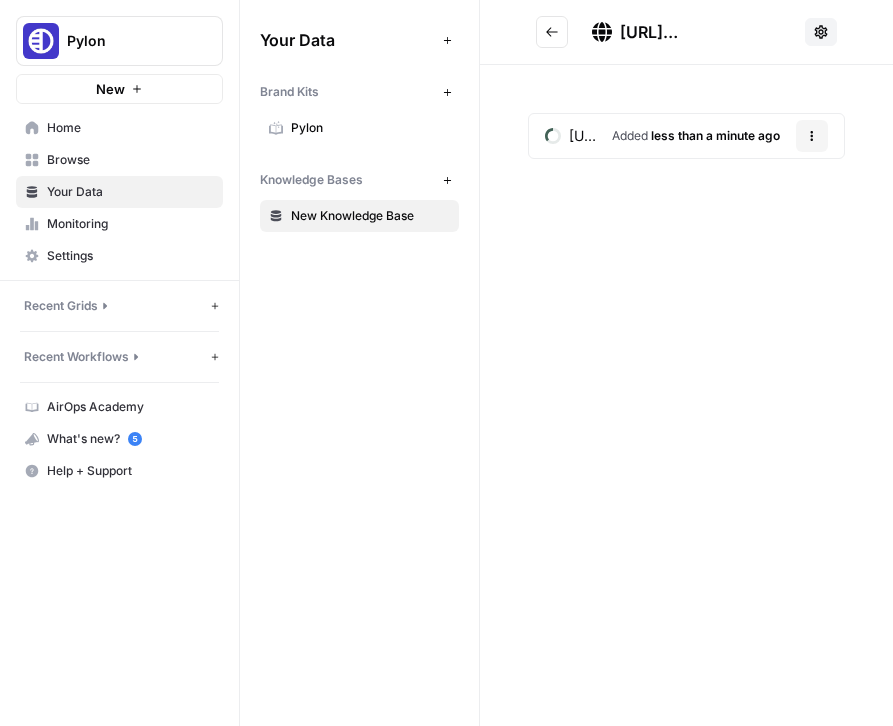 click on "https://usepylon.com/blog/microsoft-teams-helpdesk-2025-guide  ( 1  Pending)" at bounding box center [686, 32] 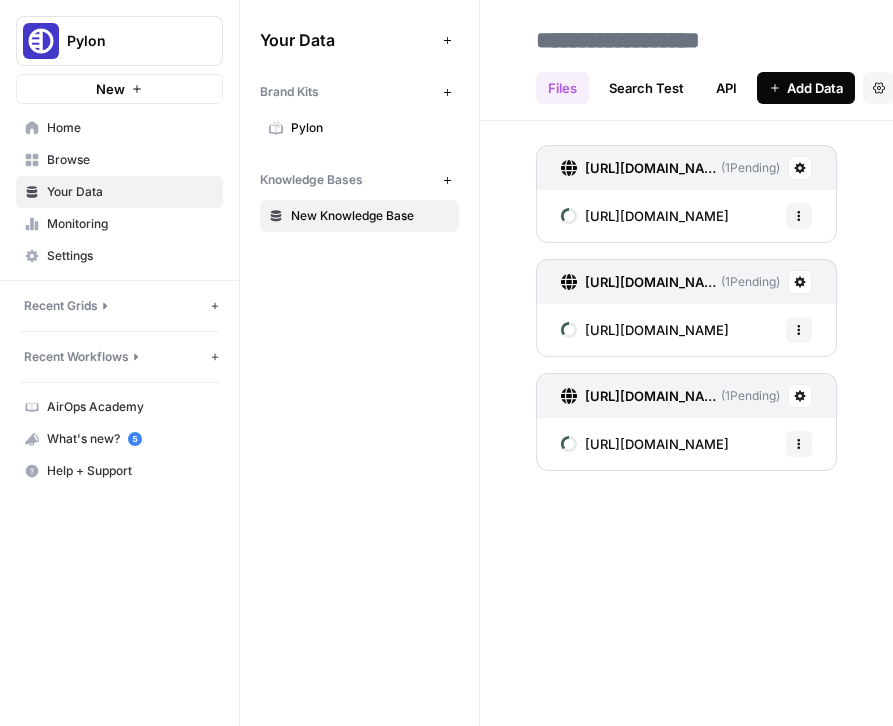 click on "Add Data" at bounding box center (806, 88) 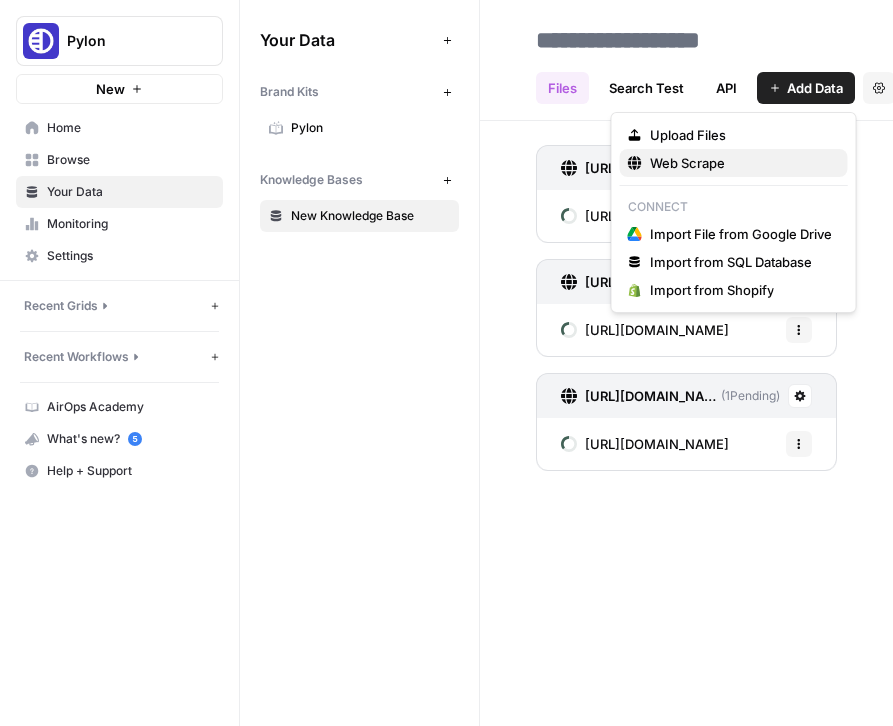 click on "Web Scrape" at bounding box center [687, 163] 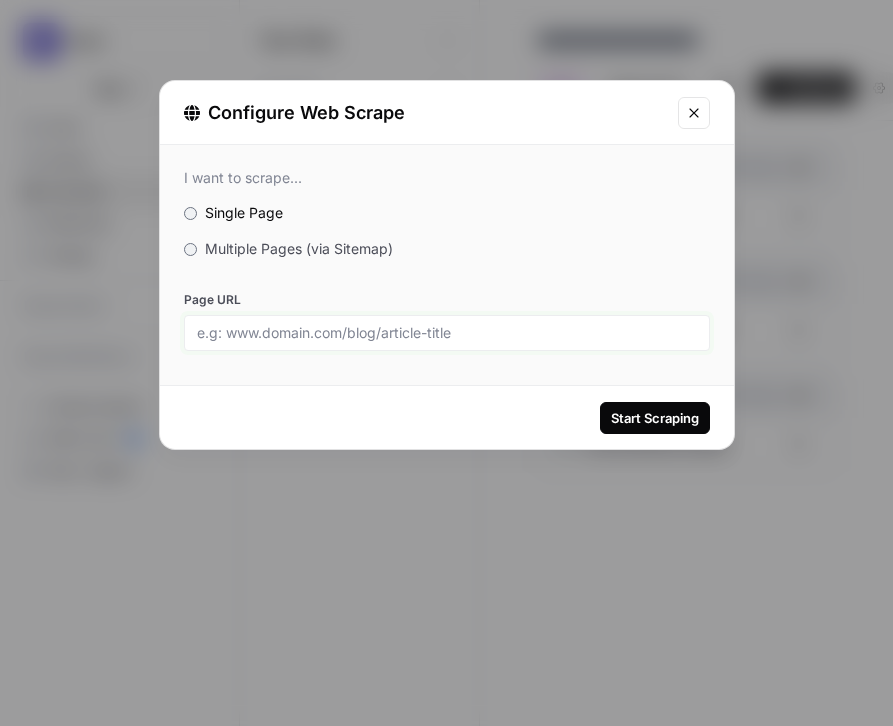 click on "Page URL" at bounding box center (447, 333) 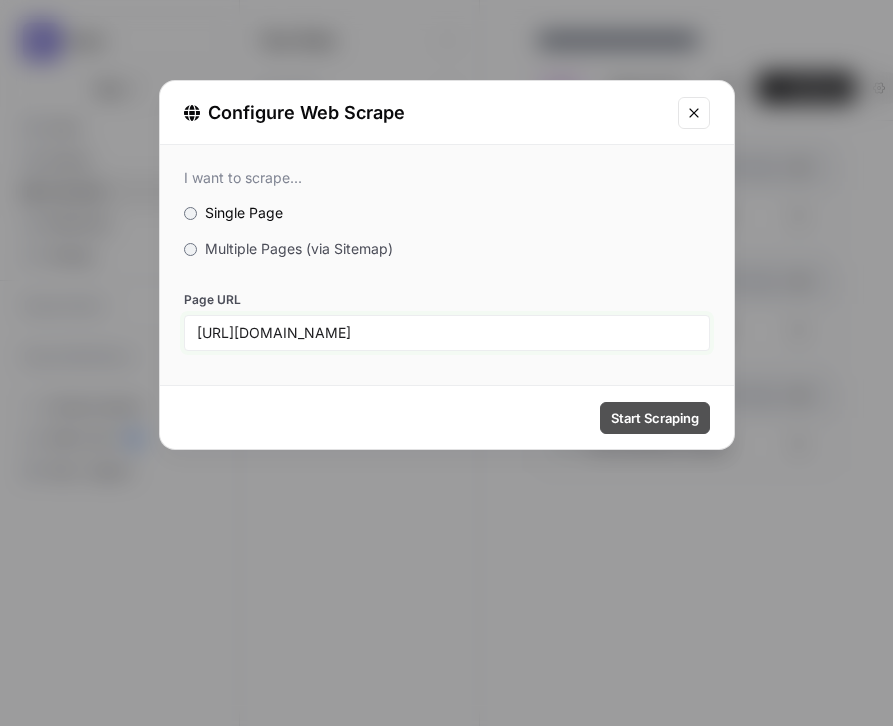 type on "https://usepylon.com/blog/slack-as-a-ticketing-system-2025" 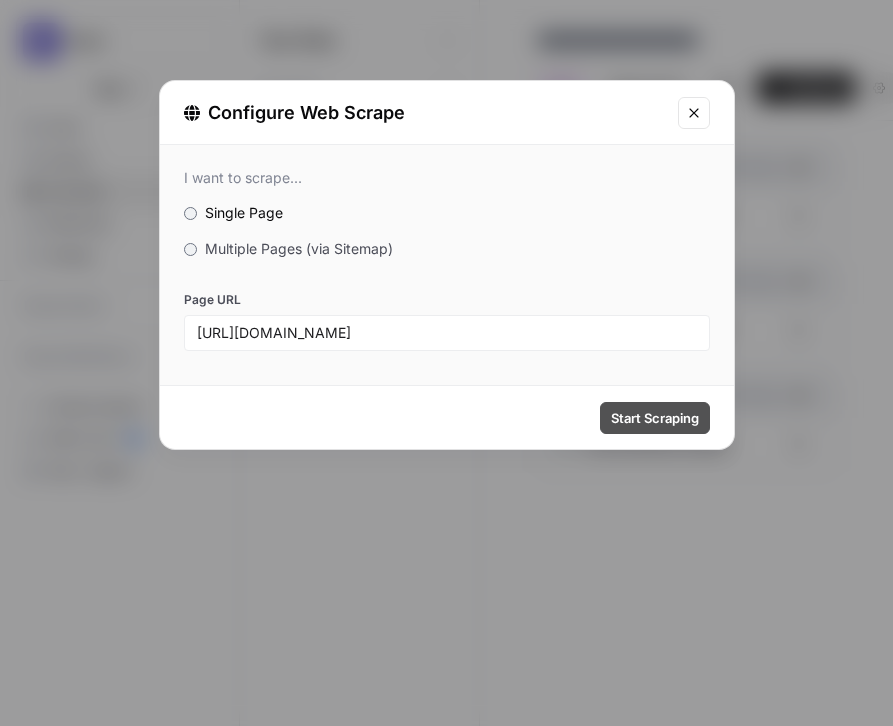 click on "Start Scraping" at bounding box center (655, 418) 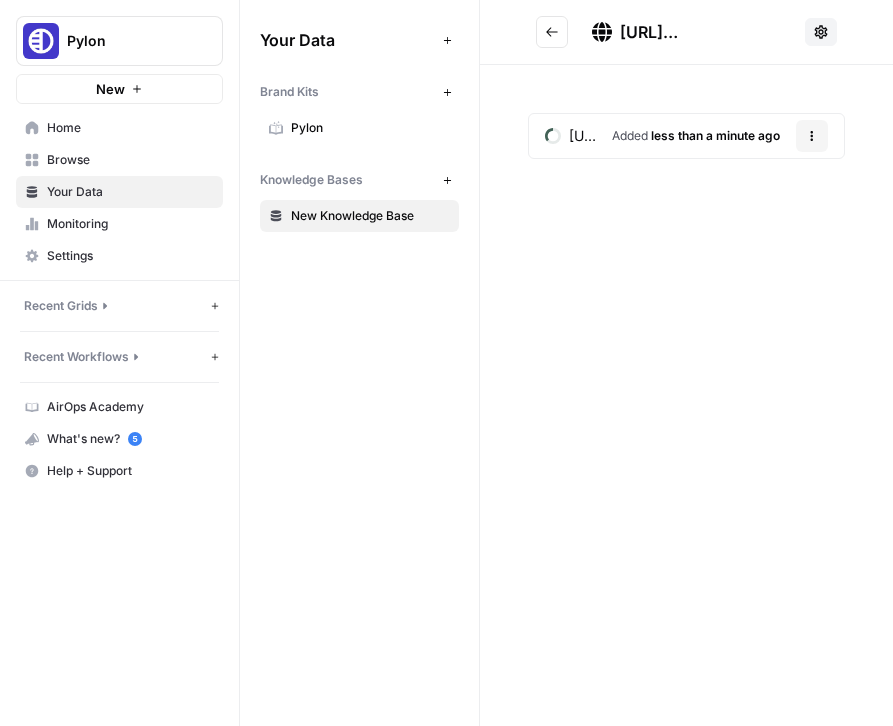 click at bounding box center [552, 32] 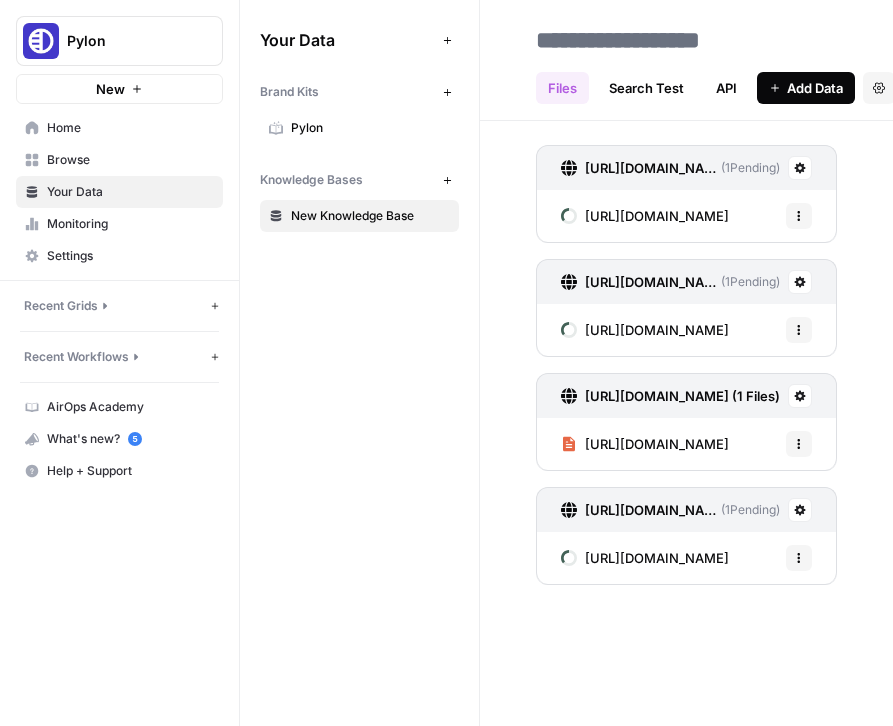 click on "Add Data" at bounding box center (806, 88) 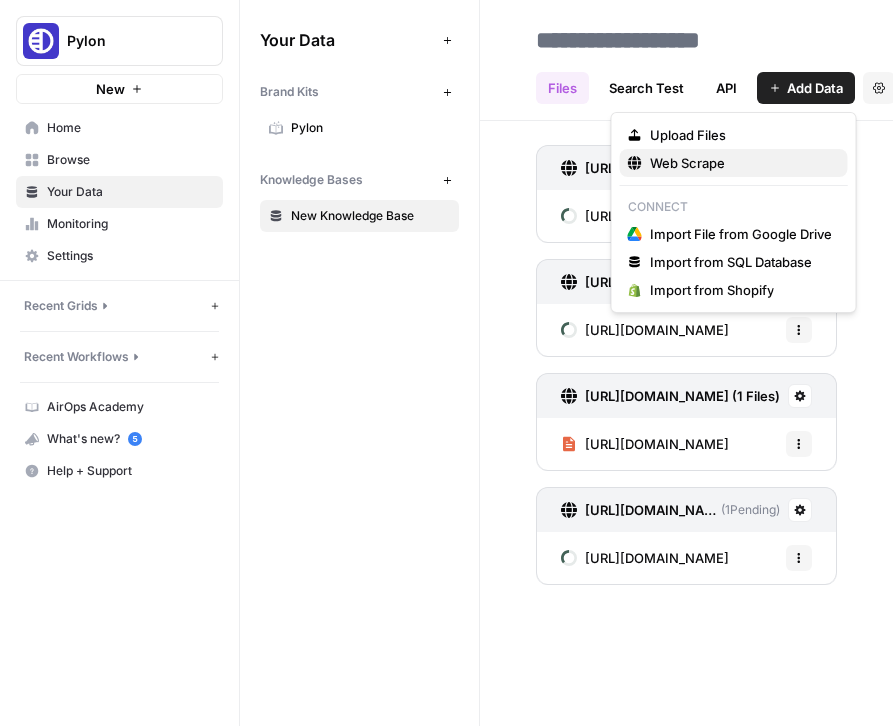 click on "Web Scrape" at bounding box center (734, 163) 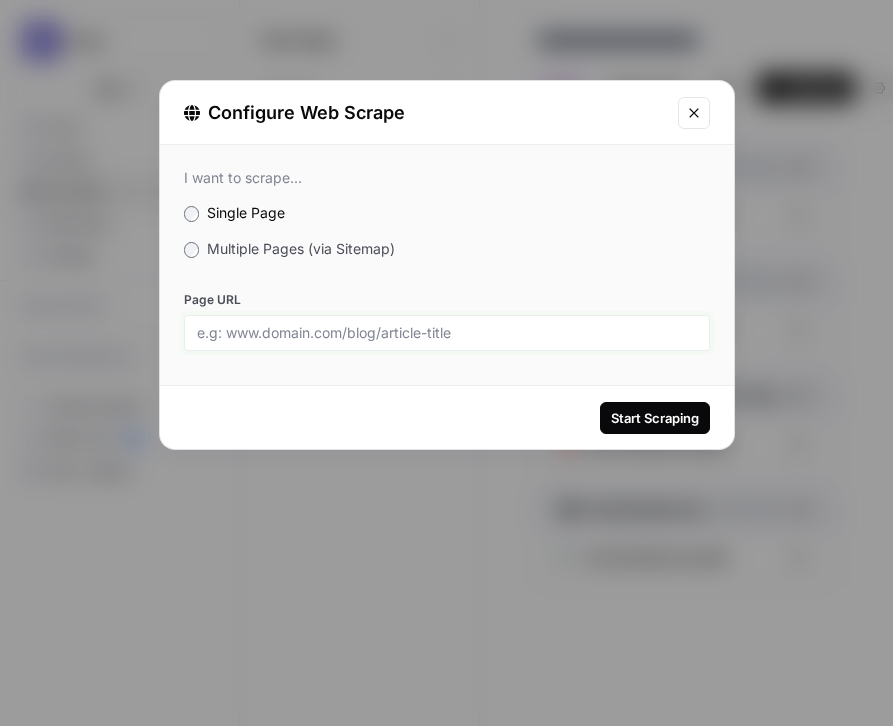 click on "Page URL" at bounding box center [447, 333] 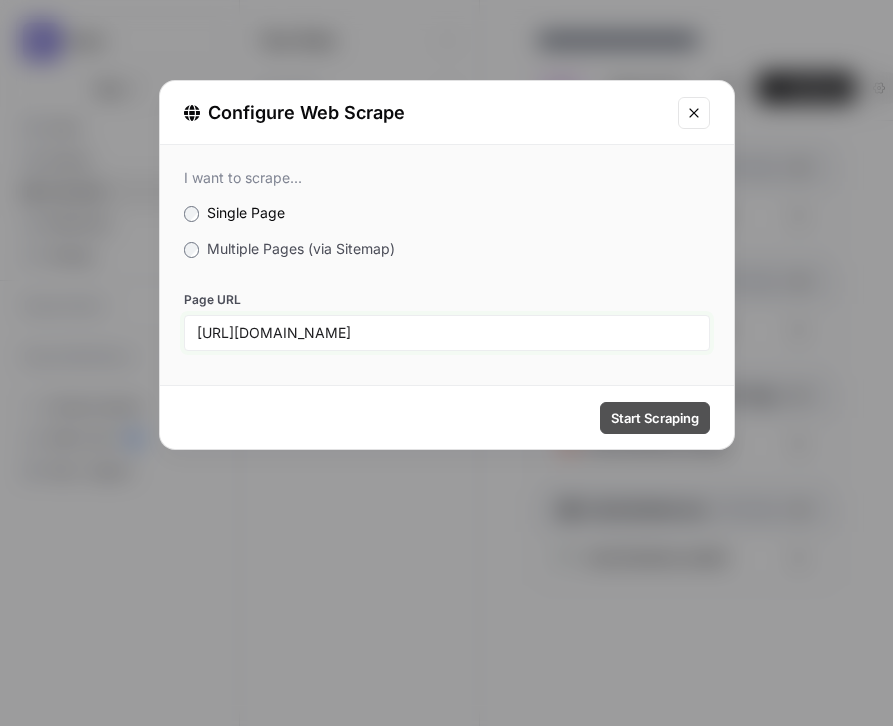 type on "https://usepylon.com/blog/service-level-agreements-pylon-guide" 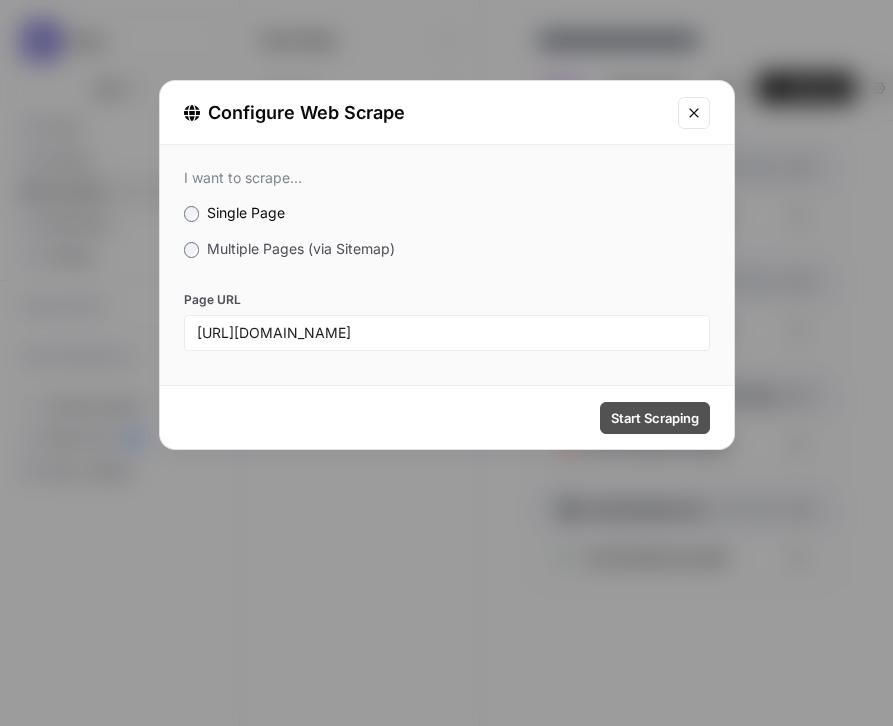 click on "Start Scraping" at bounding box center (655, 418) 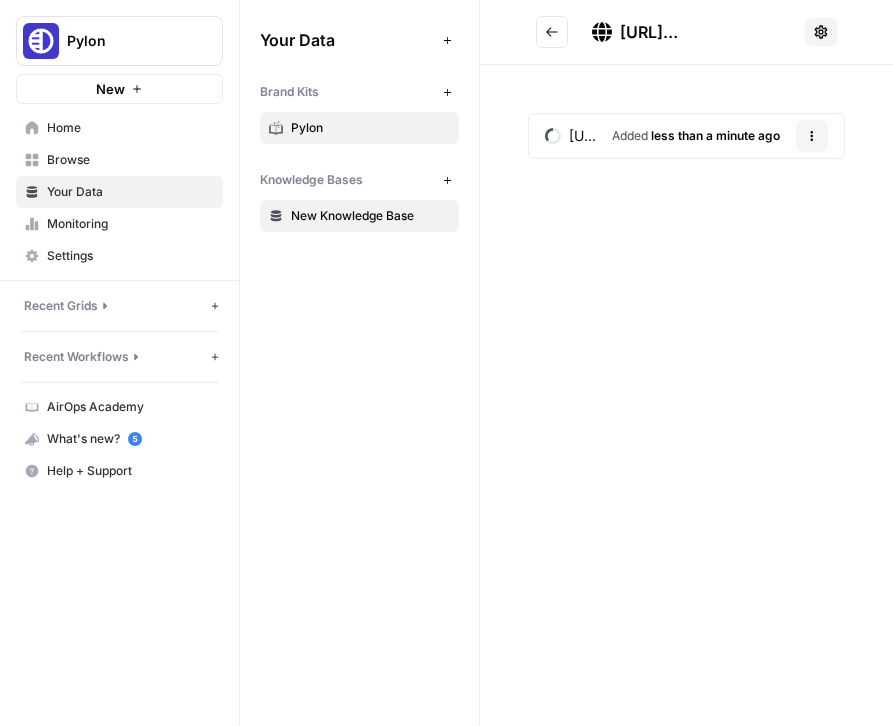 click on "Pylon" at bounding box center [370, 128] 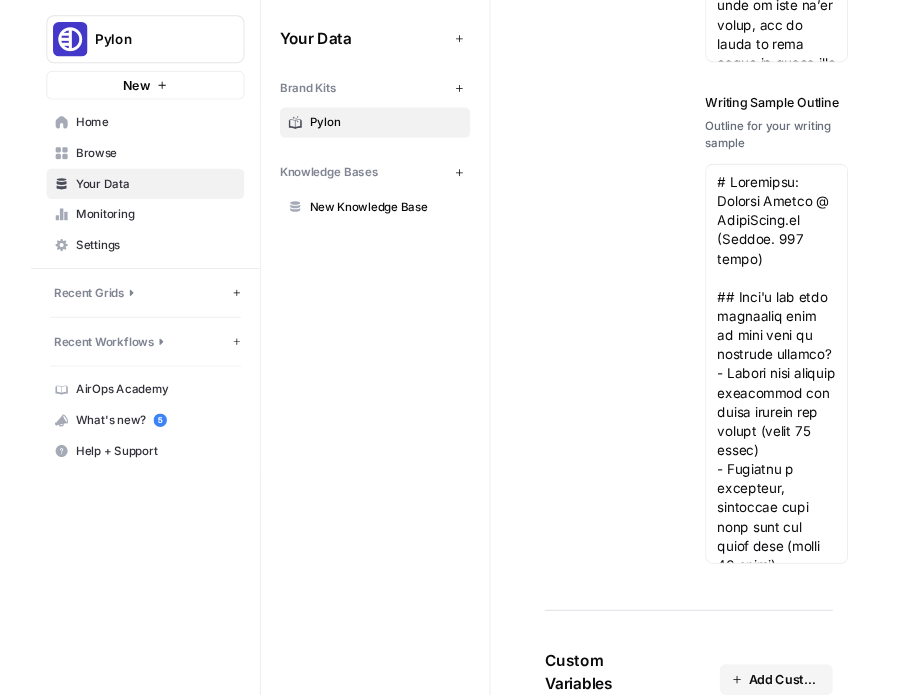 scroll, scrollTop: 4848, scrollLeft: 0, axis: vertical 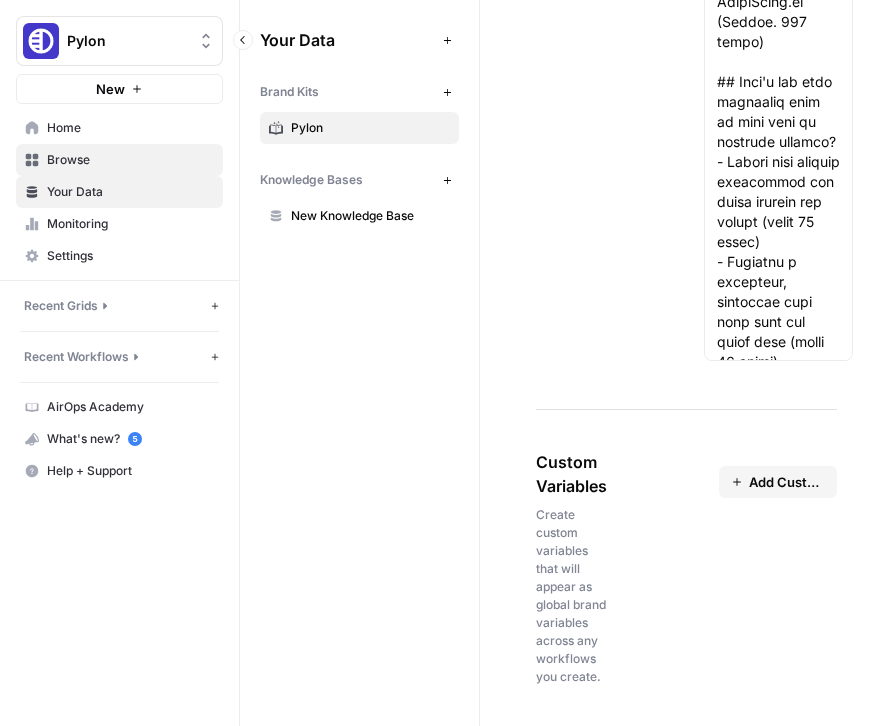 click on "Browse" at bounding box center (130, 160) 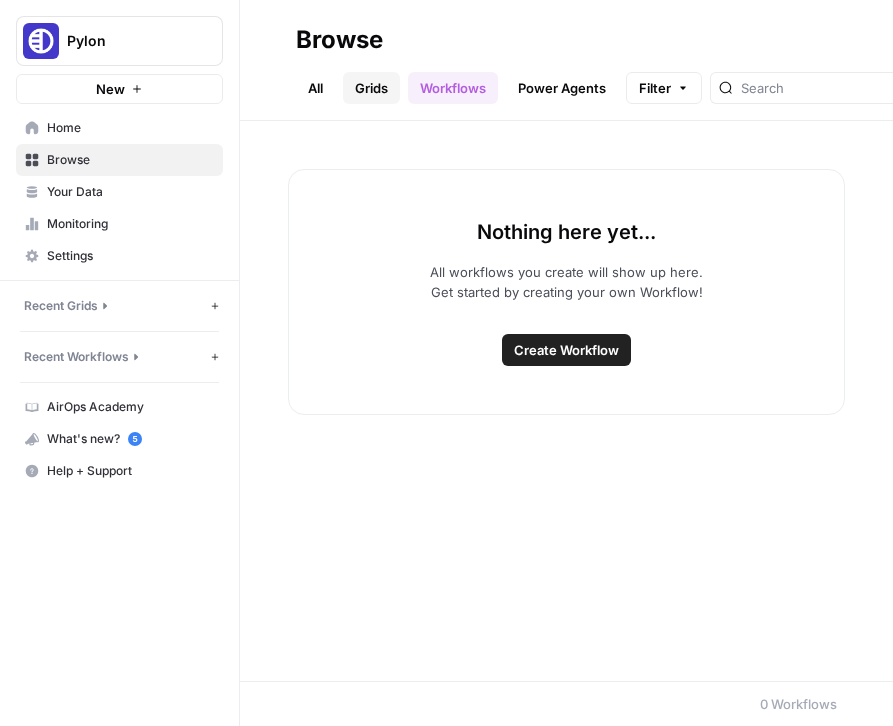 click on "Grids" at bounding box center (371, 88) 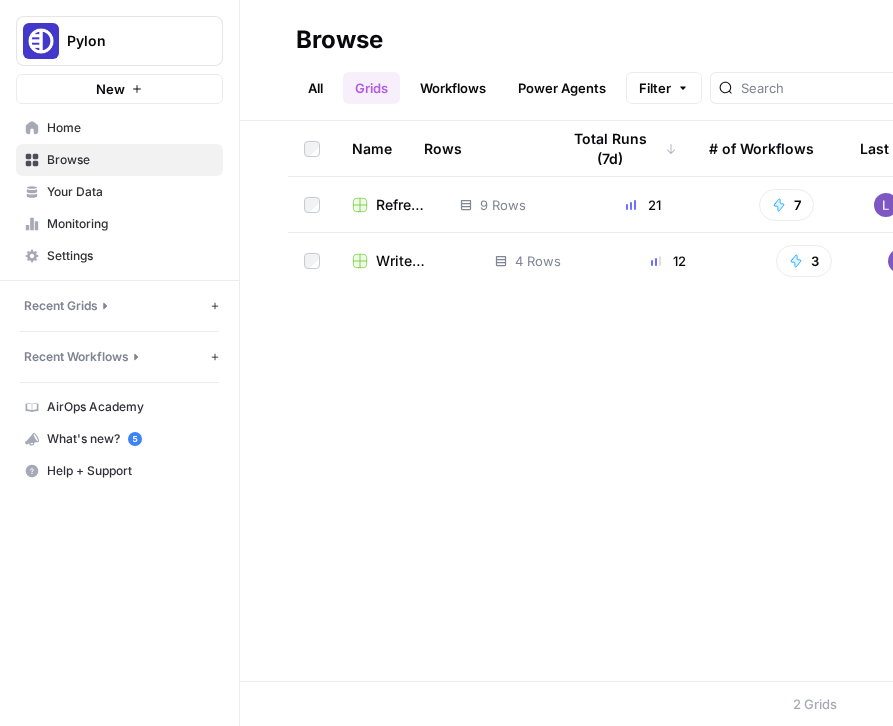 click on "Write Informational Article" at bounding box center [419, 261] 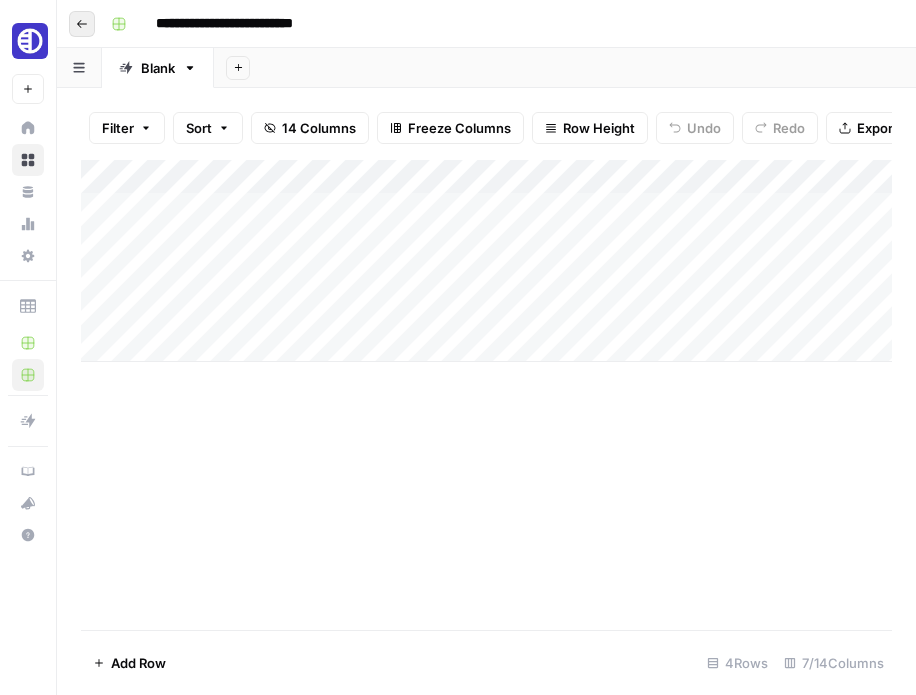 click 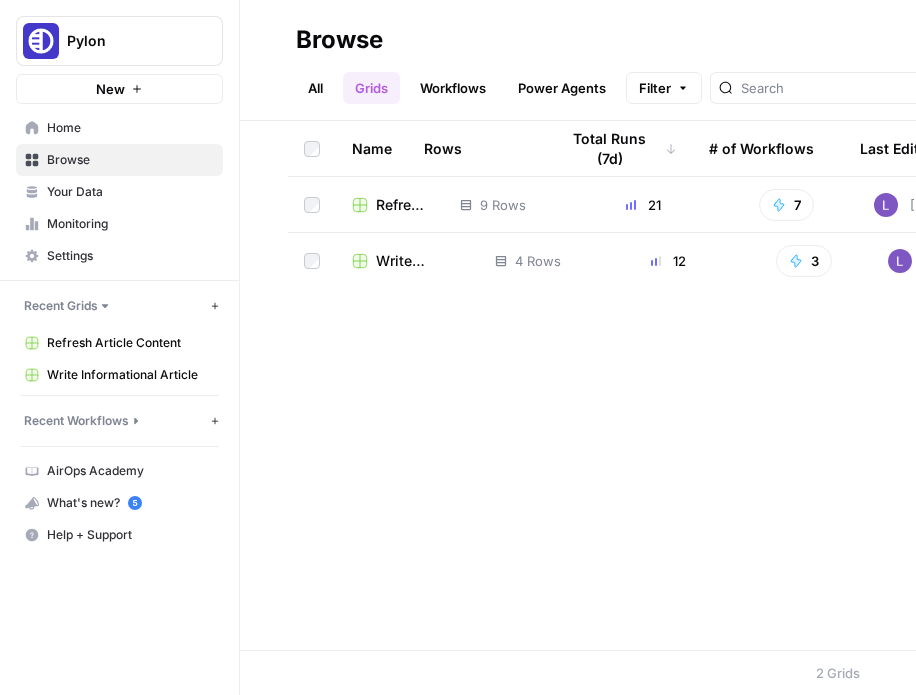 click on "Refresh Article Content" at bounding box center (402, 205) 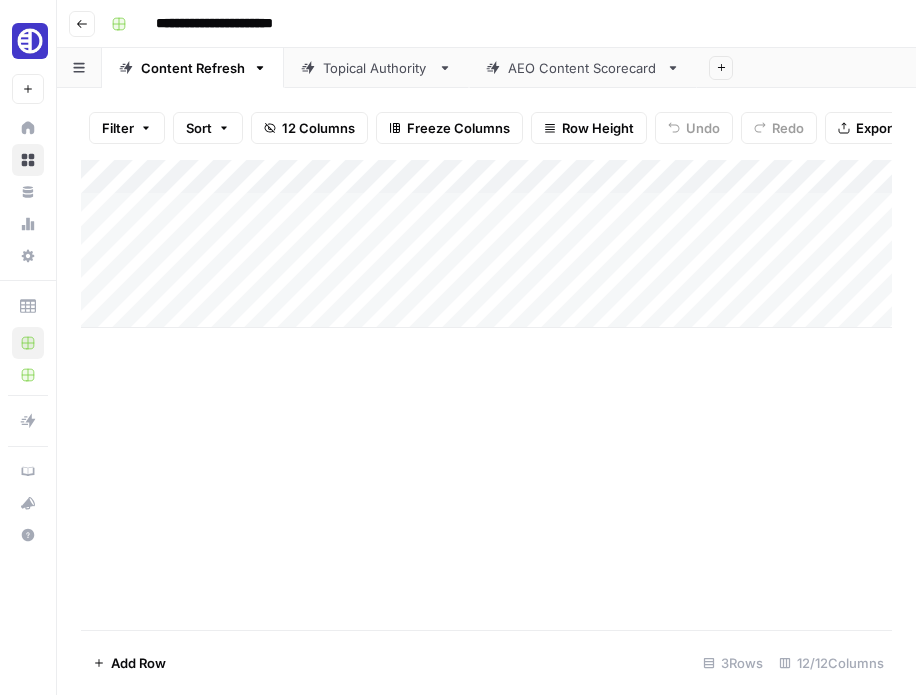 click on "AEO Content Scorecard" at bounding box center [583, 68] 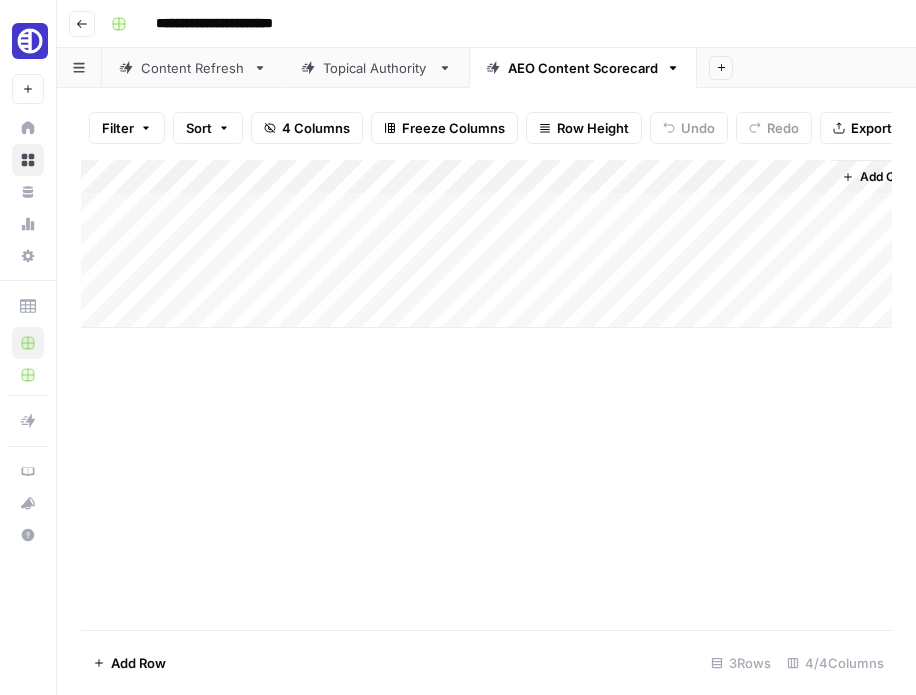 click on "Add Column" at bounding box center [486, 244] 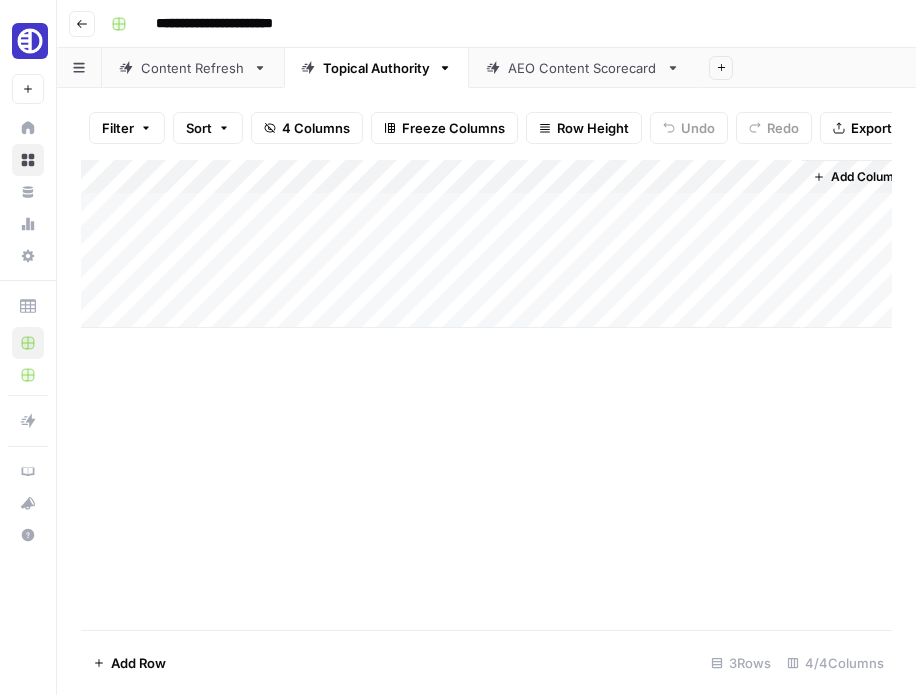 scroll, scrollTop: 0, scrollLeft: 33, axis: horizontal 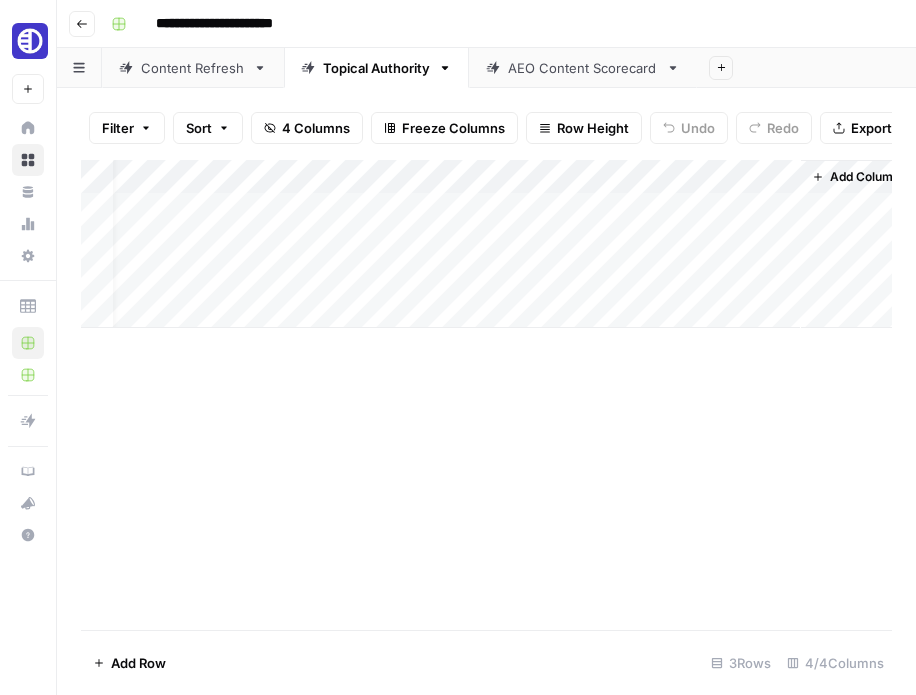 click on "Add Column" at bounding box center (486, 244) 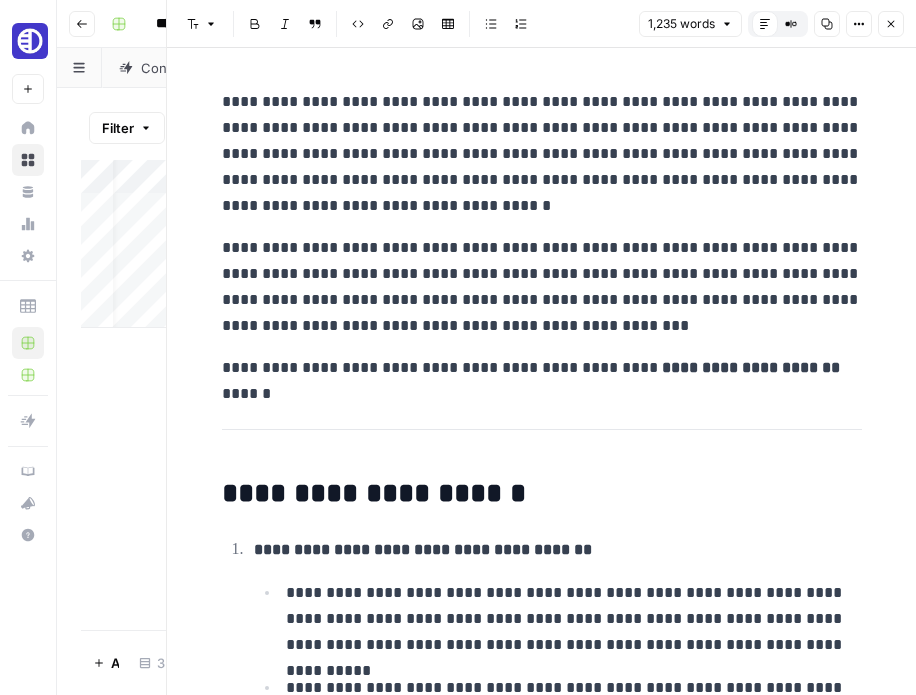 scroll, scrollTop: 442, scrollLeft: 0, axis: vertical 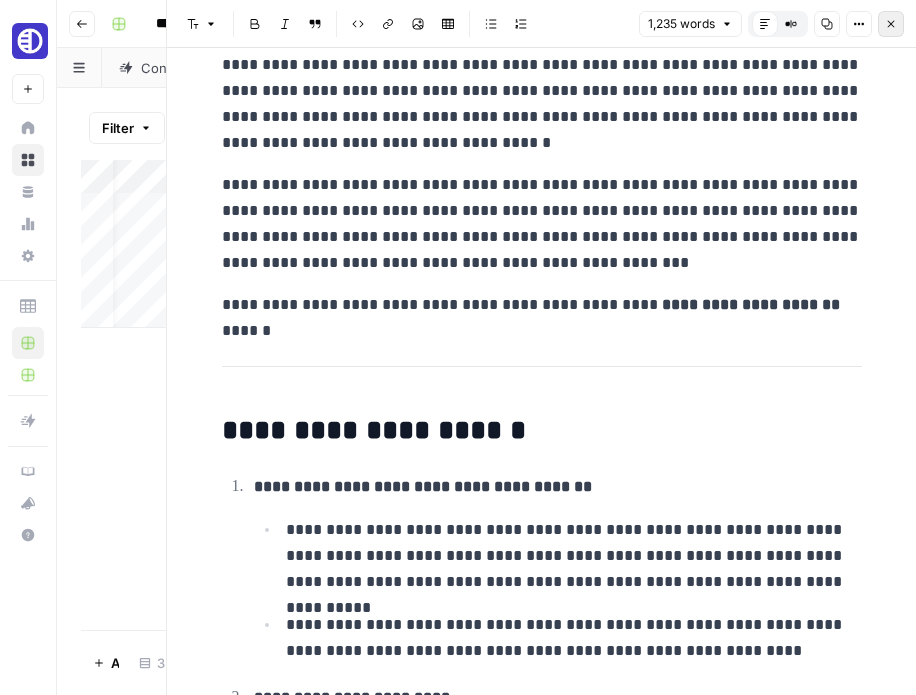 click 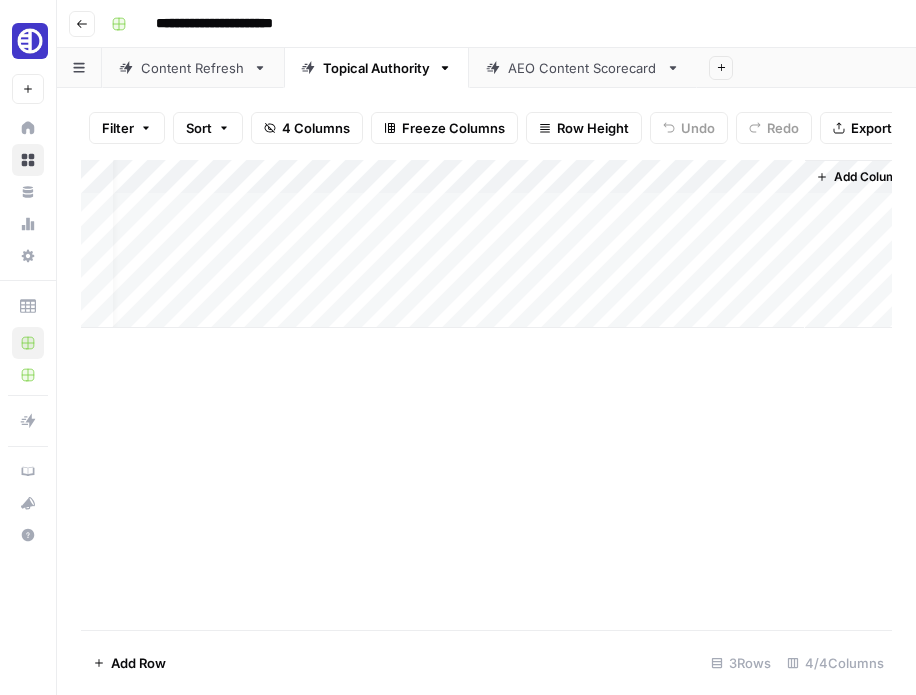 scroll, scrollTop: 0, scrollLeft: 0, axis: both 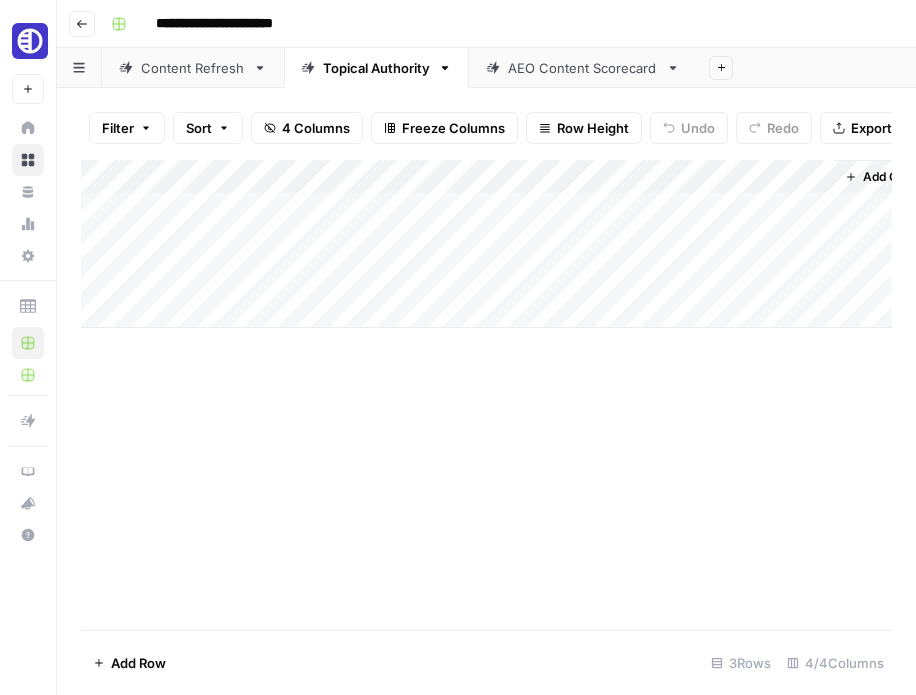 click on "Content Refresh" at bounding box center [193, 68] 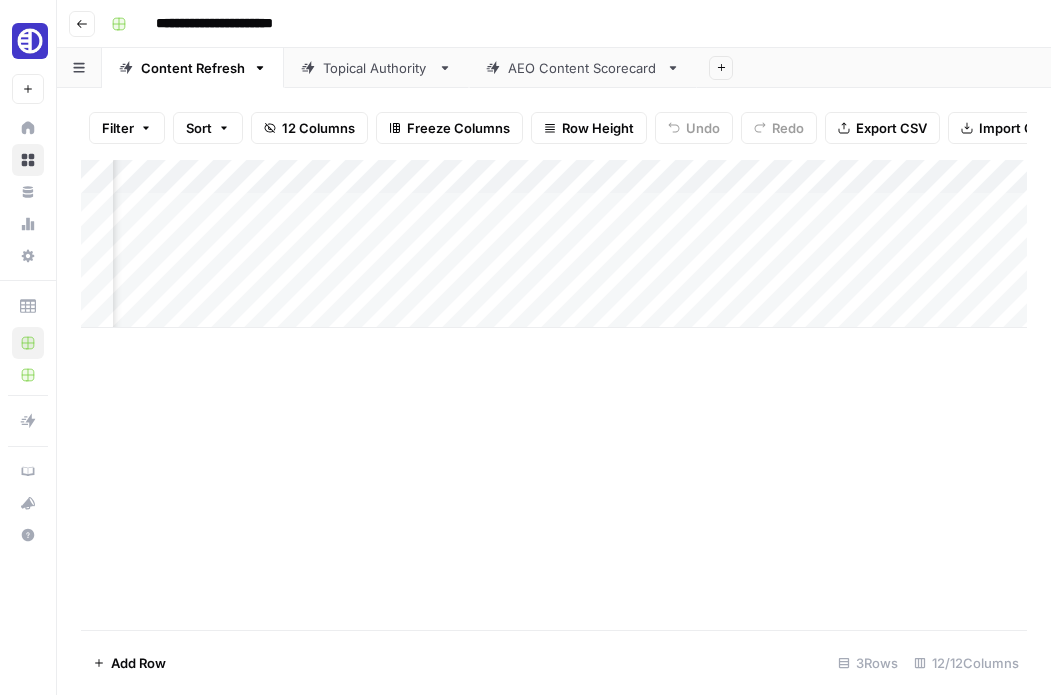 scroll, scrollTop: 0, scrollLeft: 0, axis: both 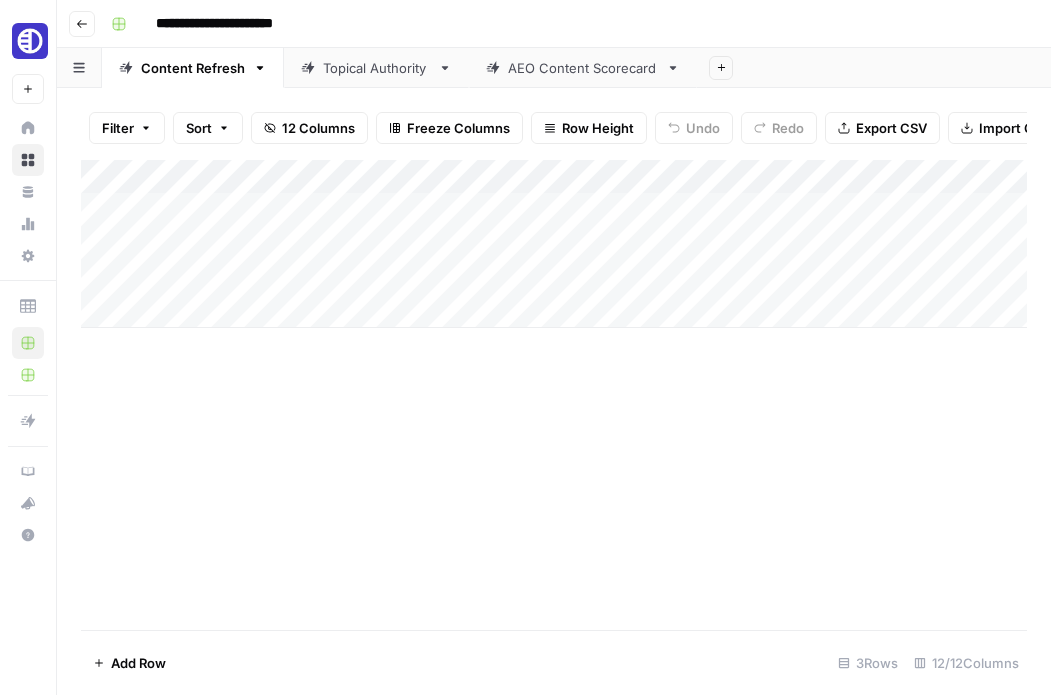 click on "AEO Content Scorecard" at bounding box center [583, 68] 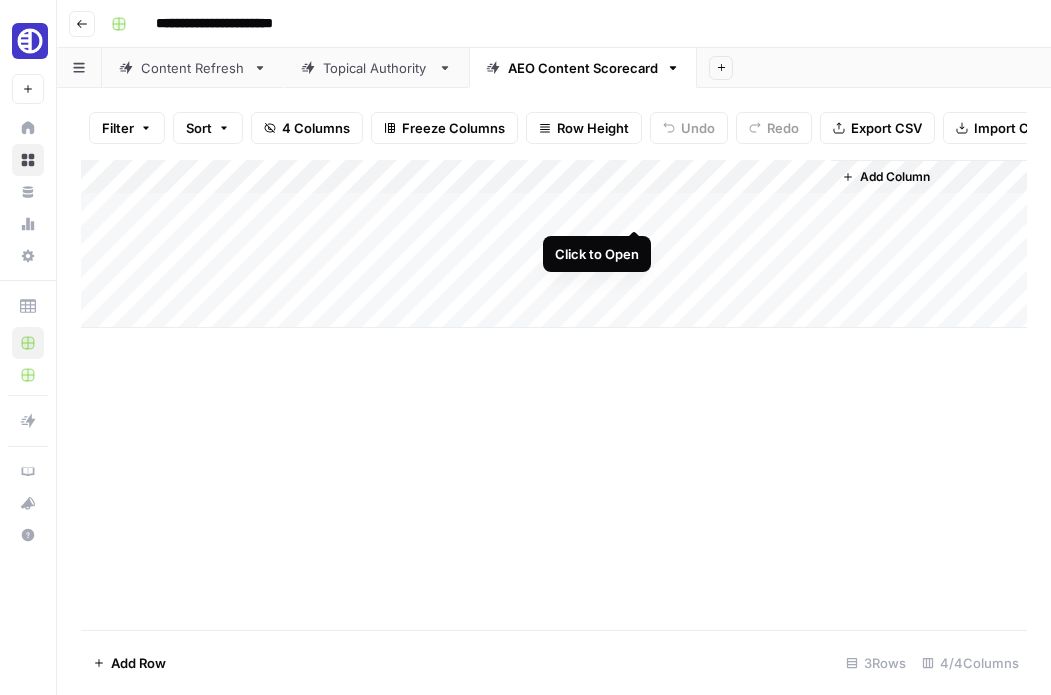 click on "Add Column" at bounding box center (554, 244) 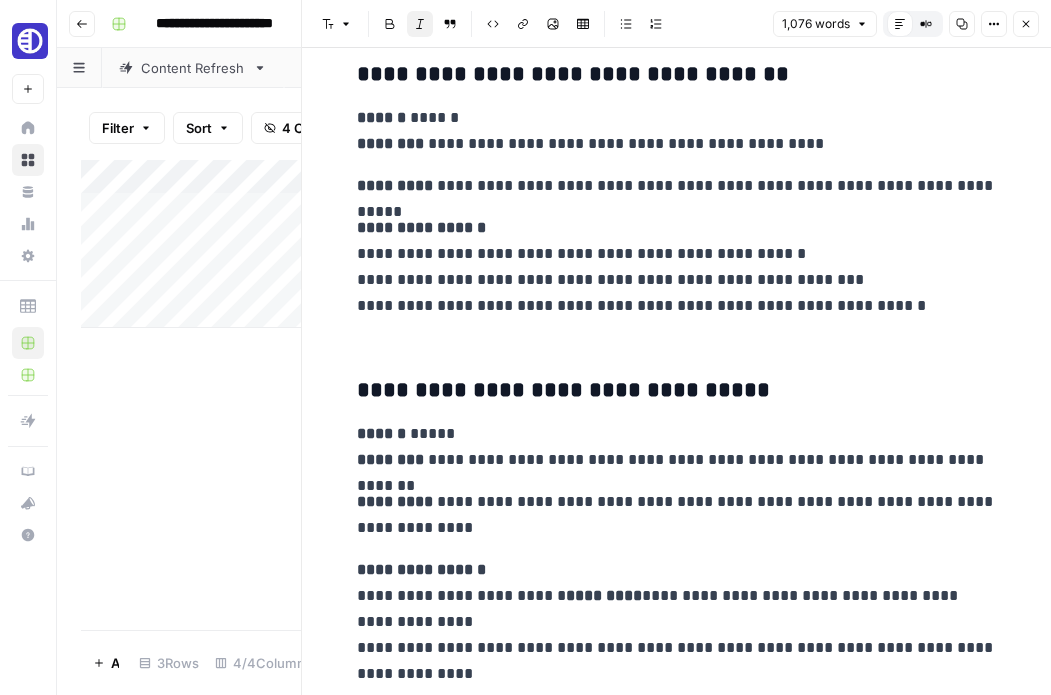 scroll, scrollTop: 2707, scrollLeft: 0, axis: vertical 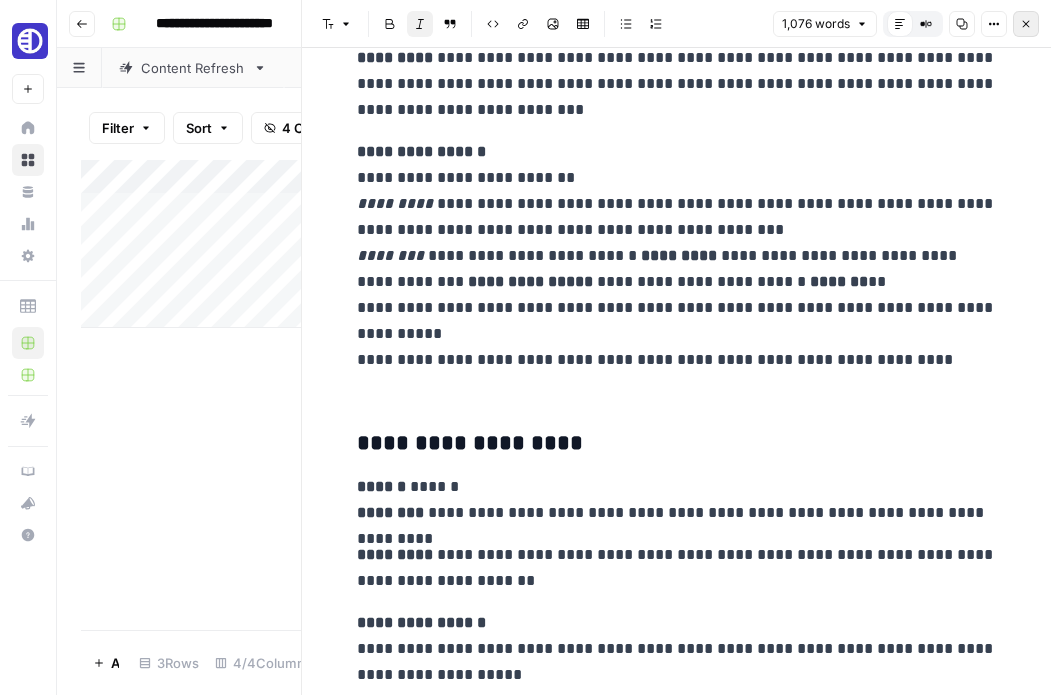 click on "Close" at bounding box center [1026, 24] 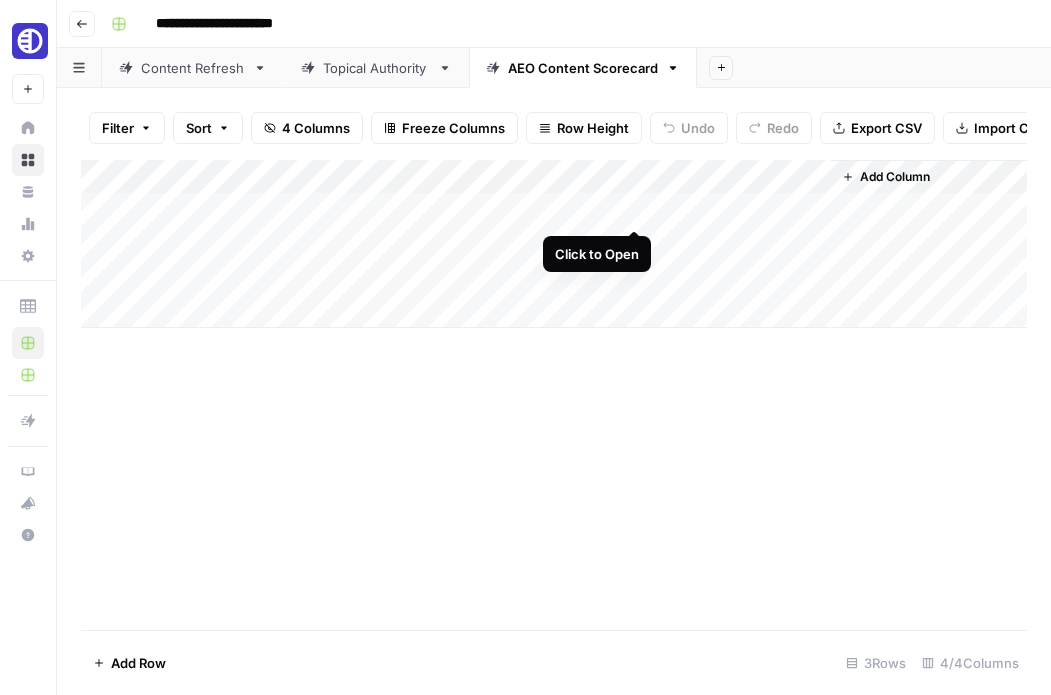 click on "Add Column" at bounding box center (554, 244) 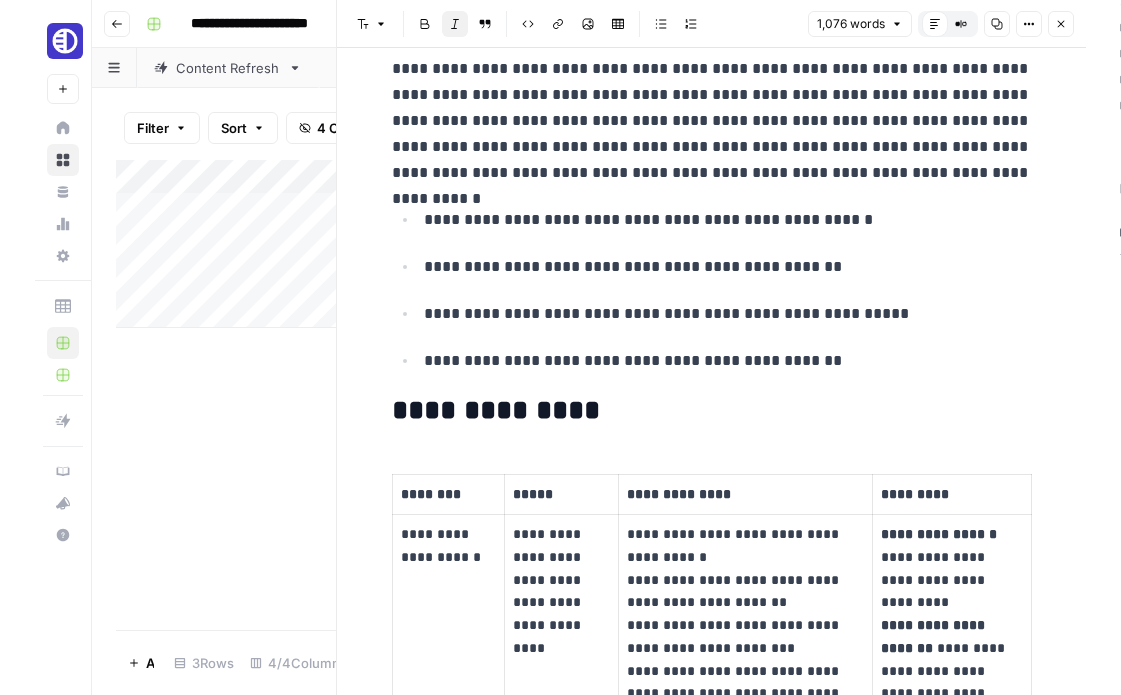 scroll, scrollTop: 0, scrollLeft: 0, axis: both 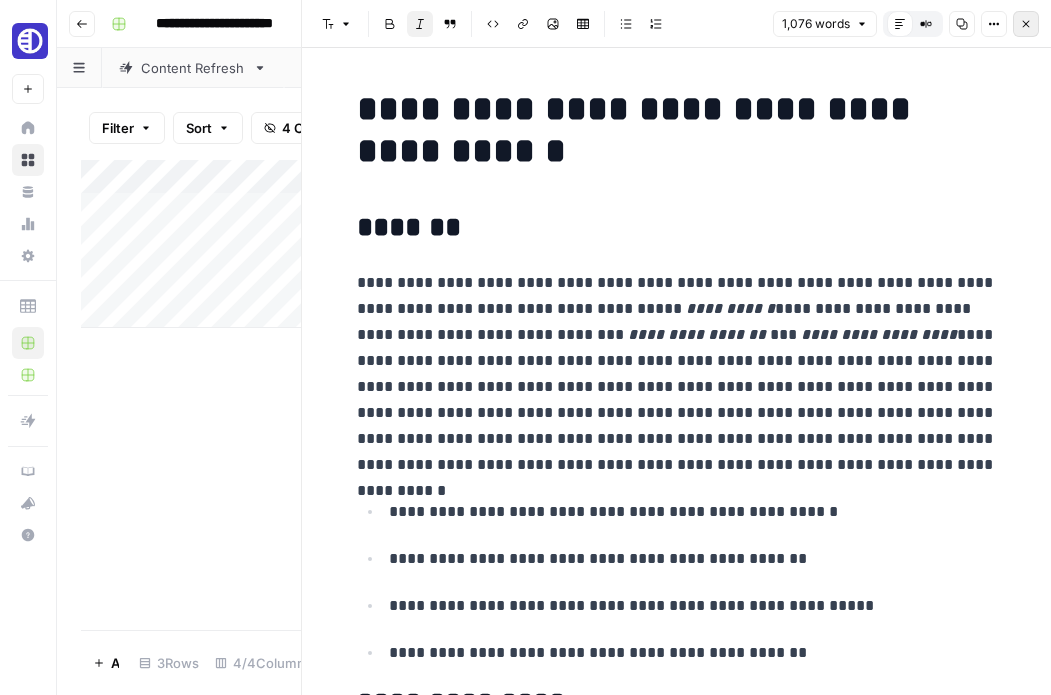click on "Close" at bounding box center [1026, 24] 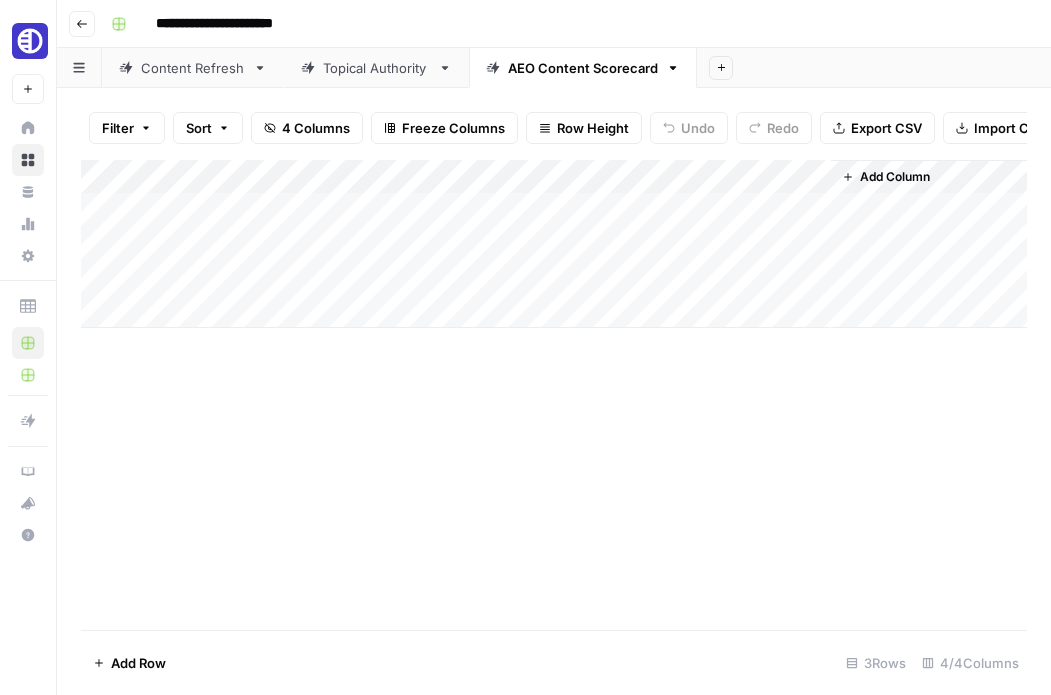click on "Content Refresh" at bounding box center (193, 68) 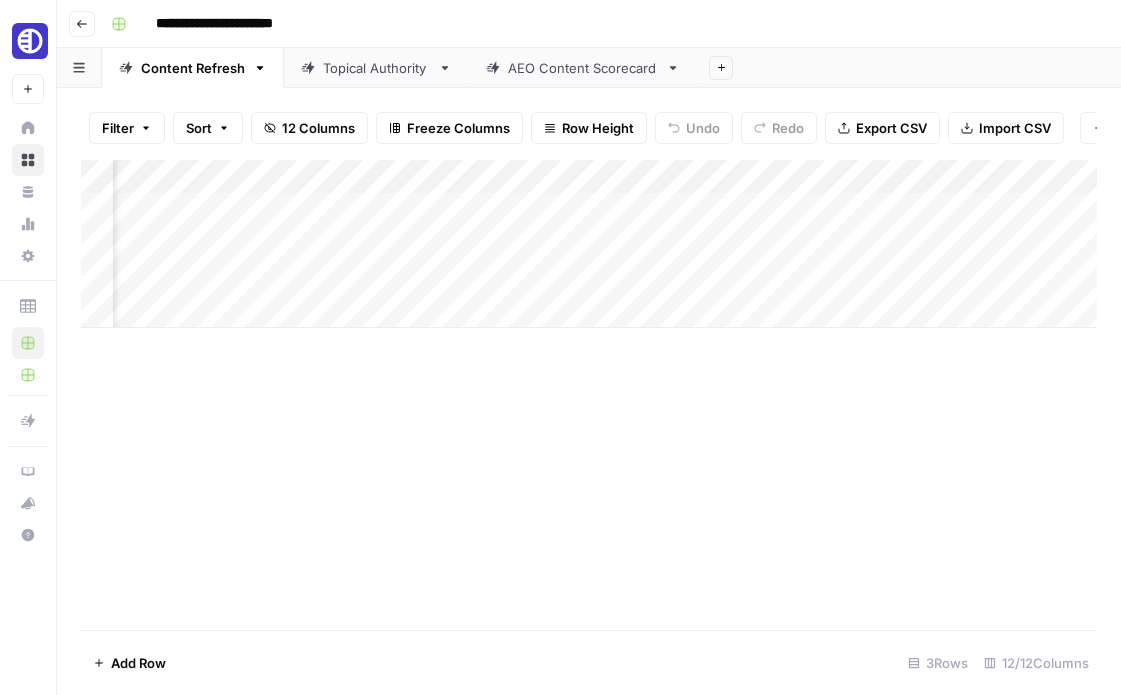 scroll, scrollTop: 0, scrollLeft: 762, axis: horizontal 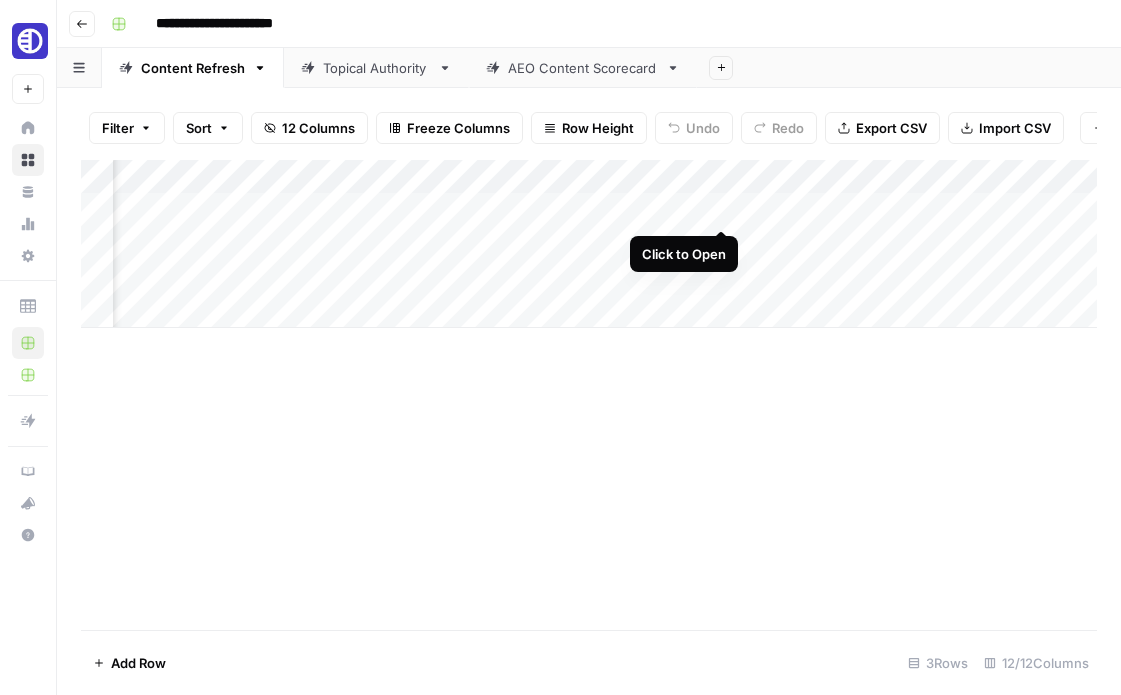 click on "Add Column" at bounding box center [589, 244] 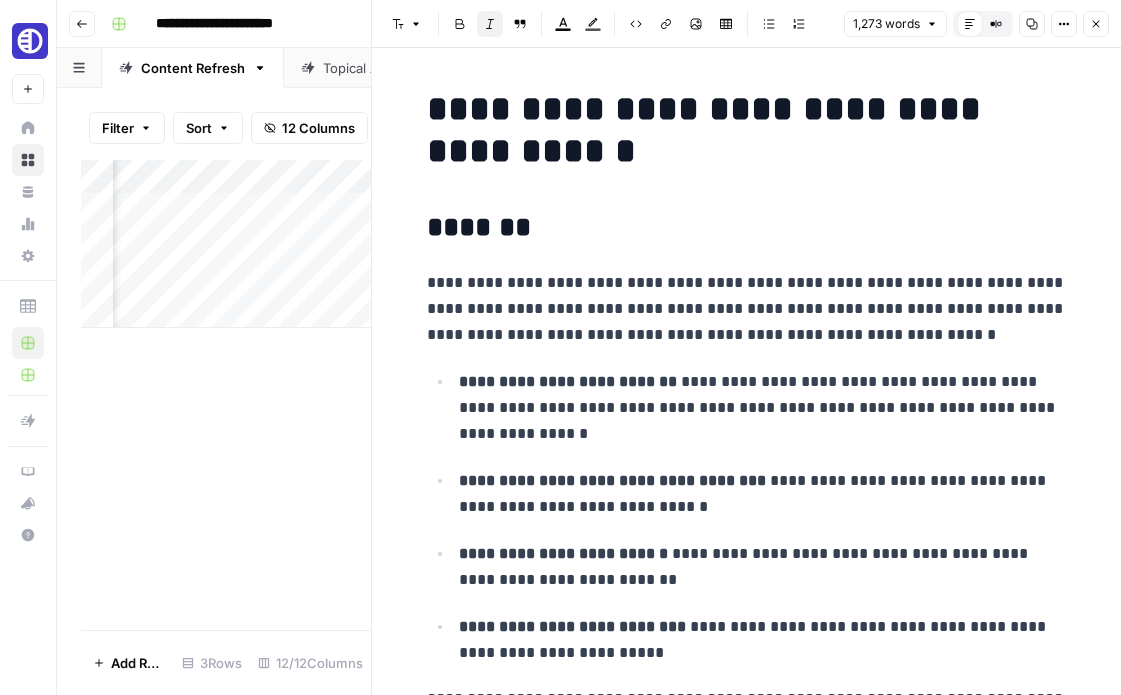 scroll, scrollTop: 73, scrollLeft: 0, axis: vertical 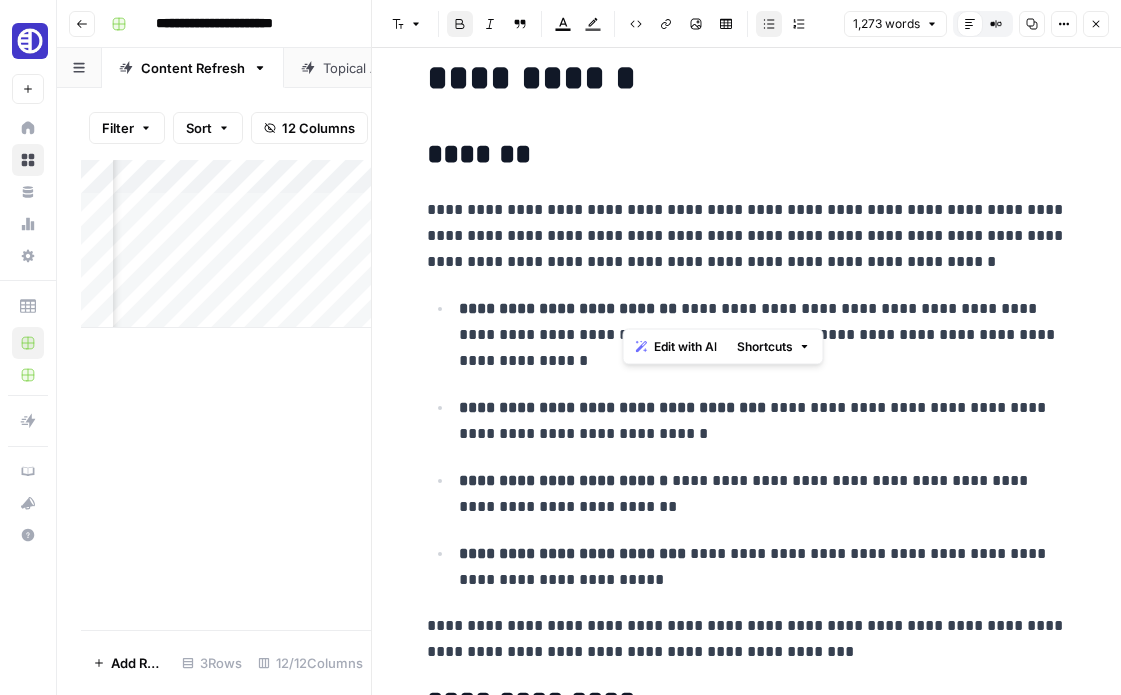 drag, startPoint x: 621, startPoint y: 305, endPoint x: 673, endPoint y: 306, distance: 52.009613 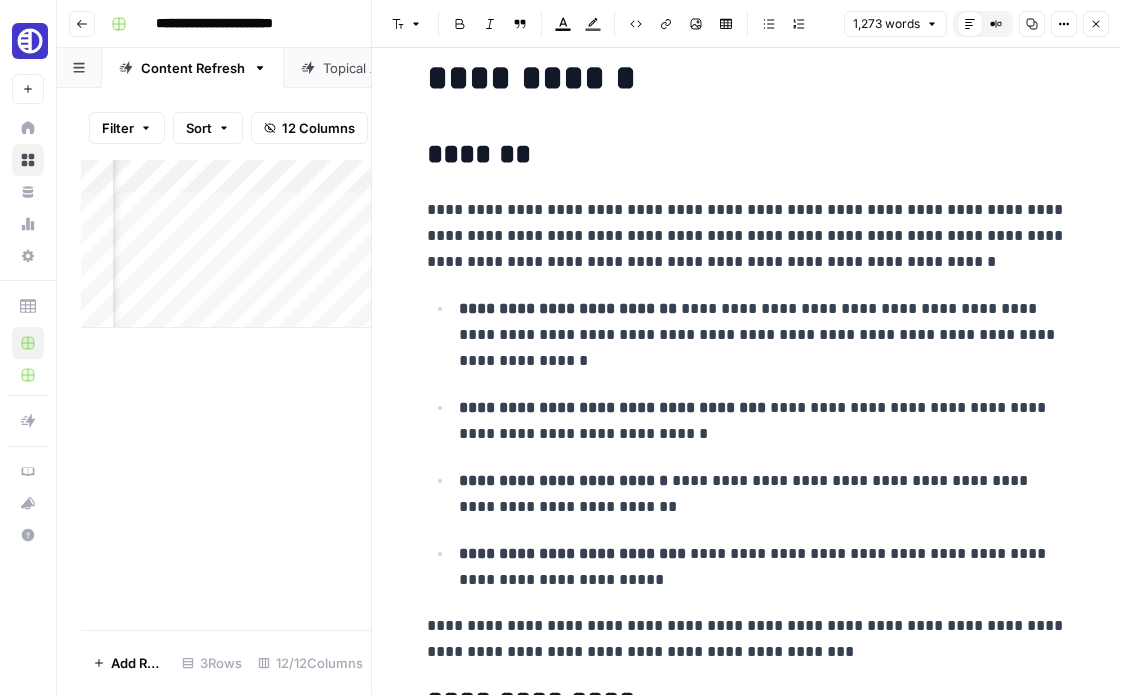 click on "**********" at bounding box center [747, 236] 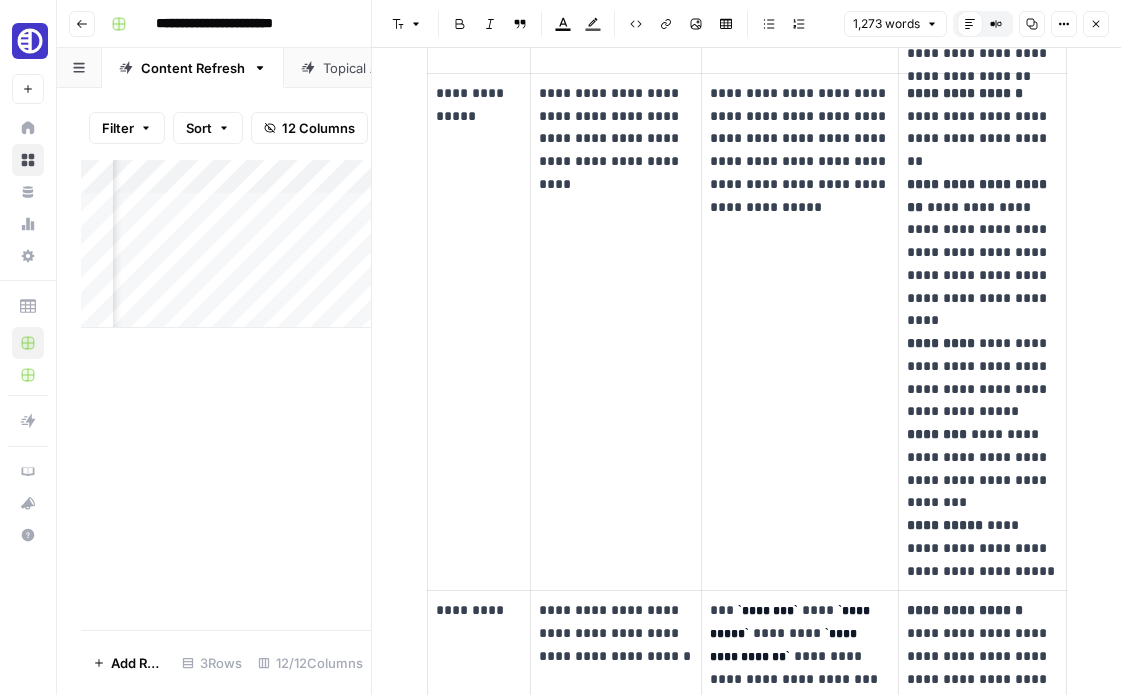 scroll, scrollTop: 2762, scrollLeft: 0, axis: vertical 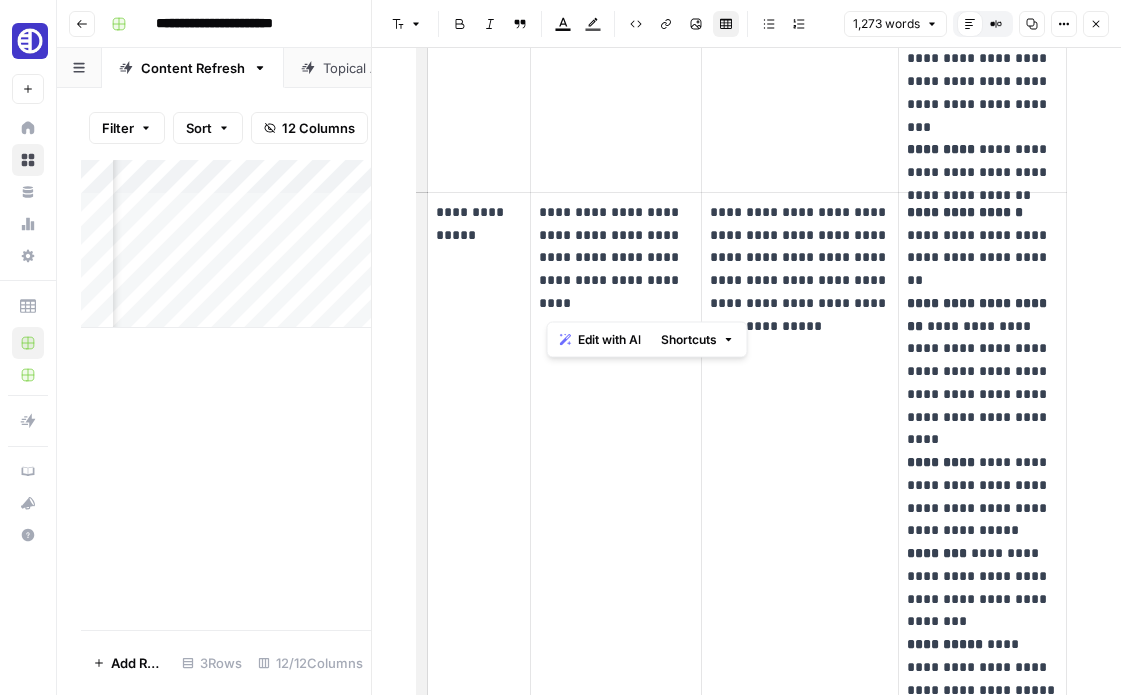 drag, startPoint x: 636, startPoint y: 315, endPoint x: 542, endPoint y: 217, distance: 135.79396 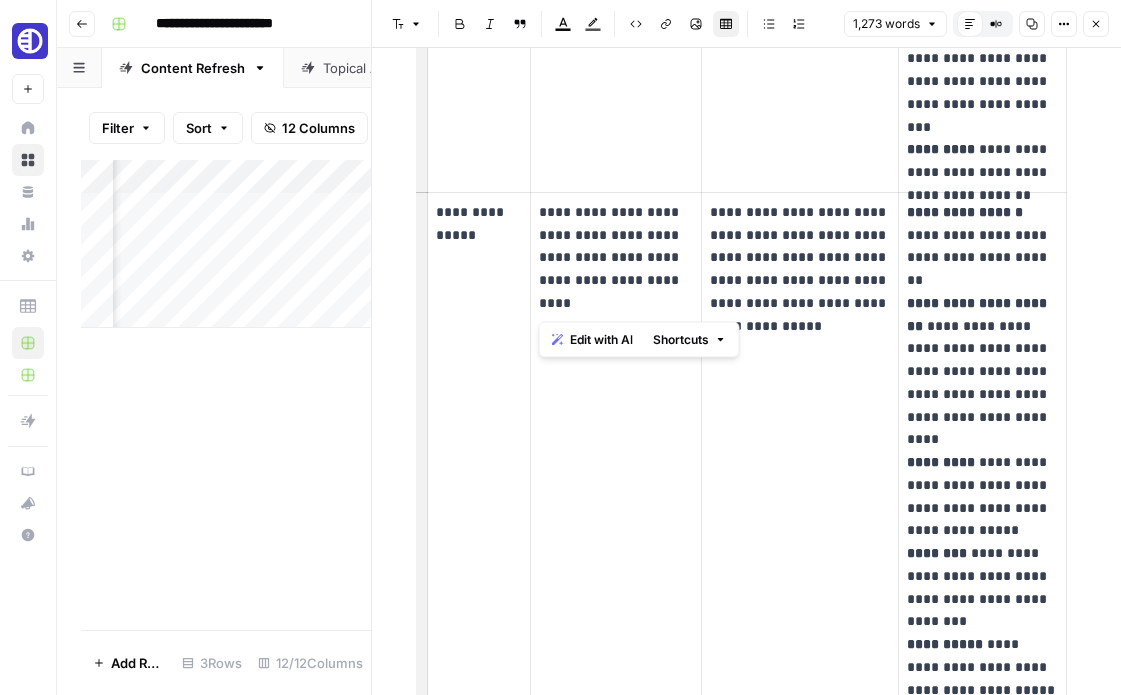 click on "**********" at bounding box center [616, 258] 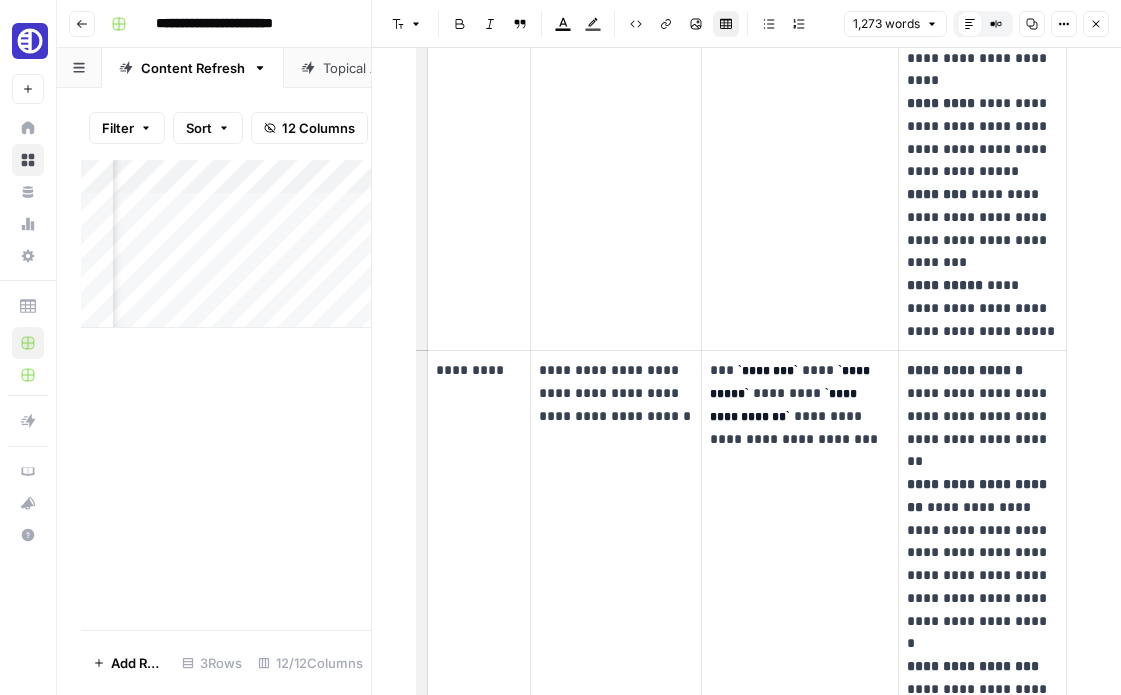 scroll, scrollTop: 3098, scrollLeft: 0, axis: vertical 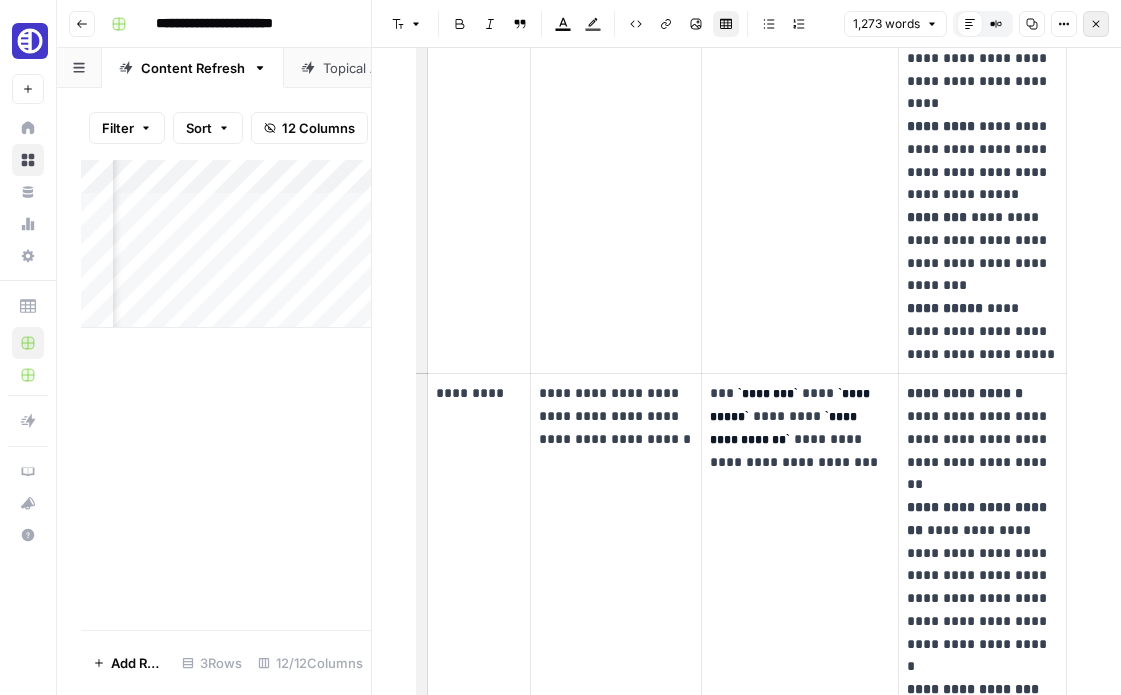 click 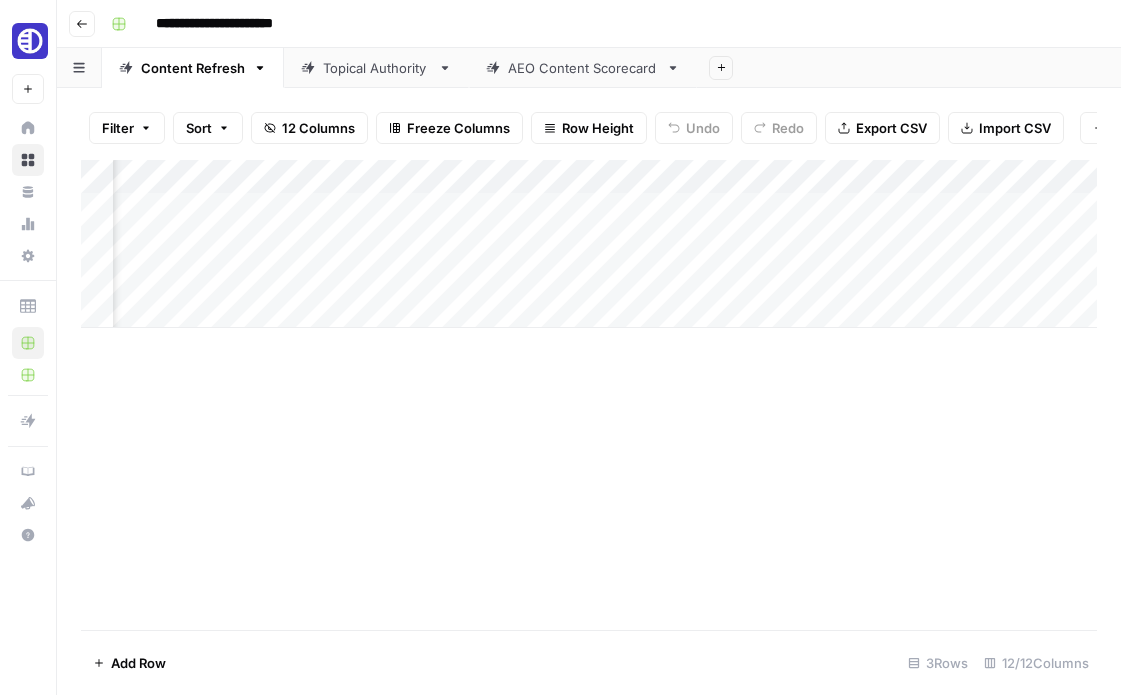 scroll, scrollTop: 0, scrollLeft: 1262, axis: horizontal 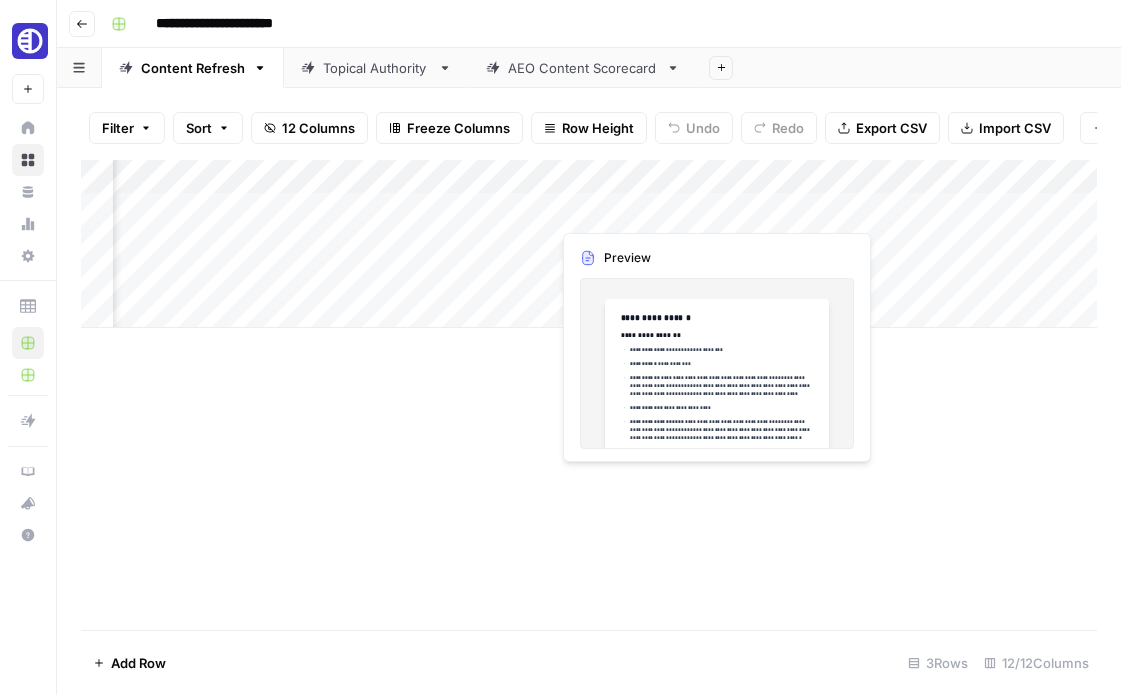 click on "Add Column" at bounding box center [589, 244] 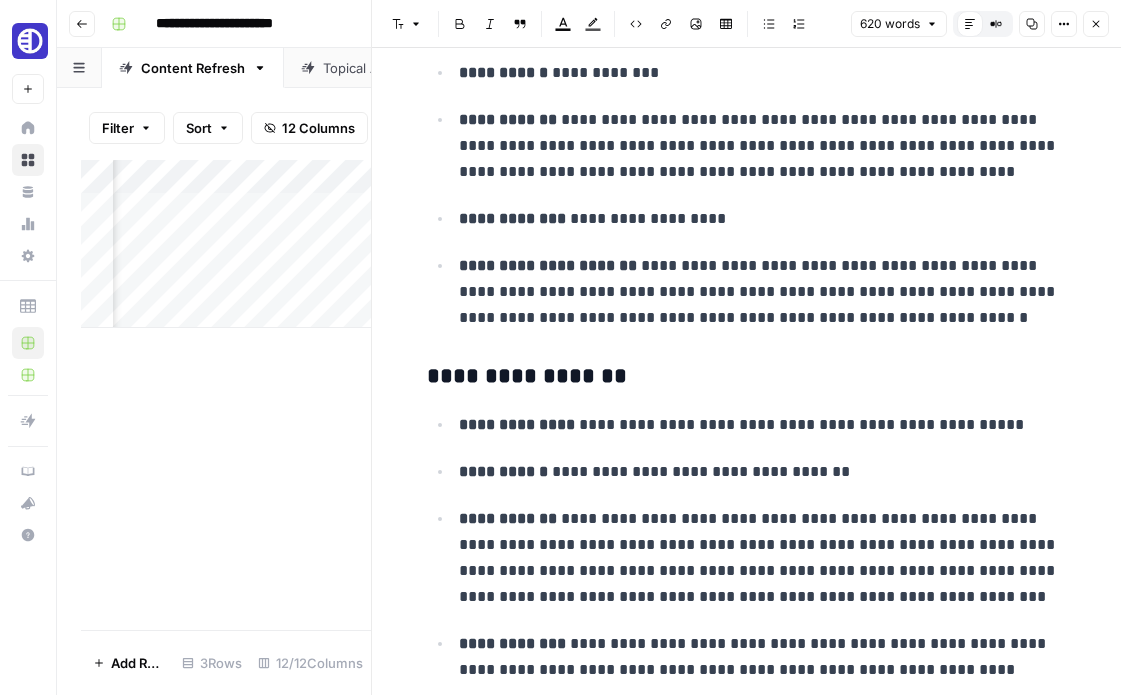 scroll, scrollTop: 0, scrollLeft: 0, axis: both 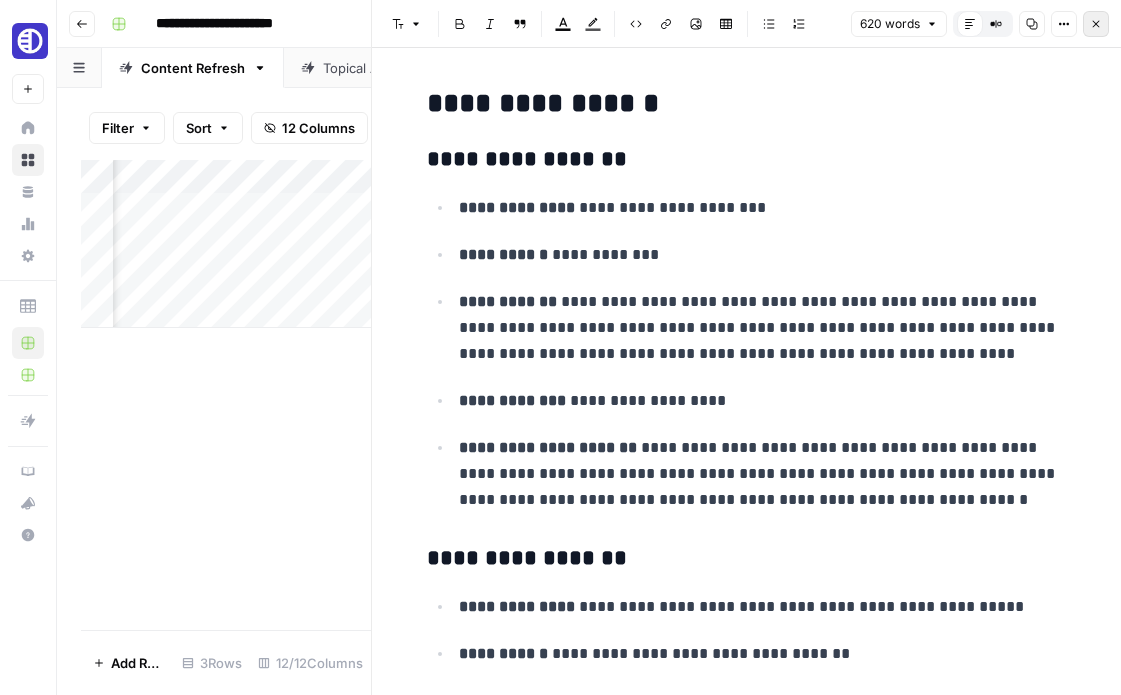 click 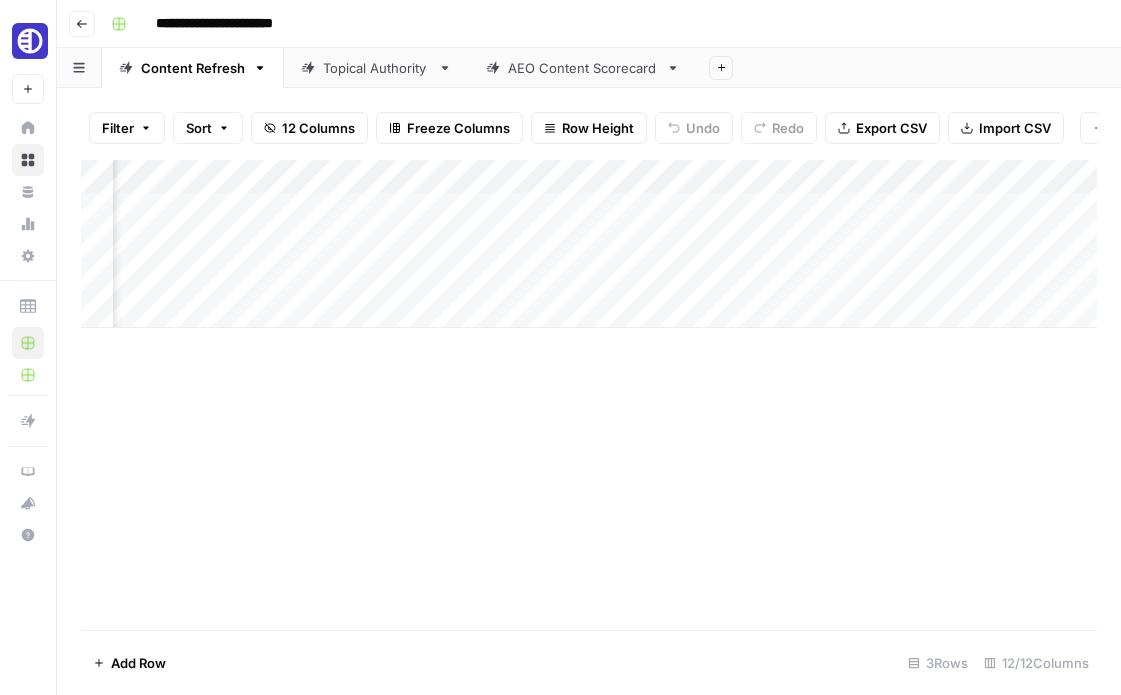 scroll, scrollTop: 0, scrollLeft: 1891, axis: horizontal 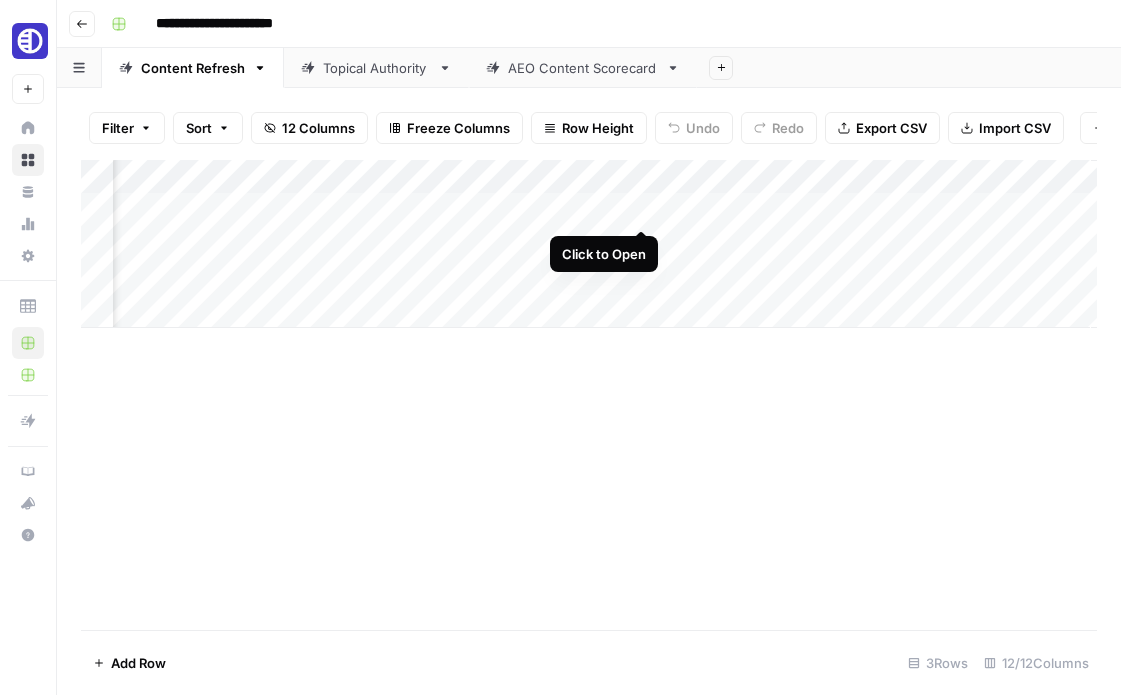 click on "Add Column" at bounding box center (589, 244) 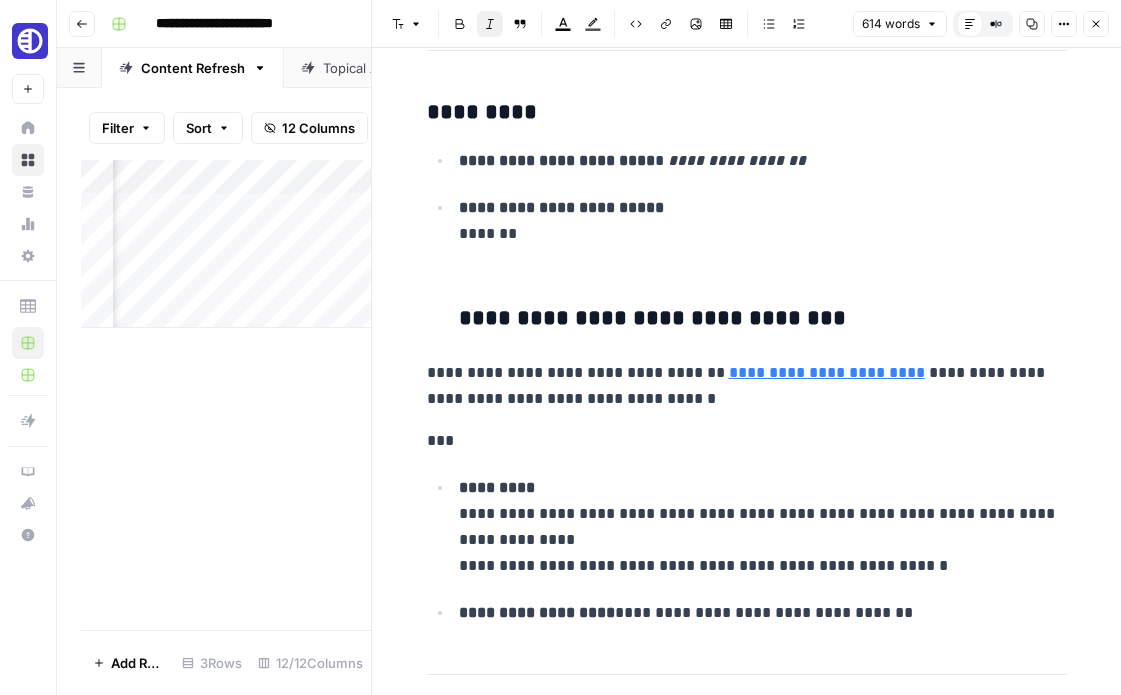scroll, scrollTop: 3994, scrollLeft: 0, axis: vertical 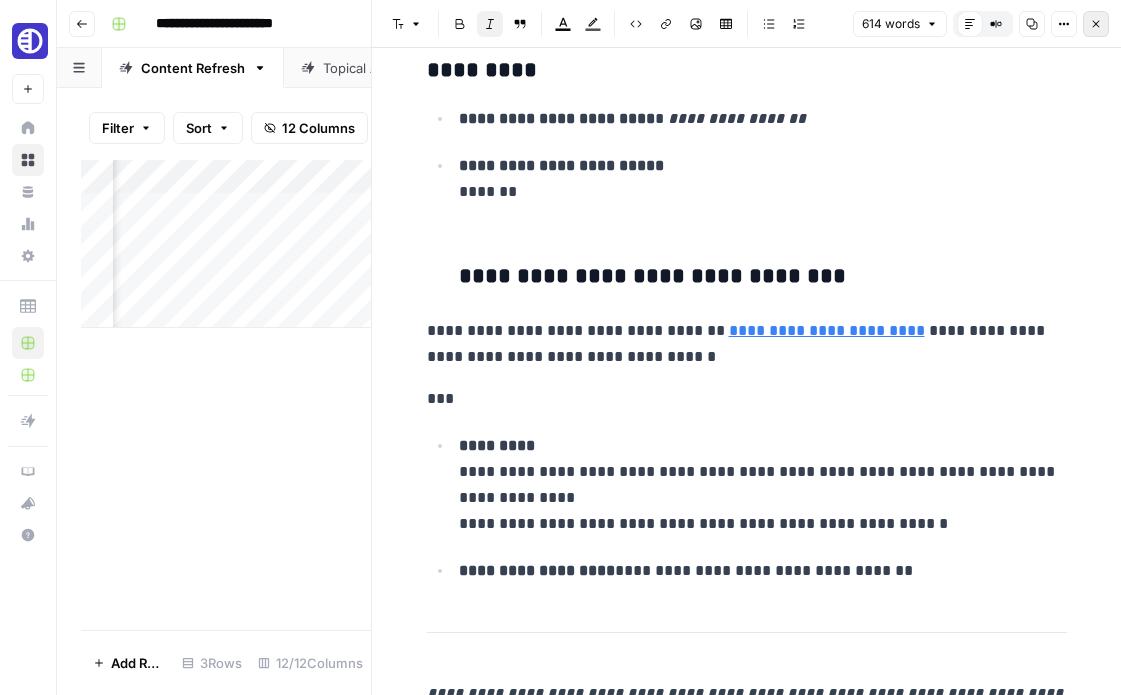 click 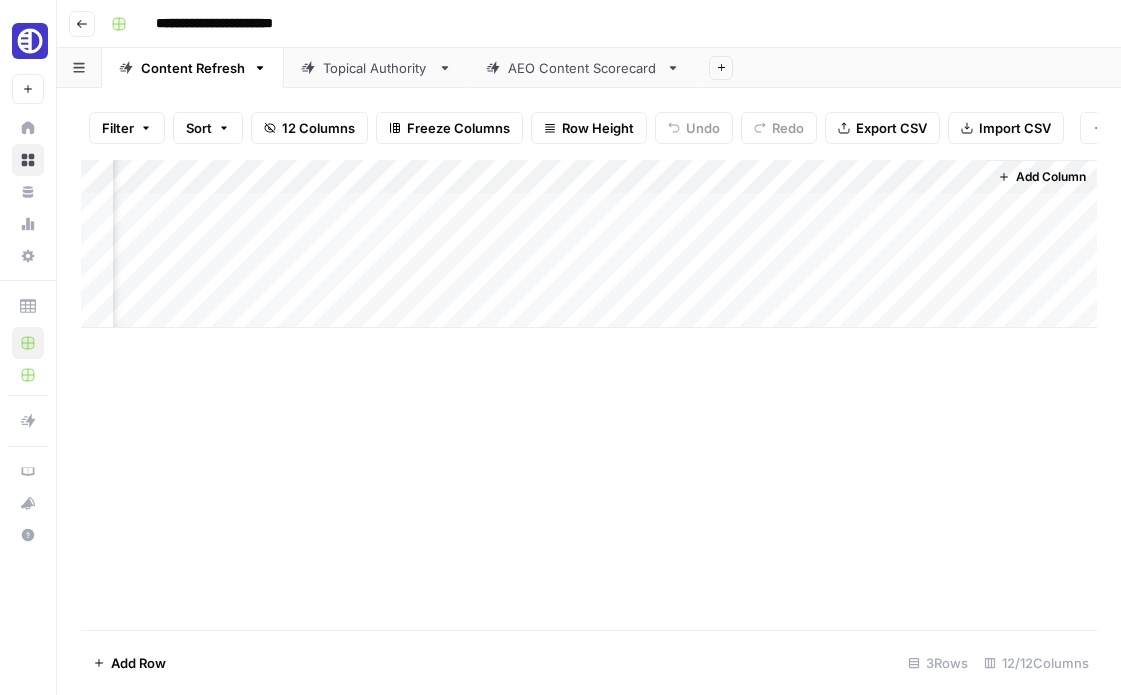 scroll, scrollTop: 0, scrollLeft: 1996, axis: horizontal 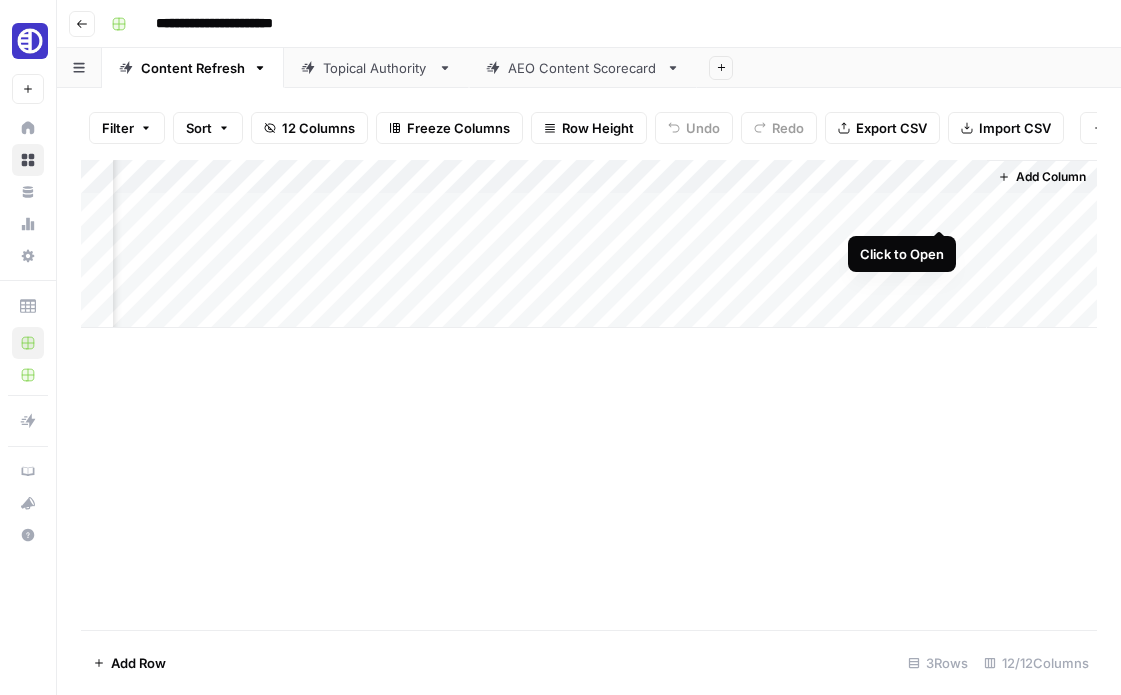 click on "Add Column" at bounding box center (589, 244) 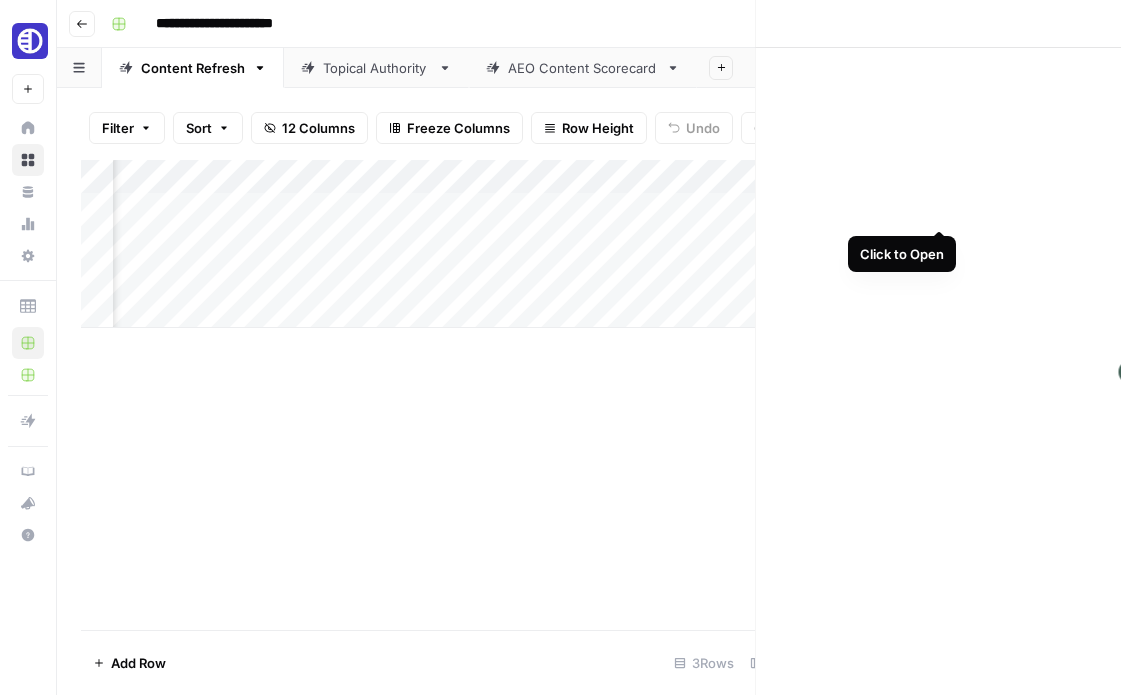 scroll, scrollTop: 0, scrollLeft: 1980, axis: horizontal 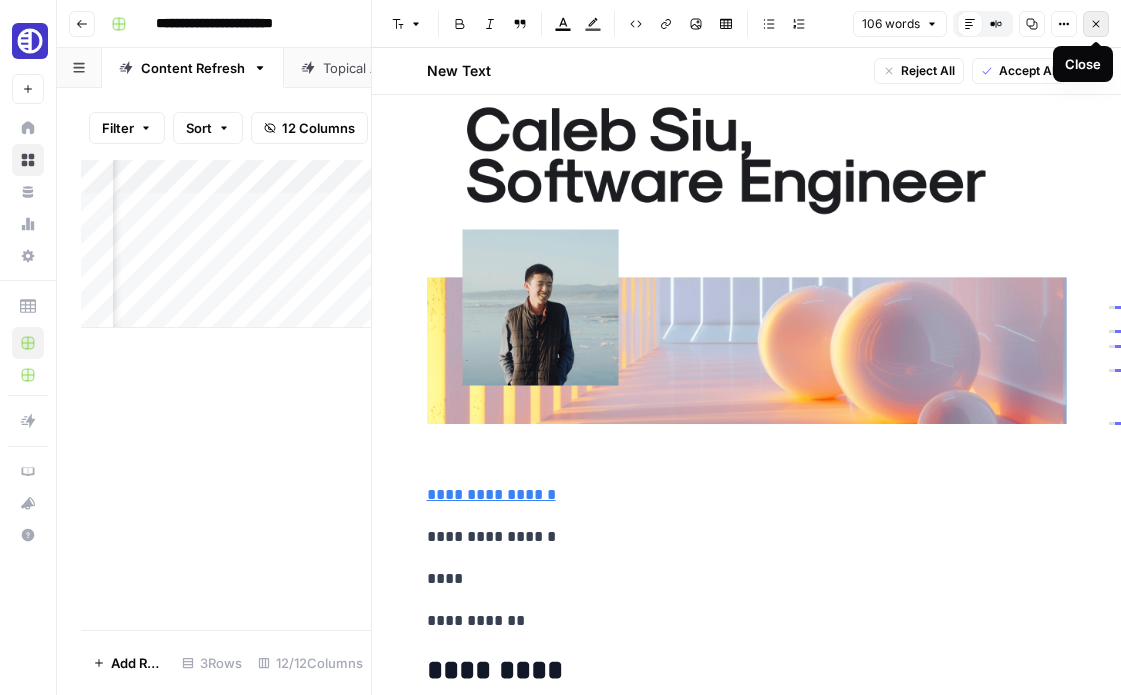 click 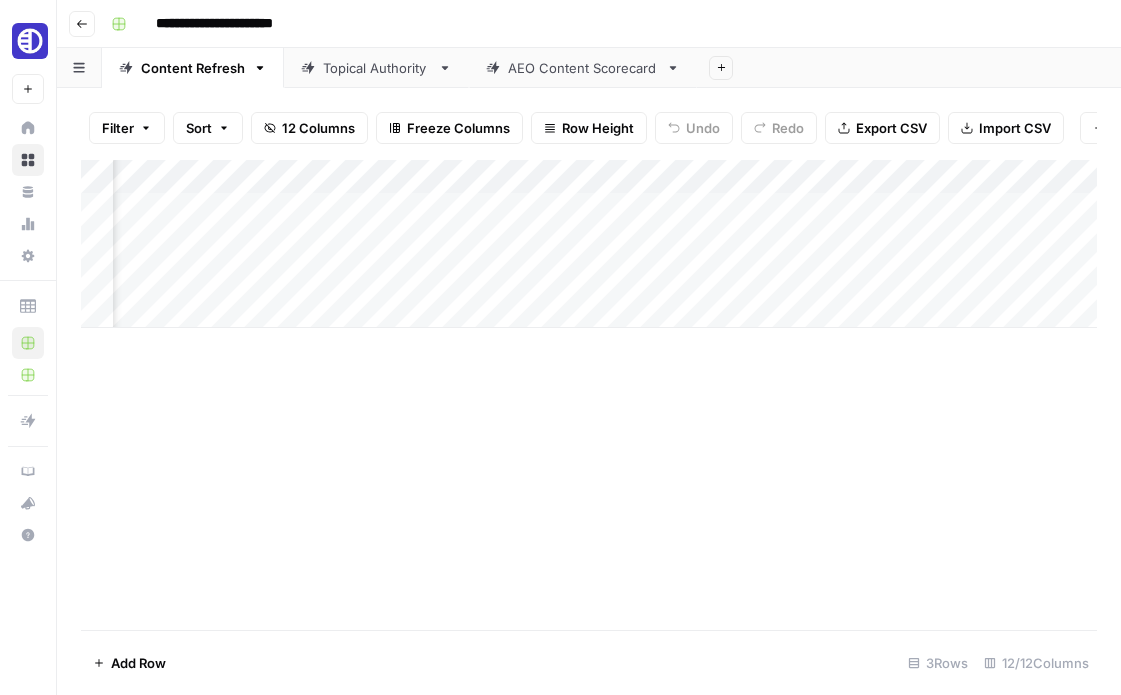 scroll, scrollTop: 0, scrollLeft: 0, axis: both 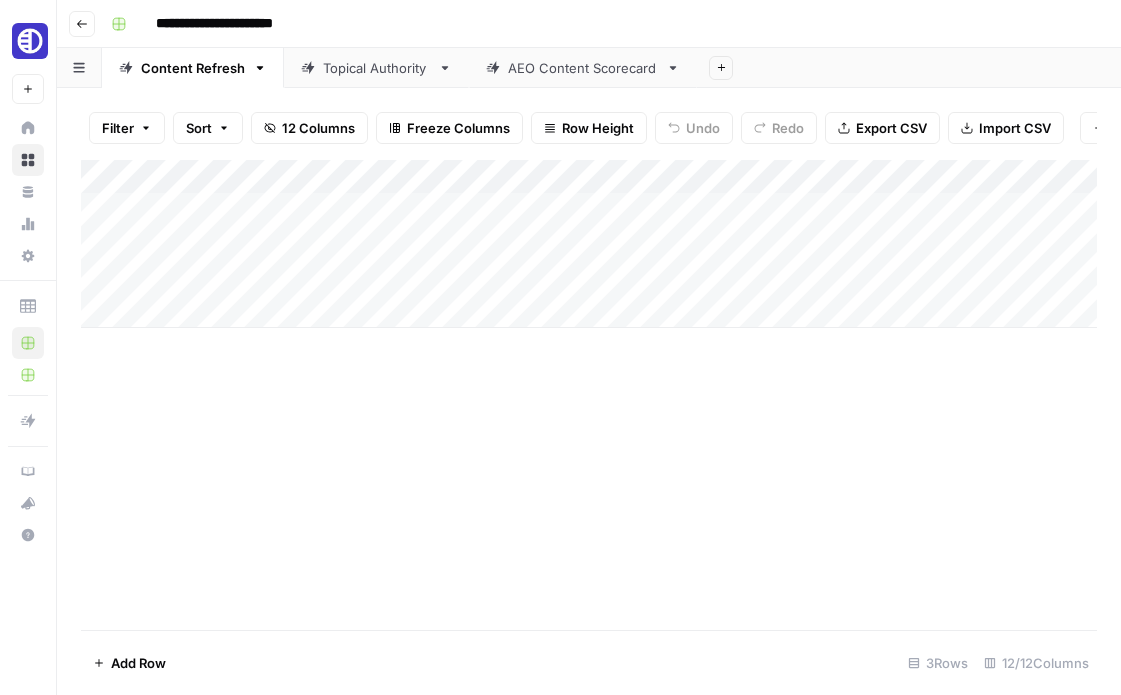 click on "Add Column" at bounding box center [589, 395] 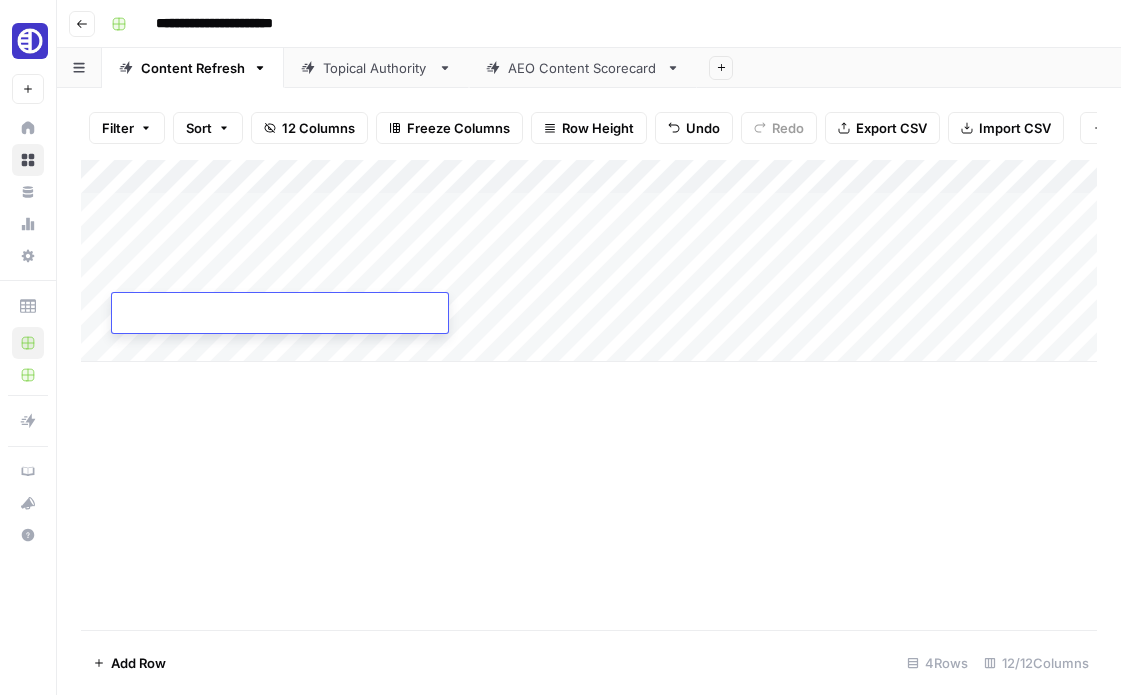 click at bounding box center [280, 317] 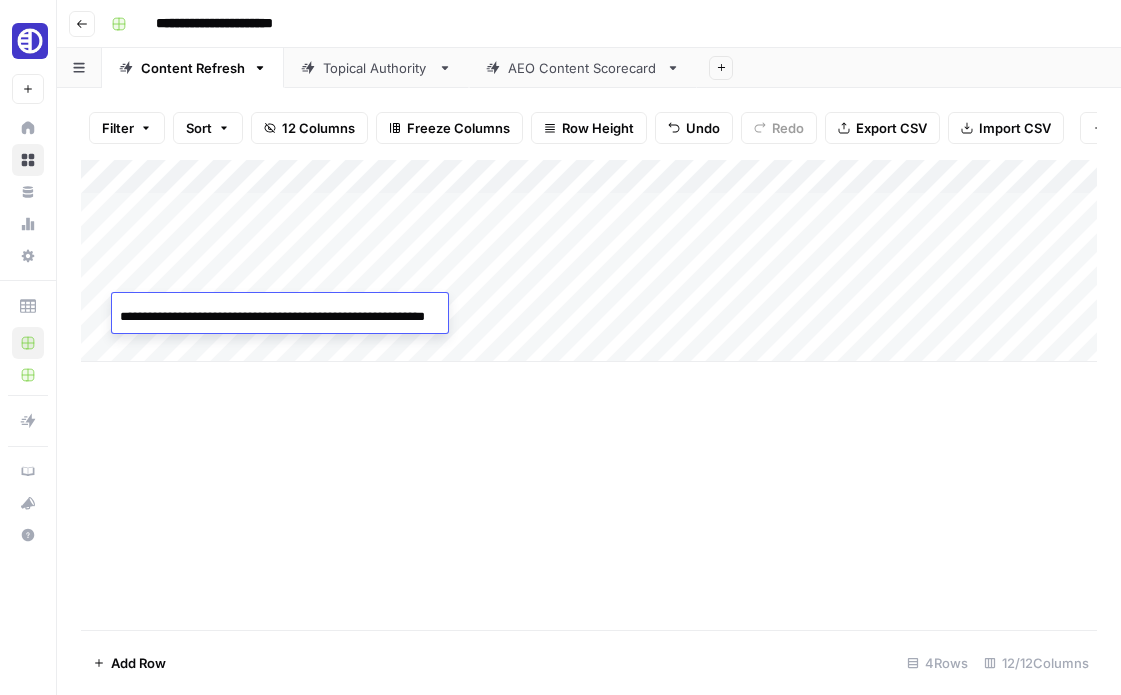 scroll, scrollTop: 0, scrollLeft: 86, axis: horizontal 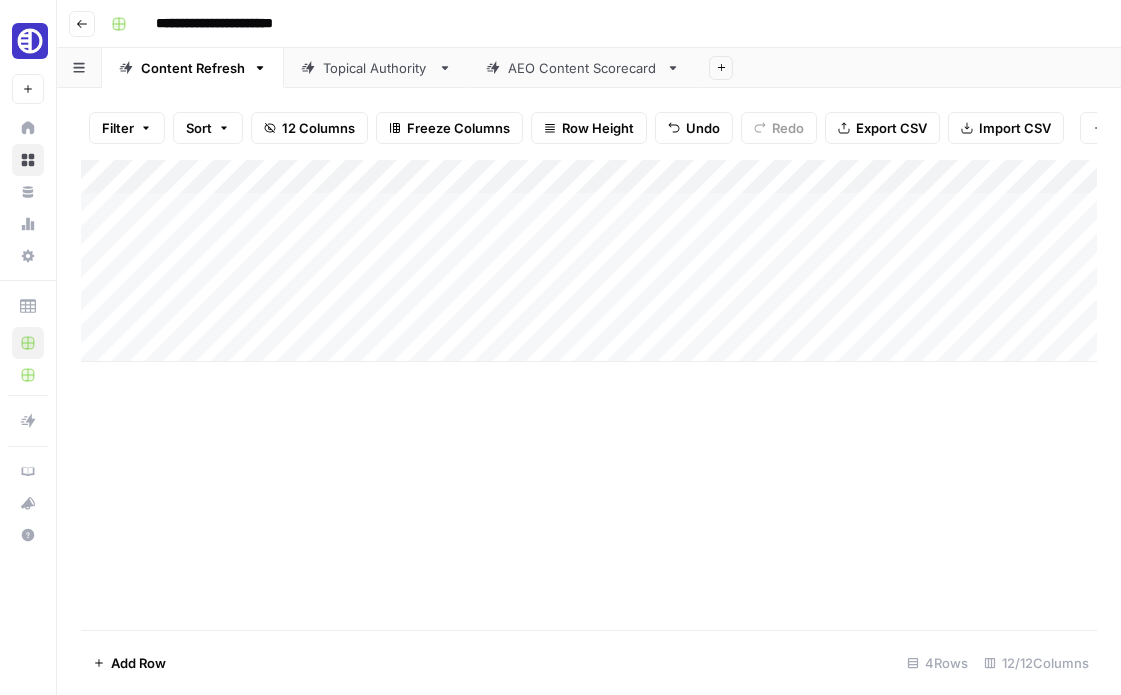 click on "Add Column" at bounding box center (589, 261) 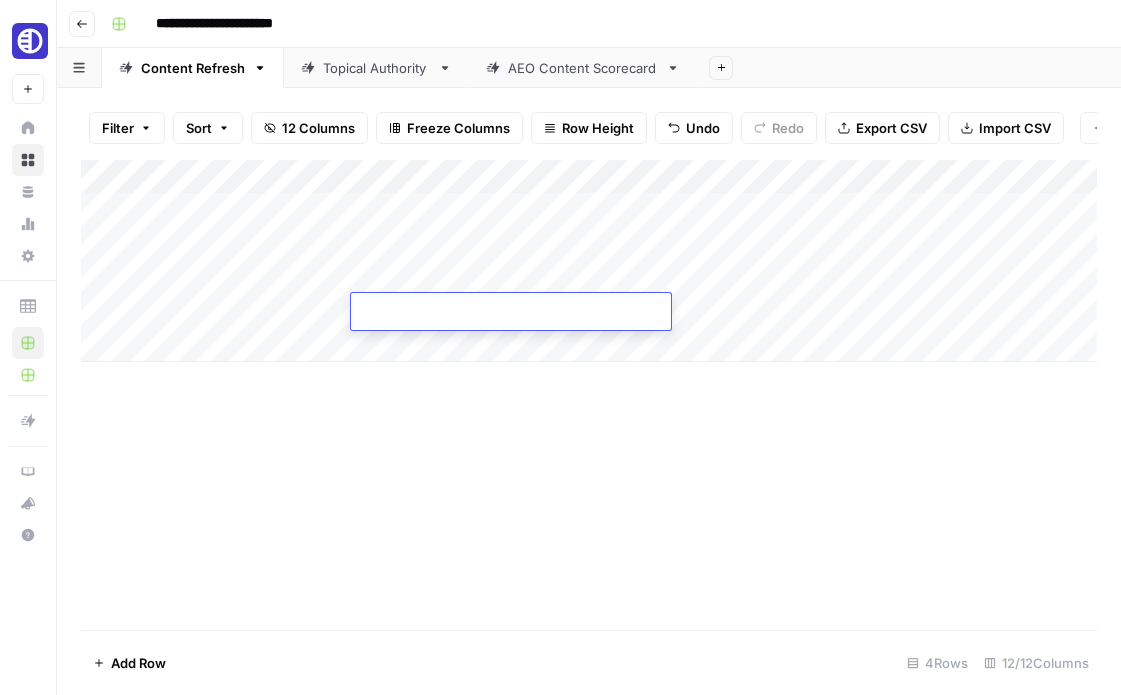 type on "**********" 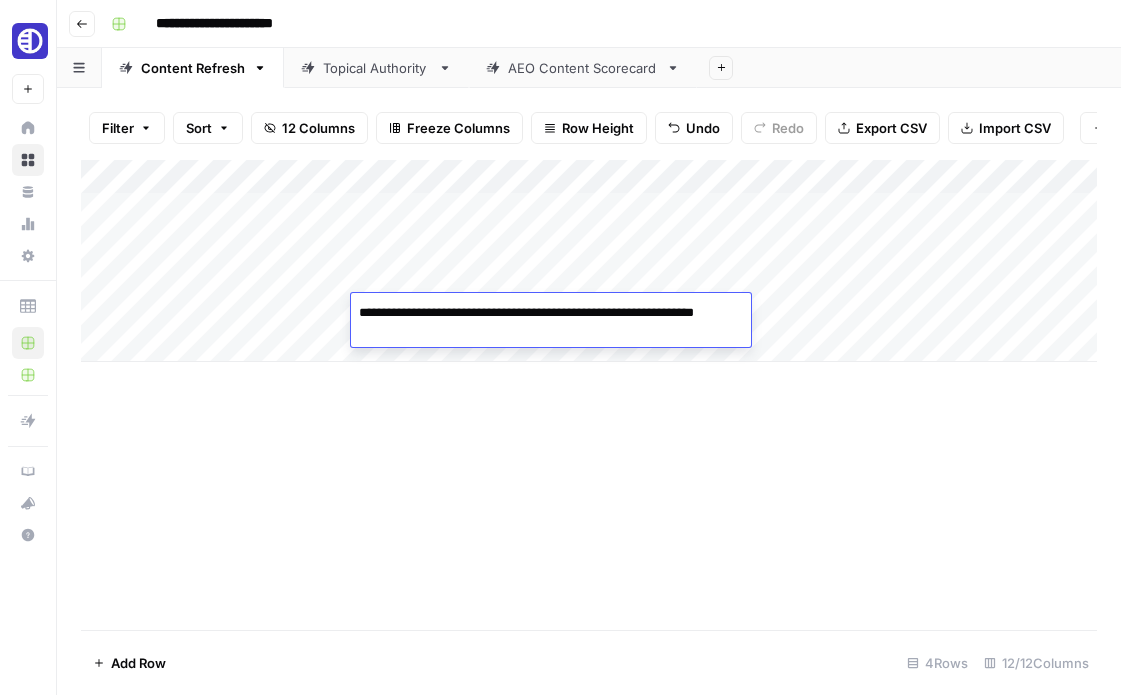 click on "Add Column" at bounding box center (589, 395) 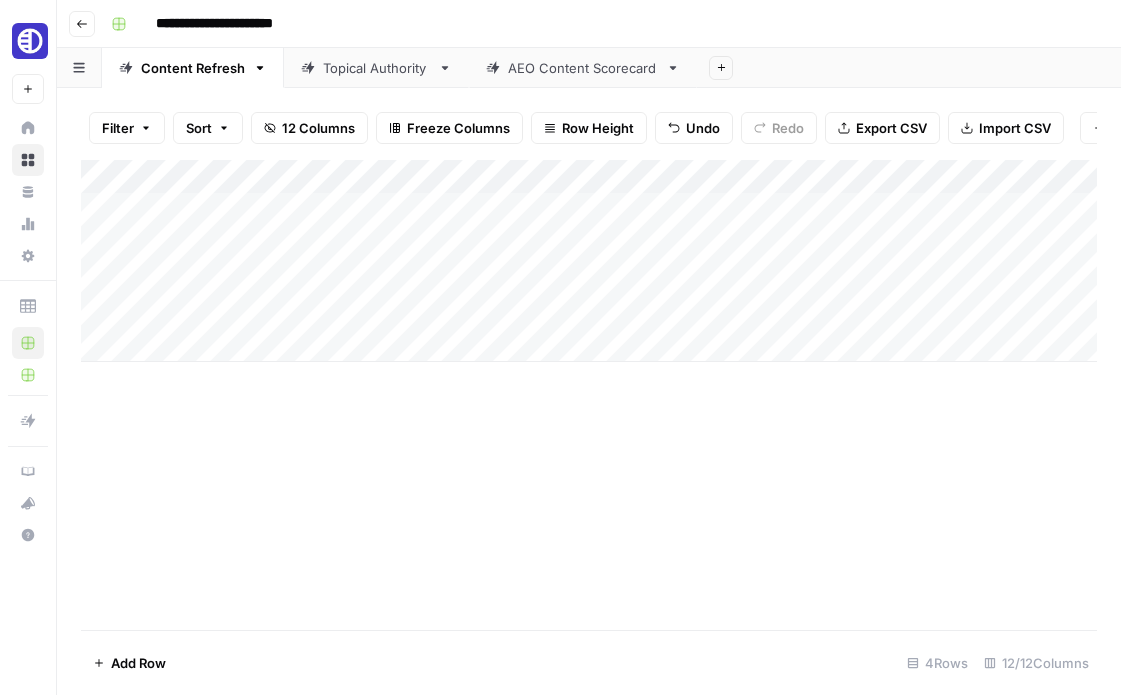 click on "Add Column" at bounding box center [589, 261] 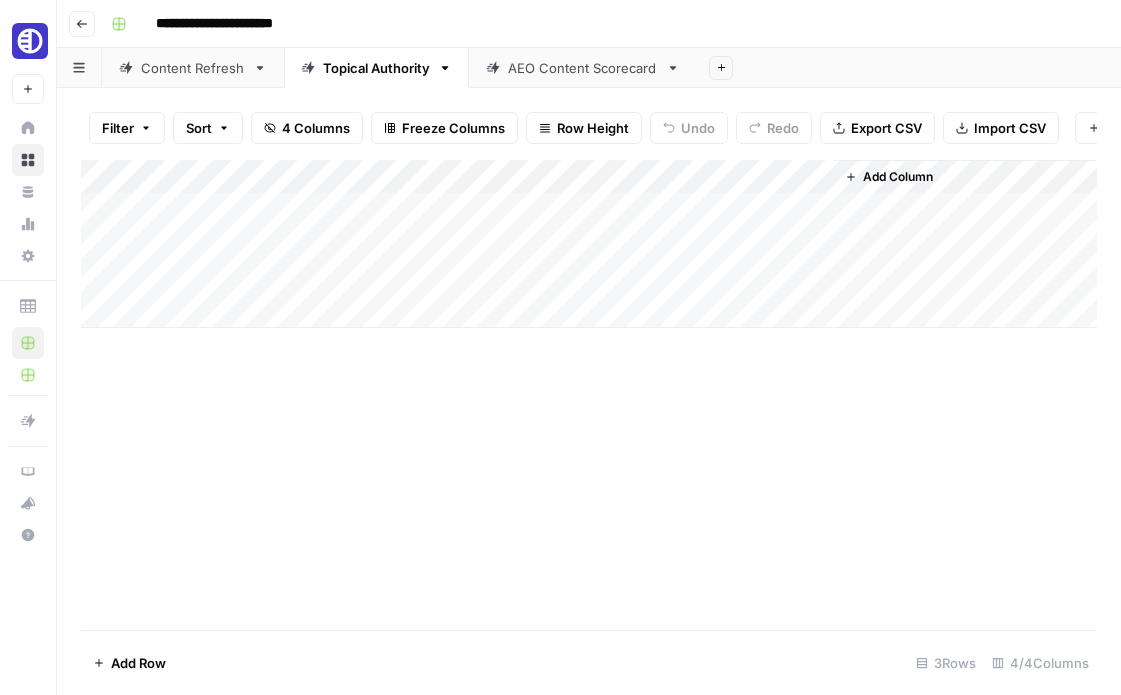 click on "Add Column" at bounding box center [589, 244] 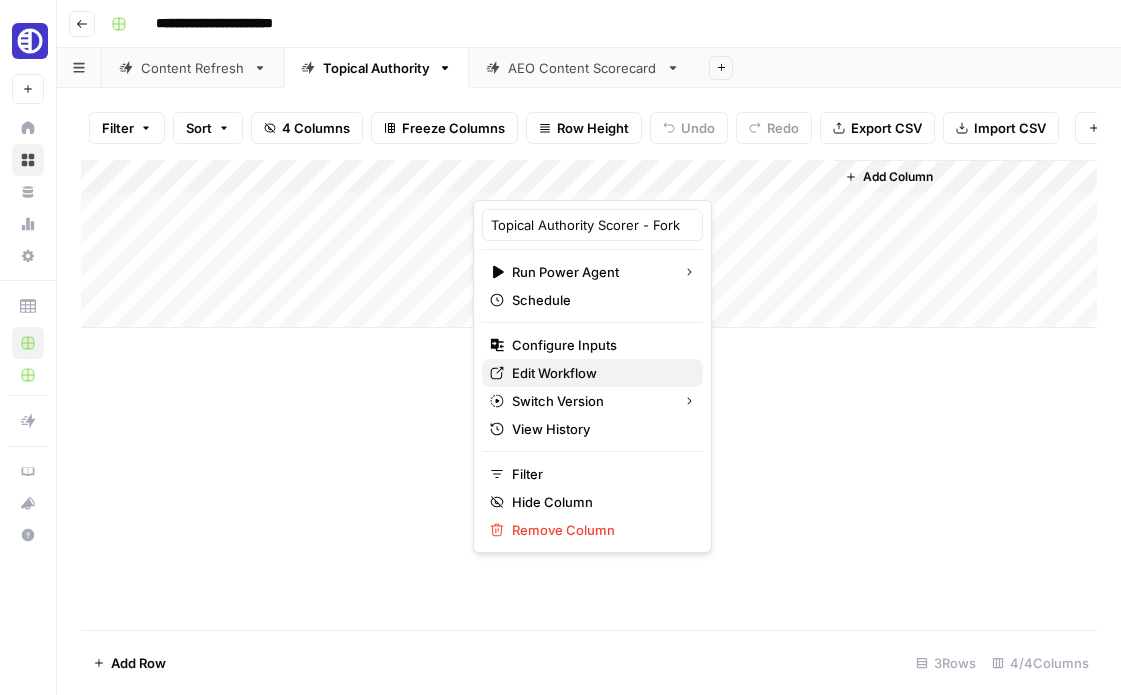 click on "Edit Workflow" at bounding box center (554, 373) 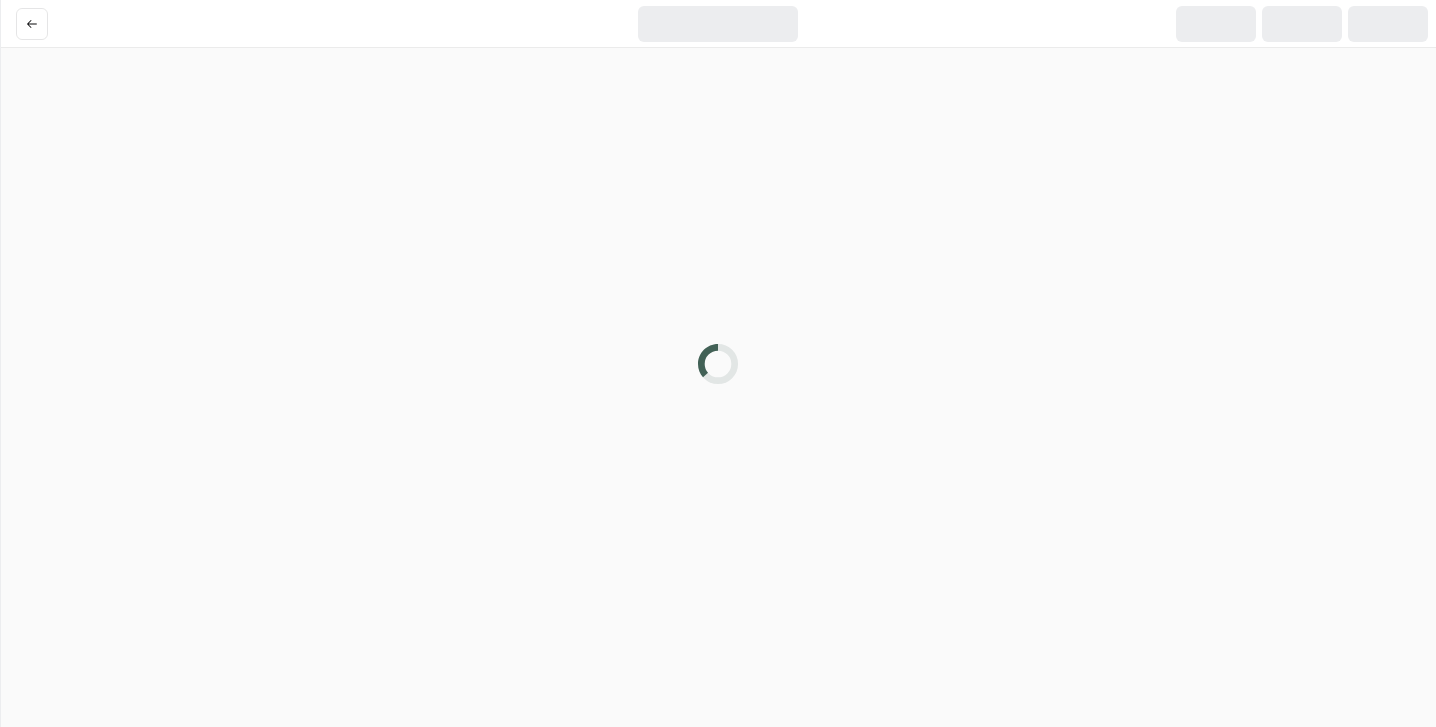 scroll, scrollTop: 0, scrollLeft: 0, axis: both 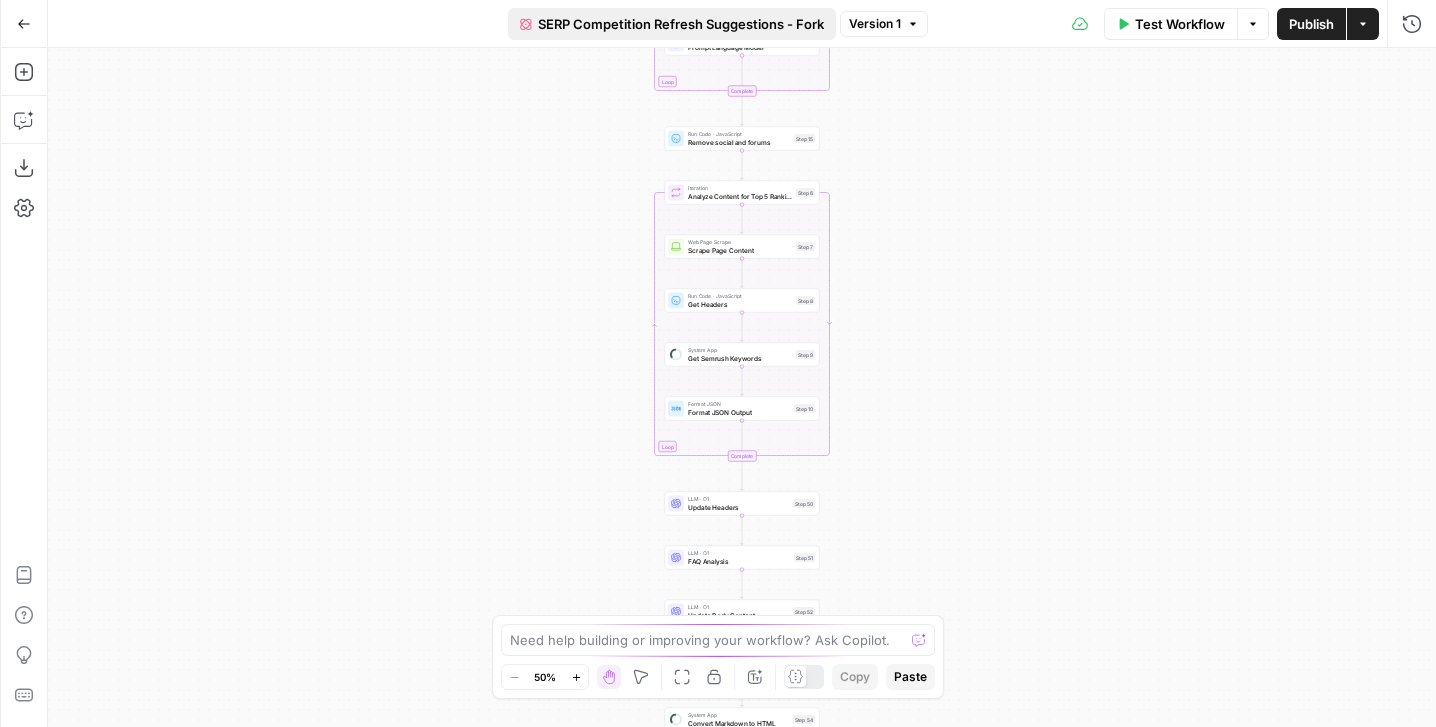 click on "SERP Competition Refresh Suggestions - Fork" at bounding box center [672, 24] 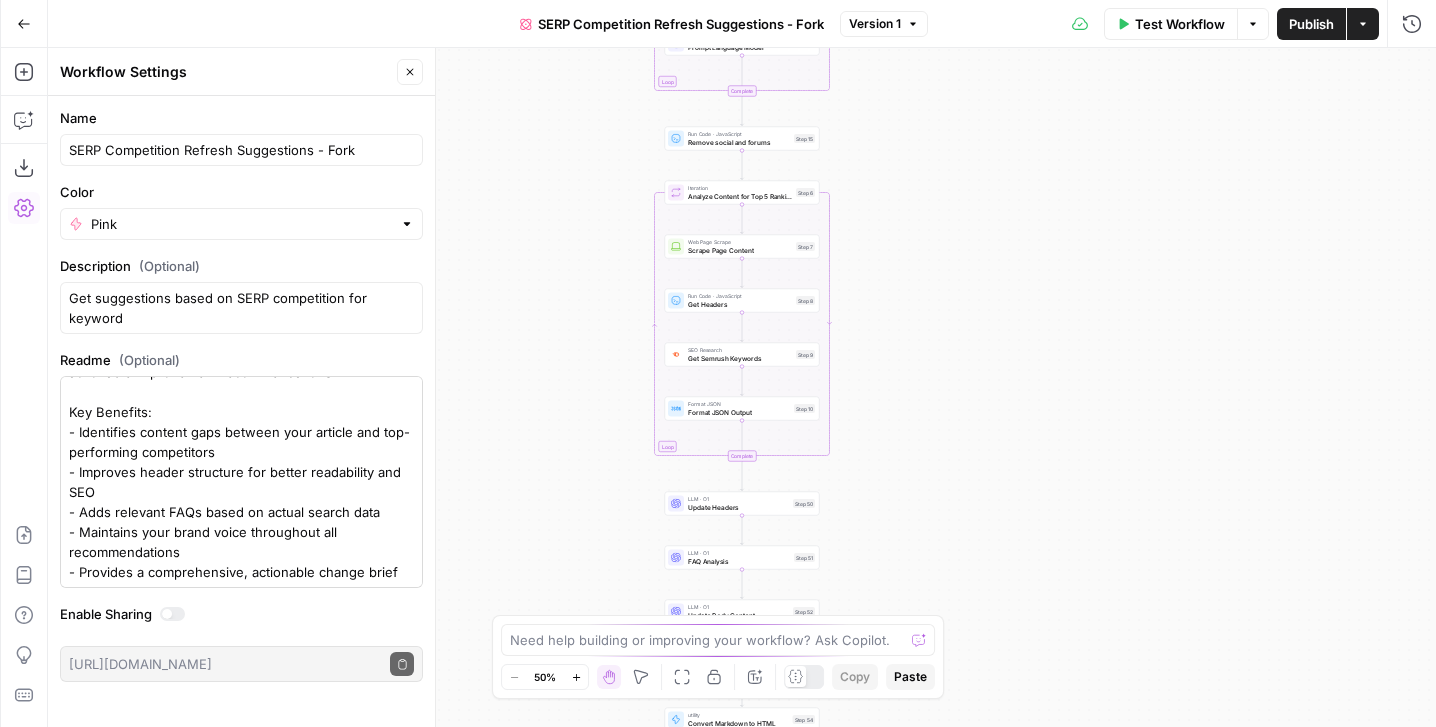 scroll, scrollTop: 0, scrollLeft: 0, axis: both 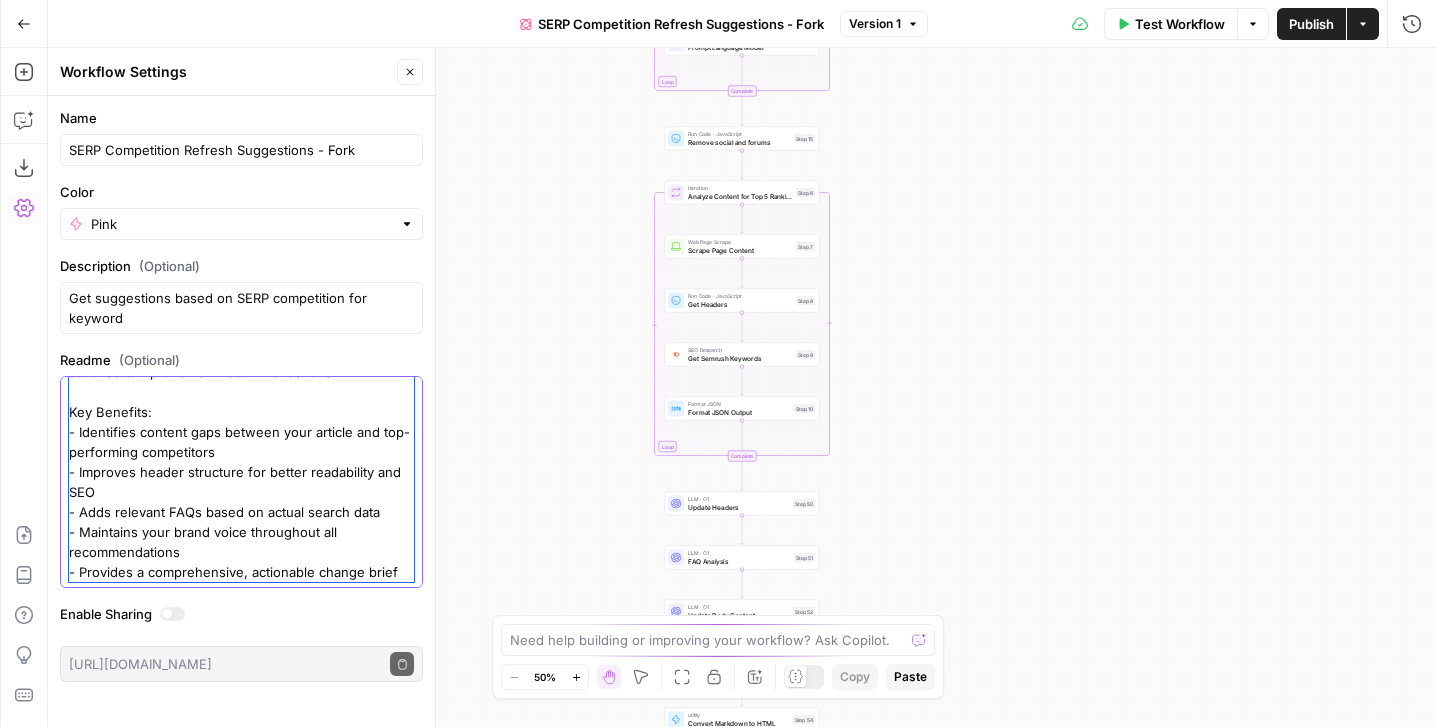 drag, startPoint x: 75, startPoint y: 391, endPoint x: 275, endPoint y: 611, distance: 297.32138 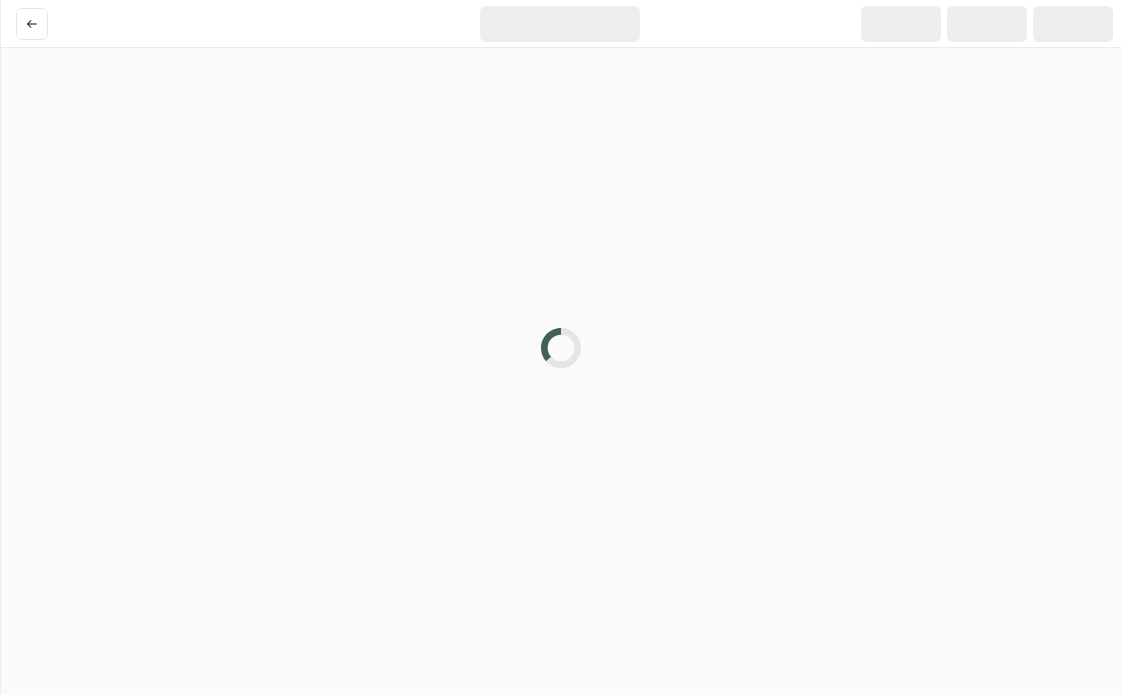 scroll, scrollTop: 0, scrollLeft: 0, axis: both 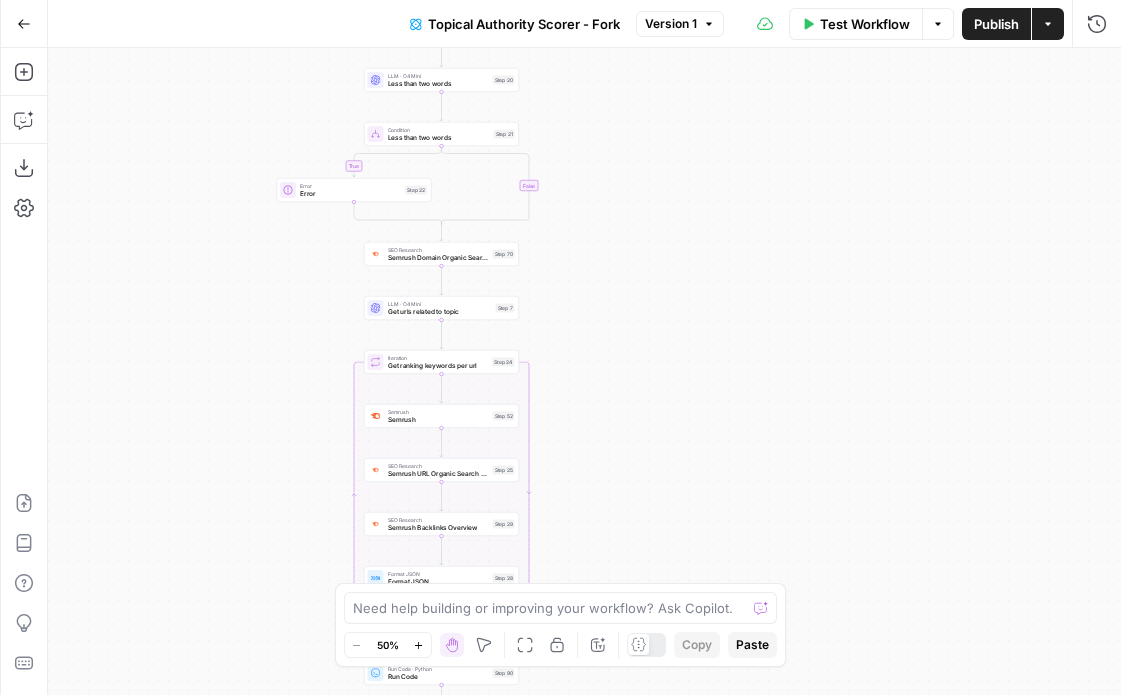 click on "Go Back" at bounding box center [24, 23] 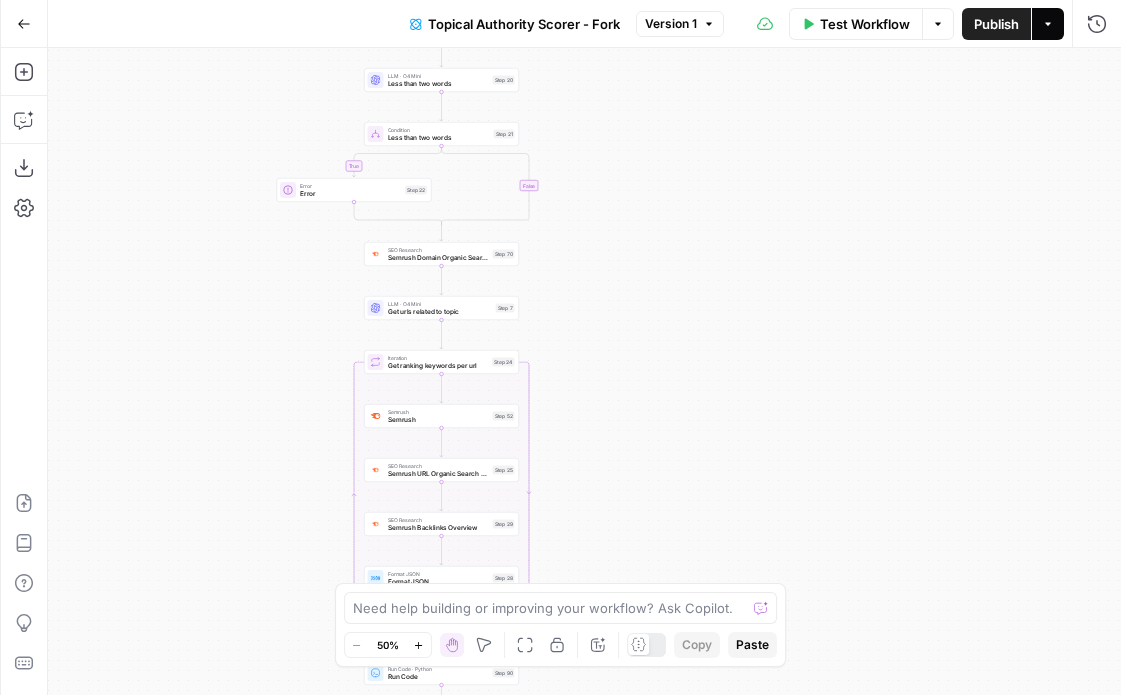 click 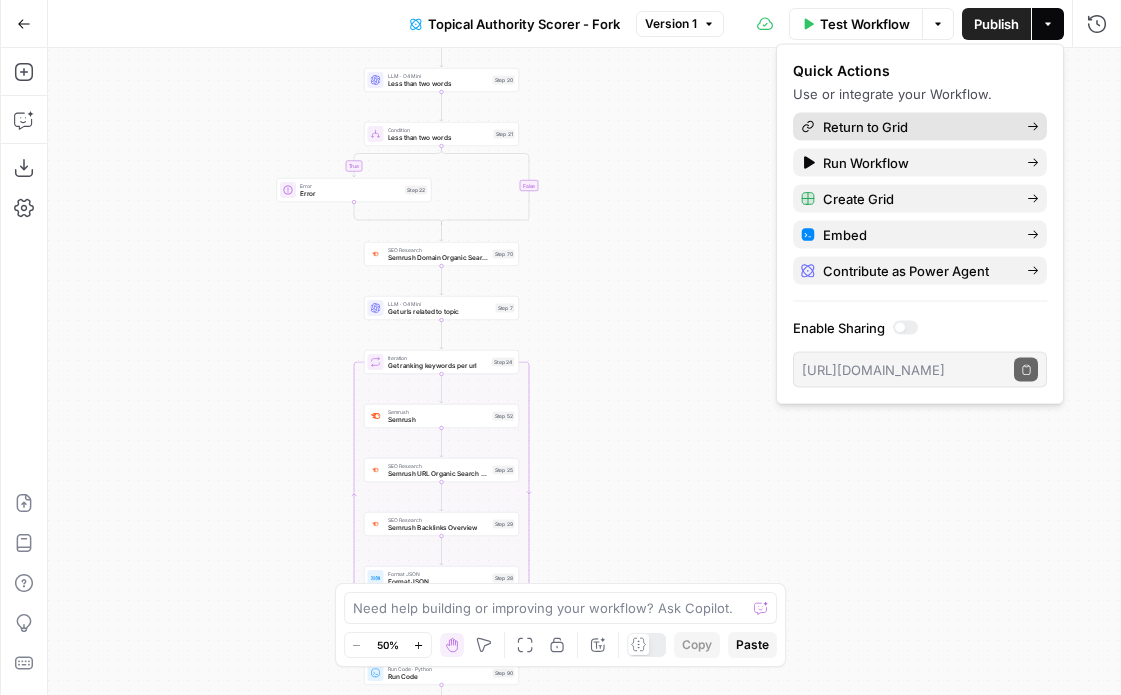 click on "Return to Grid" at bounding box center (920, 127) 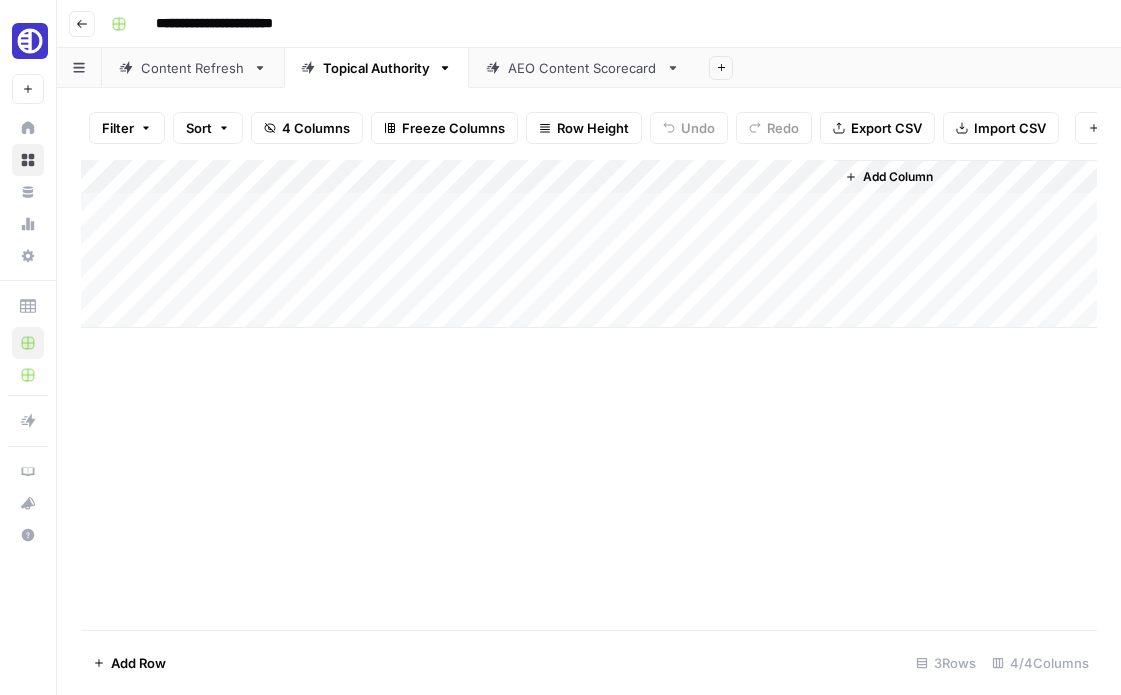 click on "Content Refresh" at bounding box center [193, 68] 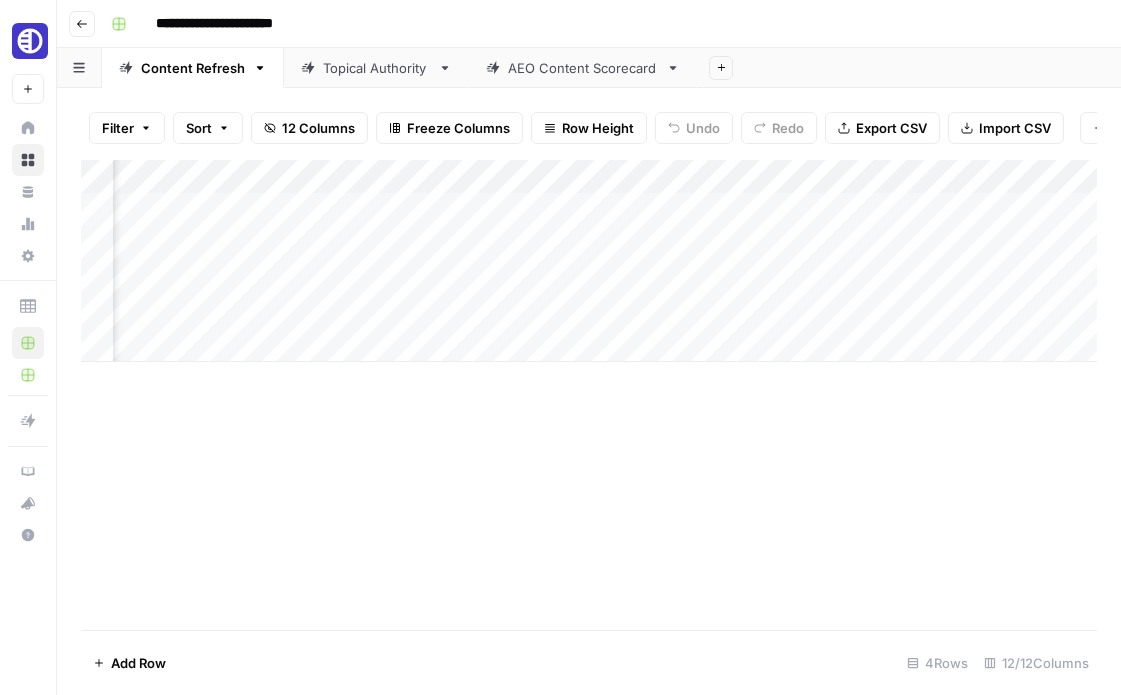 scroll, scrollTop: 0, scrollLeft: 1238, axis: horizontal 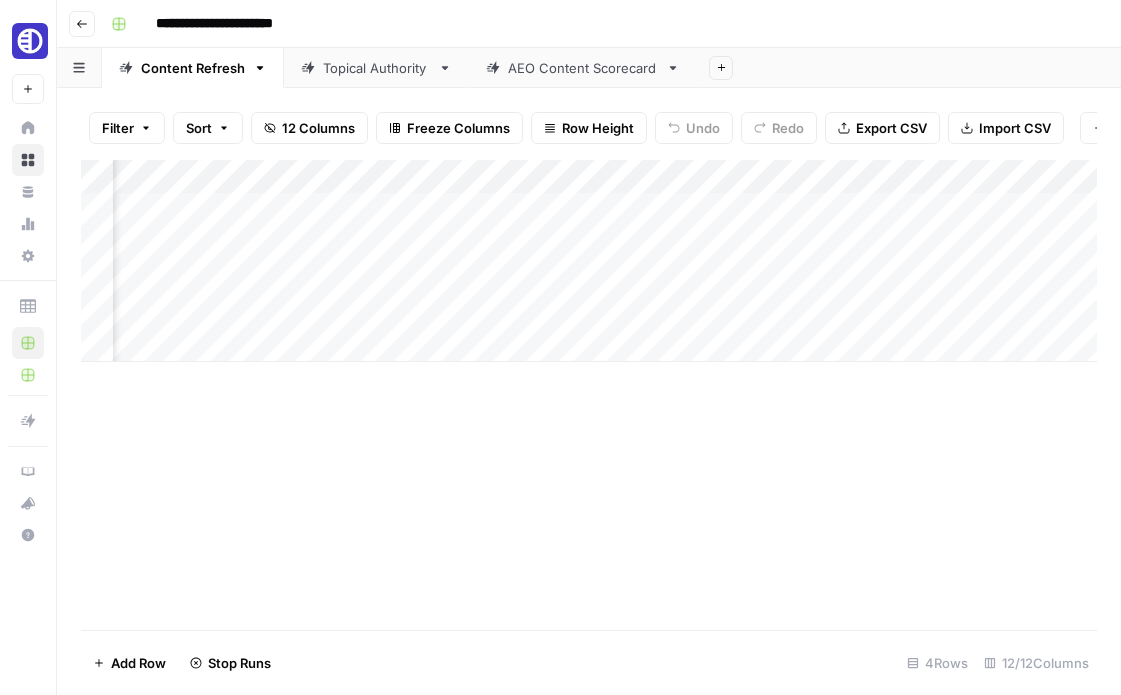 click on "Add Column" at bounding box center [589, 261] 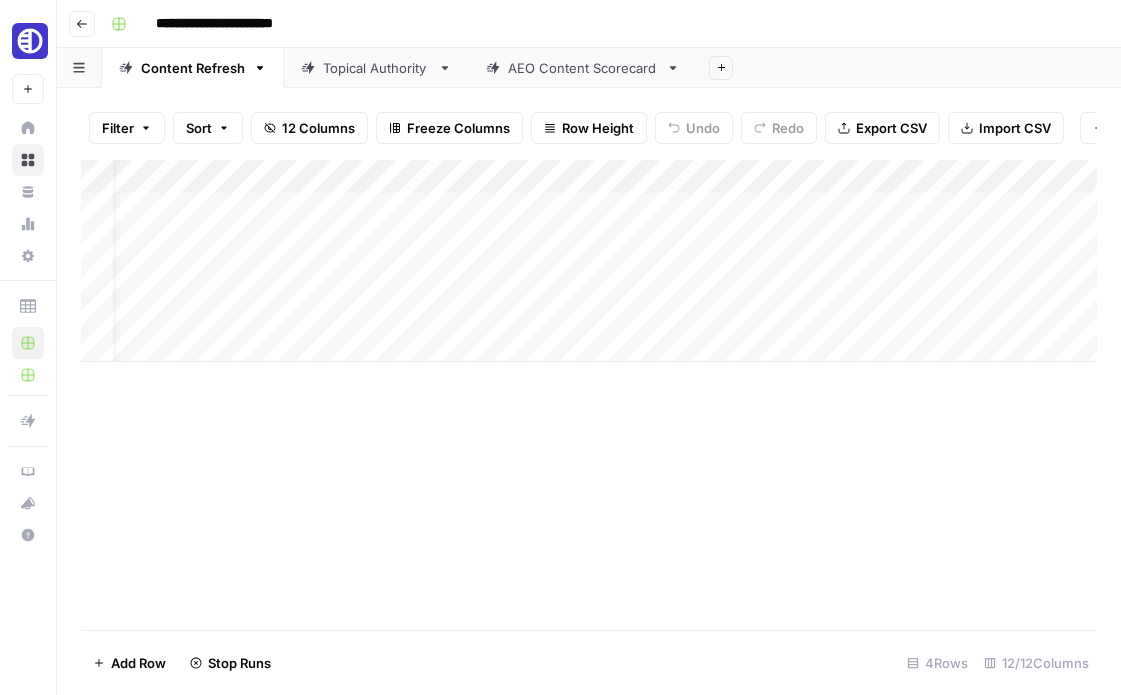 scroll, scrollTop: 0, scrollLeft: 0, axis: both 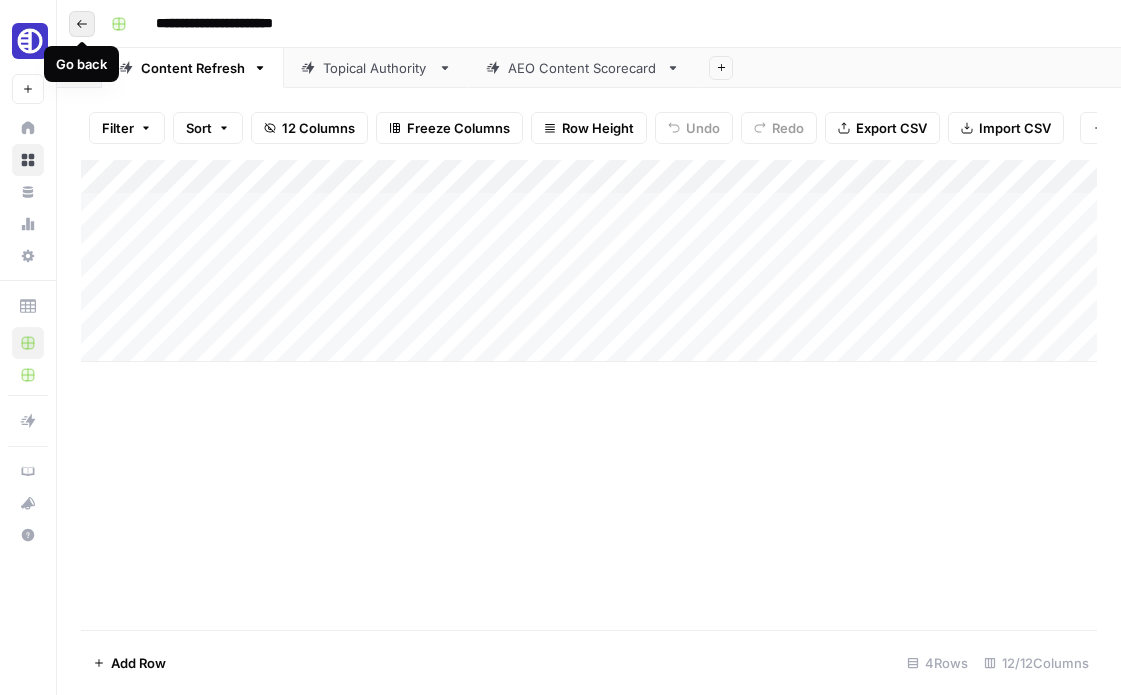 click 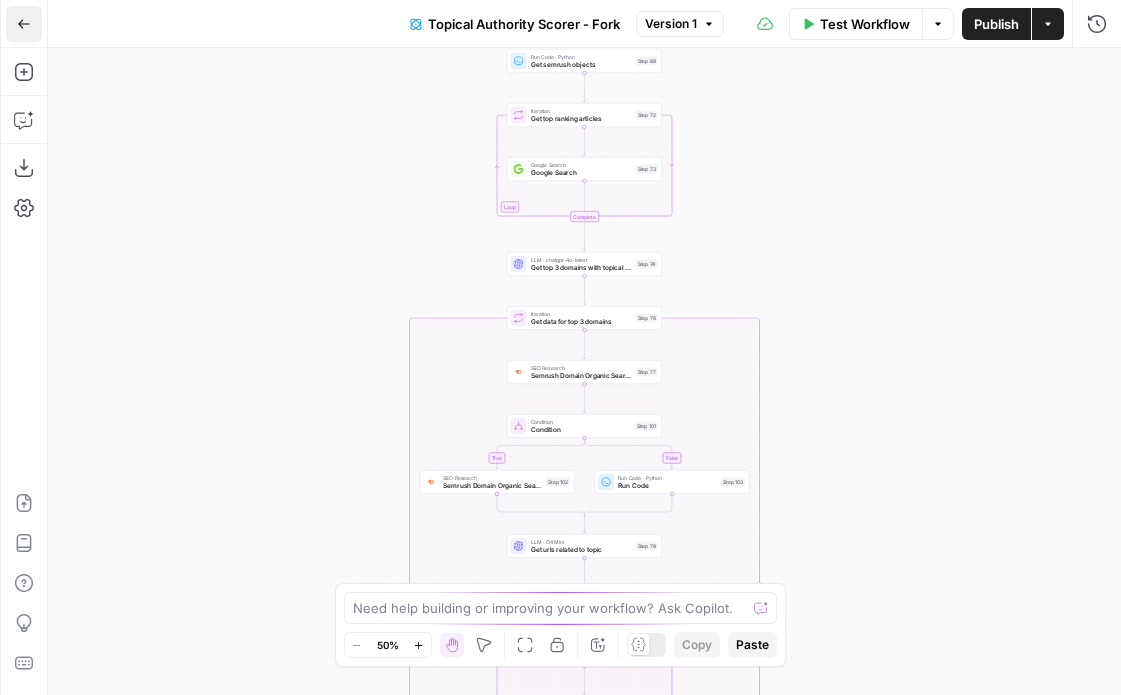click 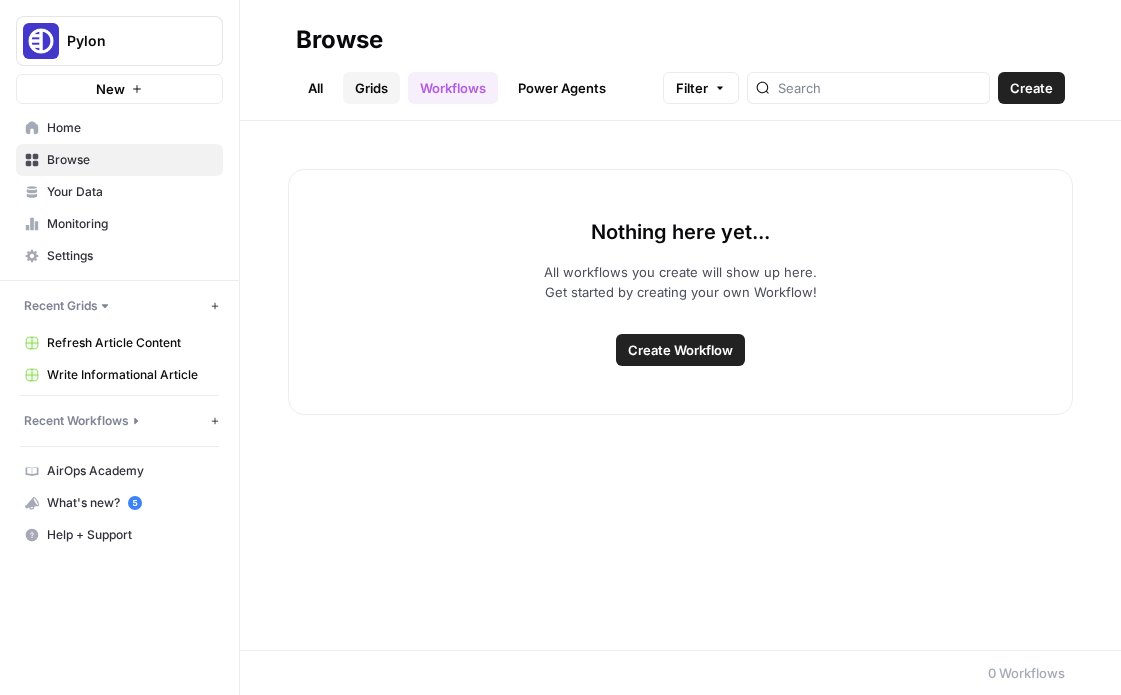 click on "Grids" at bounding box center [371, 88] 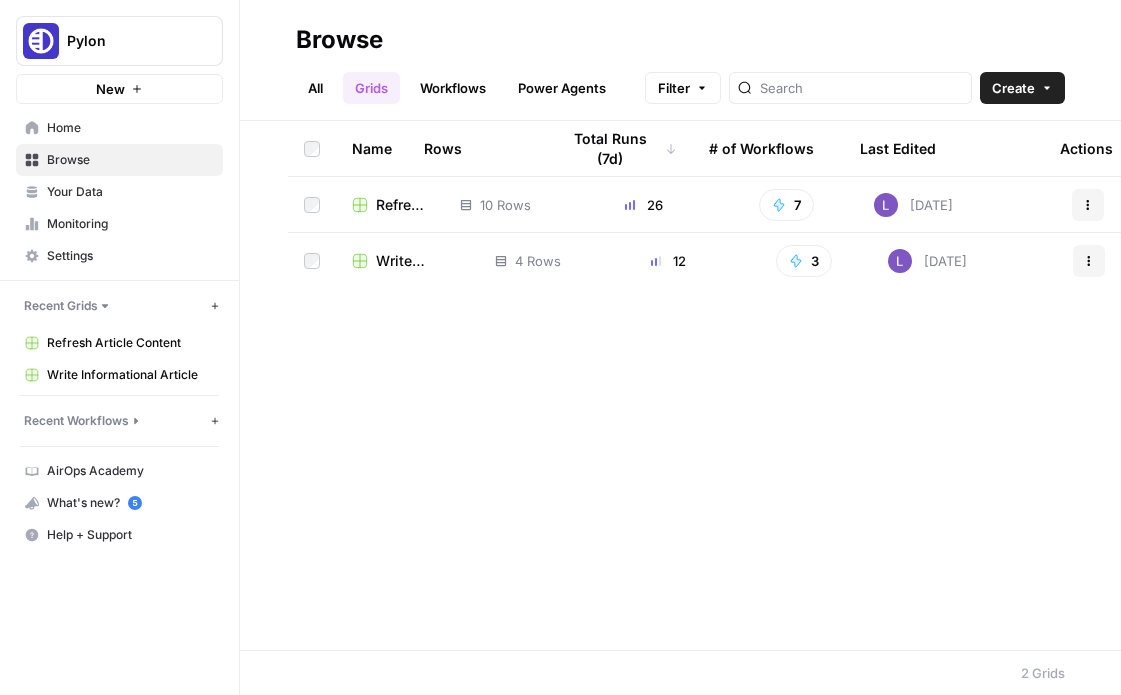 click on "Write Informational Article" at bounding box center [419, 261] 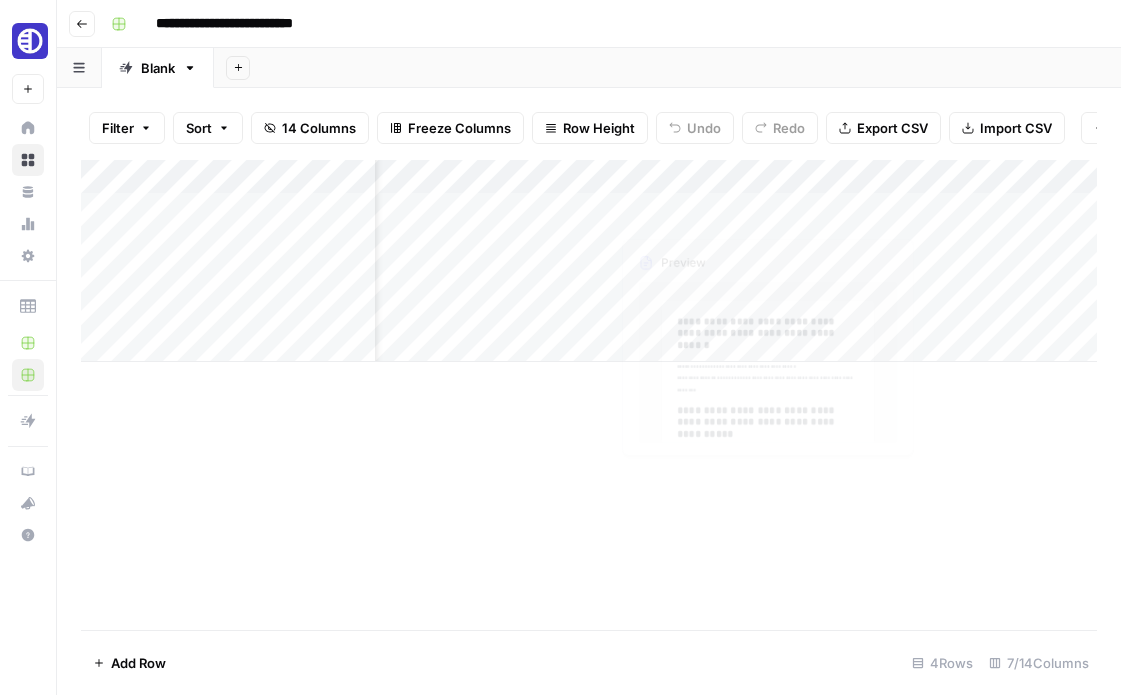 scroll, scrollTop: 0, scrollLeft: 0, axis: both 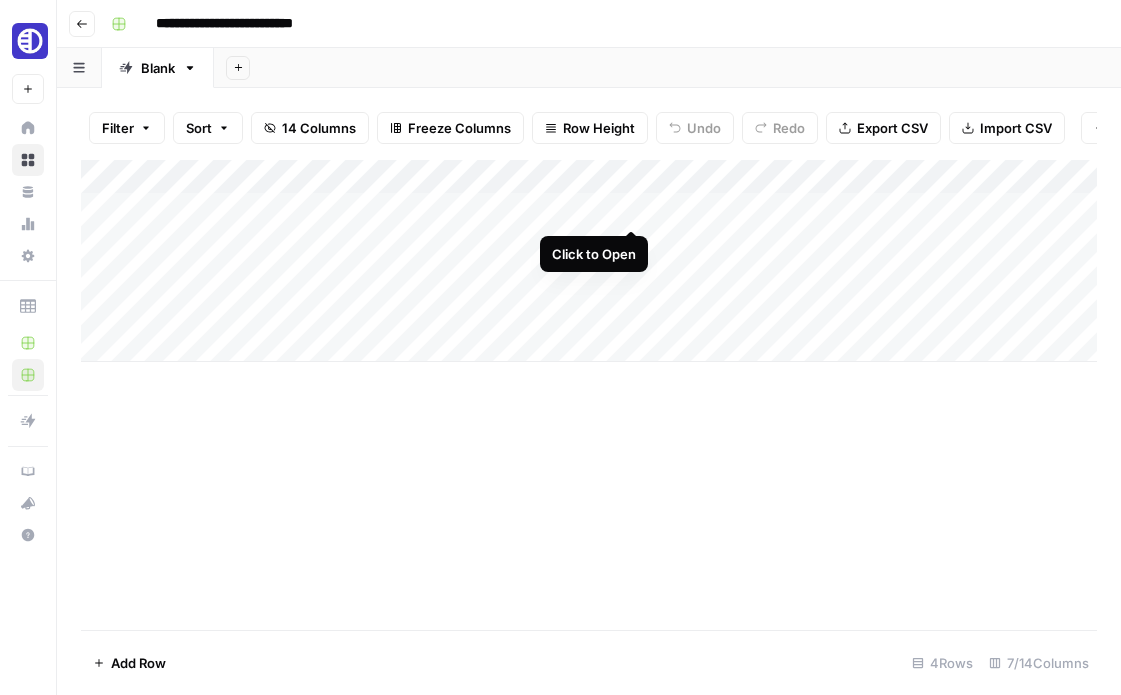 click on "Add Column" at bounding box center (589, 261) 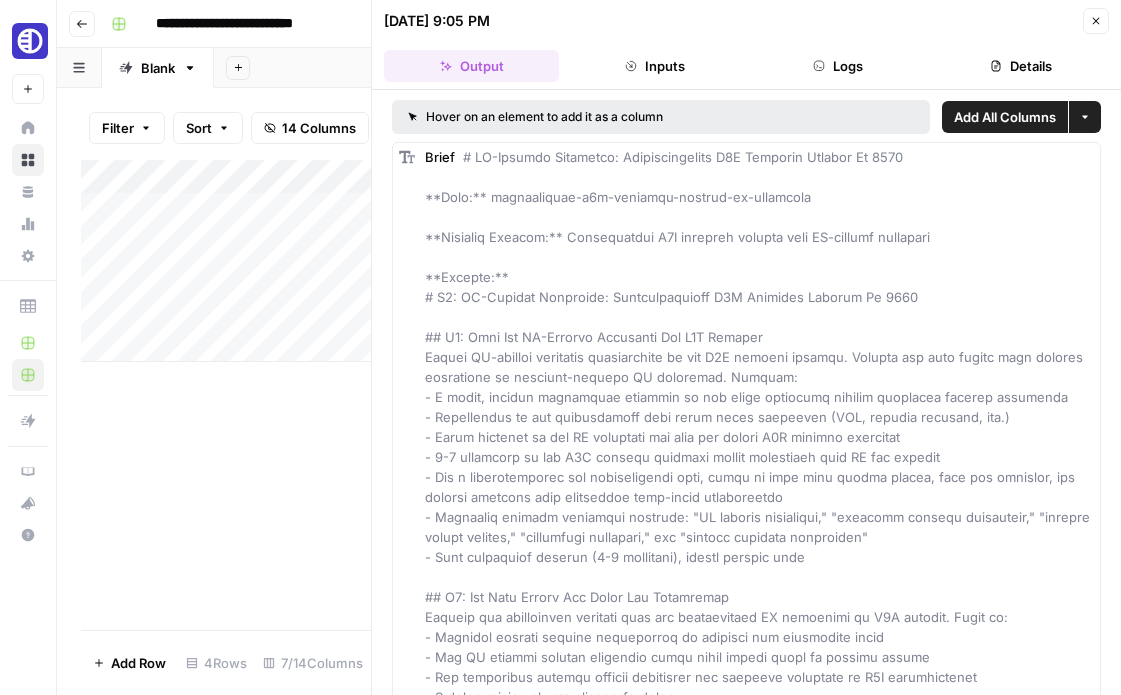 drag, startPoint x: 1101, startPoint y: 12, endPoint x: 805, endPoint y: 68, distance: 301.25073 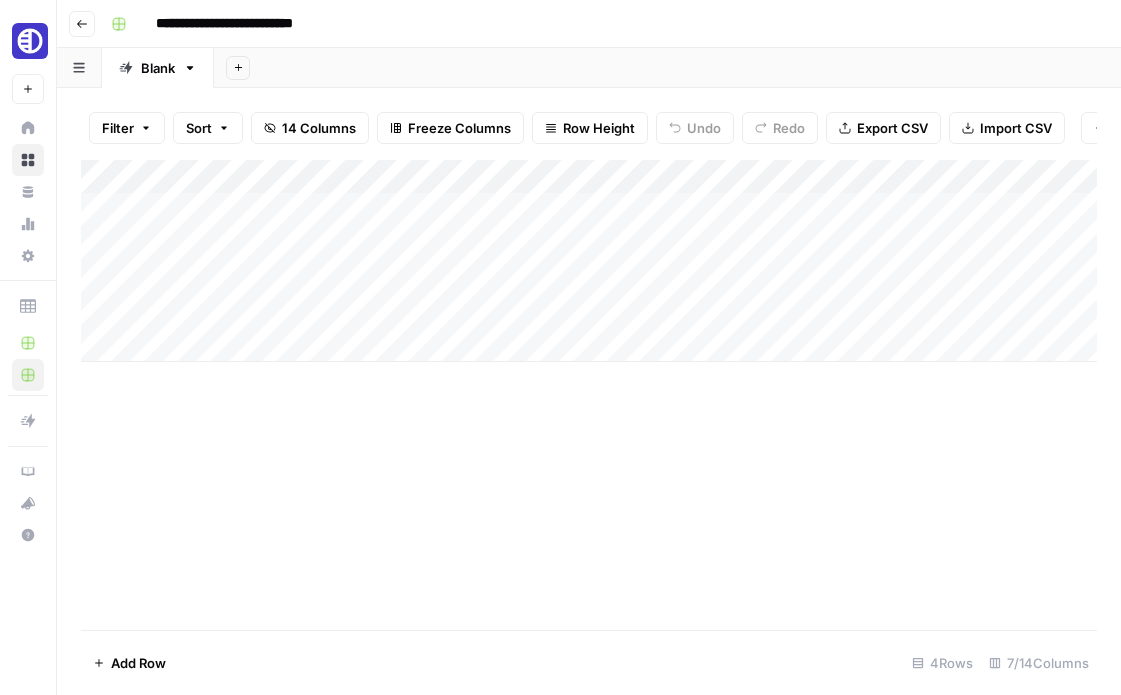 click on "Add Column" at bounding box center (589, 261) 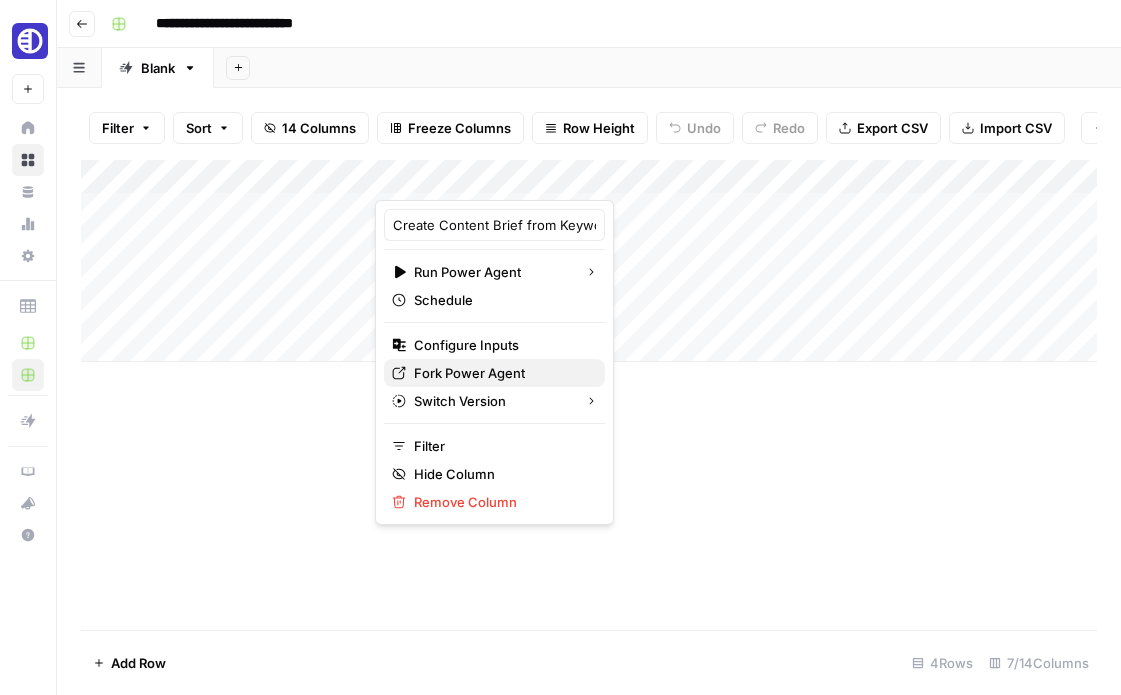 click on "Fork Power Agent" at bounding box center (469, 373) 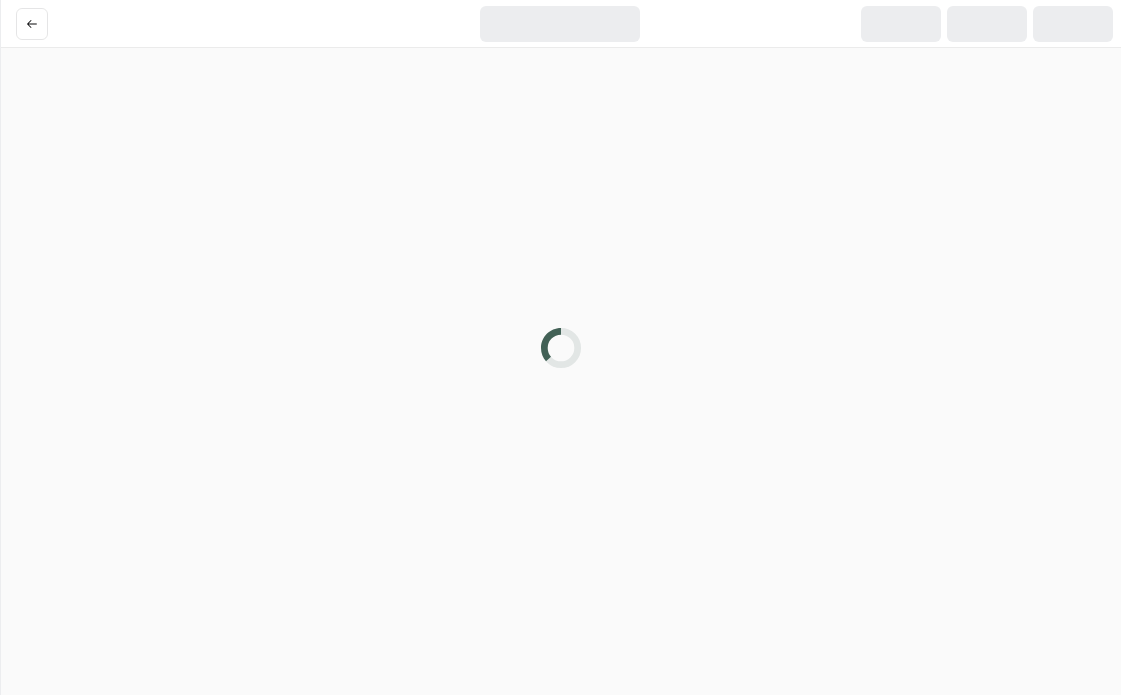 scroll, scrollTop: 0, scrollLeft: 0, axis: both 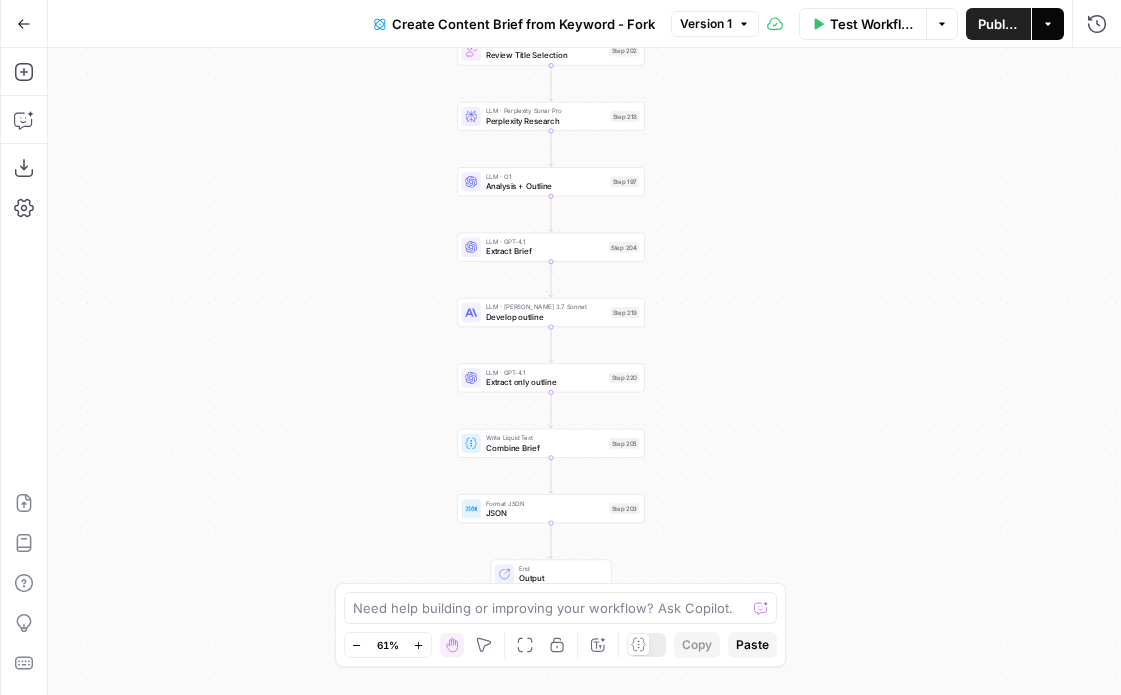 click on "Actions" at bounding box center [1048, 24] 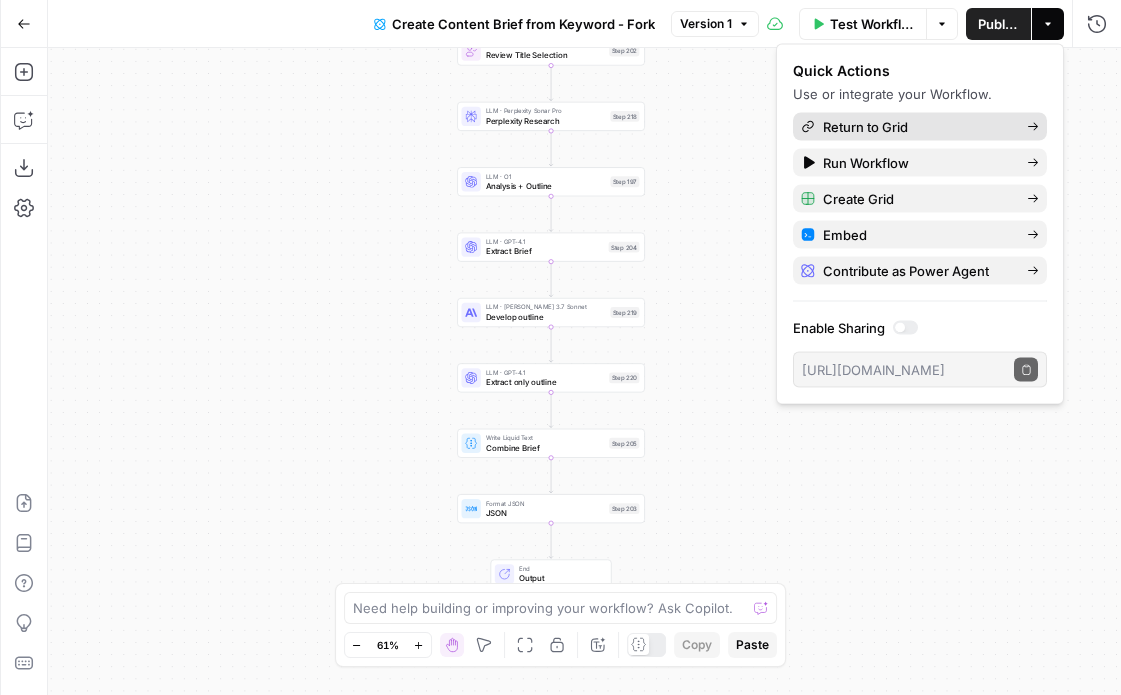 click on "Return to Grid" at bounding box center [920, 127] 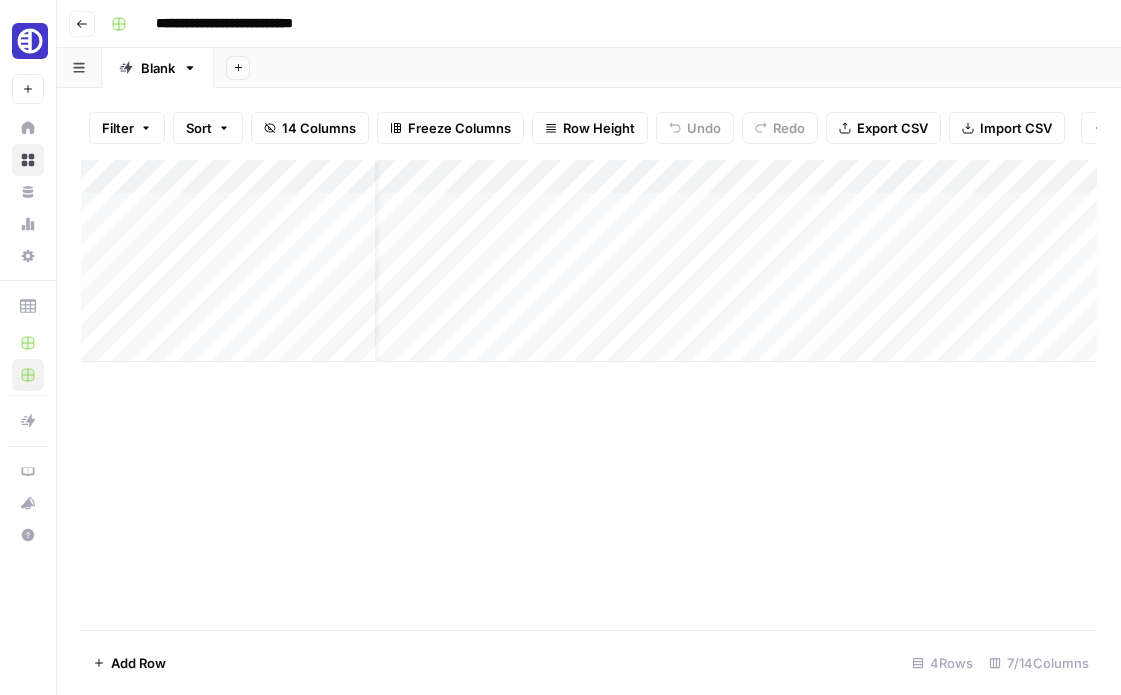 scroll, scrollTop: 0, scrollLeft: 74, axis: horizontal 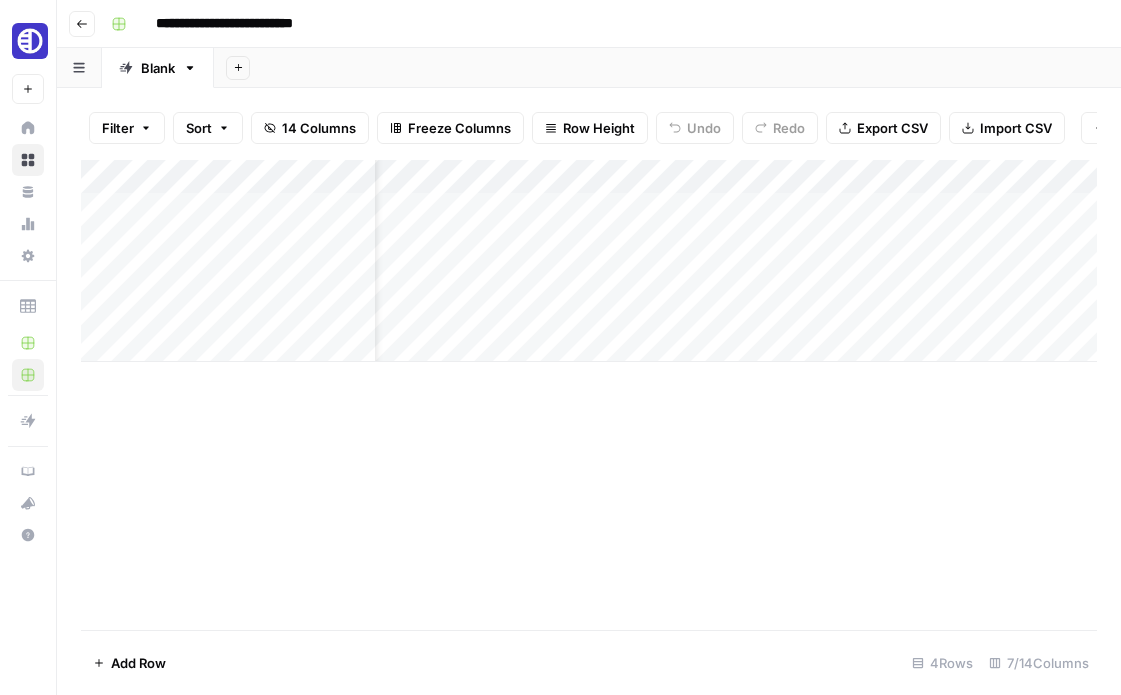 click on "Add Column" at bounding box center [589, 261] 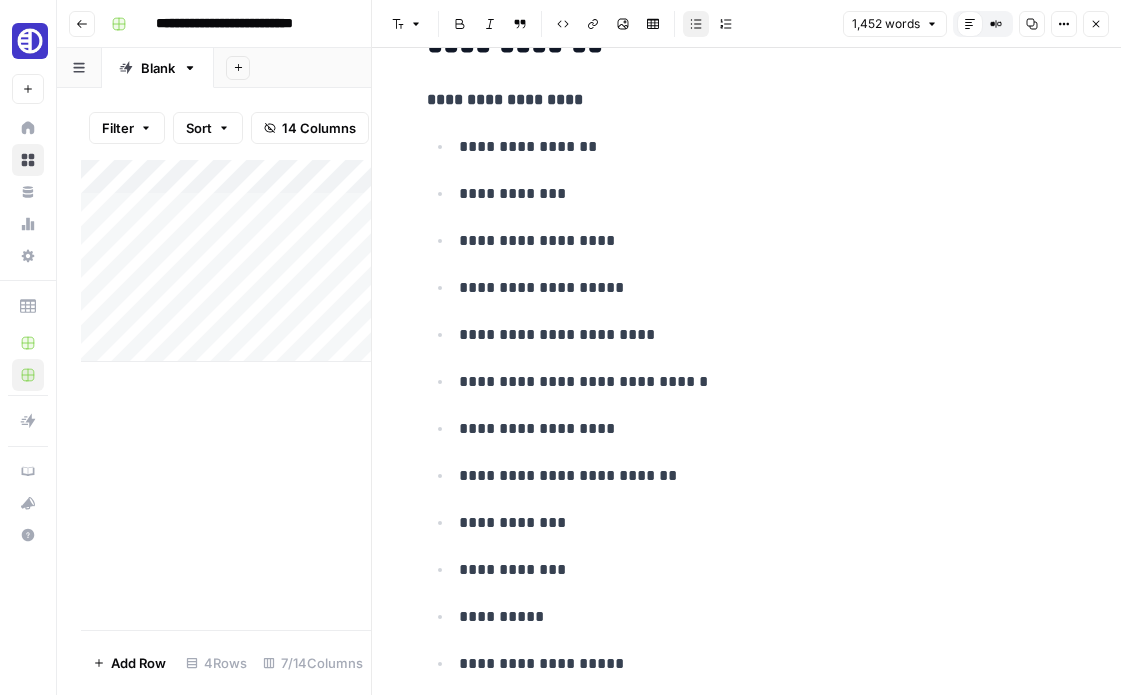 scroll, scrollTop: 9182, scrollLeft: 0, axis: vertical 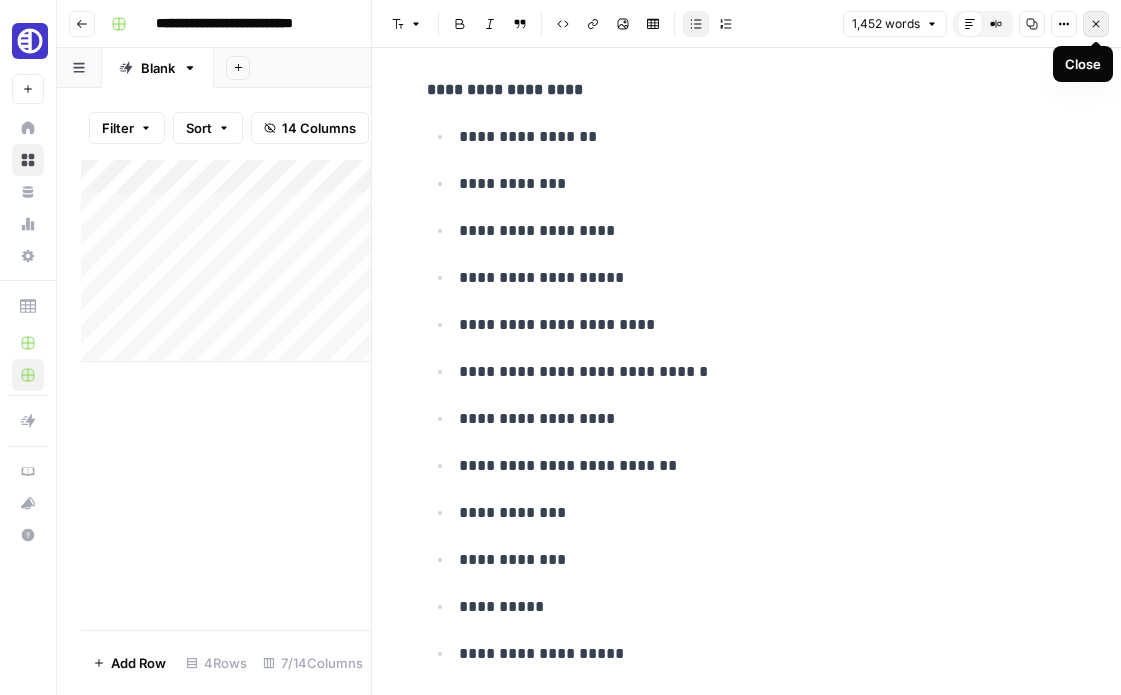 click 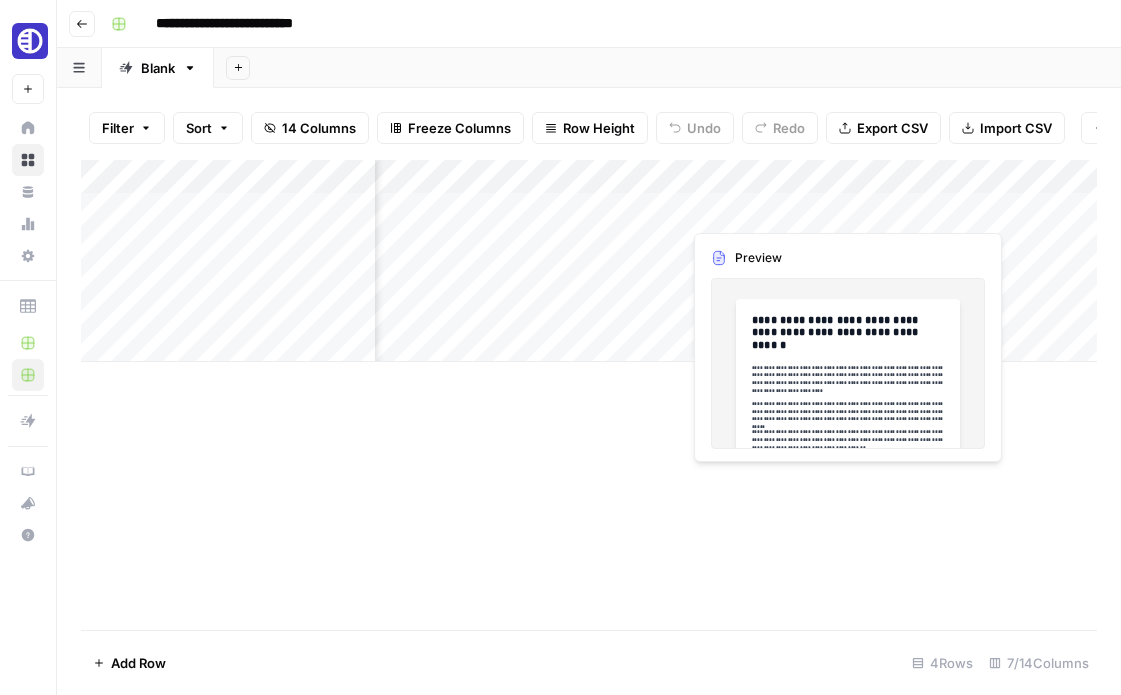 scroll, scrollTop: 0, scrollLeft: 545, axis: horizontal 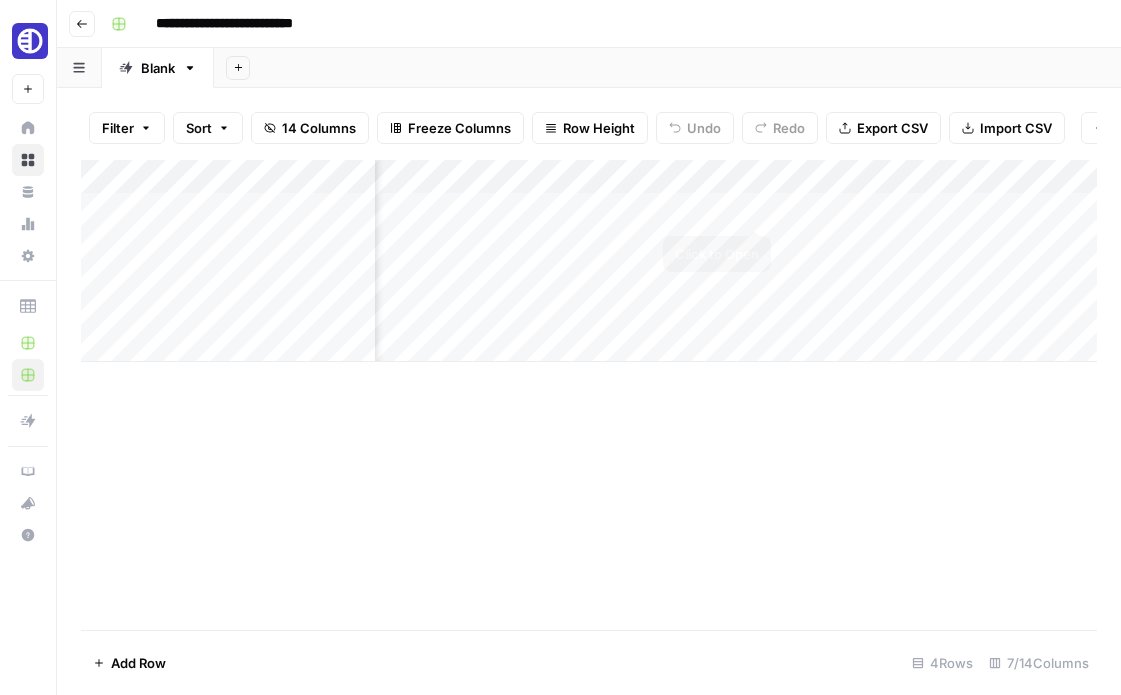 click on "Add Column" at bounding box center [589, 261] 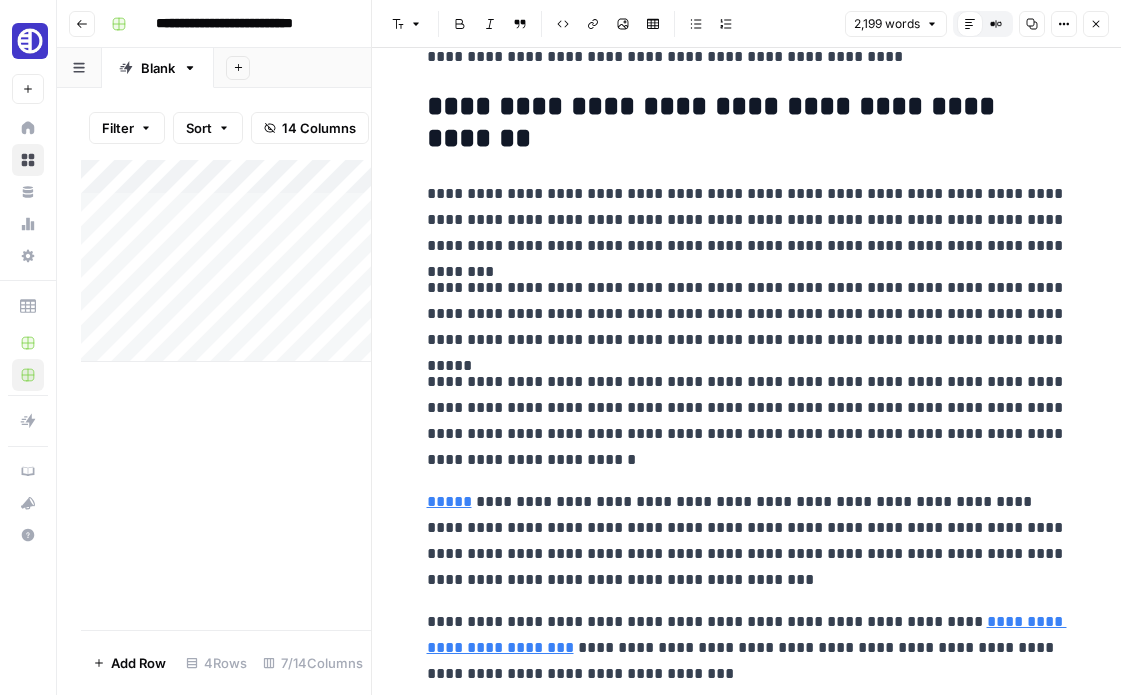 scroll, scrollTop: 7674, scrollLeft: 0, axis: vertical 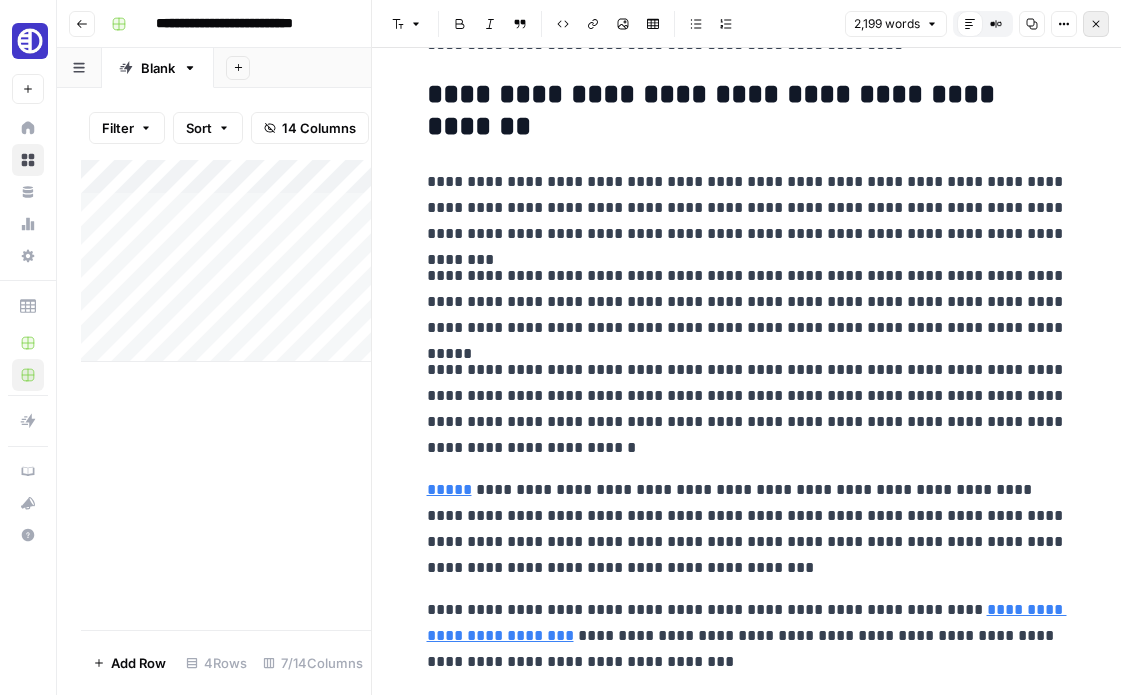 click on "Close" at bounding box center (1096, 24) 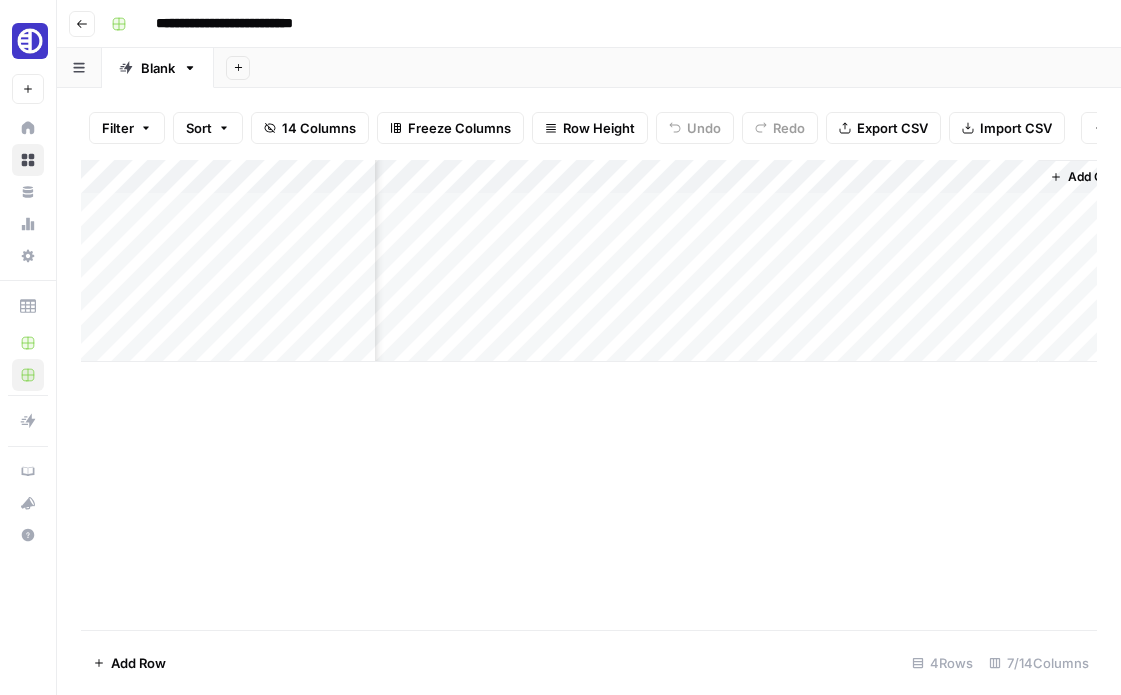 scroll, scrollTop: 0, scrollLeft: 796, axis: horizontal 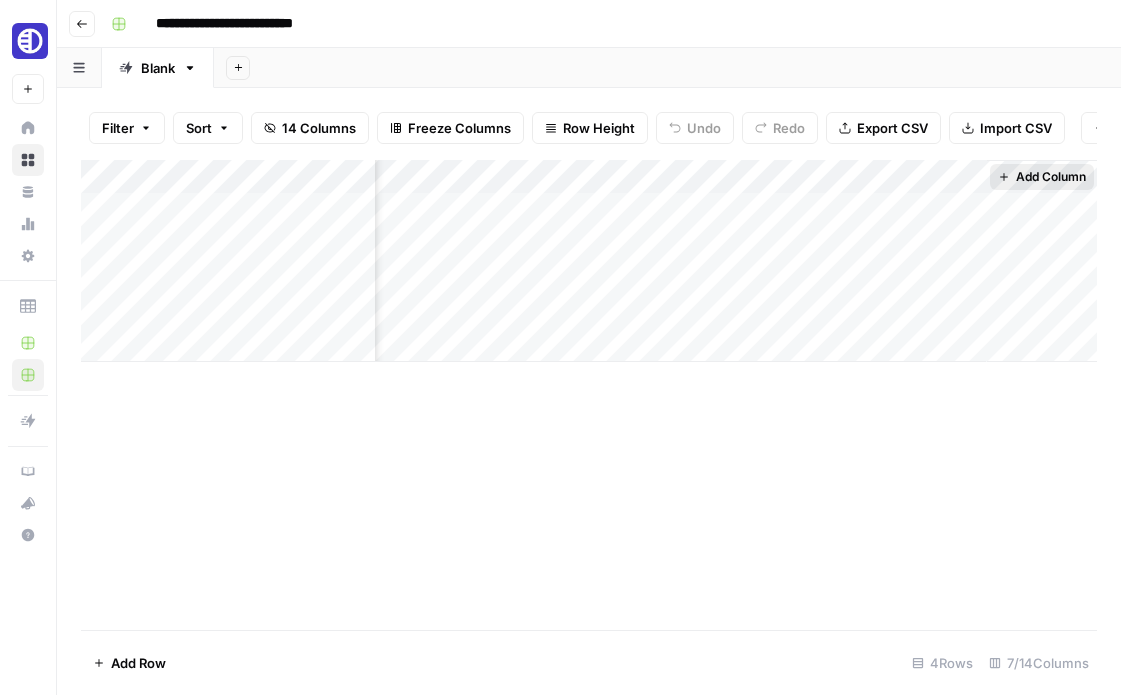 click on "Add Column" at bounding box center (1051, 177) 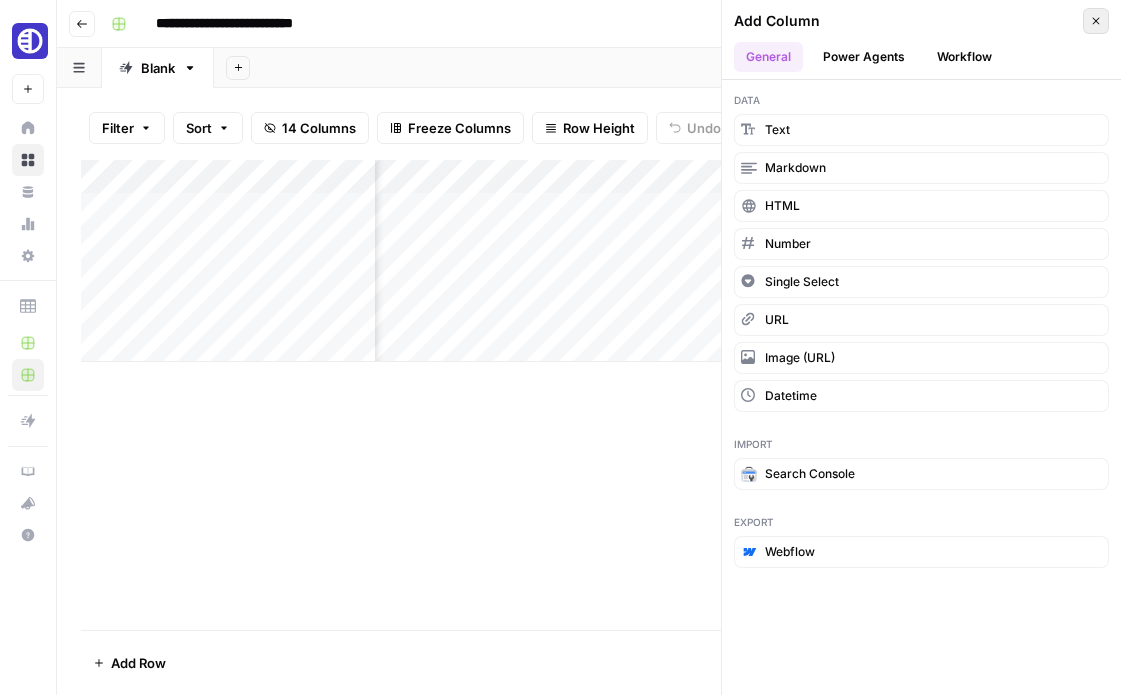 click 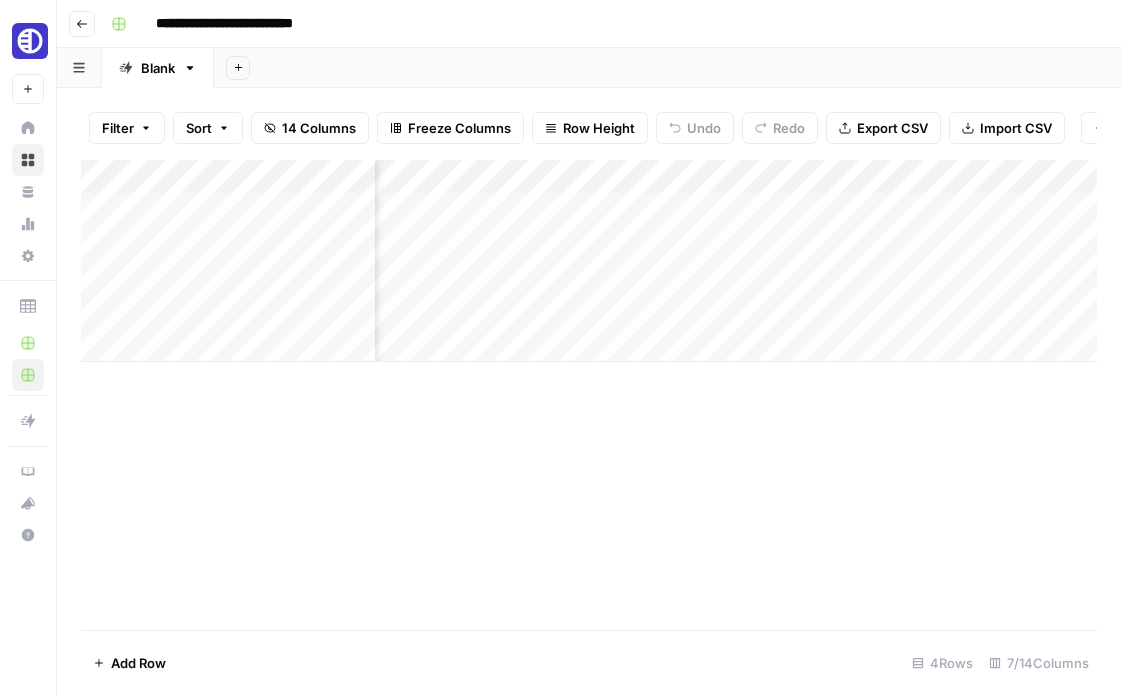 scroll, scrollTop: 0, scrollLeft: 0, axis: both 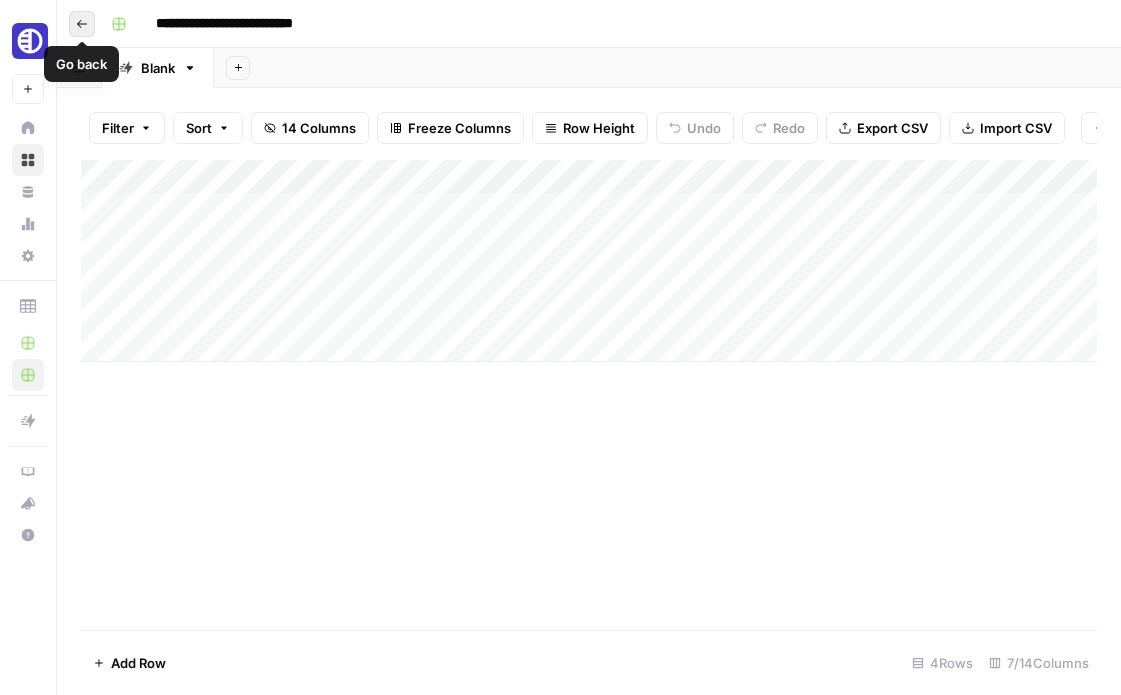 click on "Go back" at bounding box center (82, 24) 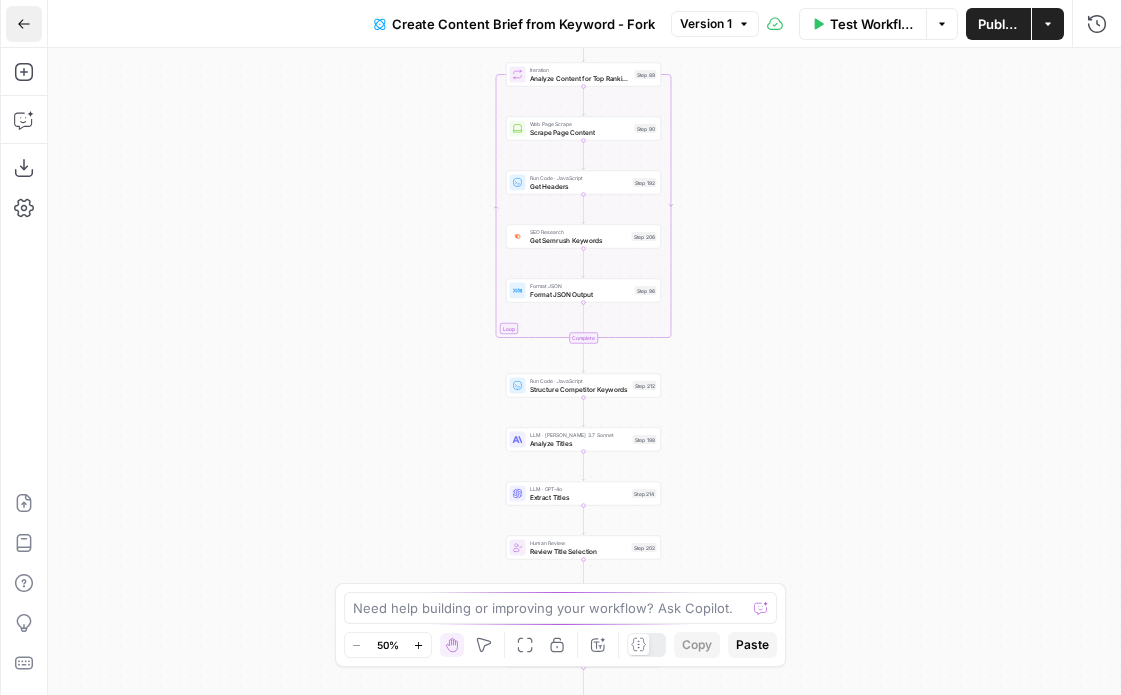 click 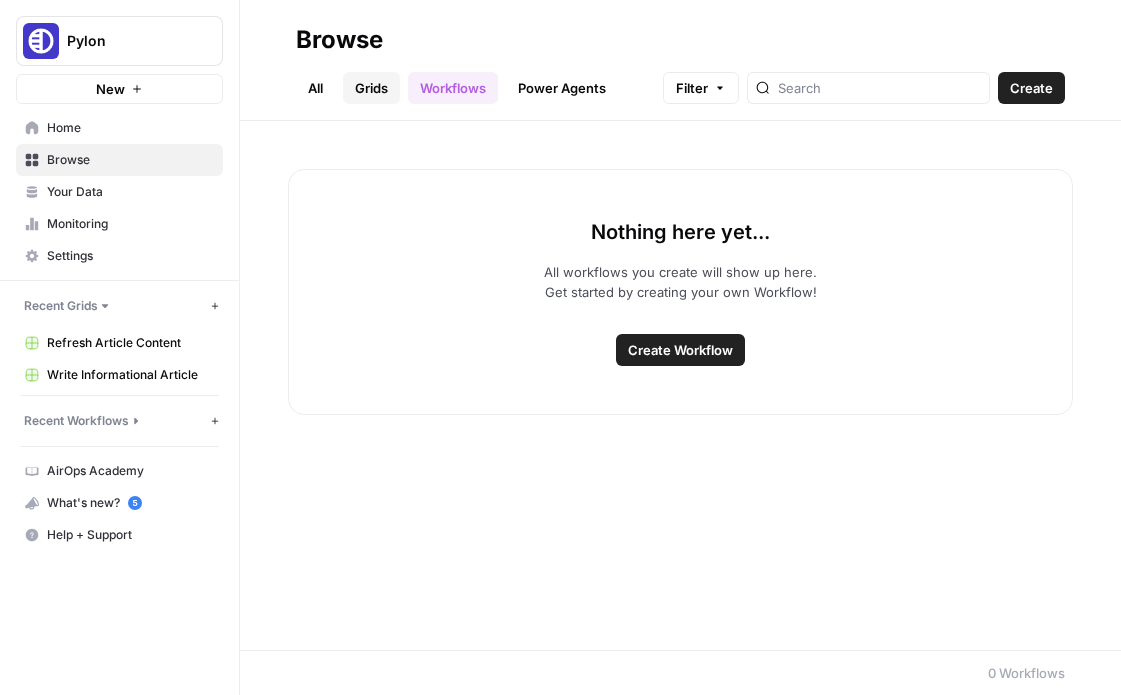 click on "Grids" at bounding box center (371, 88) 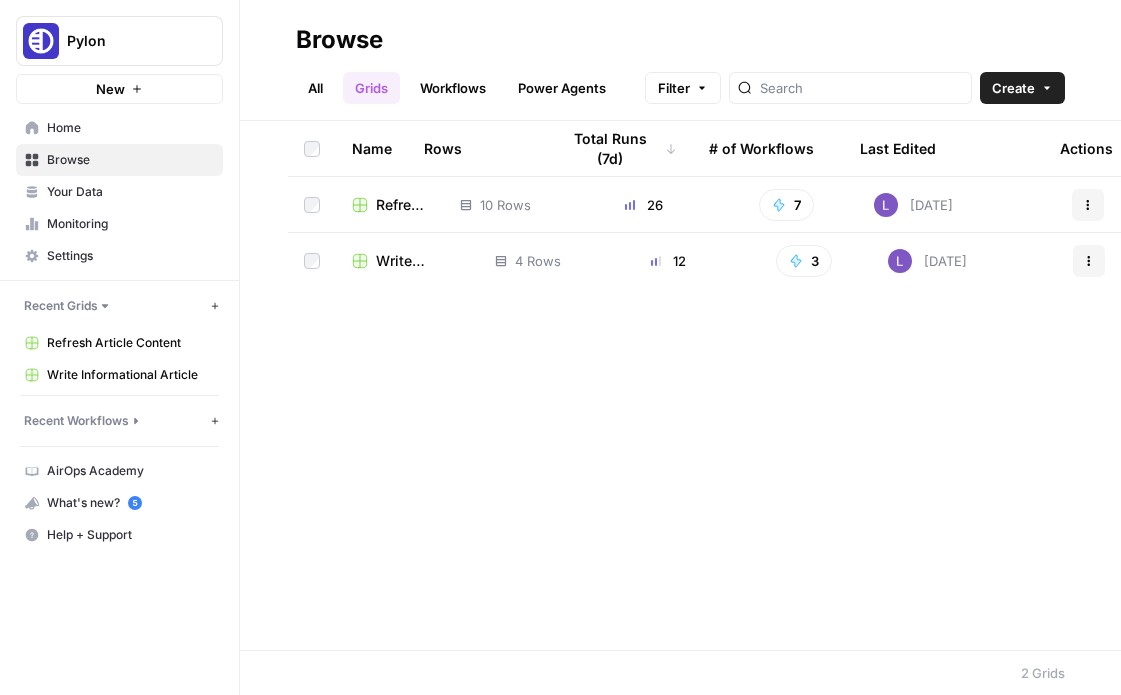 click on "Refresh Article Content" at bounding box center [402, 205] 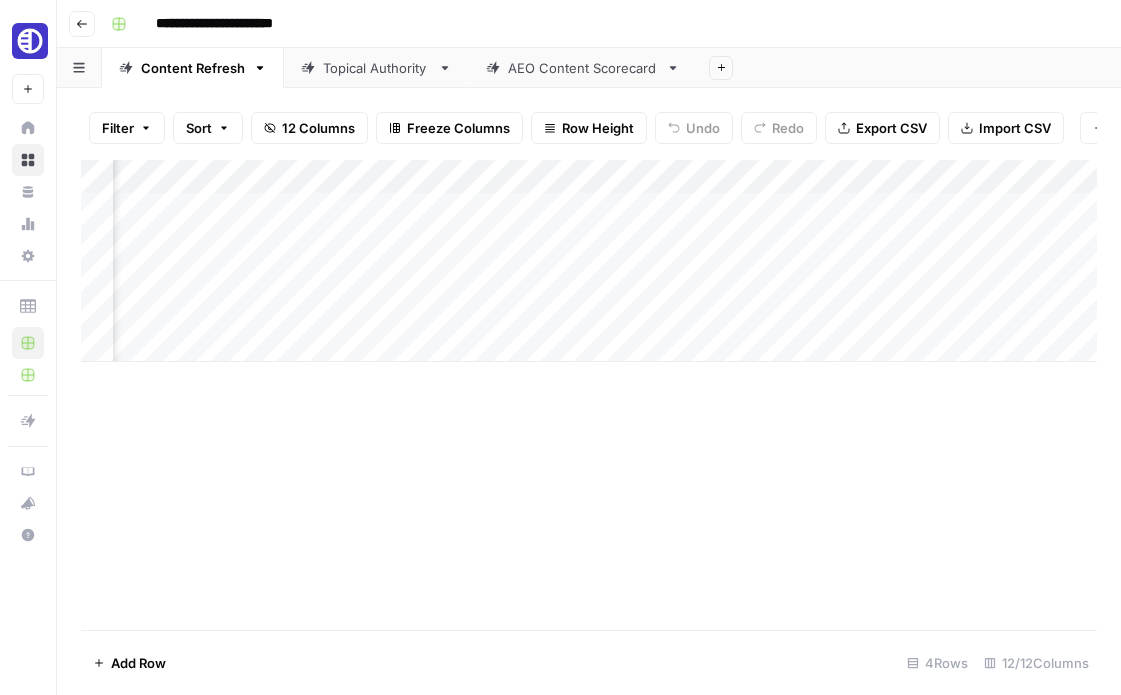 scroll, scrollTop: 0, scrollLeft: 776, axis: horizontal 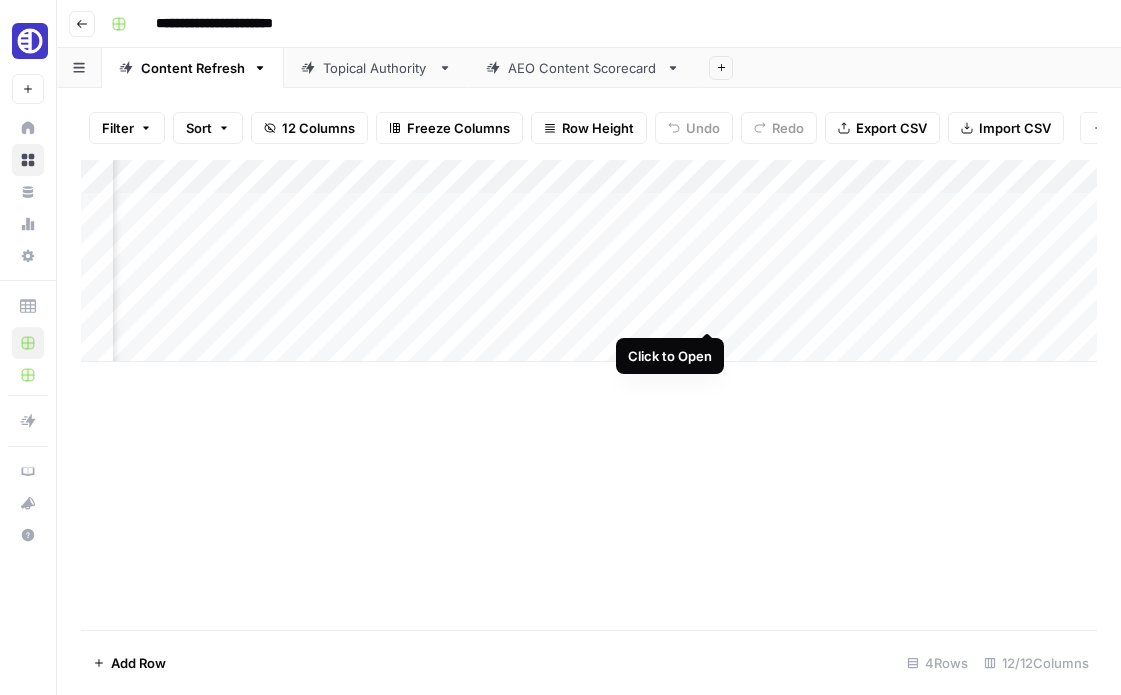 click on "Add Column" at bounding box center (589, 261) 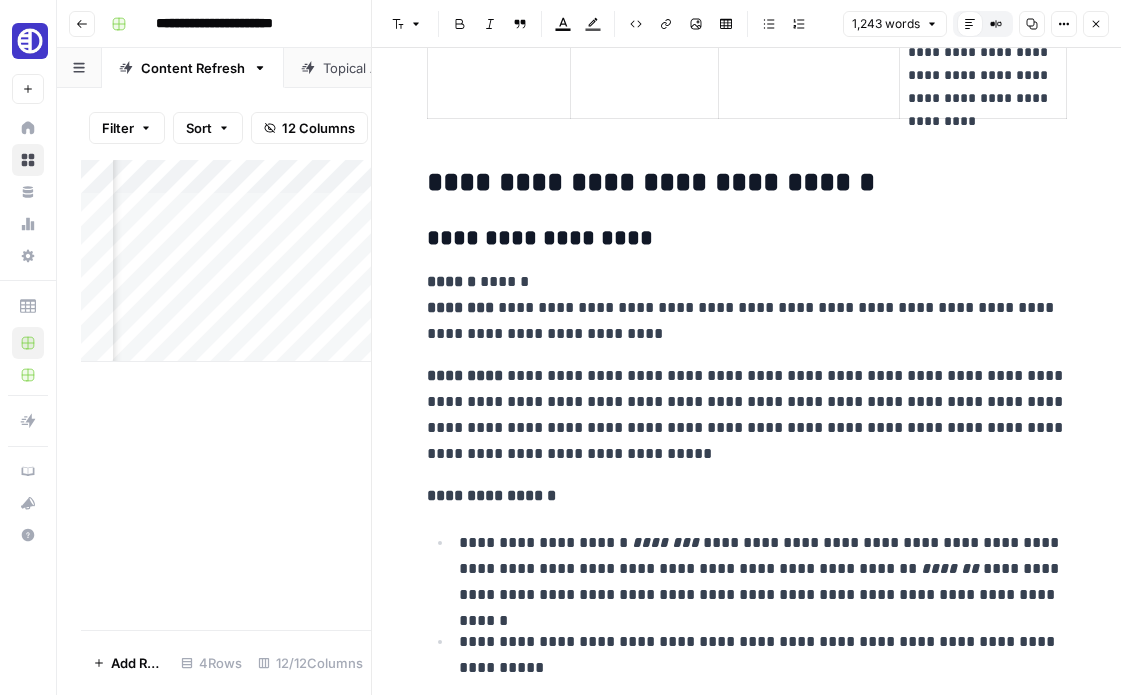 scroll, scrollTop: 3520, scrollLeft: 0, axis: vertical 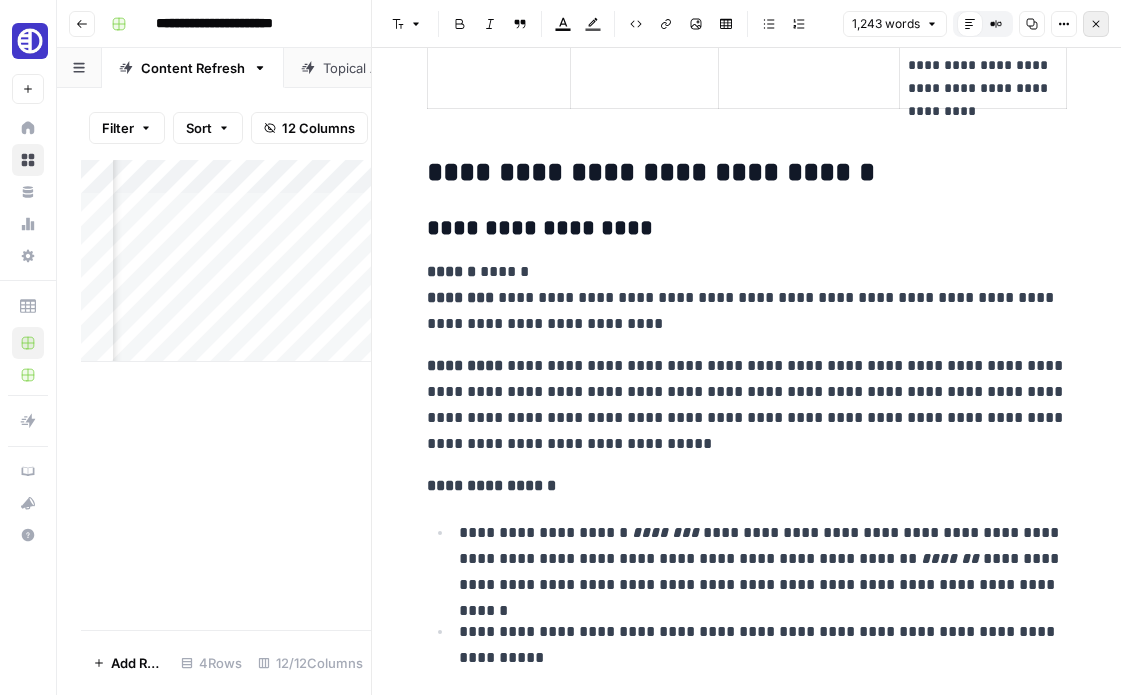 click on "Close" at bounding box center (1096, 24) 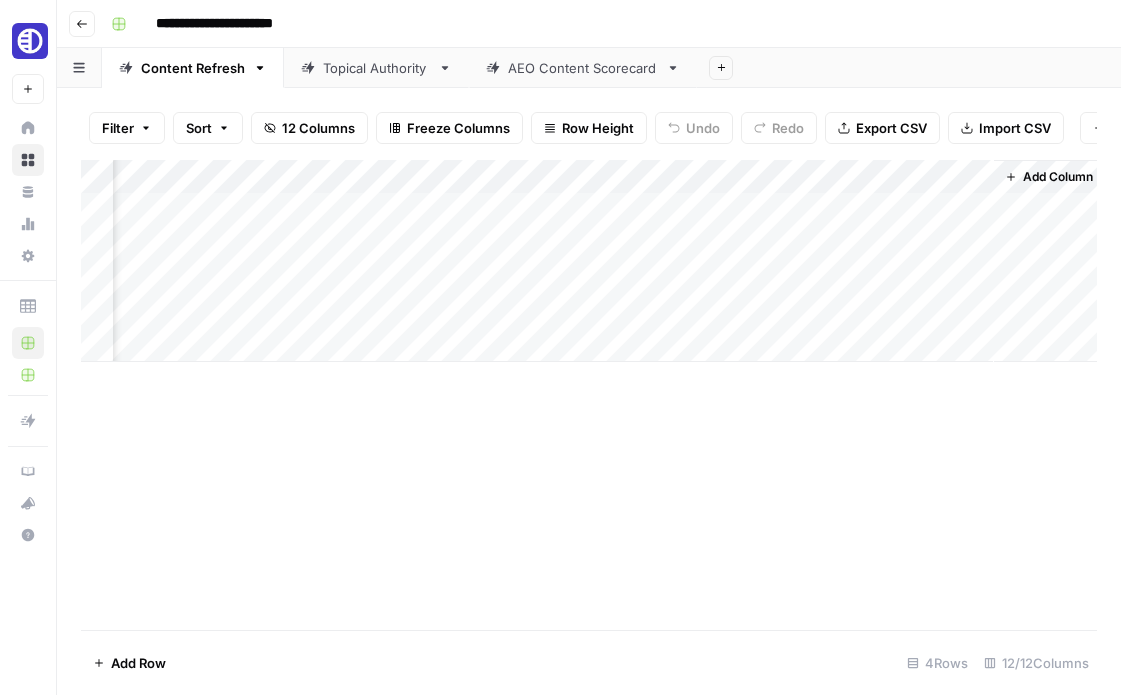 scroll, scrollTop: 0, scrollLeft: 1996, axis: horizontal 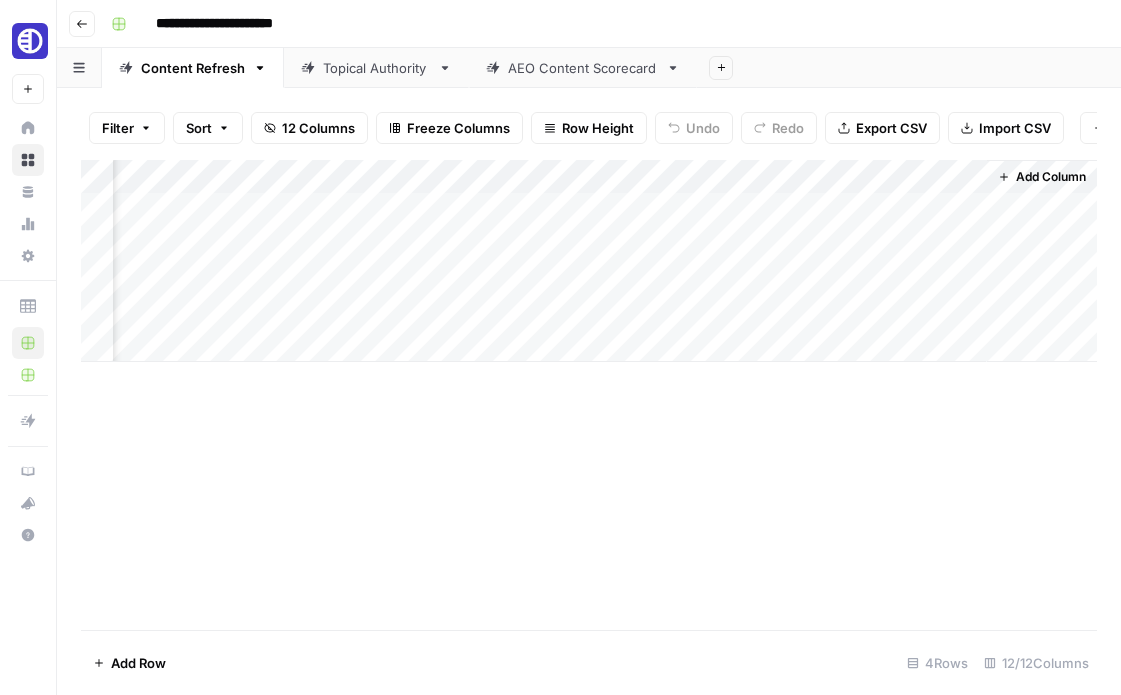 click on "Add Column" at bounding box center [589, 261] 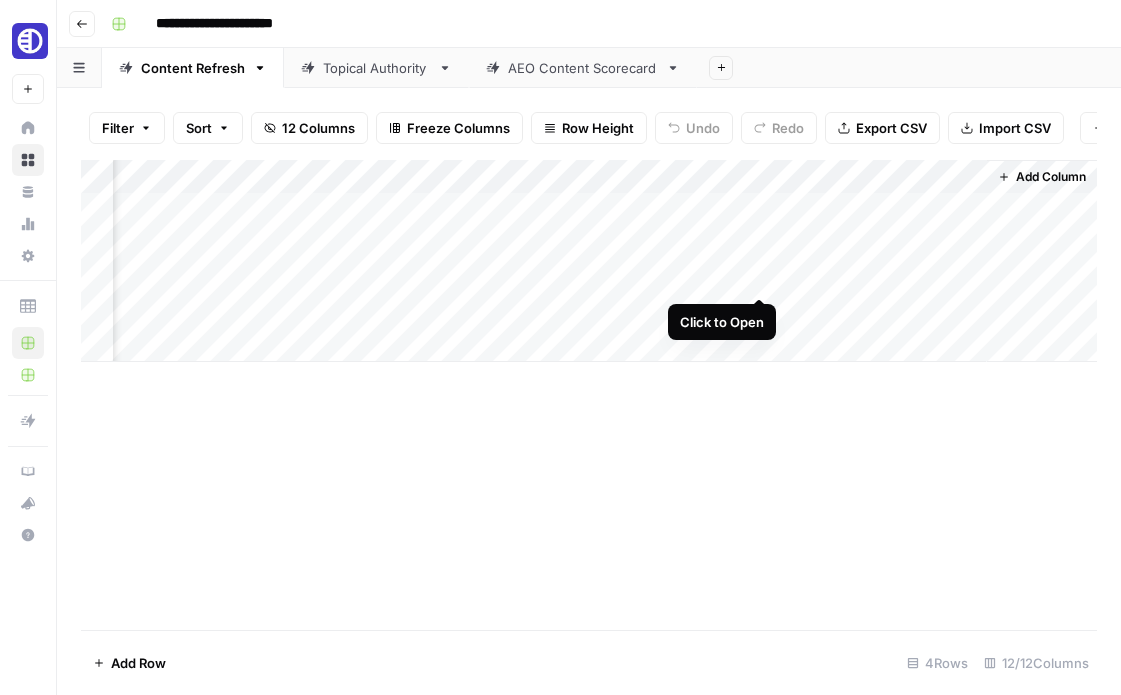 click on "Add Column" at bounding box center [589, 261] 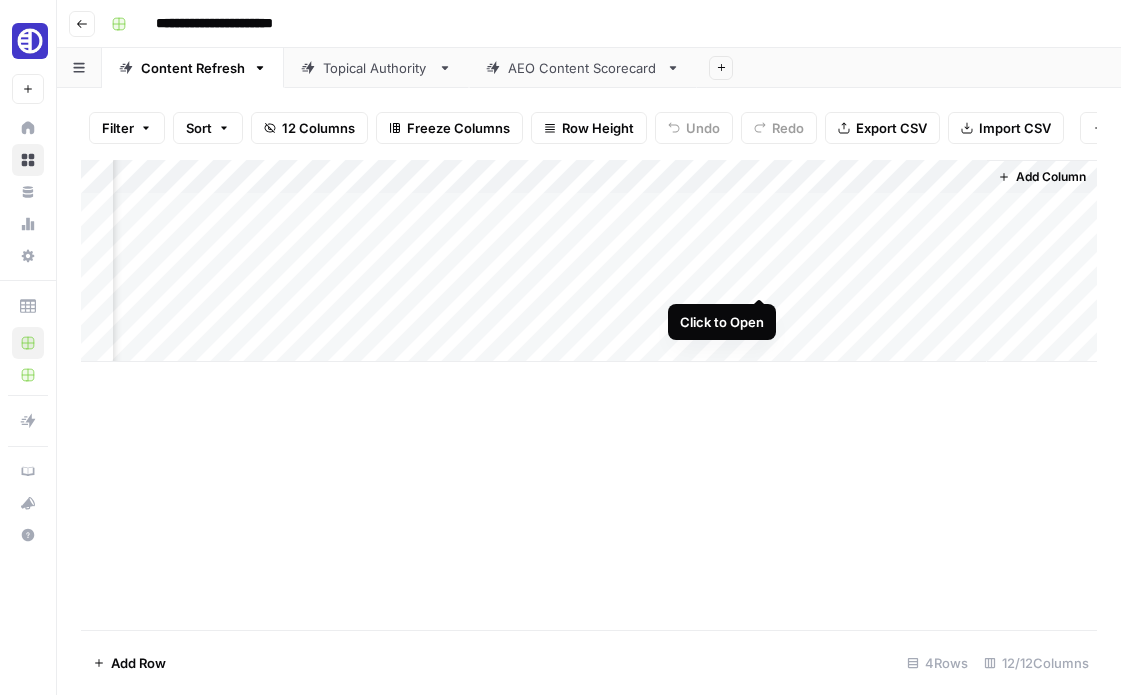 scroll, scrollTop: 0, scrollLeft: 1980, axis: horizontal 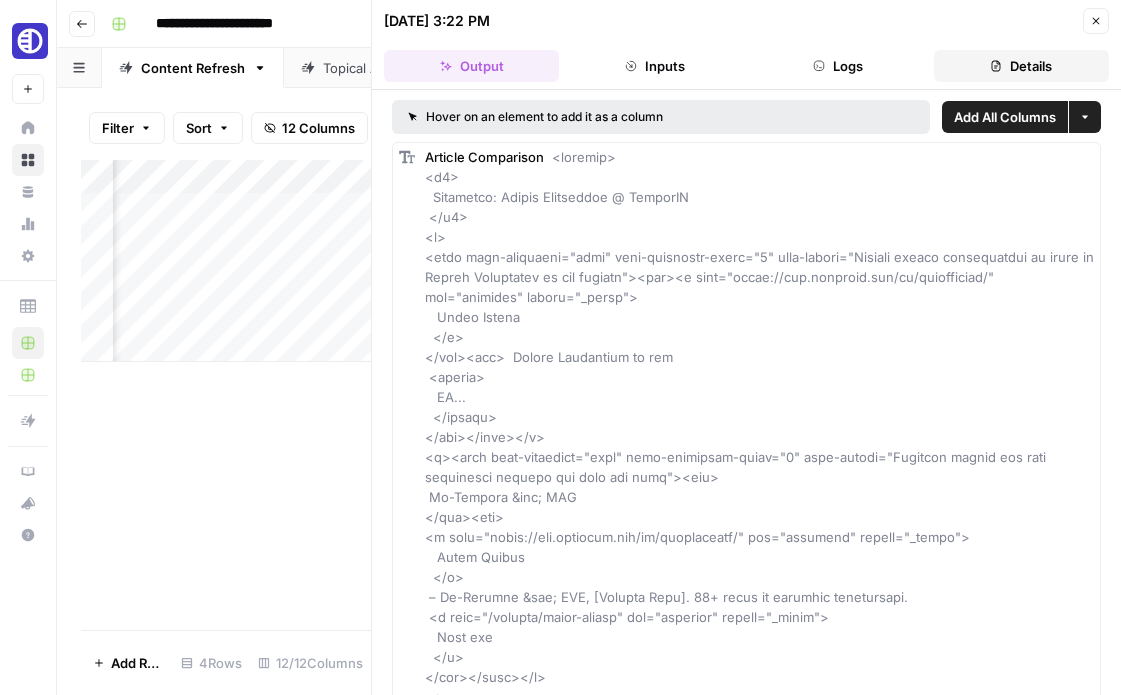 click on "Details" at bounding box center [1021, 66] 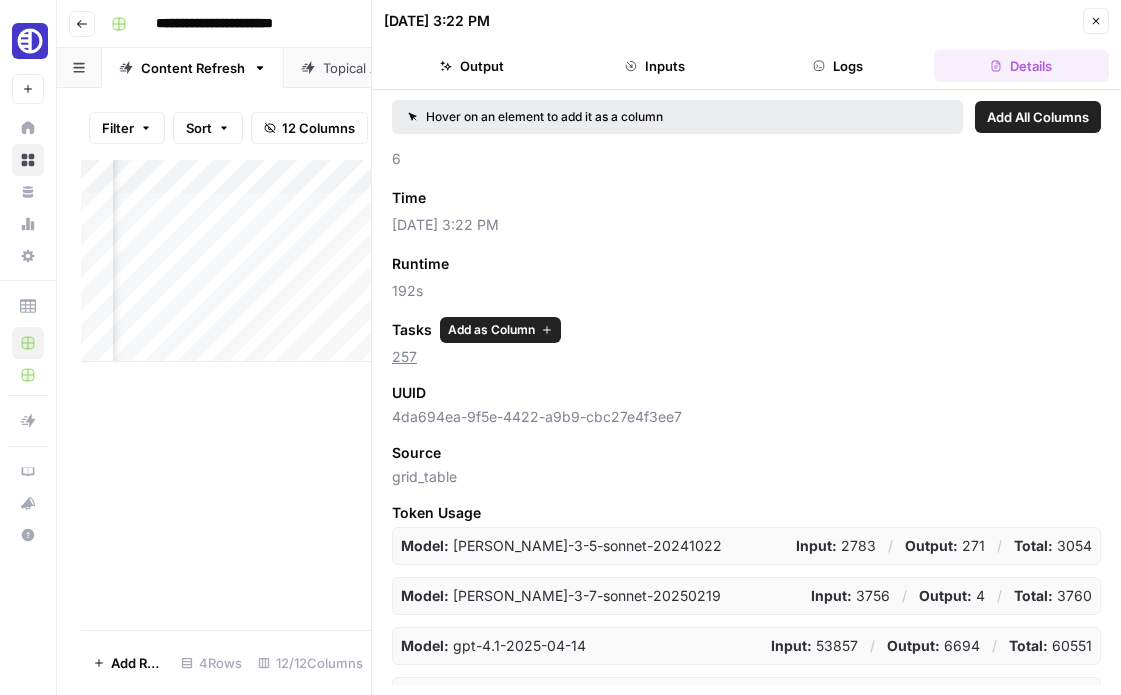 scroll, scrollTop: 94, scrollLeft: 0, axis: vertical 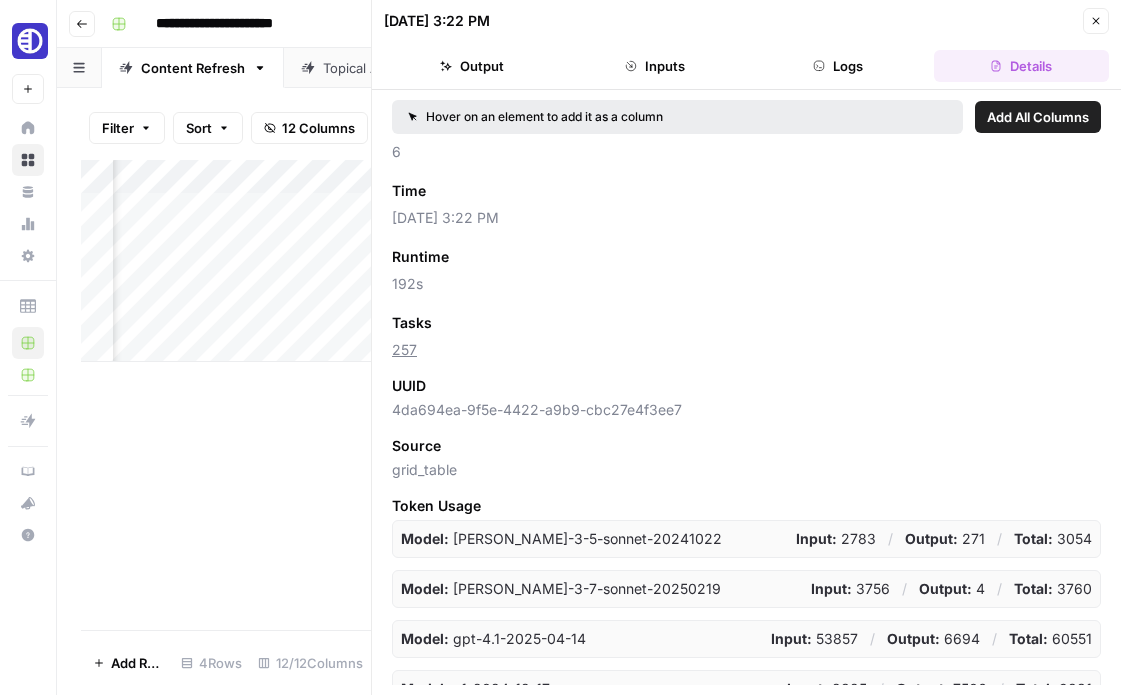 click on "[DATE] 3:22 PM Close Output Inputs Logs Details" at bounding box center (746, 45) 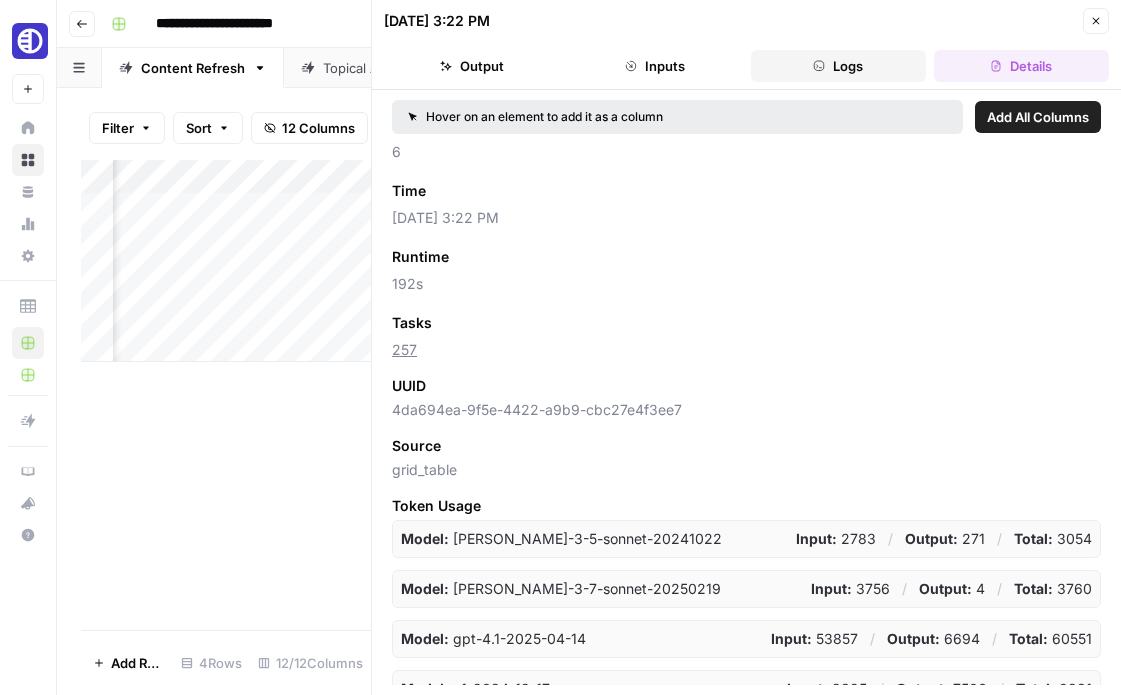 click on "Logs" at bounding box center (838, 66) 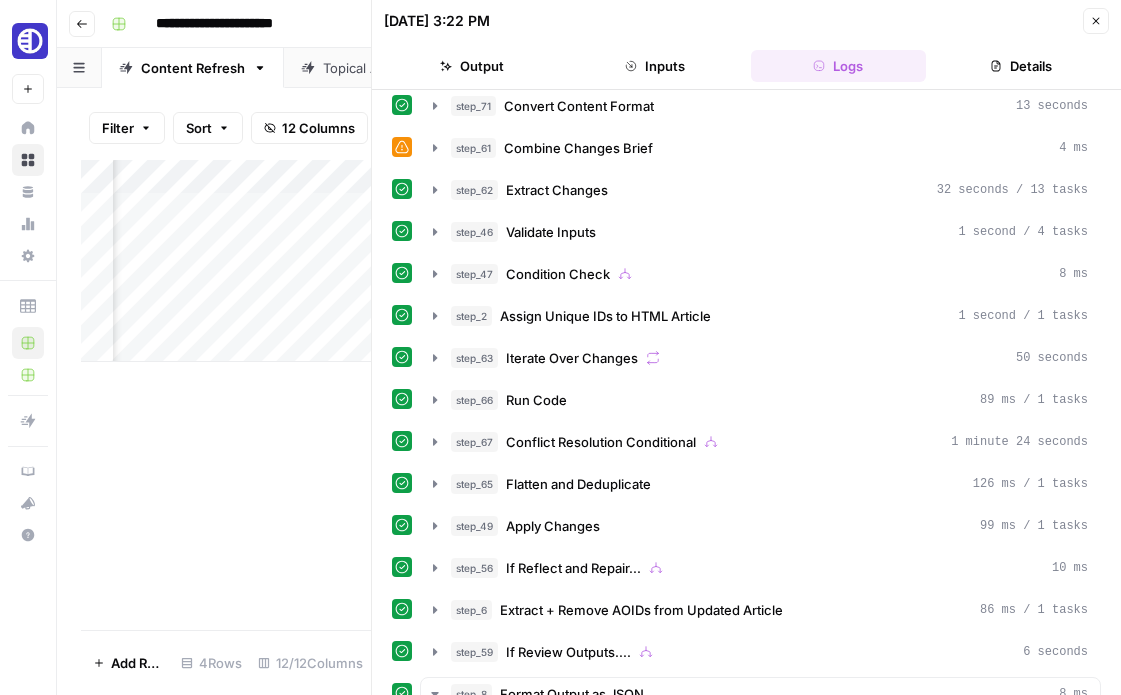 scroll, scrollTop: 0, scrollLeft: 0, axis: both 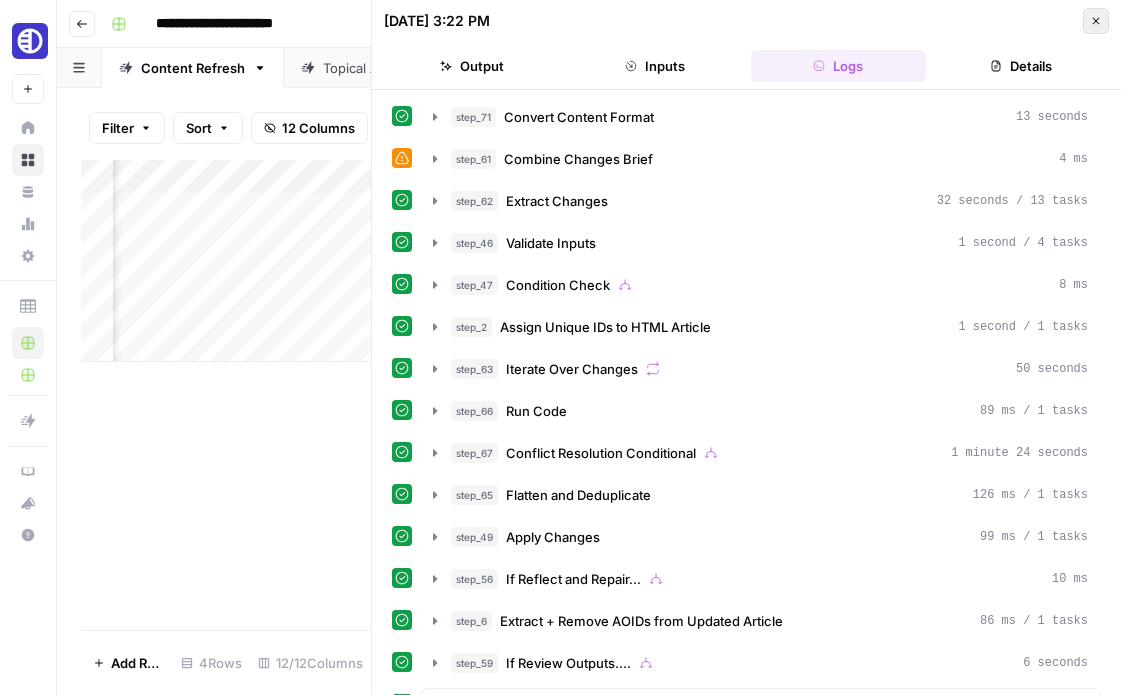 click 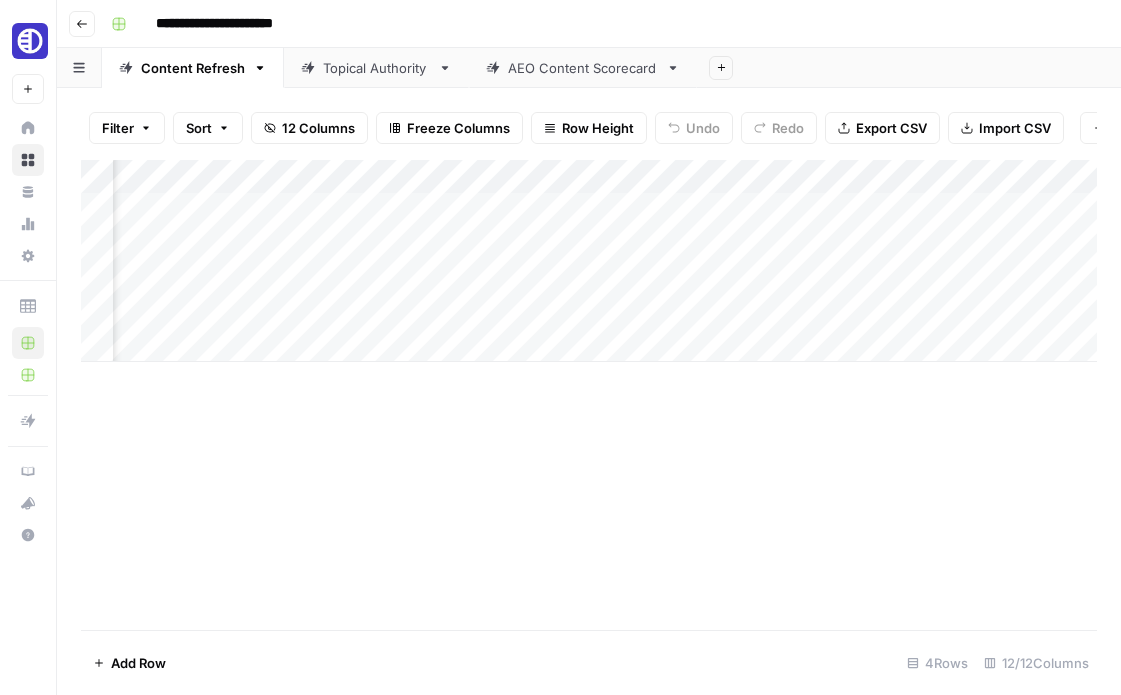 scroll, scrollTop: 0, scrollLeft: 1996, axis: horizontal 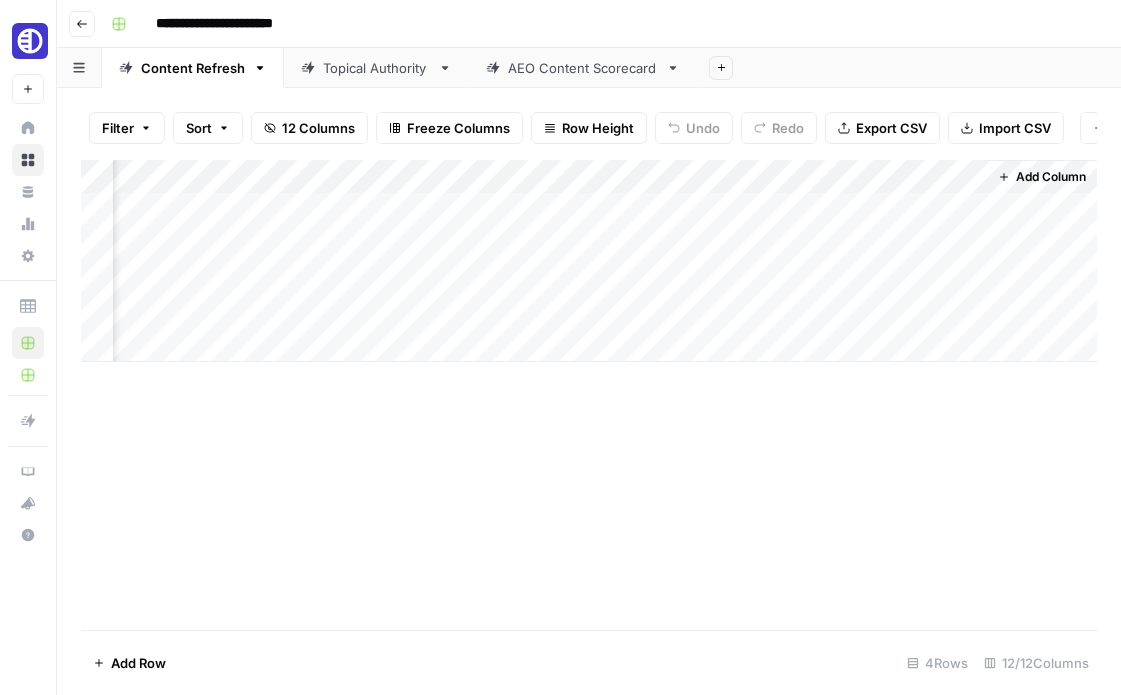 click on "Add Column" at bounding box center (589, 261) 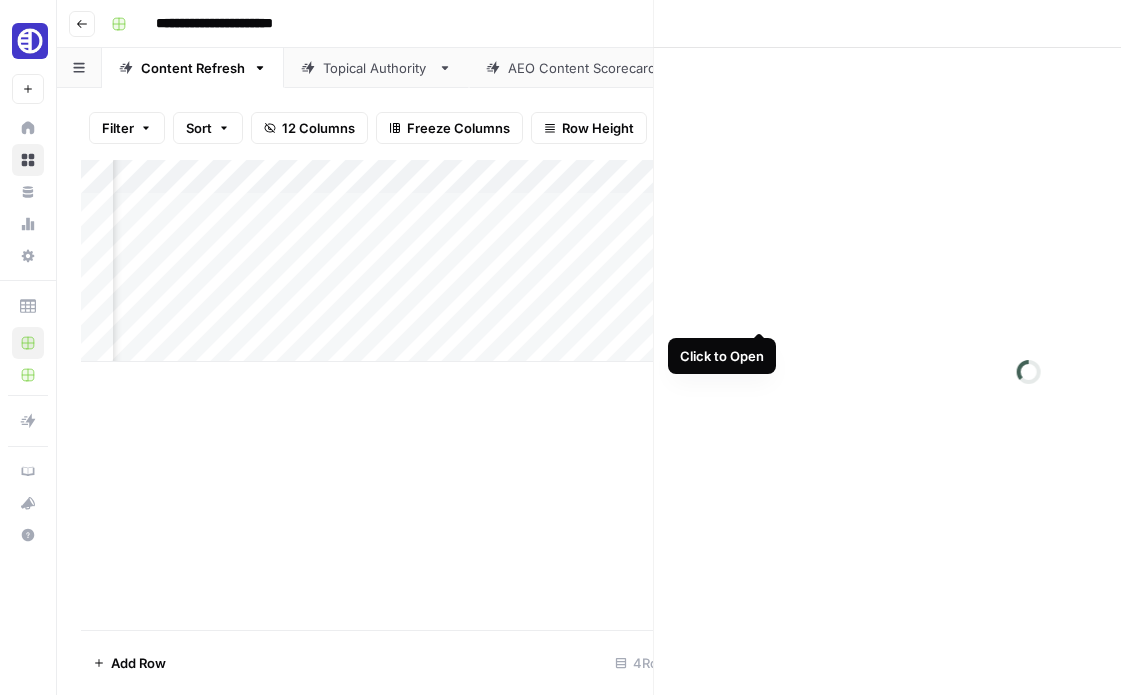 scroll, scrollTop: 0, scrollLeft: 1980, axis: horizontal 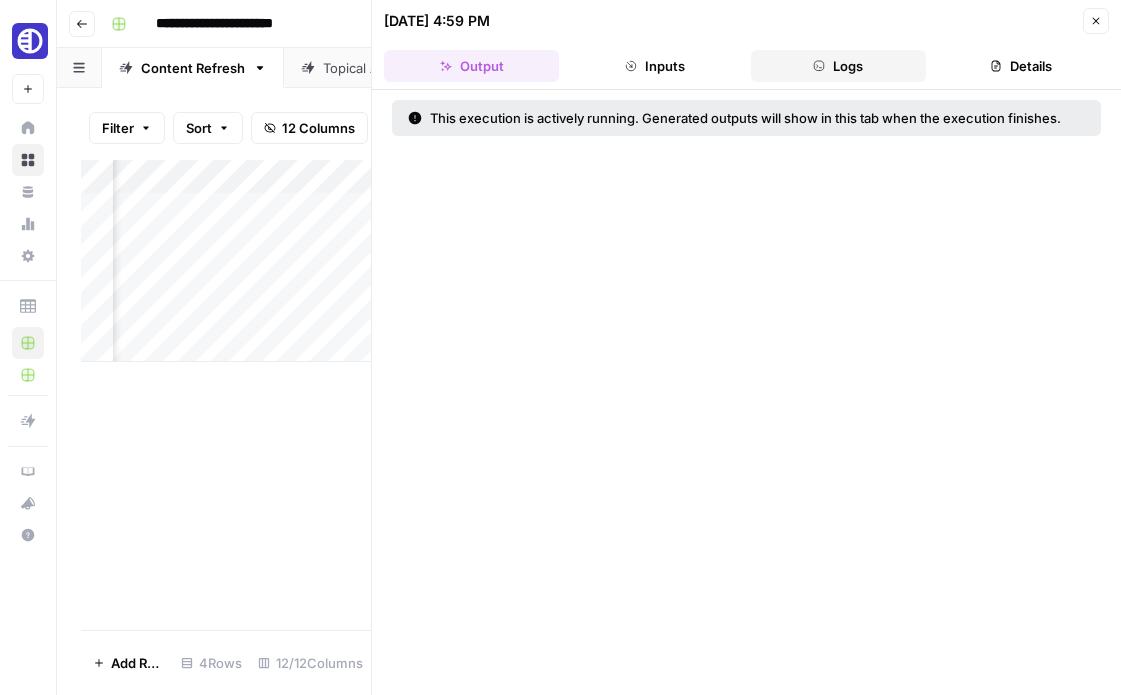 click on "Logs" at bounding box center [838, 66] 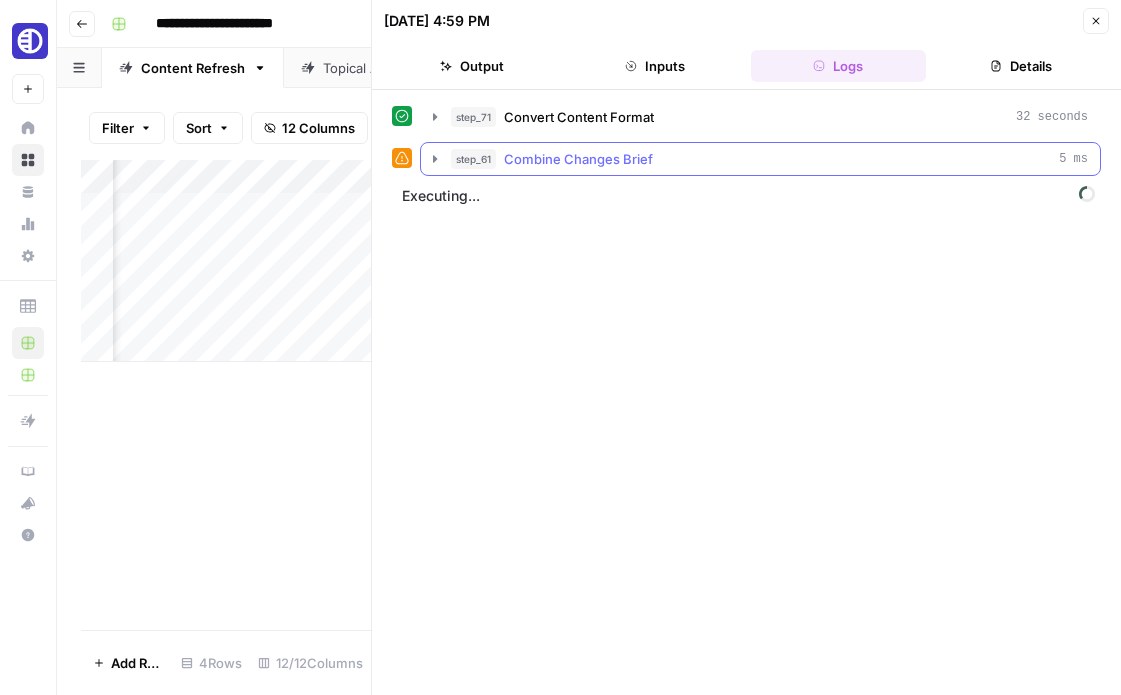 click on "step_61 Combine Changes Brief 5 ms" at bounding box center (760, 159) 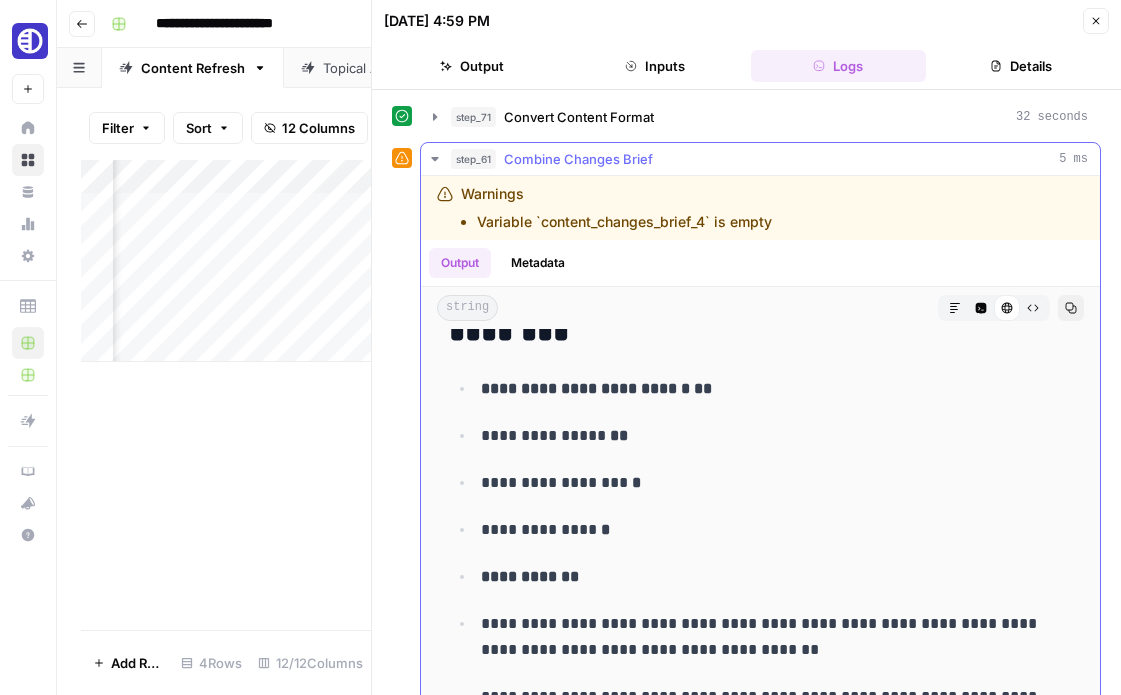 scroll, scrollTop: 0, scrollLeft: 0, axis: both 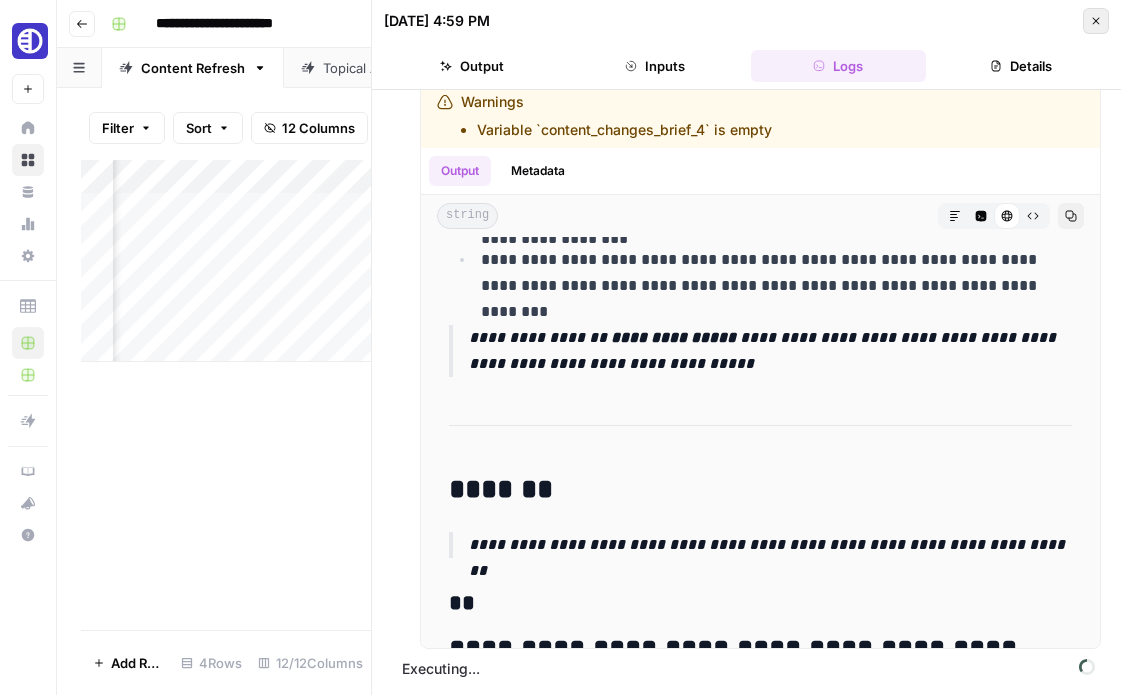 click 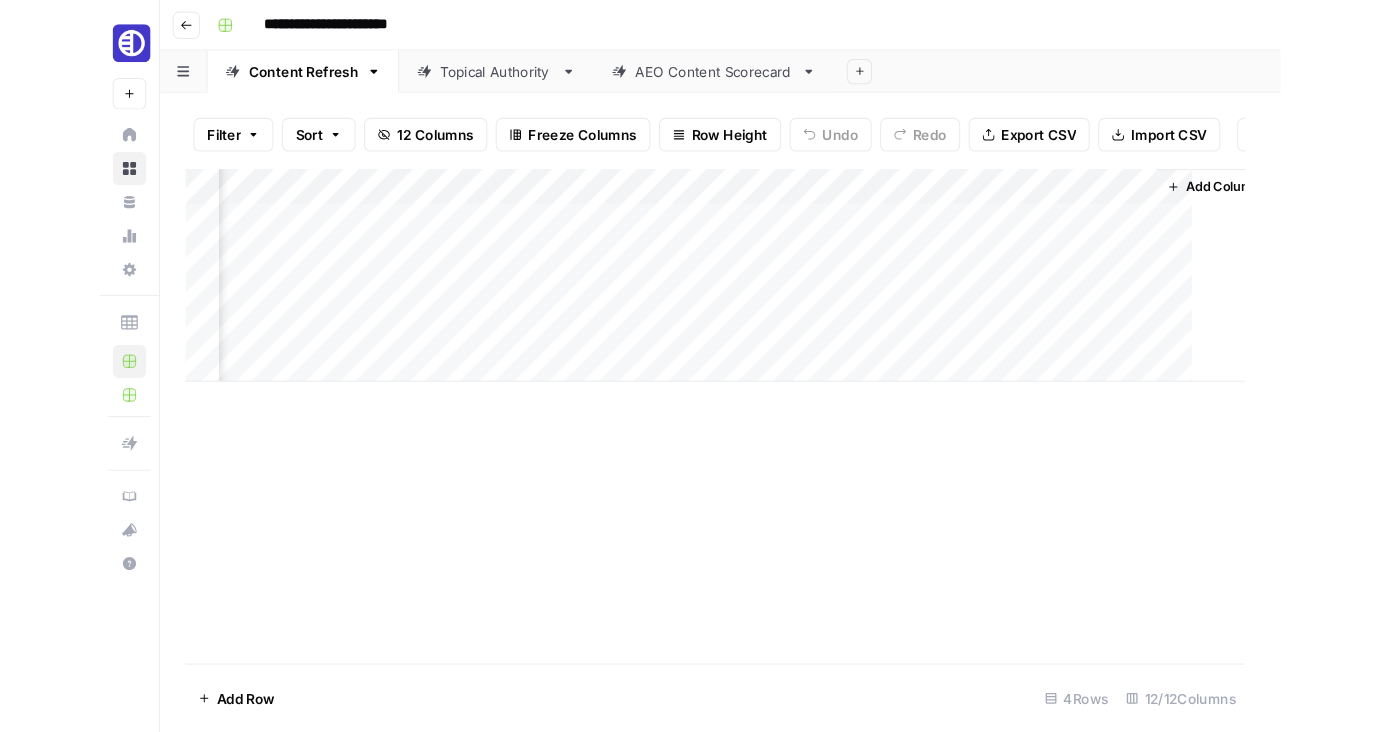 scroll, scrollTop: 0, scrollLeft: 1972, axis: horizontal 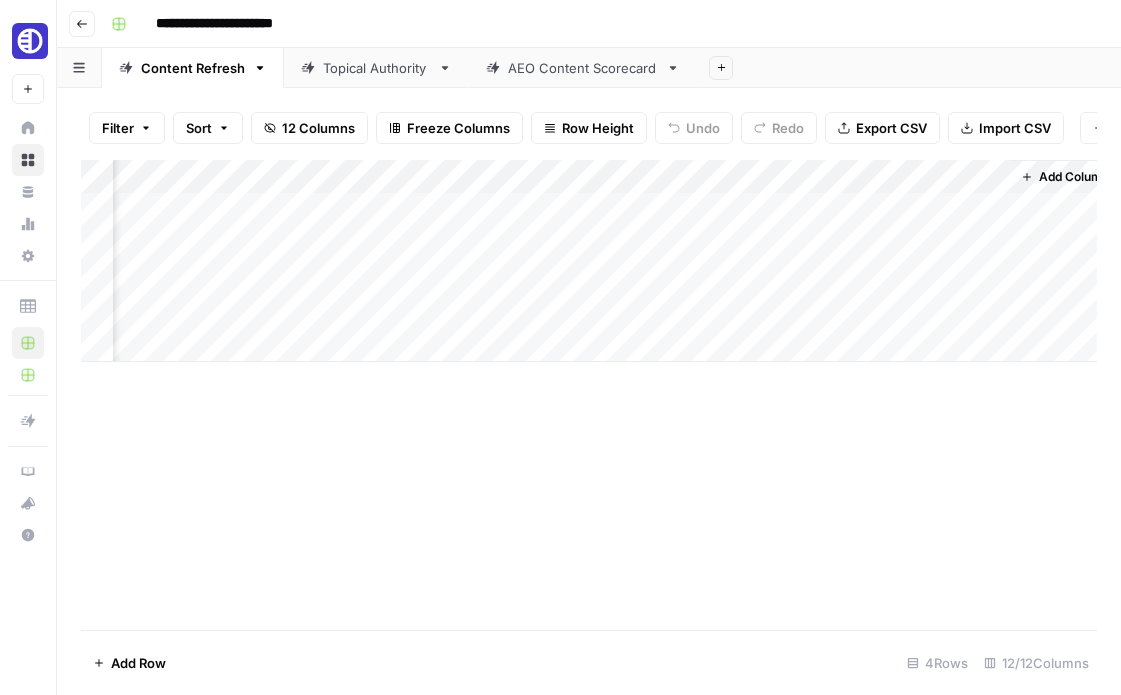 click on "Add Column" at bounding box center [589, 261] 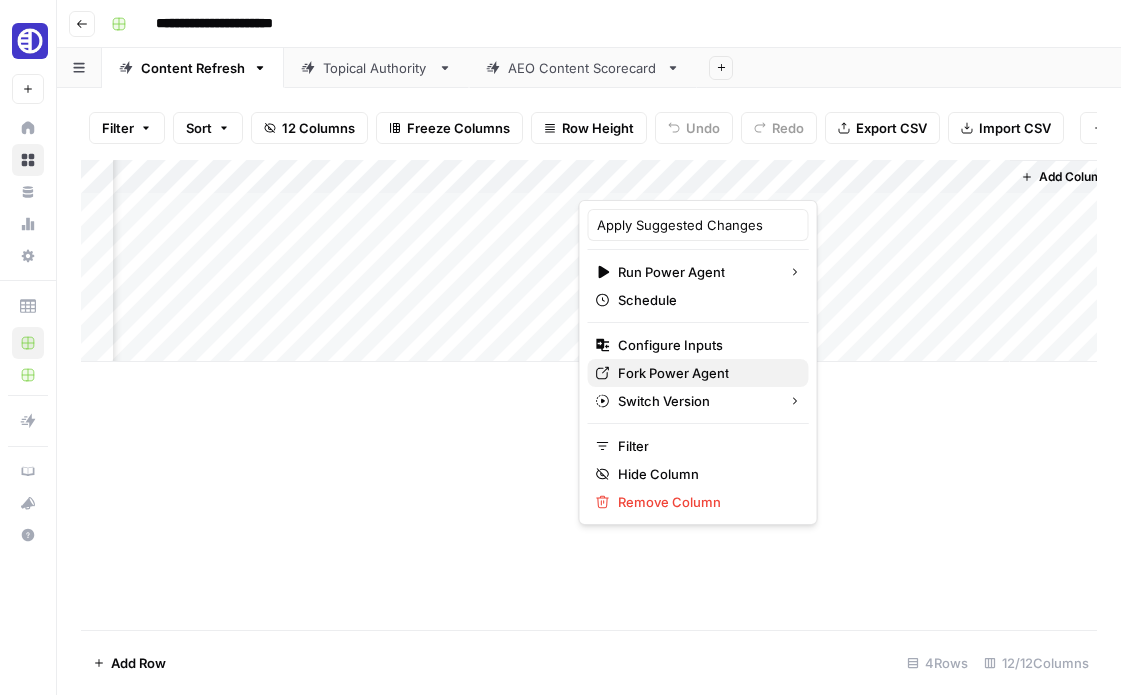 click on "Fork Power Agent" at bounding box center (673, 373) 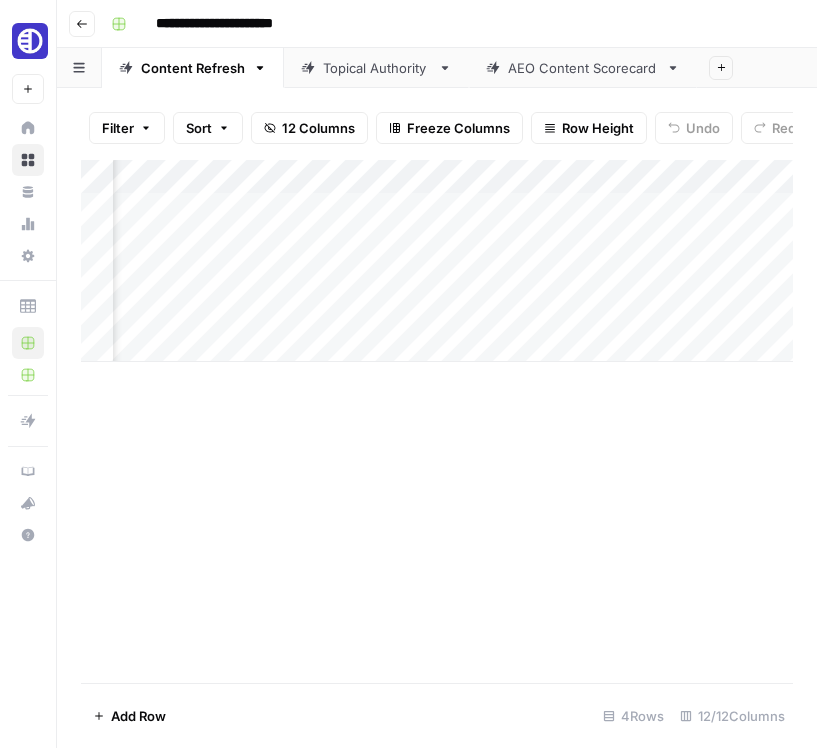 scroll, scrollTop: 0, scrollLeft: 2300, axis: horizontal 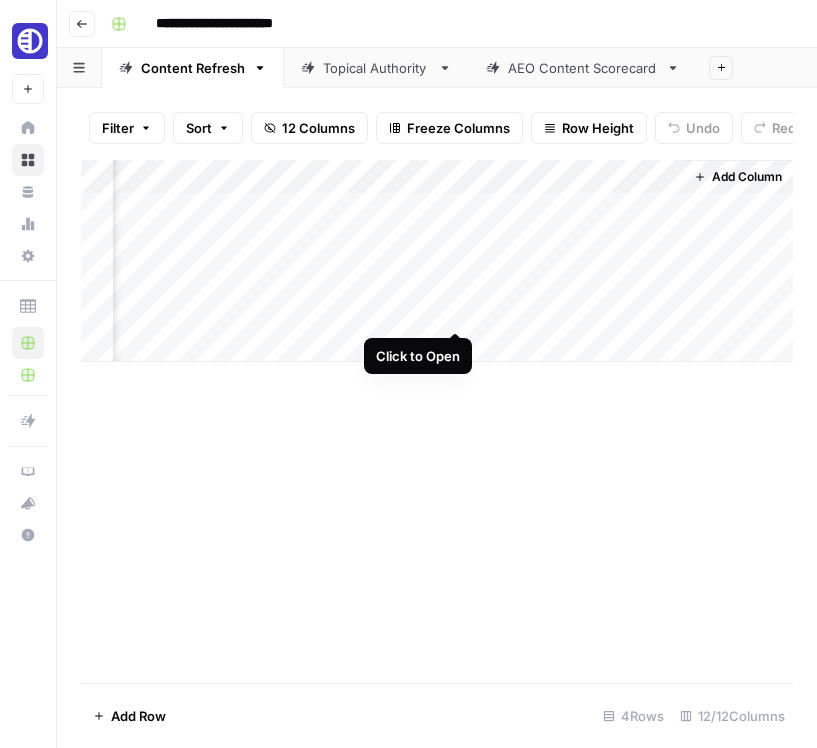 click on "Add Column" at bounding box center (437, 261) 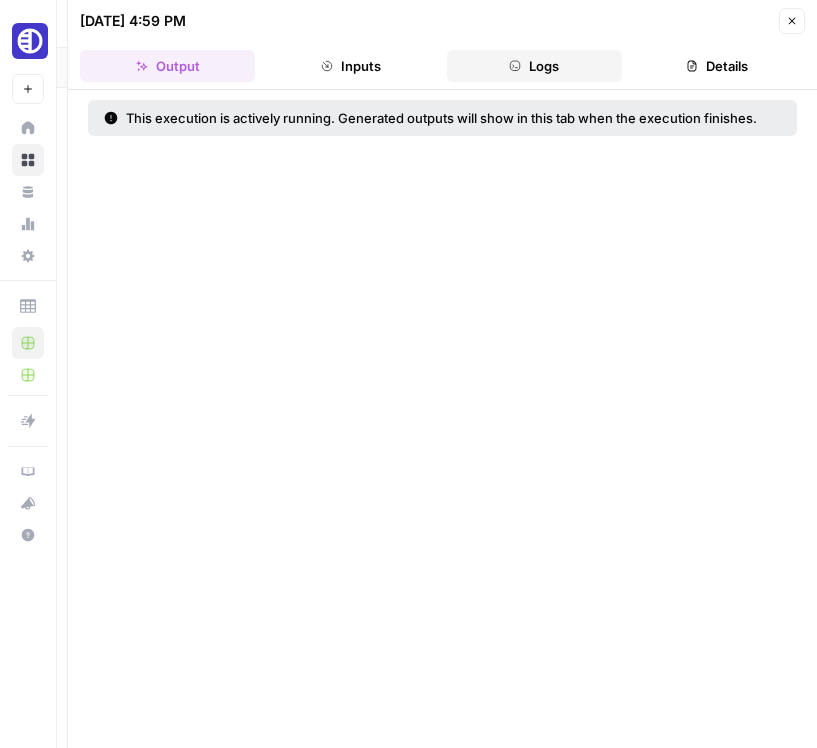 click on "Logs" at bounding box center (534, 66) 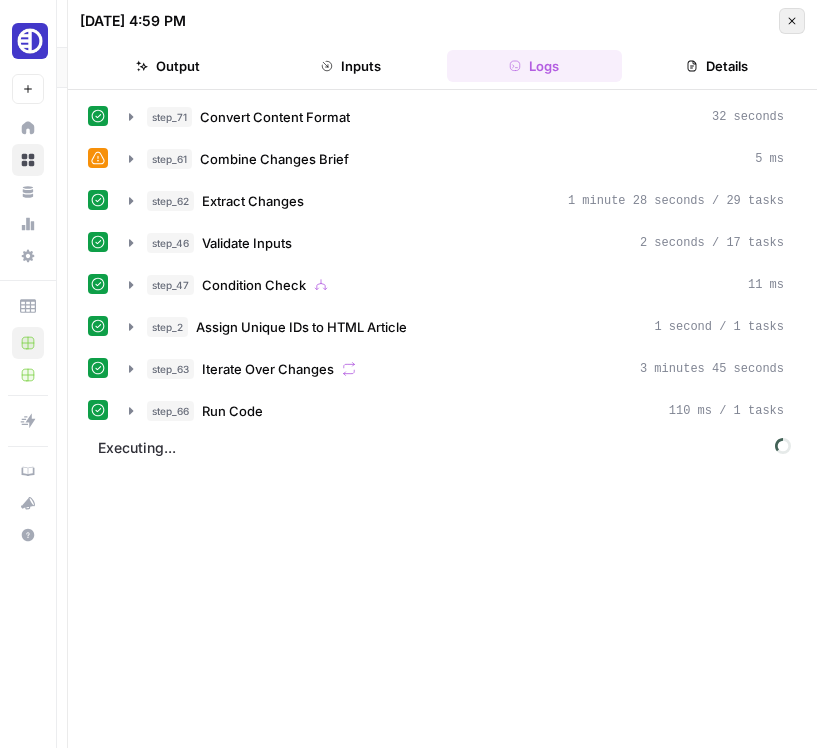click on "Close" at bounding box center [792, 21] 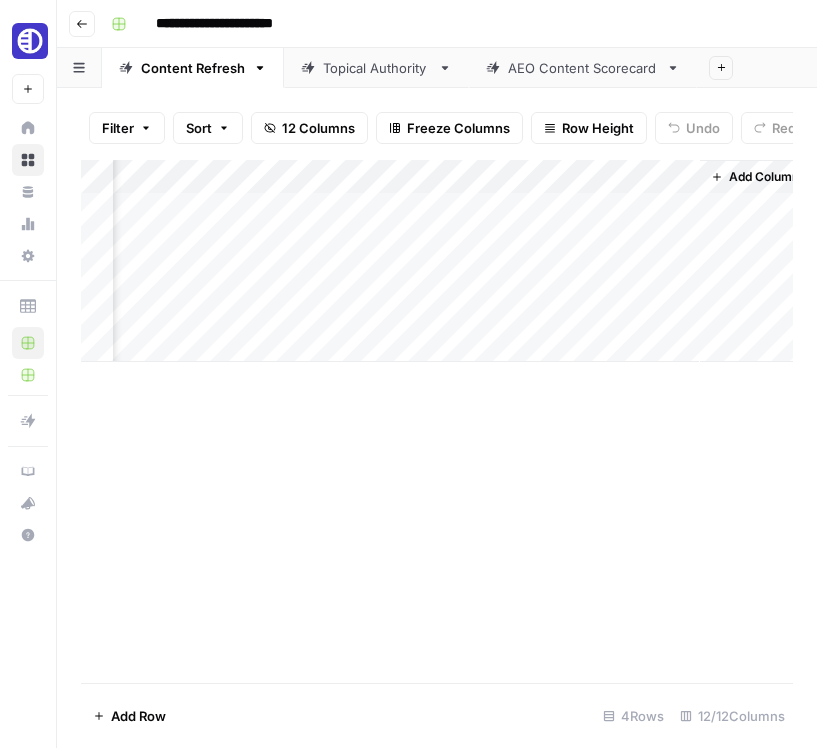 scroll, scrollTop: 0, scrollLeft: 2276, axis: horizontal 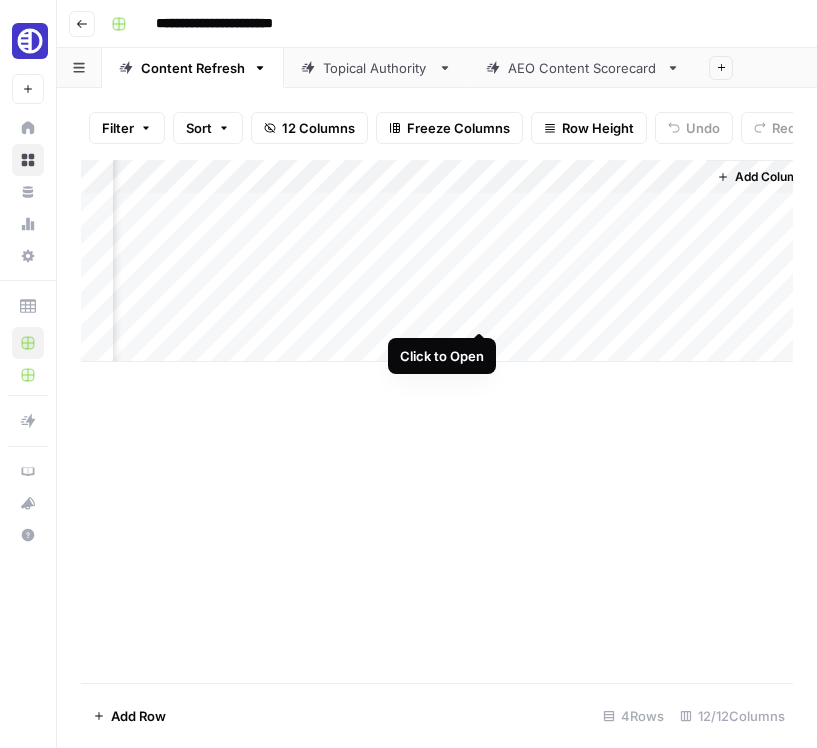 click on "Add Column" at bounding box center [437, 261] 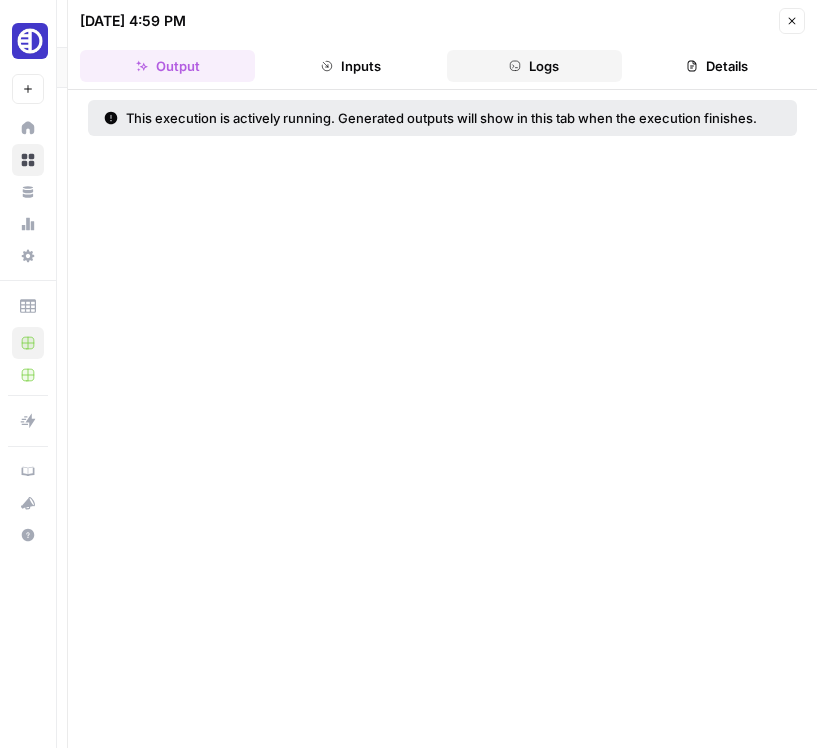 click on "Logs" at bounding box center [534, 66] 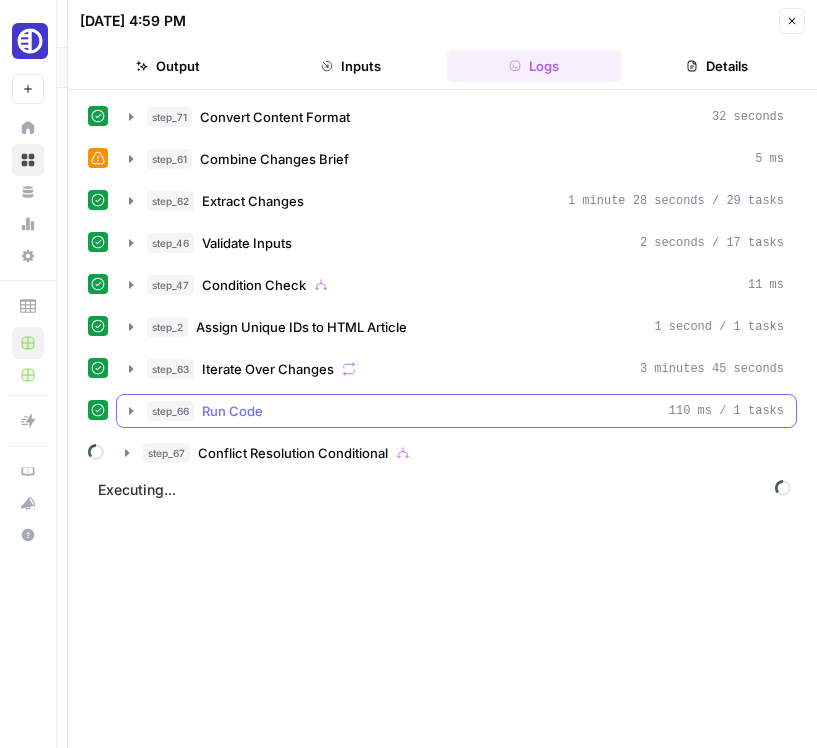 click on "step_66 Run Code 110 ms / 1 tasks" at bounding box center (465, 411) 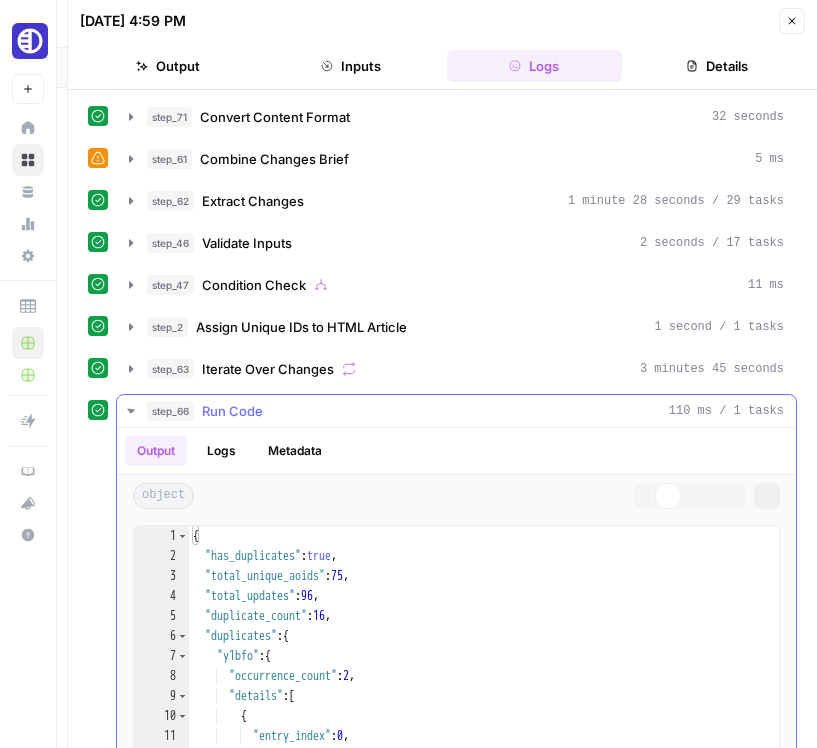 click on "step_66 Run Code 110 ms / 1 tasks" at bounding box center (465, 411) 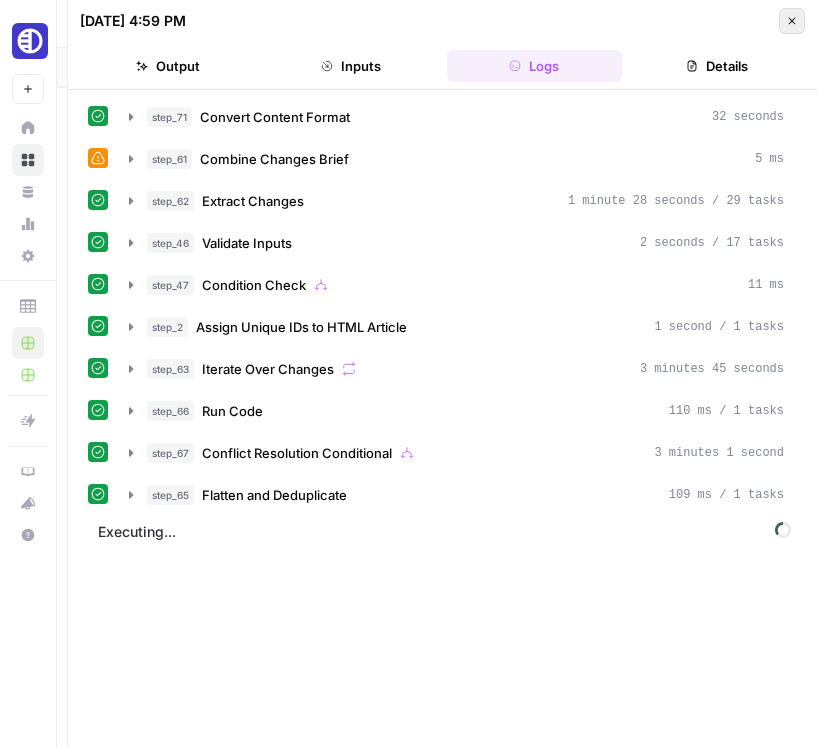click on "Close" at bounding box center (792, 21) 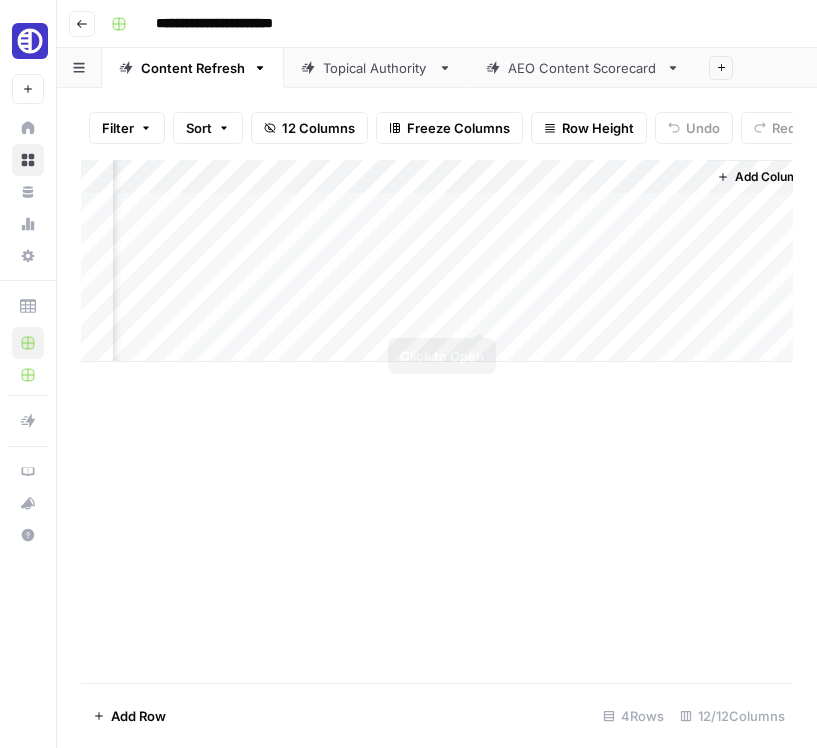 click on "Add Column" at bounding box center (437, 261) 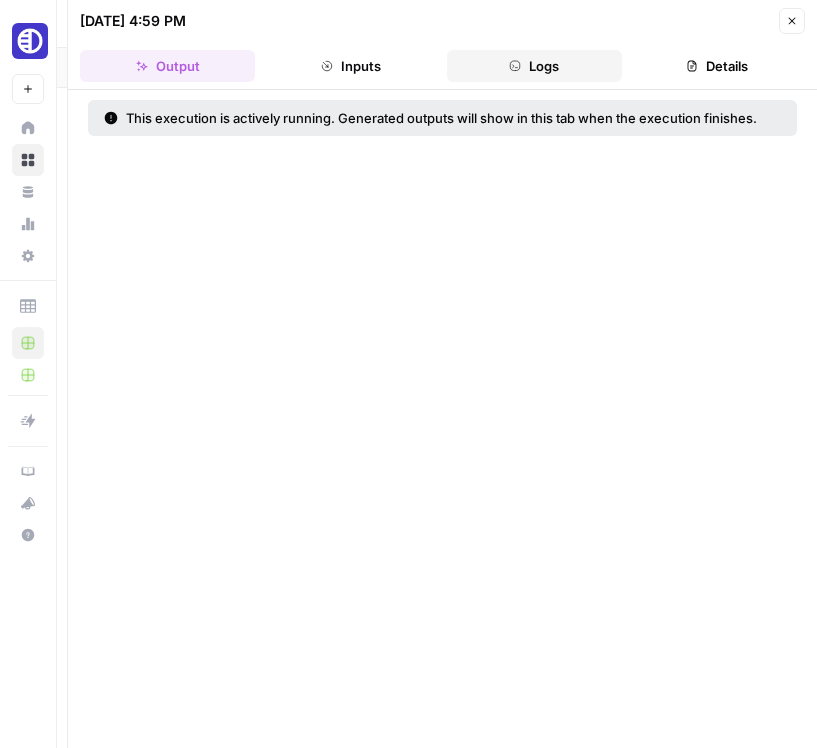 click on "Logs" at bounding box center [534, 66] 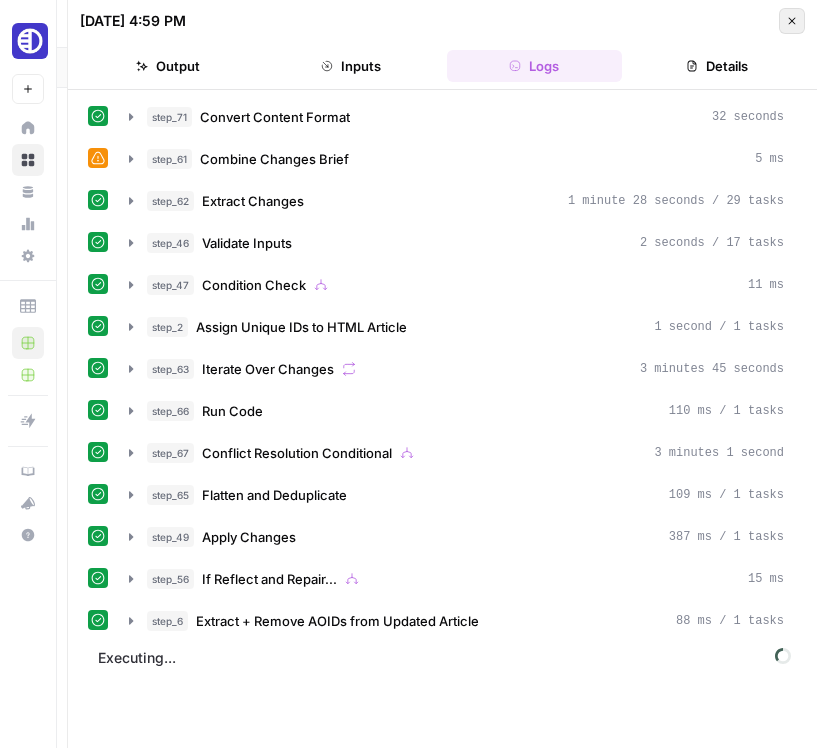 click 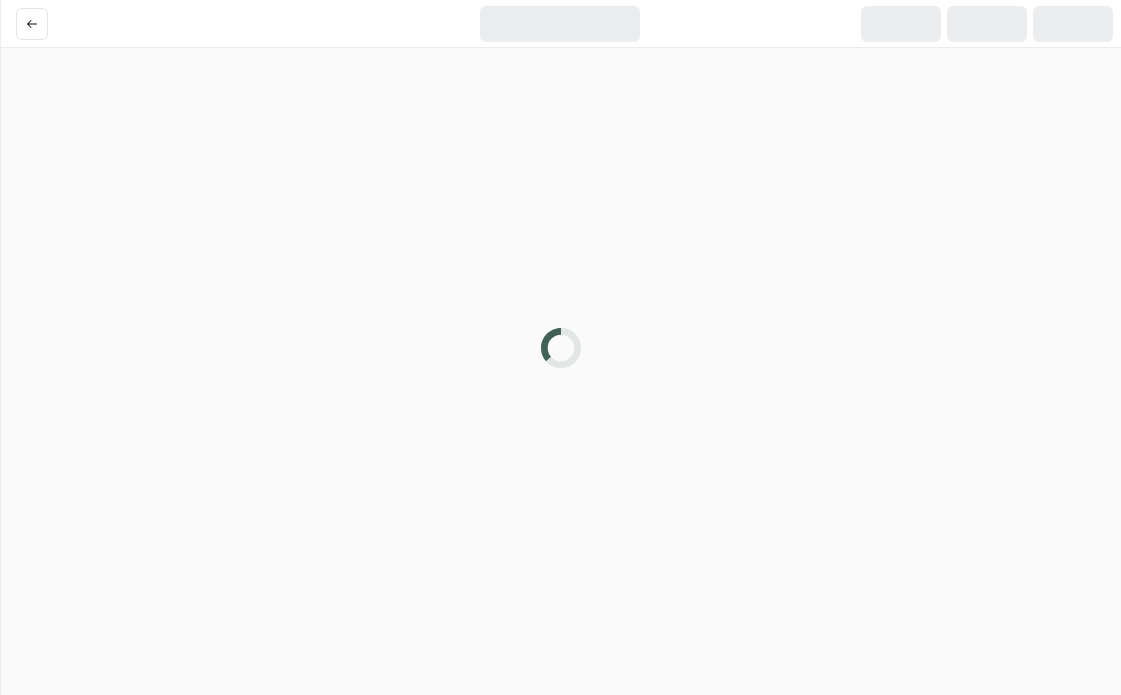 scroll, scrollTop: 0, scrollLeft: 0, axis: both 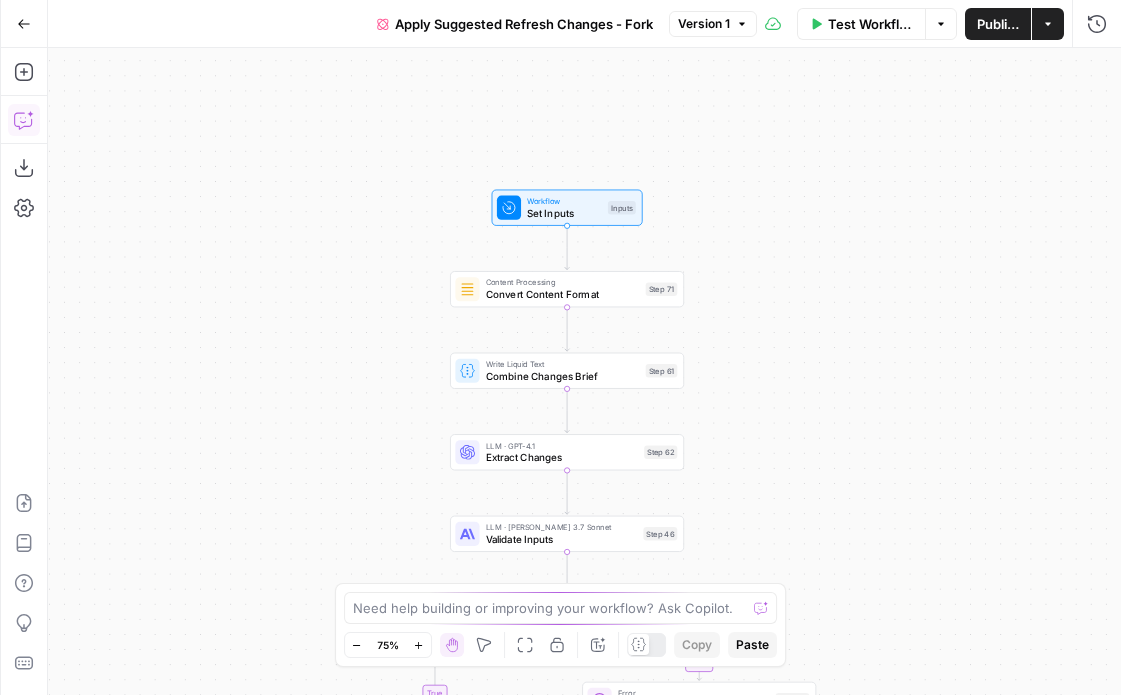 click on "Copilot" at bounding box center (24, 120) 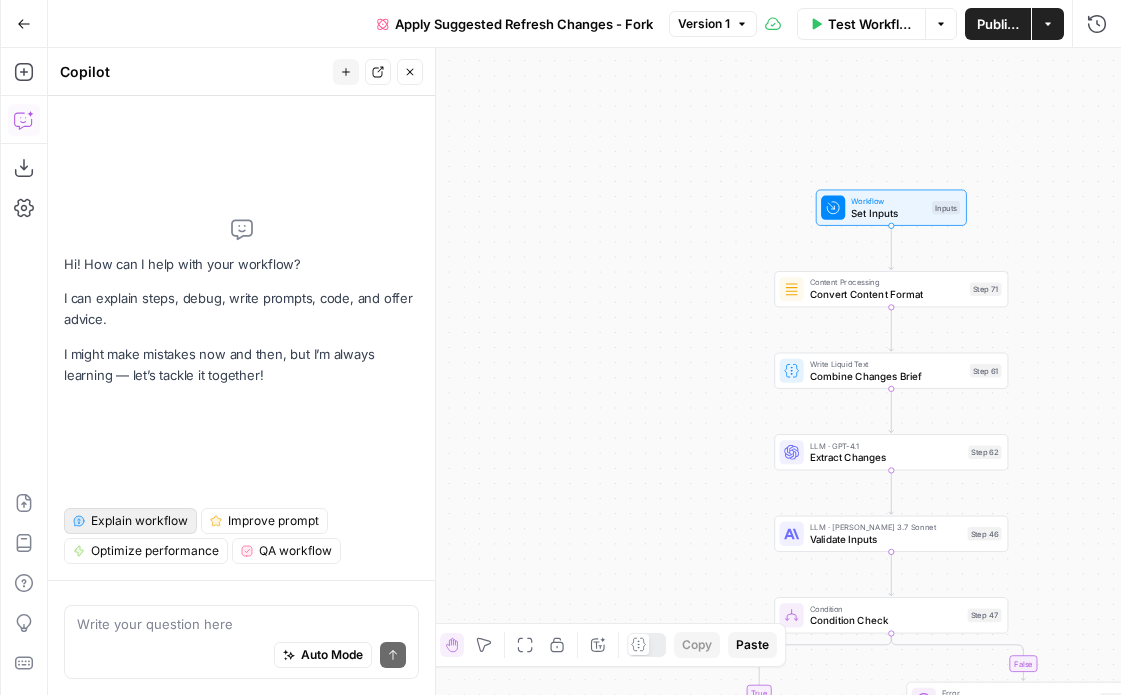 click on "Explain workflow" at bounding box center (139, 521) 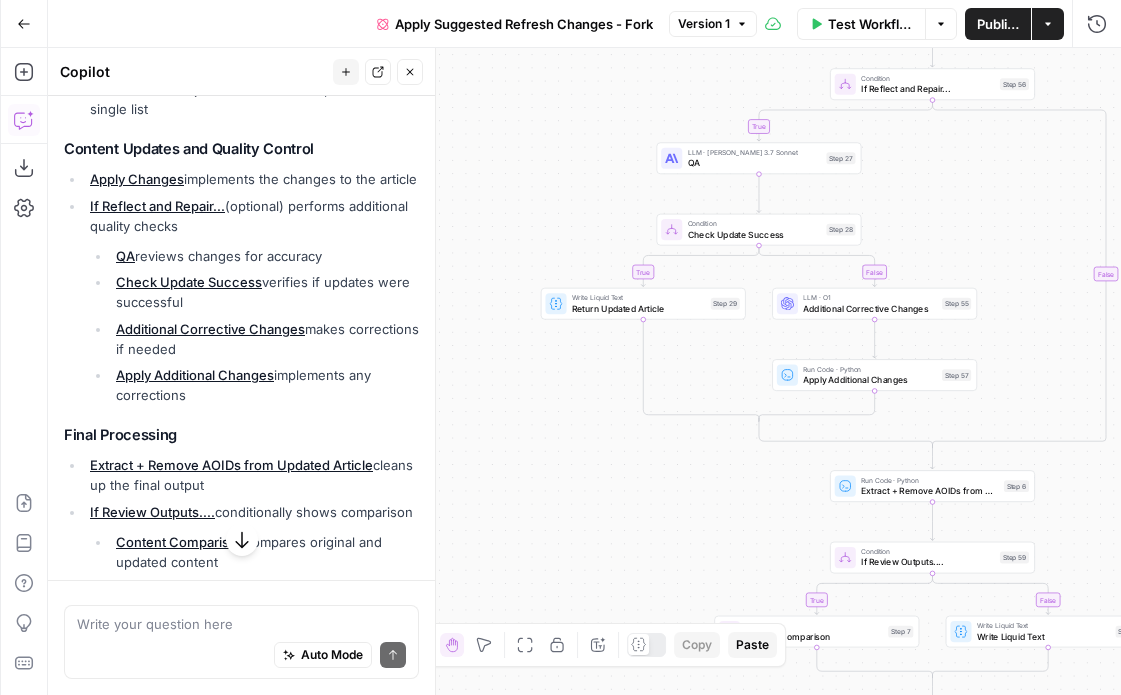 scroll, scrollTop: 977, scrollLeft: 0, axis: vertical 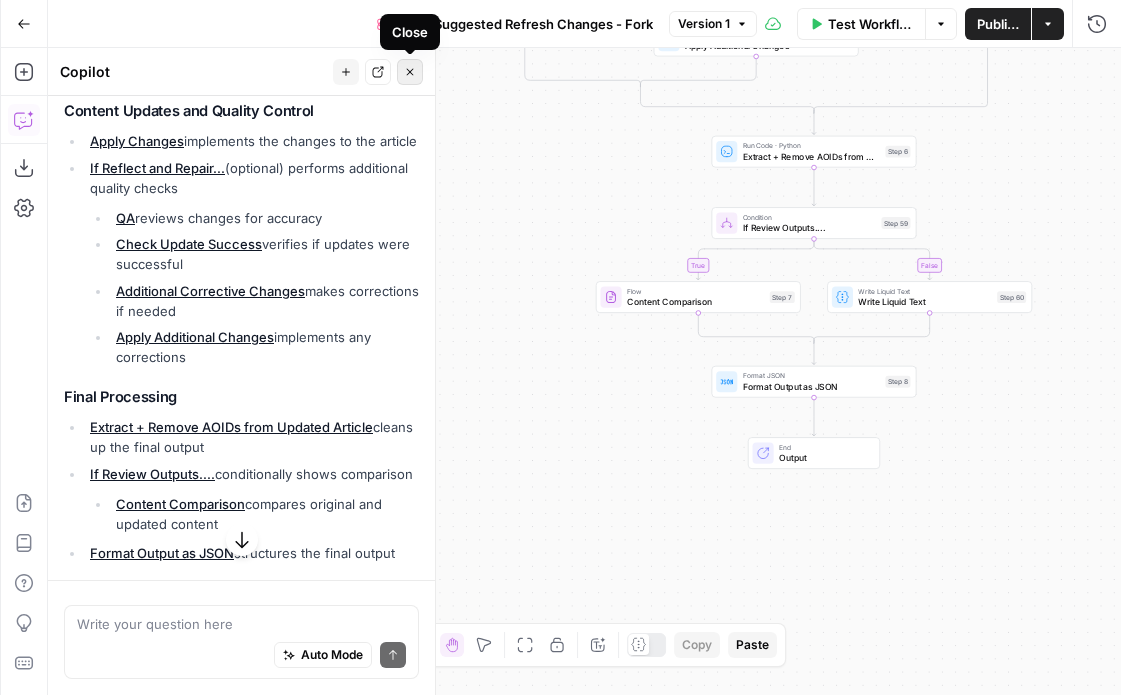 click 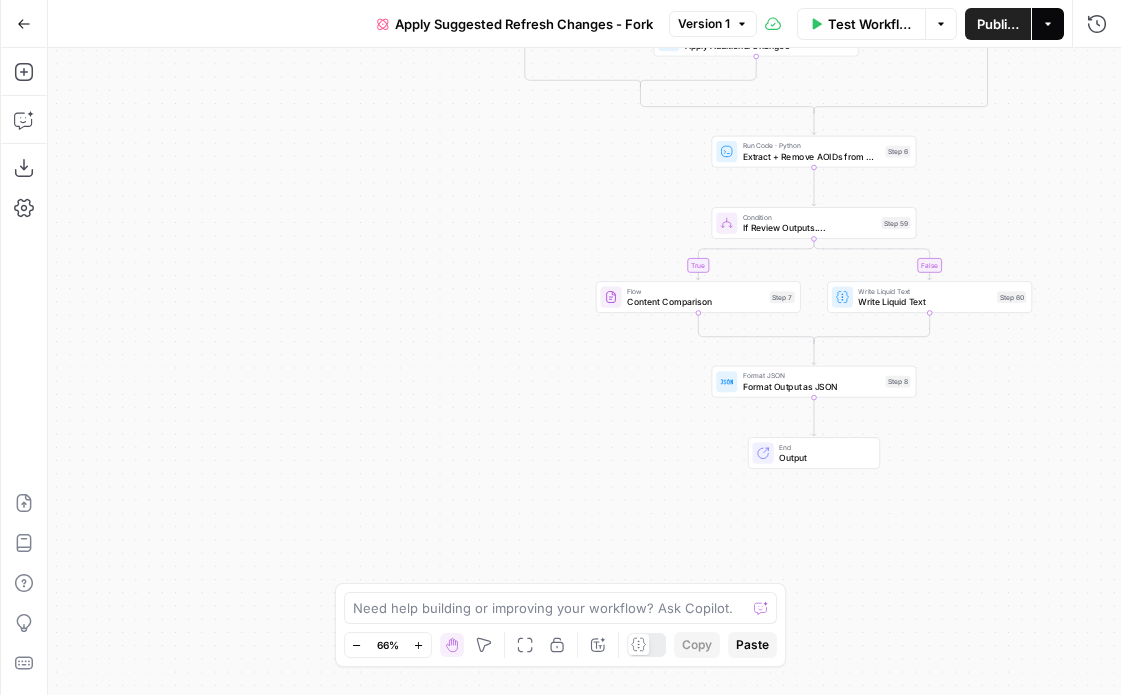 click 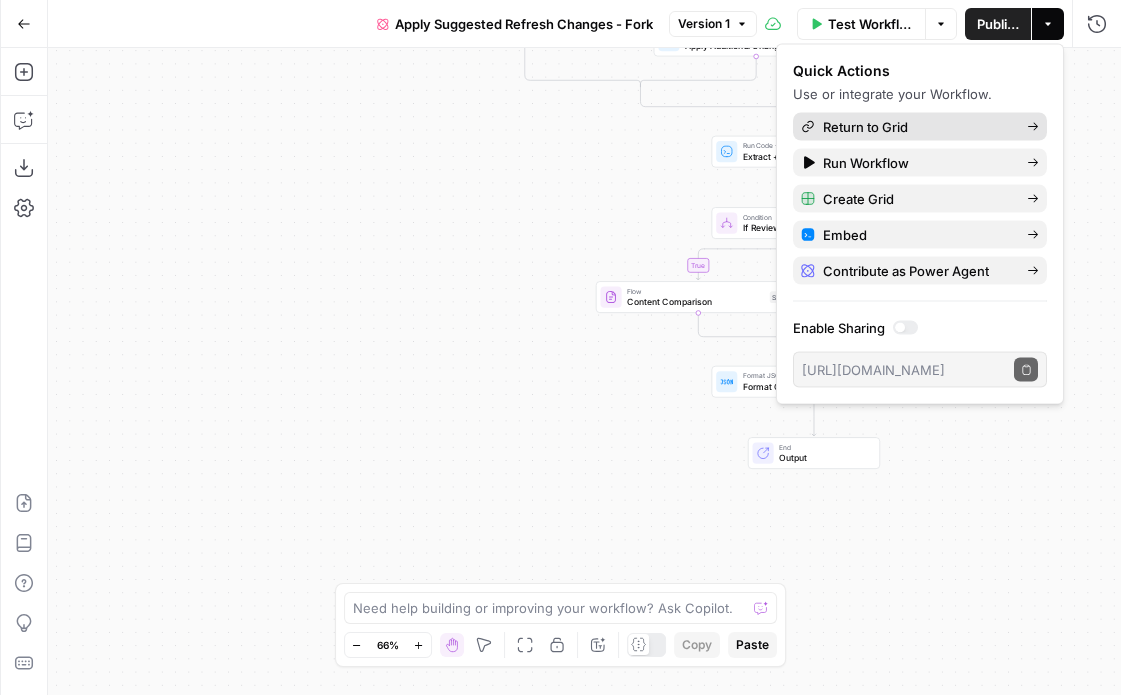 click on "Return to Grid" at bounding box center (920, 127) 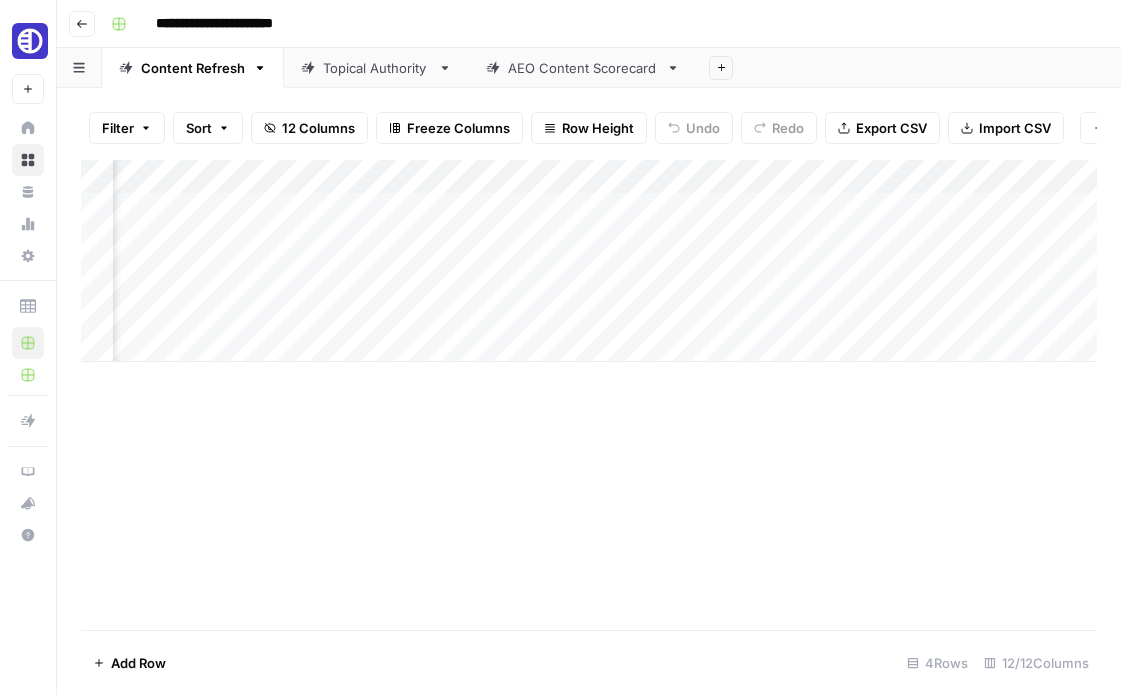 scroll, scrollTop: 0, scrollLeft: 1996, axis: horizontal 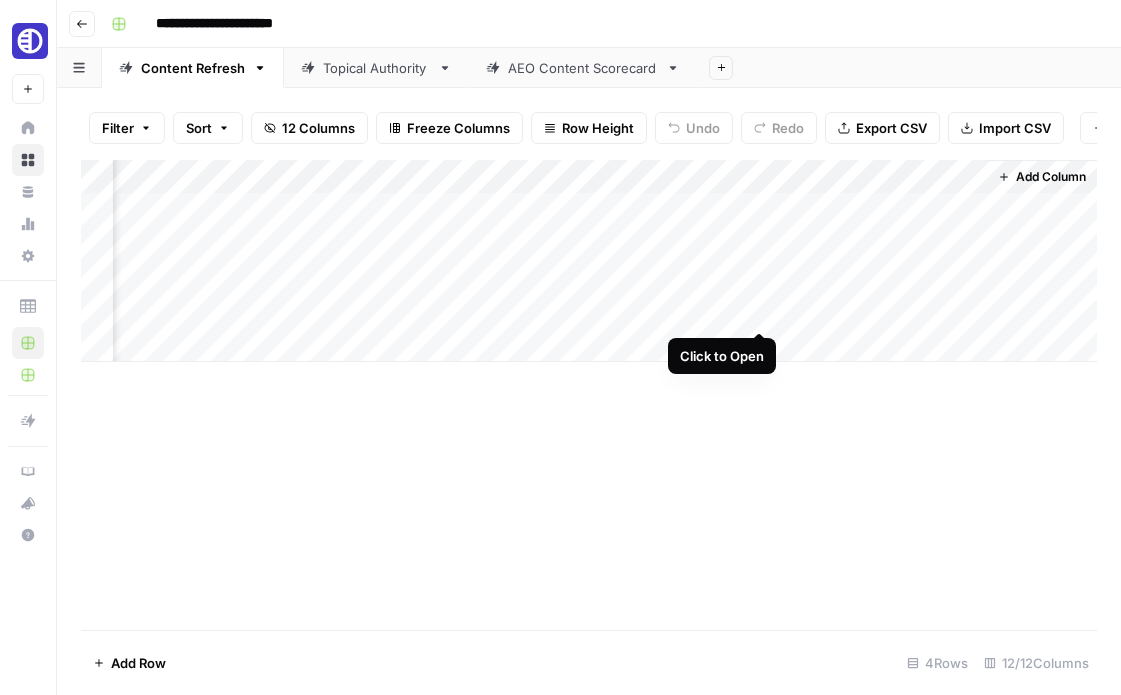 click on "Add Column" at bounding box center (589, 261) 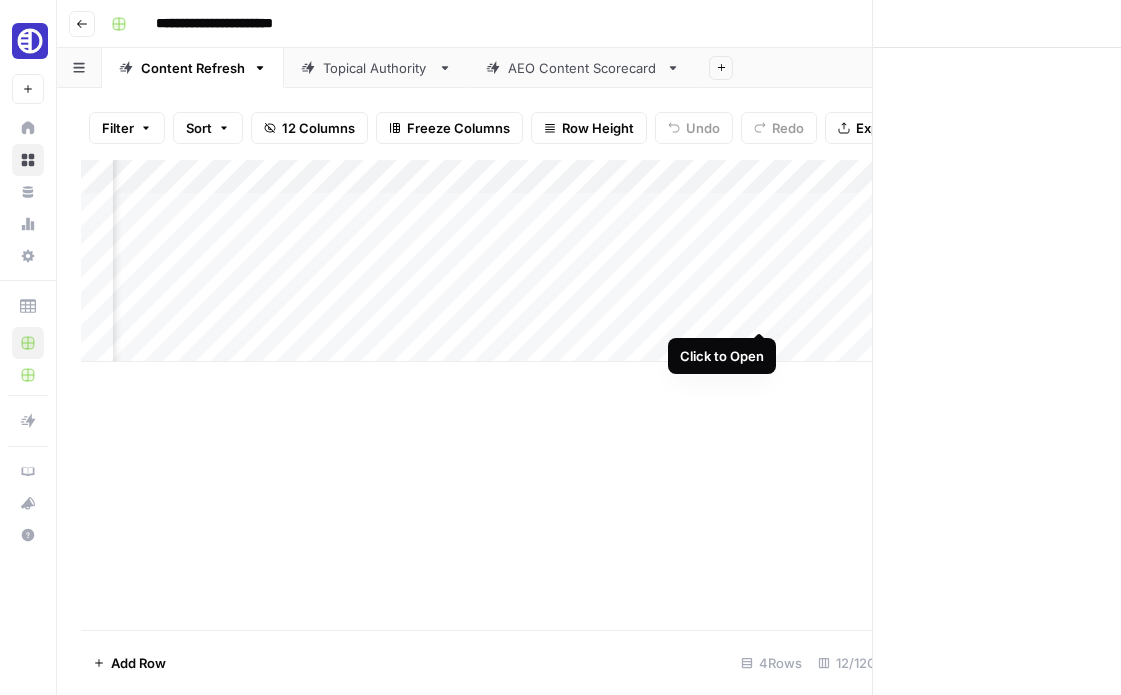 scroll, scrollTop: 0, scrollLeft: 1981, axis: horizontal 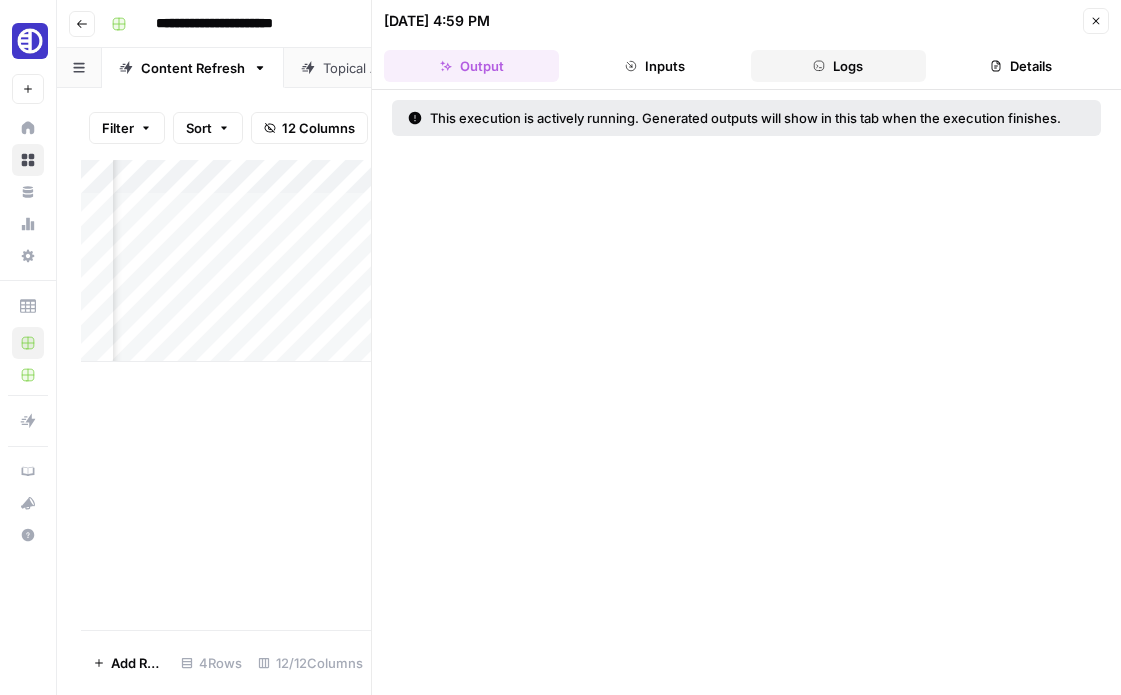 click on "Logs" at bounding box center (838, 66) 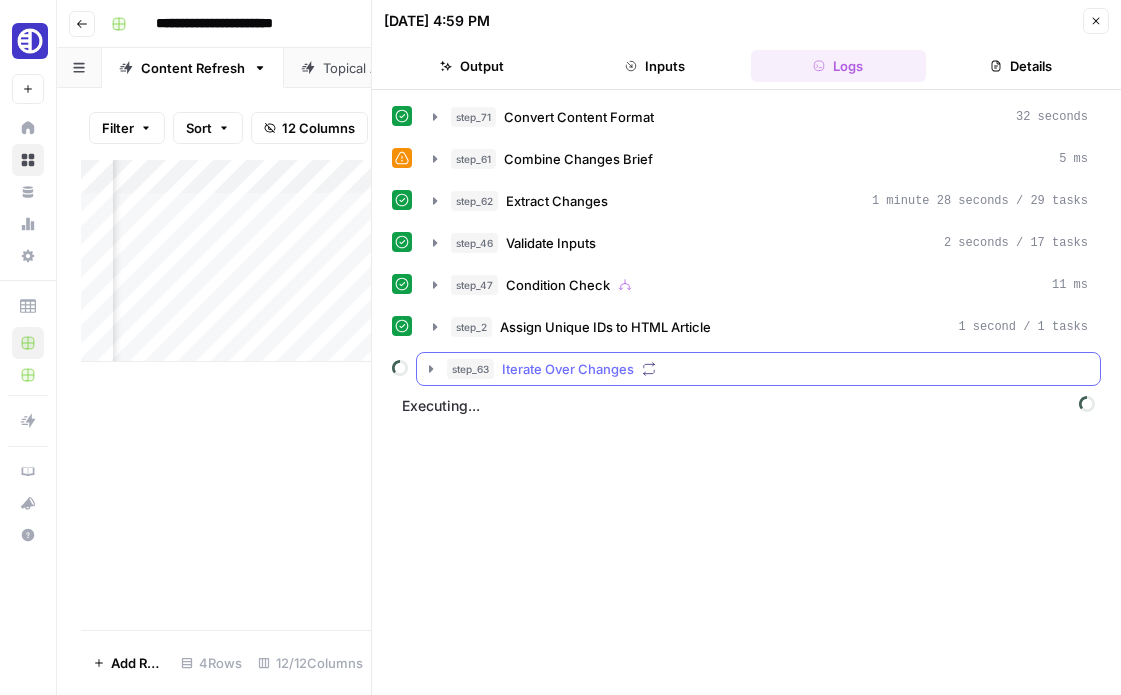 click on "step_63 Iterate Over Changes" at bounding box center [758, 369] 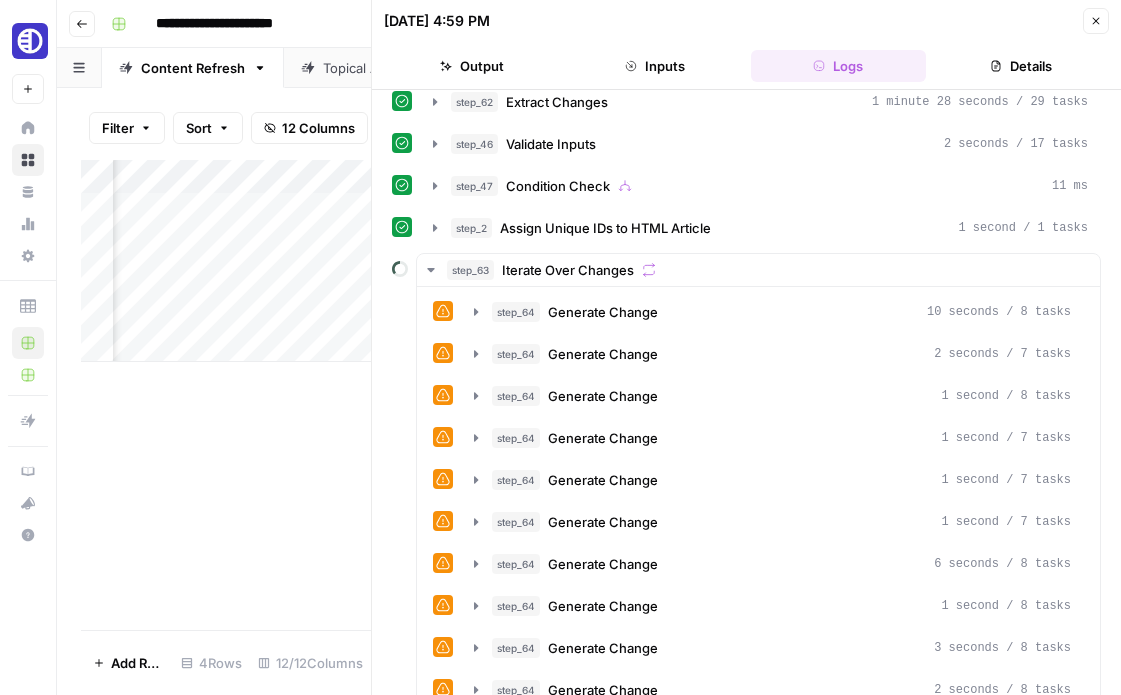 scroll, scrollTop: 0, scrollLeft: 0, axis: both 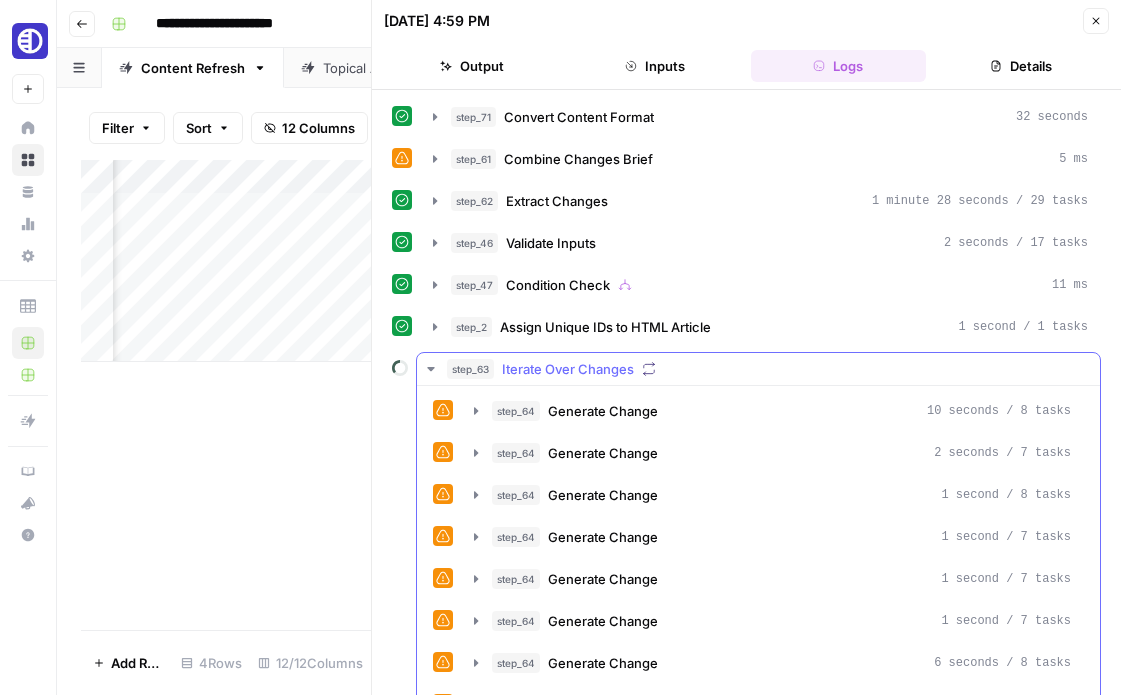 click 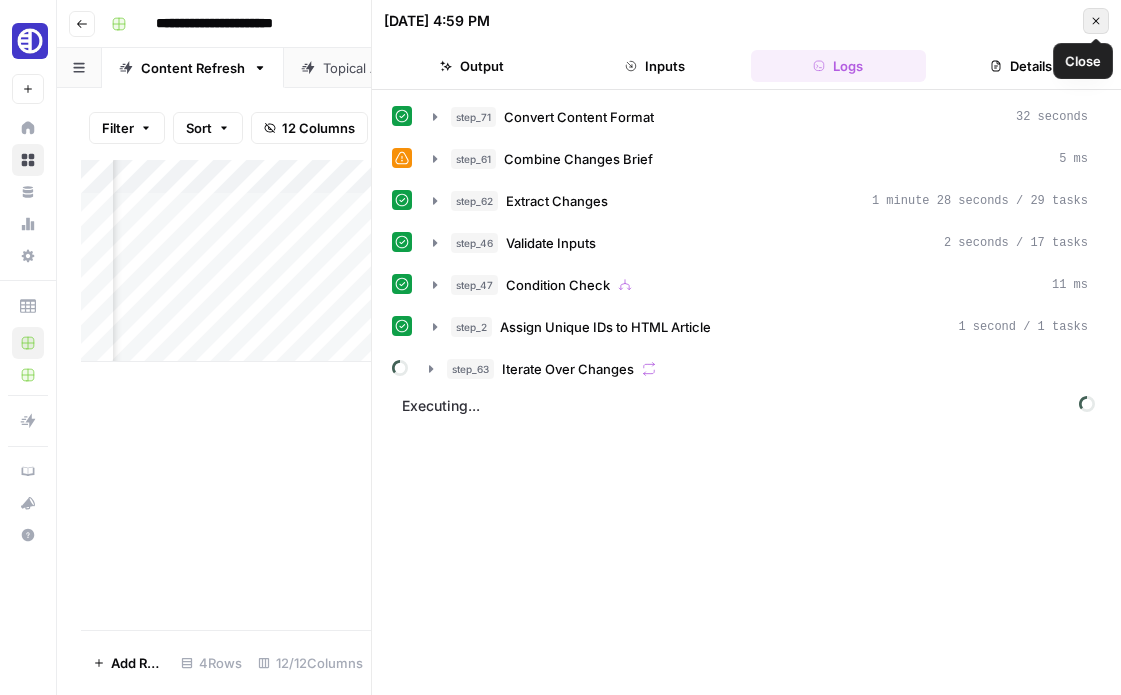 click 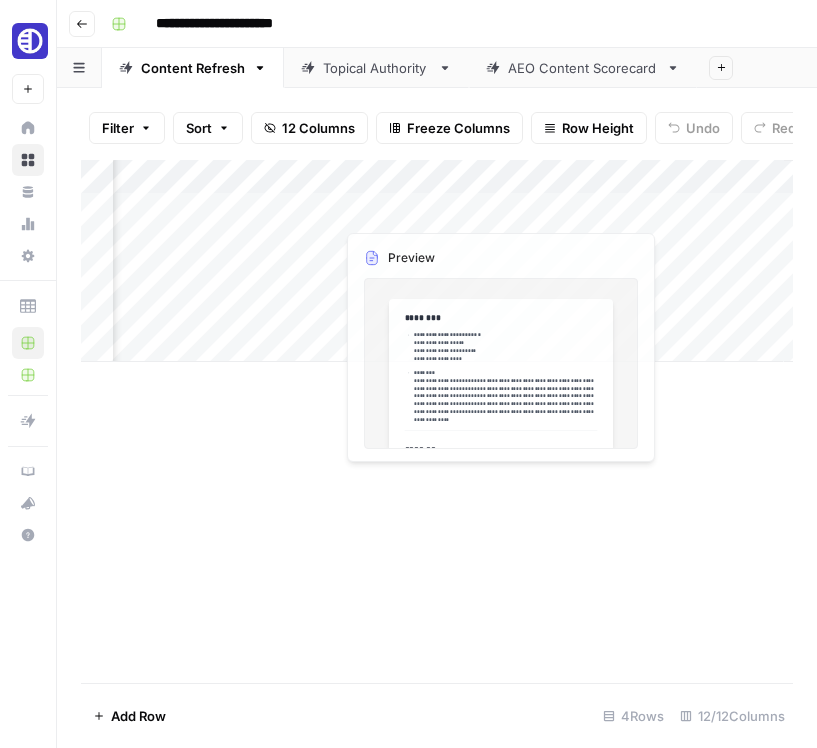 scroll, scrollTop: 0, scrollLeft: 2267, axis: horizontal 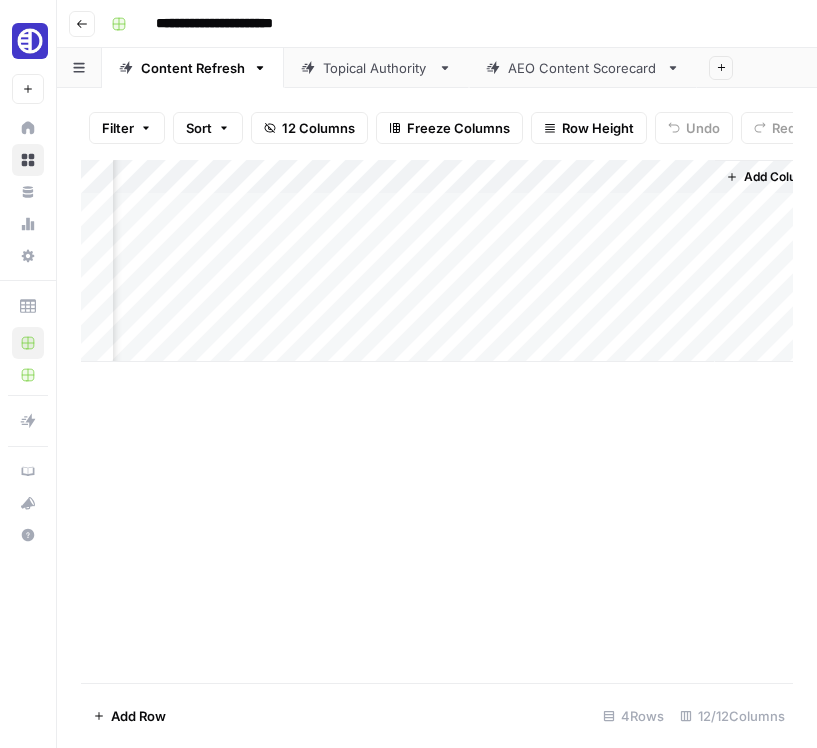 click on "Add Column" at bounding box center [437, 261] 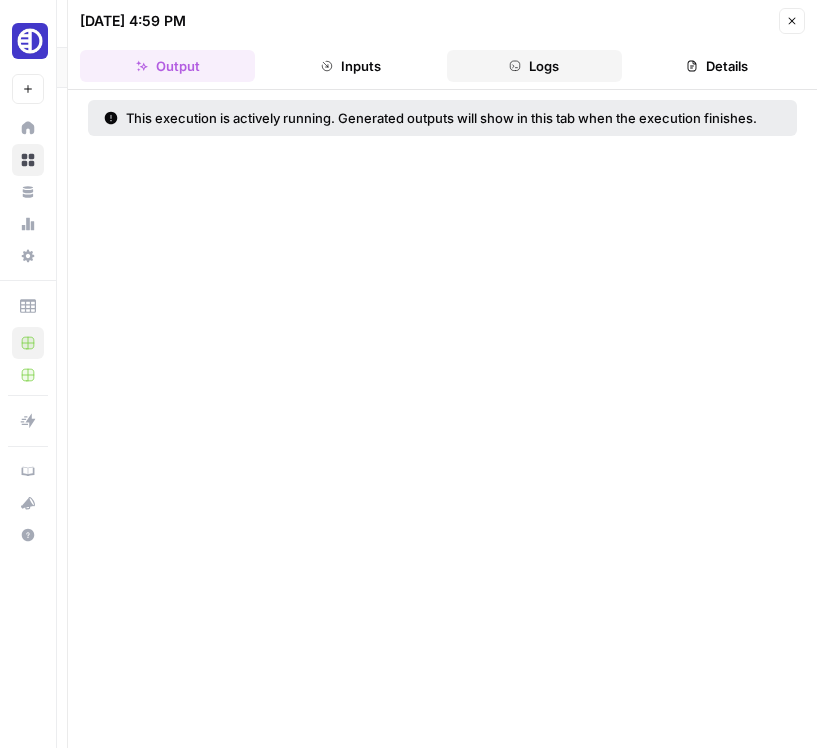 click on "Logs" at bounding box center (534, 66) 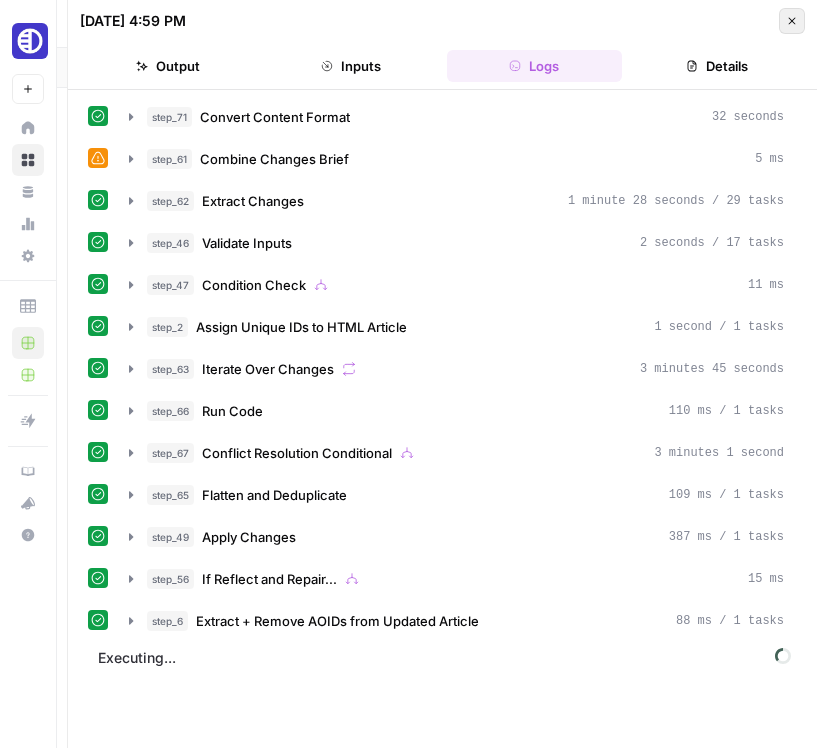 click 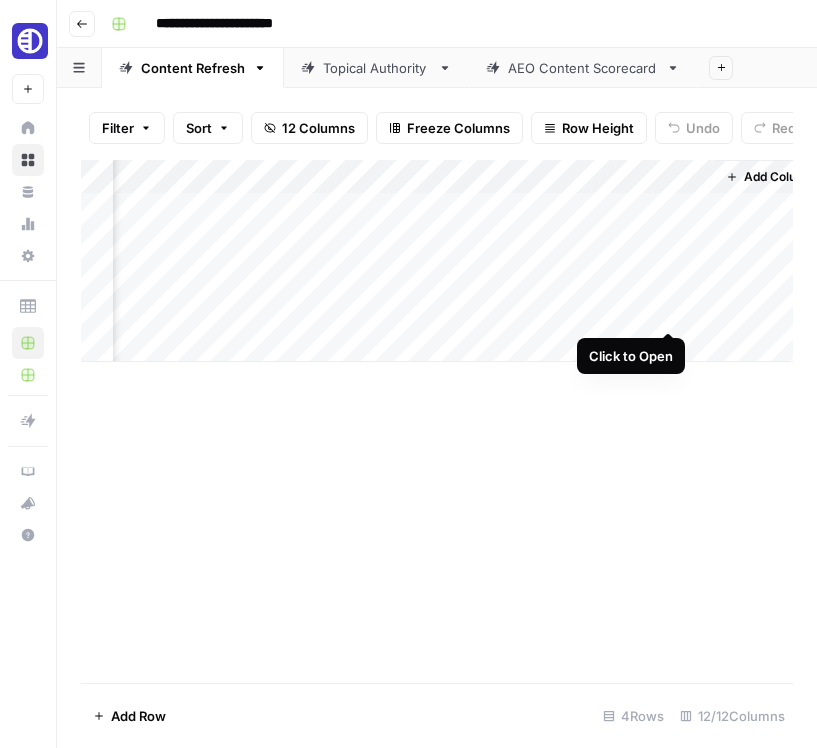 click on "Add Column" at bounding box center [437, 261] 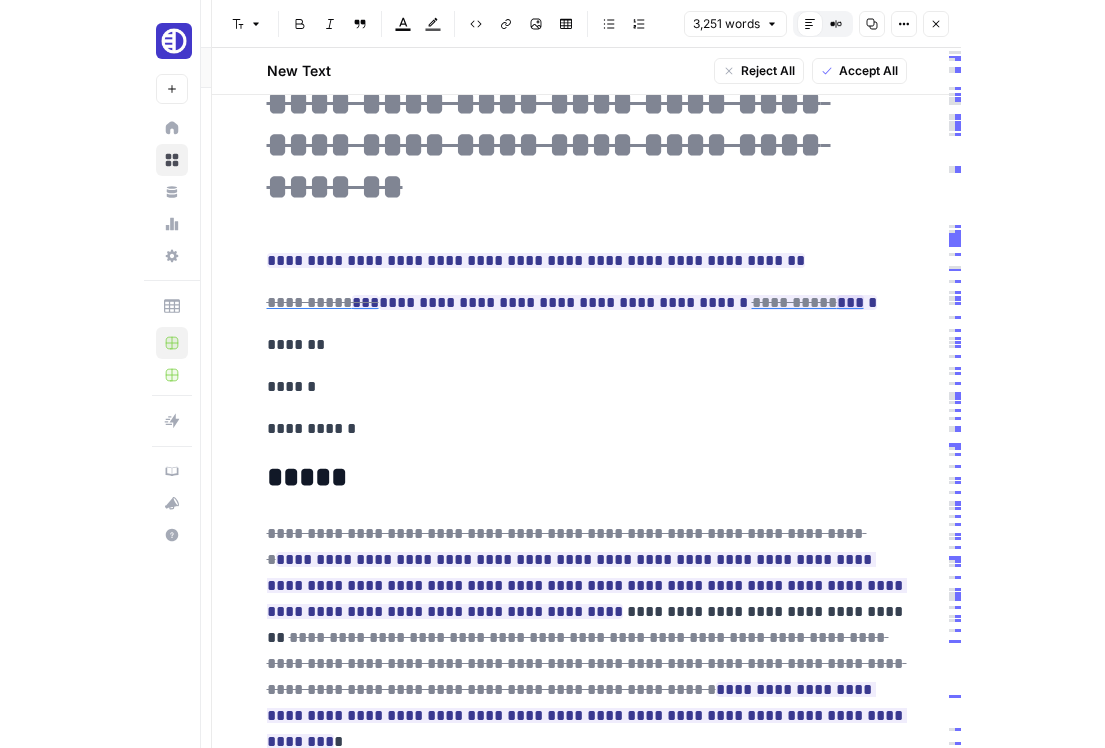 scroll, scrollTop: 0, scrollLeft: 0, axis: both 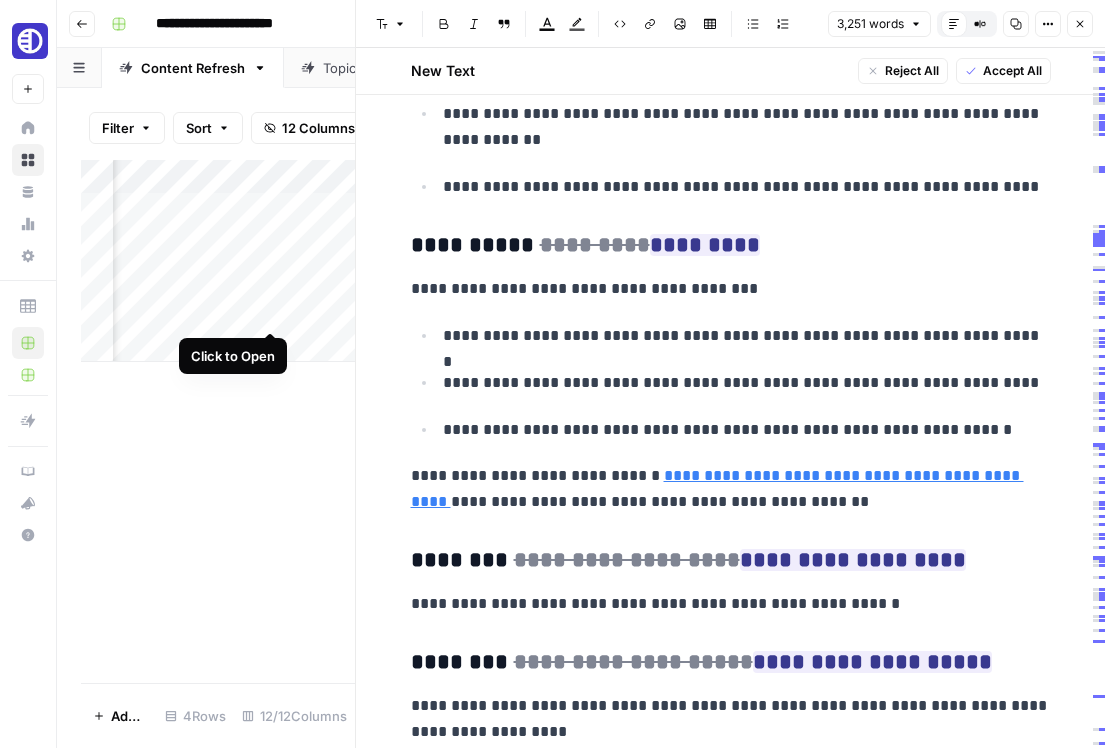 click on "Add Column" at bounding box center [218, 261] 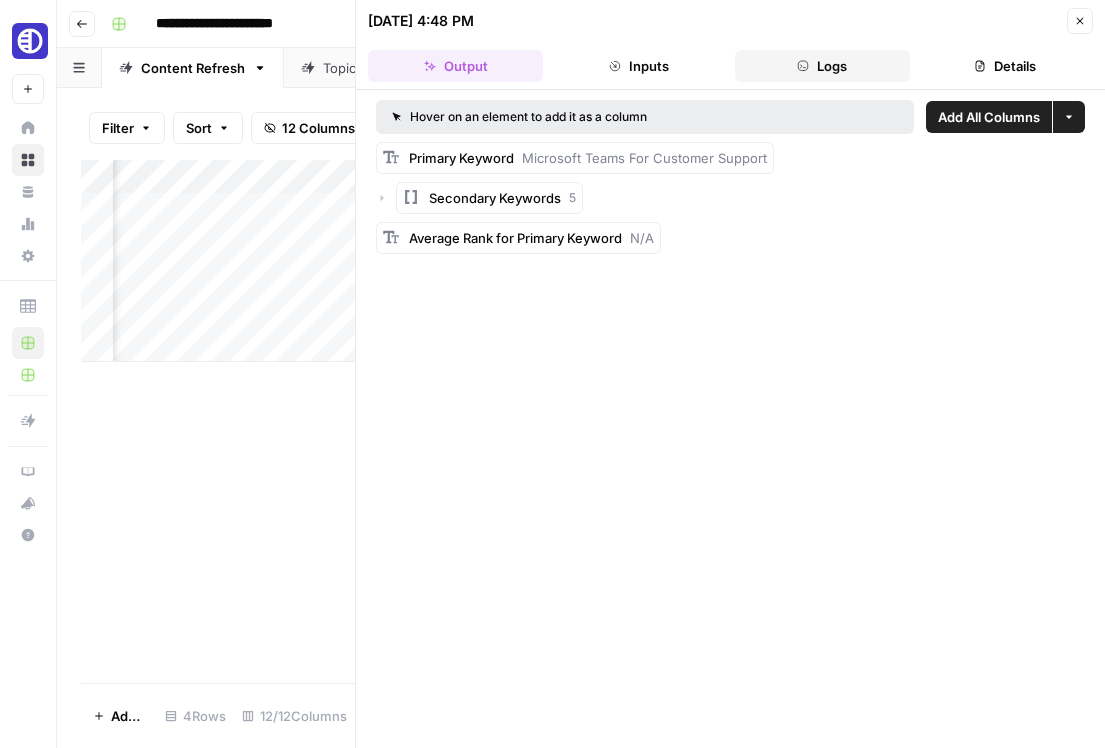 click on "Logs" at bounding box center [822, 66] 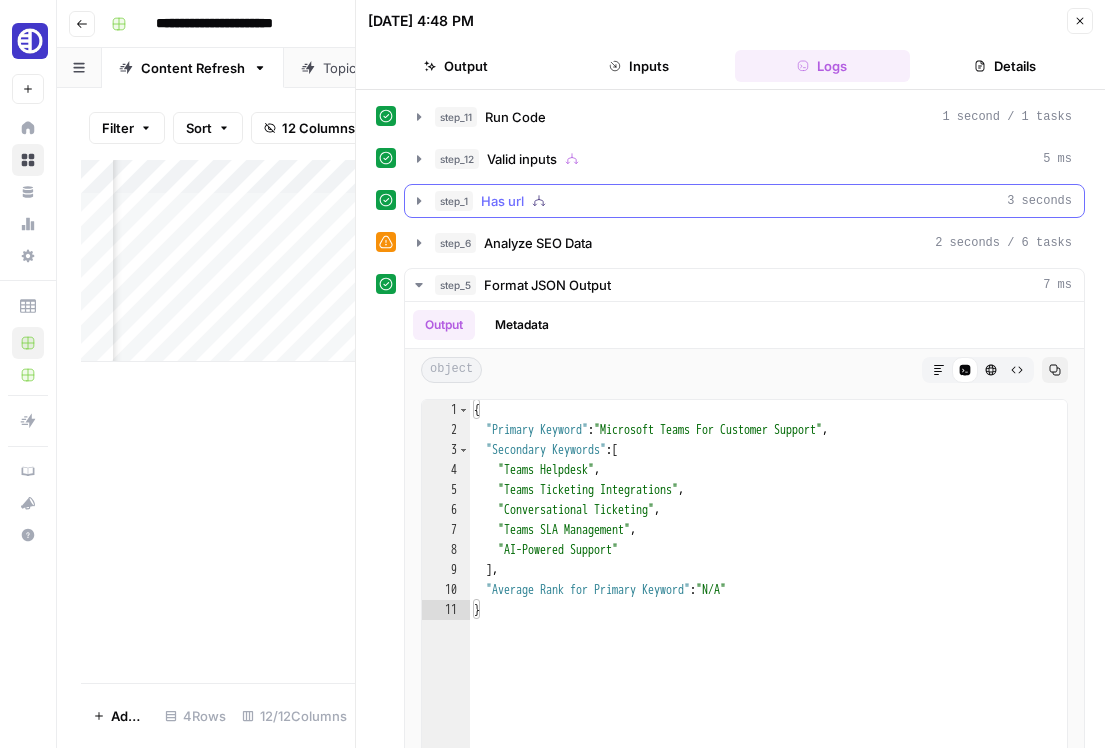 click on "step_1 Has url 3 seconds" at bounding box center (753, 201) 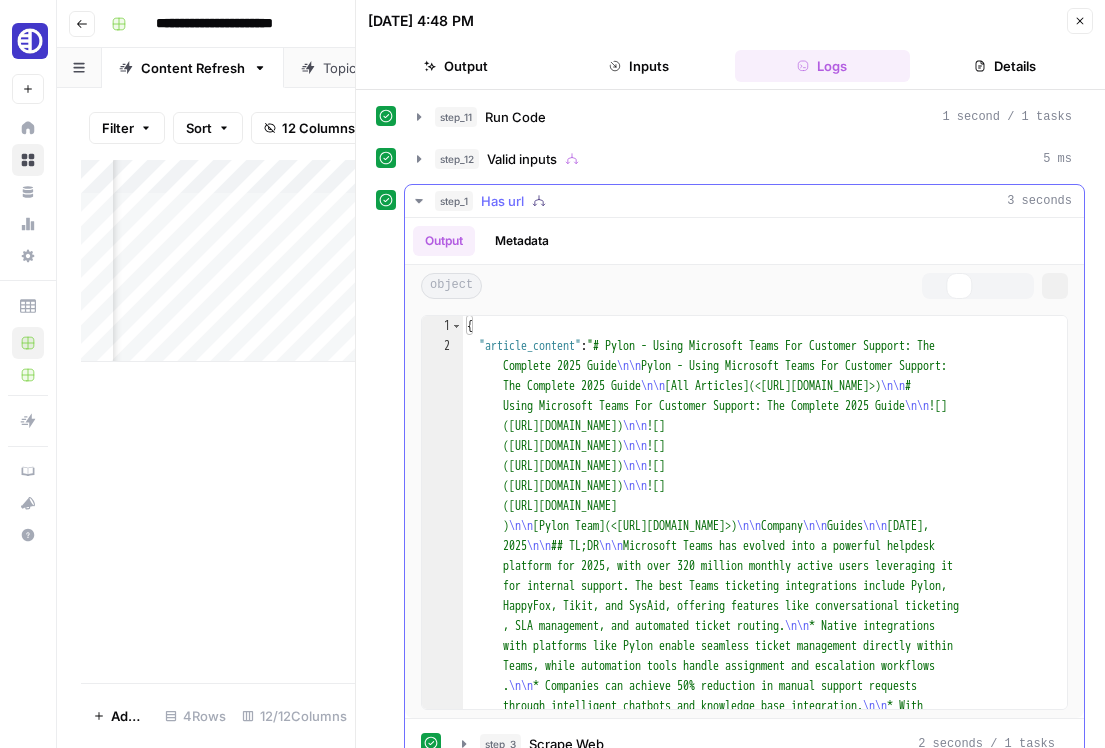 click on "step_1 Has url 3 seconds" at bounding box center (753, 201) 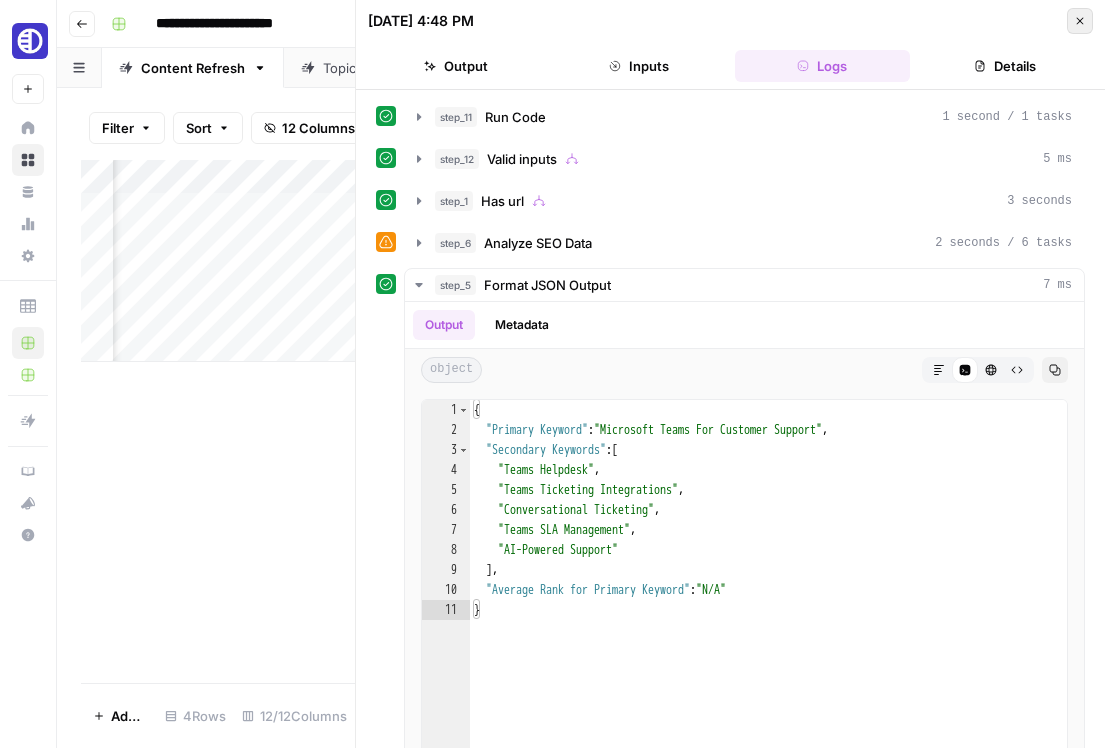 click on "Close" at bounding box center [1080, 21] 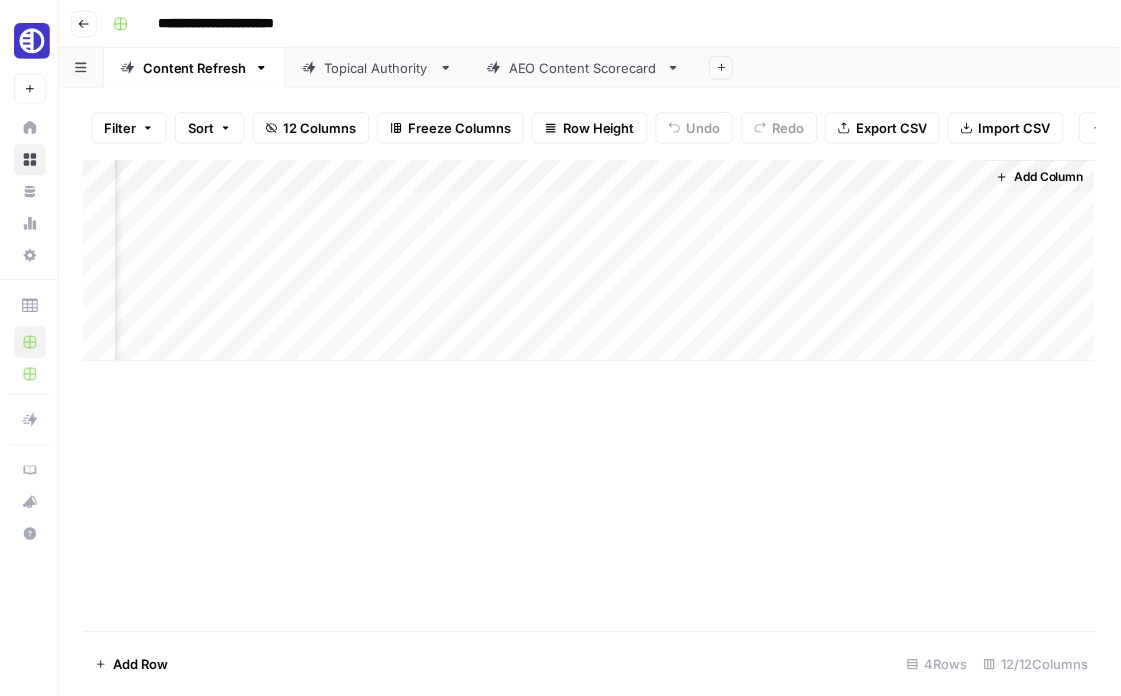 scroll, scrollTop: 0, scrollLeft: 1996, axis: horizontal 